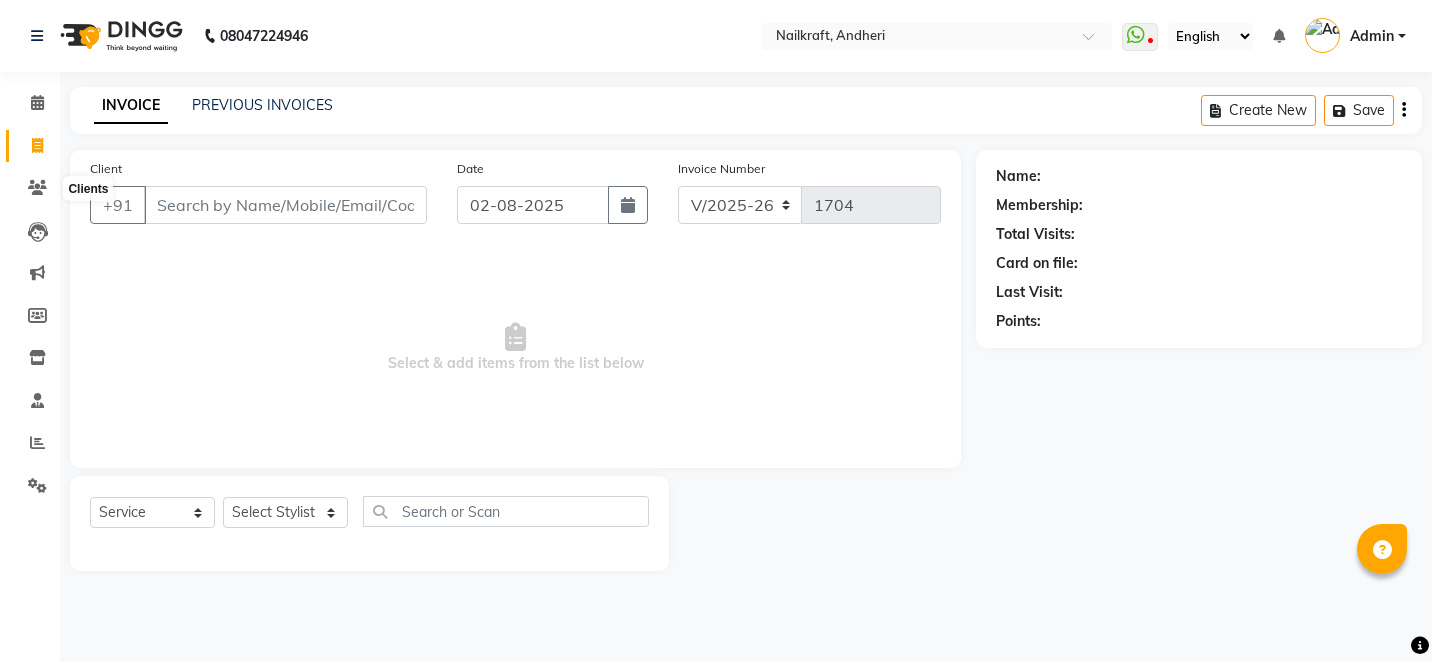select on "6081" 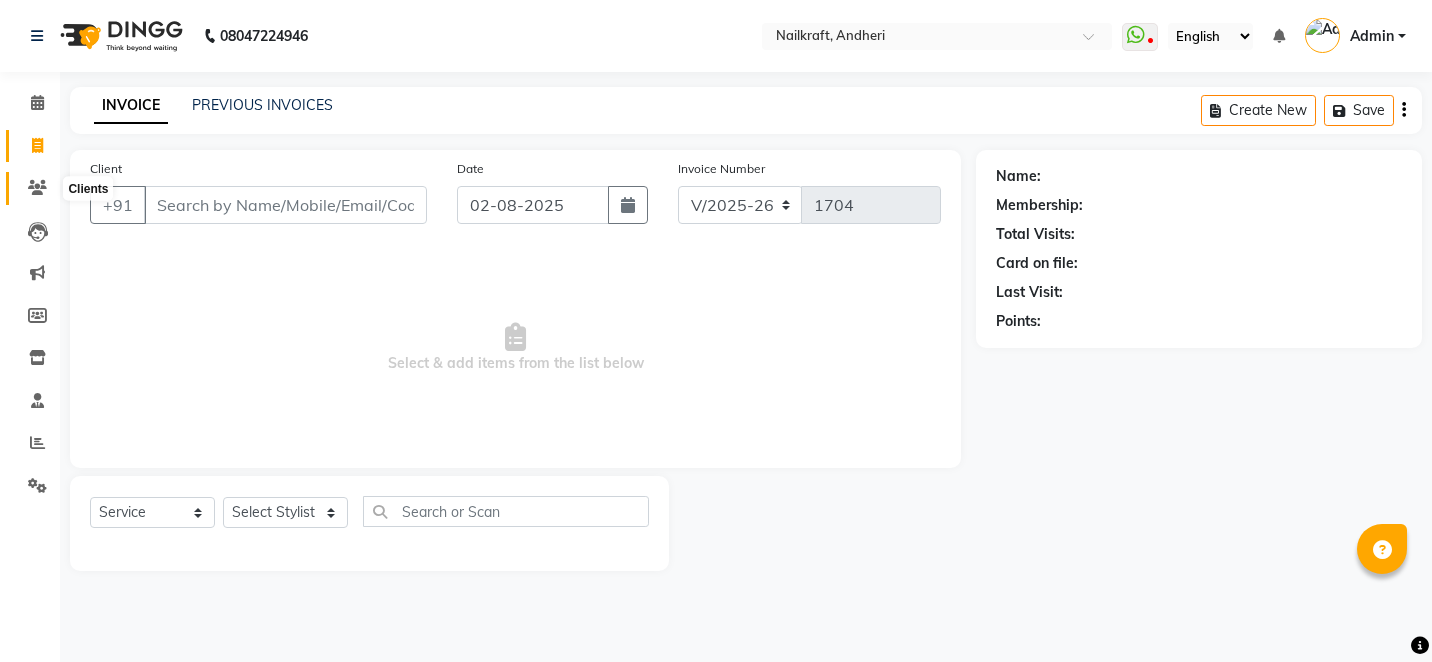 scroll, scrollTop: 0, scrollLeft: 0, axis: both 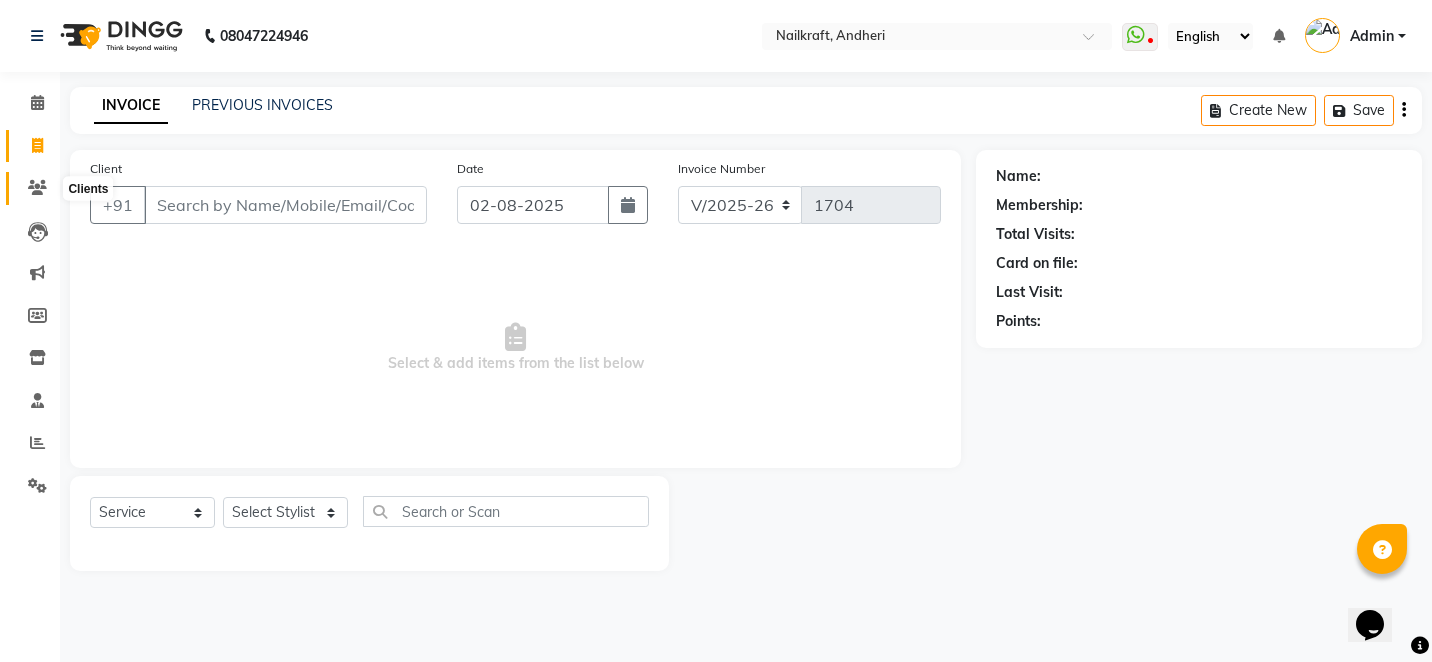 click 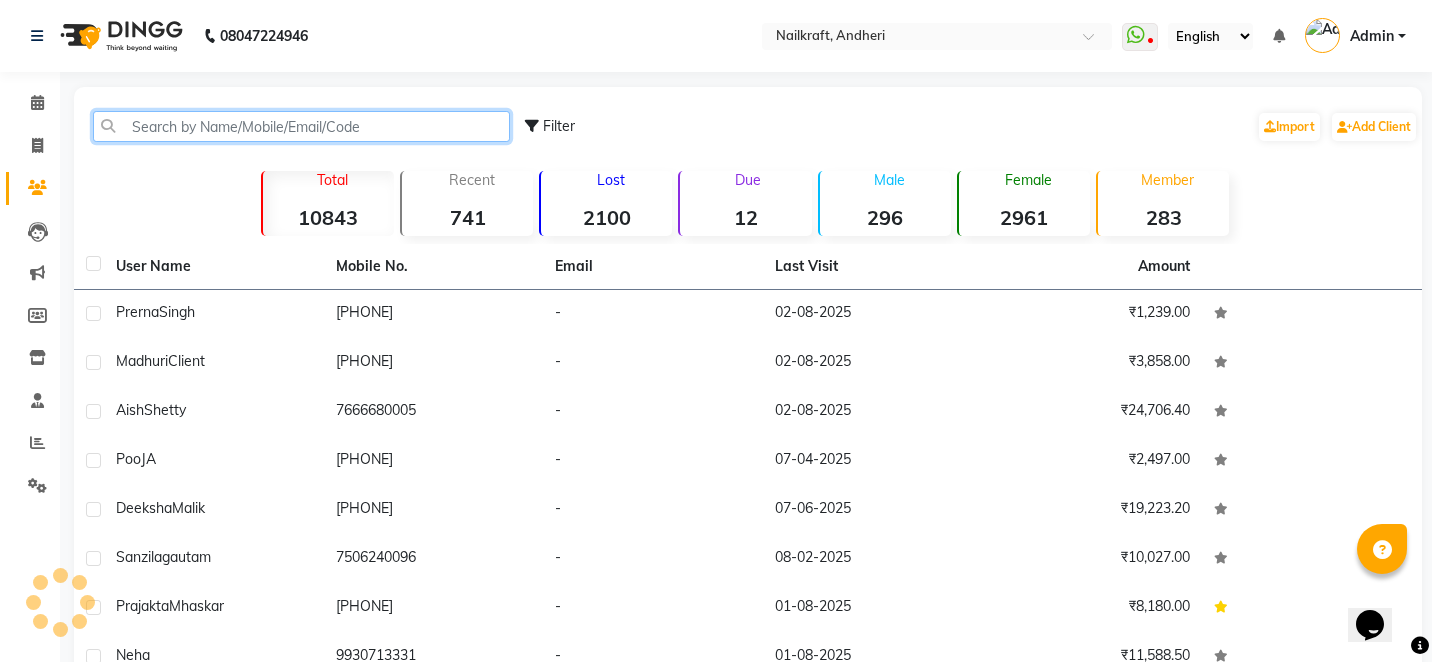 click 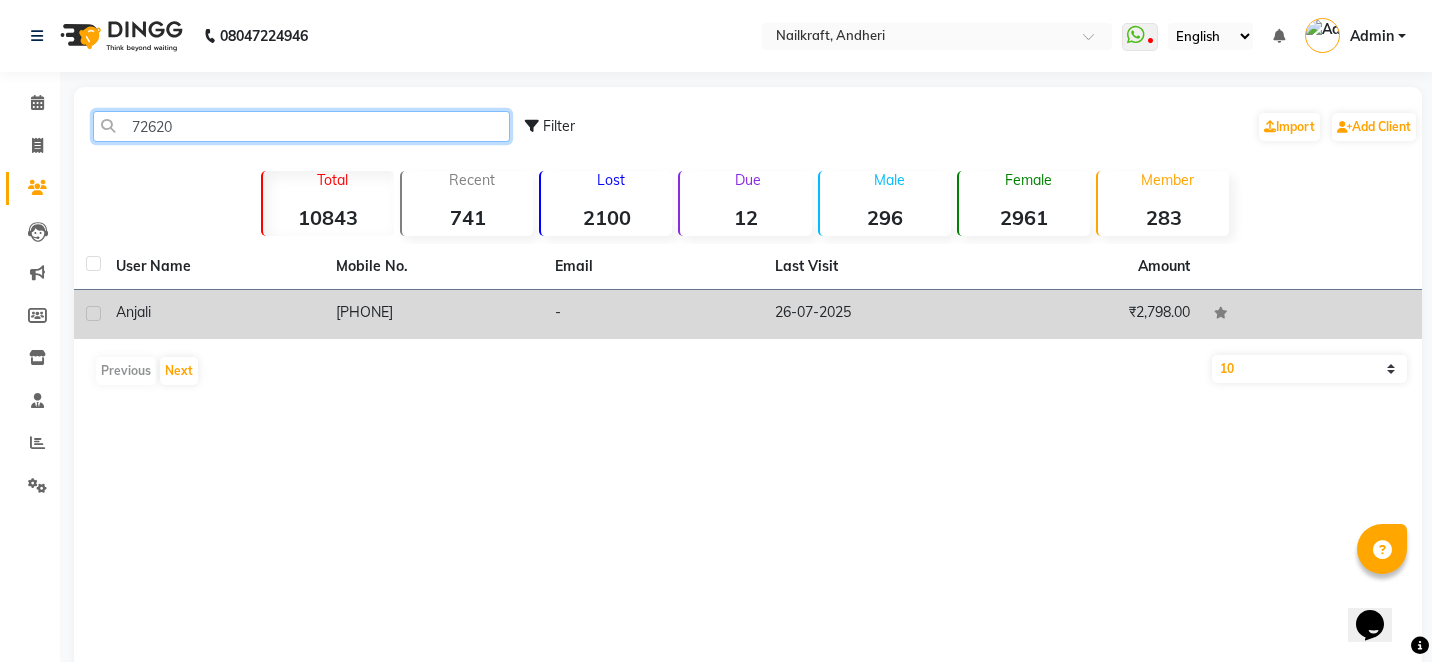 type on "72620" 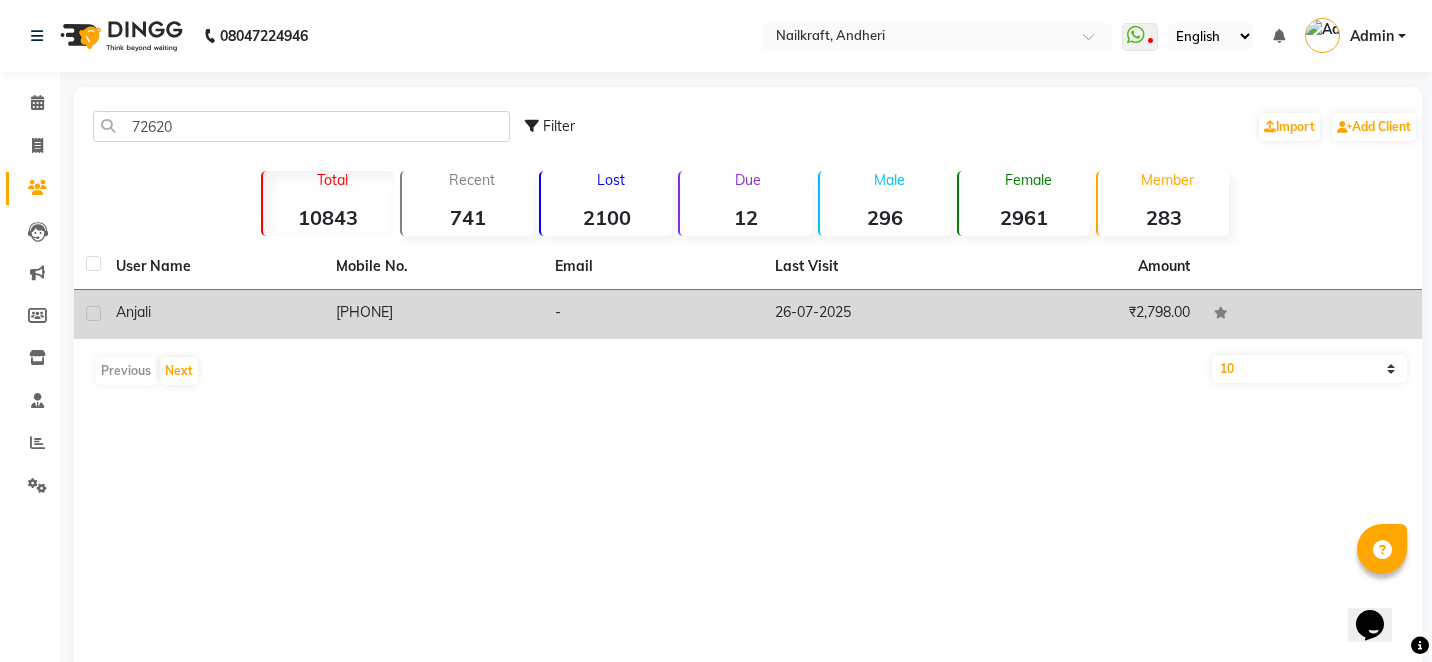 click on "[PHONE]" 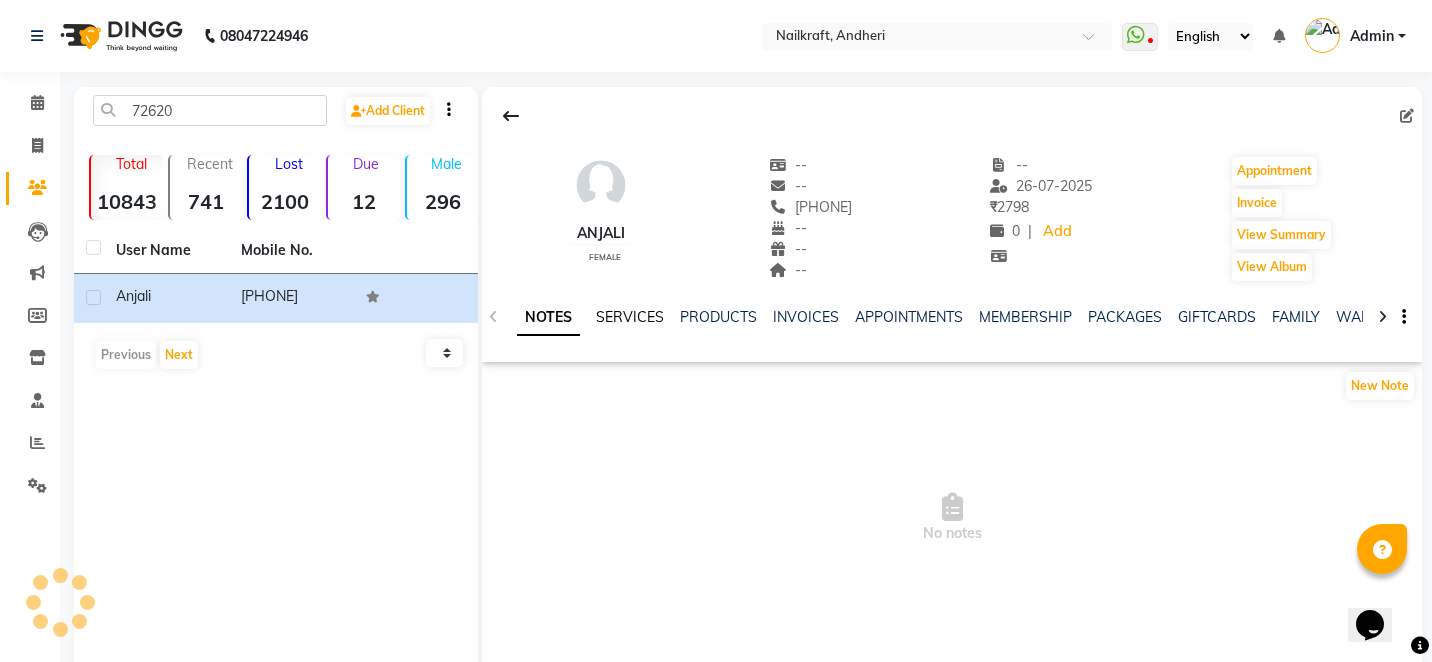 click on "SERVICES" 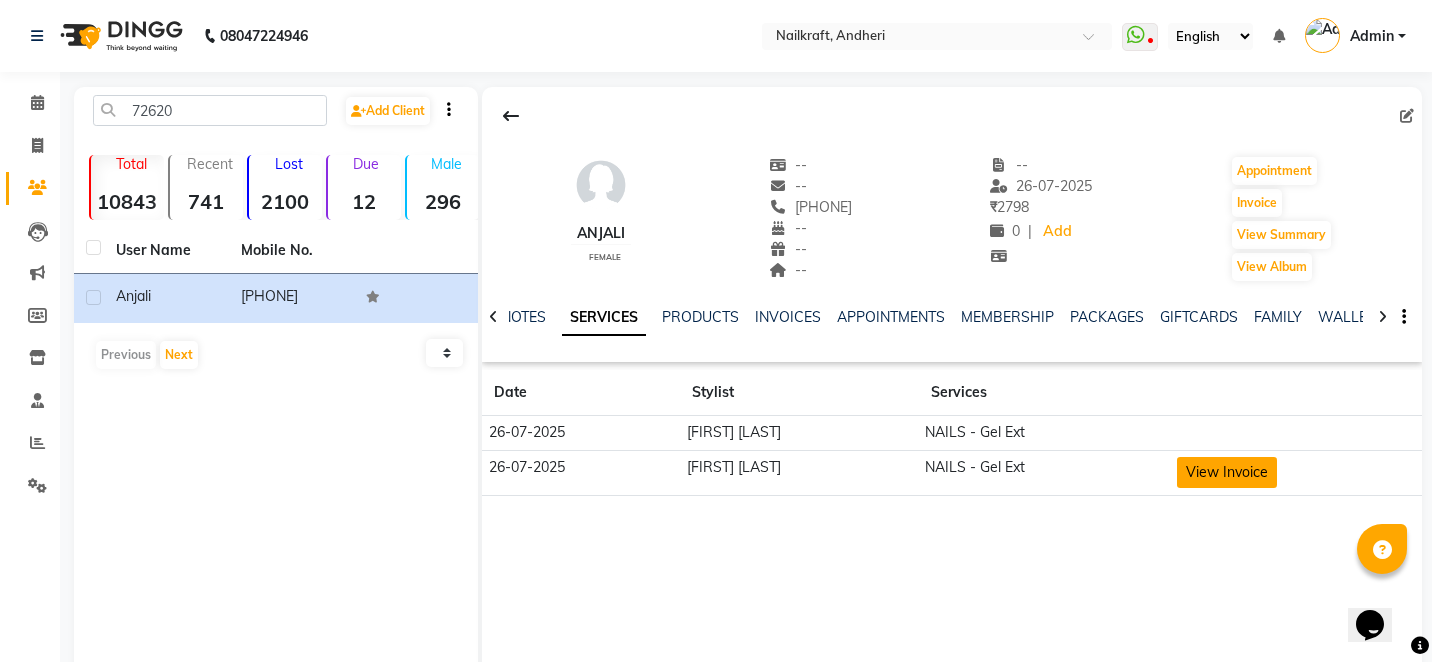 click on "View Invoice" 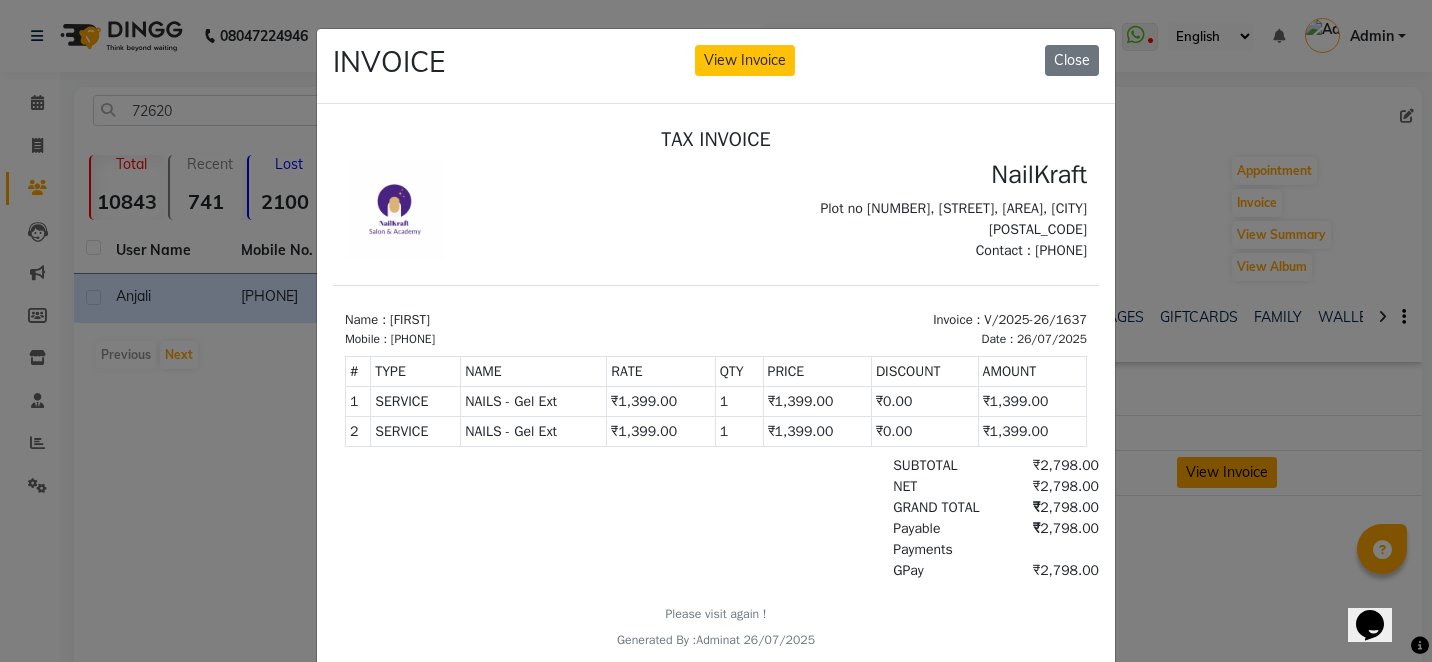 scroll, scrollTop: 0, scrollLeft: 0, axis: both 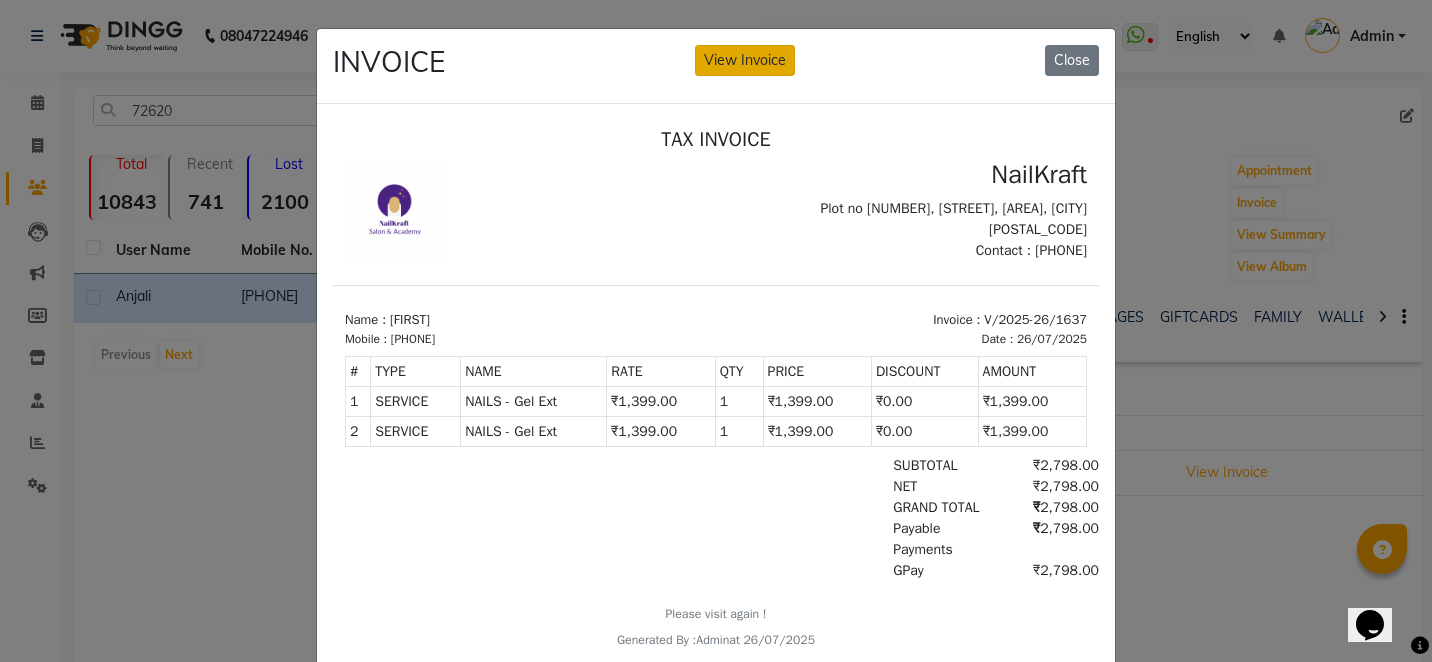 click on "View Invoice" 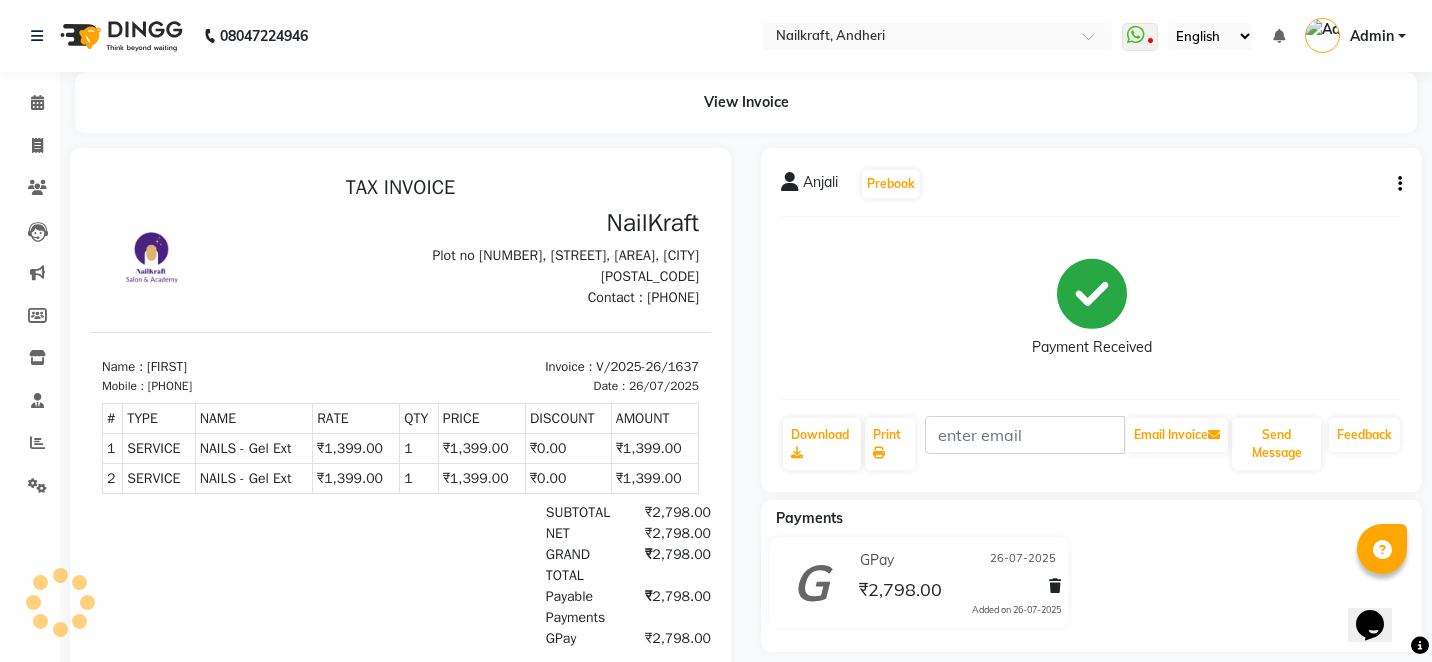 scroll, scrollTop: 0, scrollLeft: 0, axis: both 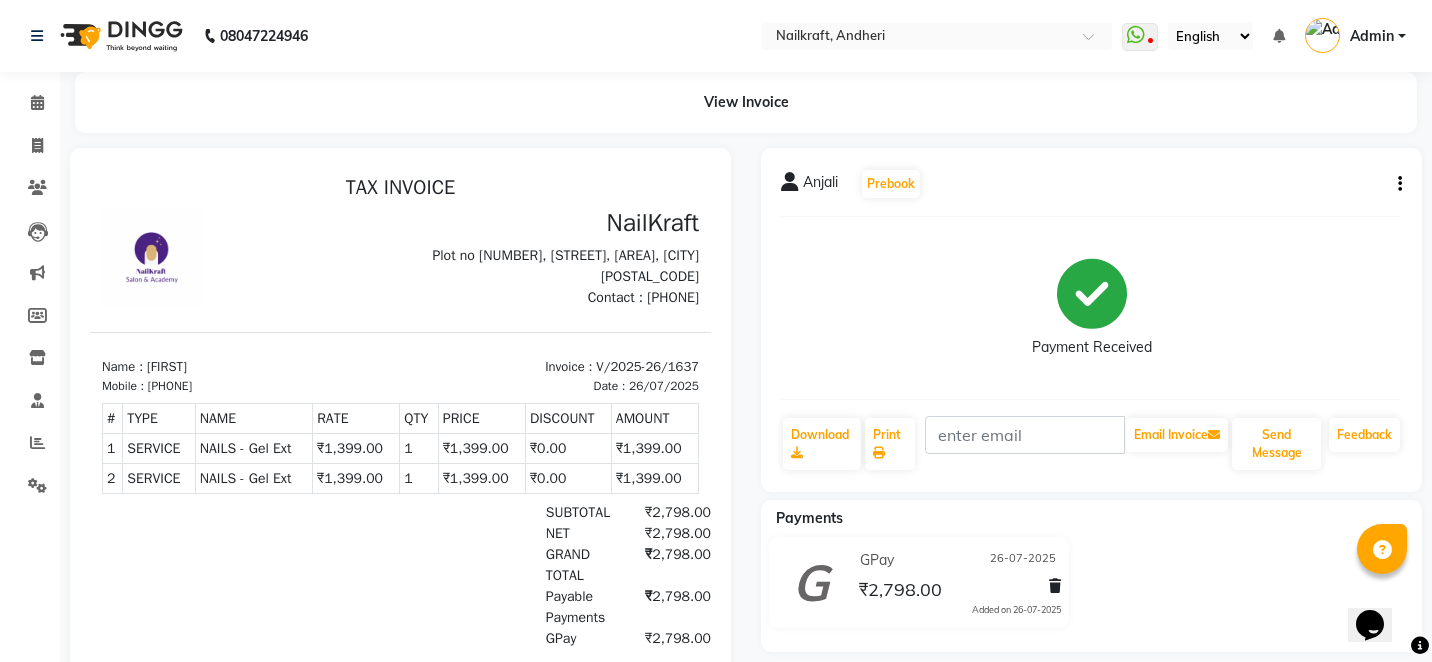 click 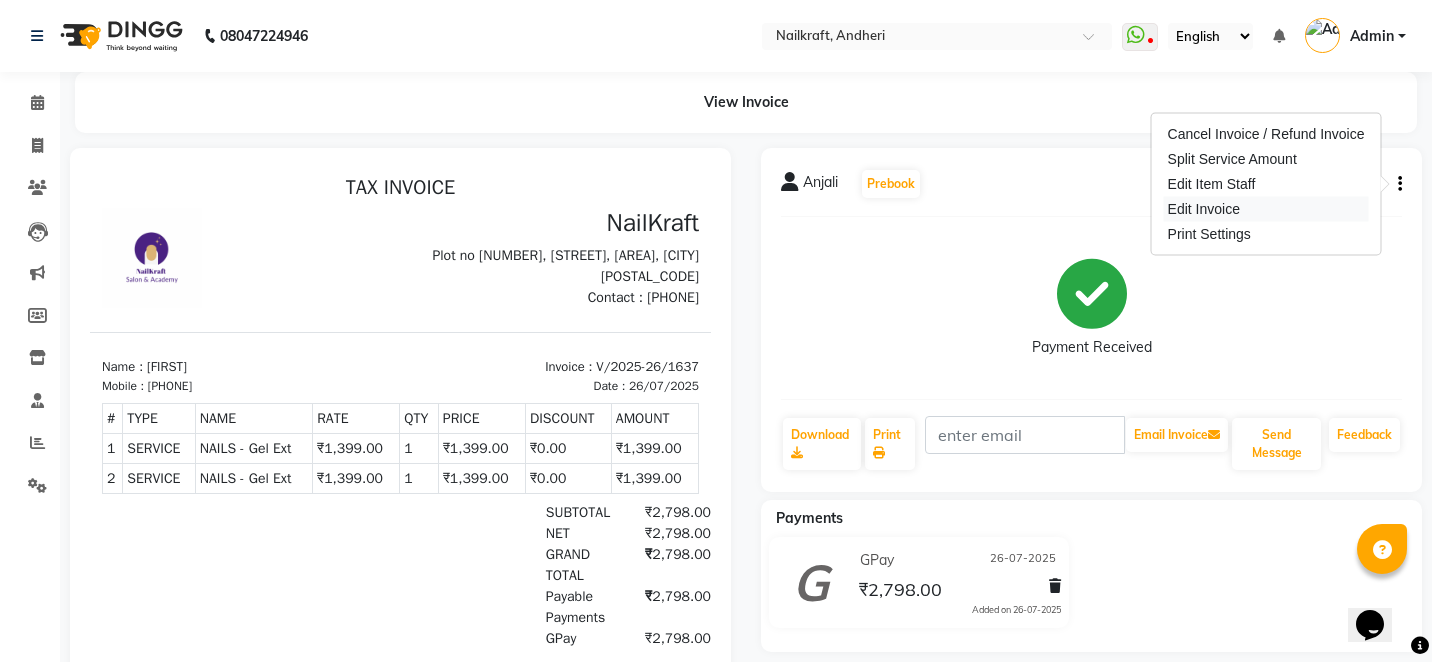 click on "Edit Invoice" at bounding box center (1266, 209) 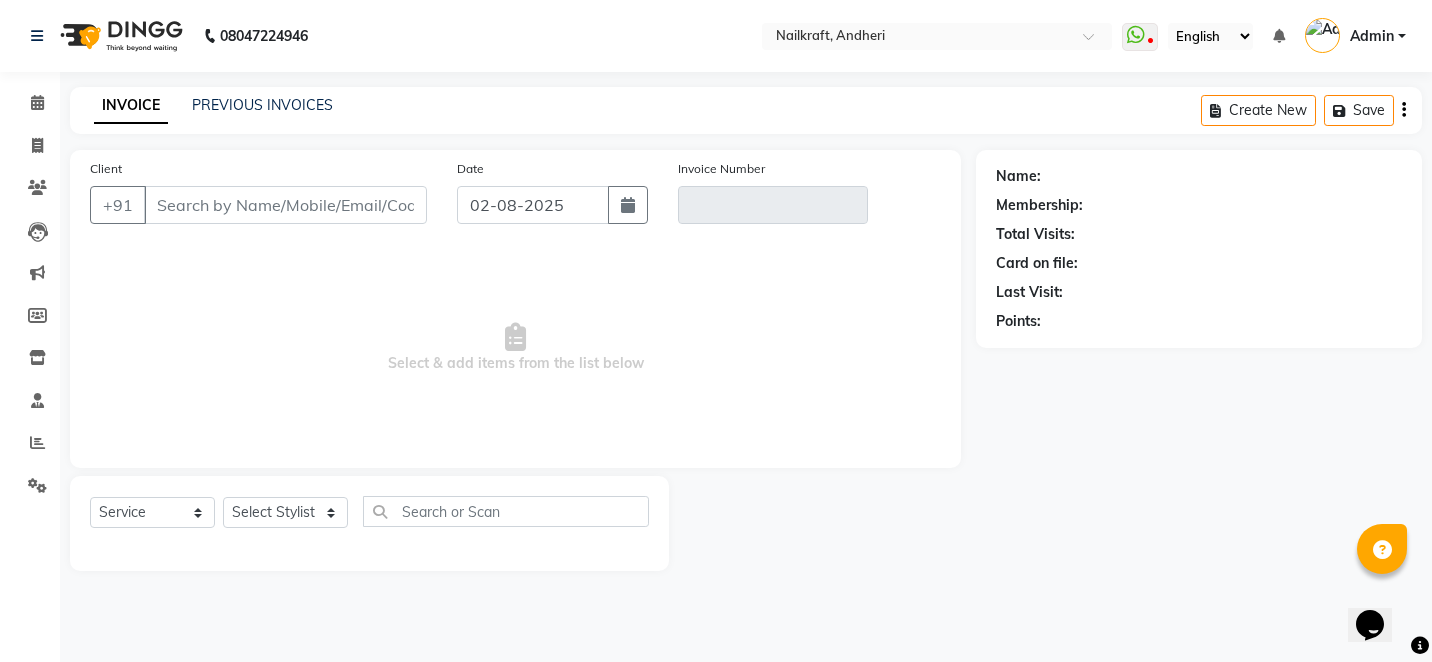 type on "[PHONE]" 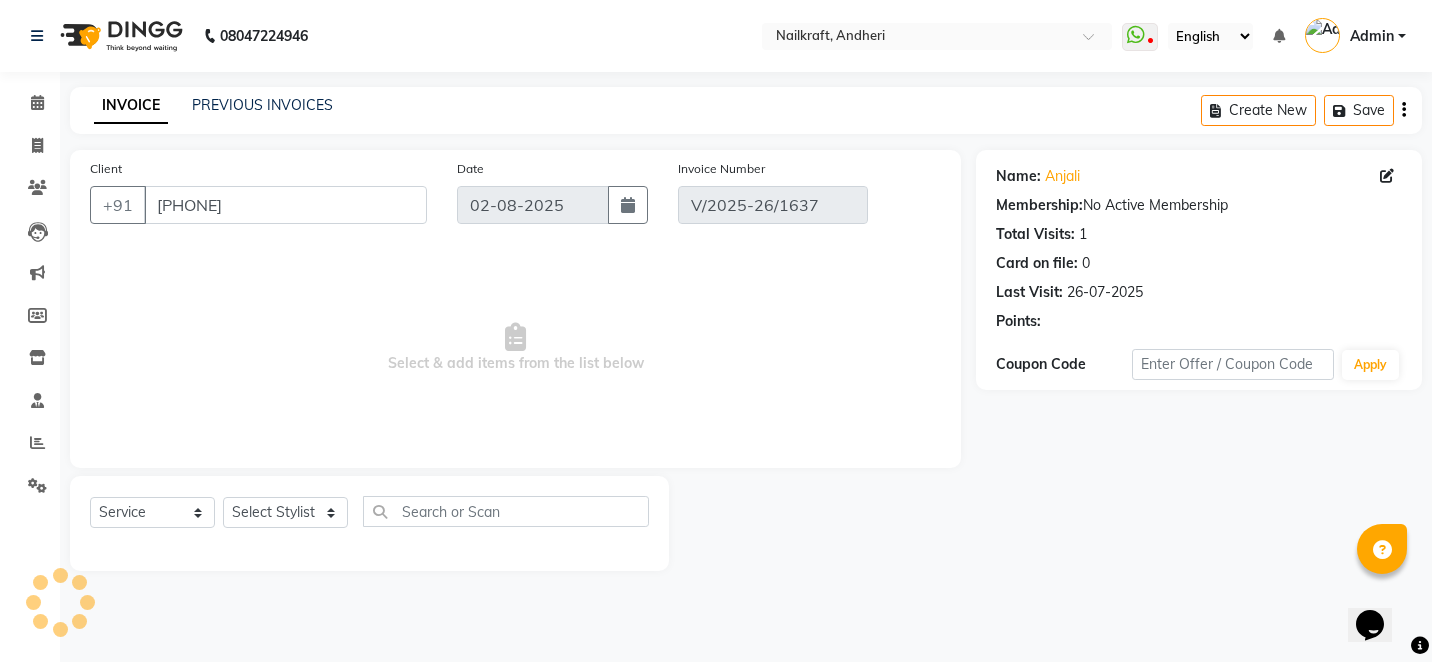 type on "26-07-2025" 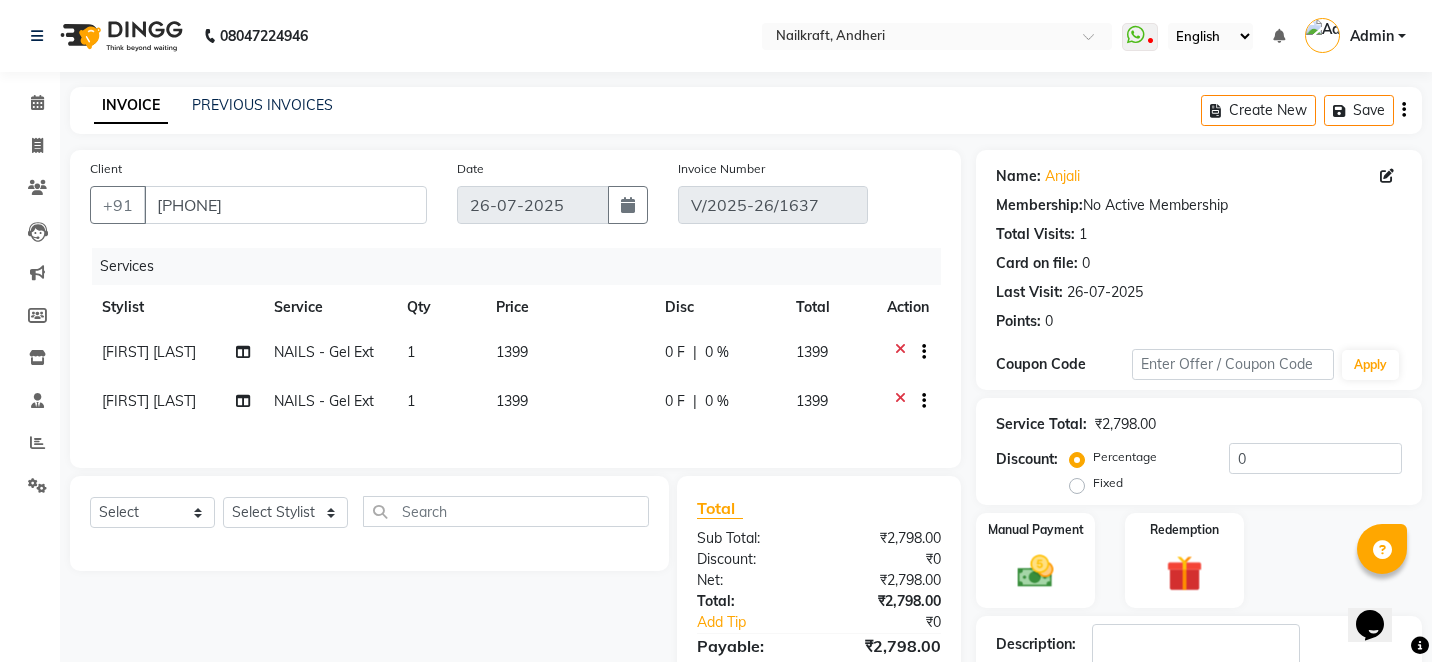 click on "Manual Payment Redemption" 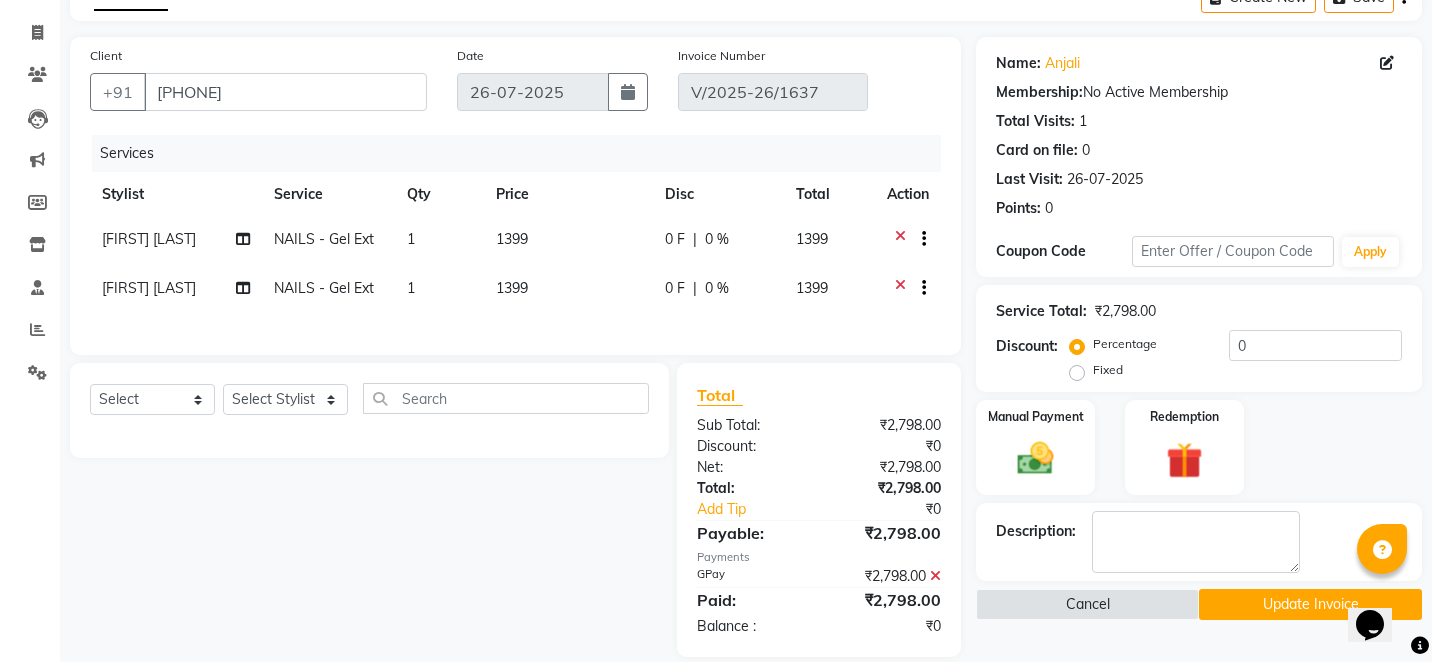 scroll, scrollTop: 138, scrollLeft: 0, axis: vertical 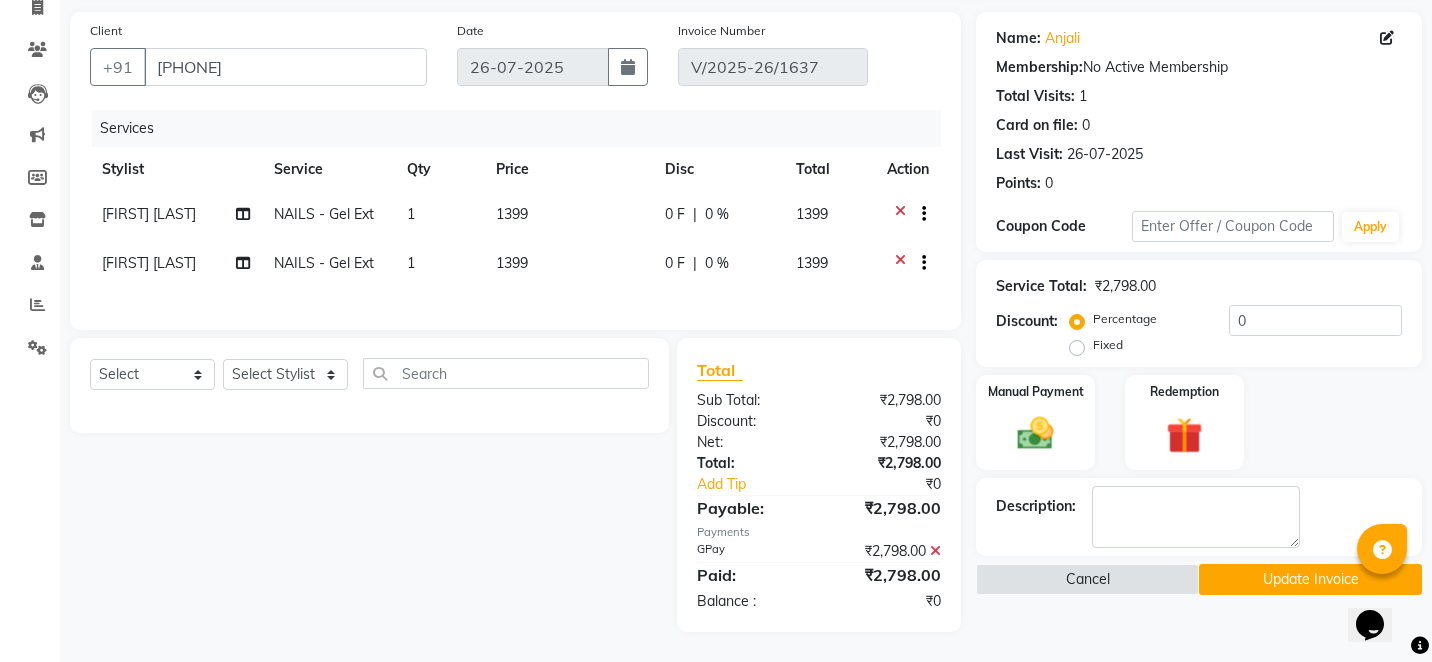 click on "Update Invoice" 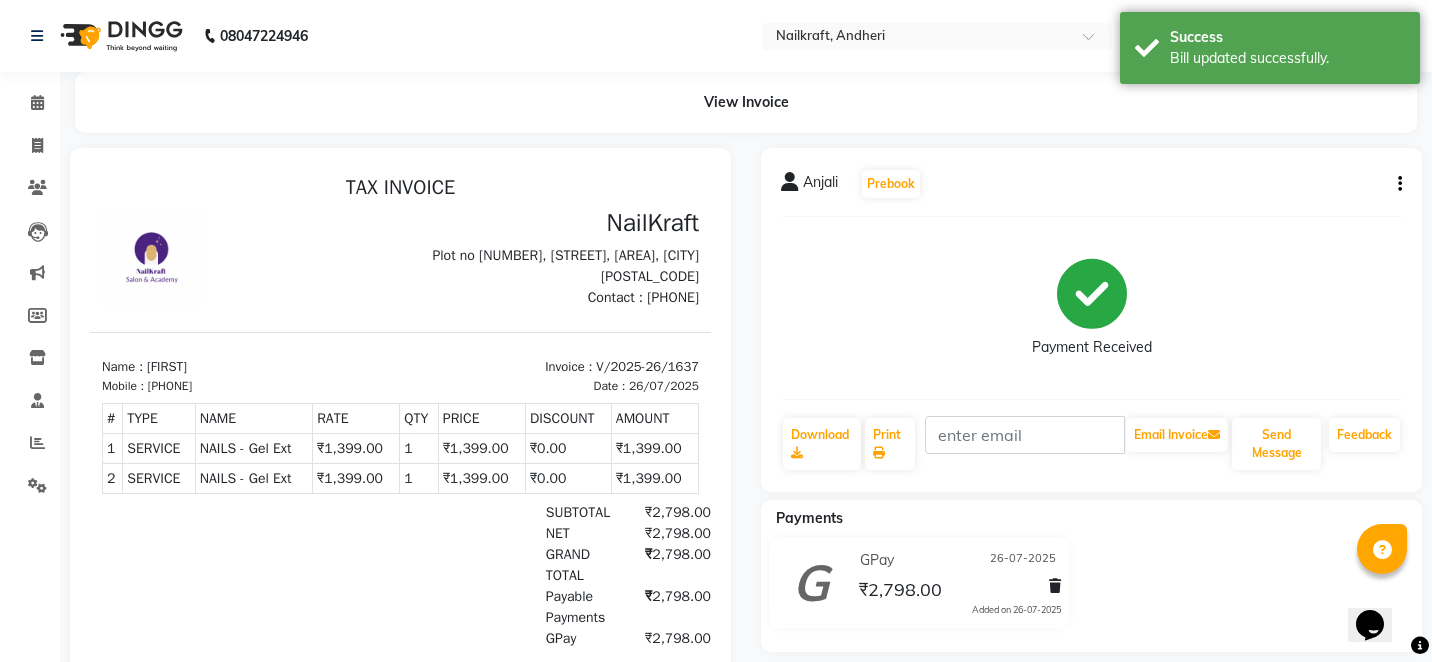 scroll, scrollTop: 0, scrollLeft: 0, axis: both 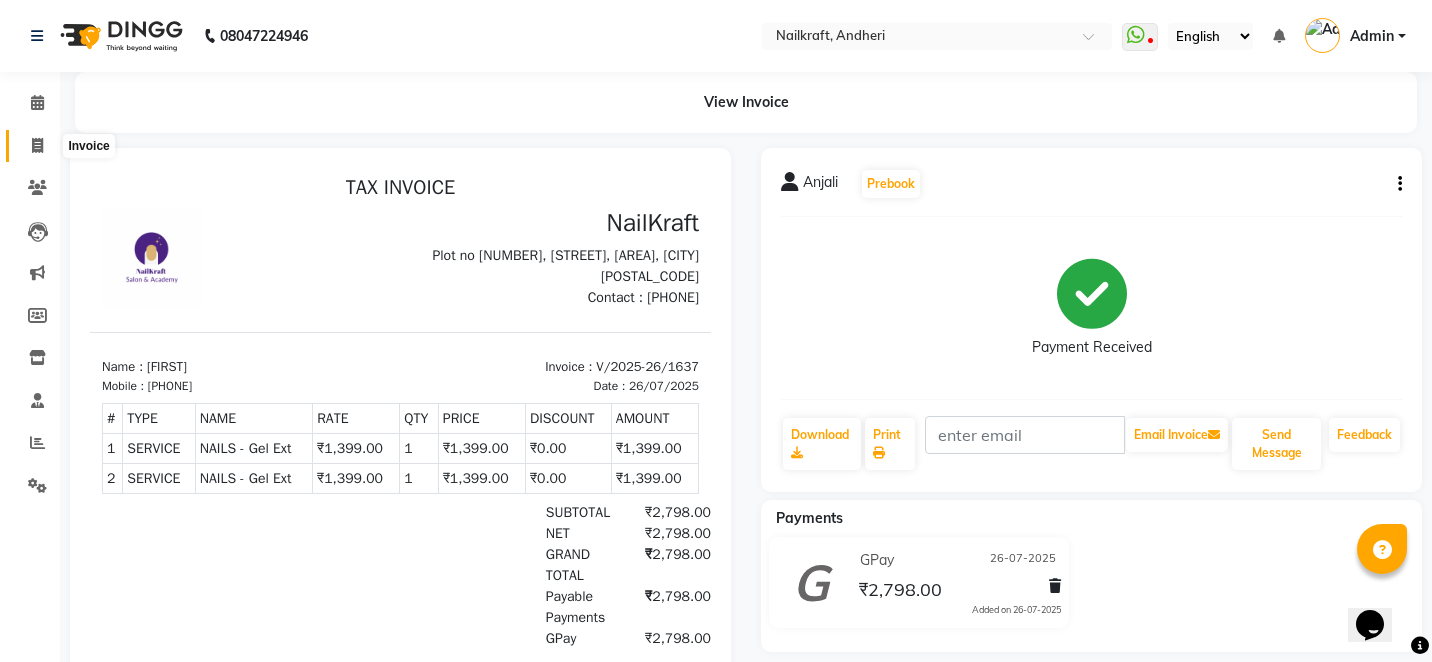 click 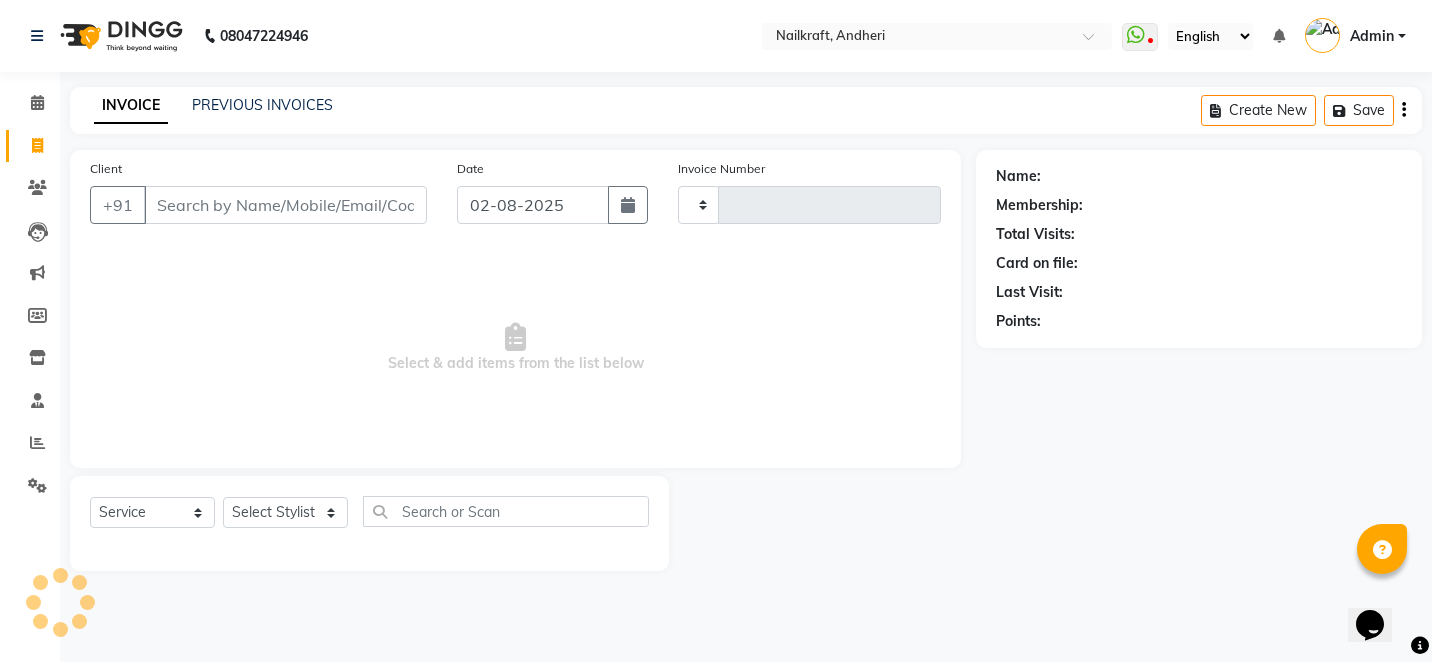 type on "1706" 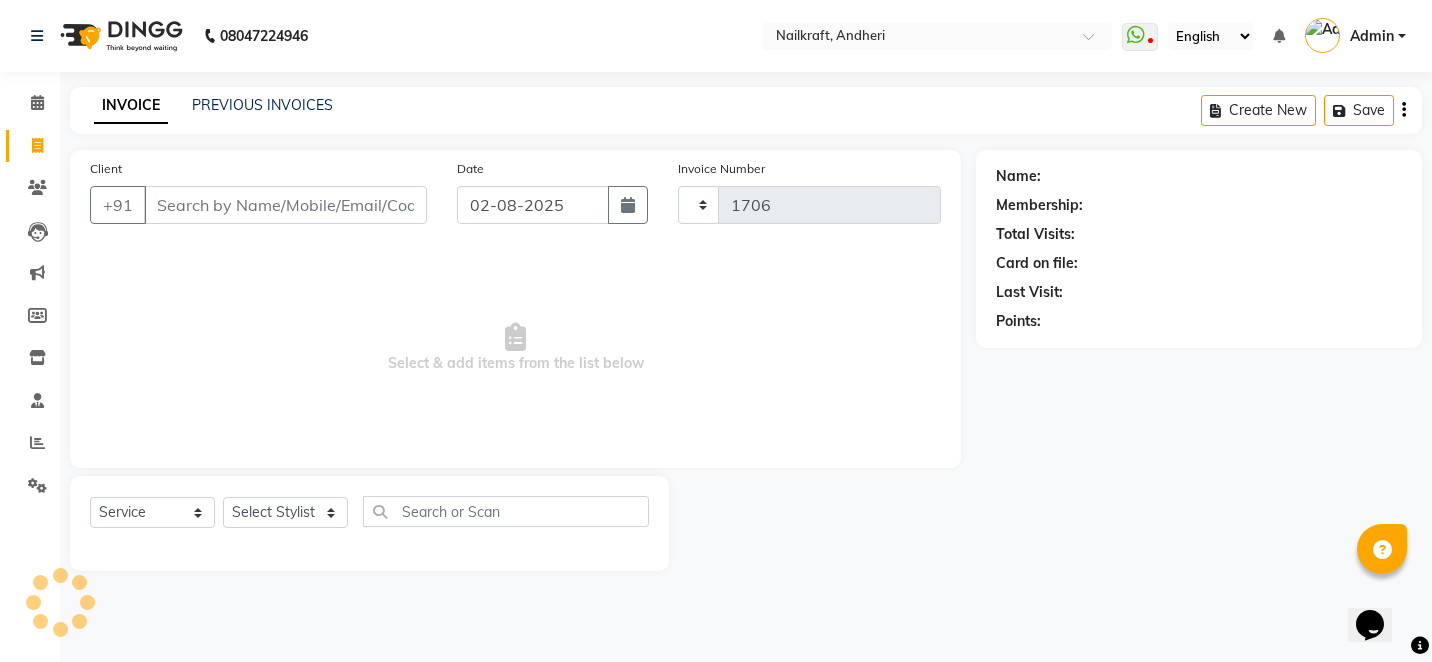 select on "6081" 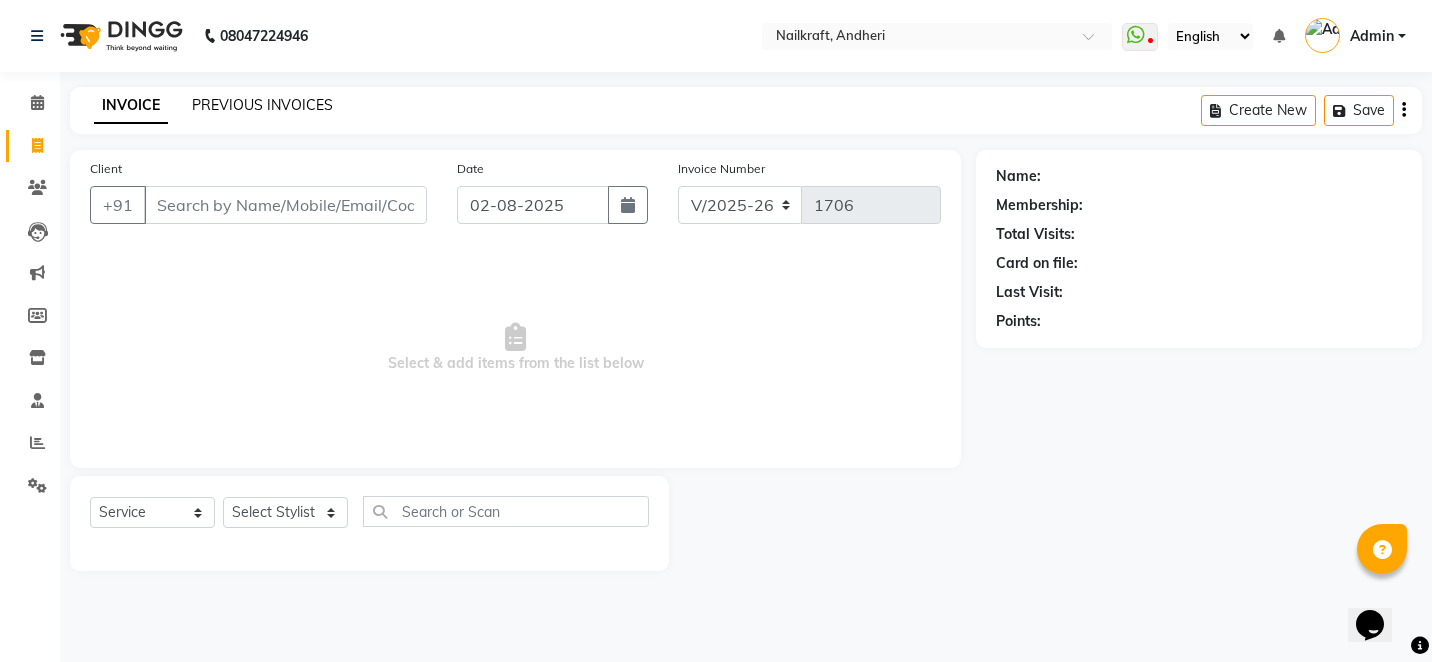 click on "PREVIOUS INVOICES" 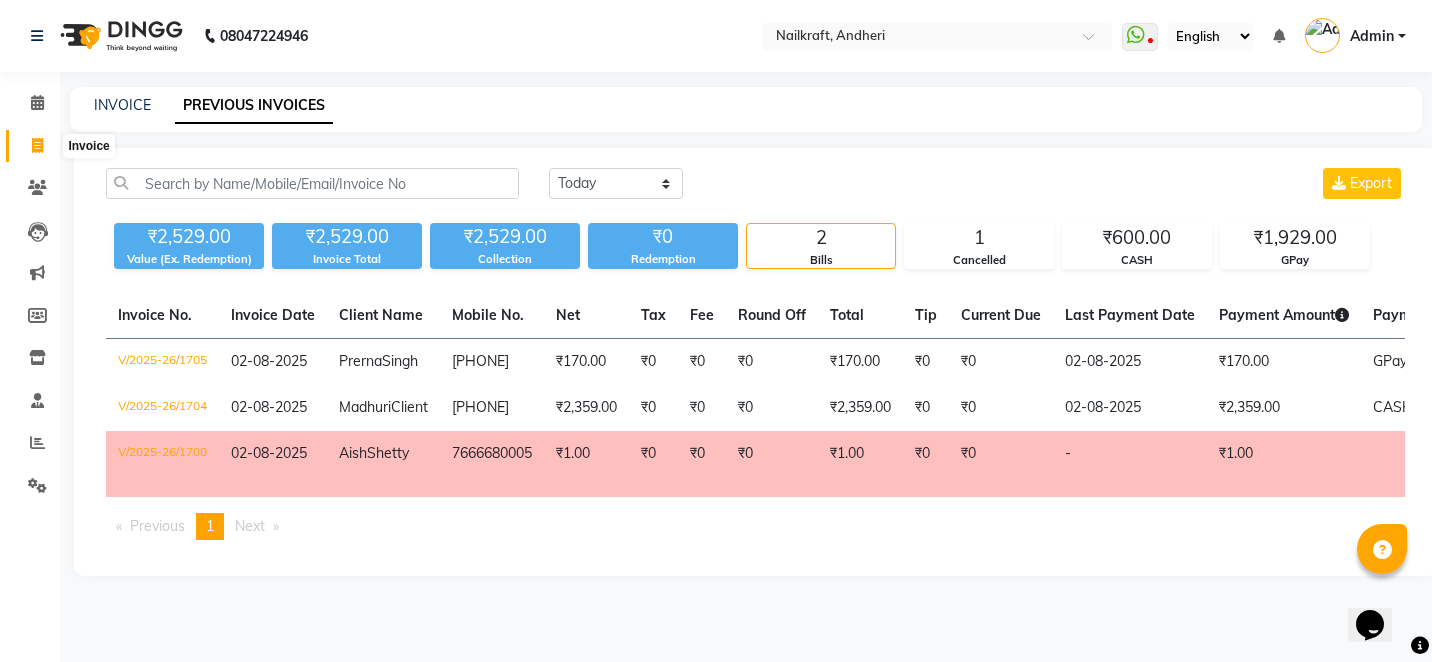 click 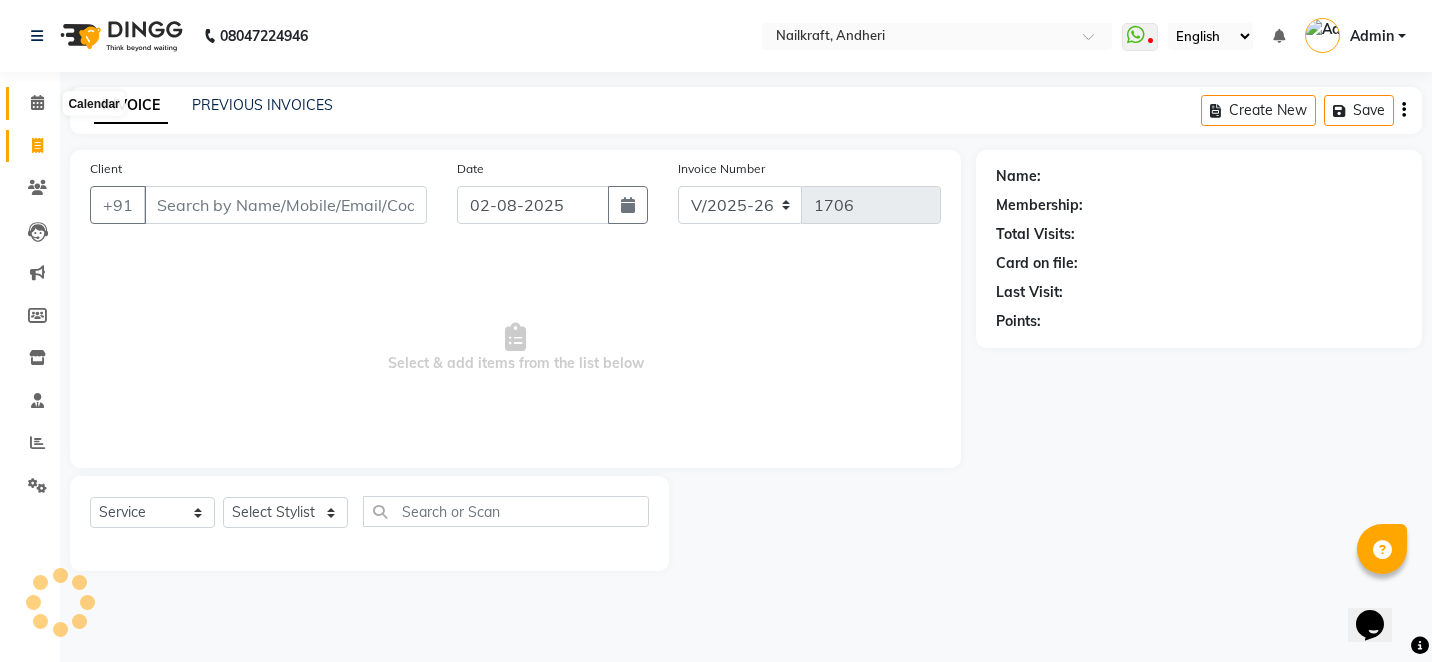 click 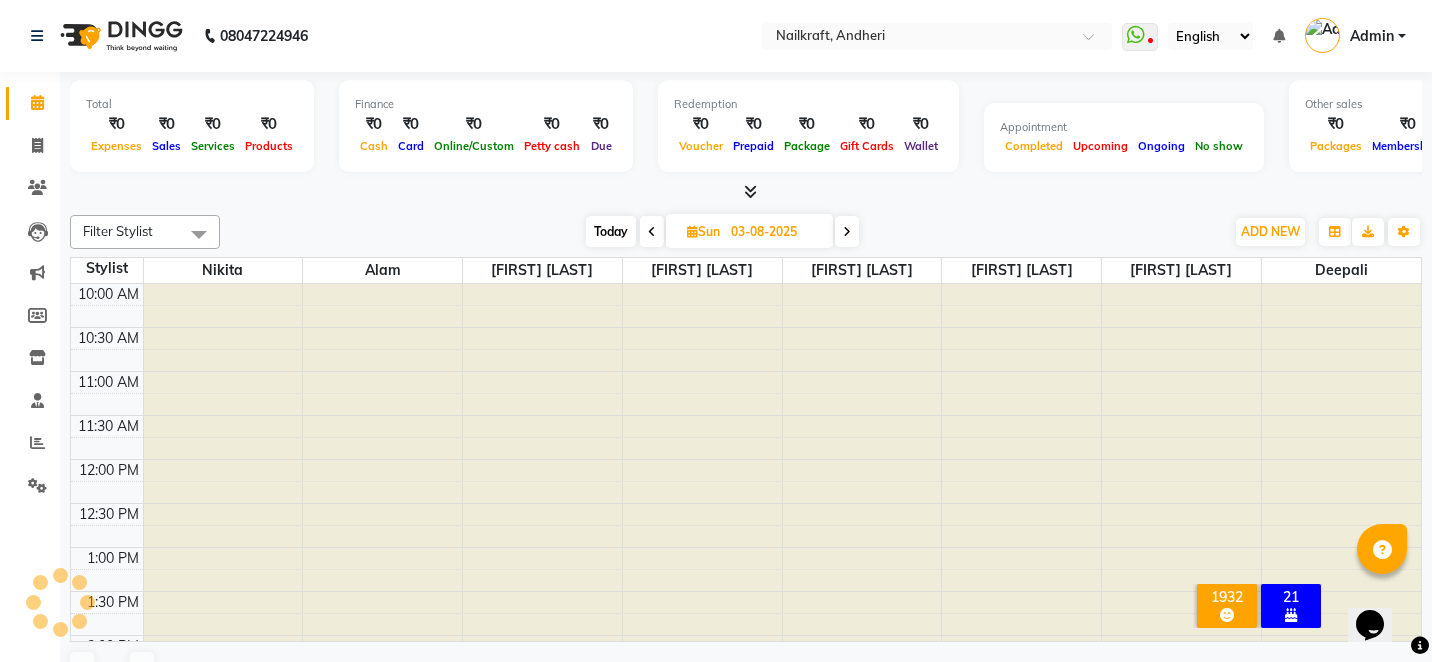 scroll, scrollTop: 0, scrollLeft: 0, axis: both 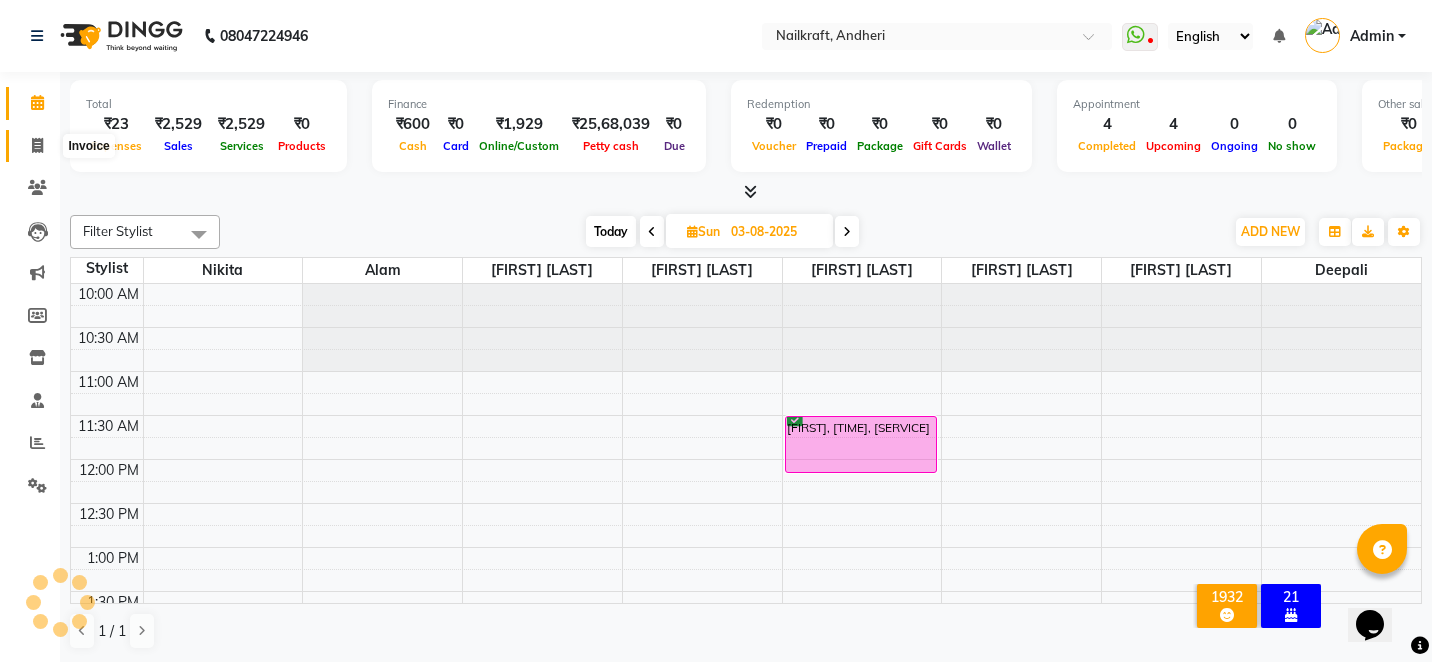 click 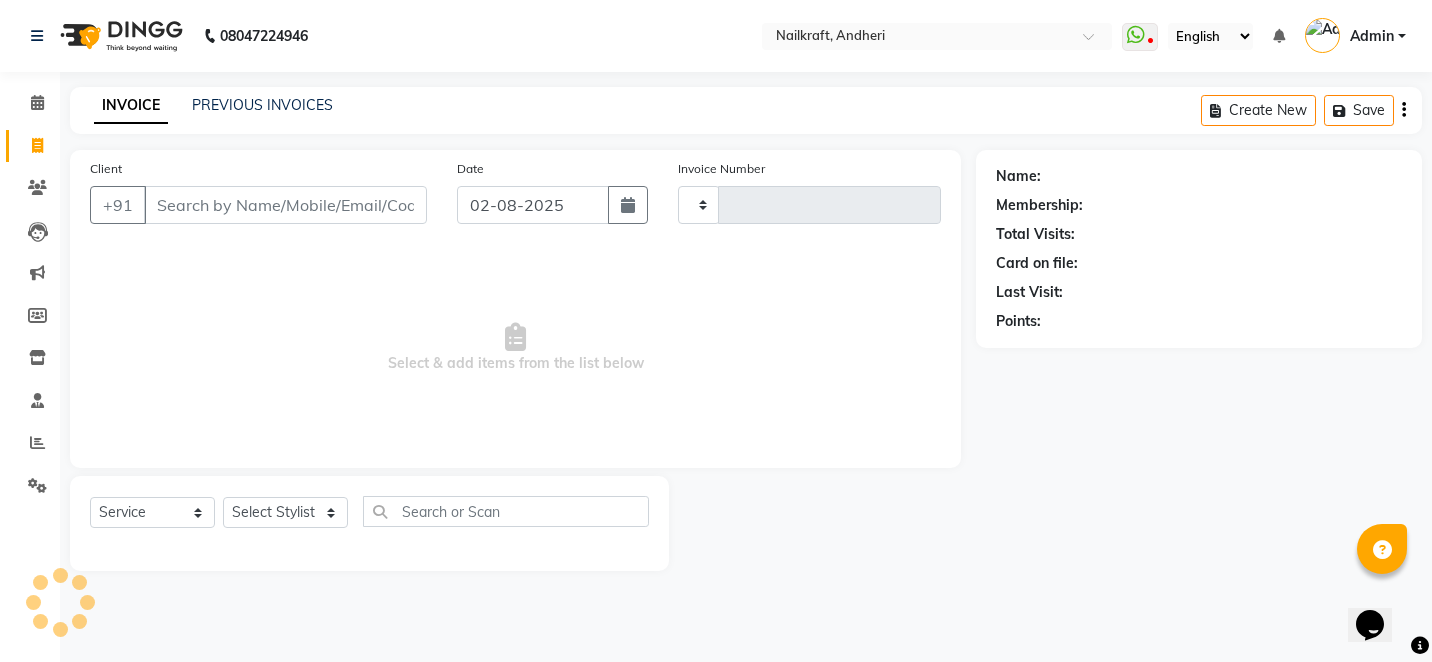 type on "1706" 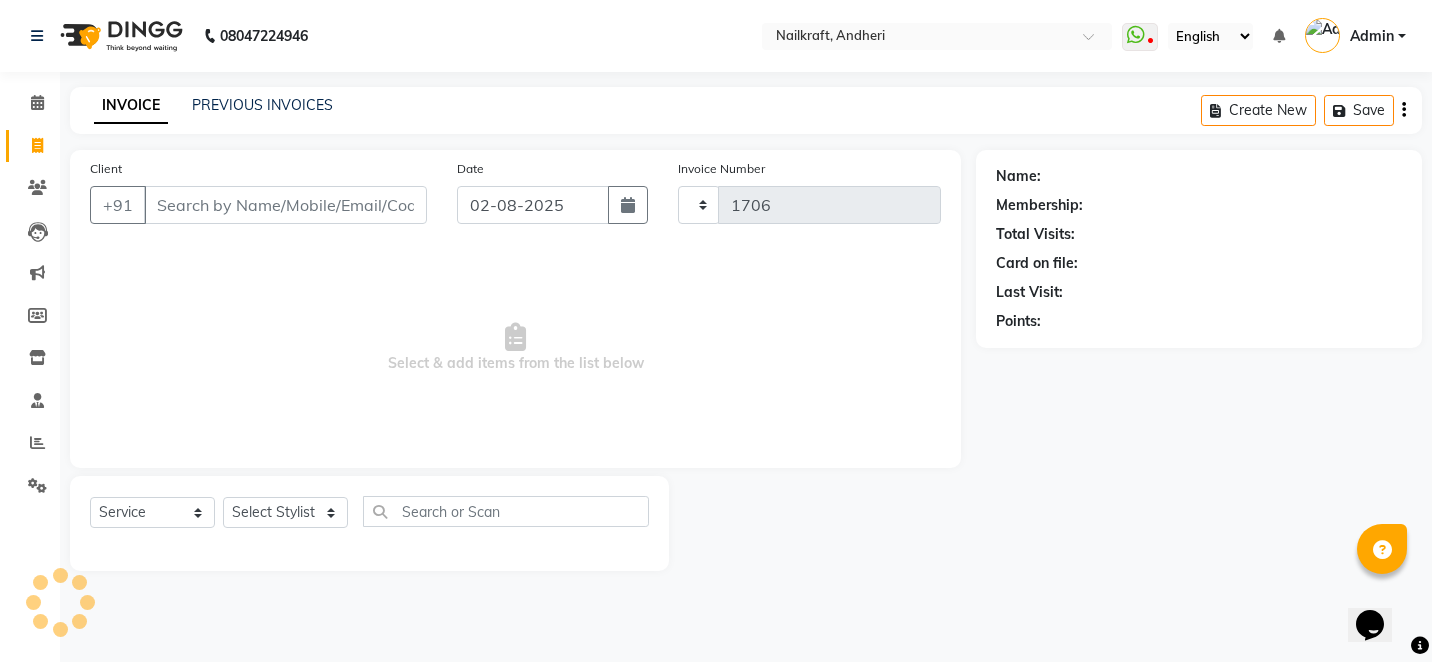 select on "6081" 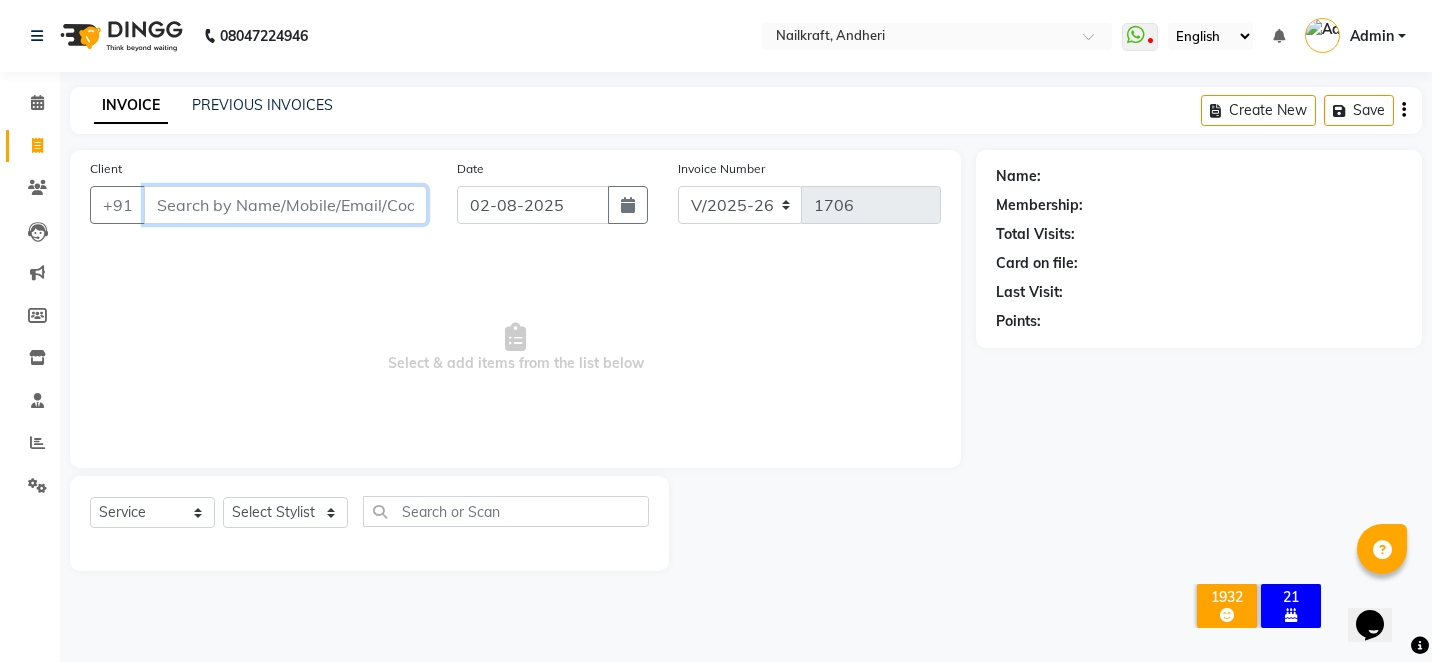 click on "Client" at bounding box center (285, 205) 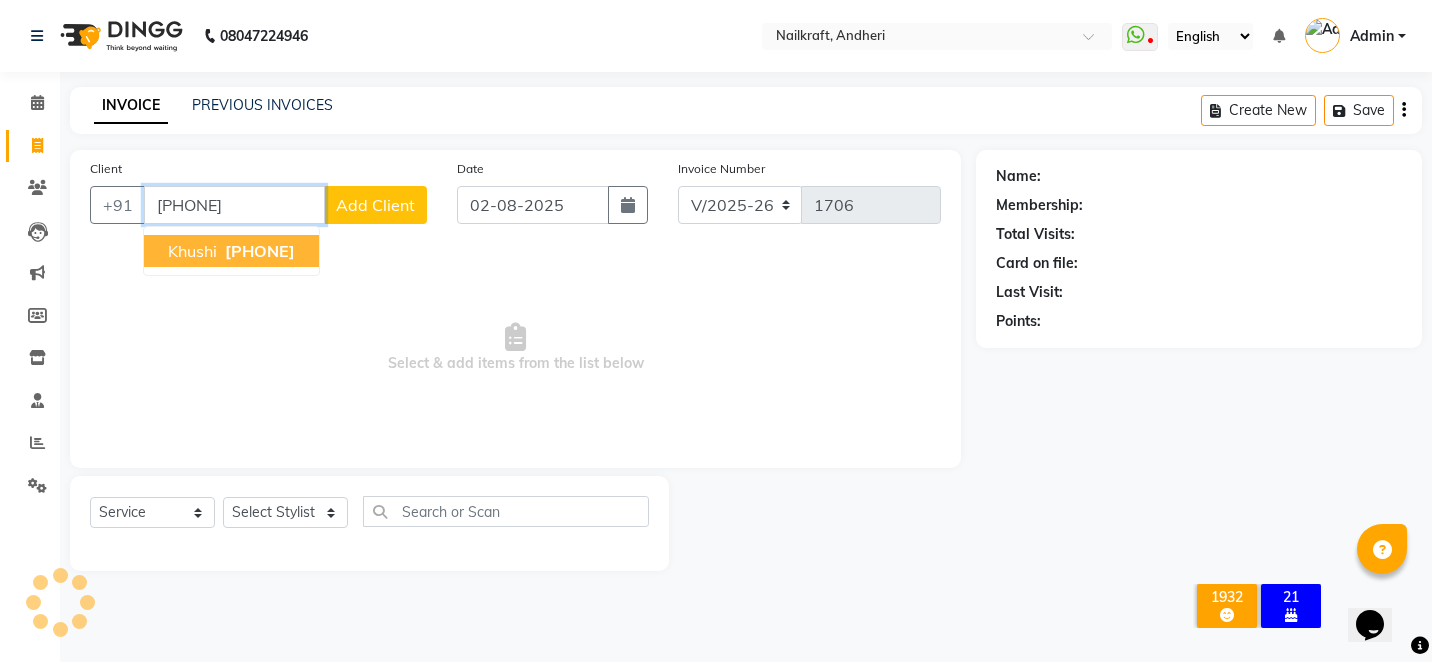 click on "[PHONE]" at bounding box center (260, 251) 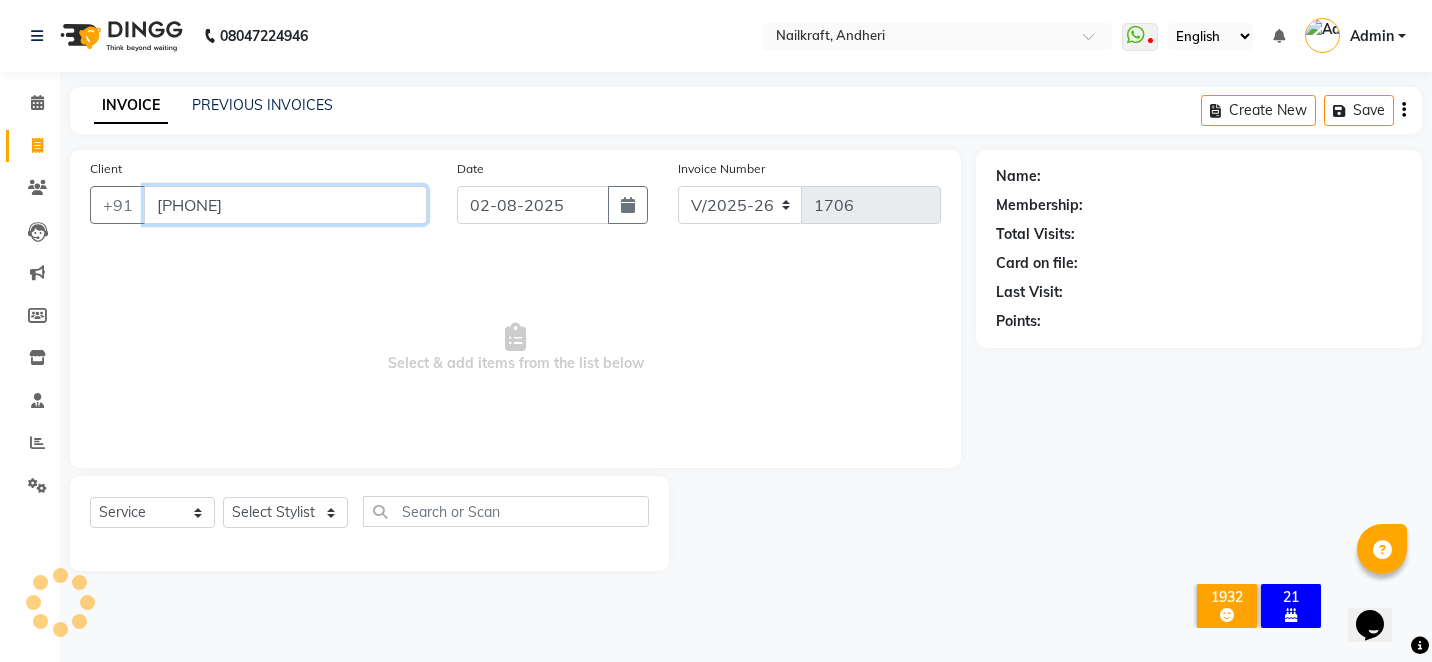 type on "[PHONE]" 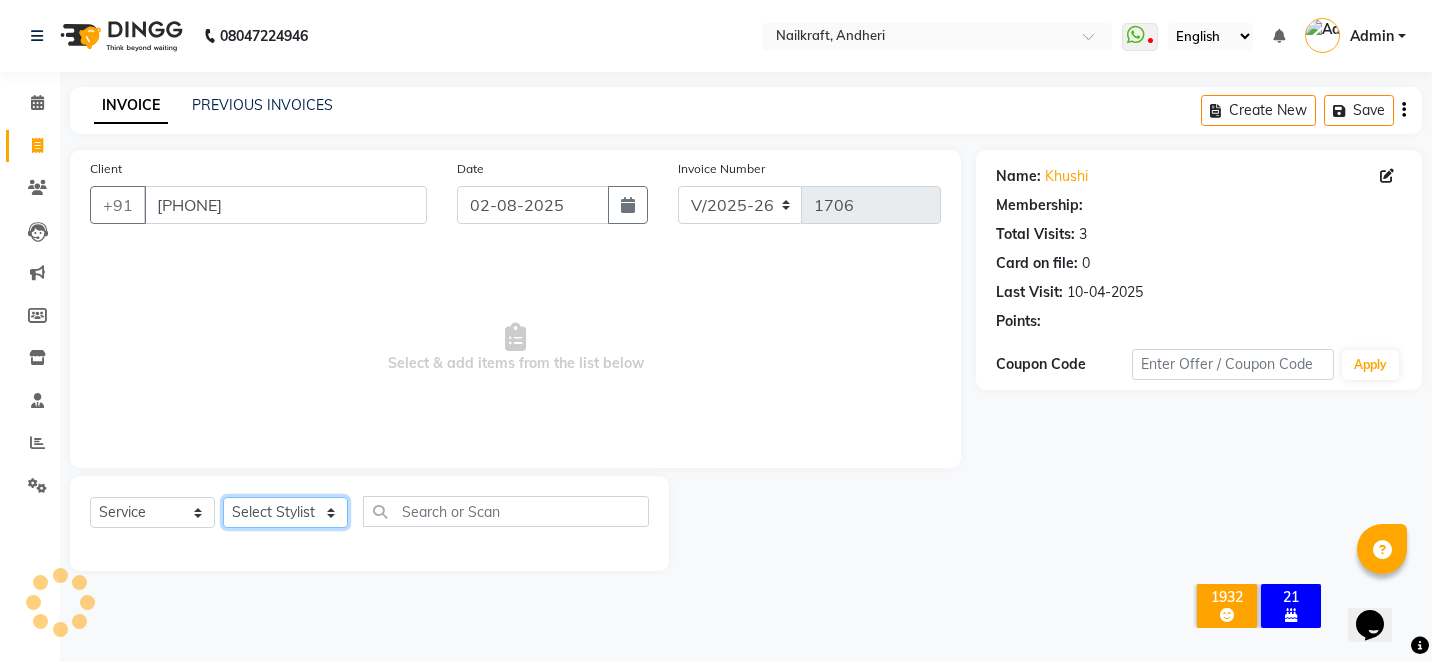 click on "Select Stylist Alam Arshad shaikh Deepali Deepu Chatry NailKraft Nikita NITA  CHAHAL  Sneha Balu Ichake Vaishali Vinod Yadav" 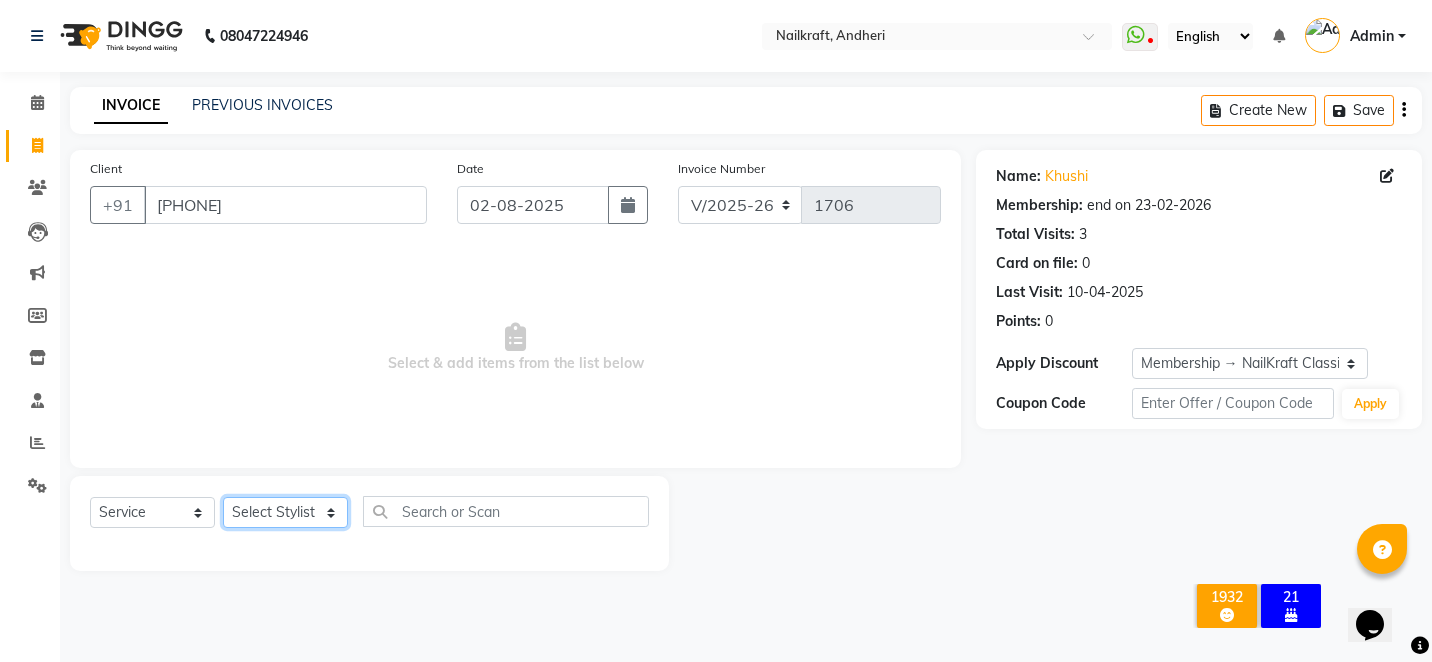 select on "76415" 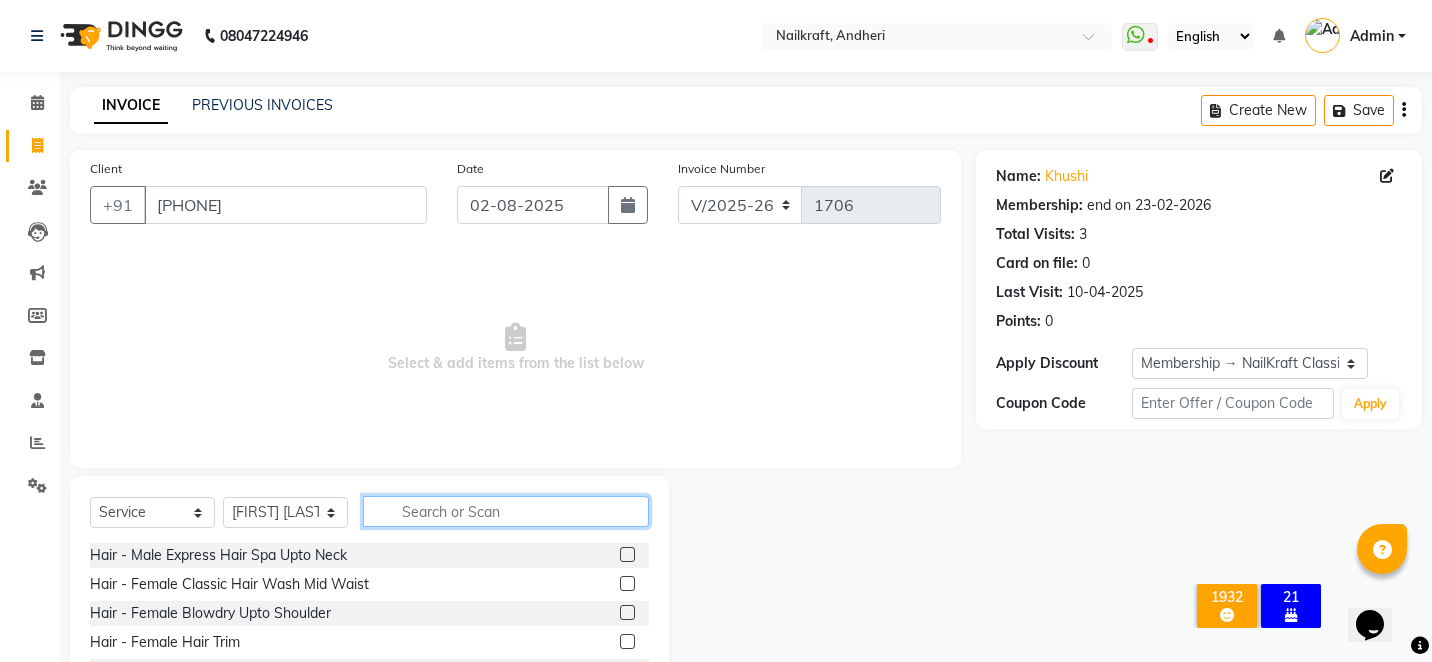 click 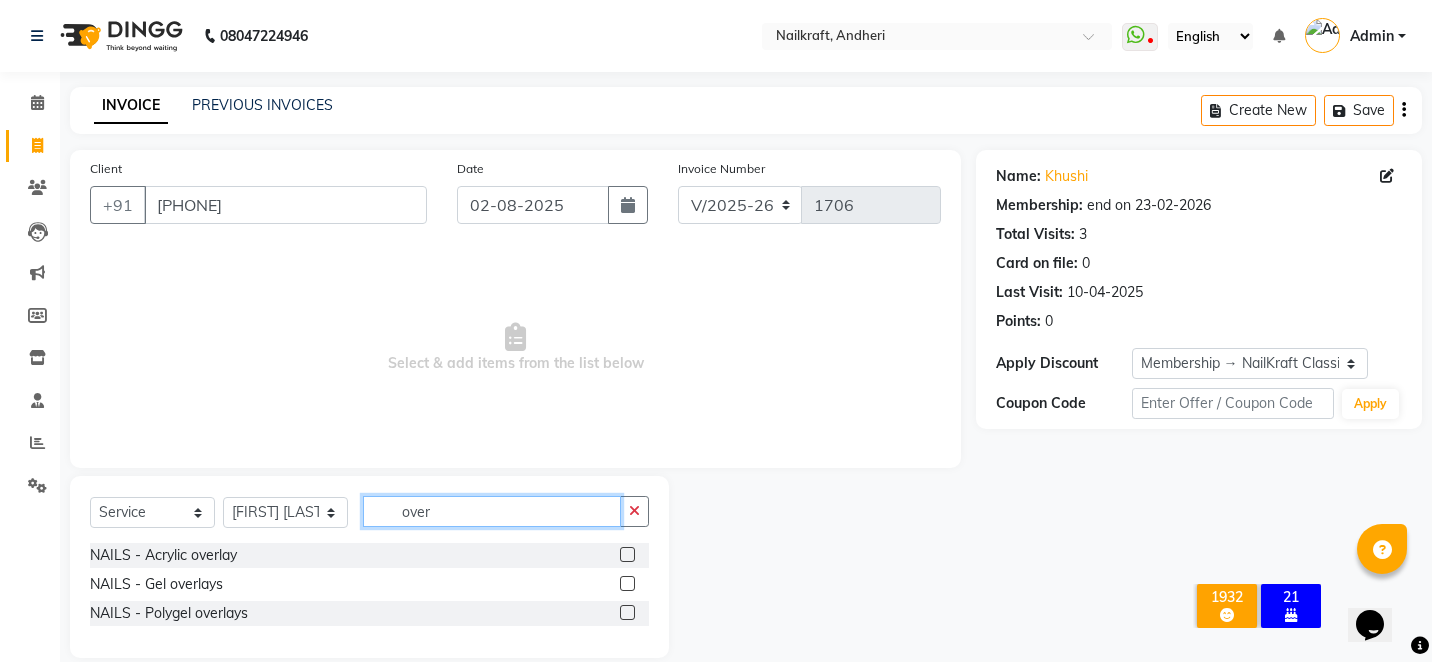 type on "over" 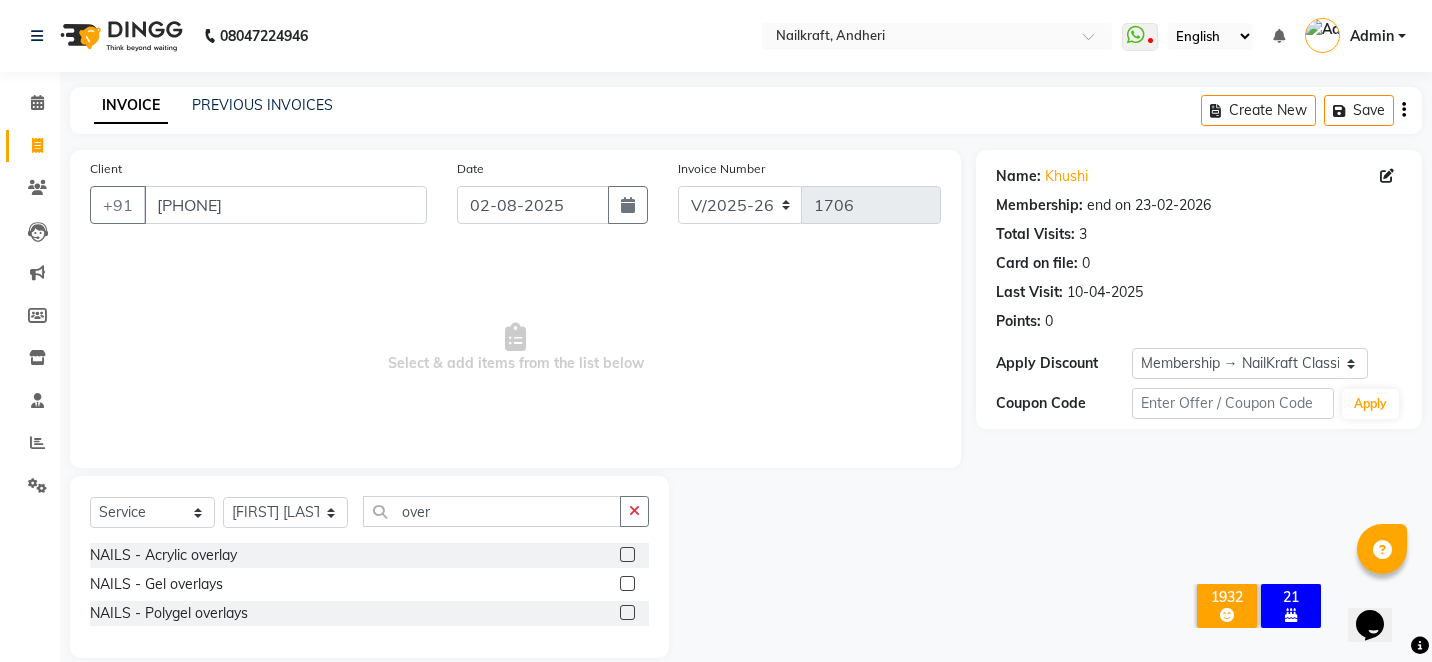click 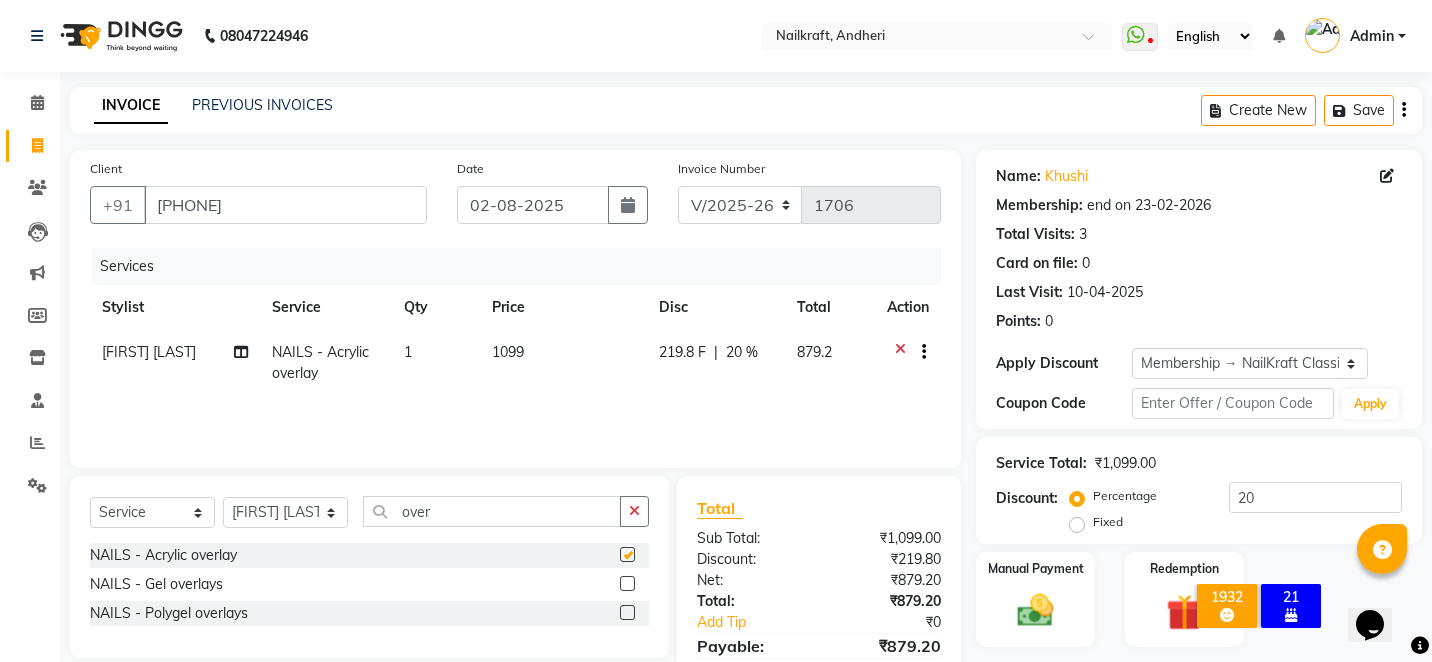 checkbox on "false" 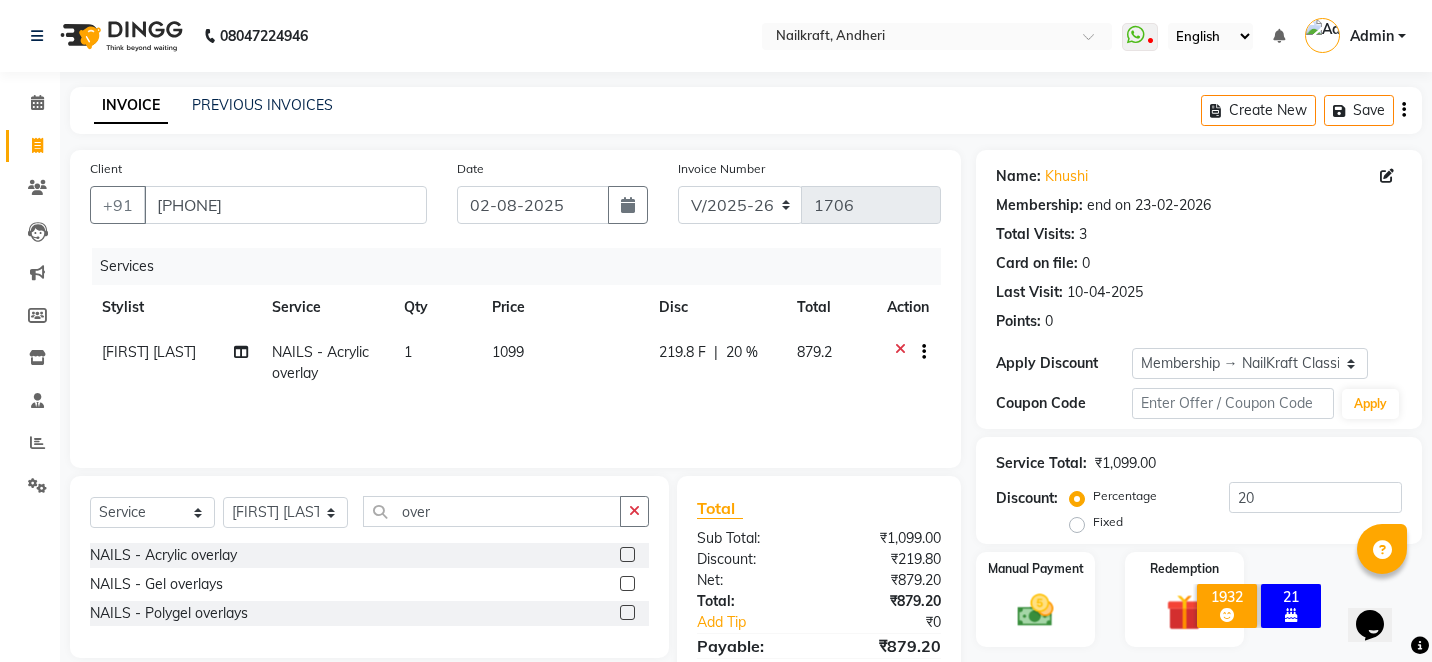 click on "1099" 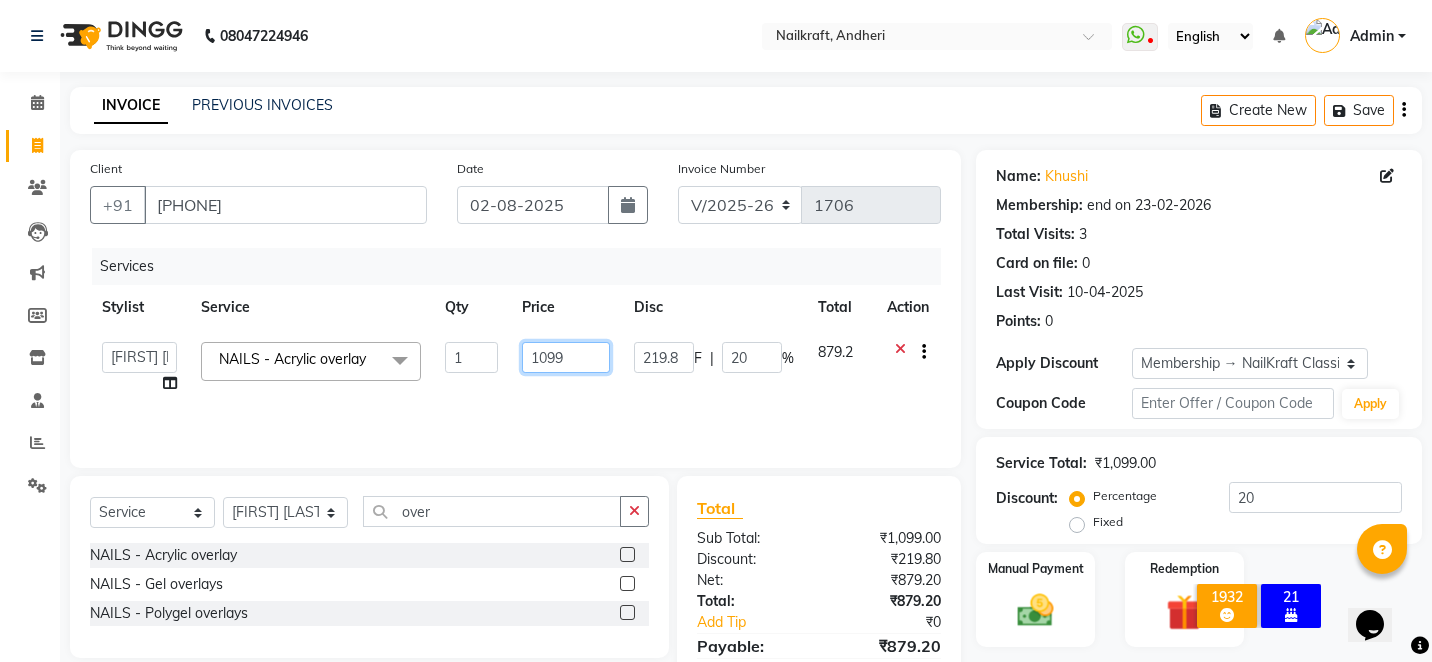 click on "1099" 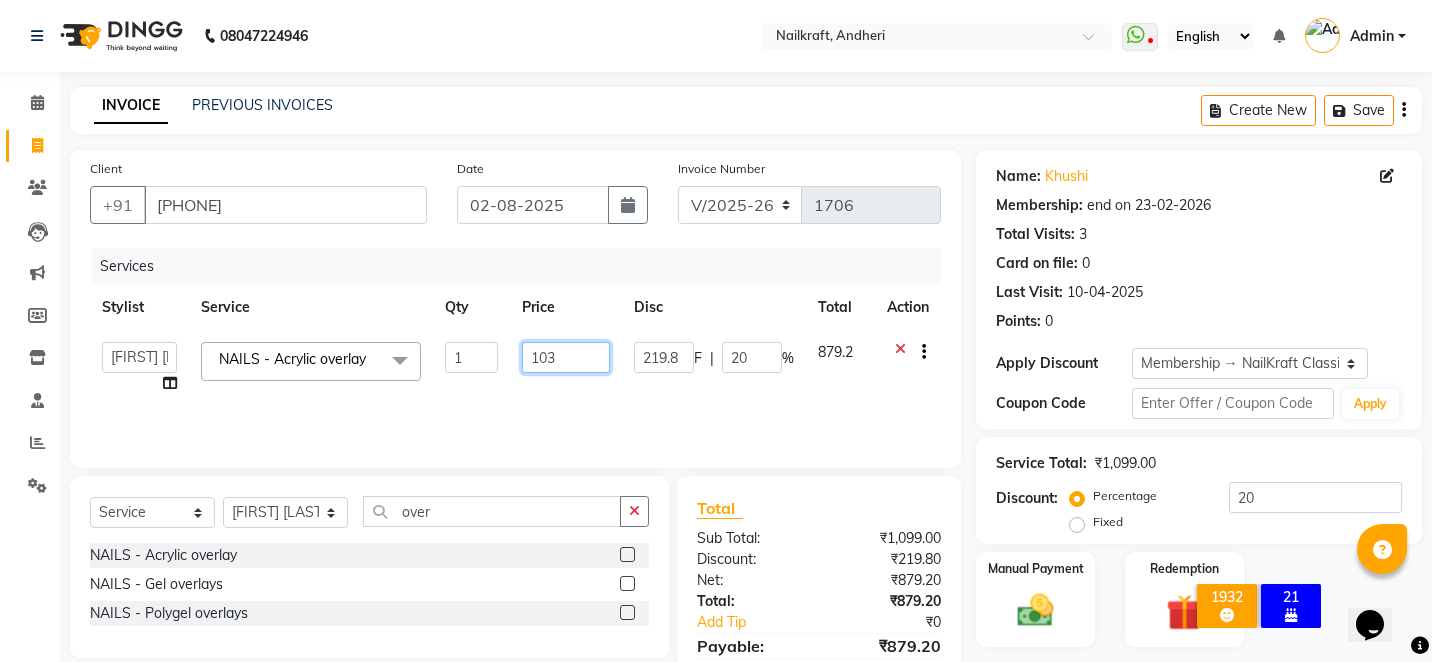 type on "1039" 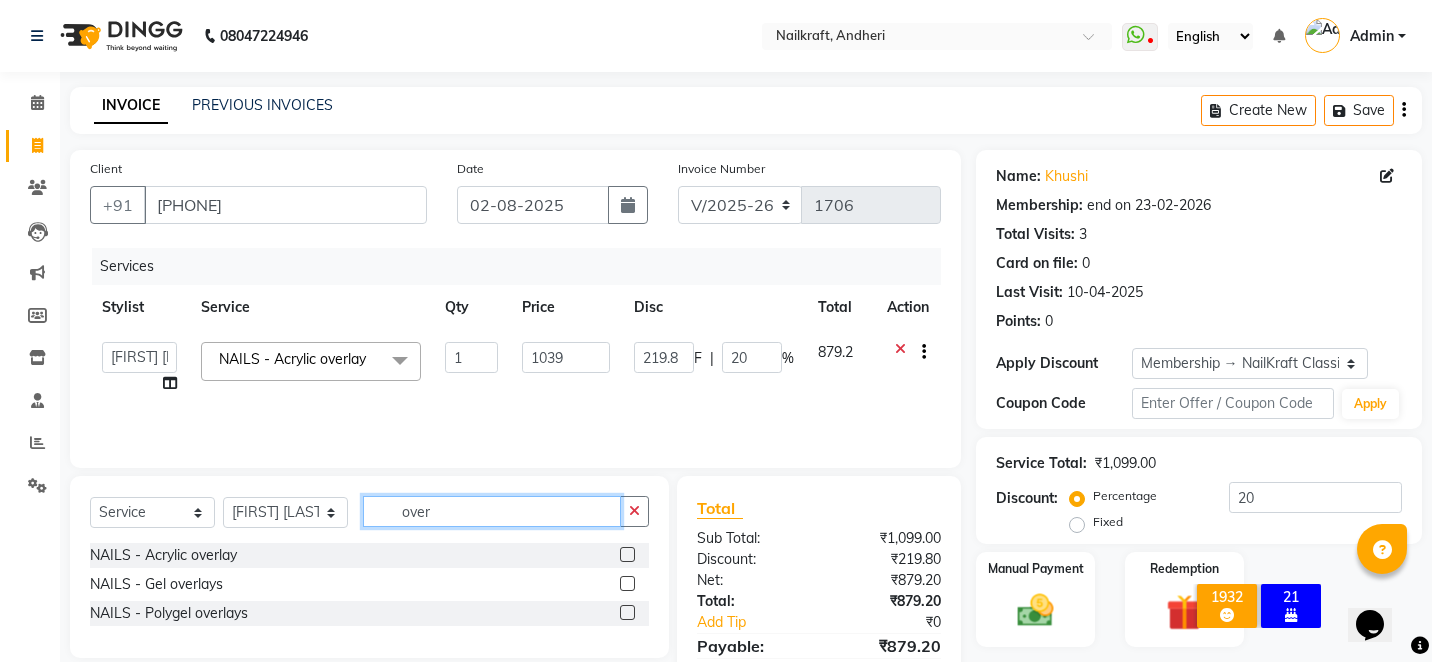 click on "over" 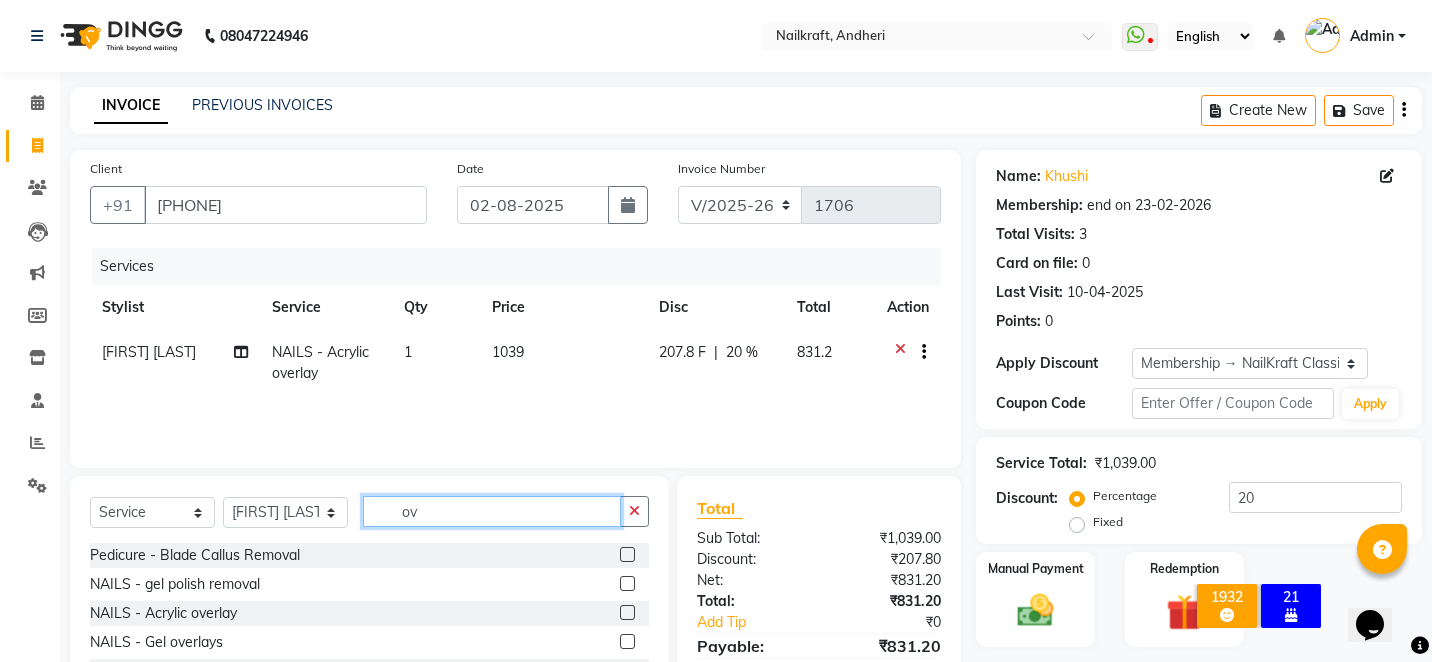 type on "o" 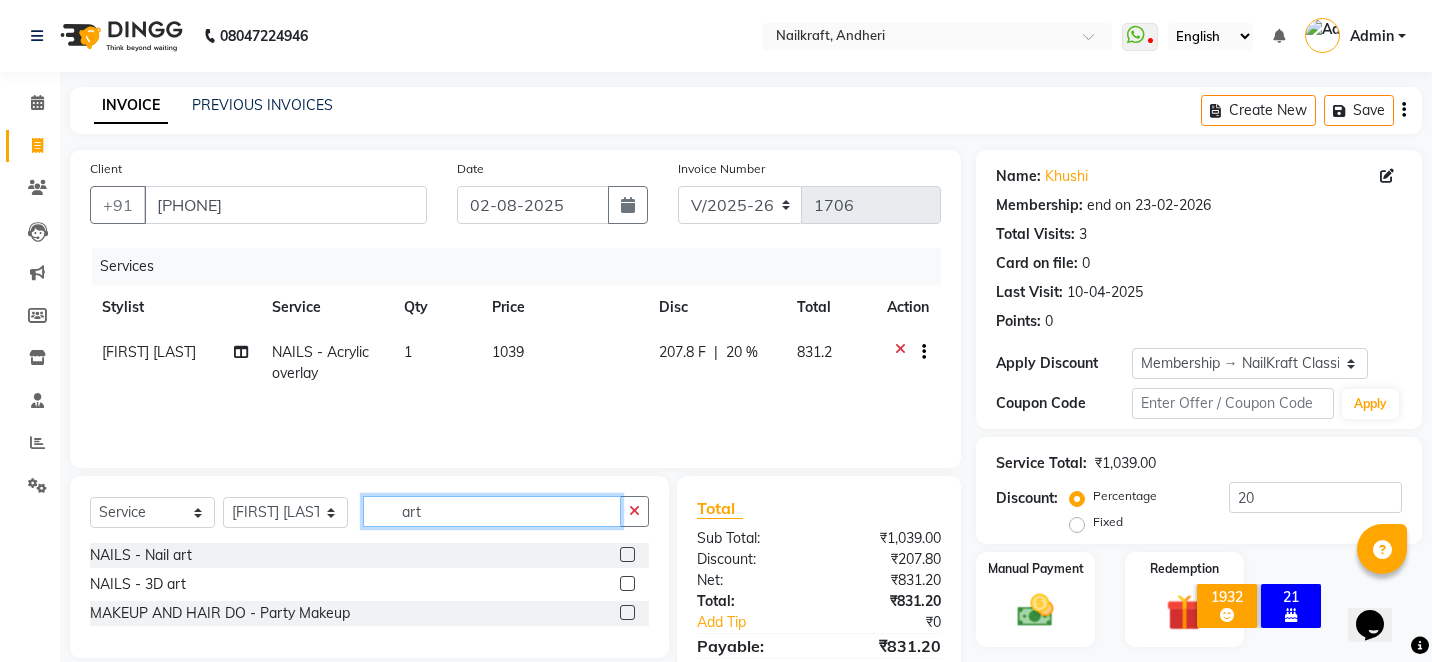 type on "art" 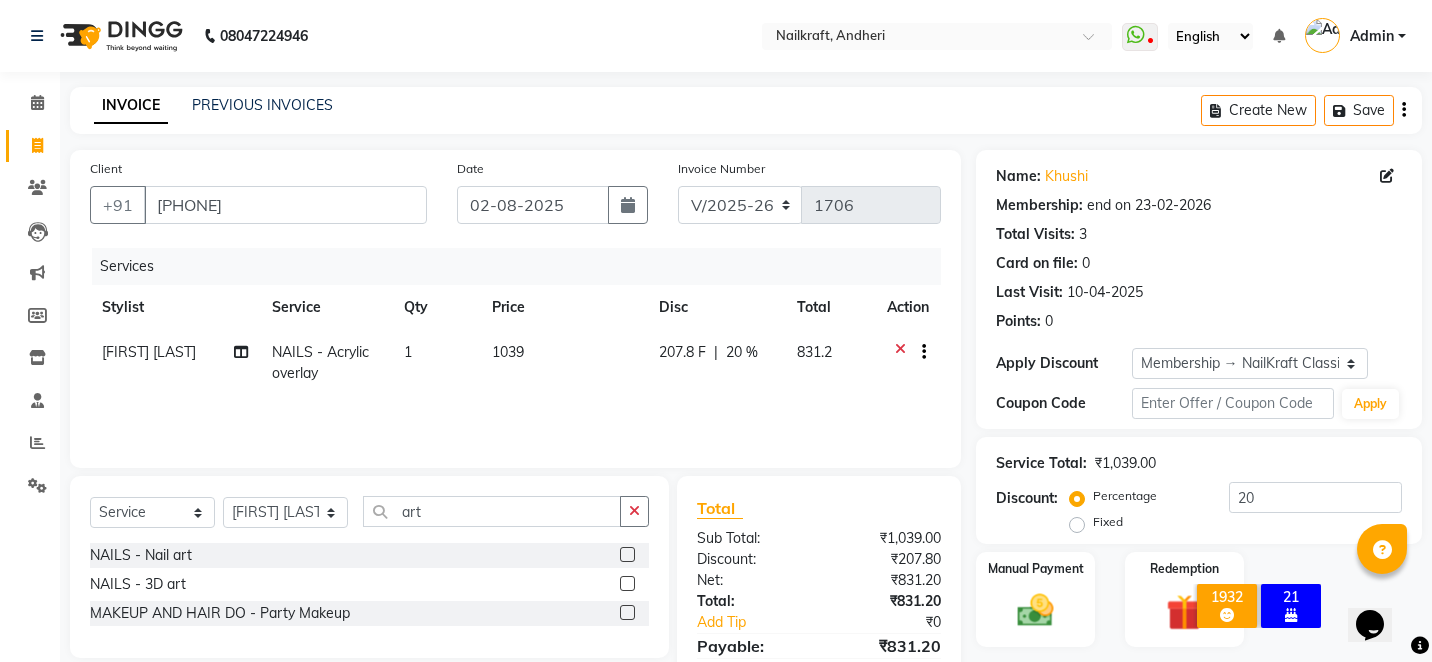click 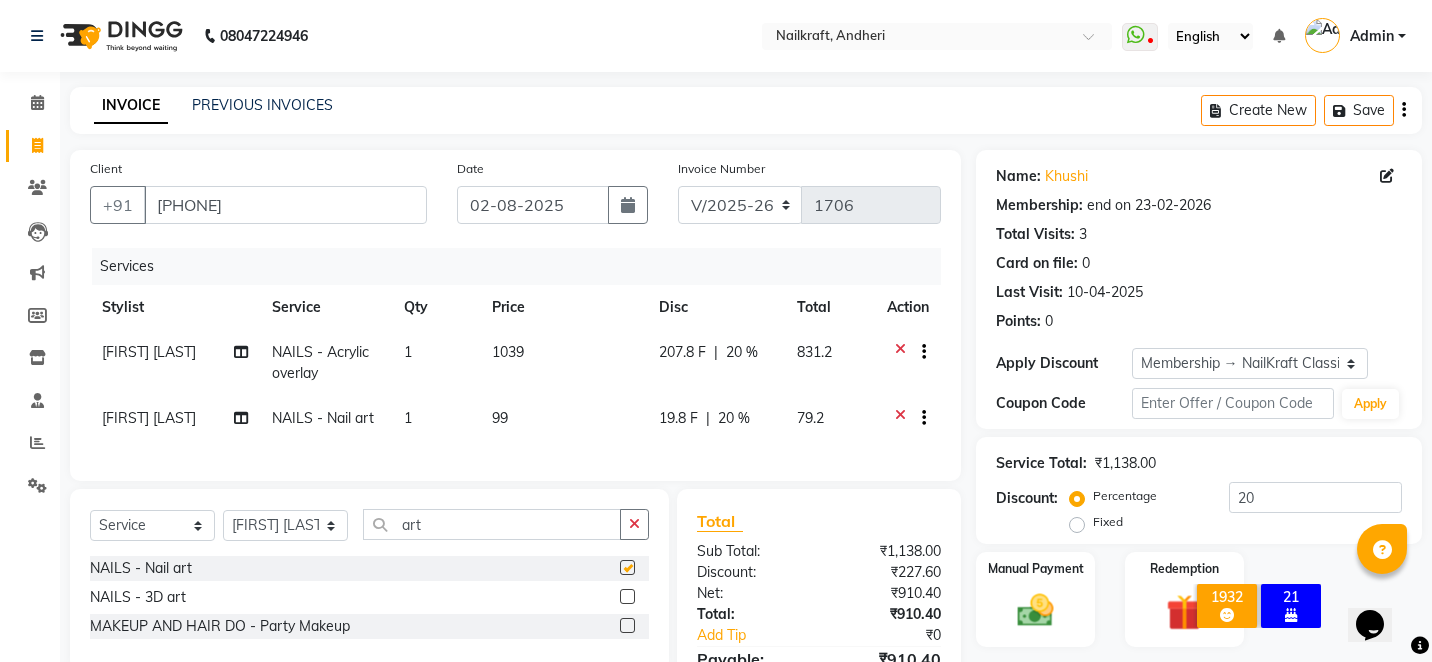 checkbox on "false" 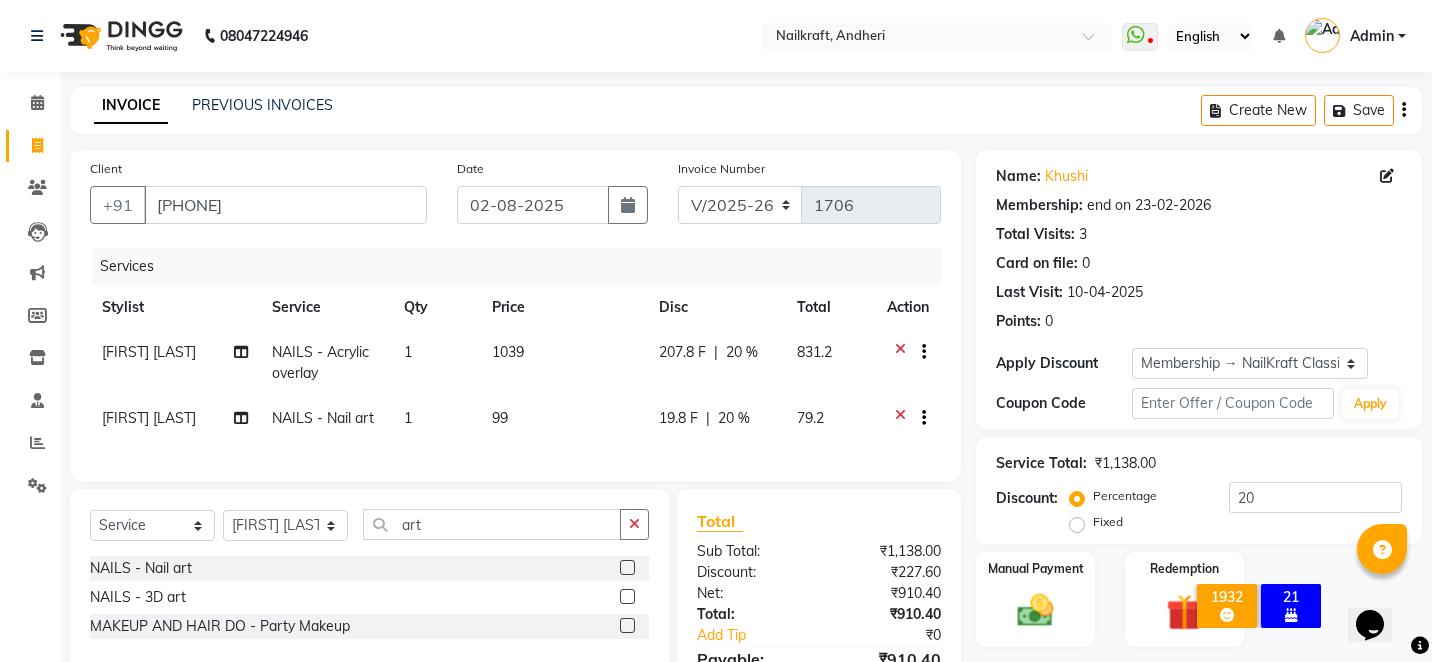 click on "99" 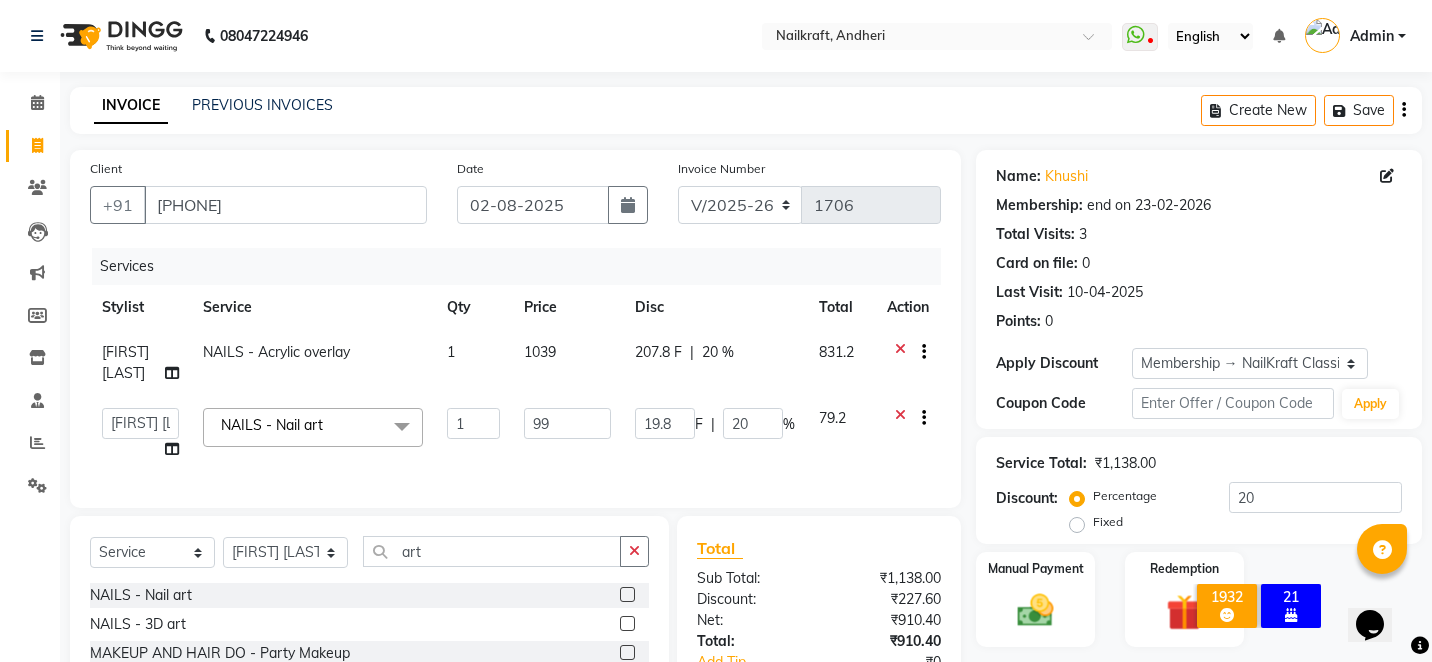 click on "99" 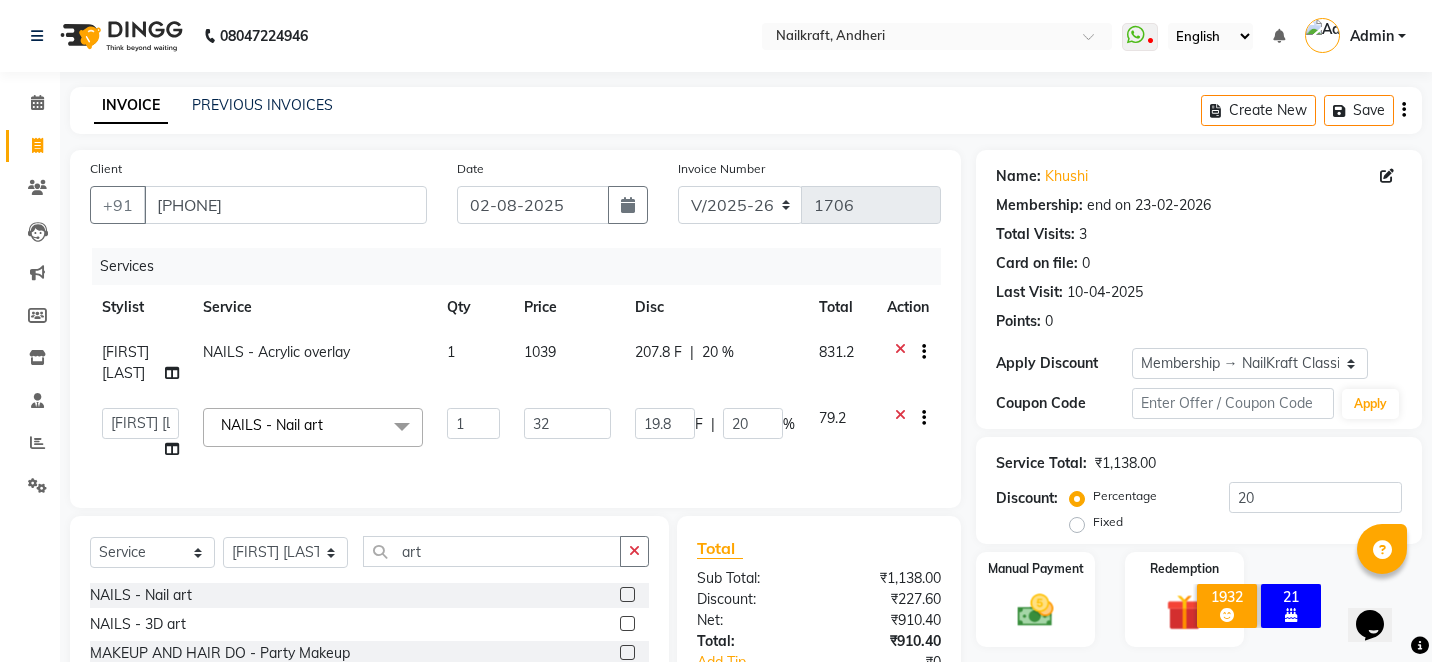 type on "320" 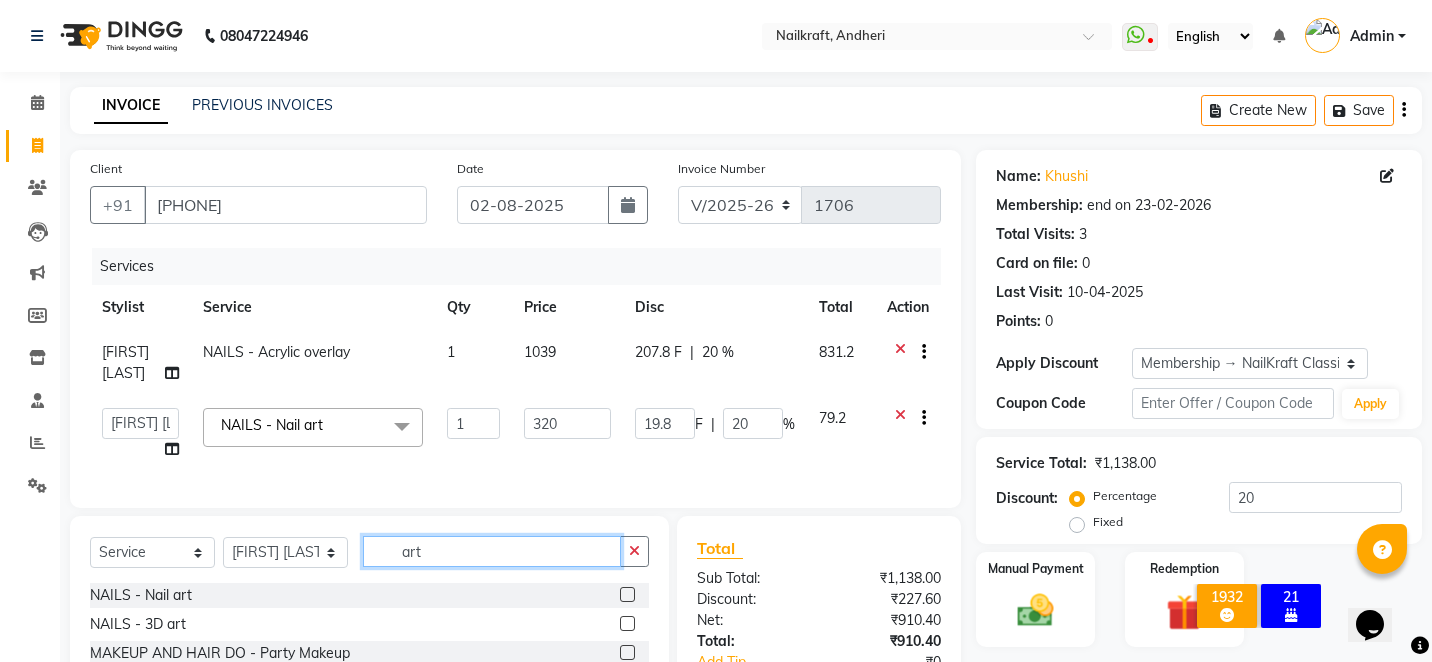 click on "Select  Service  Product  Membership  Package Voucher Prepaid Gift Card  Select Stylist Alam Arshad shaikh Deepali Deepu Chatry NailKraft Nikita NITA  CHAHAL  Sneha Balu Ichake Vaishali Vinod Yadav art NAILS - Nail art  NAILS - 3D art  MAKEUP AND HAIR DO - Party Makeup" 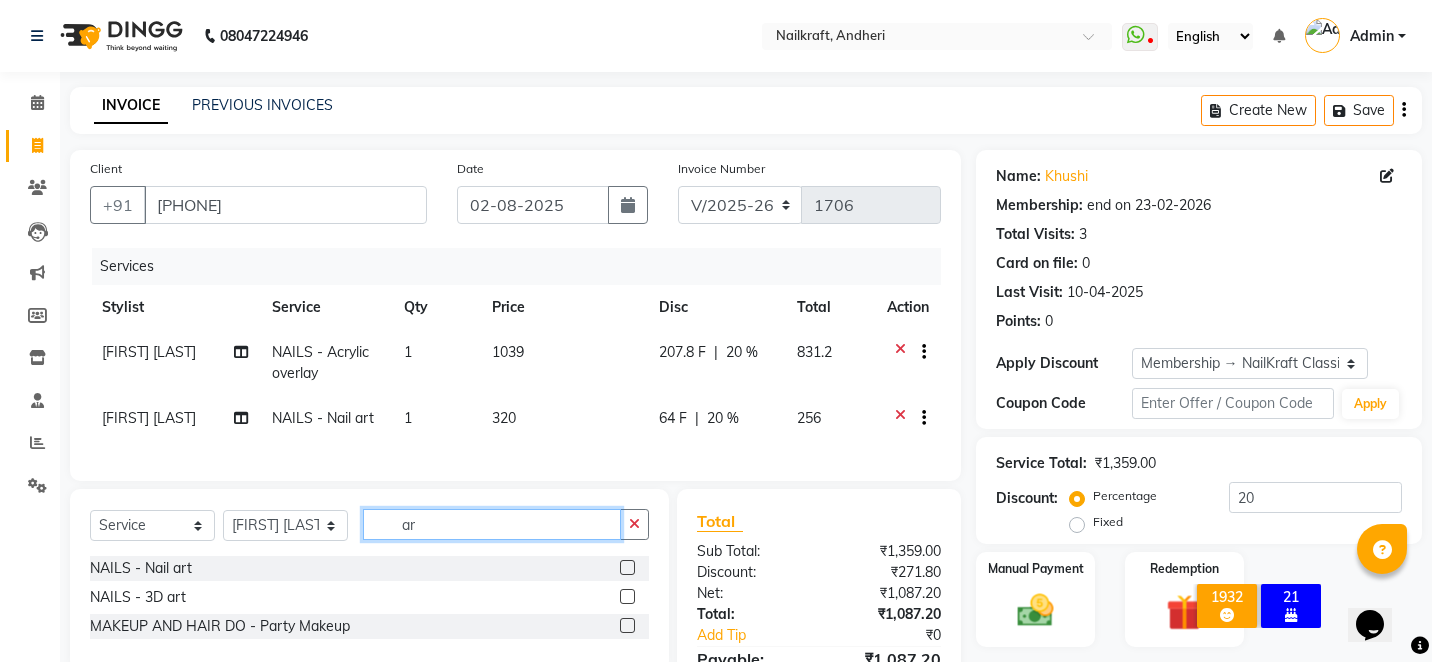type on "a" 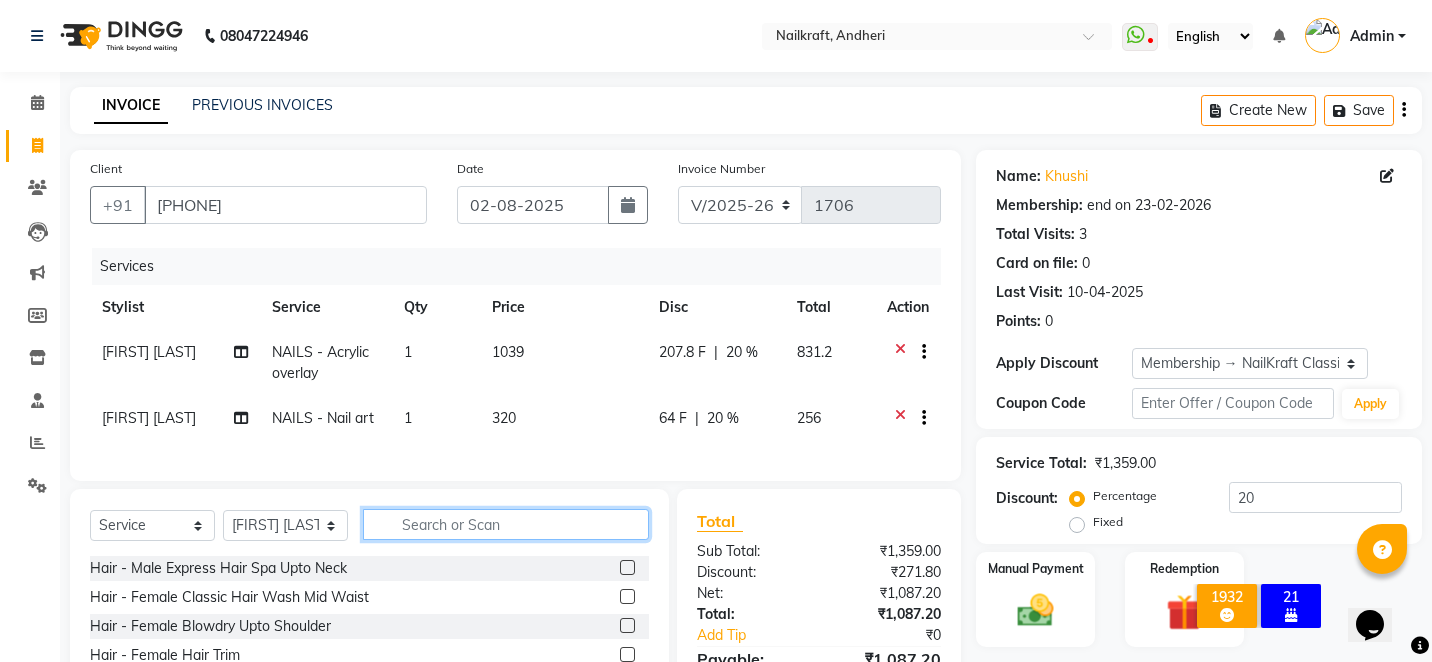 type 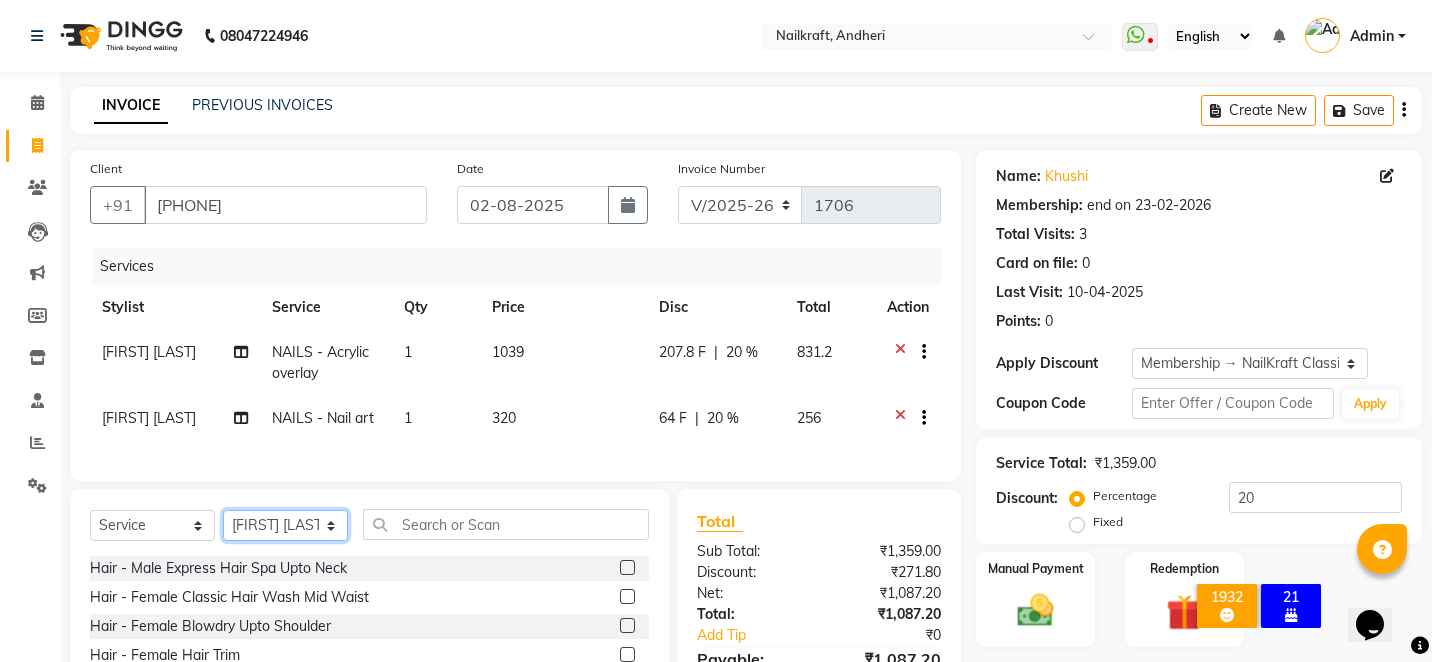 click on "Select Stylist Alam Arshad shaikh Deepali Deepu Chatry NailKraft Nikita NITA  CHAHAL  Sneha Balu Ichake Vaishali Vinod Yadav" 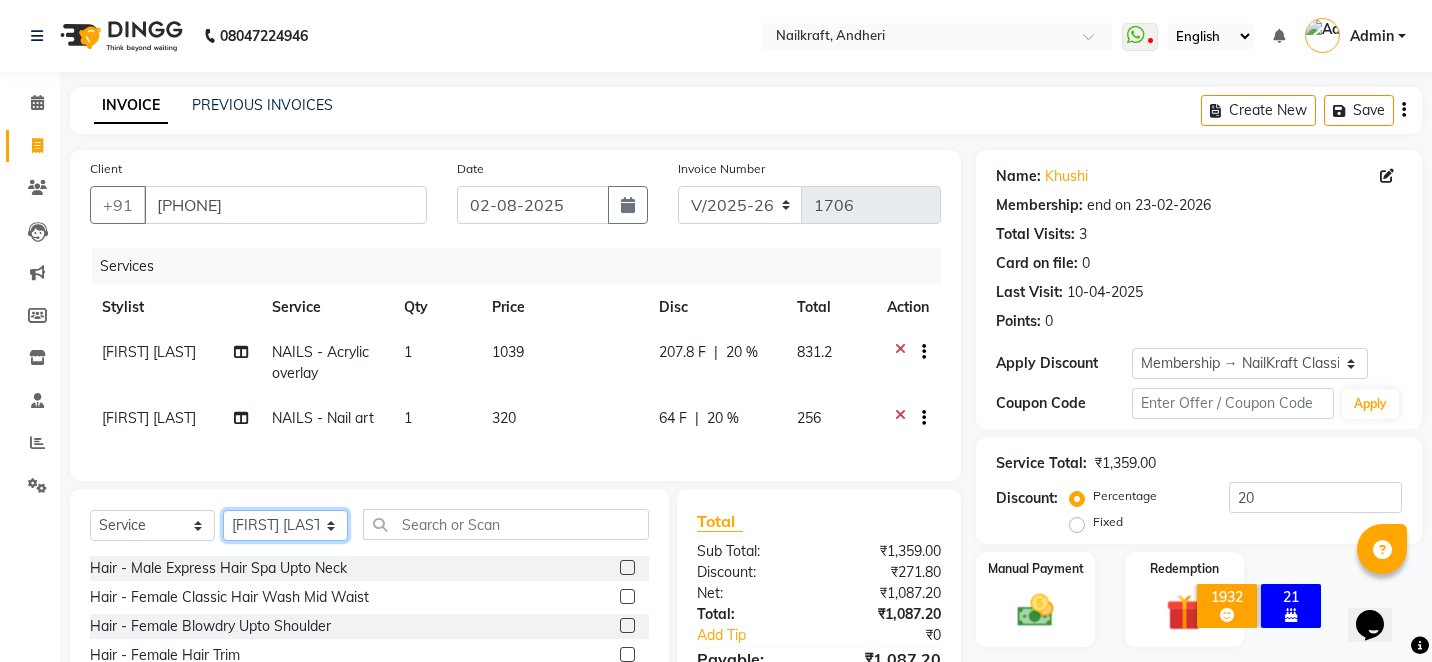 select on "77067" 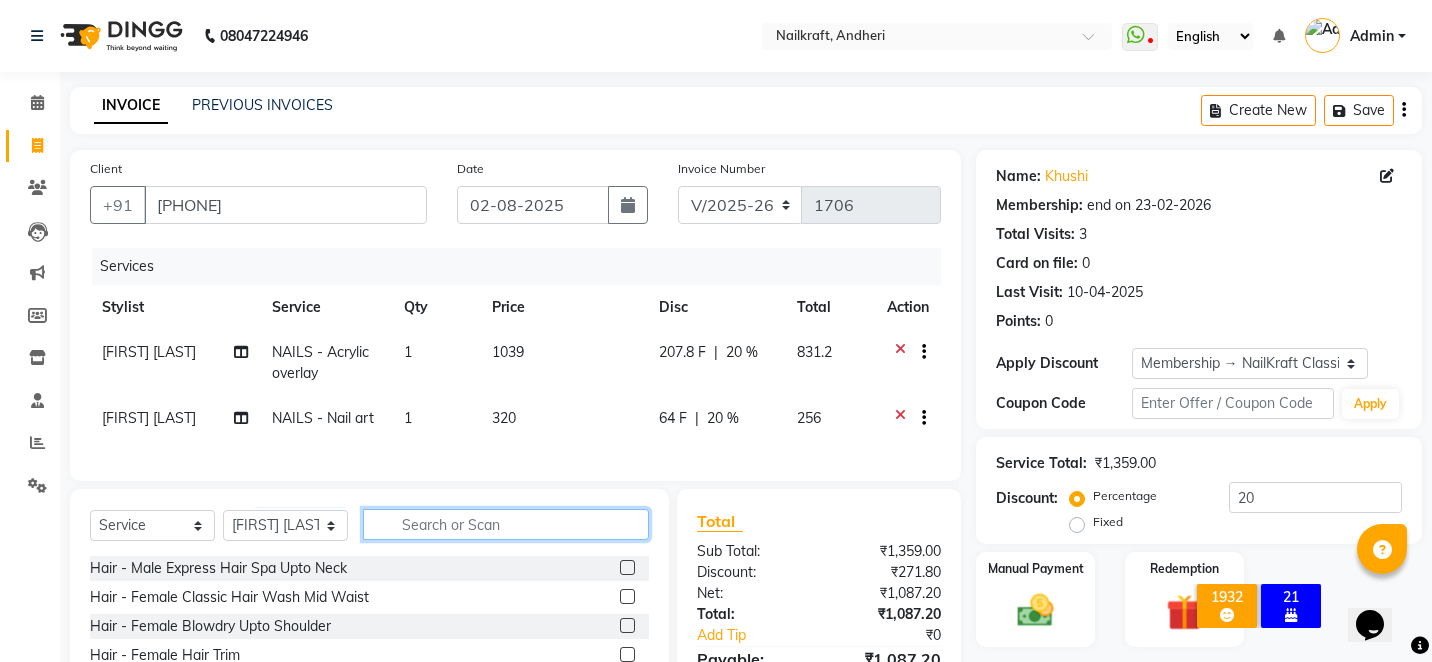 click 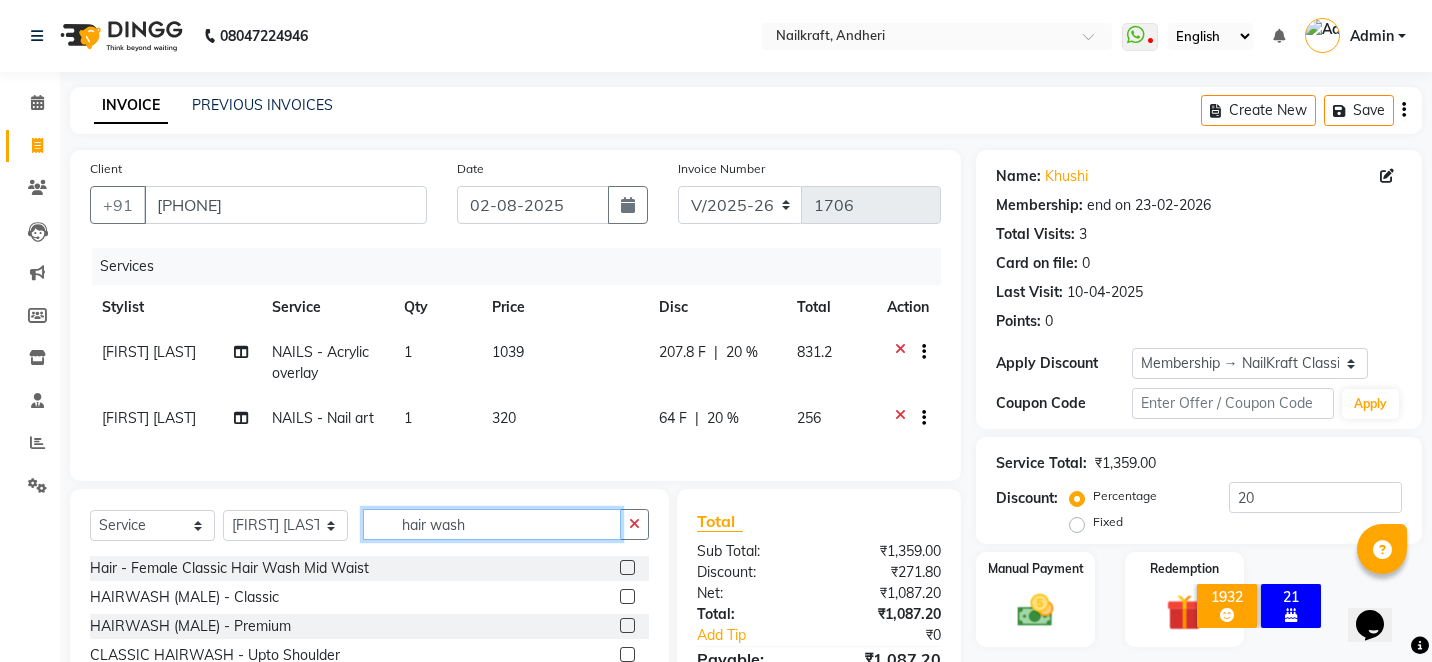type on "hair wash" 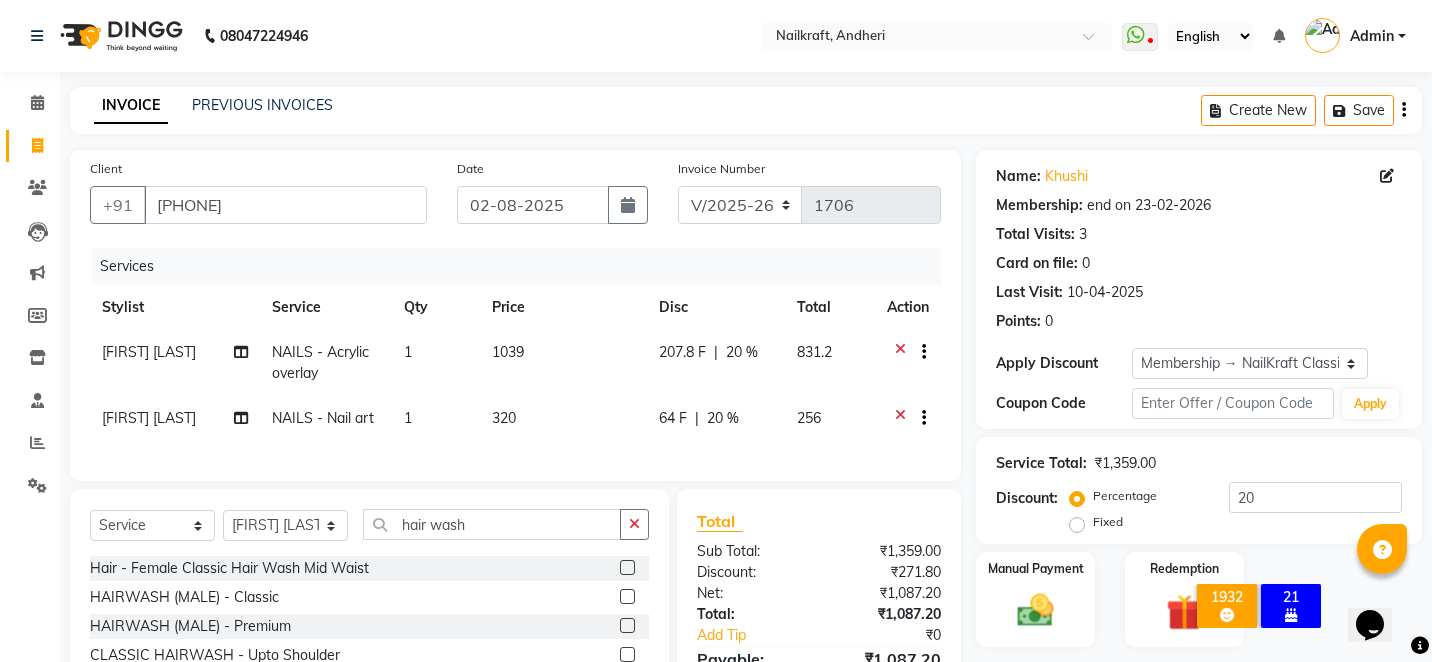 click 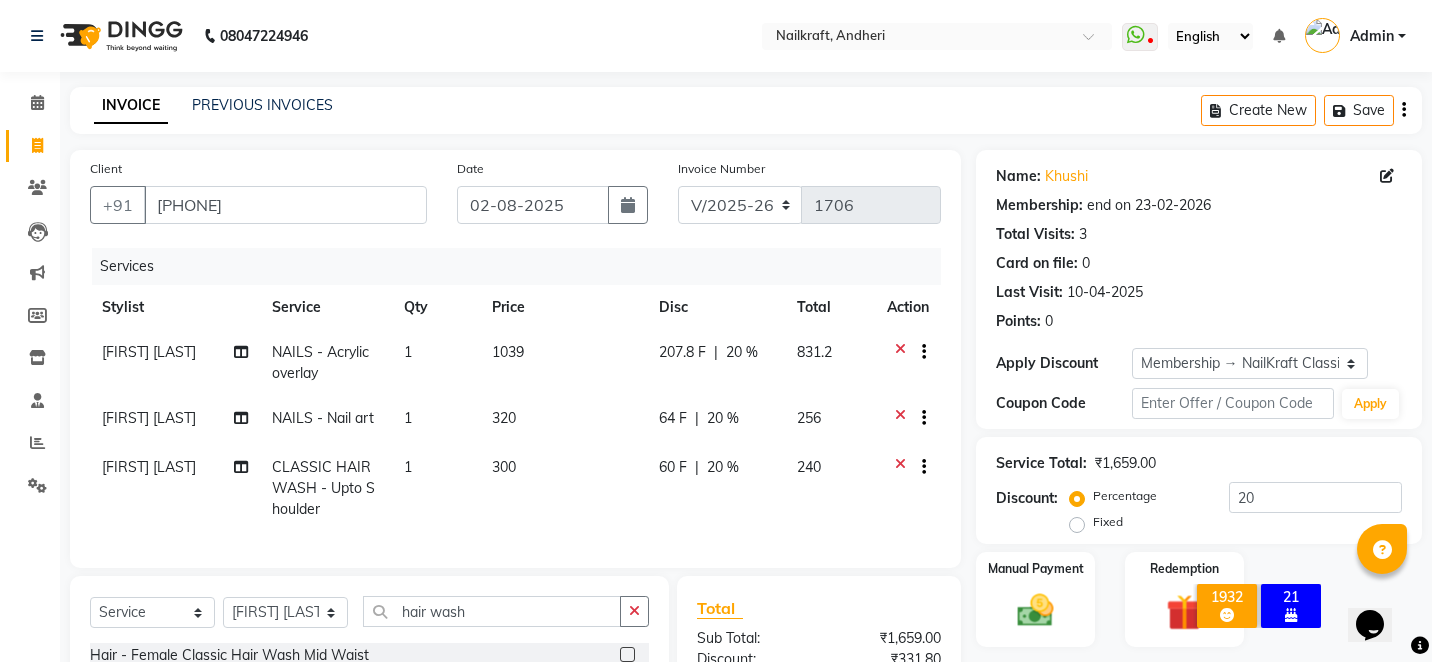 checkbox on "false" 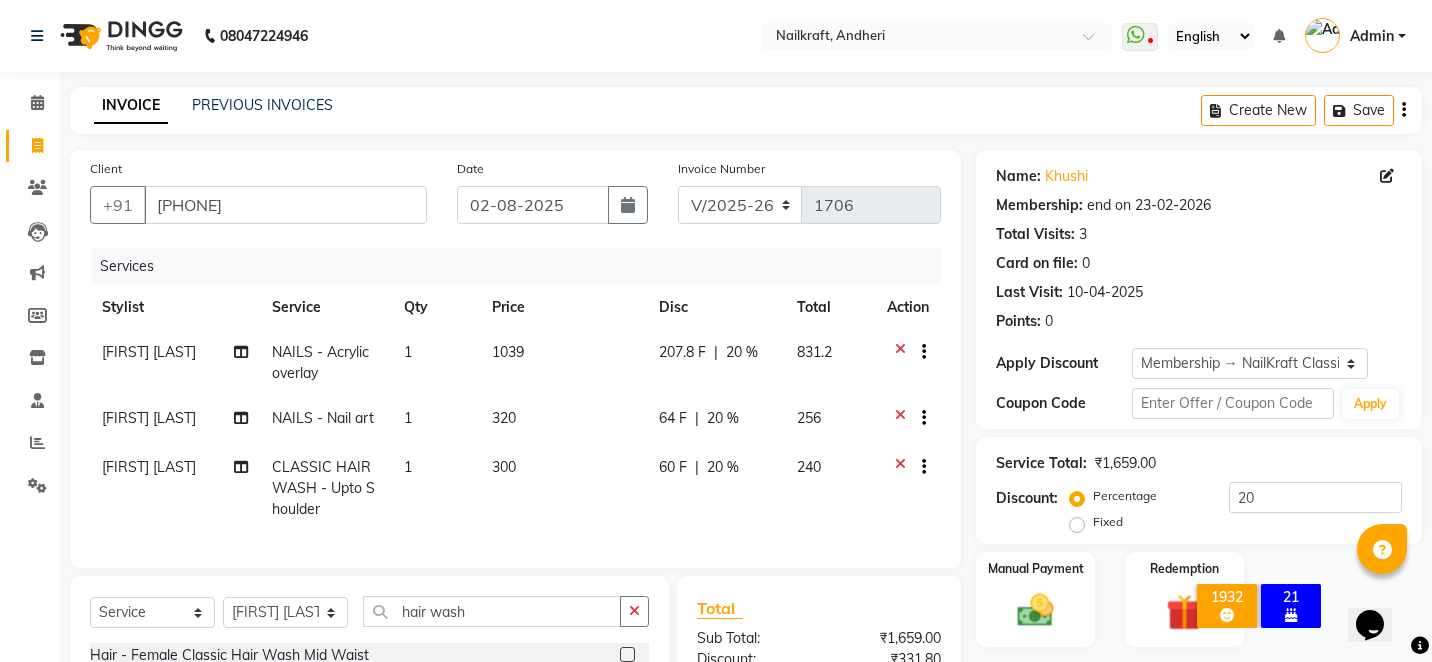 click on "300" 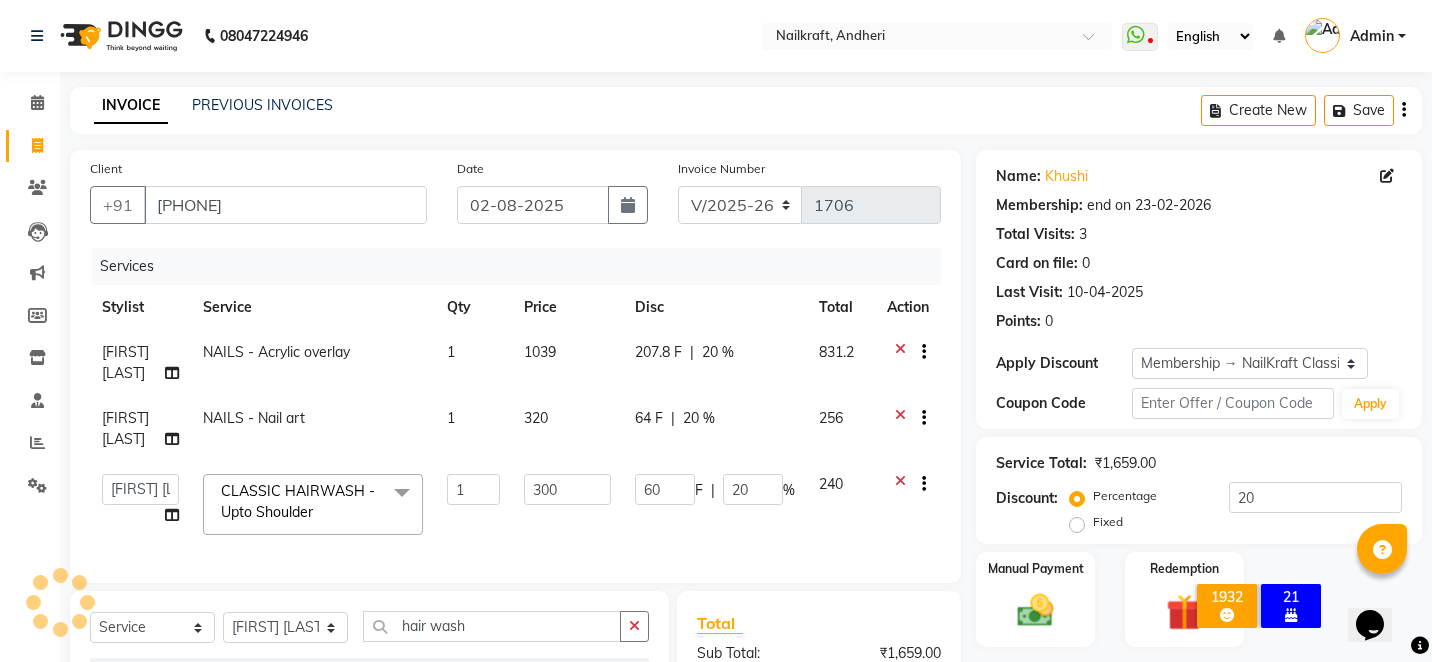 click on "320" 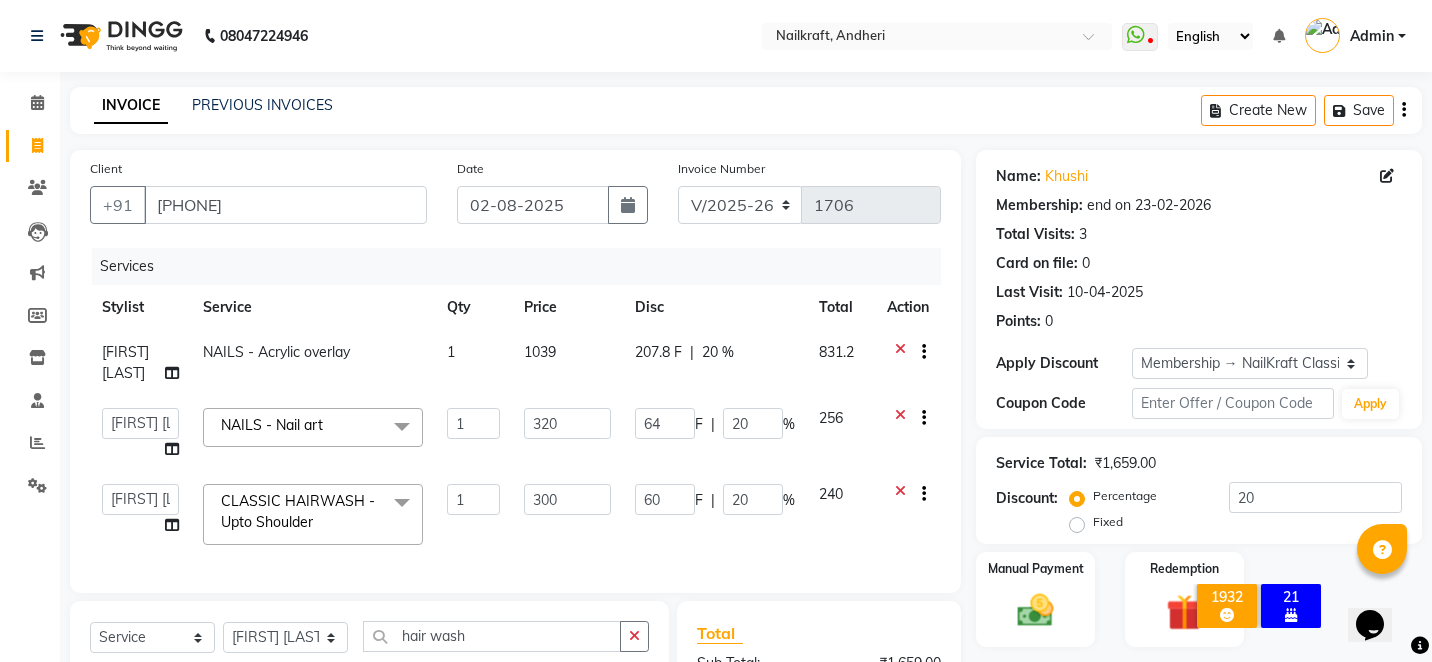 click on "300" 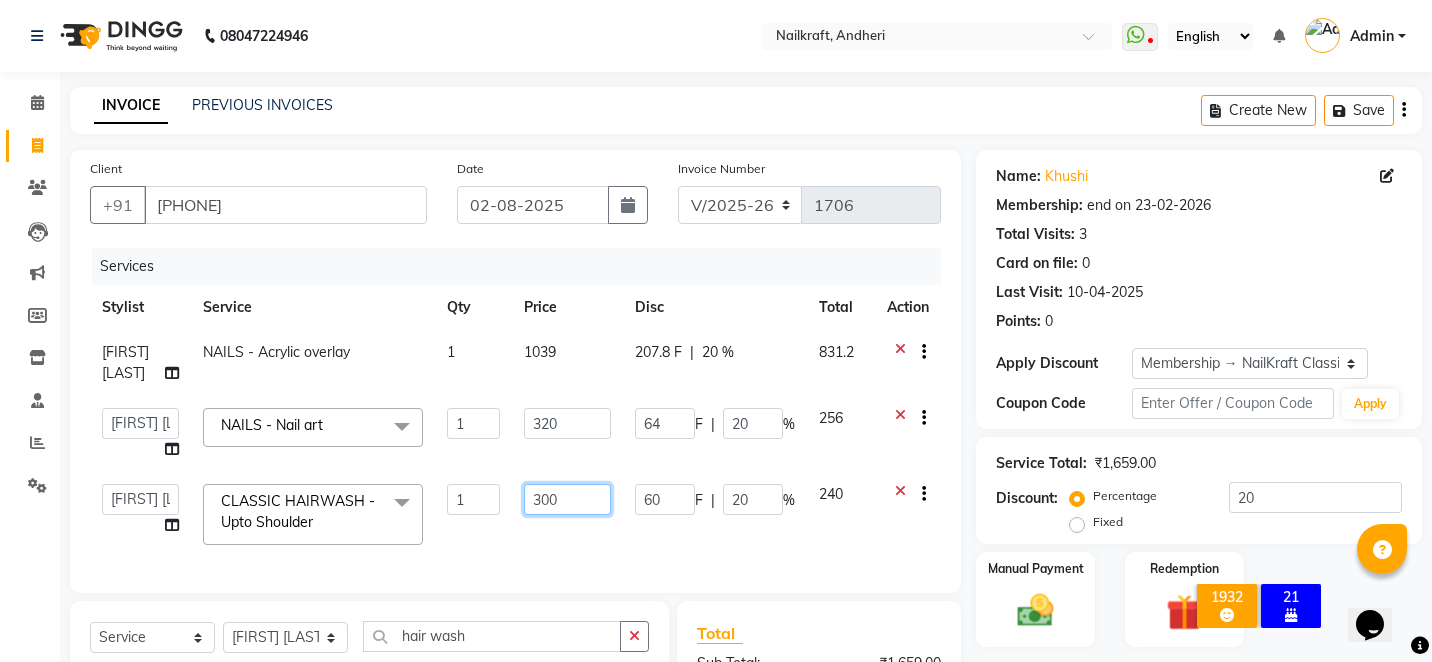 click on "300" 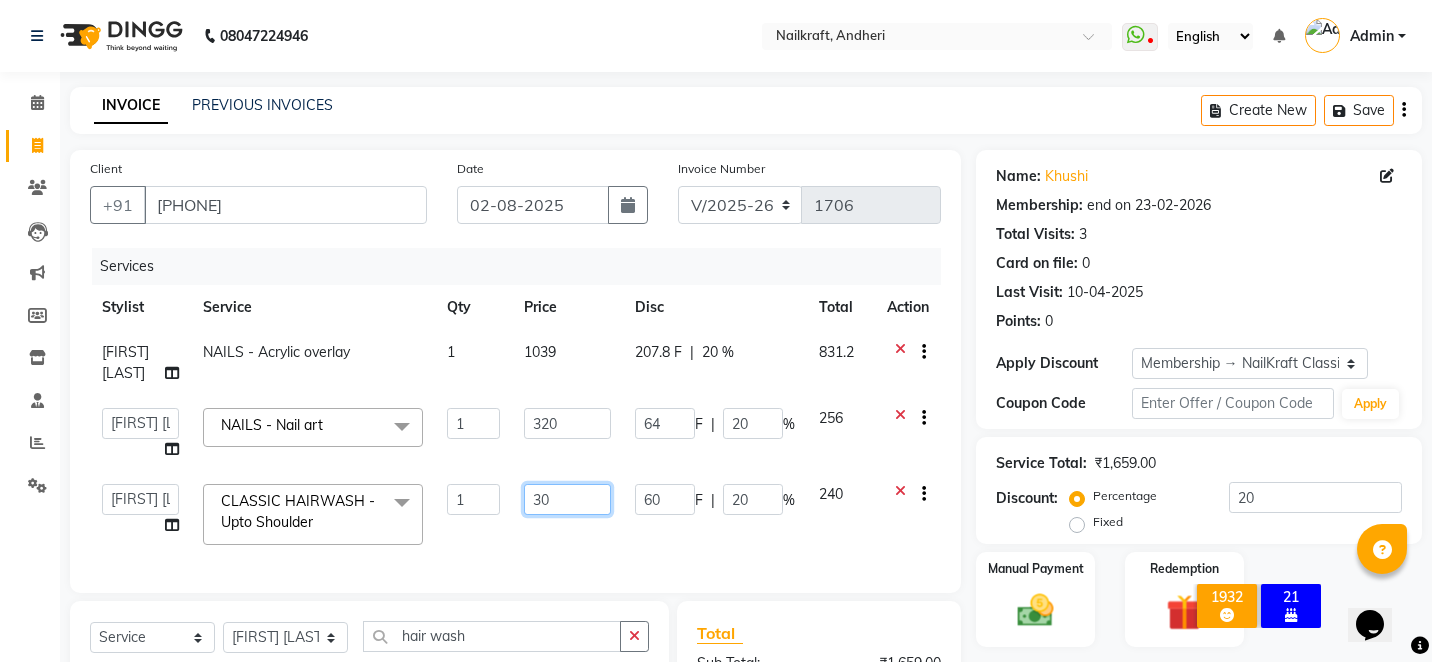 type on "3" 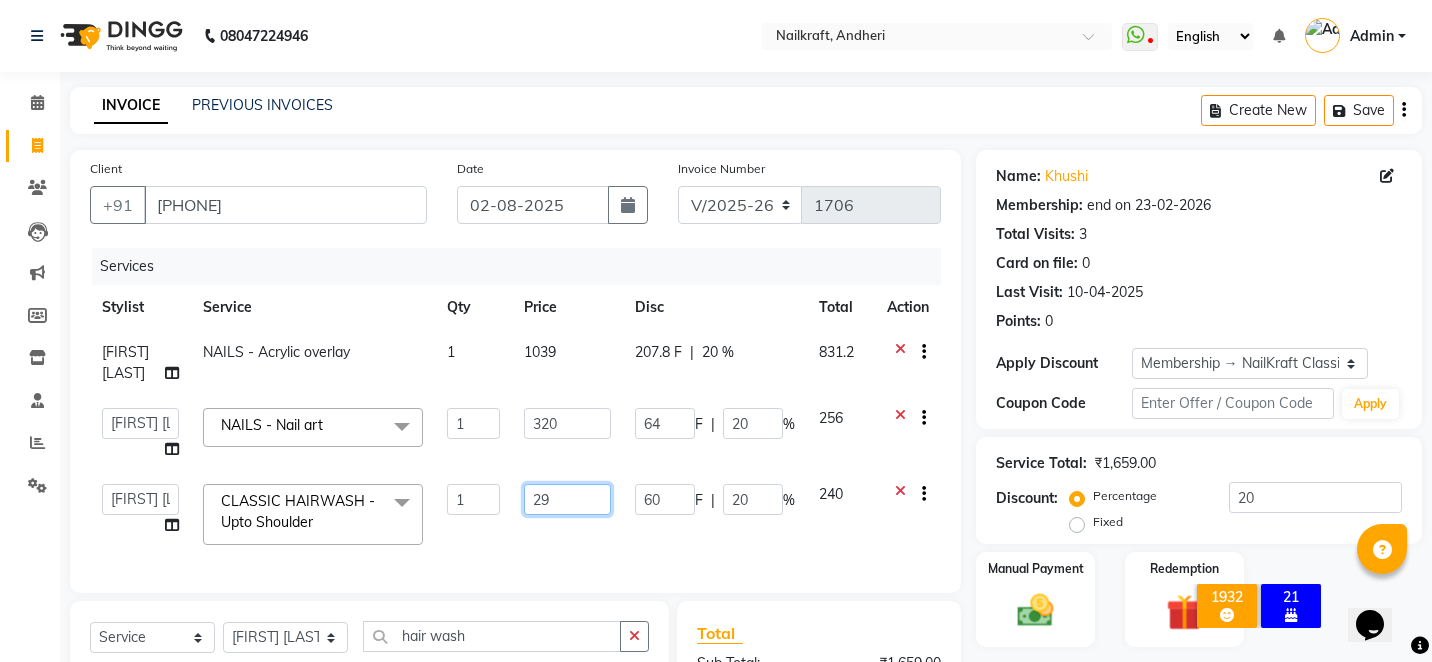 type on "299" 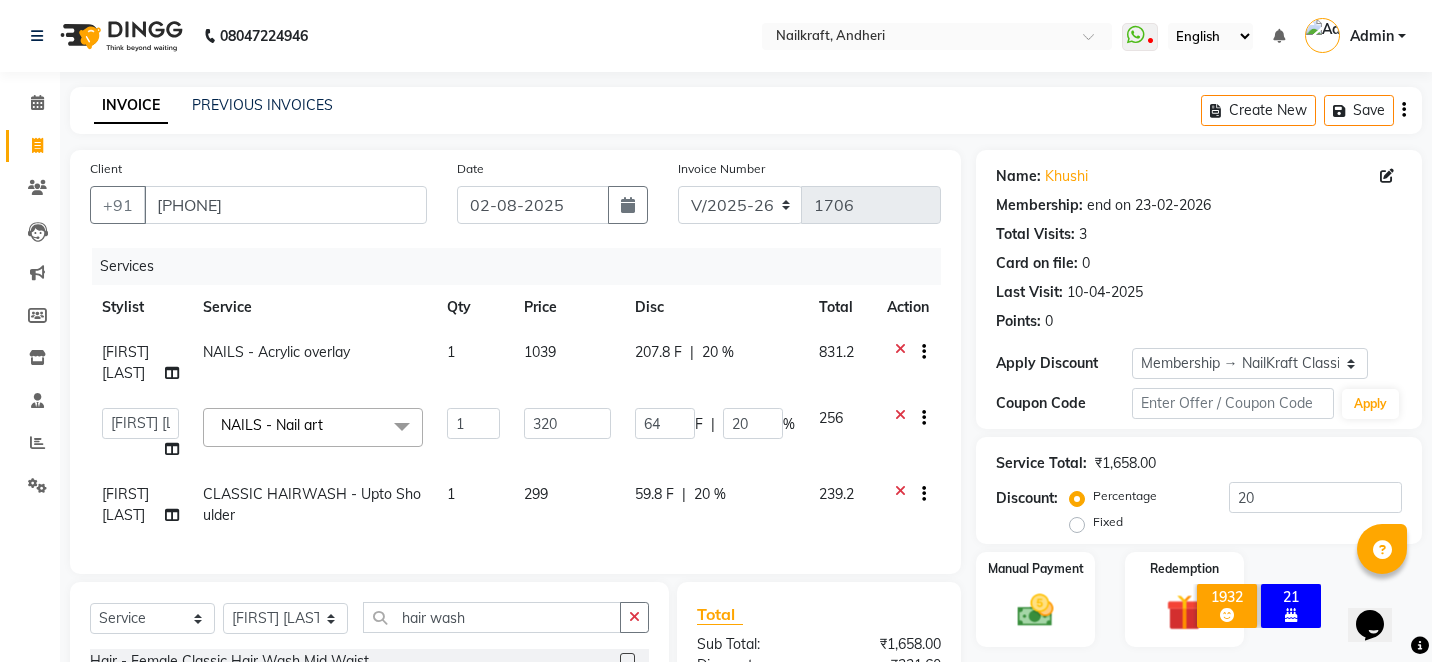click on "Client +91 8108677273 Date 02-08-2025 Invoice Number V/2025 V/2025-26 1706 Services Stylist Service Qty Price Disc Total Action Sneha Balu Ichake NAILS - Acrylic overlay 1 1039 207.8 F | 20 % 831.2  Alam   Arshad shaikh   Deepali   Deepu Chatry   NailKraft   Nikita   NITA  CHAHAL    Sneha Balu Ichake   Vaishali Vinod Yadav  NAILS - Nail art  x  Hair - Male Express Hair Spa Upto Neck Hair - Female Classic Hair Wash Mid Waist Hair - Female Blowdry Upto Shoulder Hair - Female Hair Trim Hair - Female Blowdry Upto Shoulder Hair - Female Advance Haircut Hair - Smoothening Upto Shoulder Rica Waxing - Full Arms + Half Legs + Underarms Rica Waxing - Full Arms + Underarms Rica Waxing - Full Legs Rica Waxing - Full Arms Rica Waxing - Half Arms Rica Waxing - Full Back Rica Waxing - Bikini Rica Waxing - Underarms Rica Waxing - Bikini+Butt Wax Rica Waxing - Butt Wax Rica Waxing - Bikini Line+Butt Line Rica Waxing - Male Half Arms  Rica - Full Hands + Under Arms + Full Legs  Honey Waxing - Full Arms + Underarms 1 320 64 F" 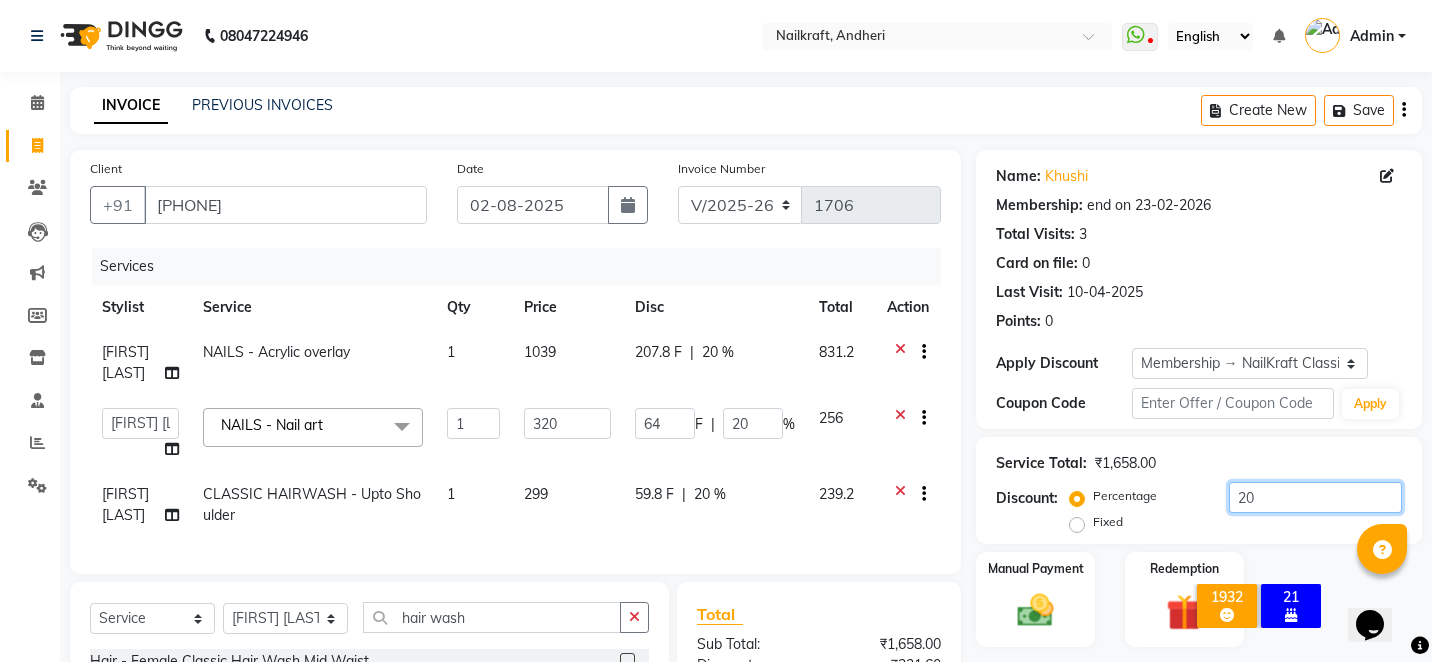 click on "20" 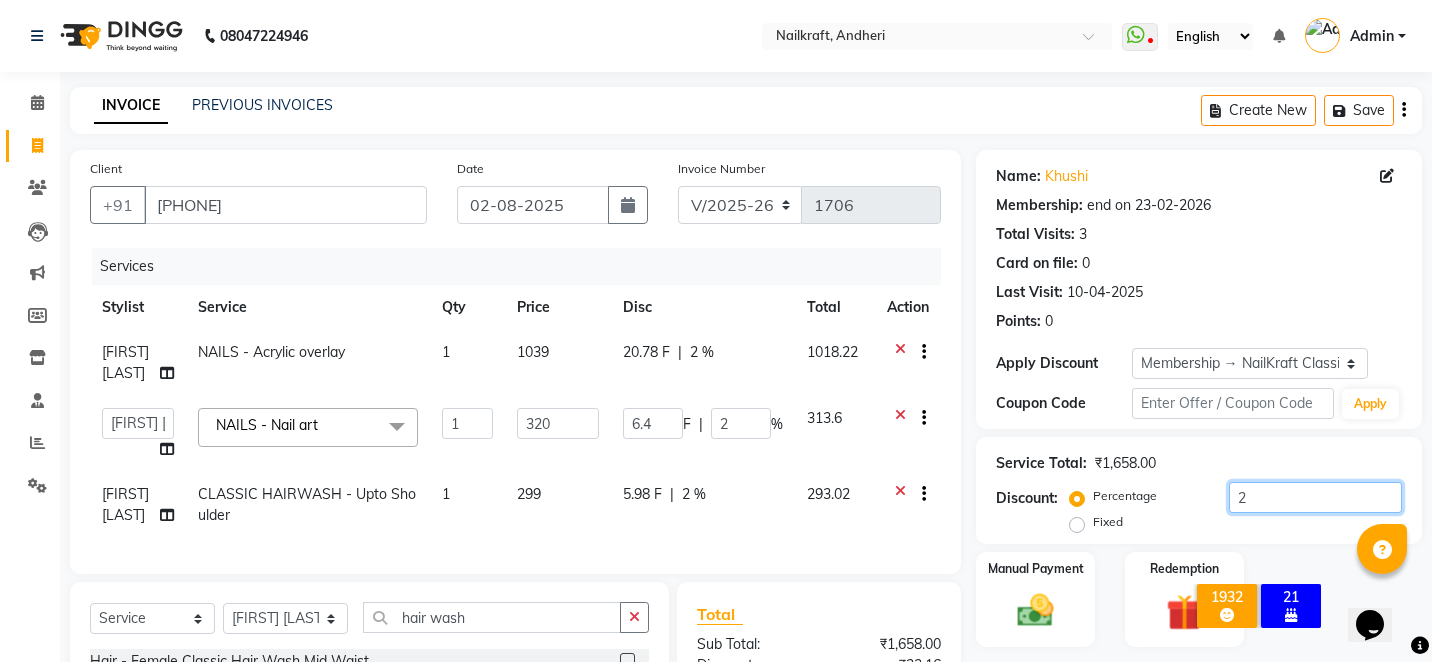type 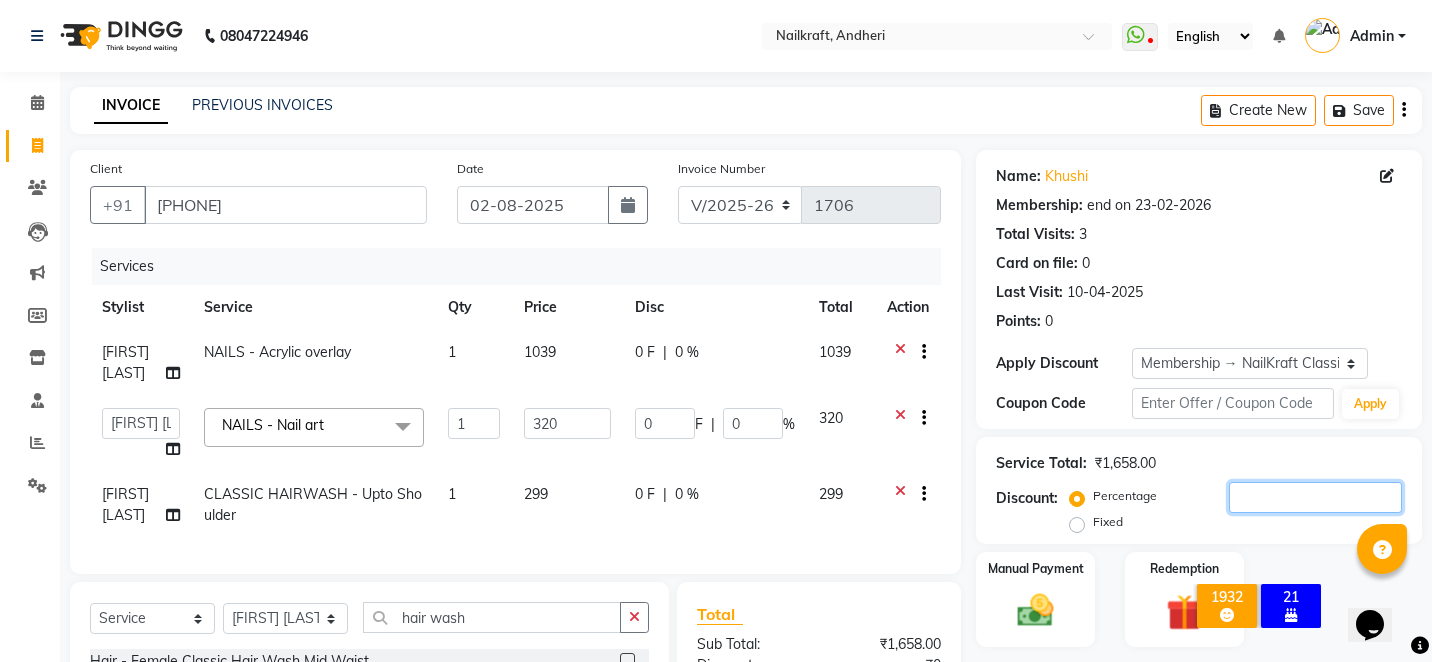 type 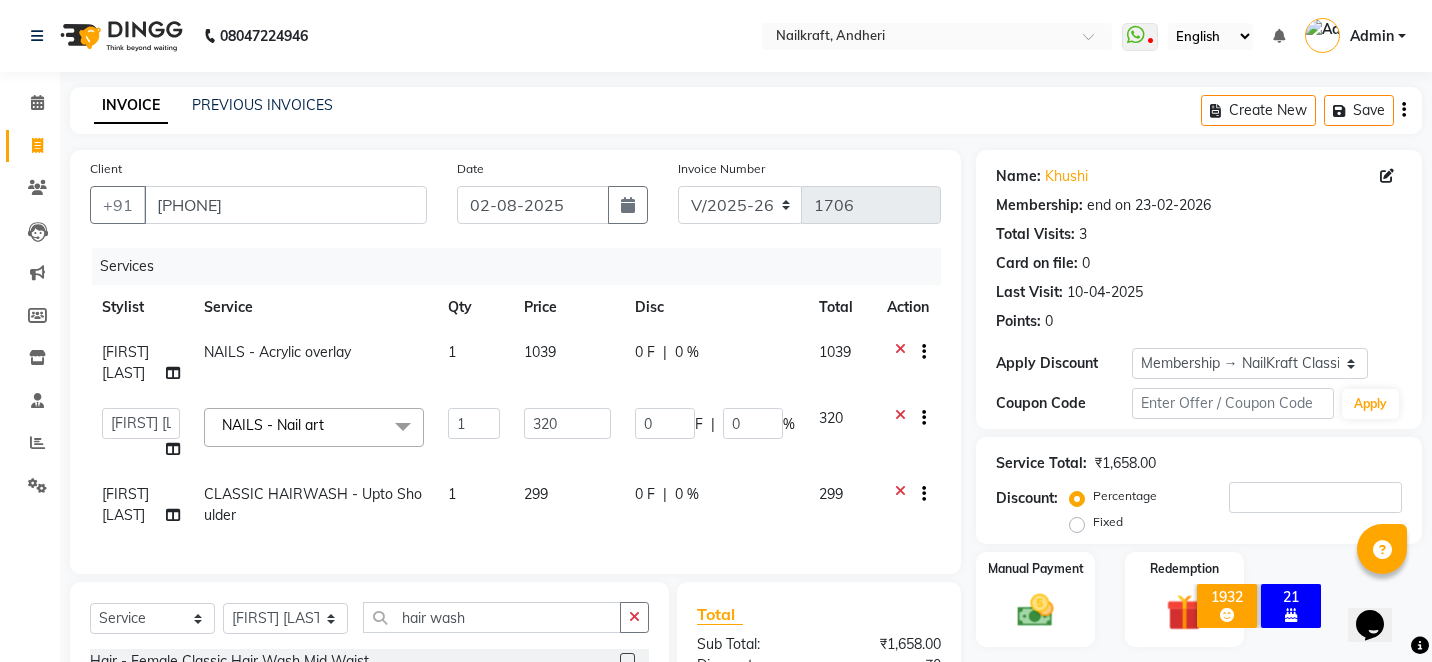 click on "×
1932
High Ticket Customers
21
birthdate this month
OK No Cancel" at bounding box center (1258, 609) 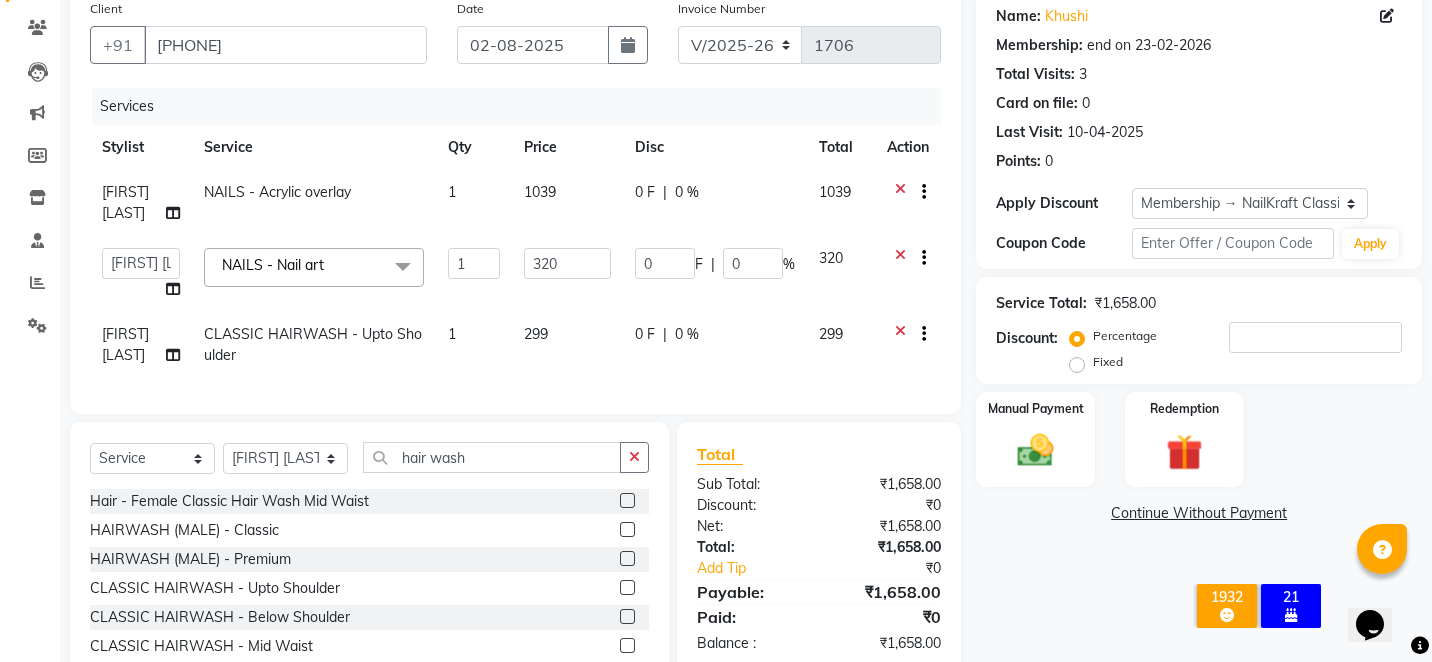 scroll, scrollTop: 200, scrollLeft: 0, axis: vertical 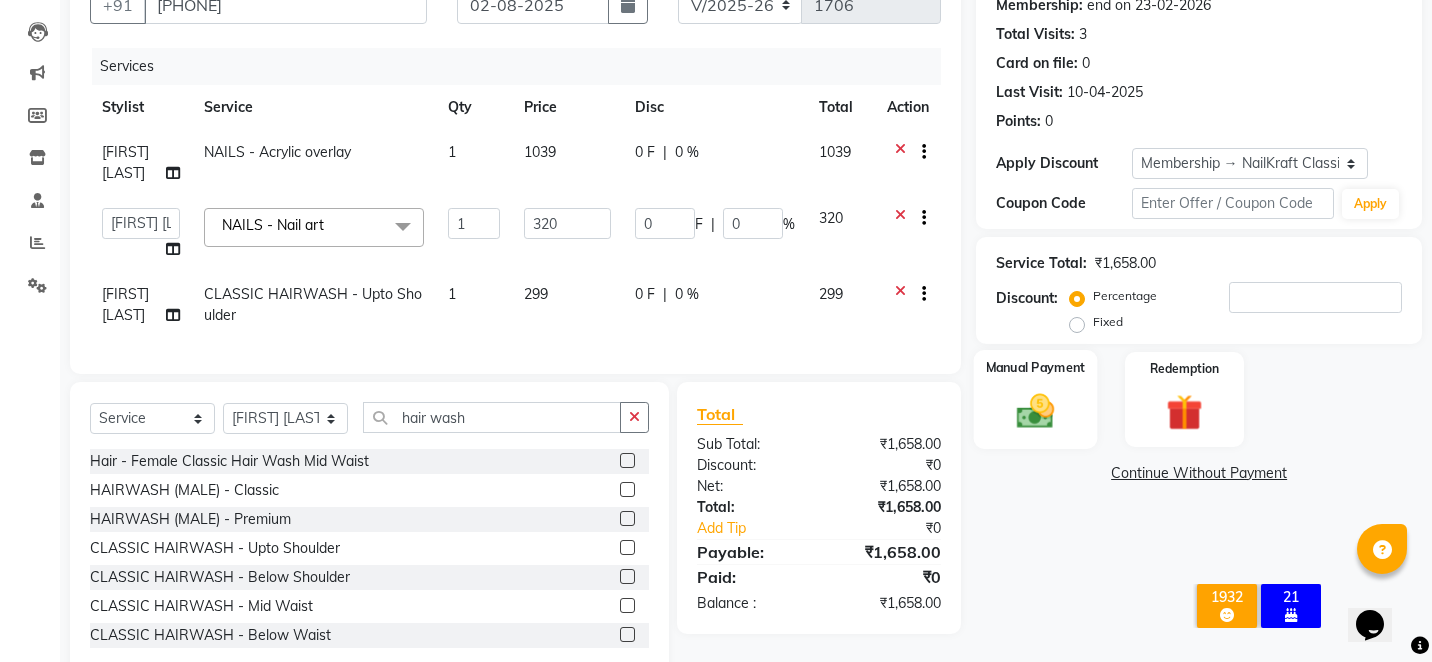 click 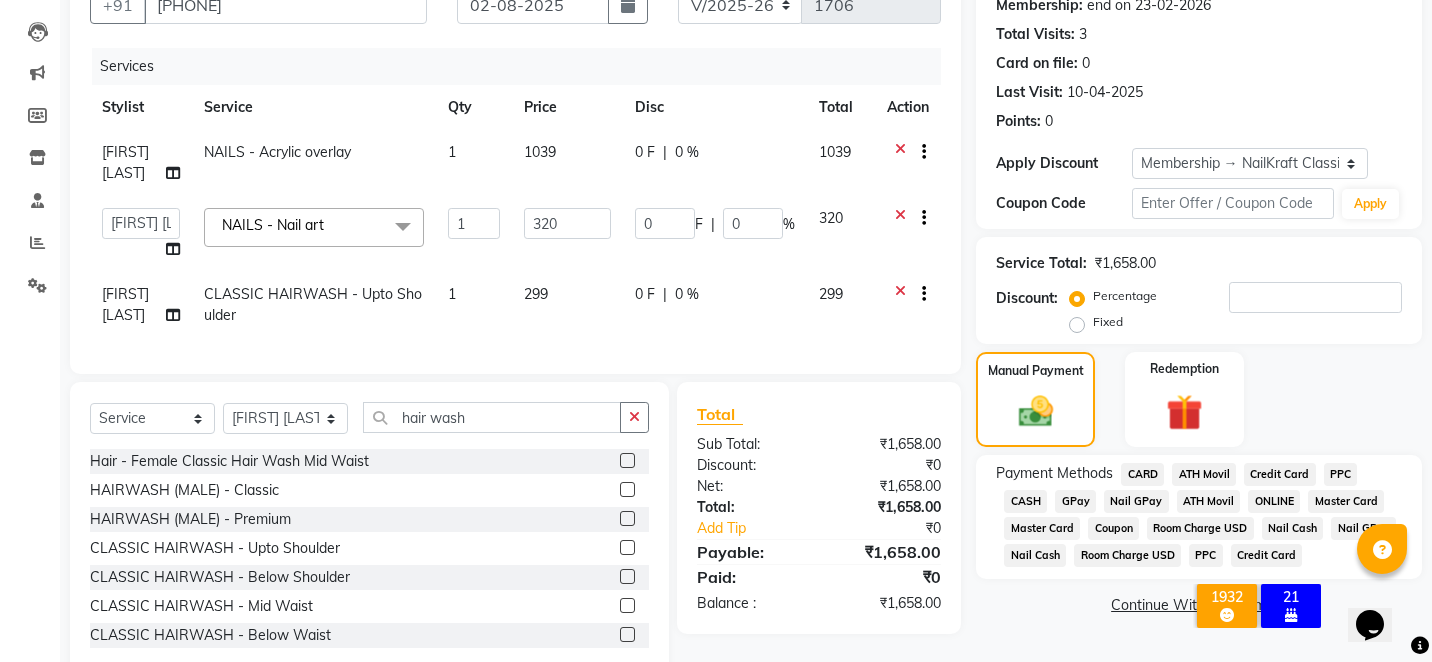 click on "GPay" 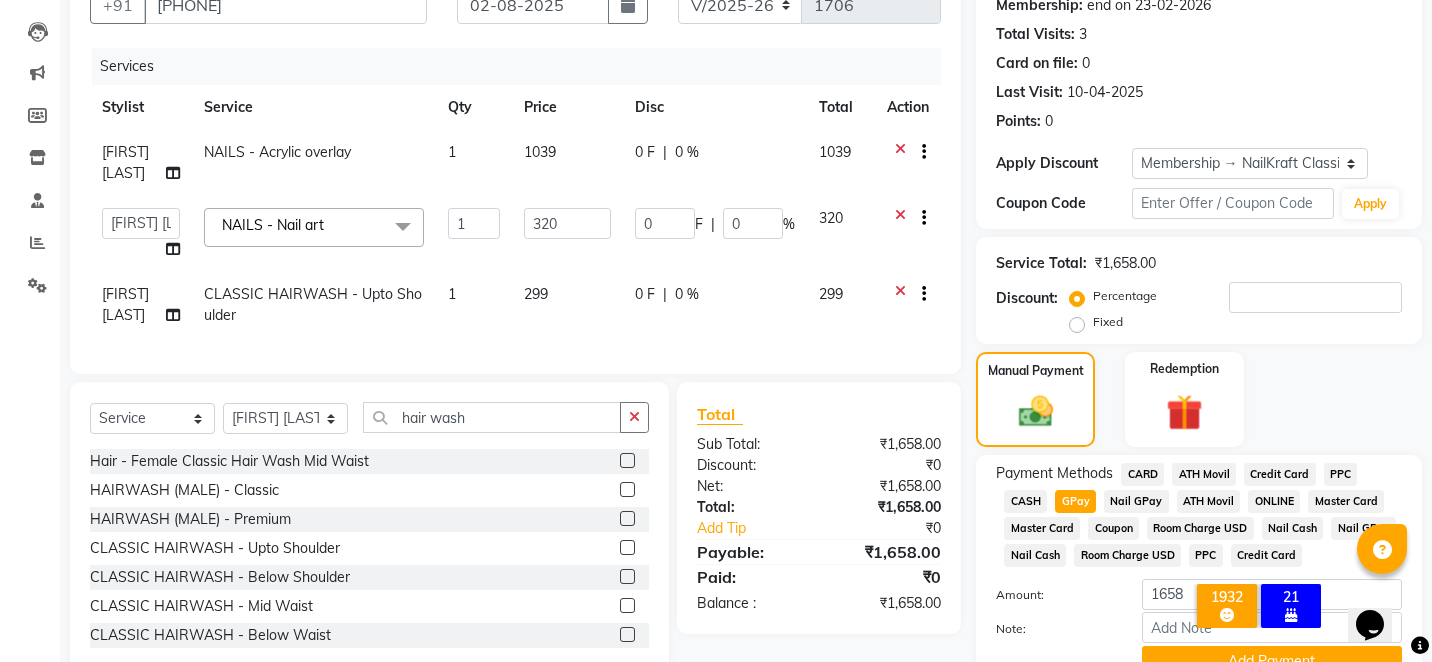 click on "Manual Payment Redemption" 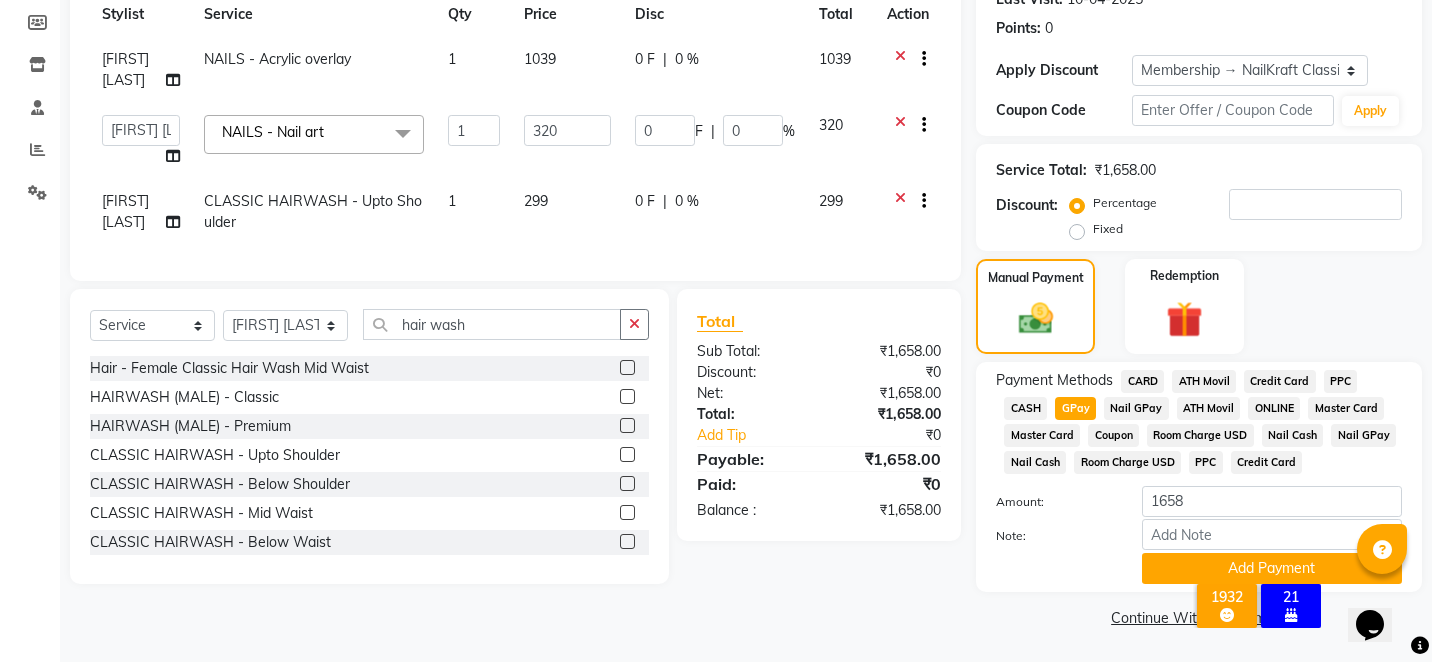 scroll, scrollTop: 294, scrollLeft: 0, axis: vertical 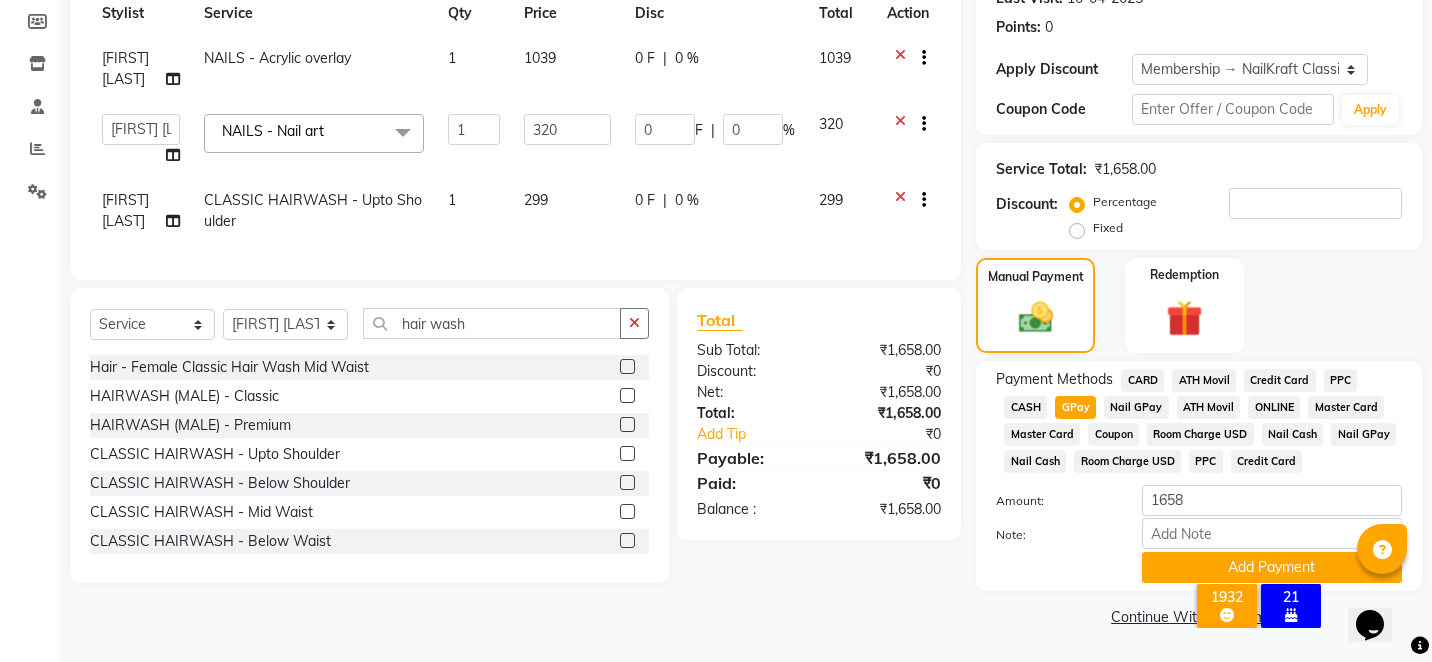 click on "×
1932
High Ticket Customers
21
birthdate this month
OK No Cancel" at bounding box center (1258, 609) 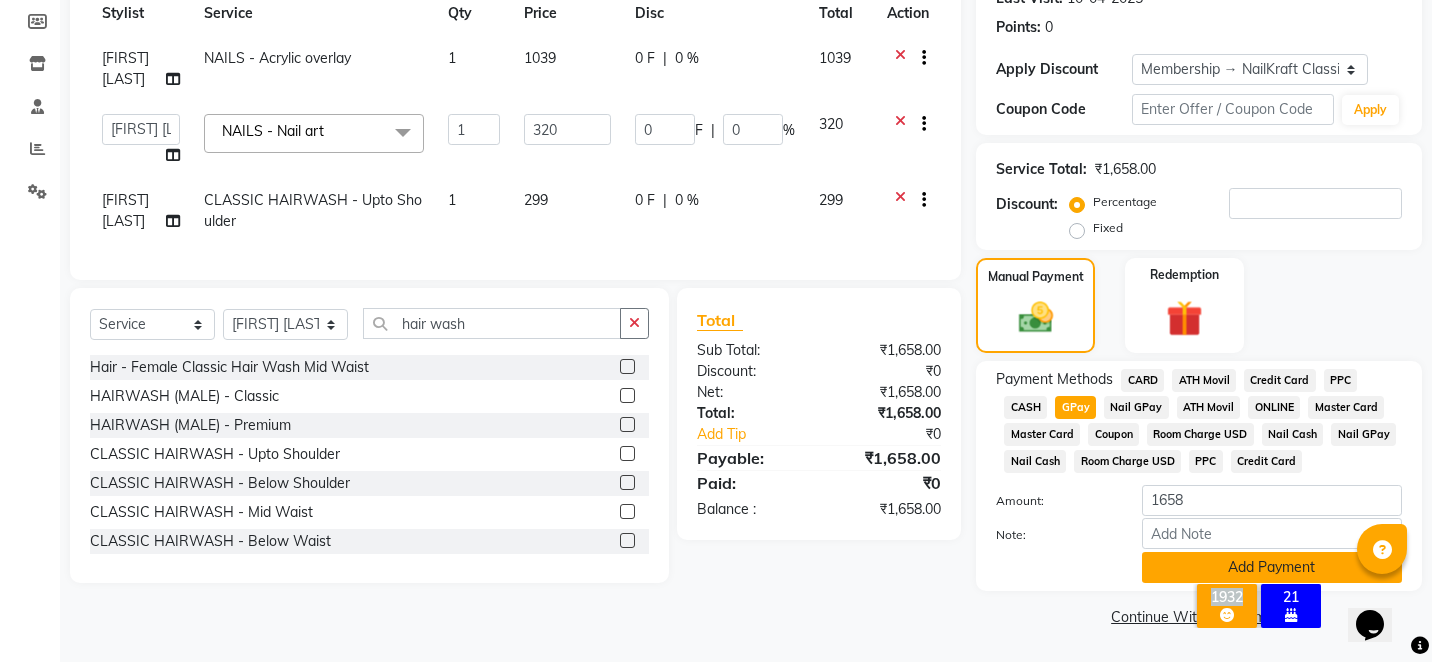 click on "08047224946 Select Location × Nailkraft, Andheri  WhatsApp Status  ✕ Status:  Disconnected Most Recent Message: 11-07-2025     10:02 PM Recent Service Activity: 11-07-2025     09:53 PM  08047224946 Whatsapp Settings English ENGLISH Español العربية मराठी हिंदी ગુજરાતી தமிழ் 中文 Notifications nothing to show Admin Manage Profile Change Password Sign out  Version:3.15.11  ☀ NailKraft, Andheri  Calendar  Invoice  Clients  Leads   Marketing  Members  Inventory  Staff  Reports  Settings Upcoming Tentative Confirm Bookings Generate Report Segments Page Builder INVOICE PREVIOUS INVOICES Create New   Save  Client +91 8108677273 Date 02-08-2025 Invoice Number V/2025 V/2025-26 1706 Services Stylist Service Qty Price Disc Total Action Sneha Balu Ichake NAILS - Acrylic overlay 1 1039 0 F | 0 % 1039  Alam   Arshad shaikh   Deepali   Deepu Chatry   NailKraft   Nikita   NITA  CHAHAL    Sneha Balu Ichake   Vaishali Vinod Yadav  NAILS - Nail art  x 1 320" at bounding box center [716, 37] 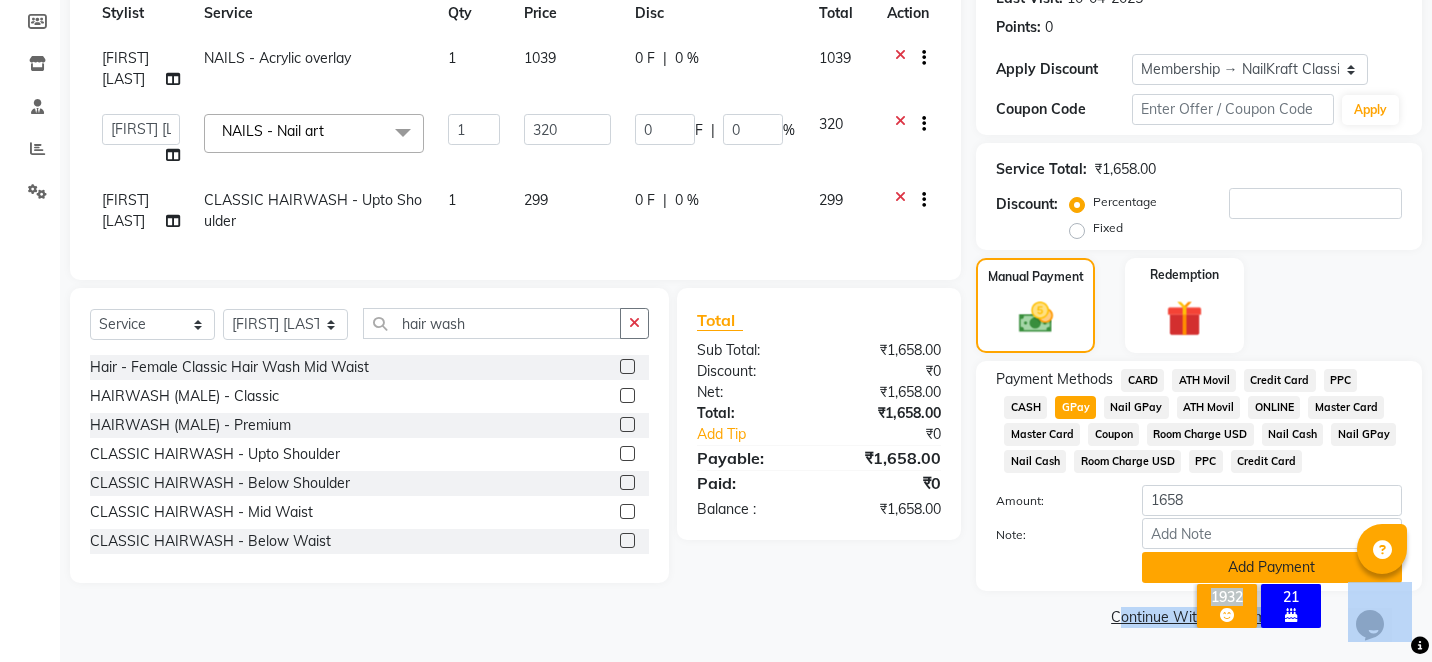 click on "Add Payment" 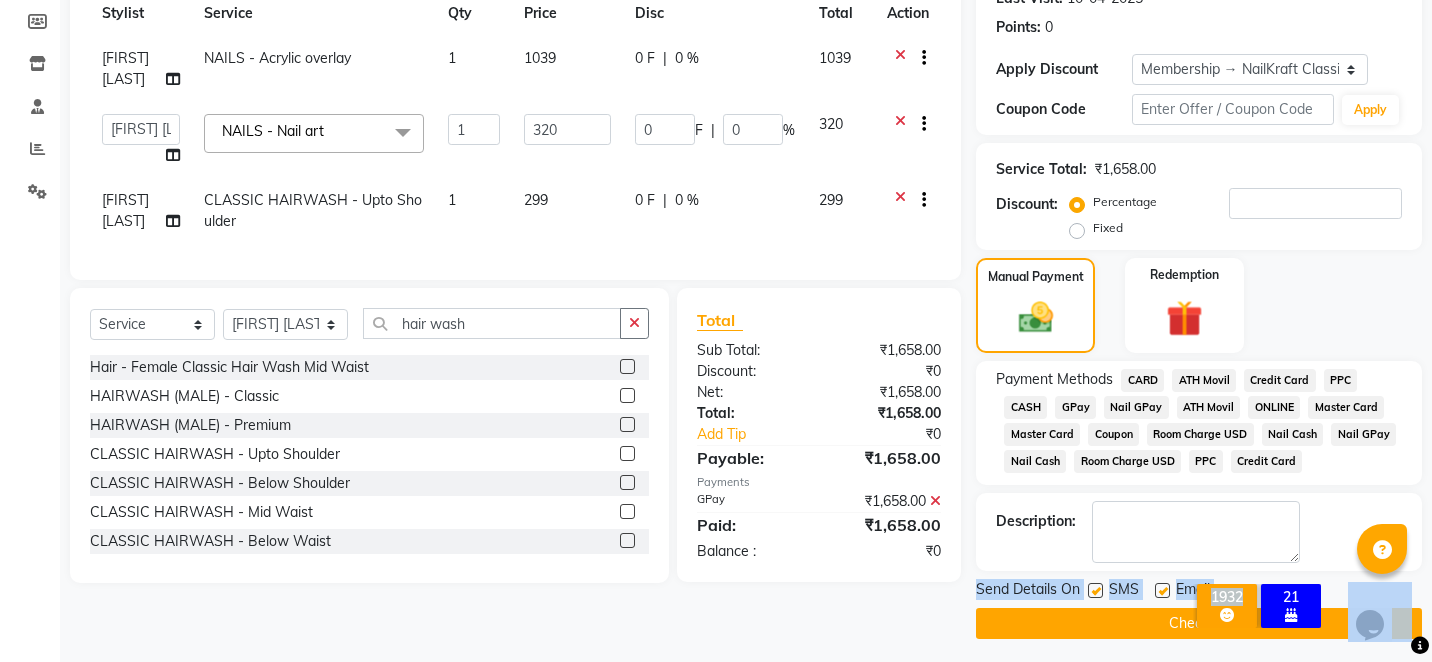 click on "Checkout" 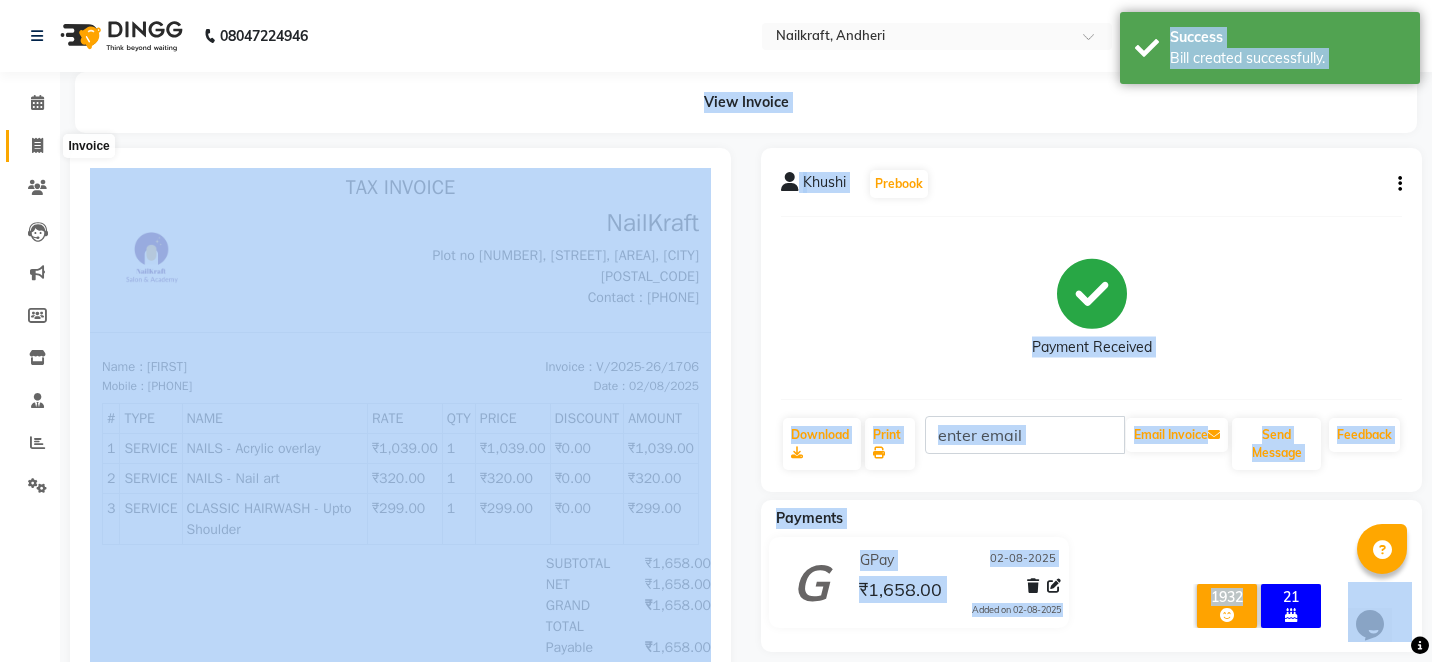 scroll, scrollTop: 0, scrollLeft: 0, axis: both 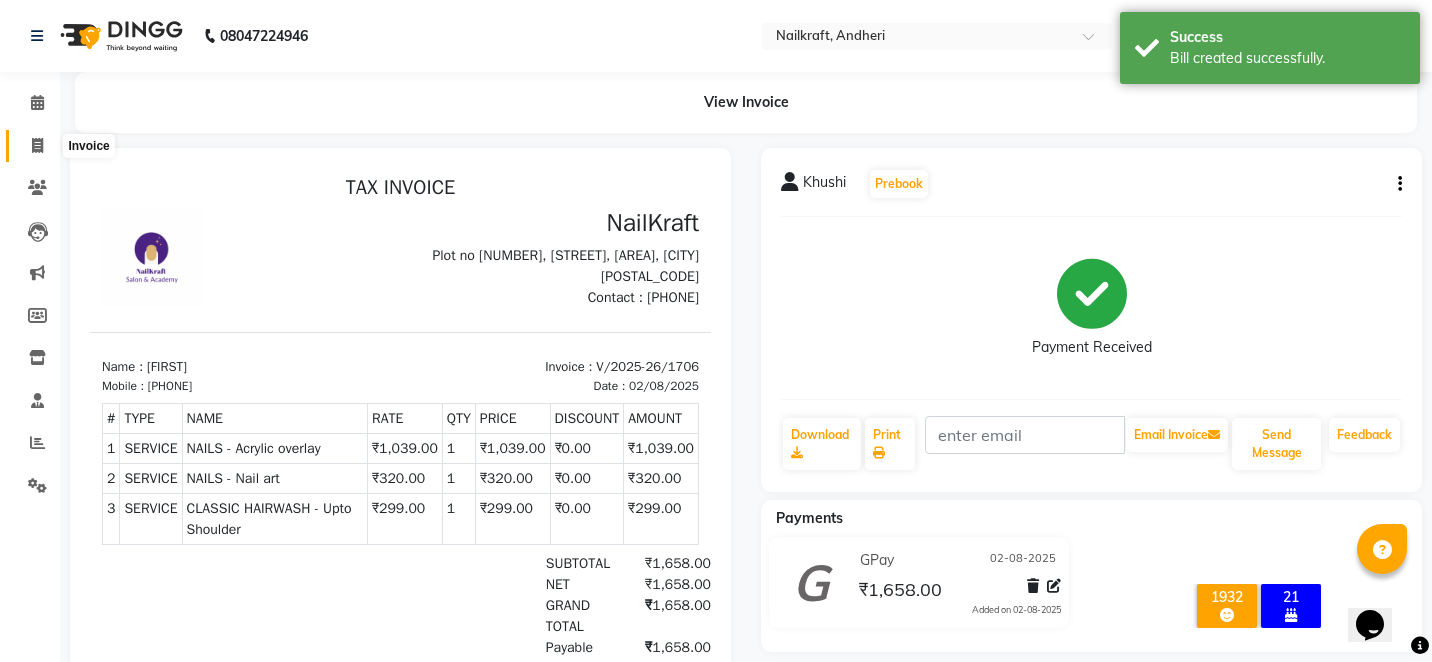select on "service" 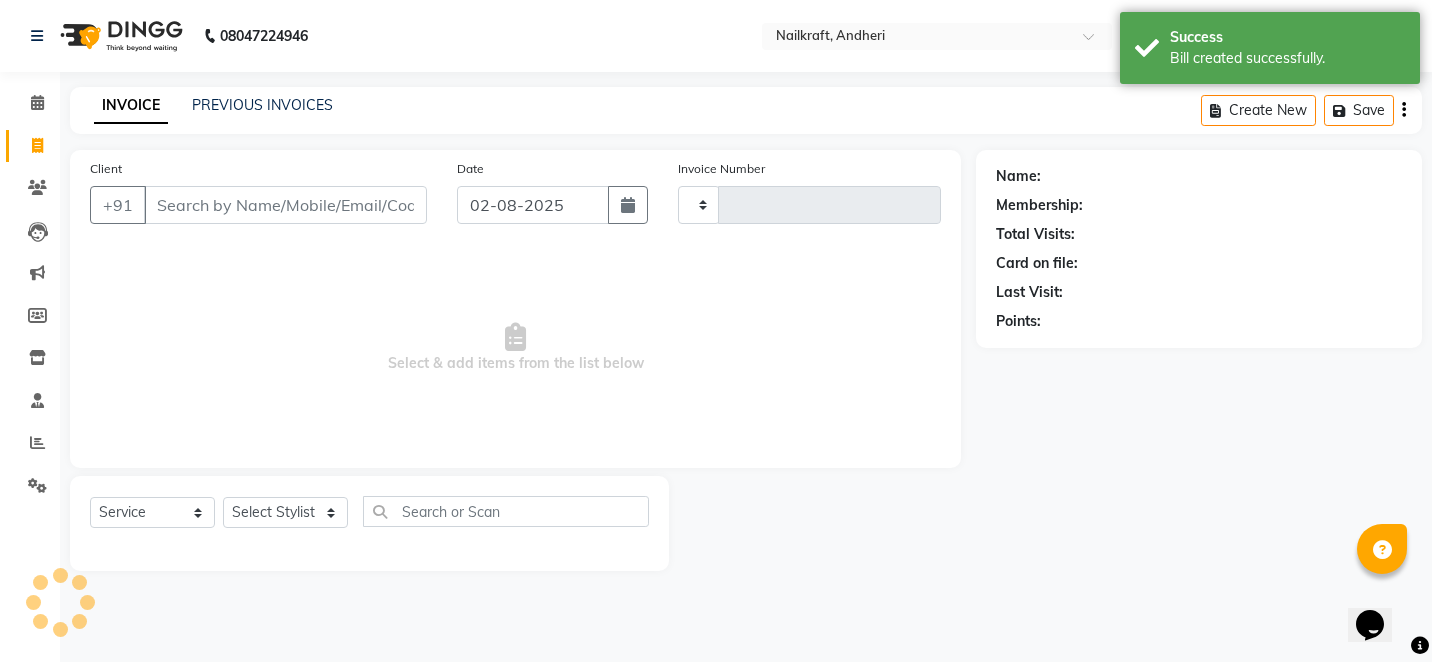 type on "1707" 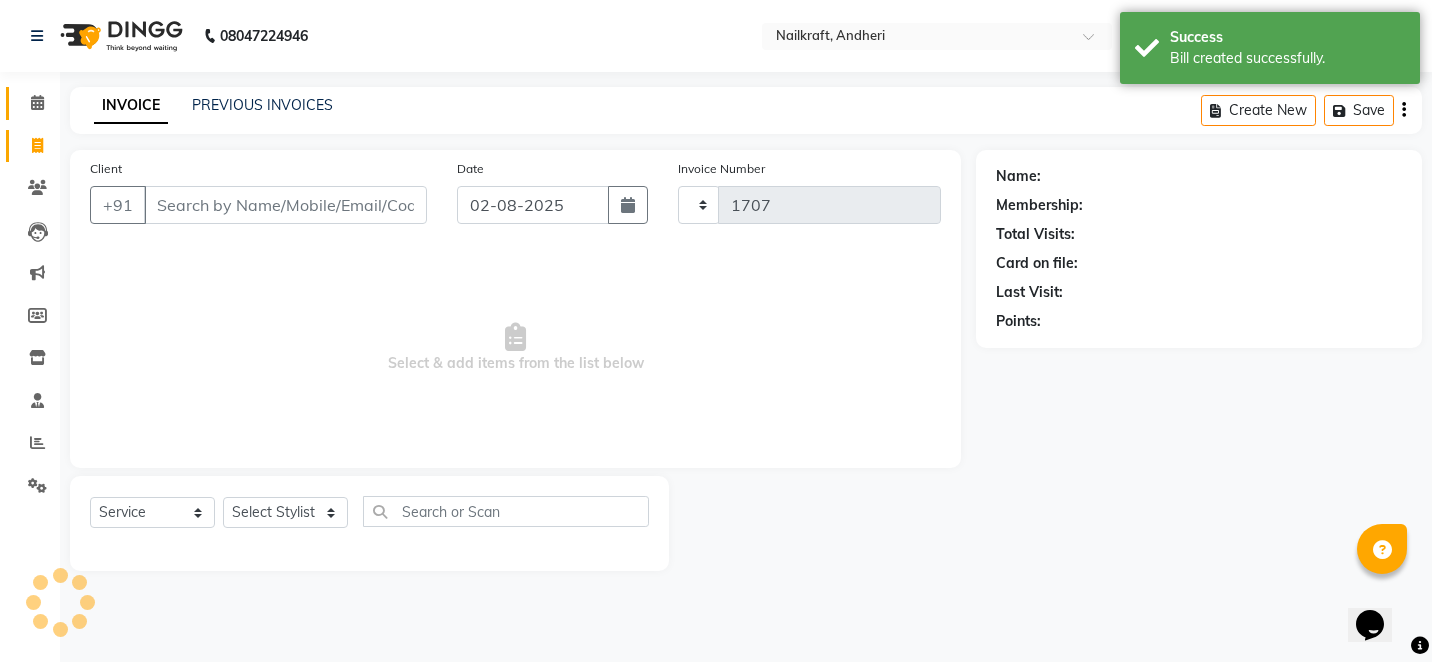 select on "6081" 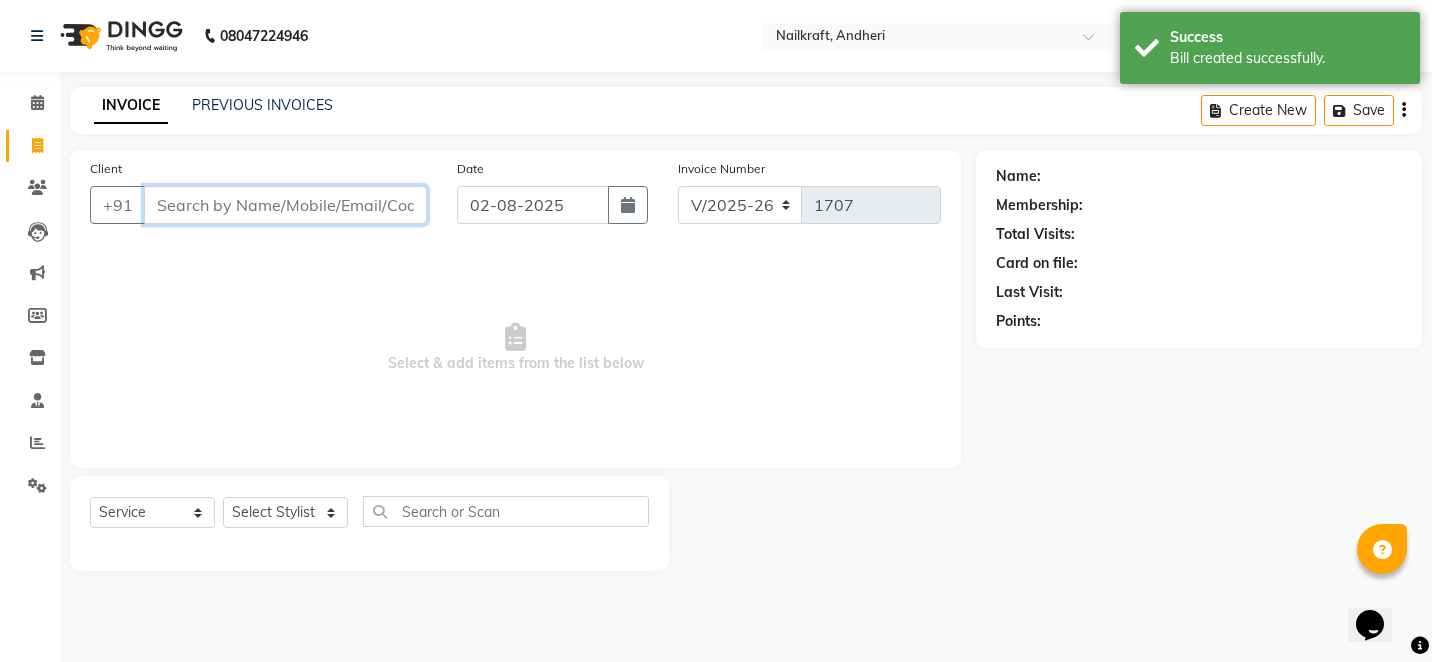 click on "Client" at bounding box center [285, 205] 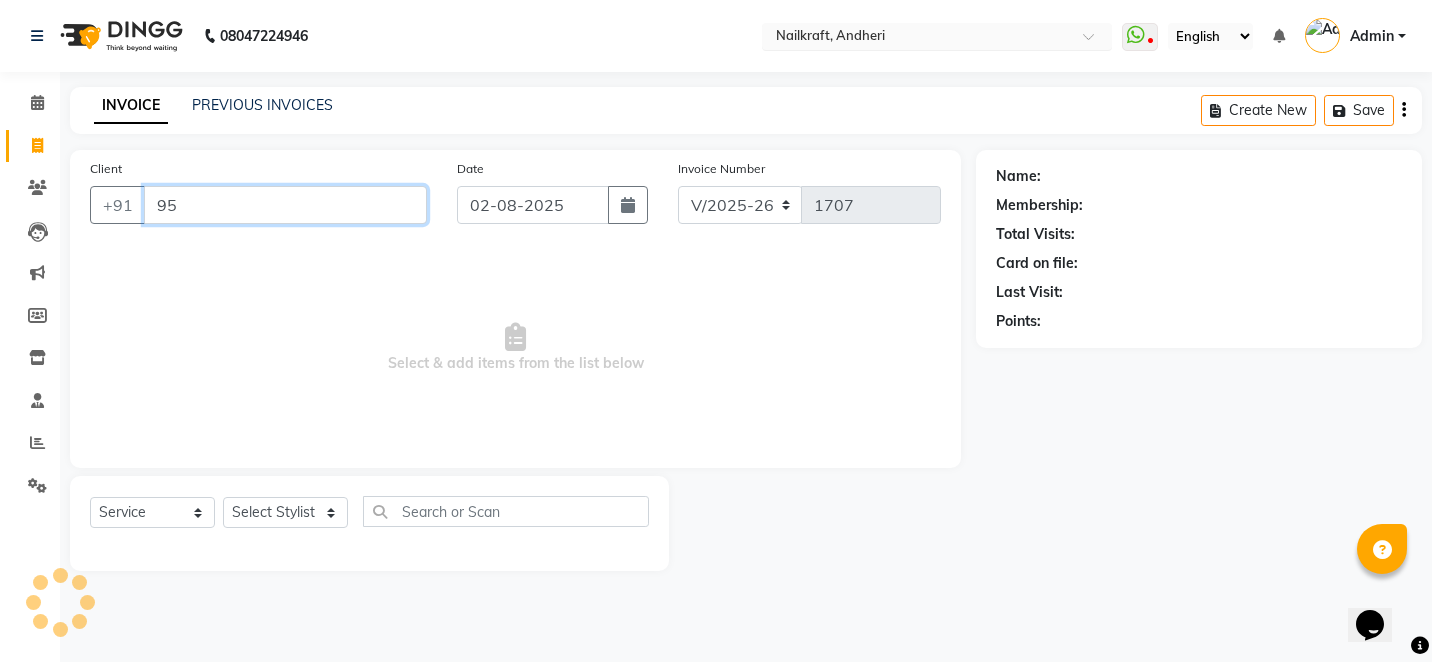 type on "9" 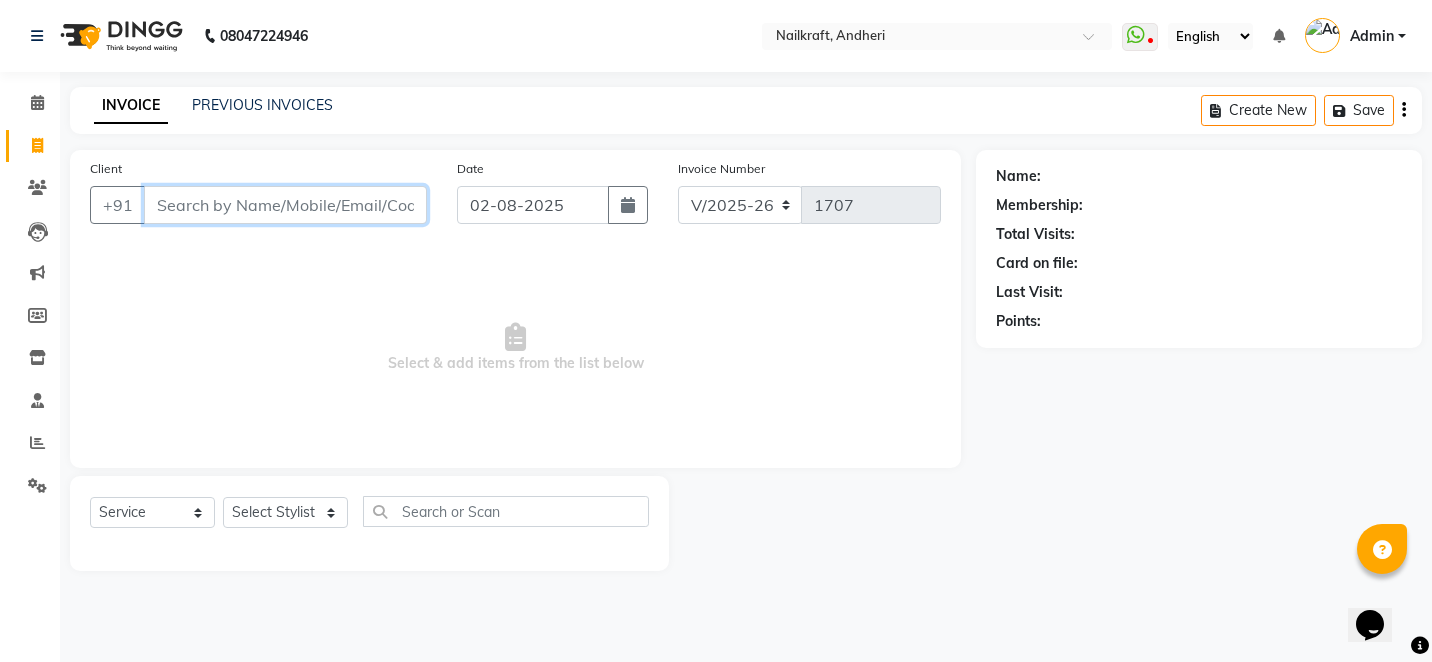 click on "Client" at bounding box center (285, 205) 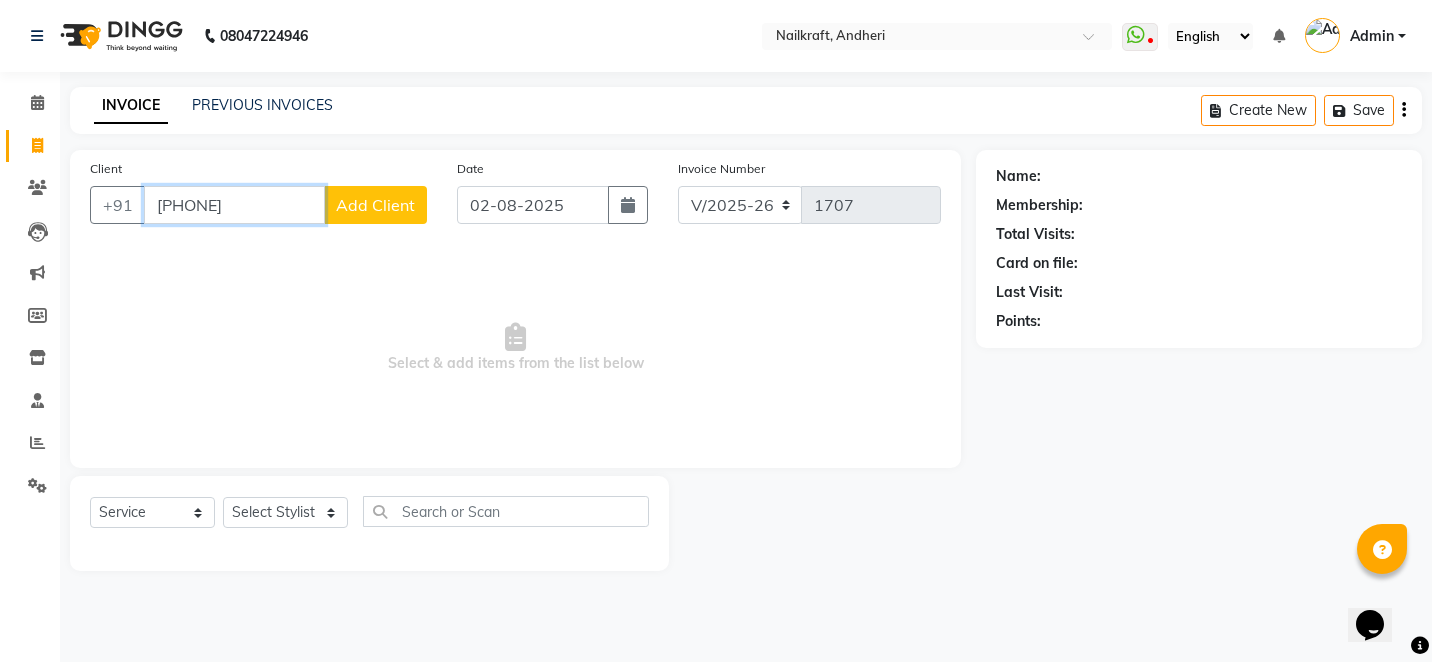 type on "7710007007" 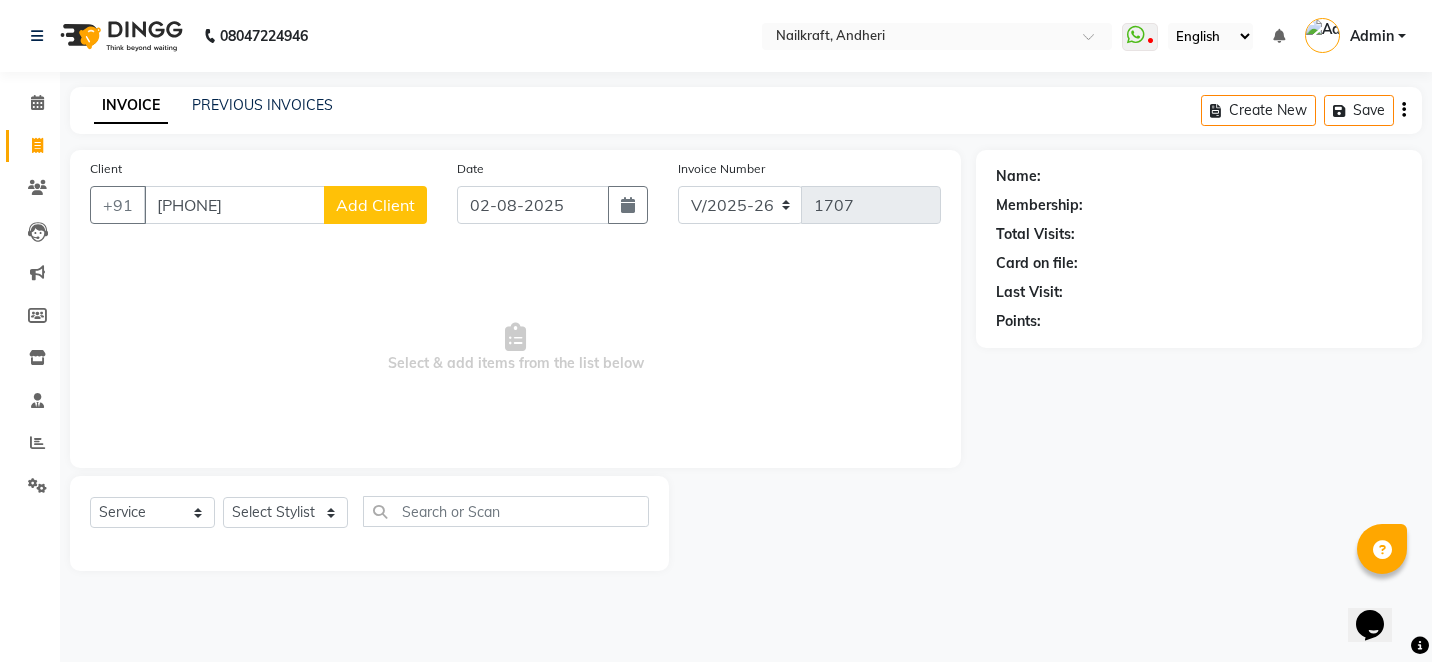 click on "Add Client" 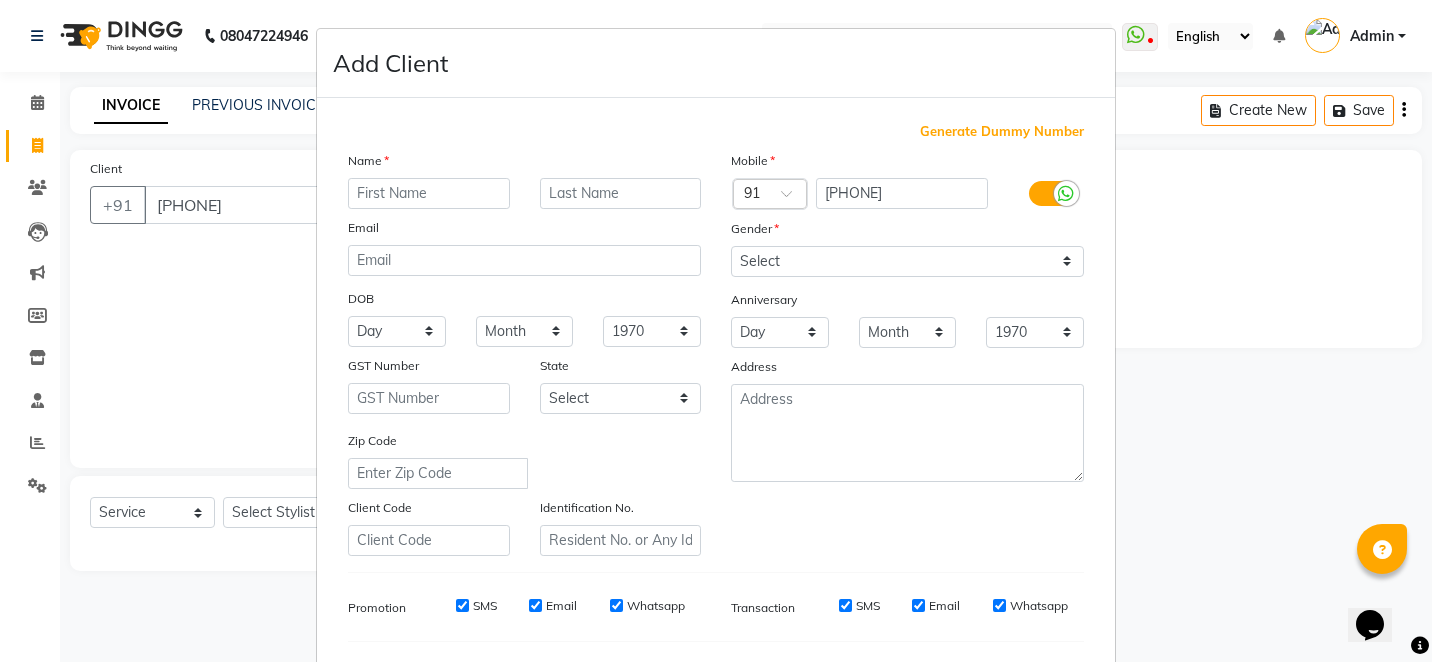 click at bounding box center (429, 193) 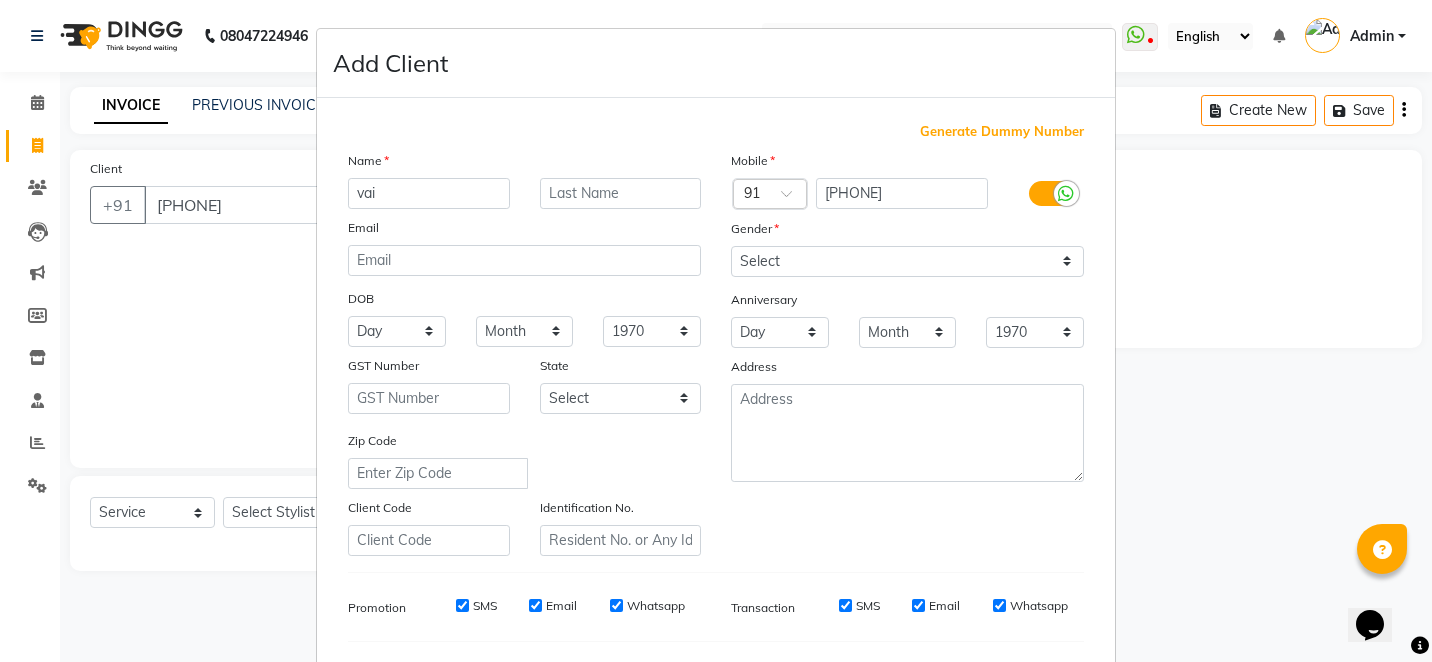 type on "vai" 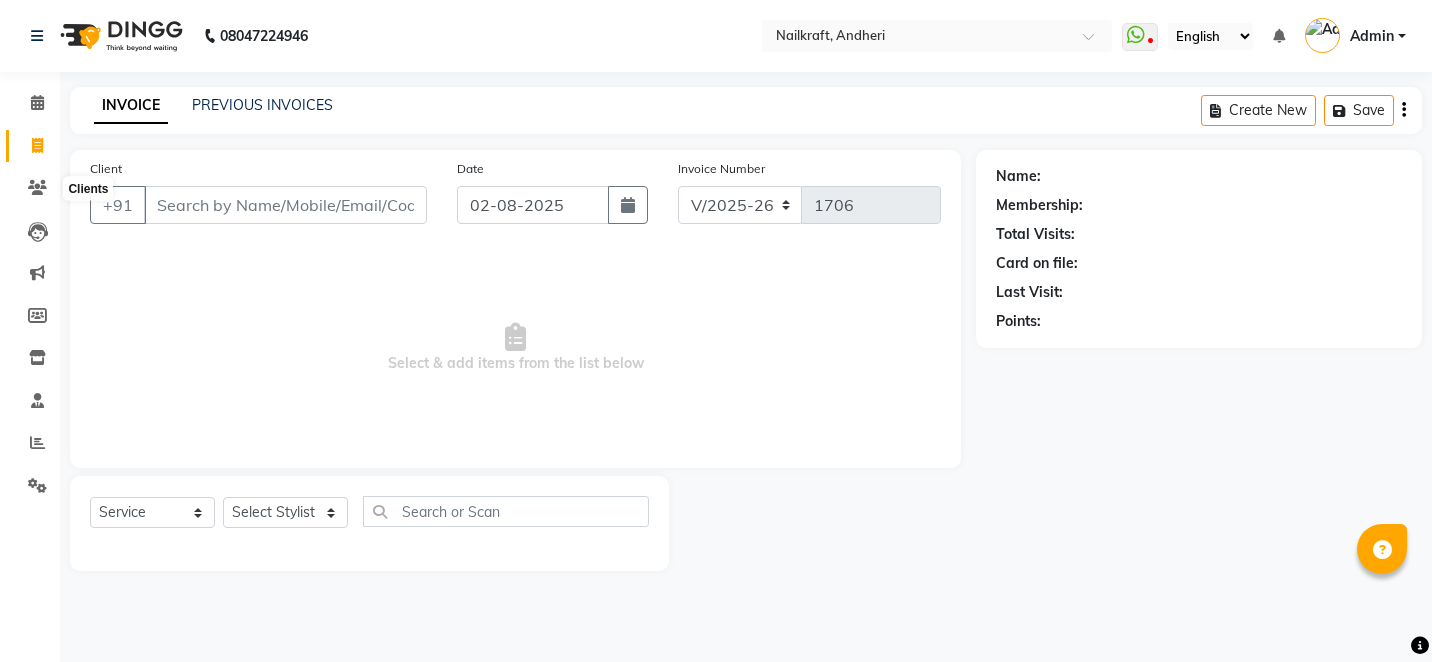 select on "6081" 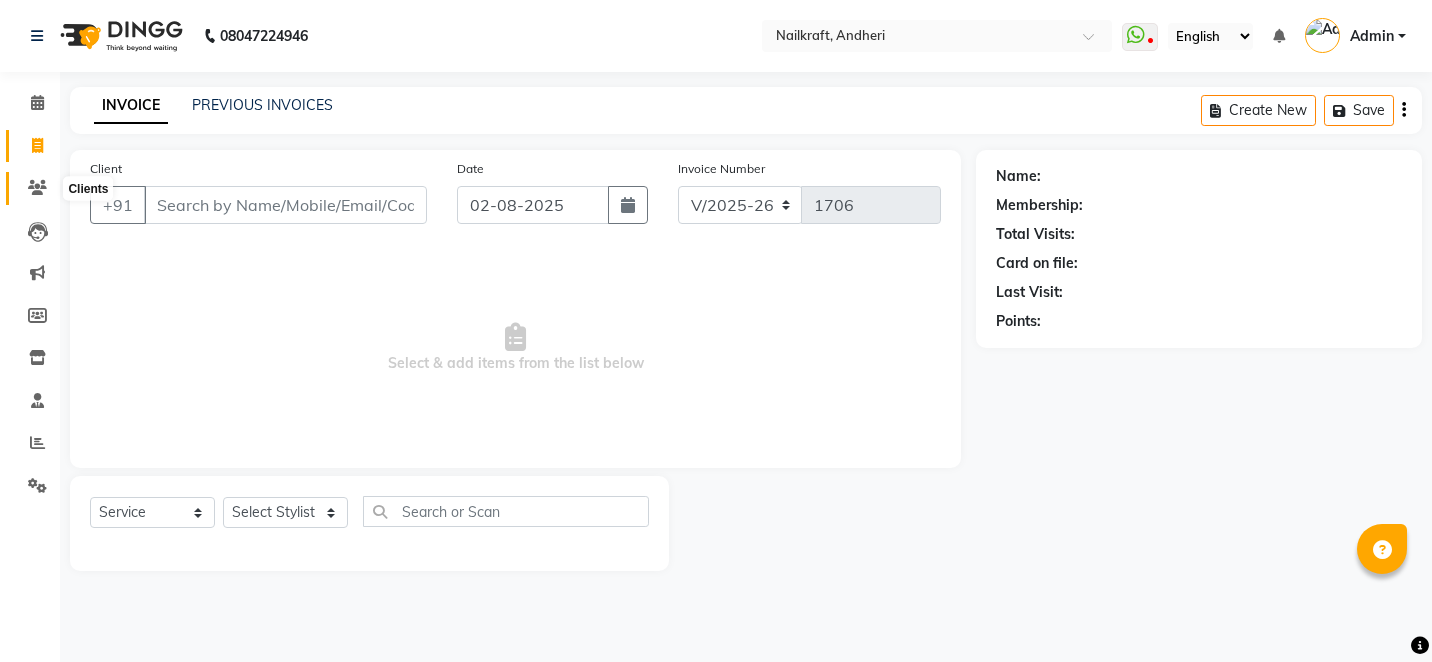 scroll, scrollTop: 0, scrollLeft: 0, axis: both 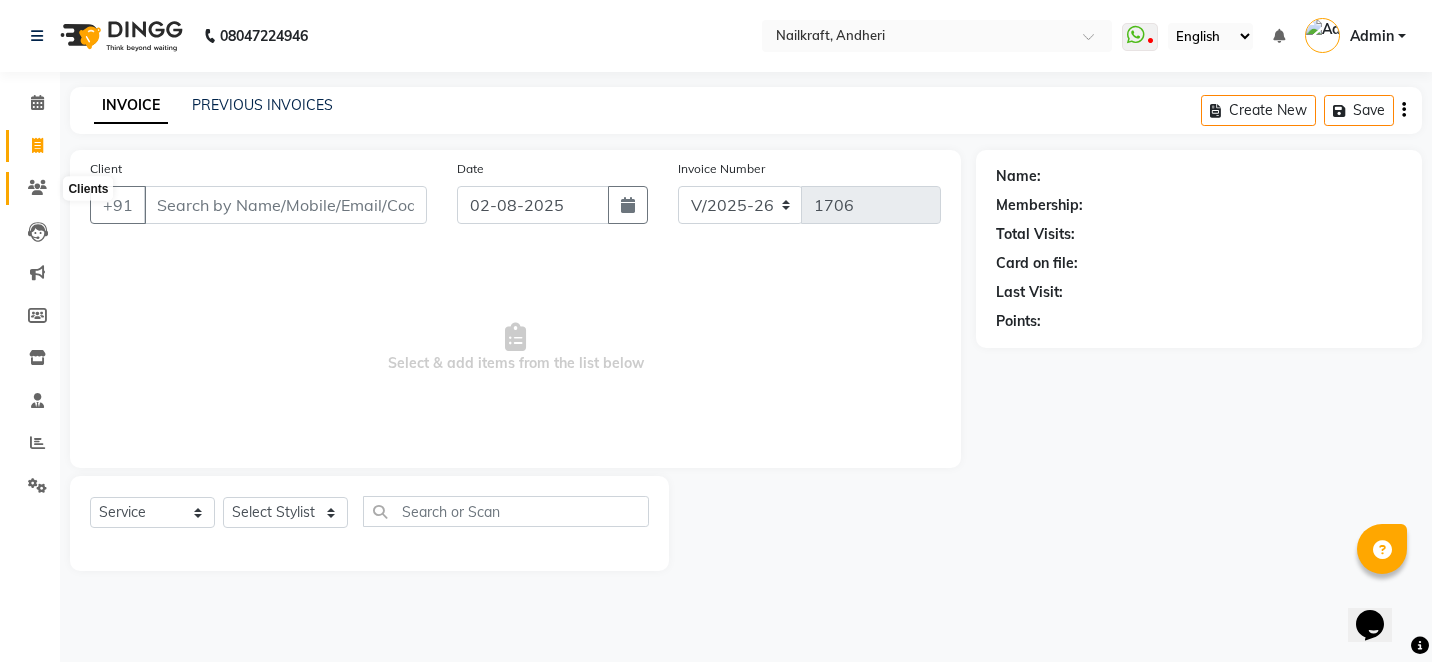 click 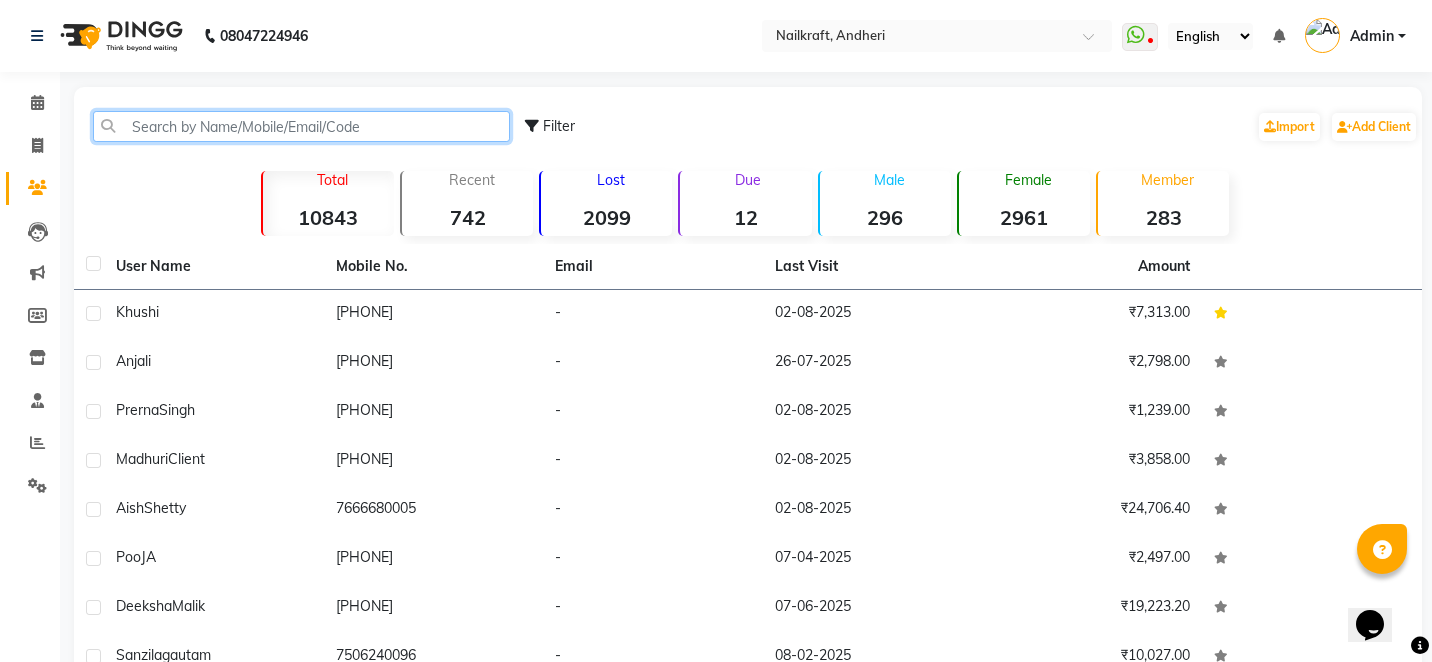click 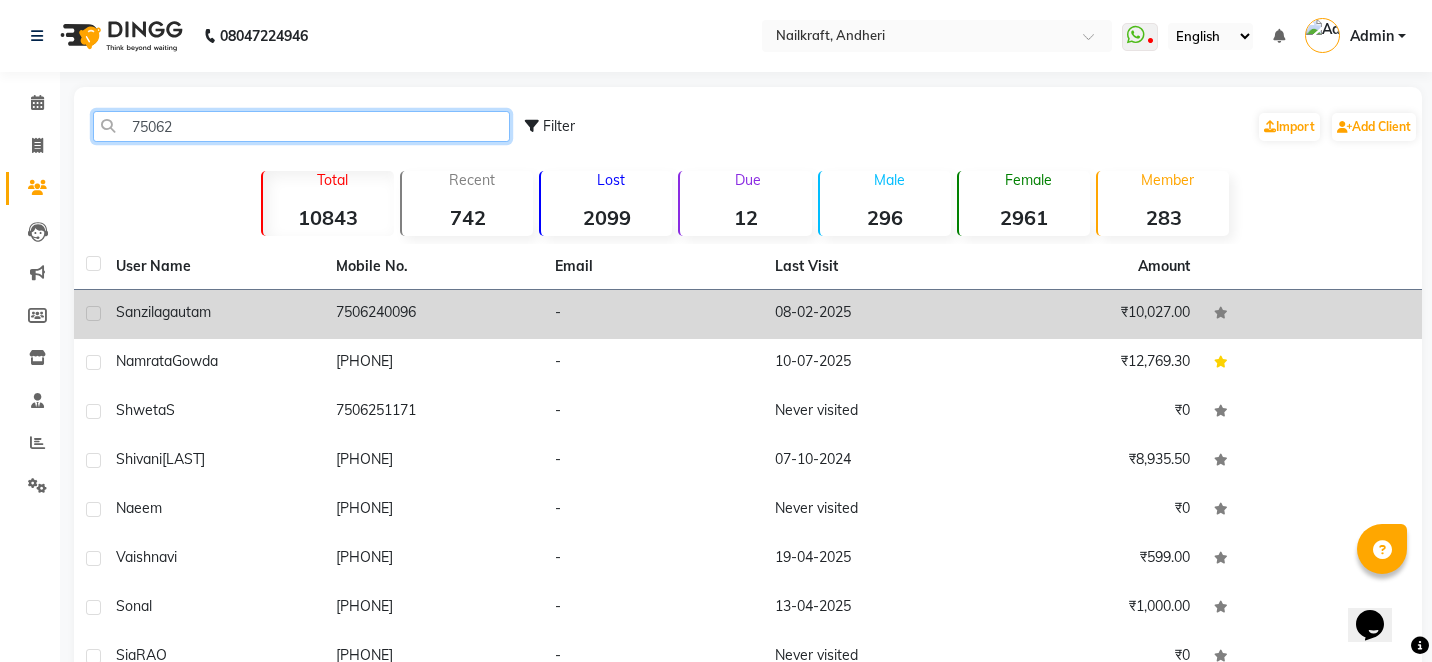 type on "75062" 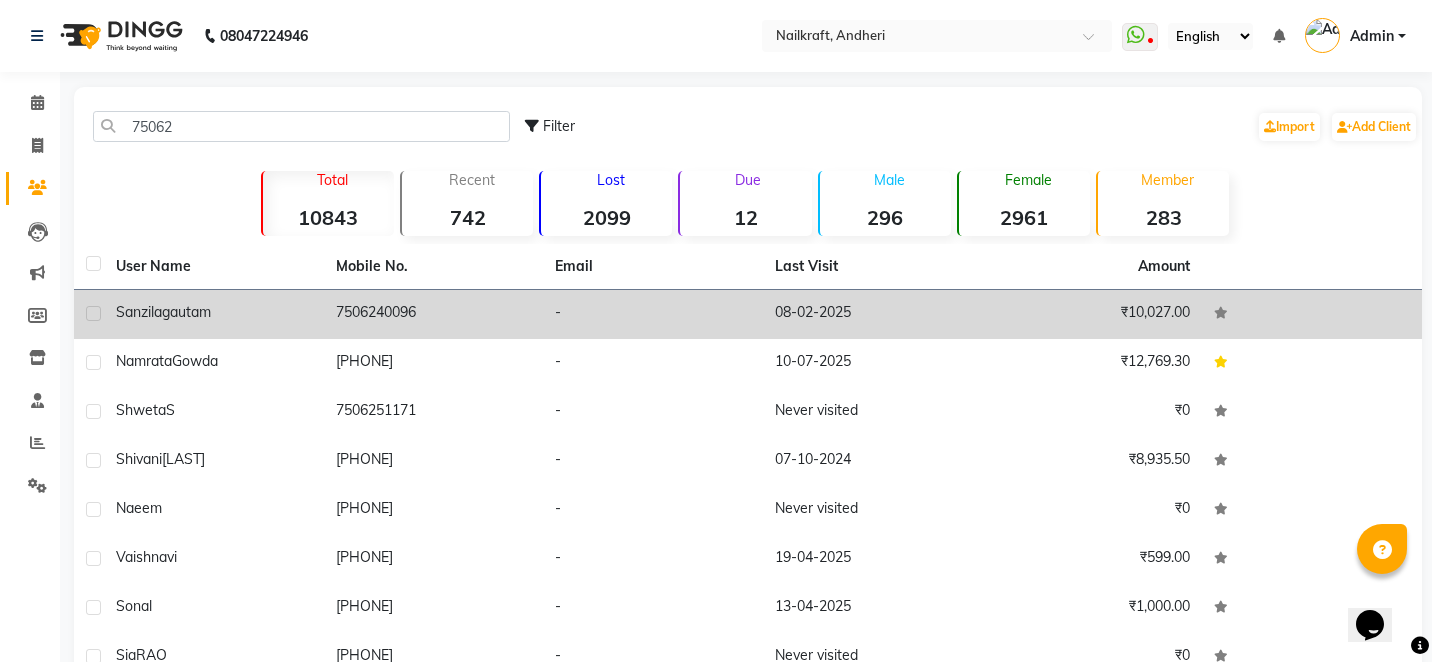 click on "7506240096" 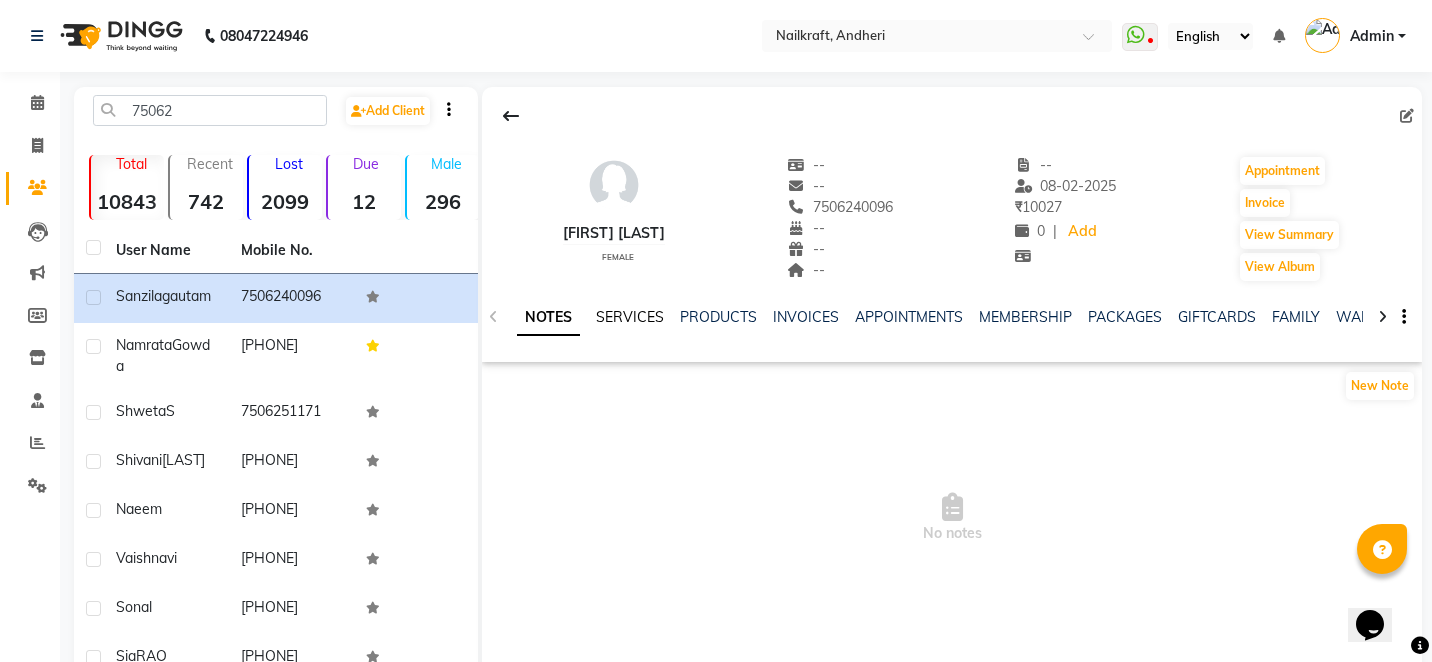 click on "SERVICES" 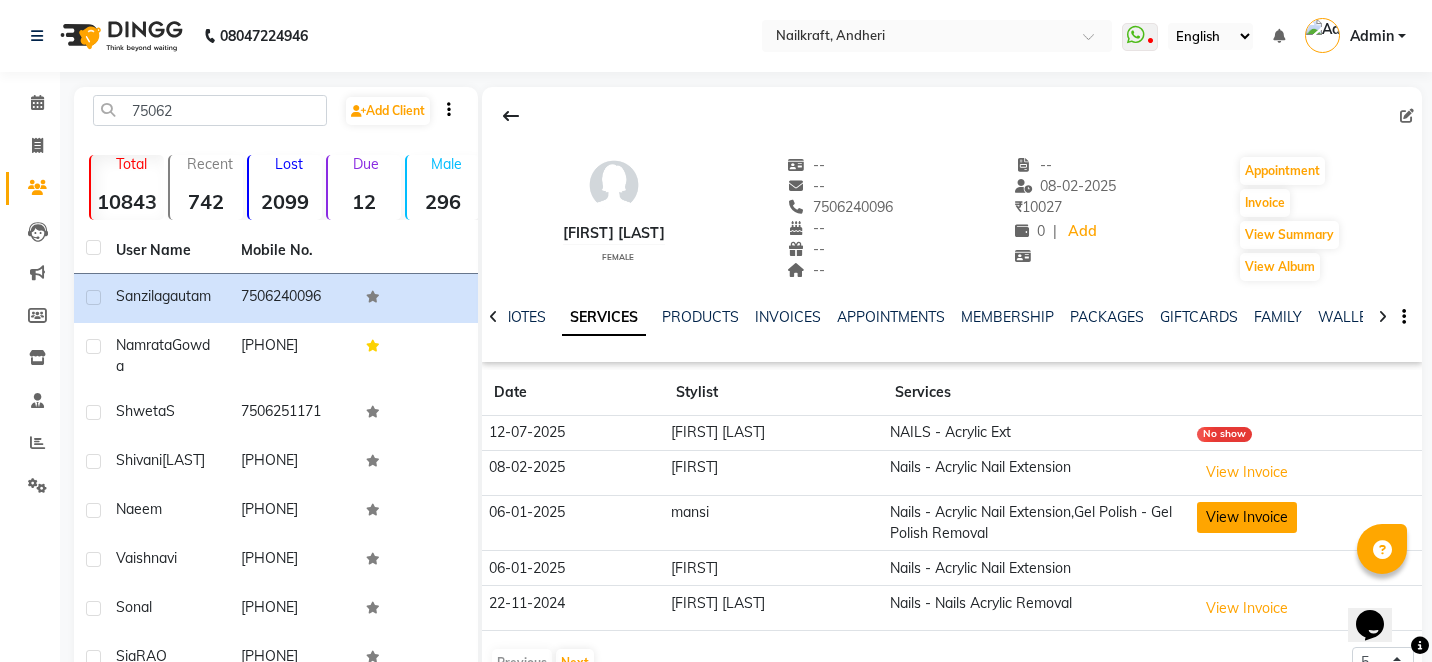 click on "View Invoice" 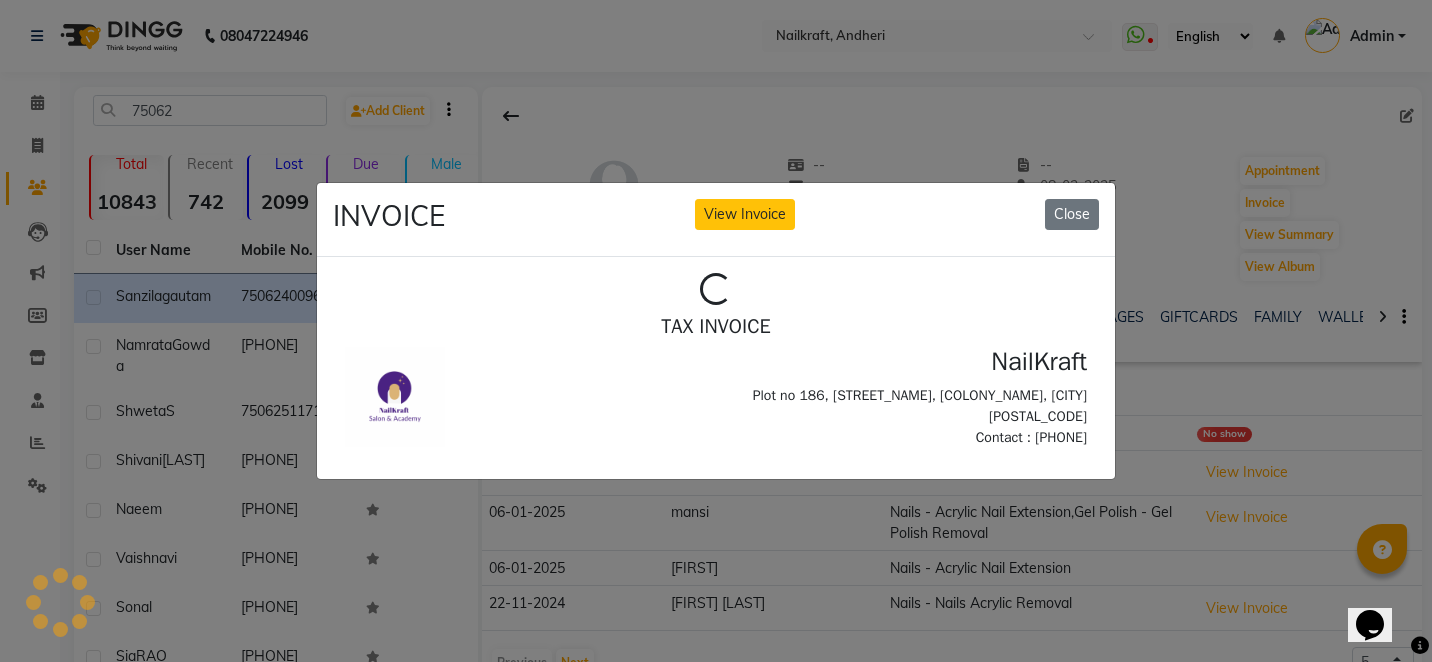 scroll, scrollTop: 0, scrollLeft: 0, axis: both 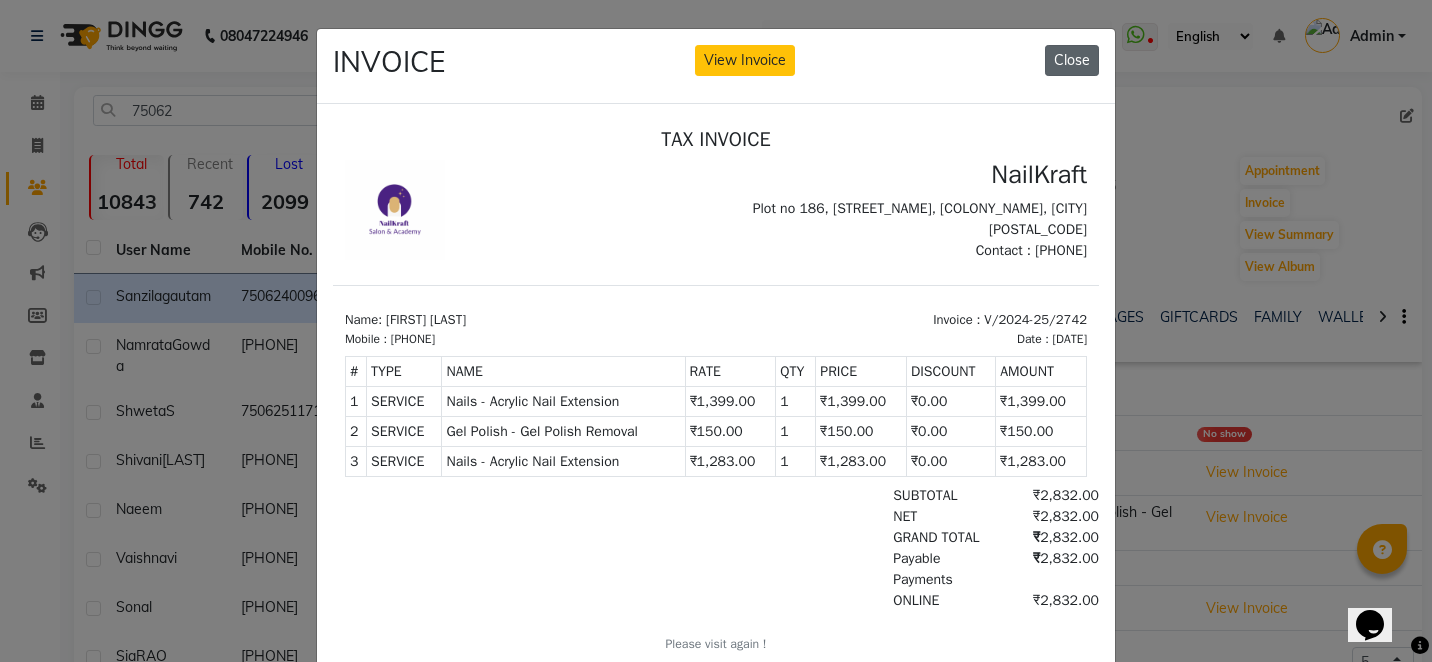 click on "Close" 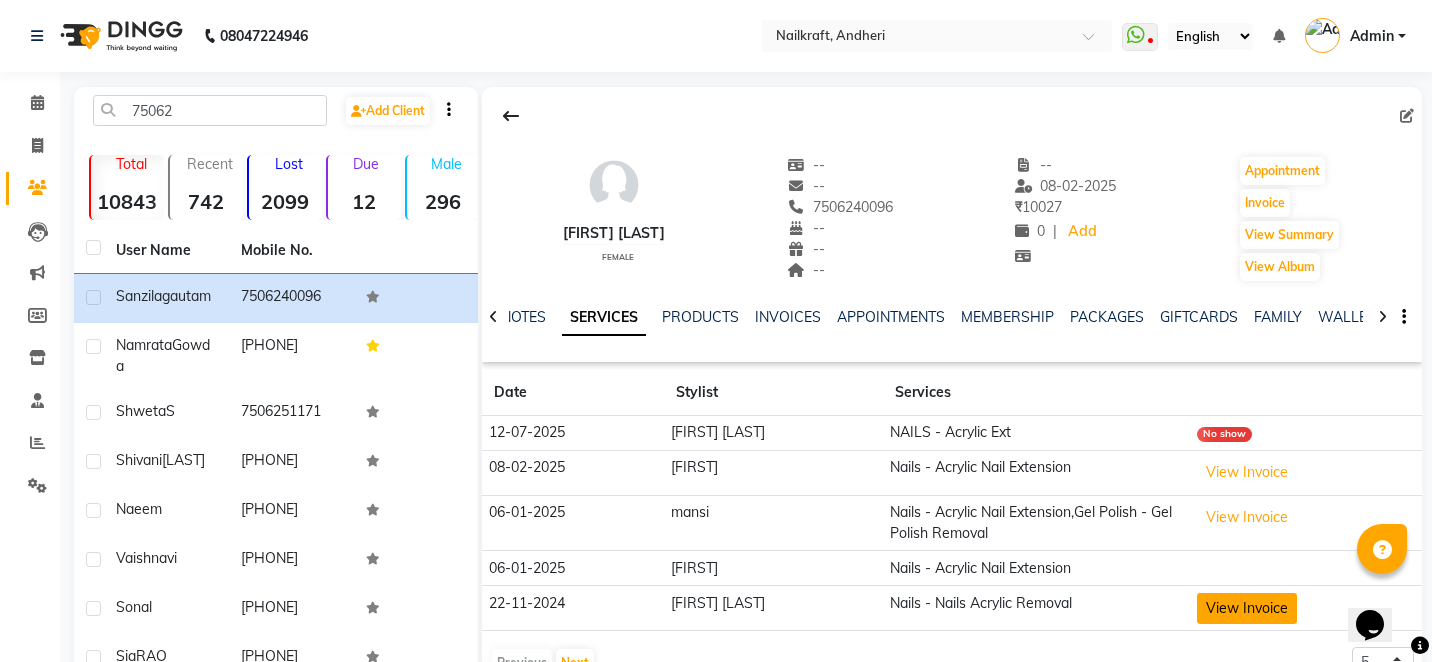 click on "View Invoice" 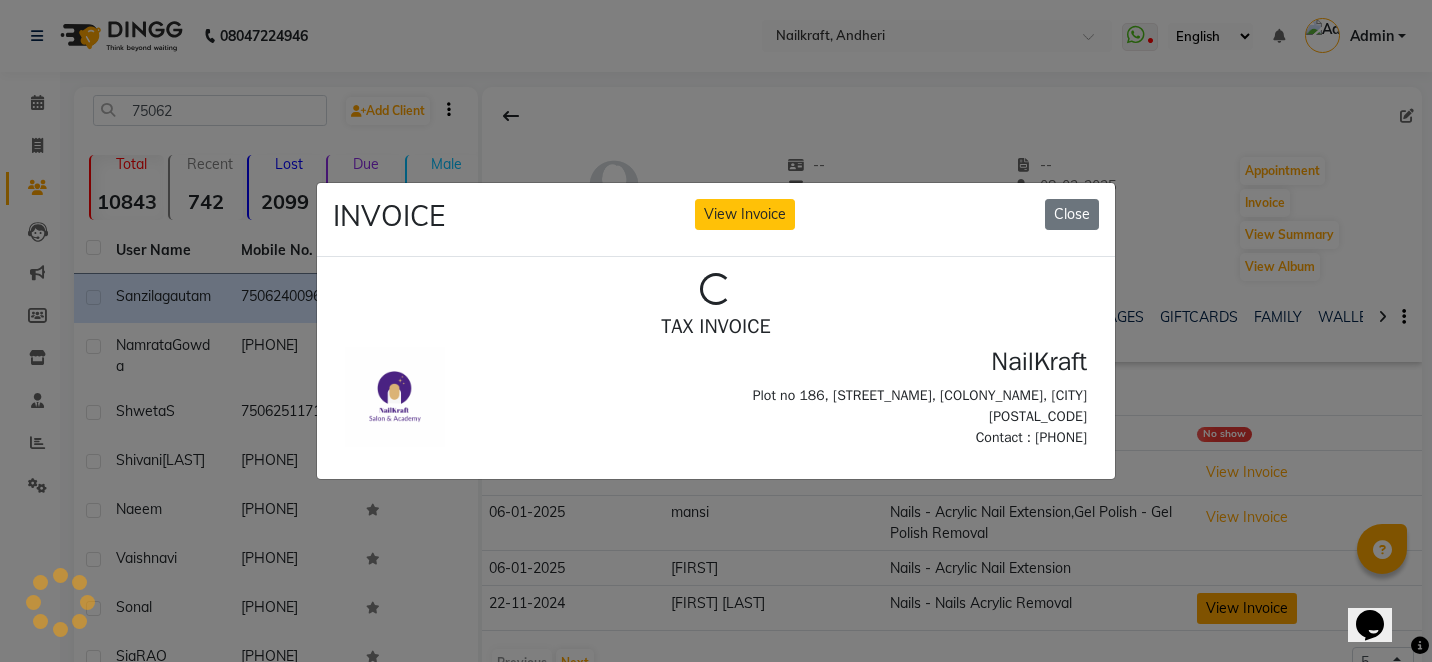 scroll, scrollTop: 0, scrollLeft: 0, axis: both 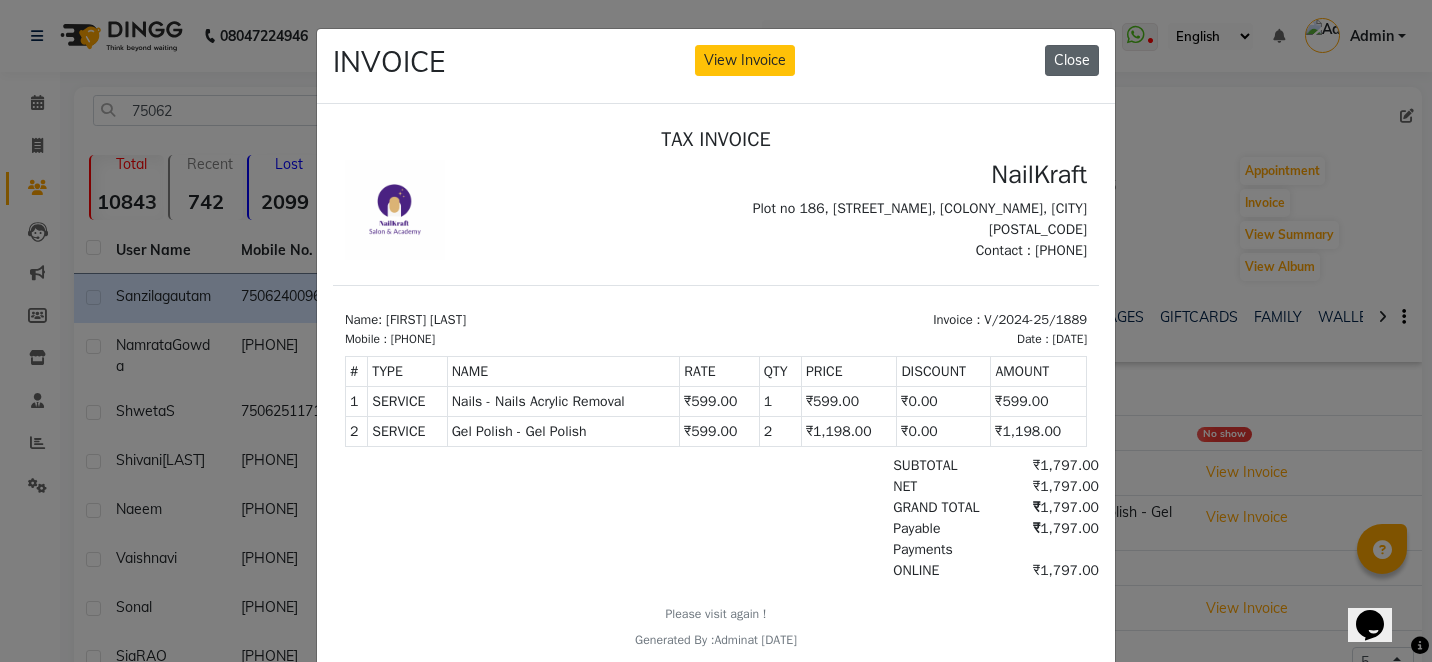 drag, startPoint x: 1079, startPoint y: 81, endPoint x: 1079, endPoint y: 65, distance: 16 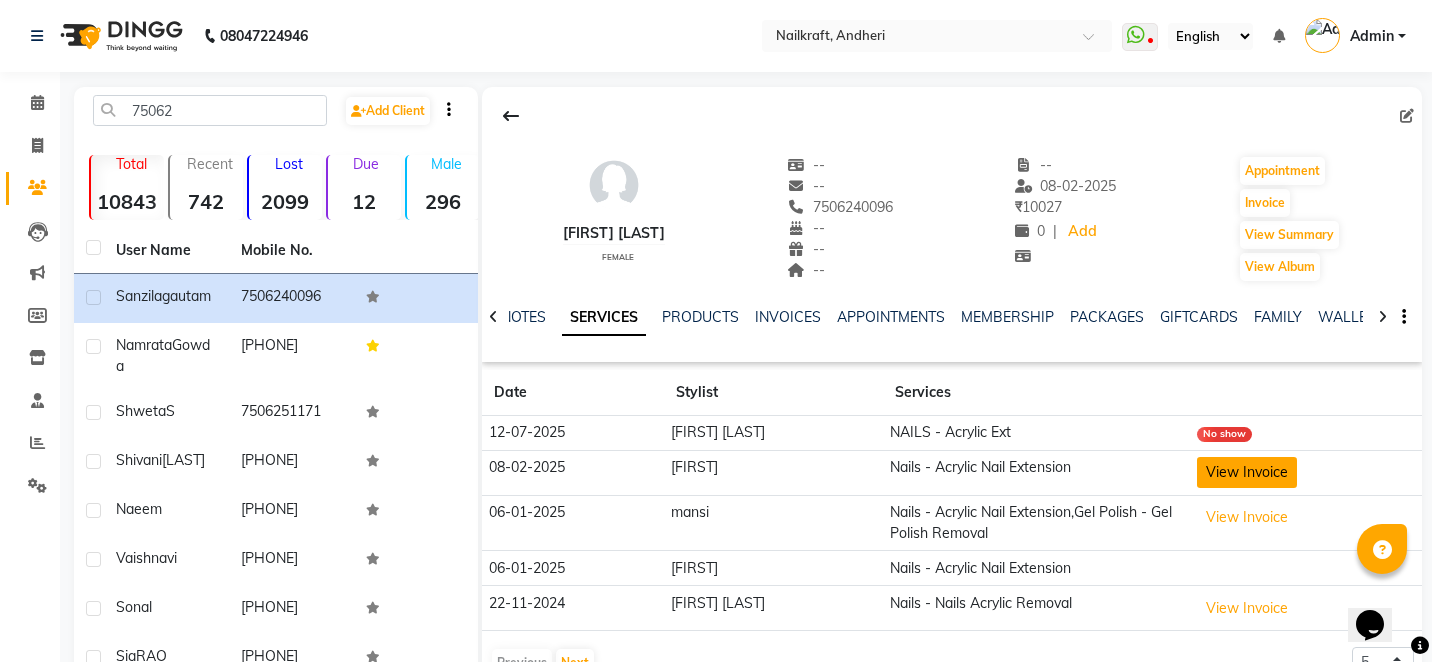 click on "View Invoice" 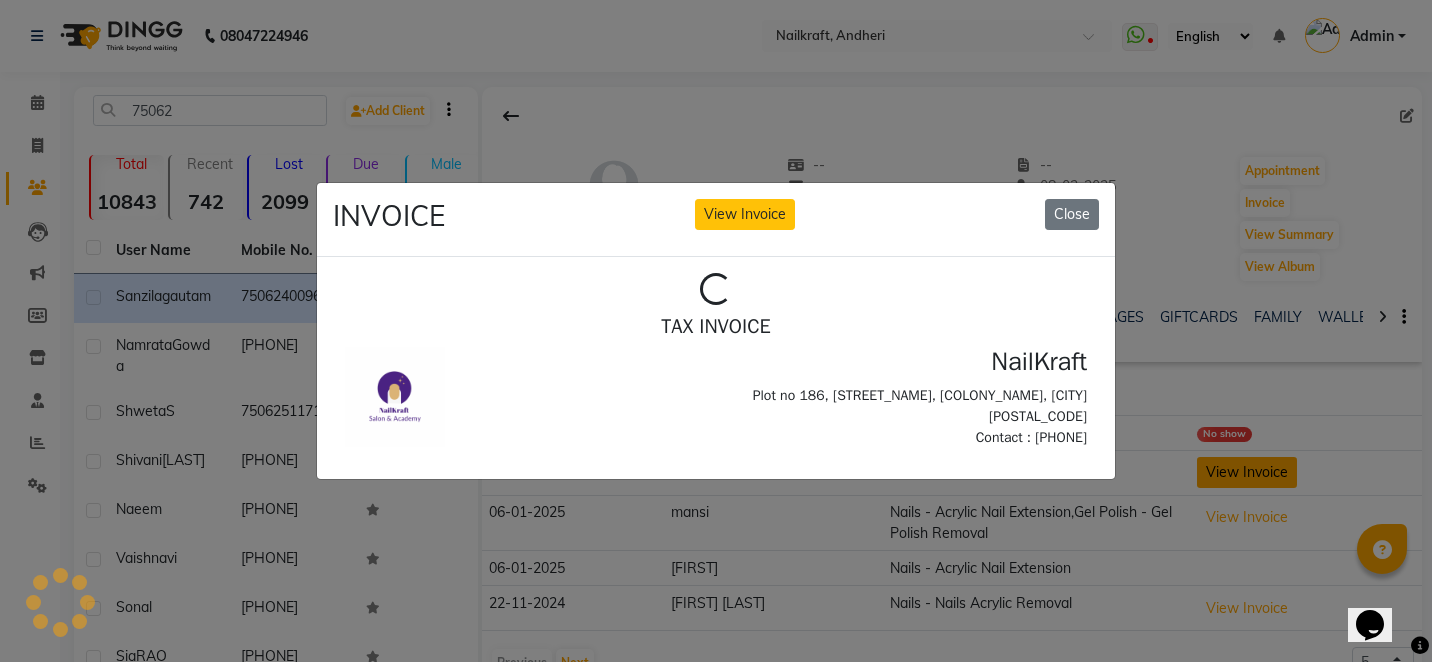 scroll, scrollTop: 0, scrollLeft: 0, axis: both 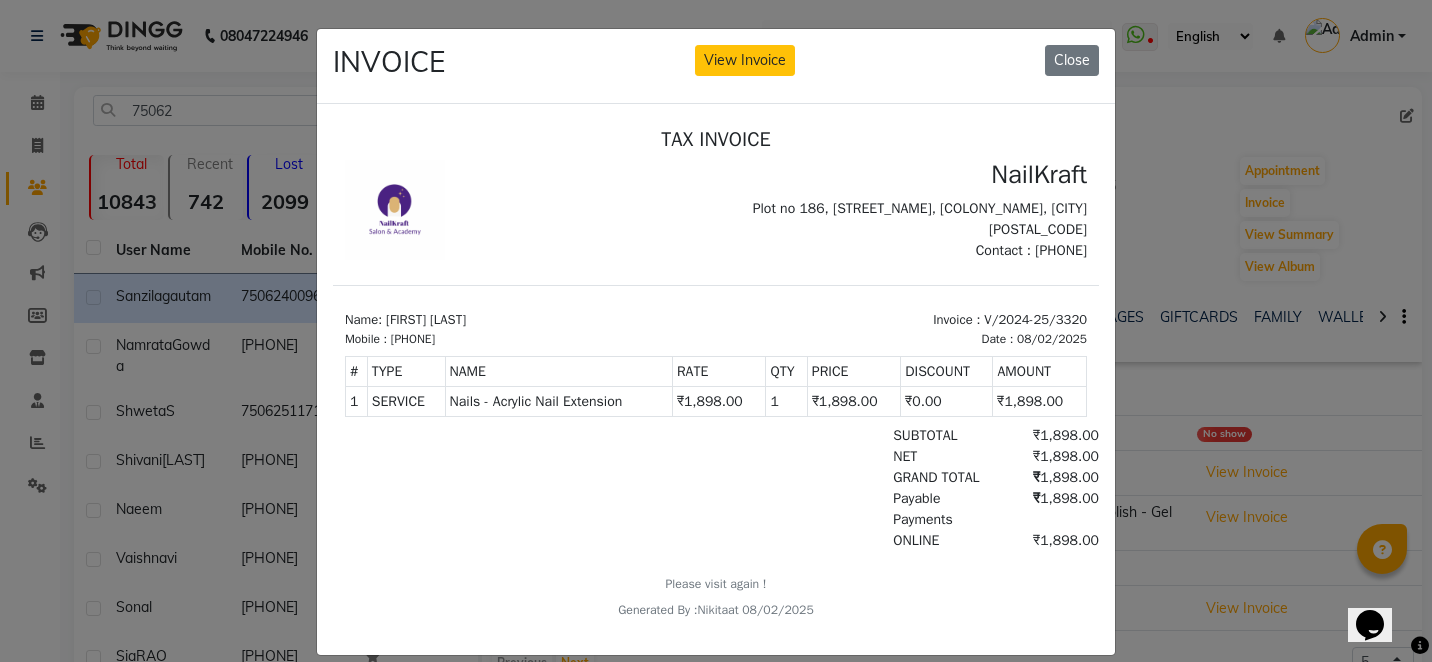 click on "INVOICE View Invoice Close" 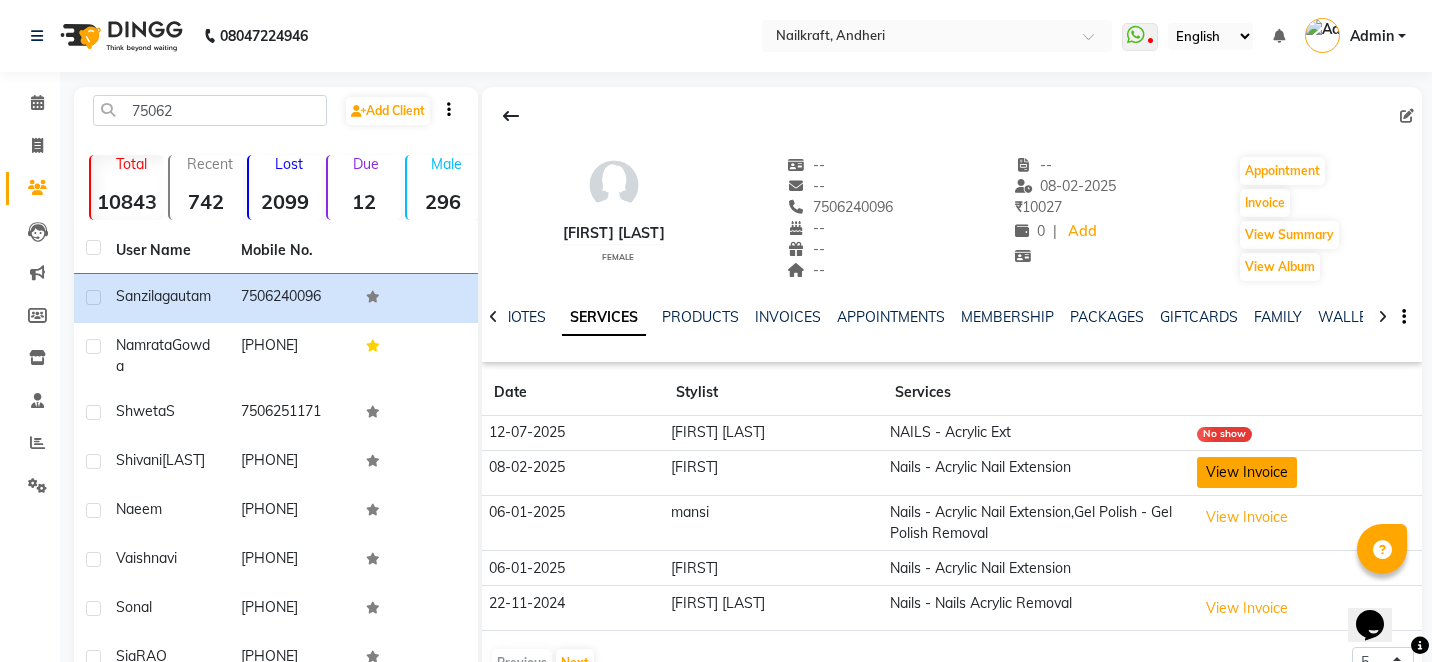 click on "View Invoice" 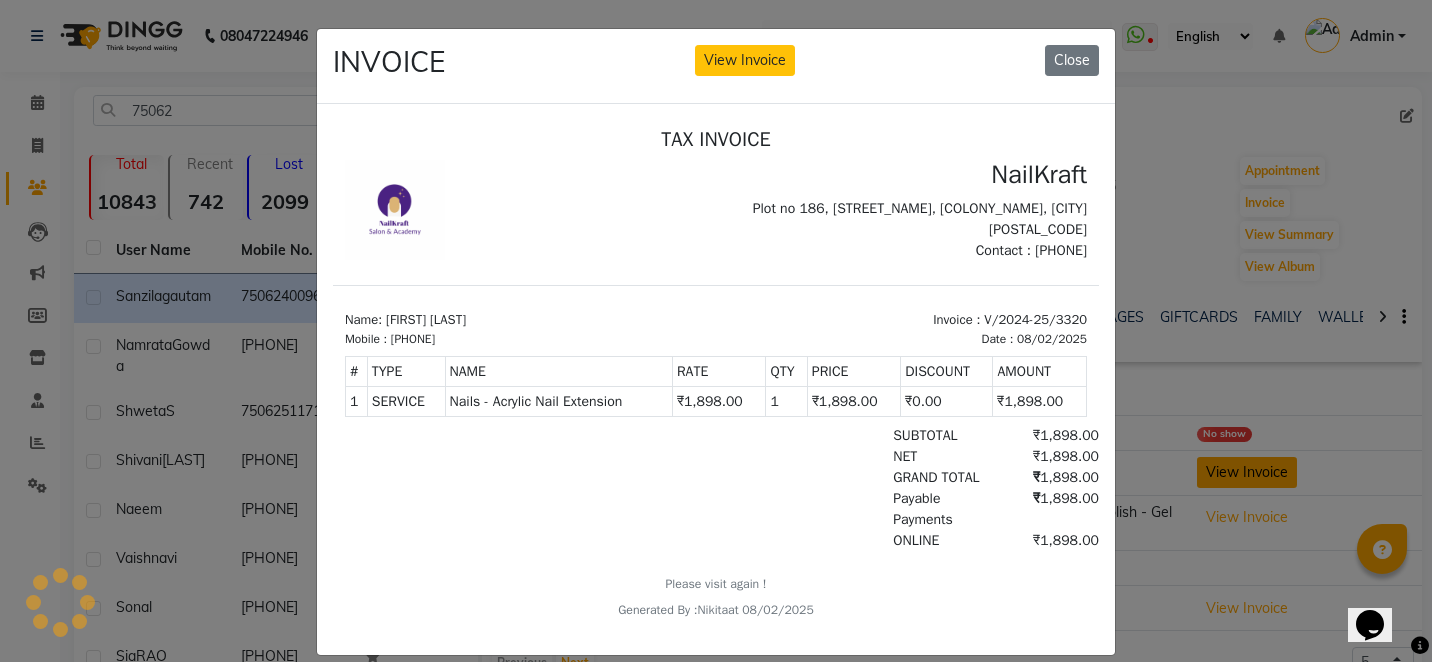 scroll, scrollTop: 0, scrollLeft: 0, axis: both 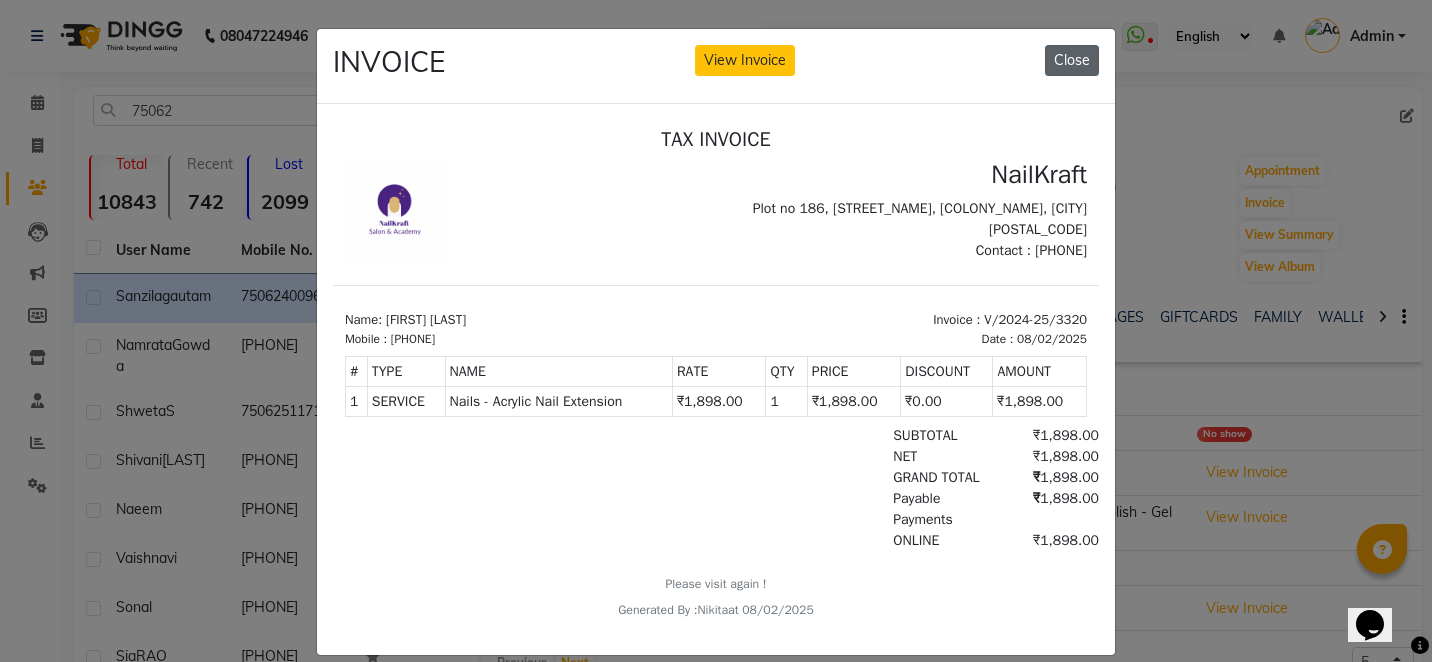 click on "Close" 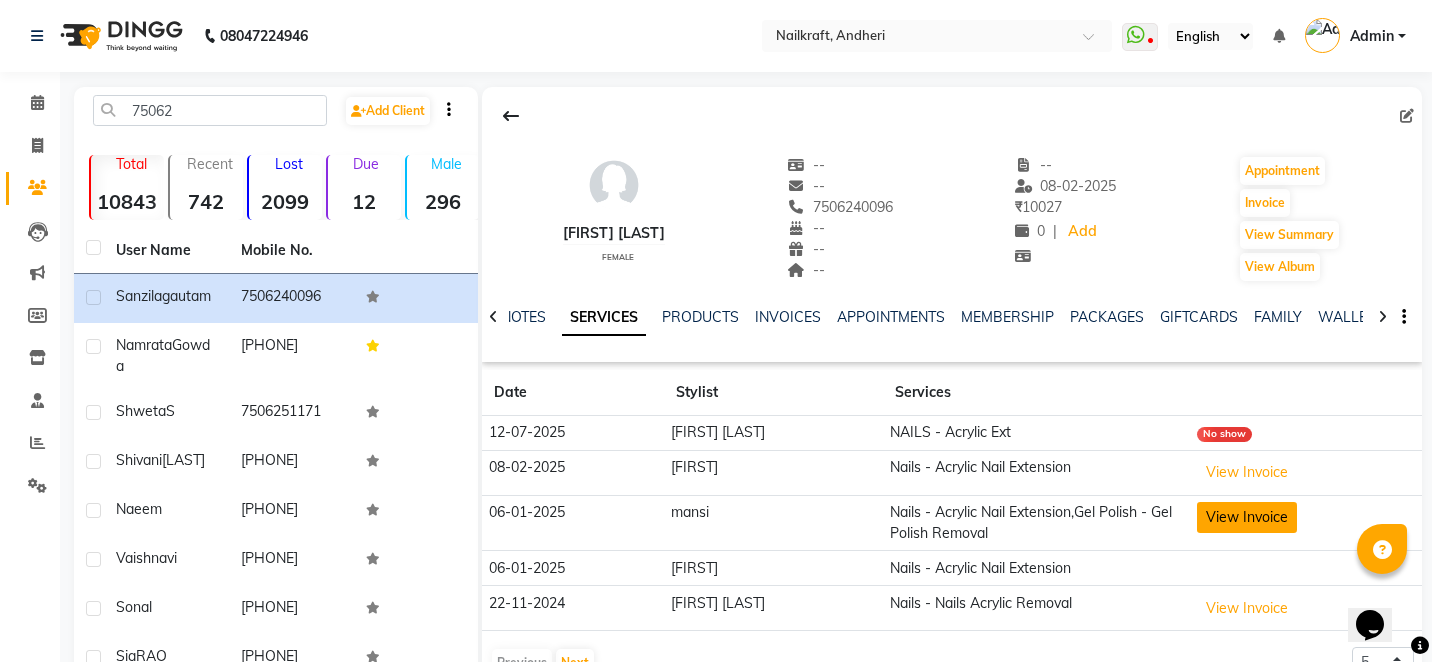 click on "View Invoice" 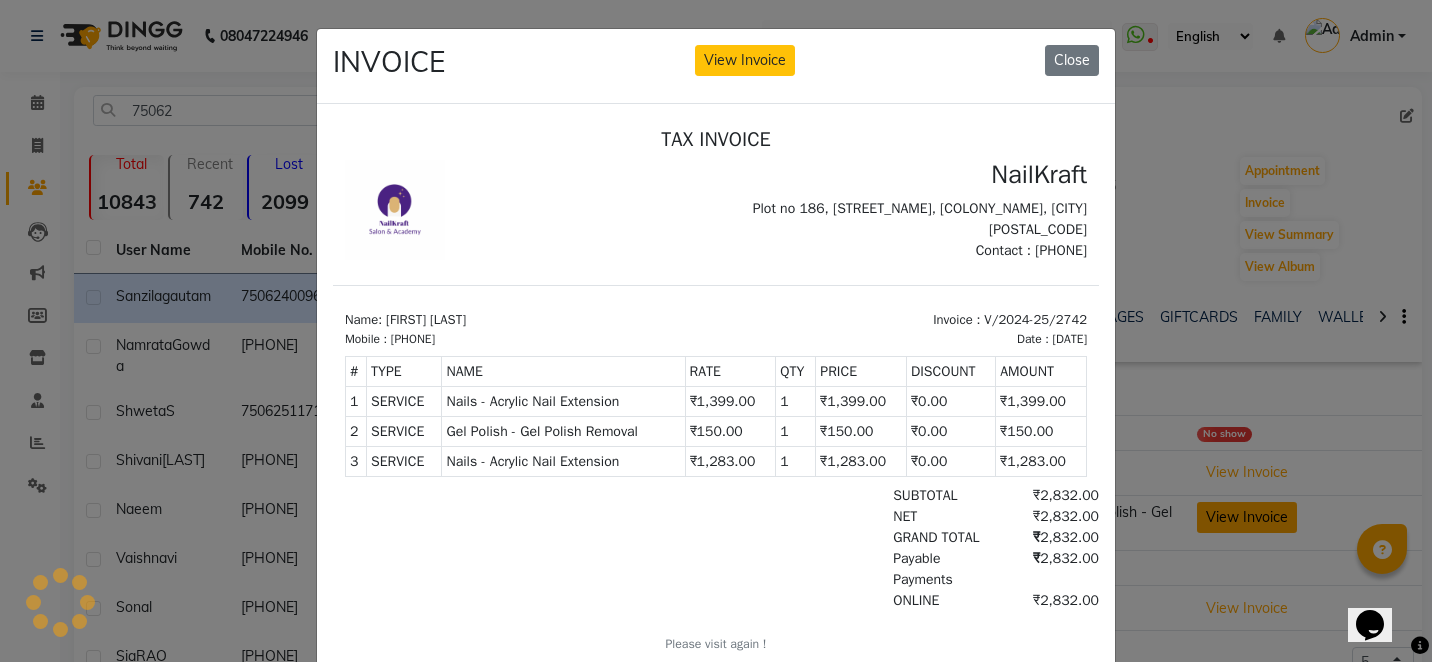 scroll, scrollTop: 0, scrollLeft: 0, axis: both 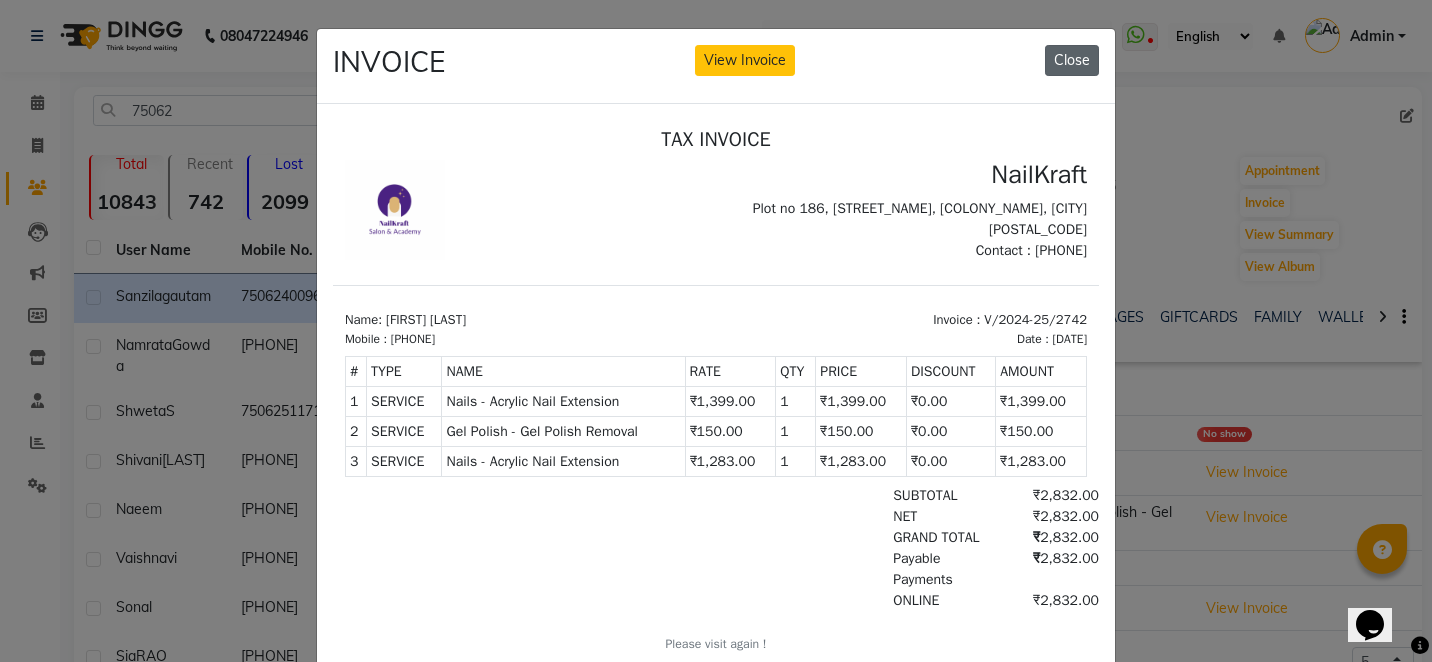 click on "Close" 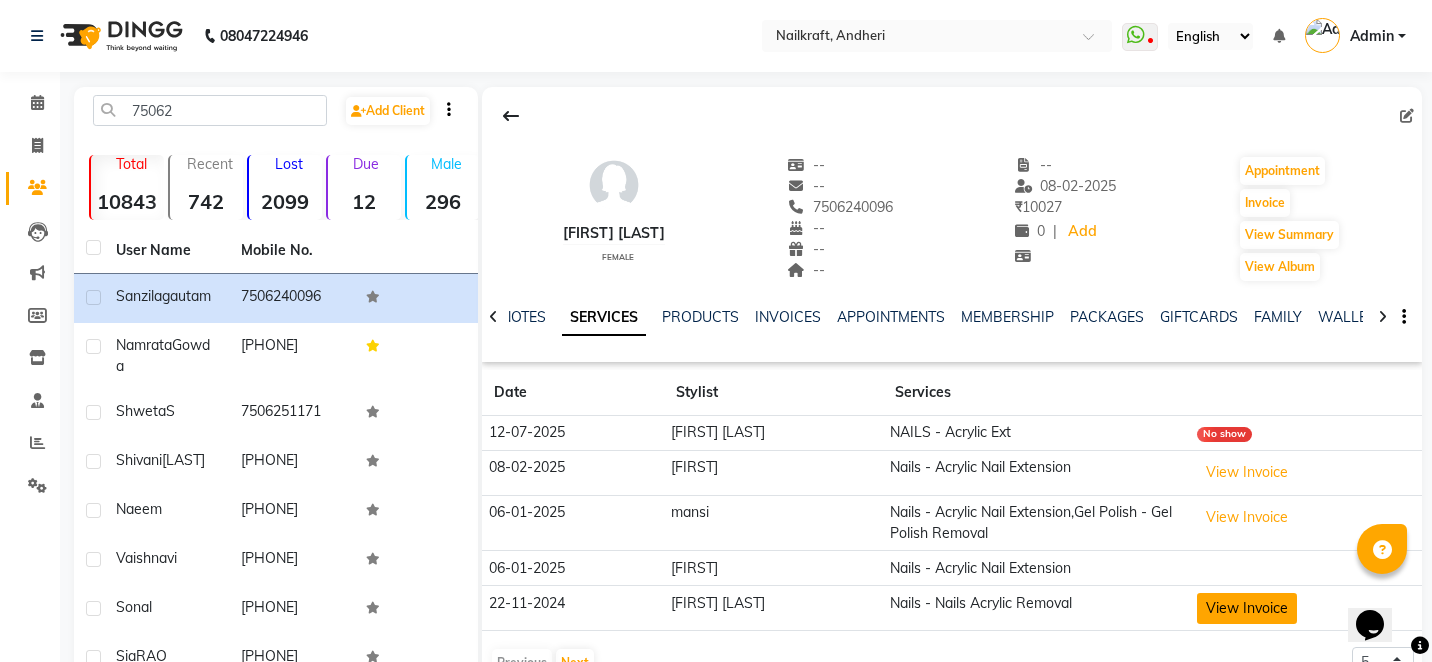 click on "View Invoice" 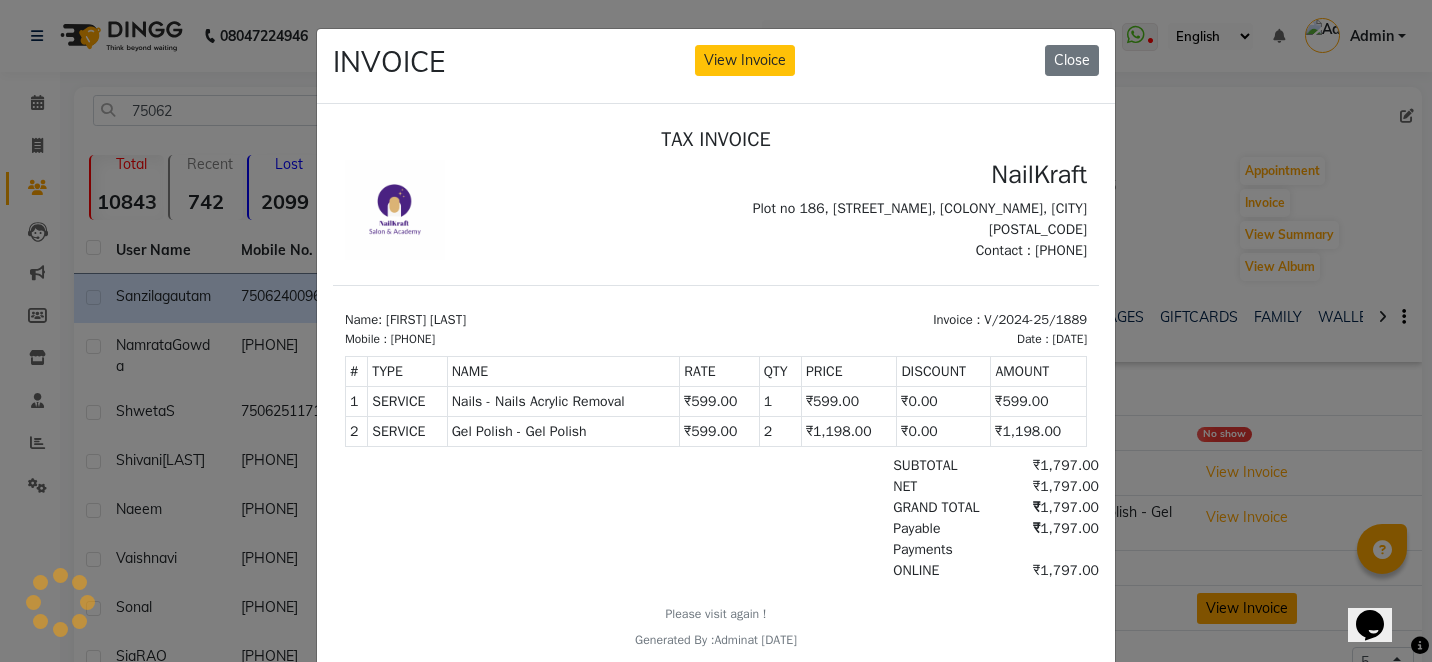 scroll, scrollTop: 0, scrollLeft: 0, axis: both 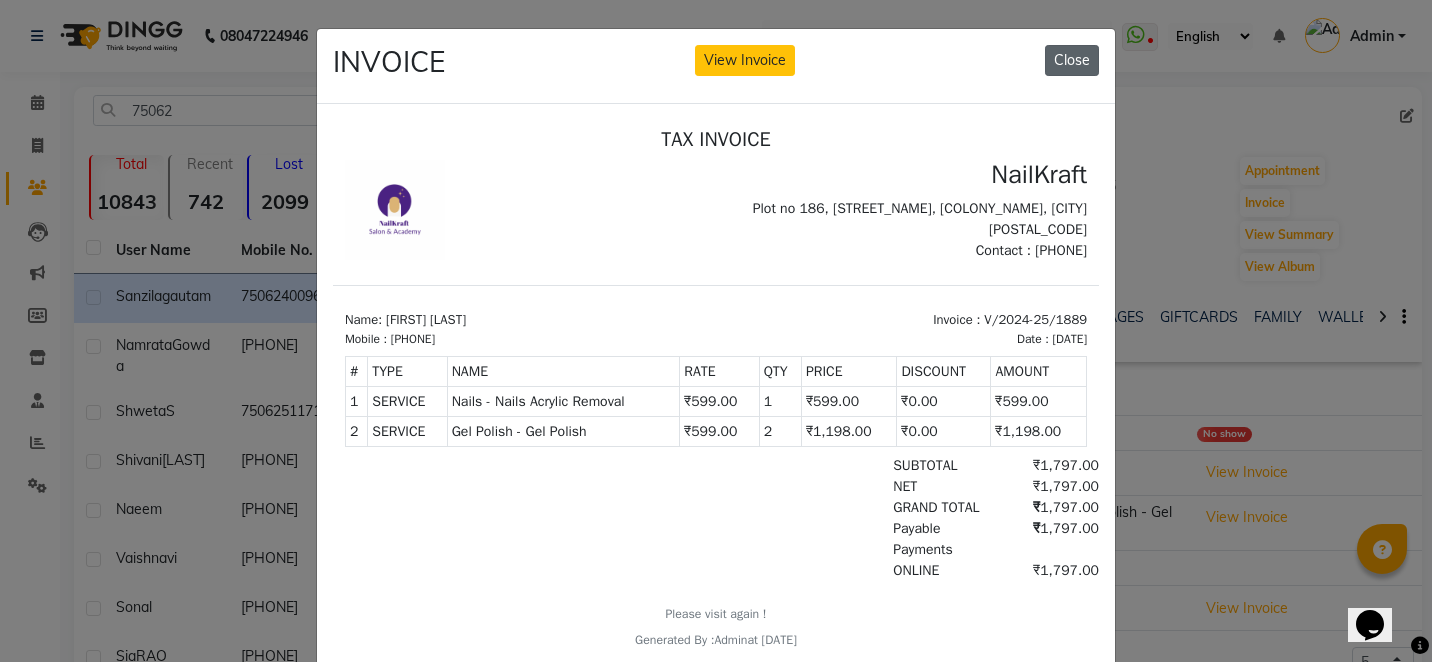 click on "Close" 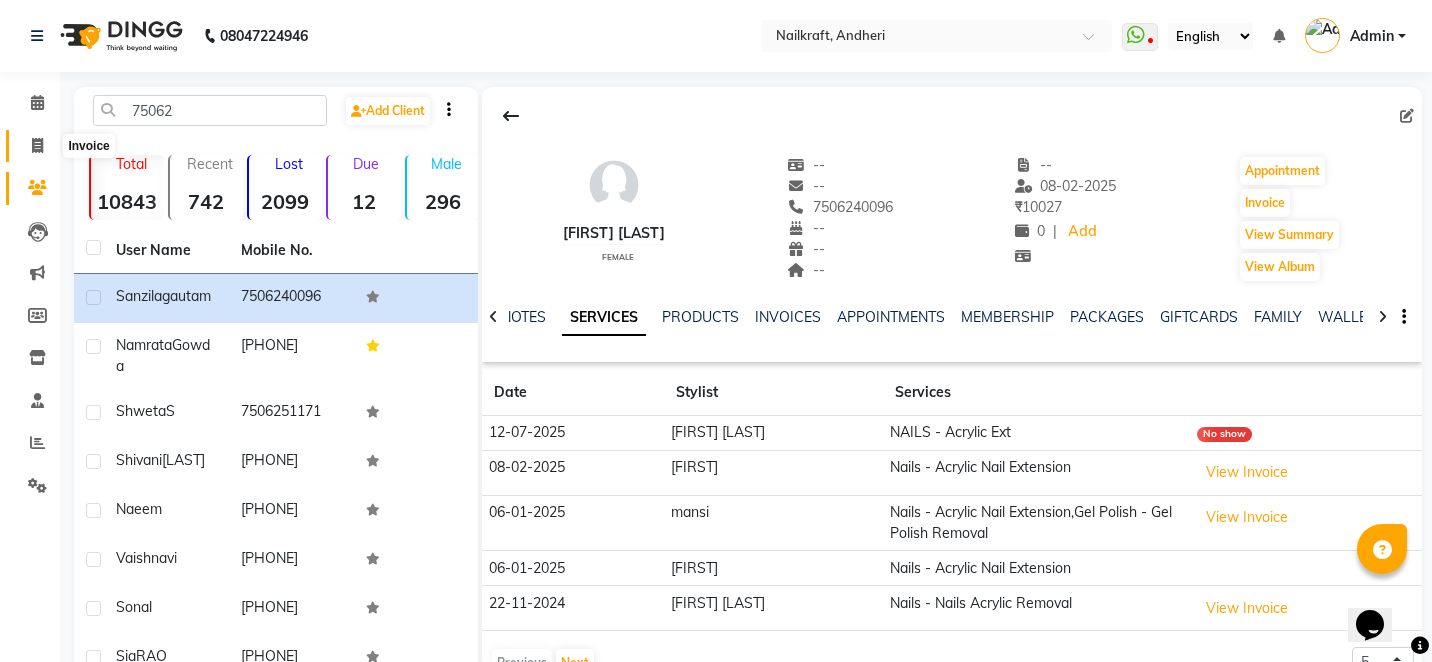 click 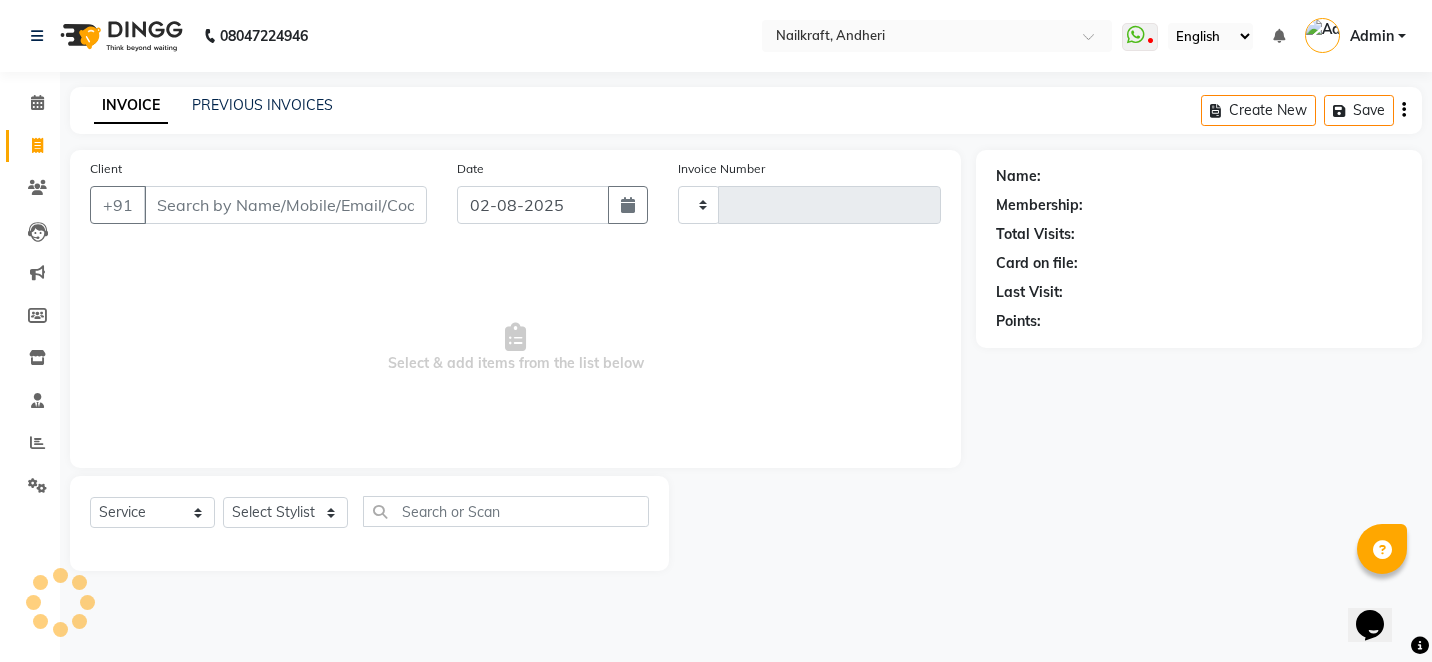 type on "1707" 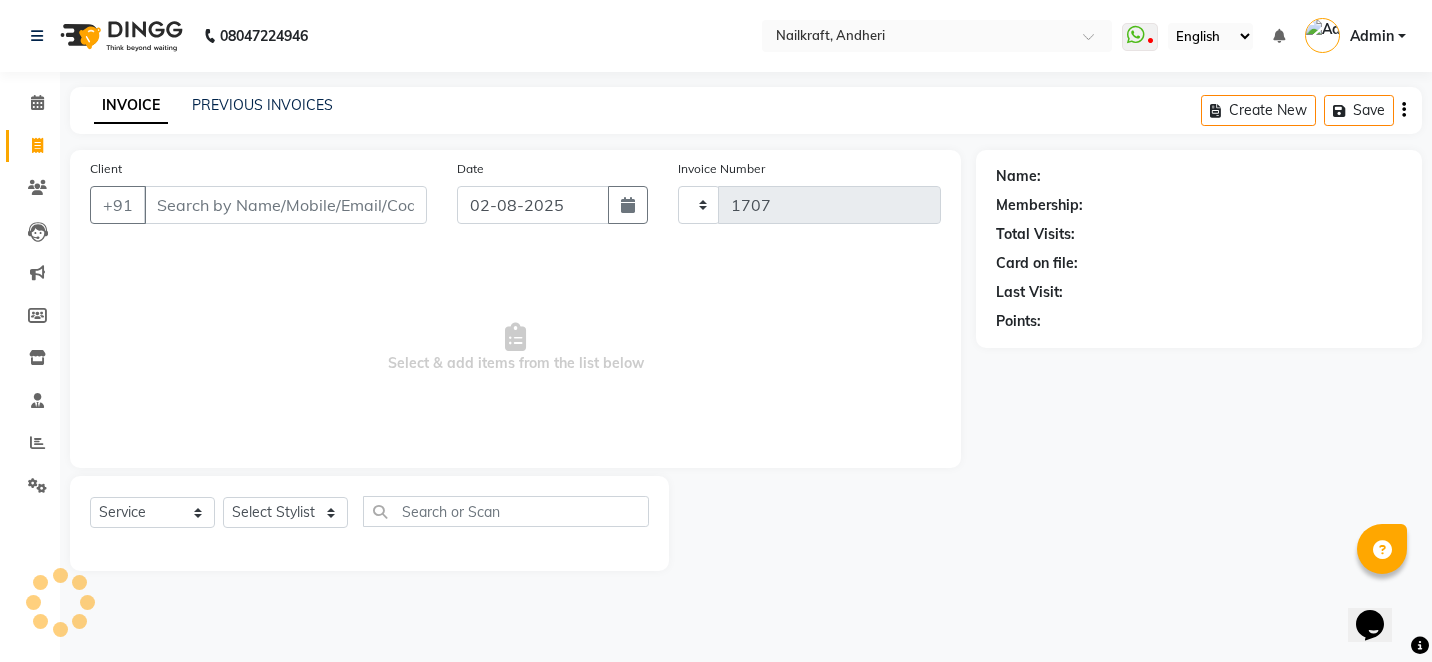 select on "6081" 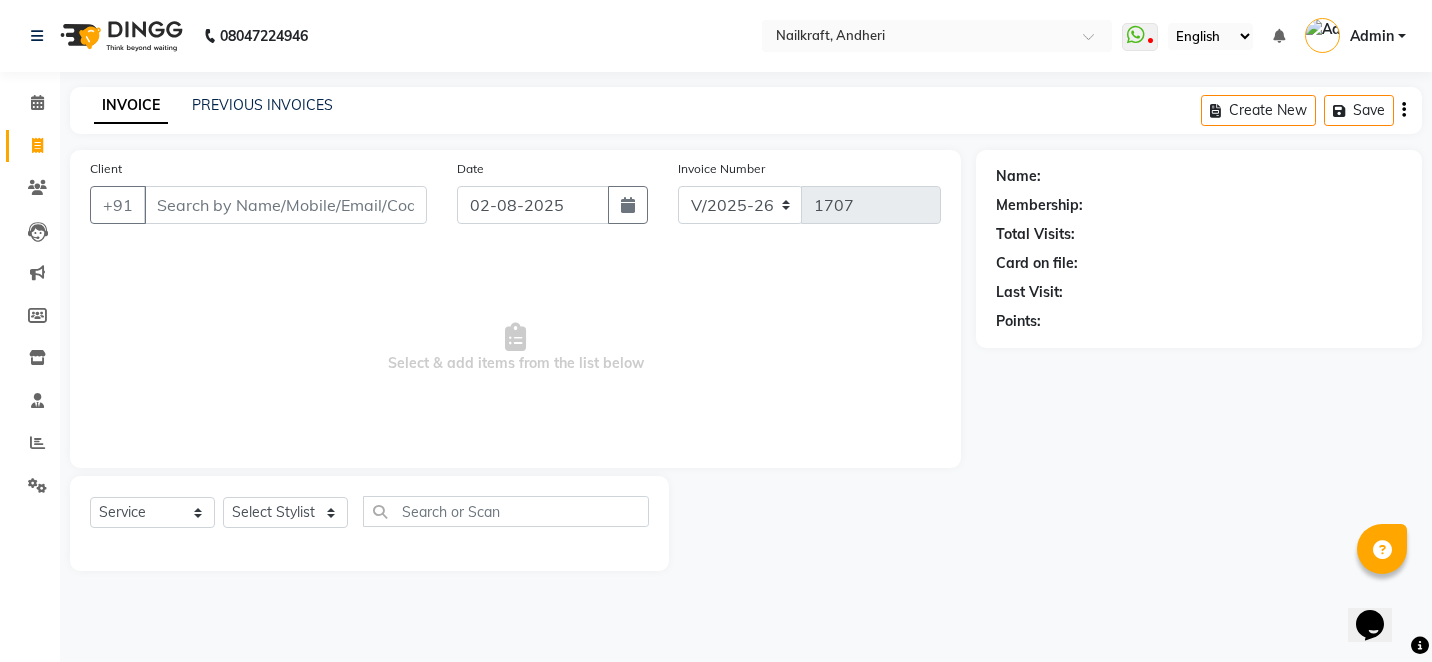 click on "Client +91" 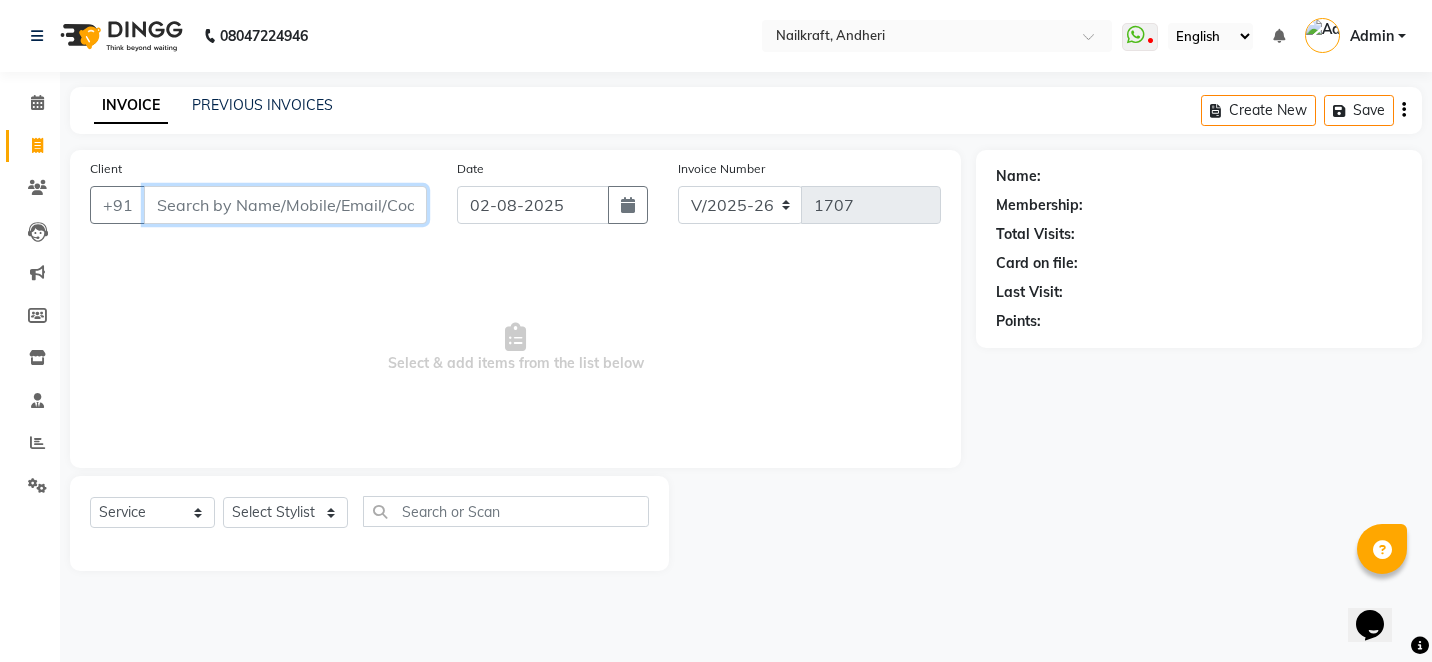 click on "Client" at bounding box center [285, 205] 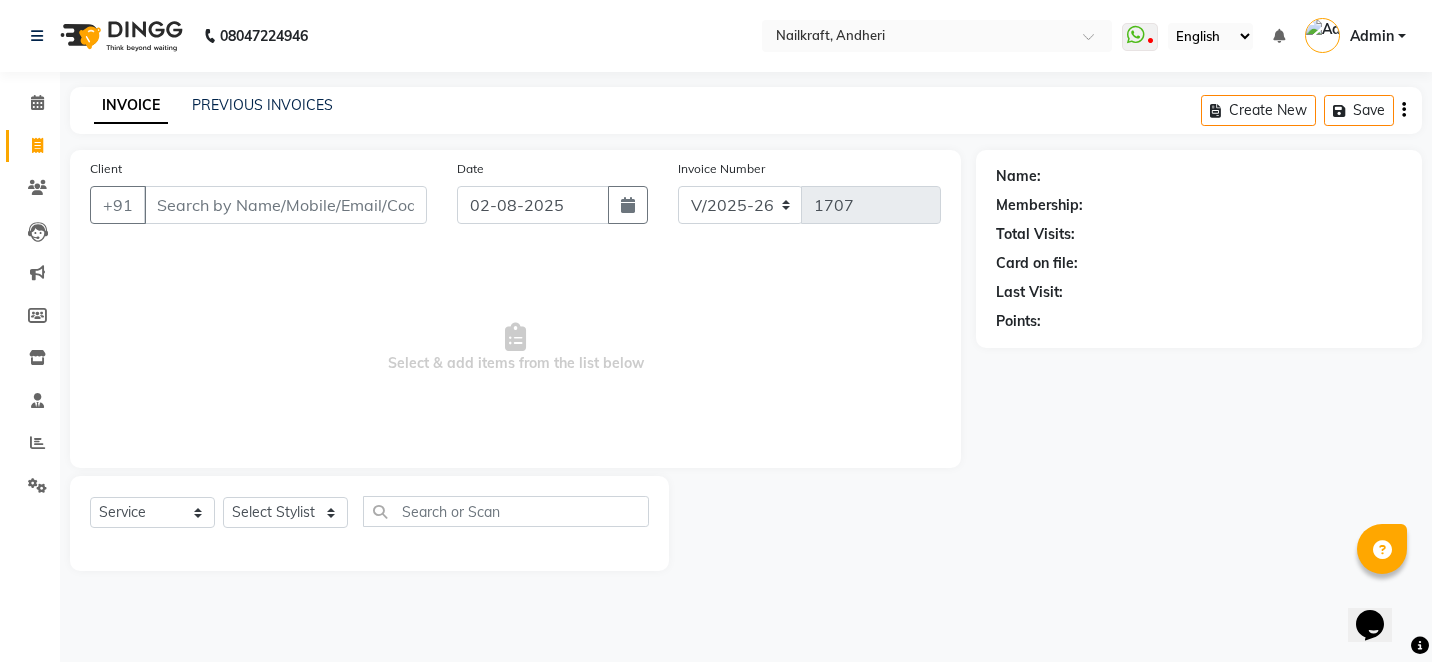 click on "PREVIOUS INVOICES" 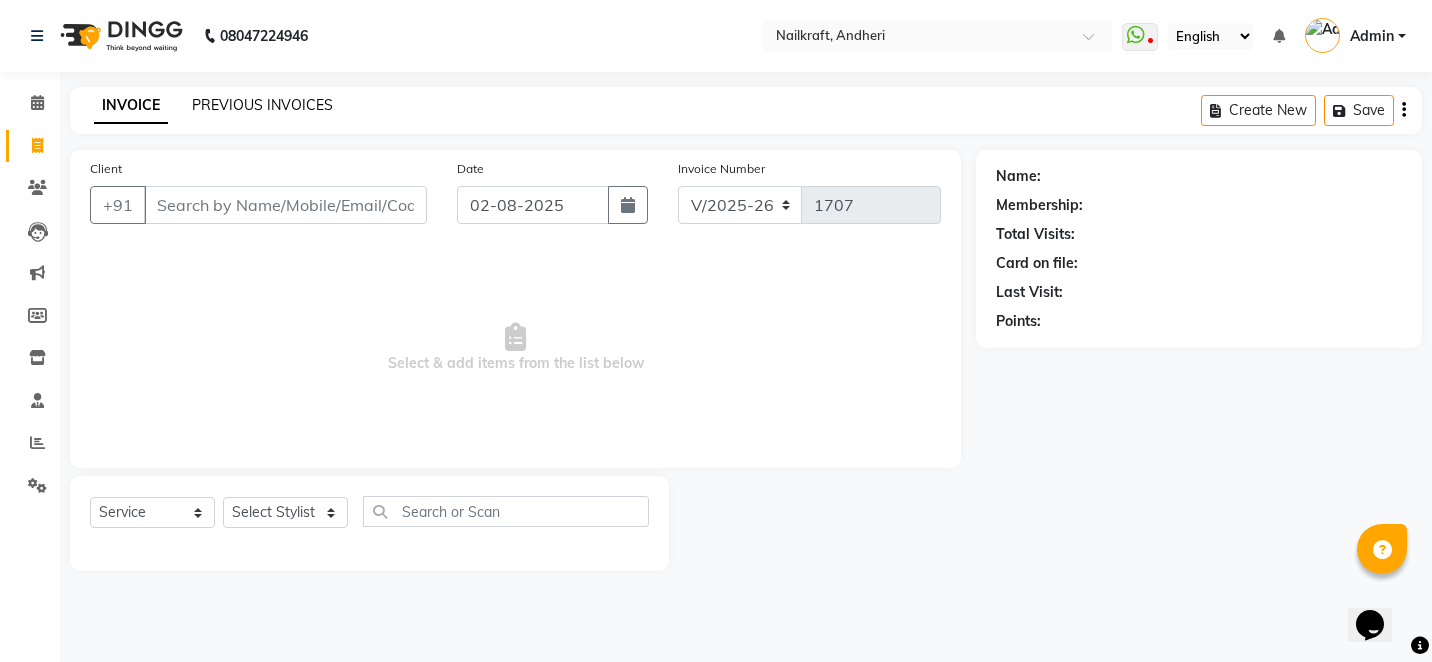 click on "PREVIOUS INVOICES" 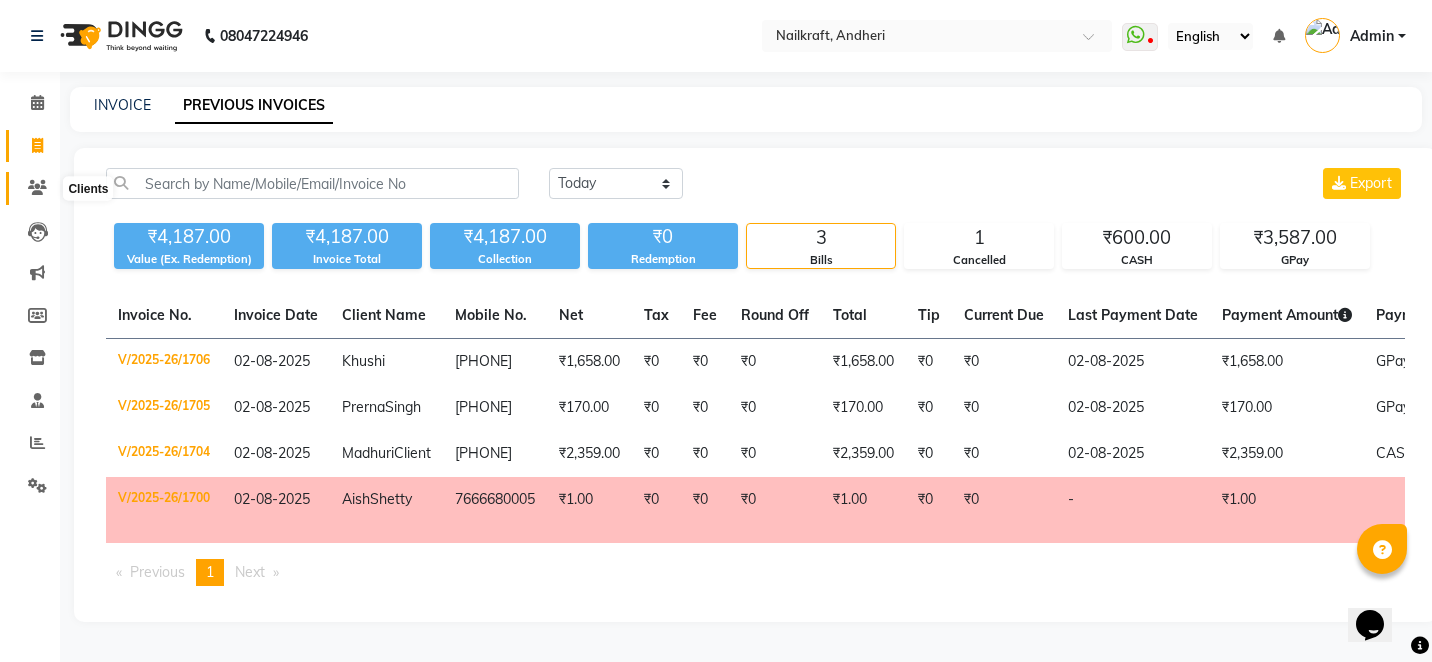 click 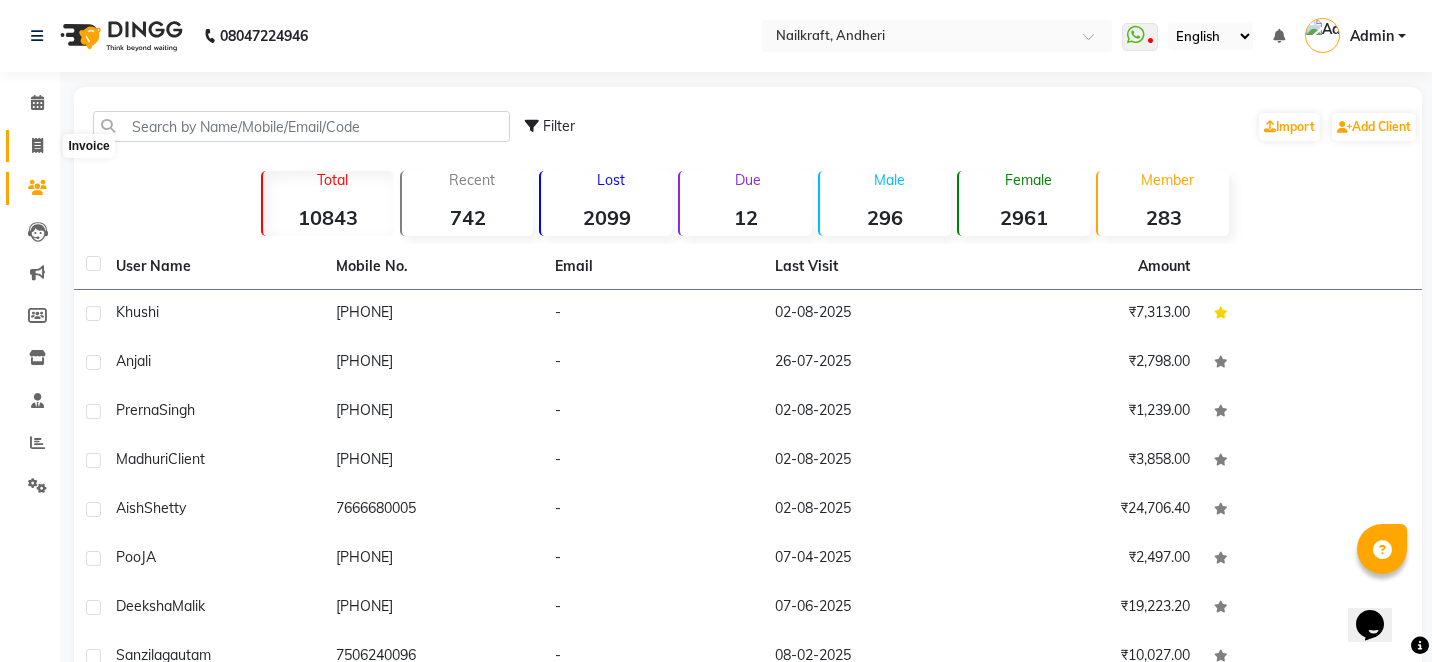 click 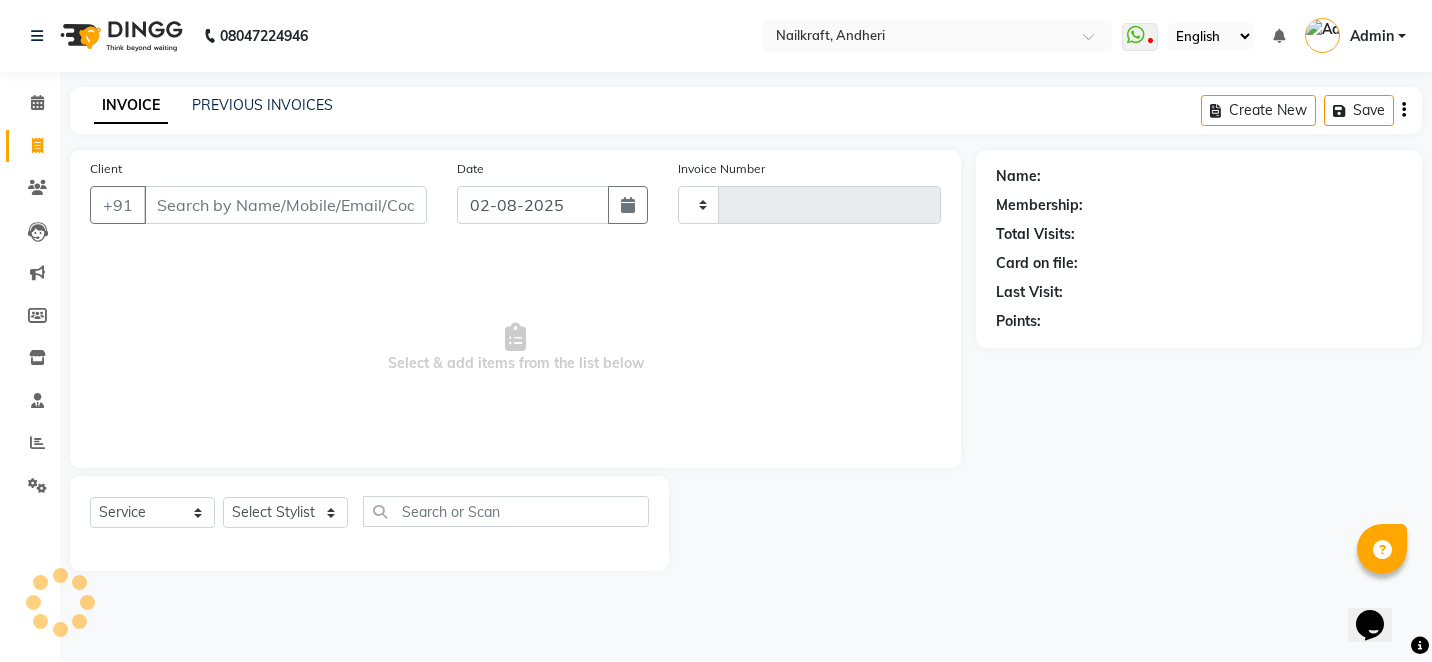 type on "1707" 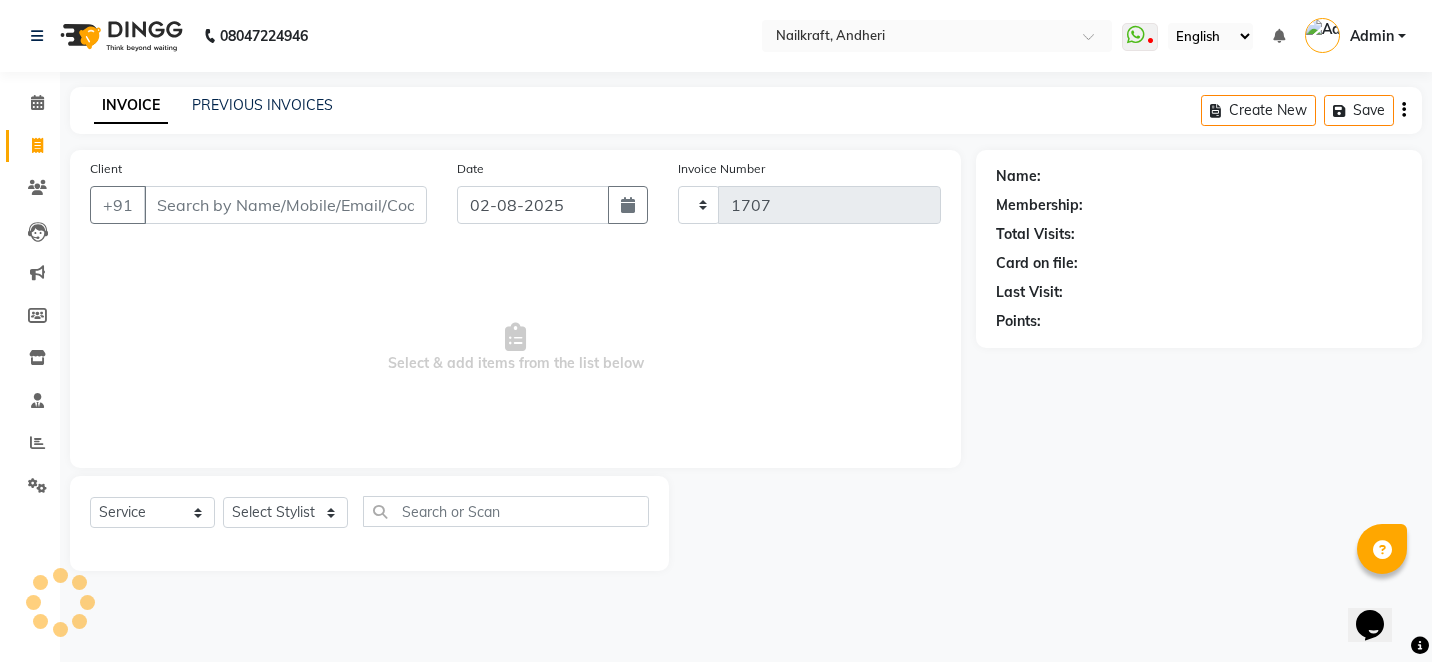 select on "6081" 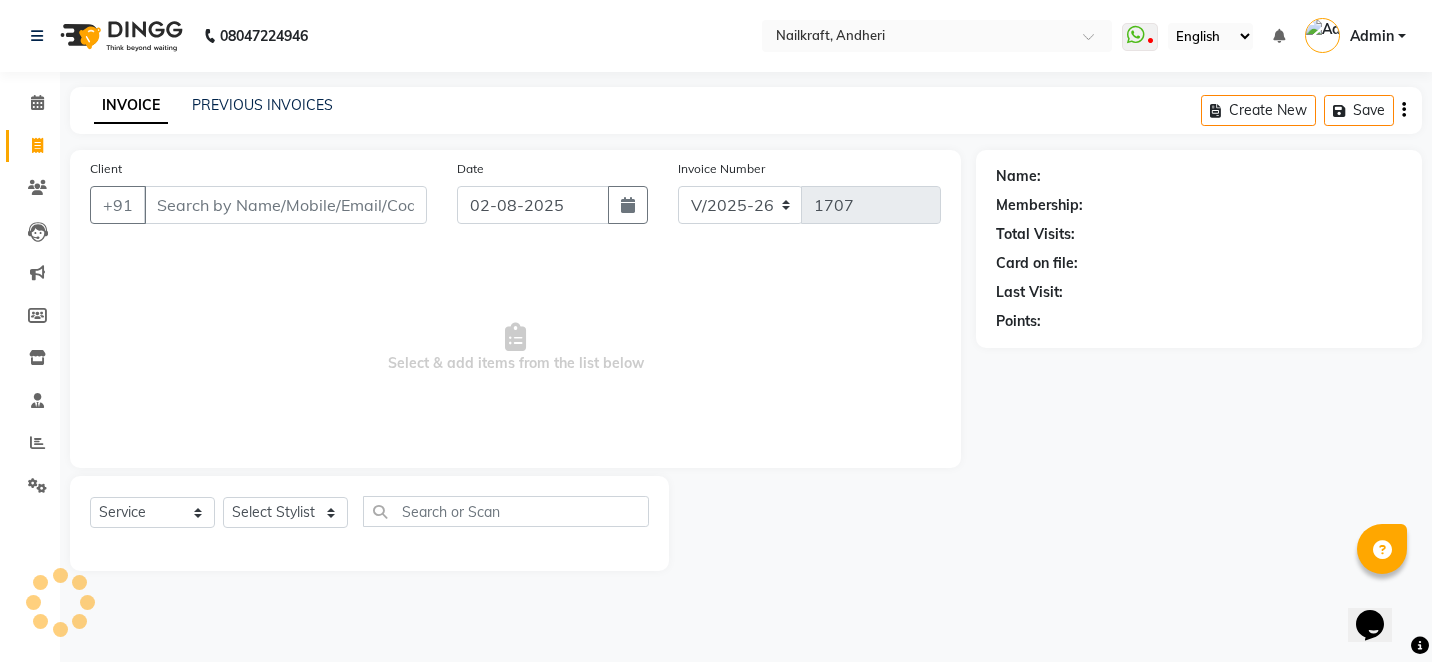 click on "Client" at bounding box center [285, 205] 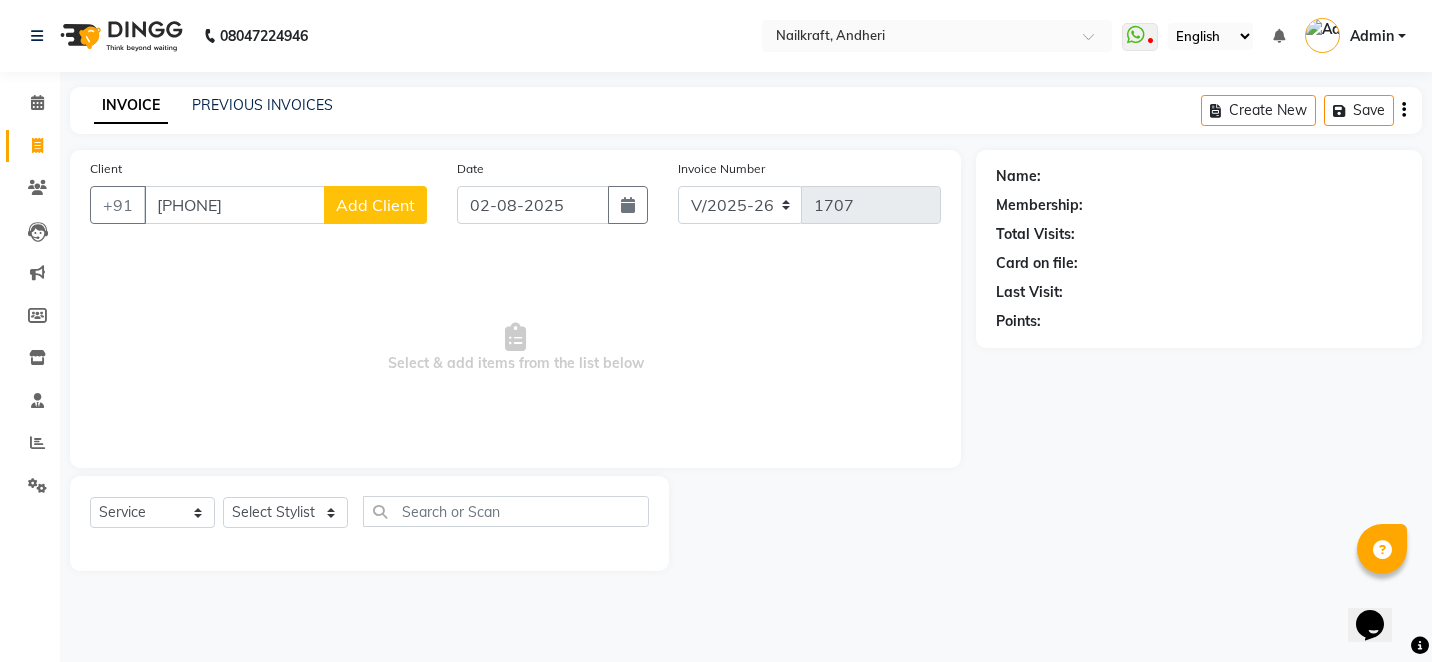 type on "[PHONE]" 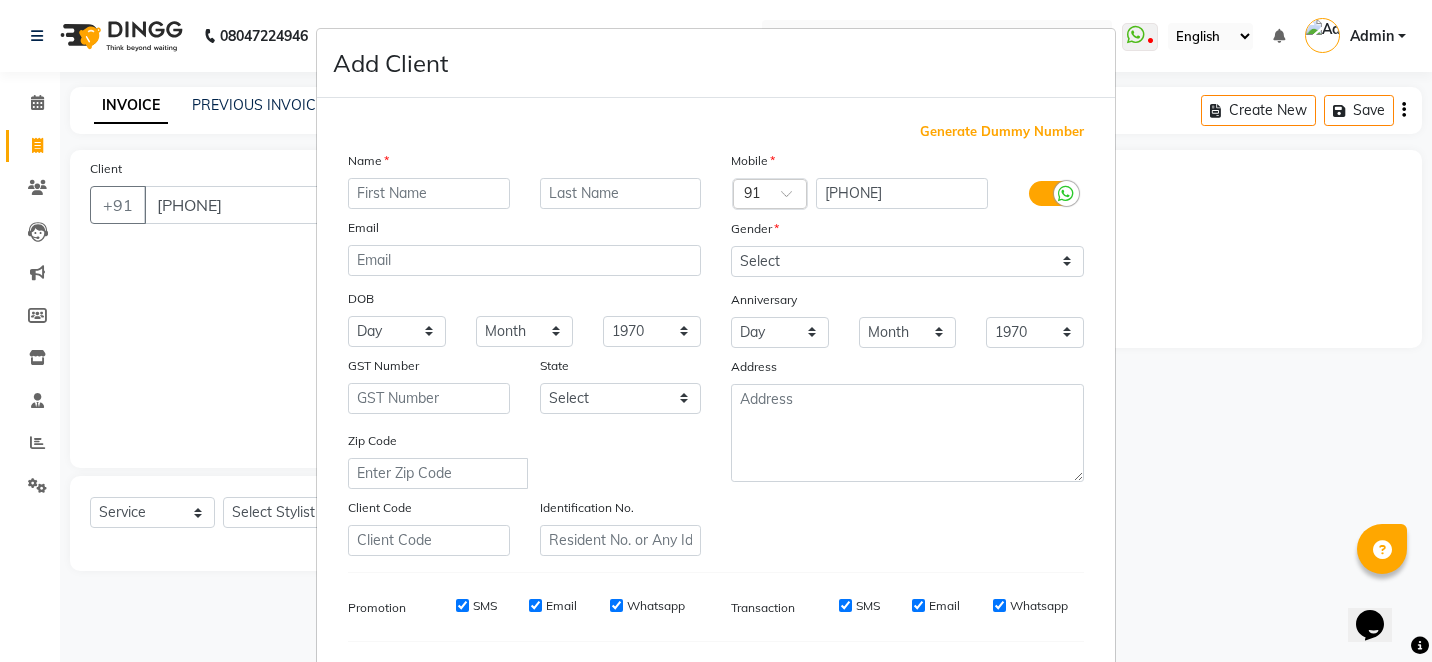click at bounding box center (429, 193) 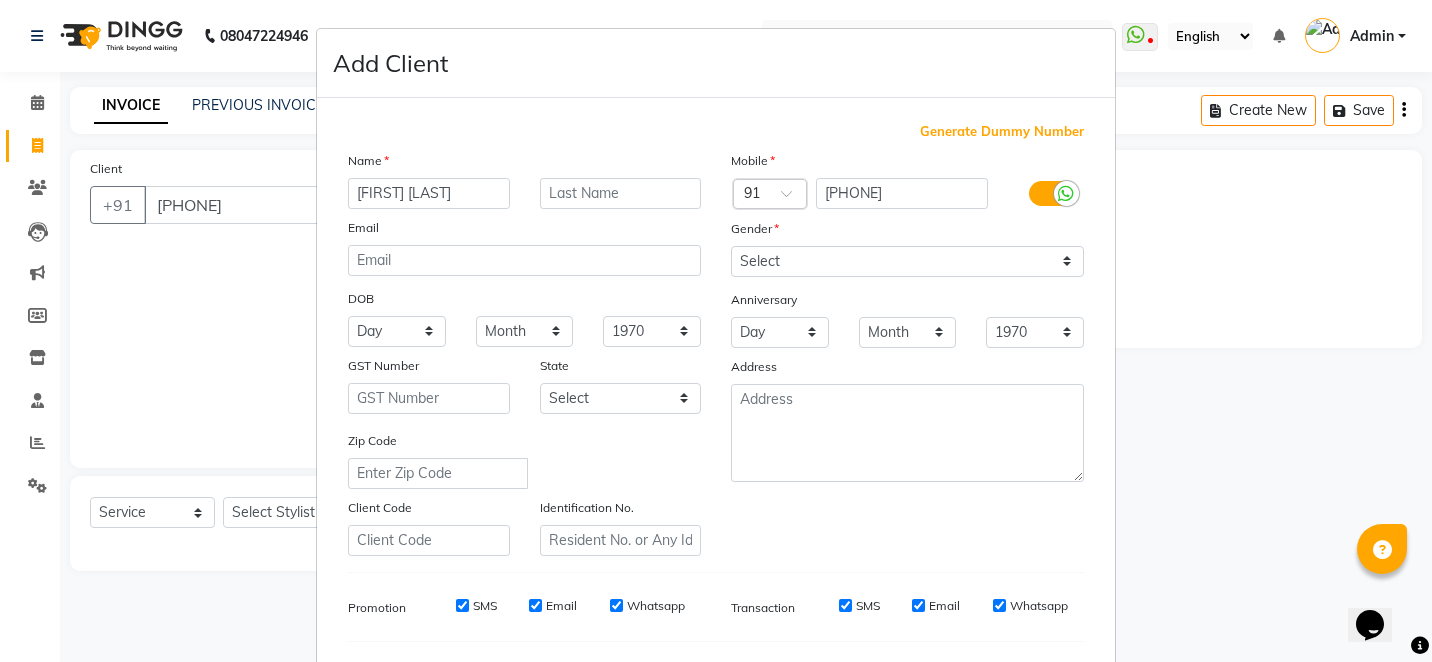 type on "[FIRST] [LAST]" 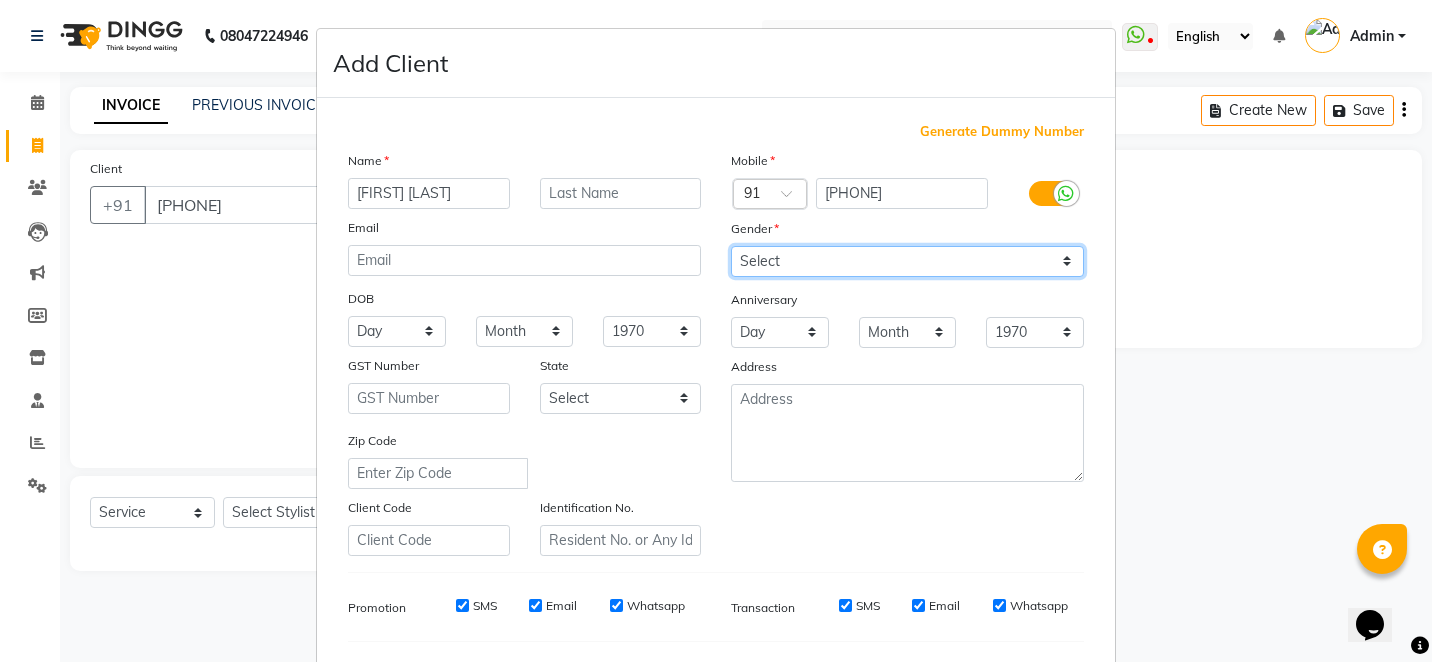 click on "Select Male Female Other Prefer Not To Say" at bounding box center [907, 261] 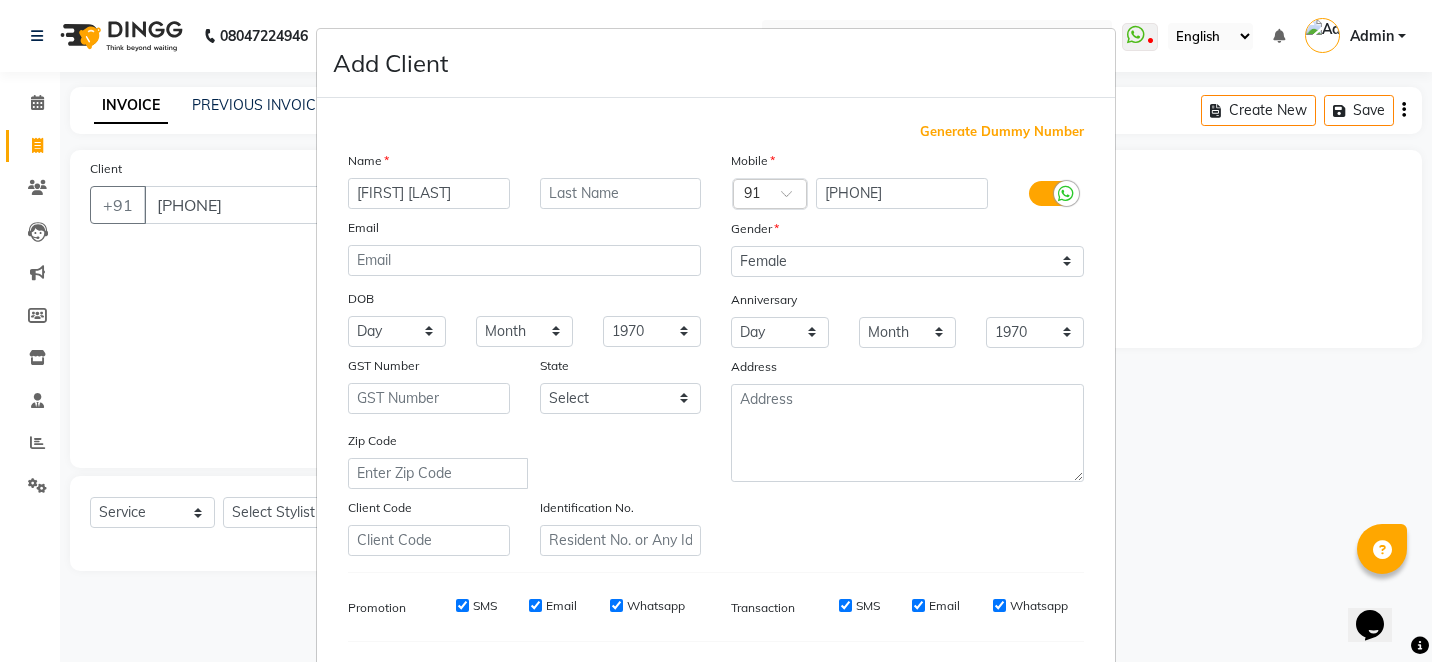 click on "Add Client Generate Dummy Number Name [FIRST] [LAST] Email DOB Day 01 02 03 04 05 06 07 08 09 10 11 12 13 14 15 16 17 18 19 20 21 22 23 24 25 26 27 28 29 30 31 Month January February March April May June July August September October November December 1940 1941 1942 1943 1944 1945 1946 1947 1948 1949 1950 1951 1952 1953 1954 1955 1956 1957 1958 1959 1960 1961 1962 1963 1964 1965 1966 1967 1968 1969 1970 1971 1972 1973 1974 1975 1976 1977 1978 1979 1980 1981 1982 1983 1984 1985 1986 1987 1988 1989 1990 1991 1992 1993 1994 1995 1996 1997 1998 1999 2000 2001 2002 2003 2004 2005 2006 2007 2008 2009 2010 2011 2012 2013 2014 2015 2016 2017 2018 2019 2020 2021 2022 2023 2024 GST Number State Select Andaman and Nicobar Islands Andhra Pradesh Arunachal Pradesh Assam Bihar Chandigarh Chhattisgarh Dadra and Nagar Haveli Daman and Diu Delhi Goa Gujarat Haryana Himachal Pradesh Jammu and Kashmir Jharkhand Karnataka Kerala Lakshadweep Madhya Pradesh Maharashtra Manipur Meghalaya Mizoram Nagaland Odisha Pondicherry Punjab Sikkim" at bounding box center (716, 331) 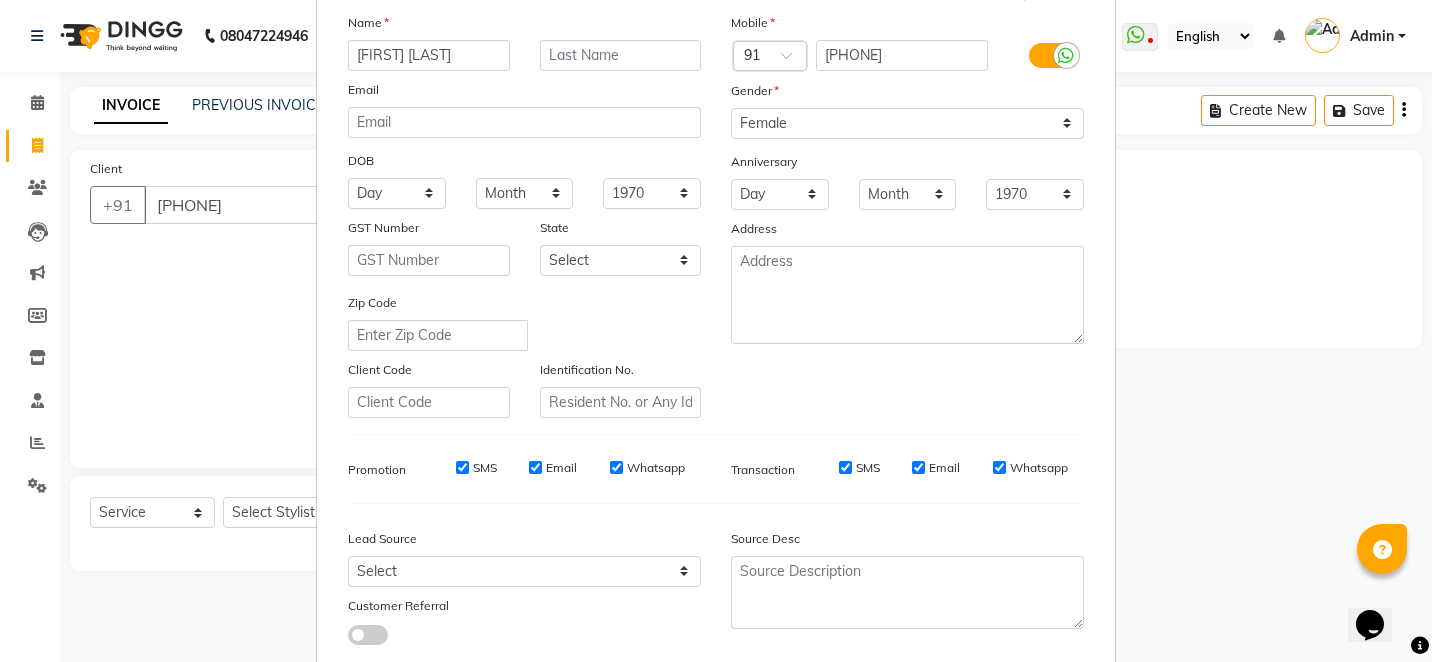 scroll, scrollTop: 200, scrollLeft: 0, axis: vertical 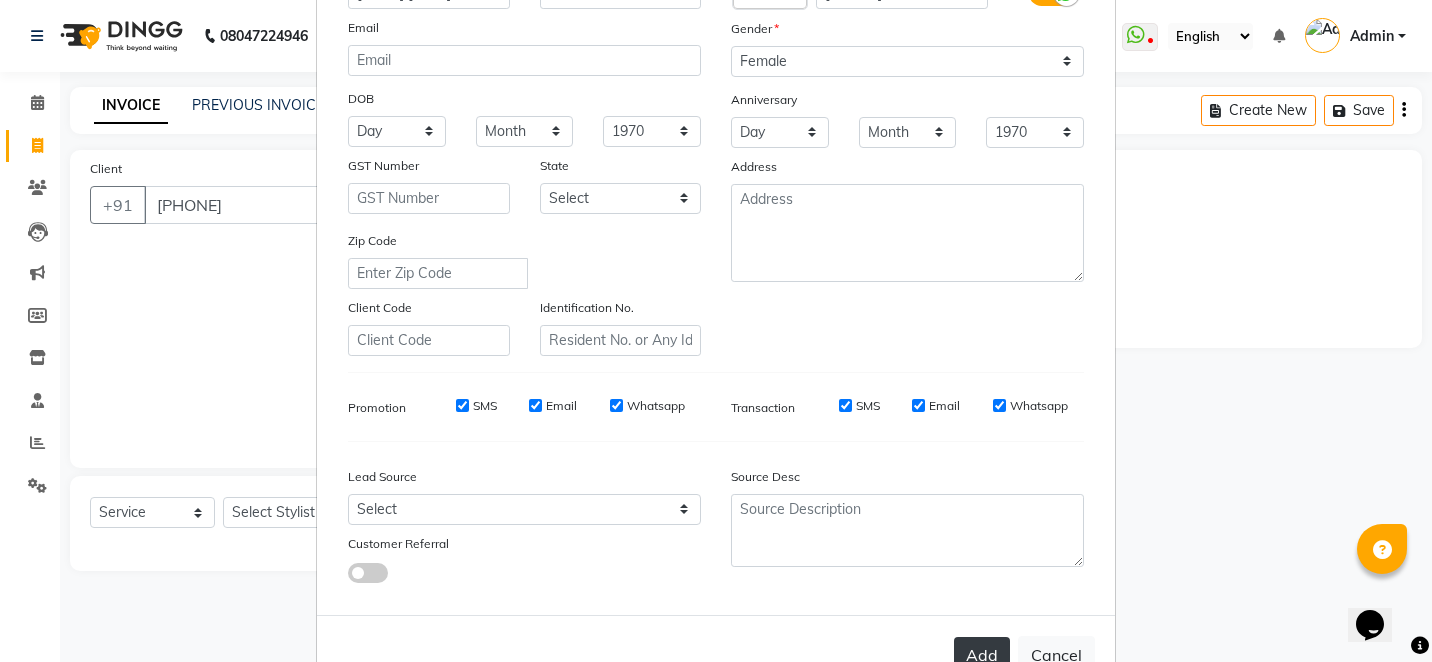 click on "Add" at bounding box center [982, 655] 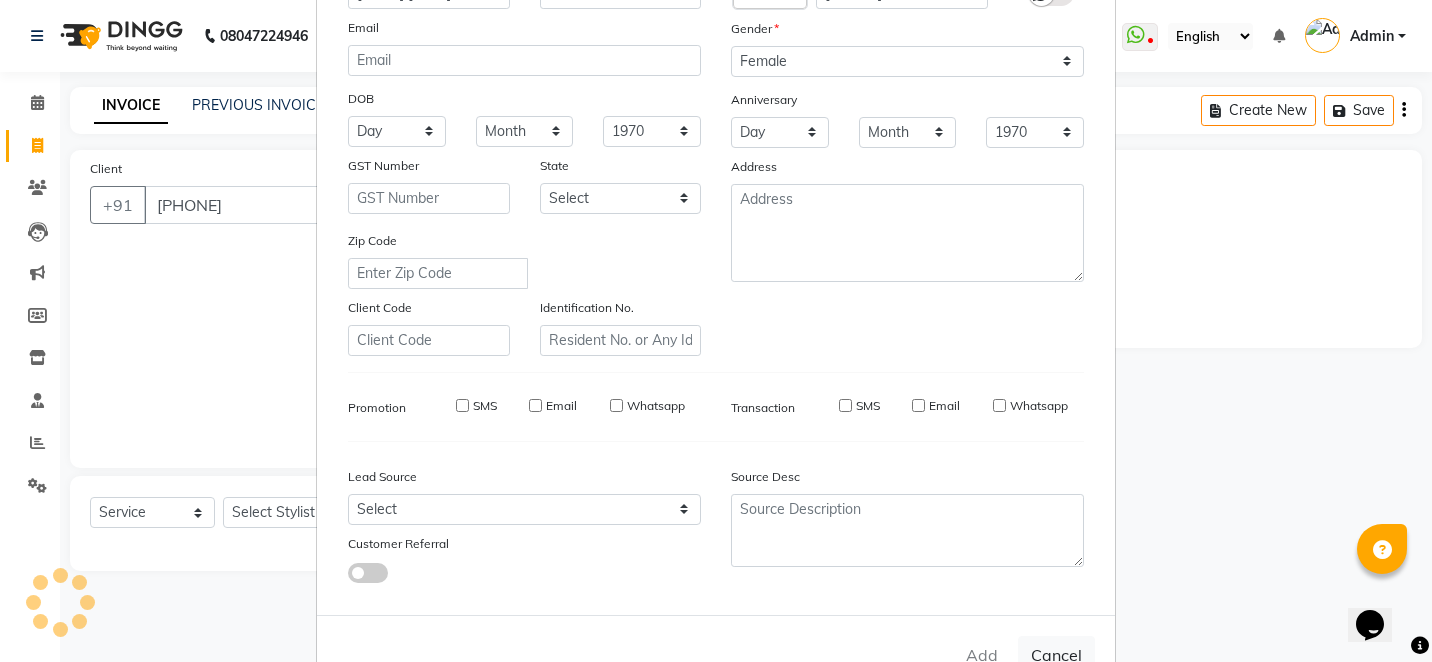 type 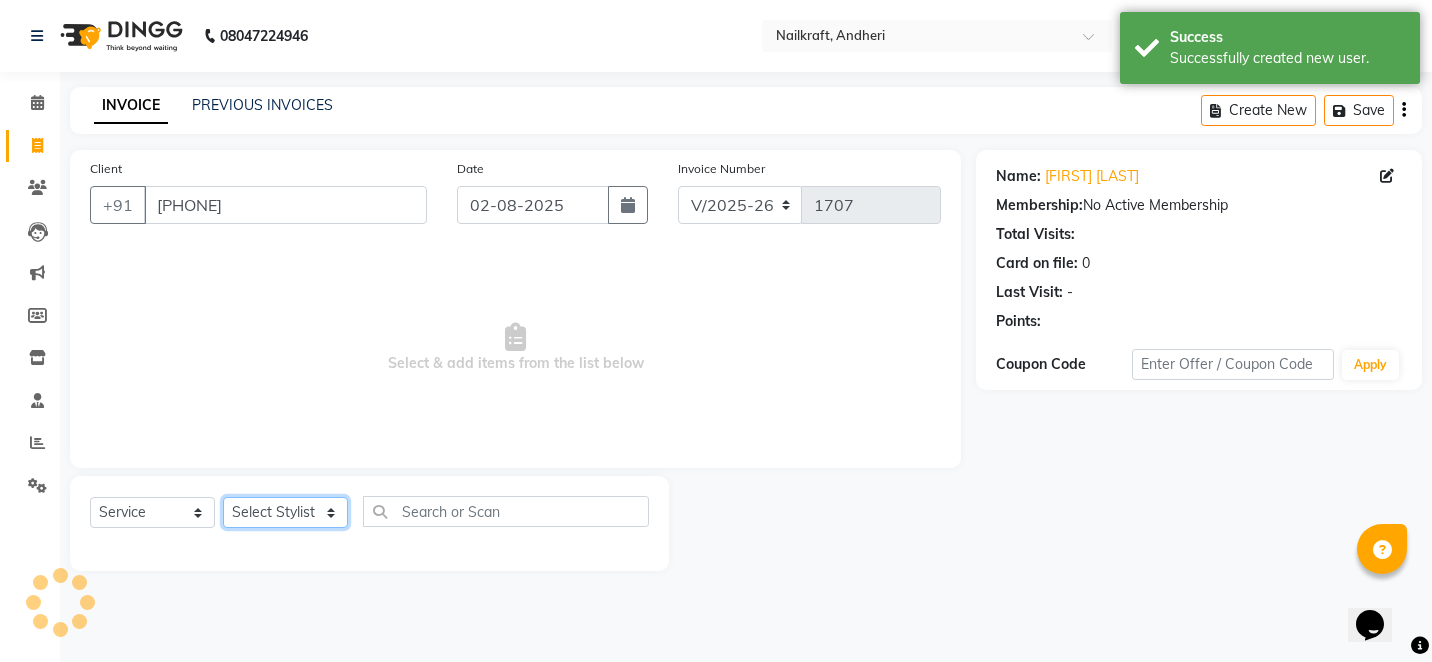 click on "Select Stylist Alam Arshad shaikh Deepali Deepu Chatry NailKraft Nikita NITA  CHAHAL  Sneha Balu Ichake Vaishali Vinod Yadav" 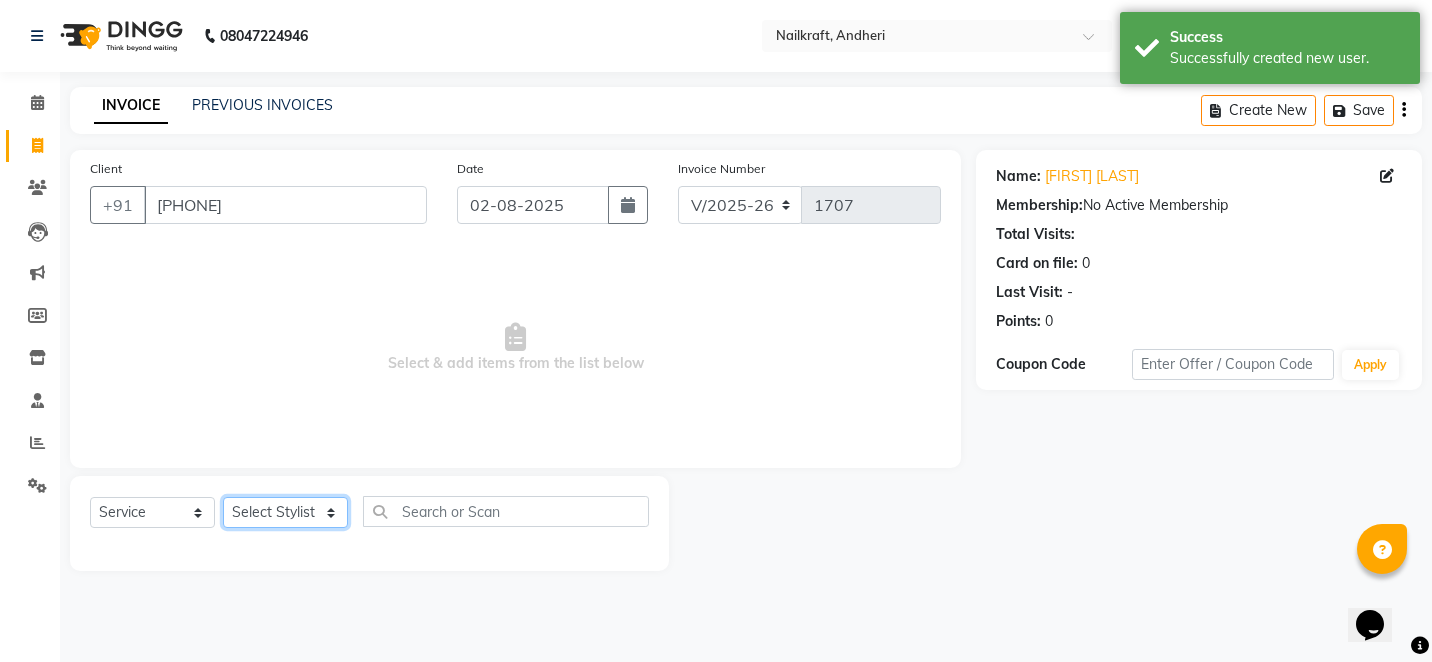 select on "77067" 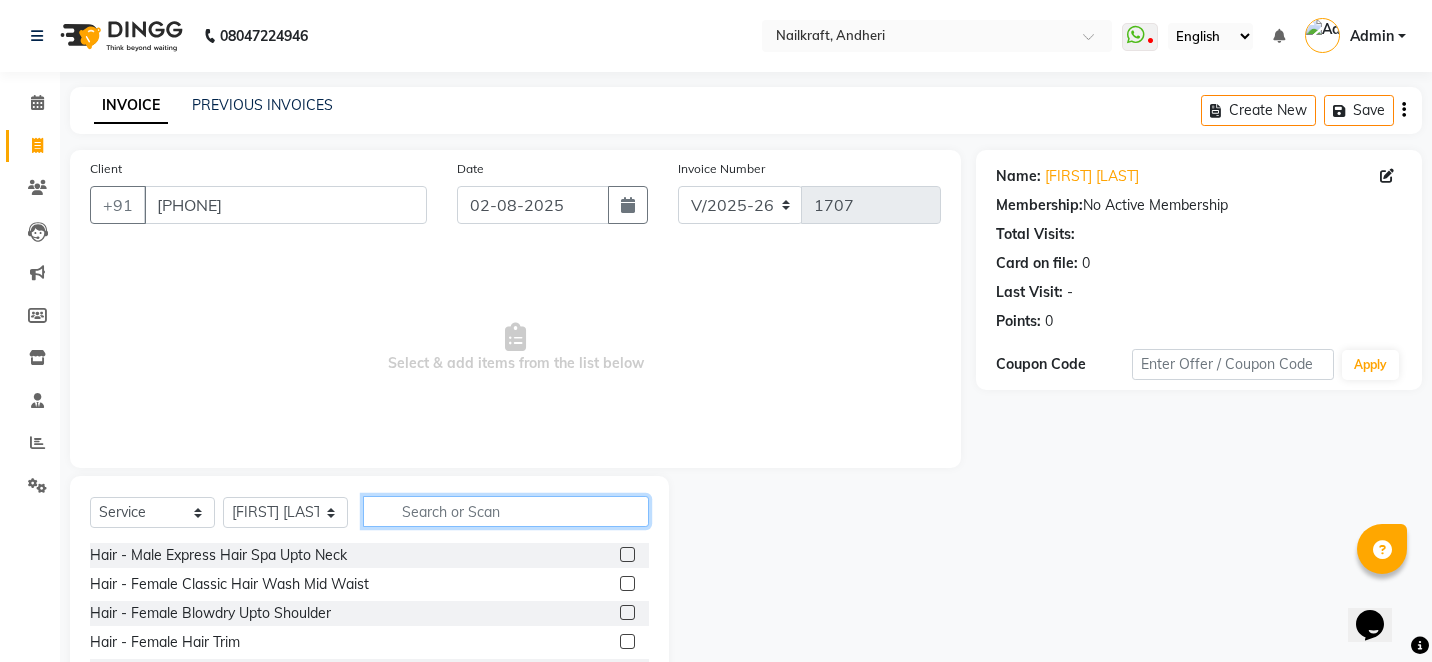 click 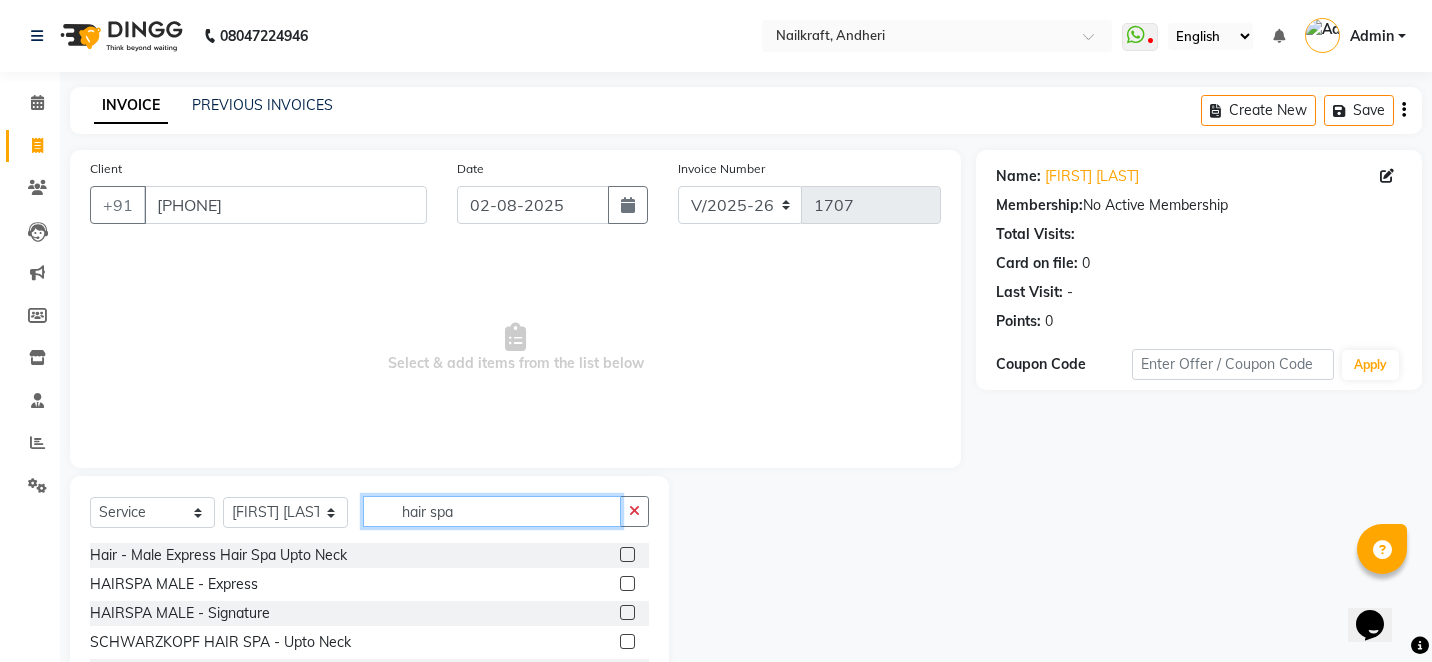 type on "hair spa" 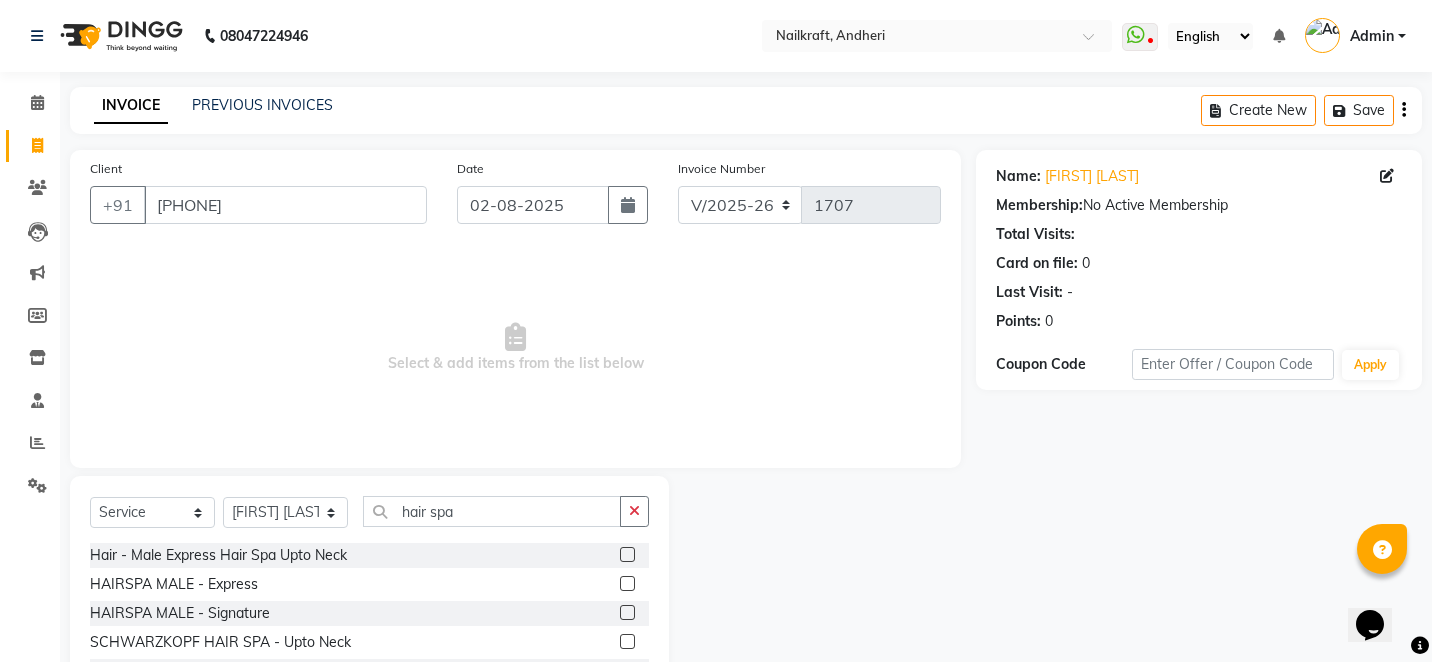 click 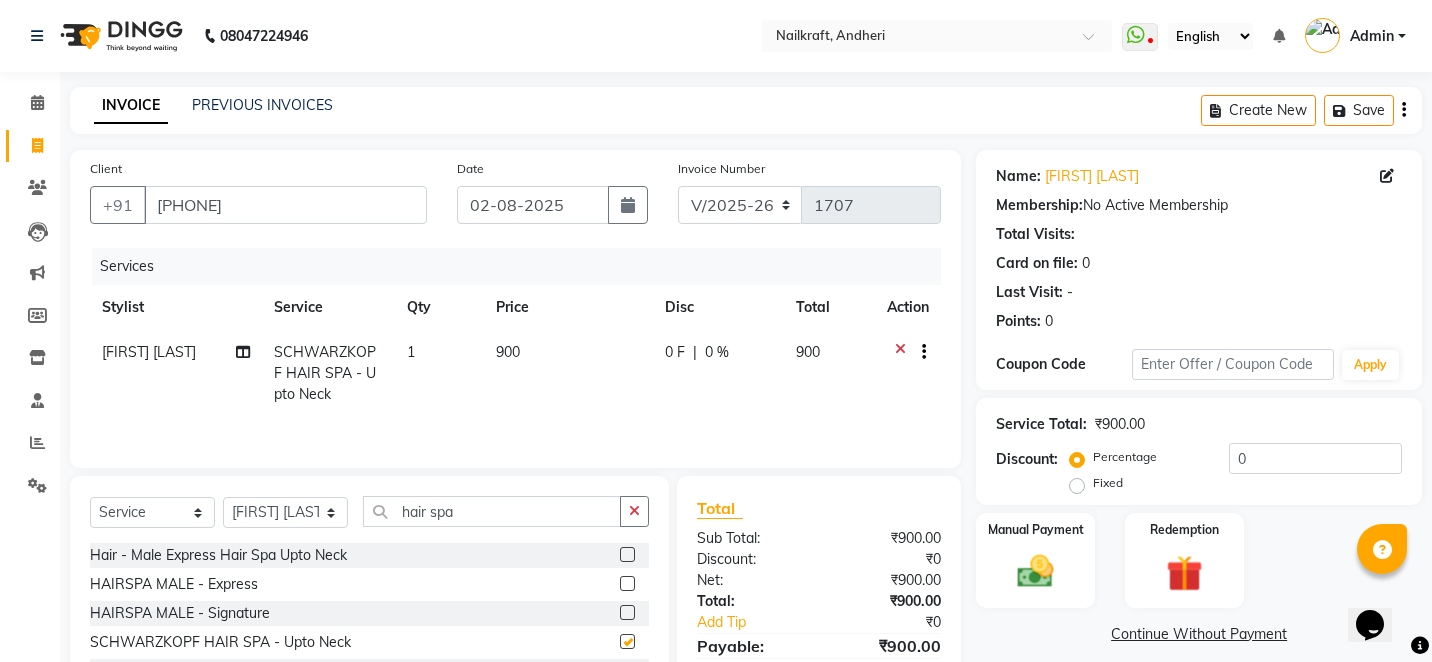 checkbox on "false" 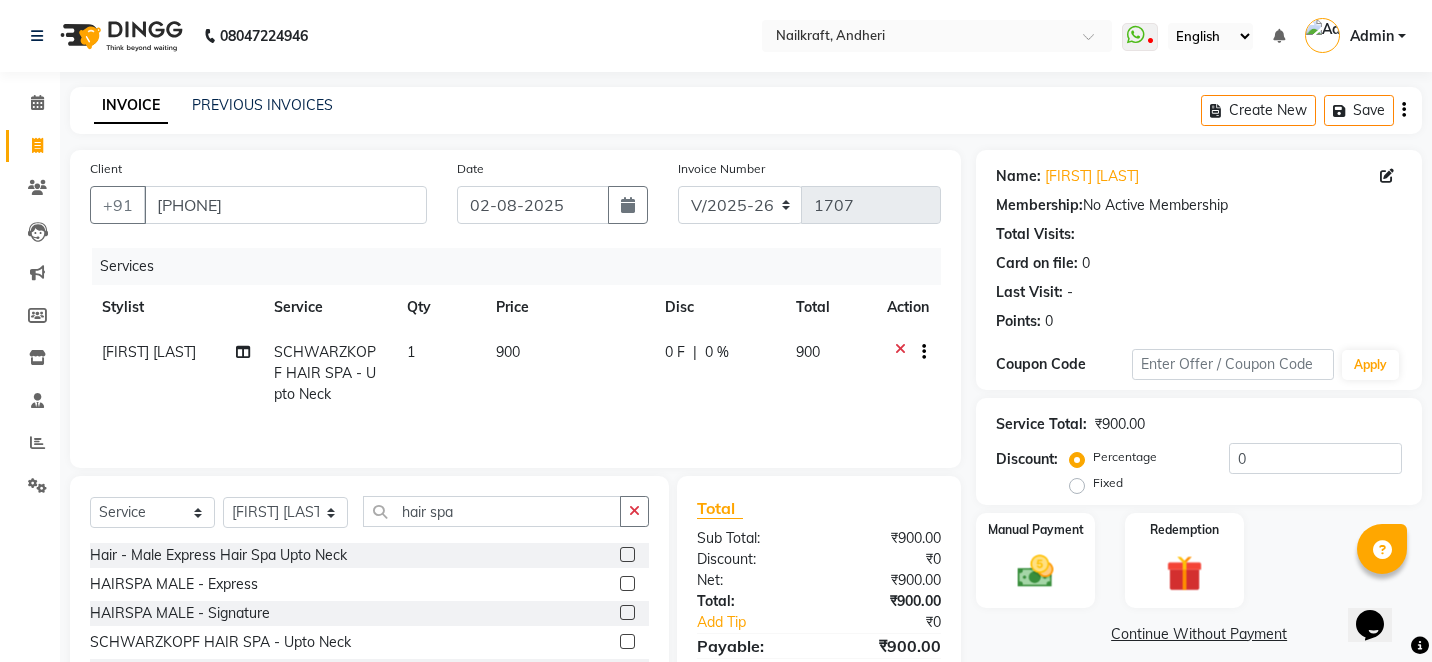 click on "900" 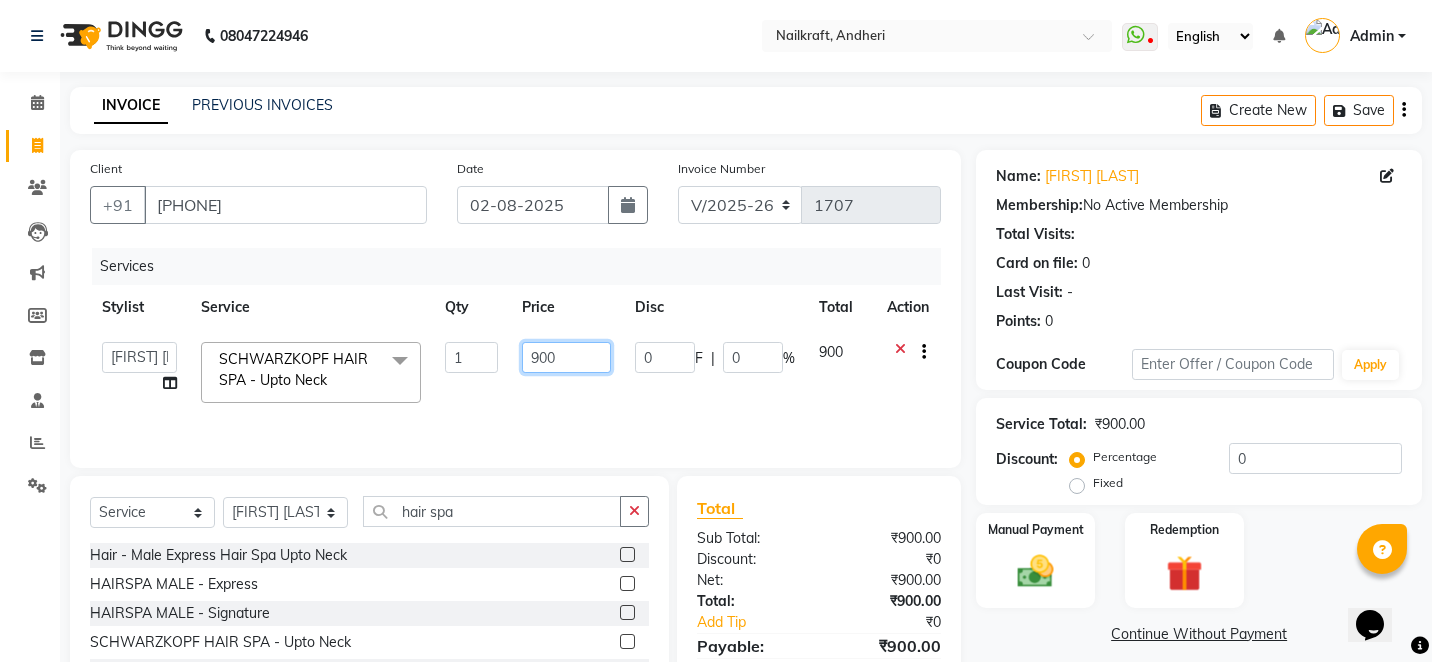 click on "900" 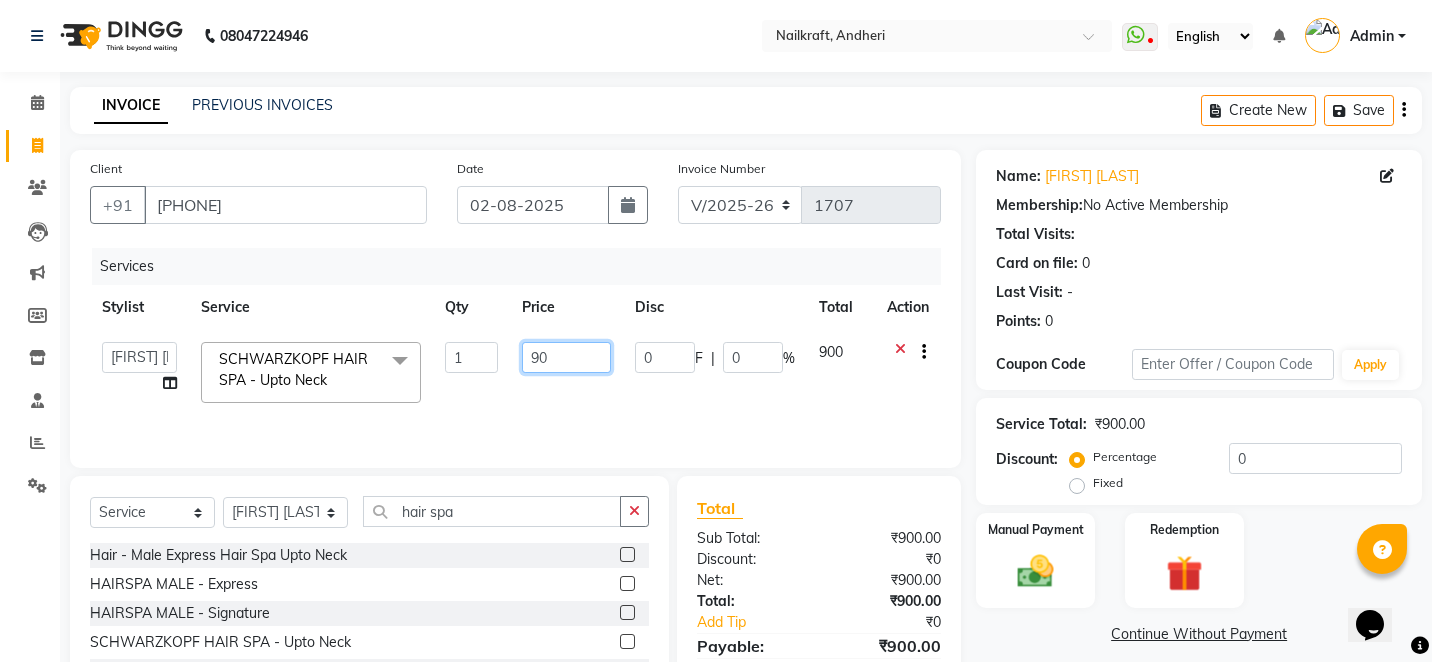 type on "9" 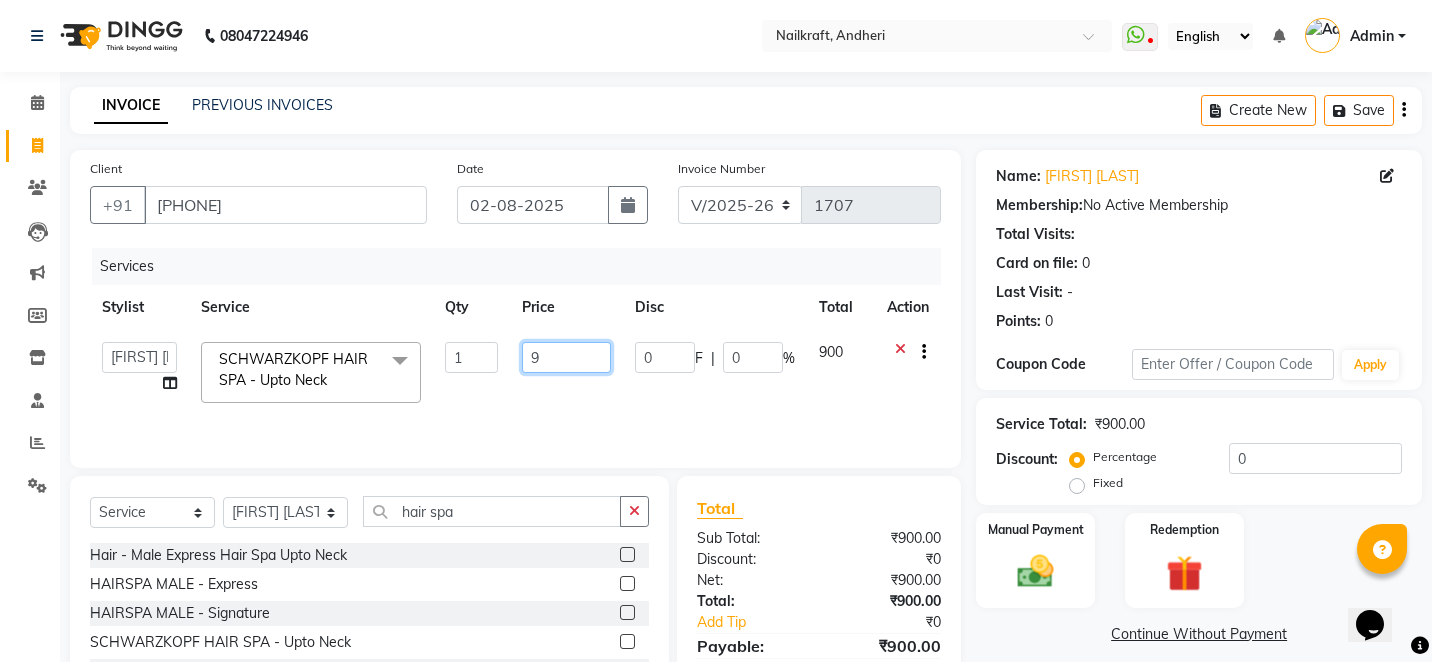 type 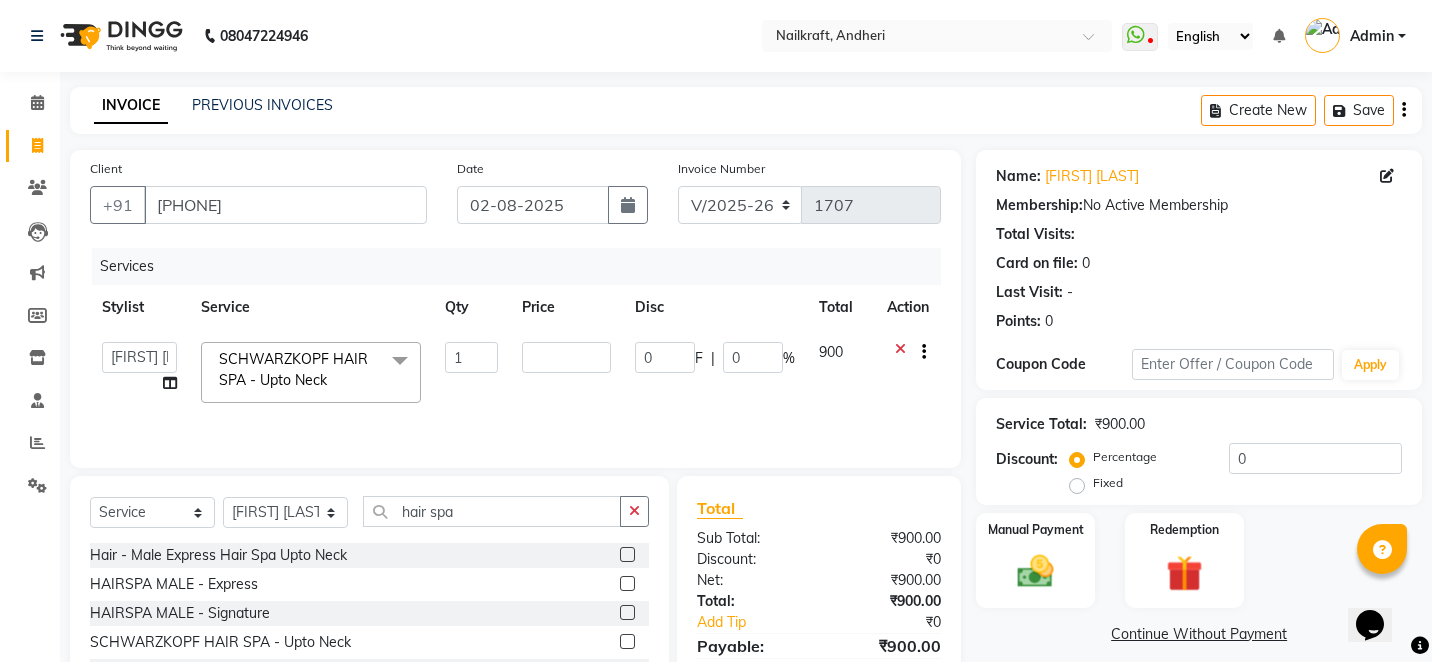 click 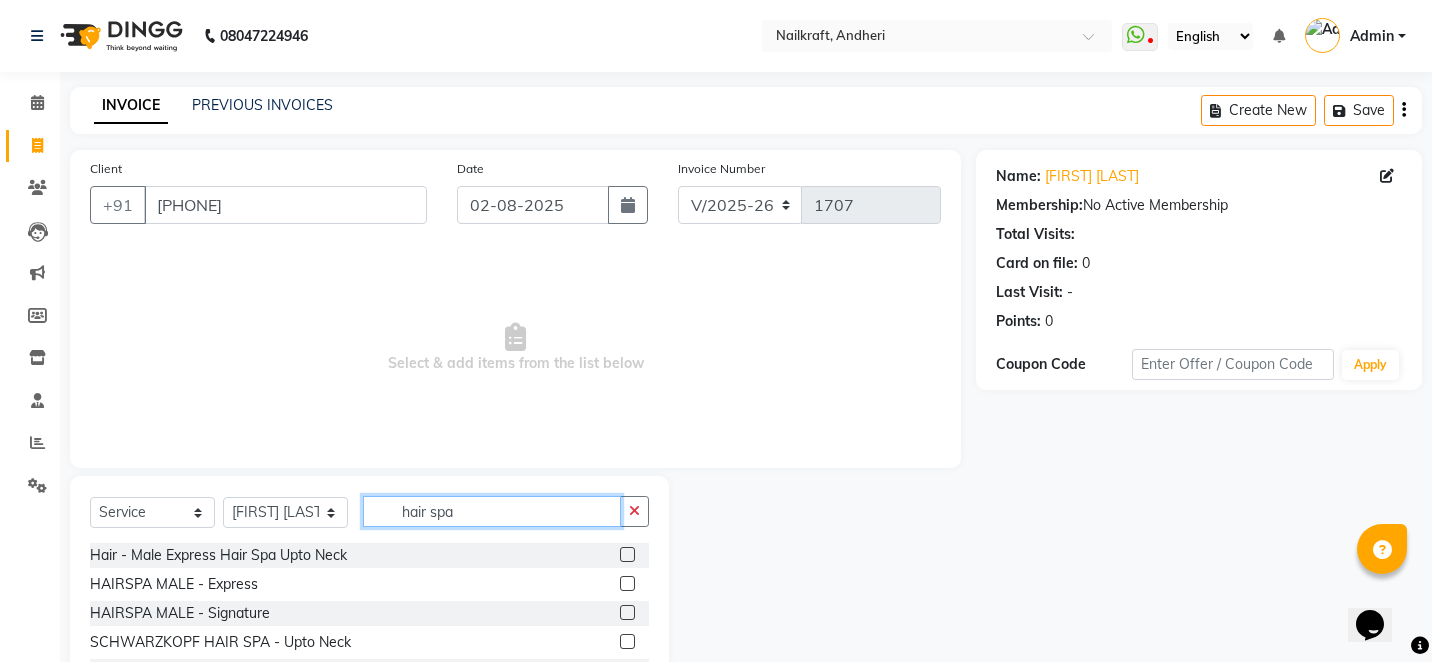 click on "hair spa" 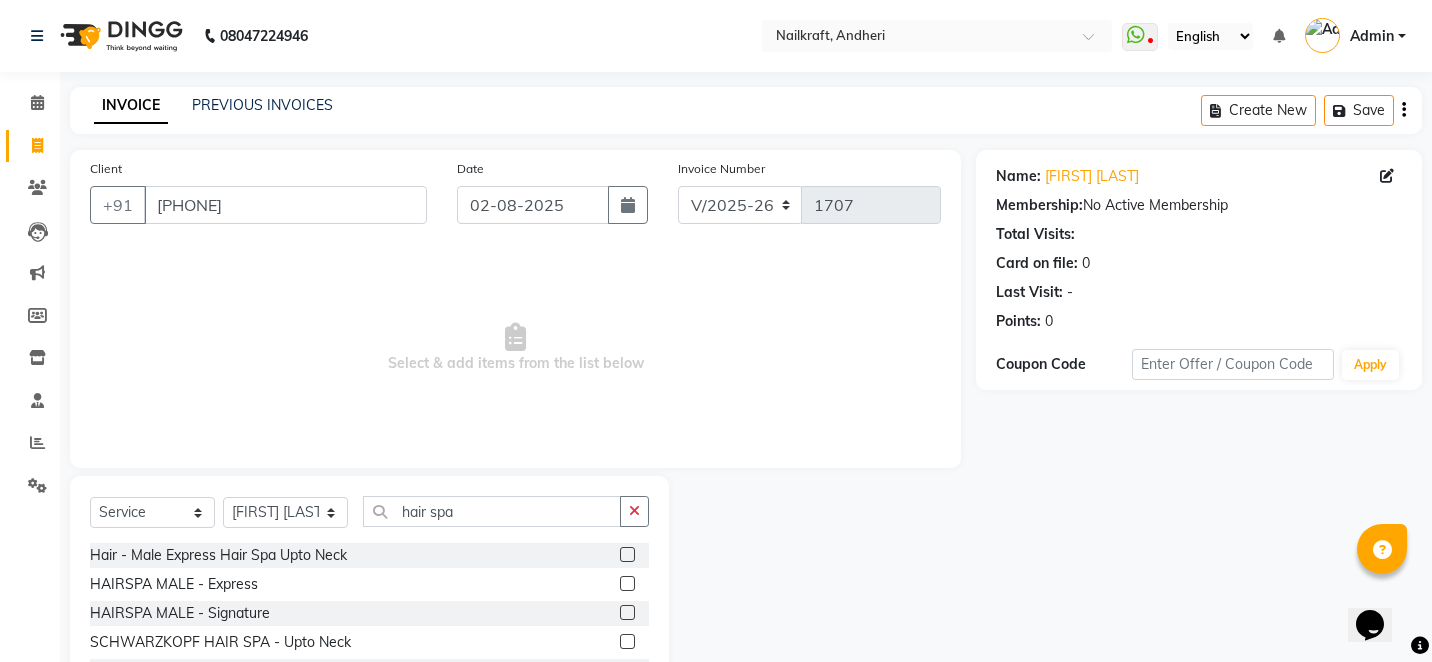drag, startPoint x: 765, startPoint y: 629, endPoint x: 778, endPoint y: 629, distance: 13 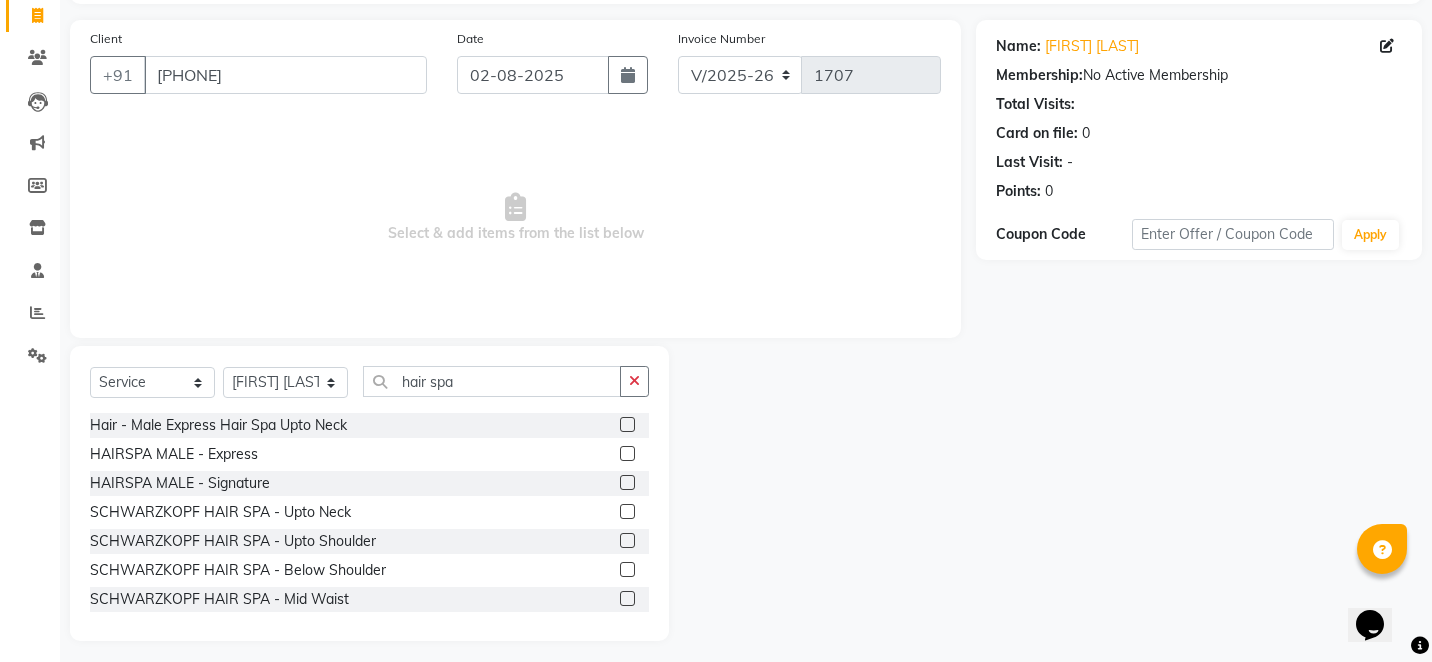 scroll, scrollTop: 139, scrollLeft: 0, axis: vertical 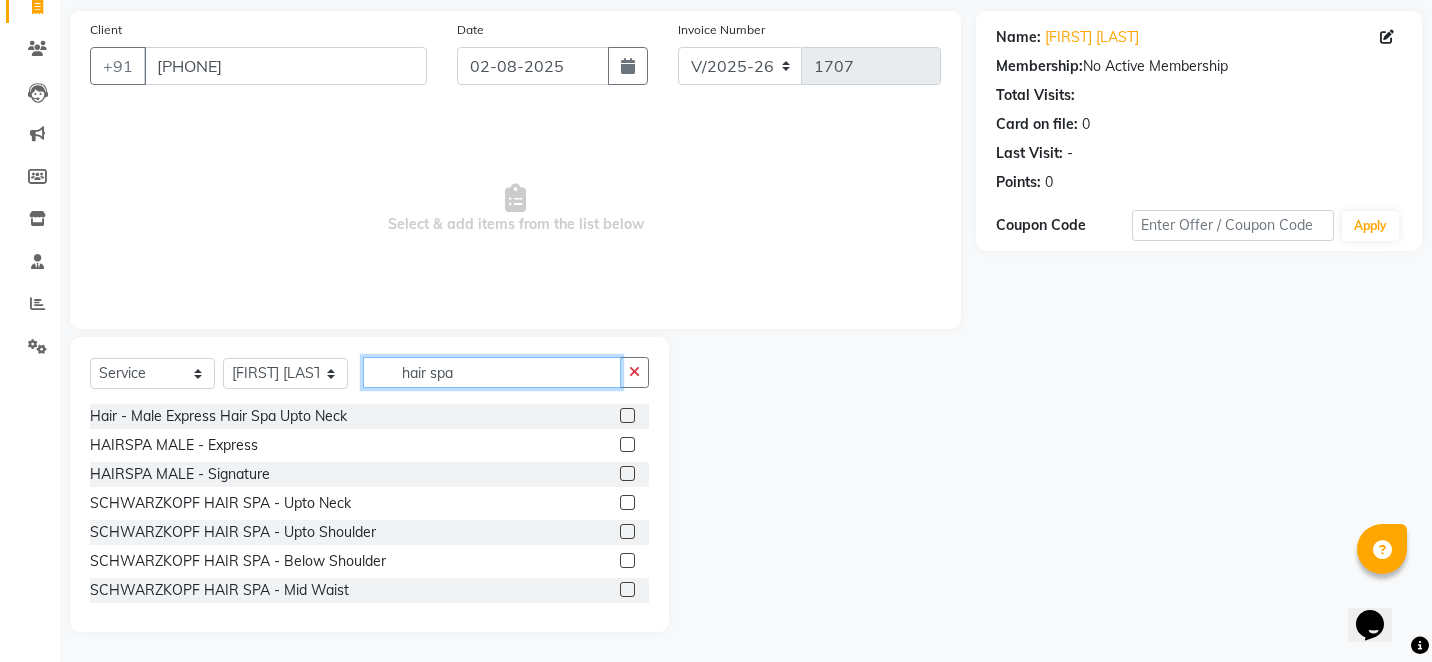 click on "hair spa" 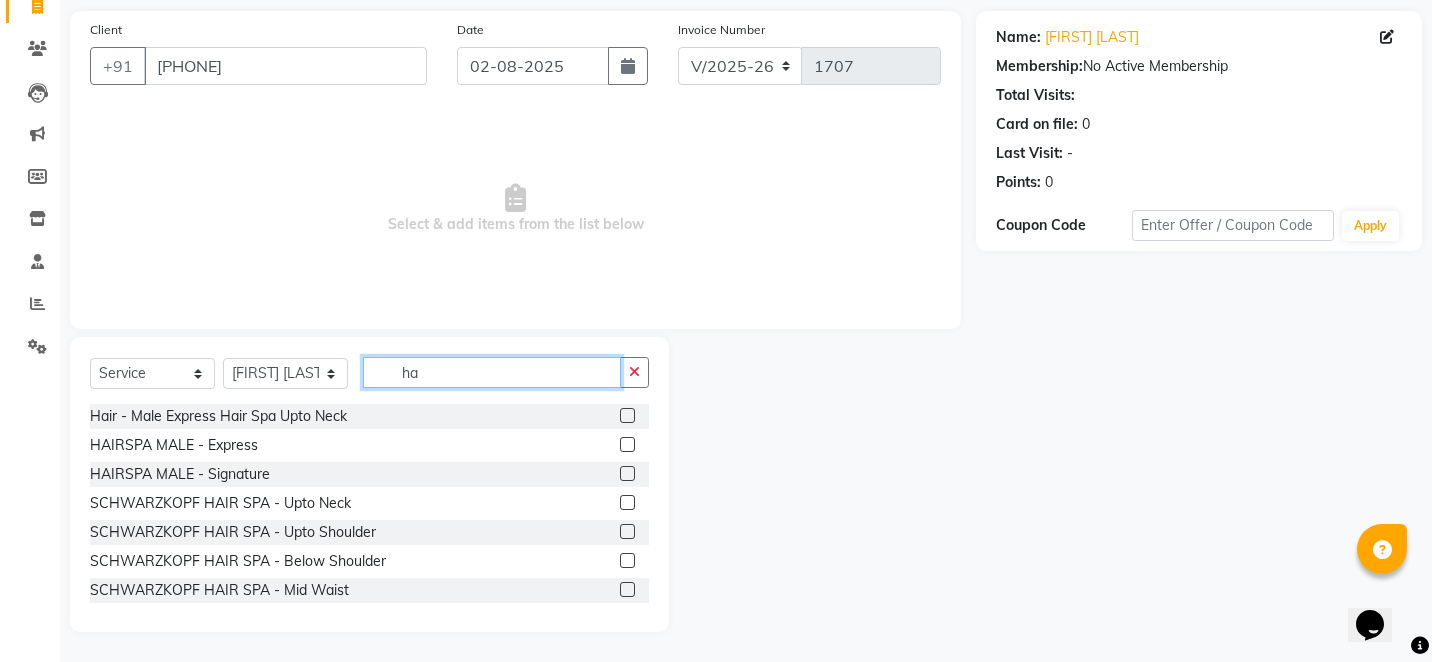 type on "h" 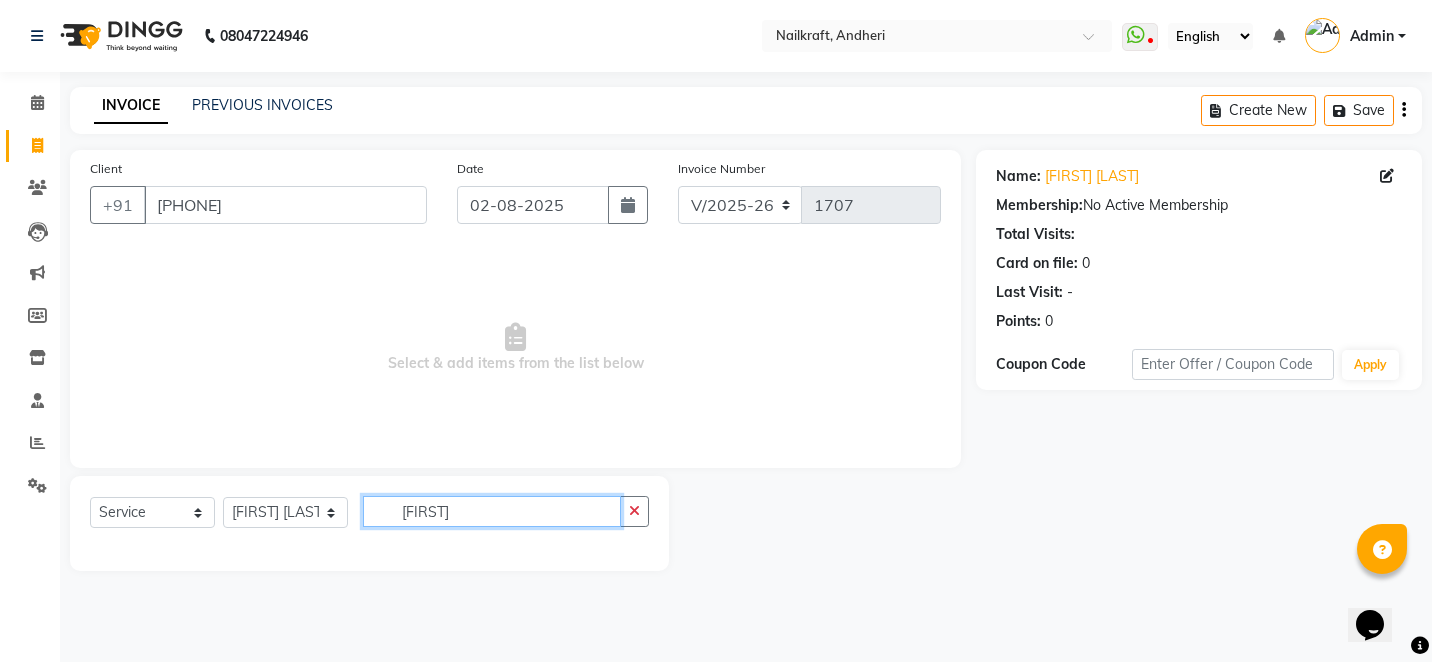 scroll, scrollTop: 0, scrollLeft: 0, axis: both 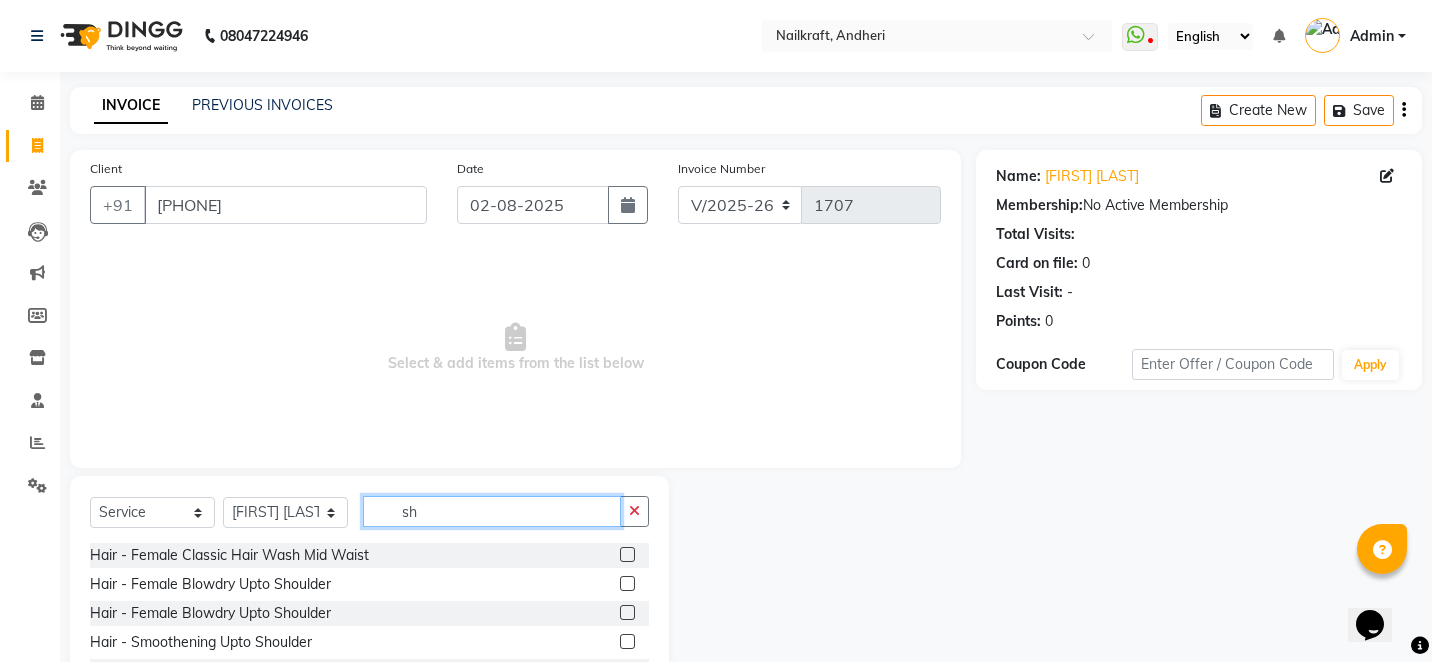 type on "s" 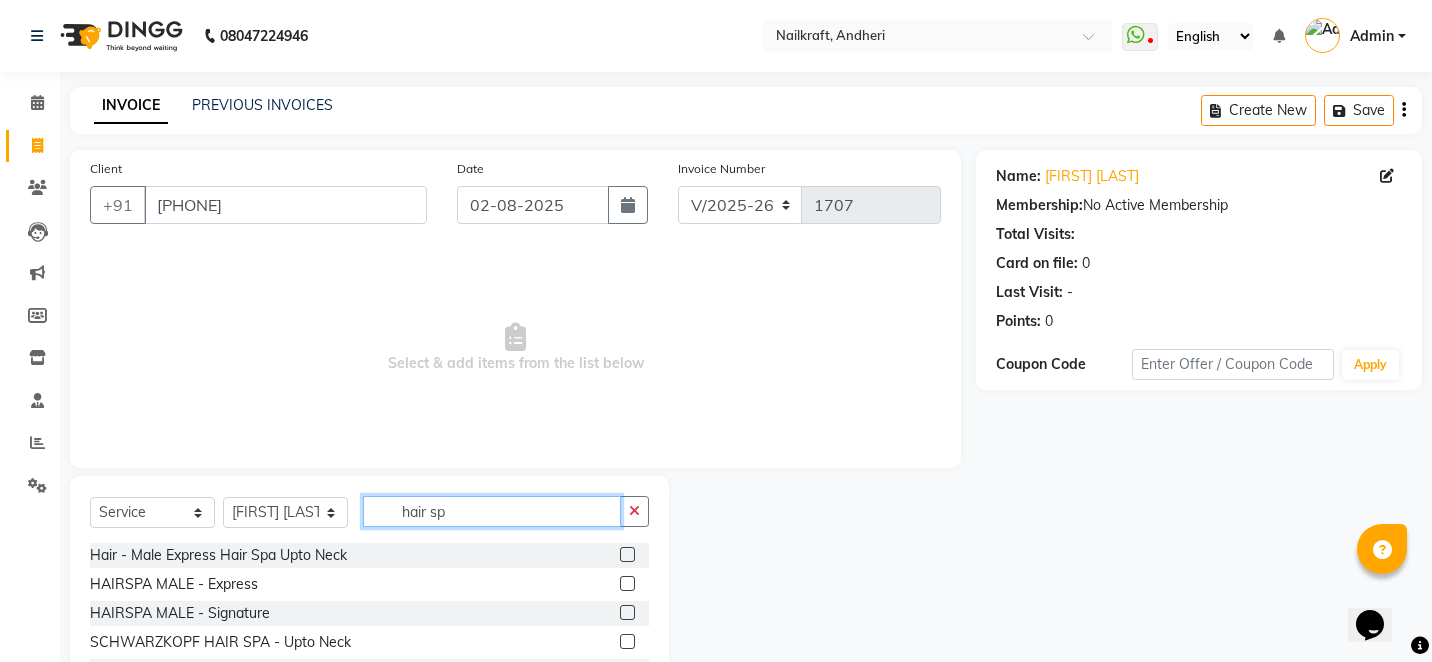 type on "hair spa" 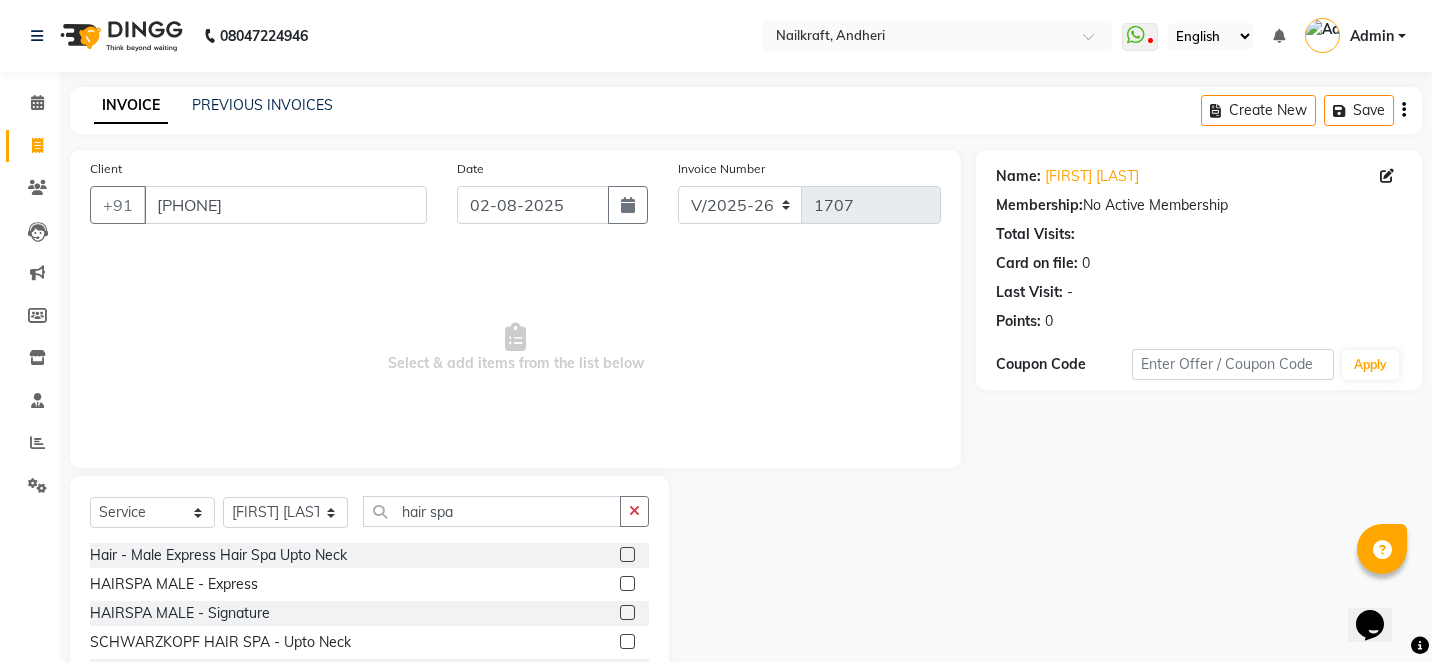 click 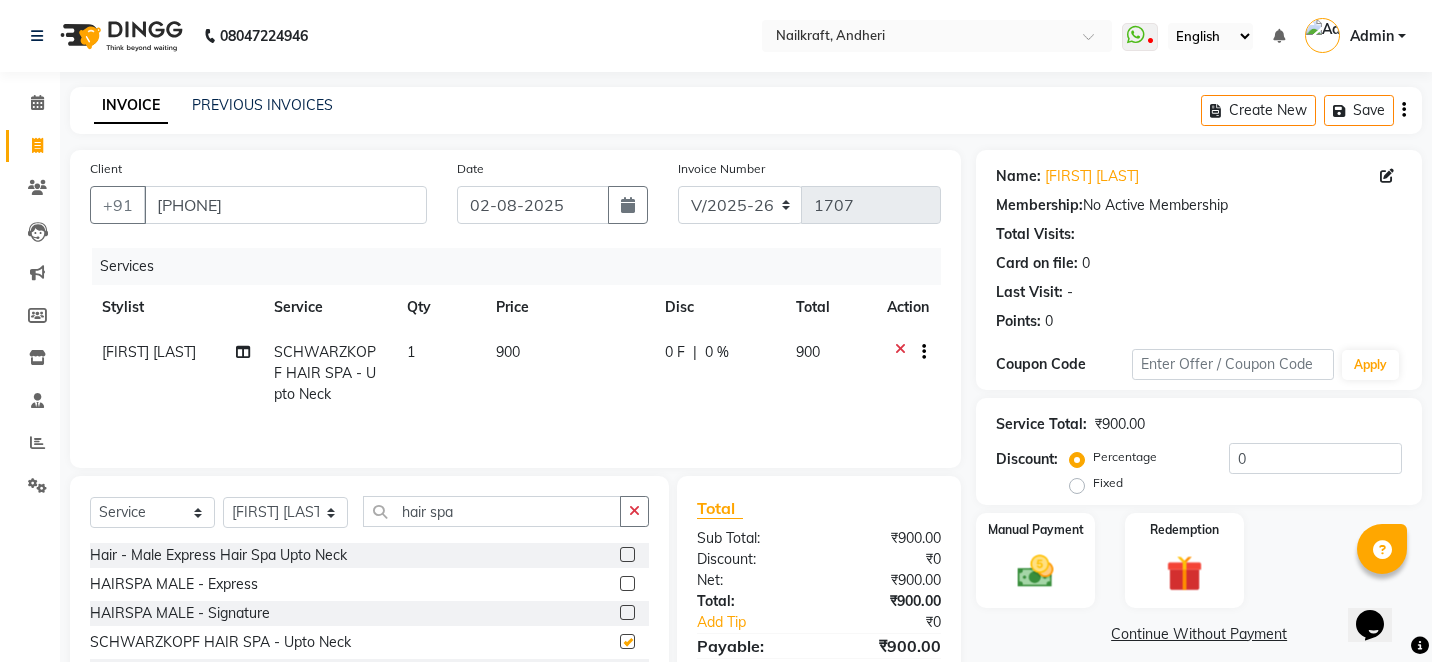 checkbox on "false" 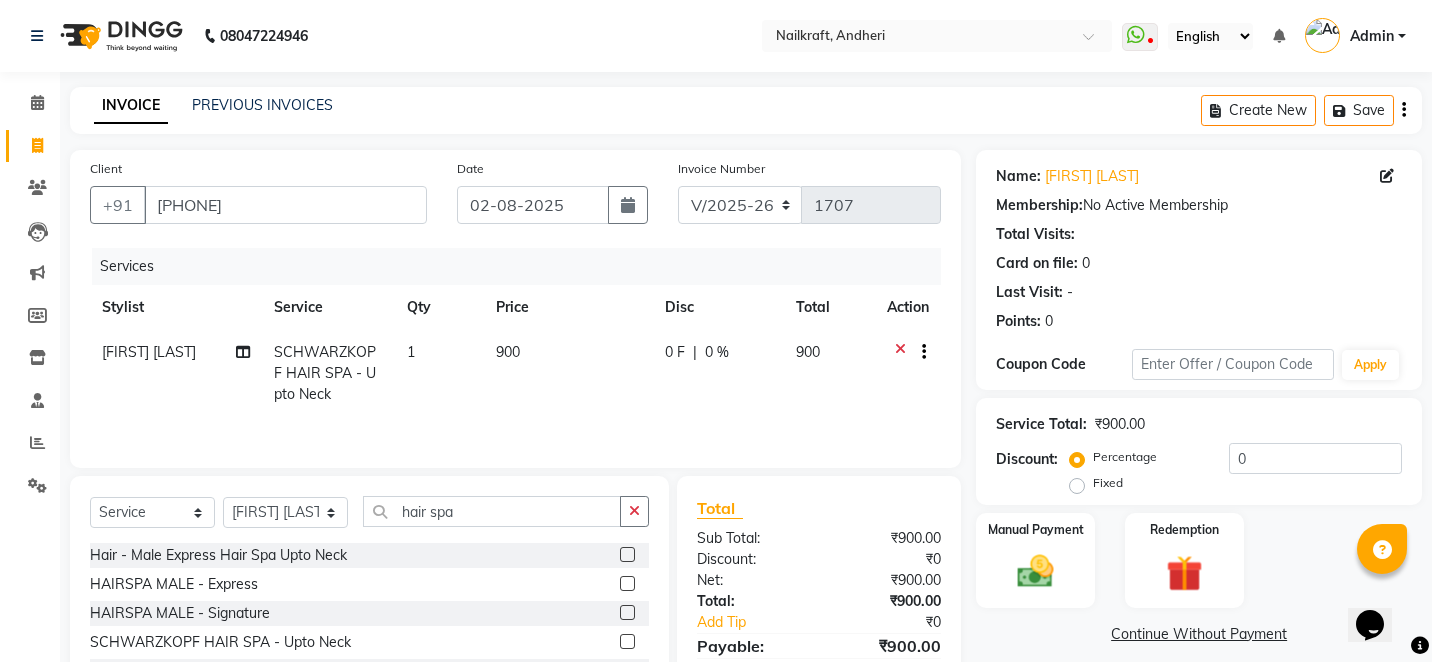 click on "900" 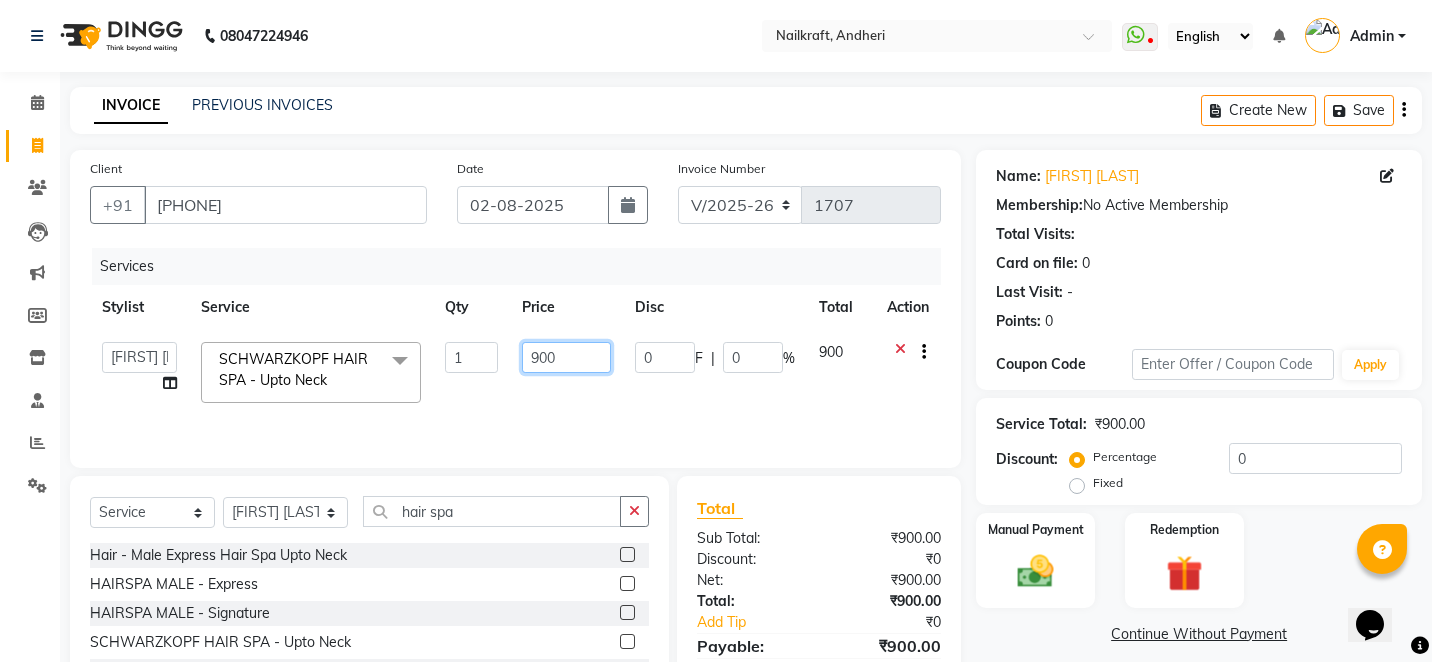 click on "900" 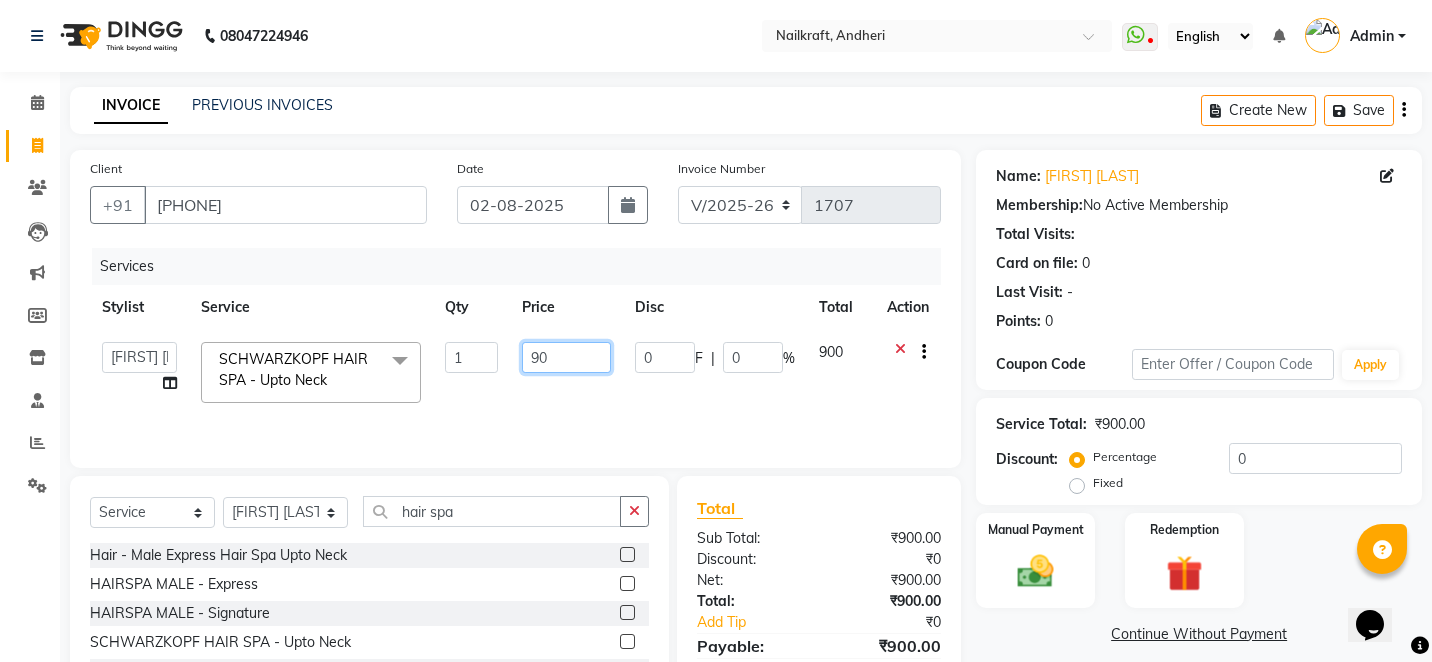 type on "9" 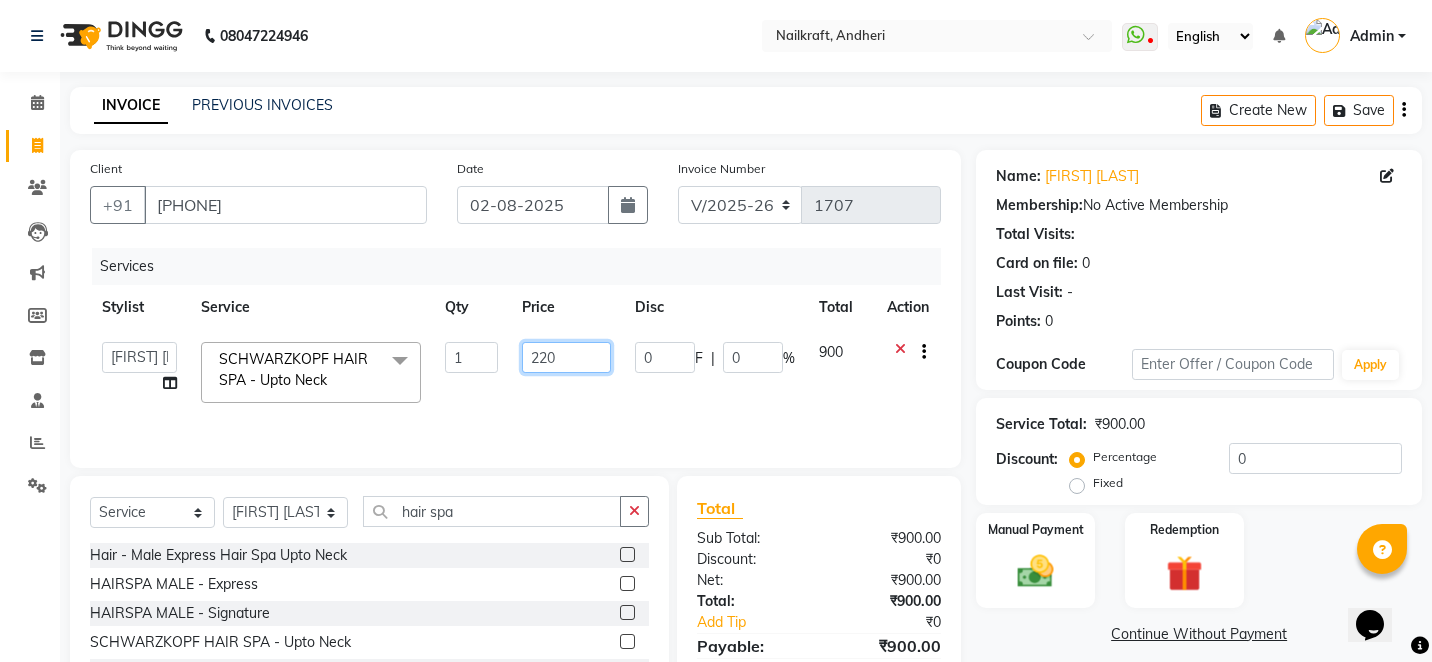 type on "2200" 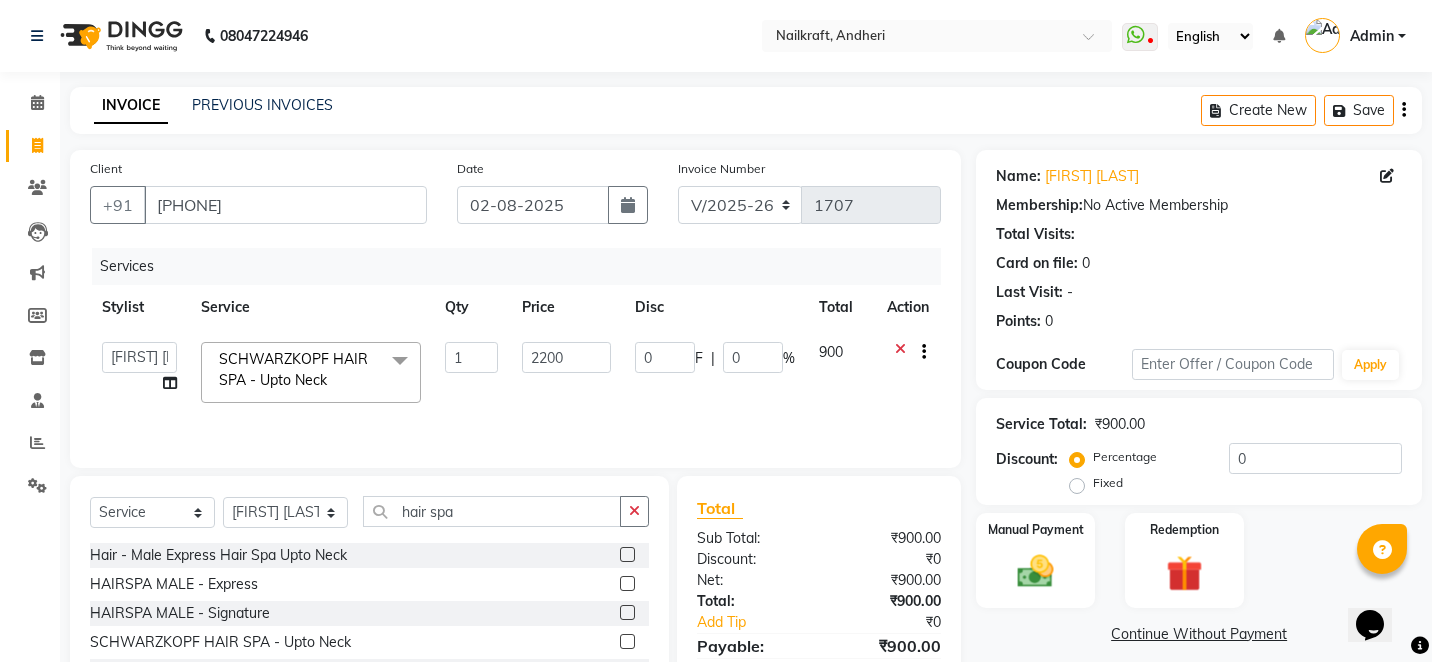 click on "Manual Payment Redemption" 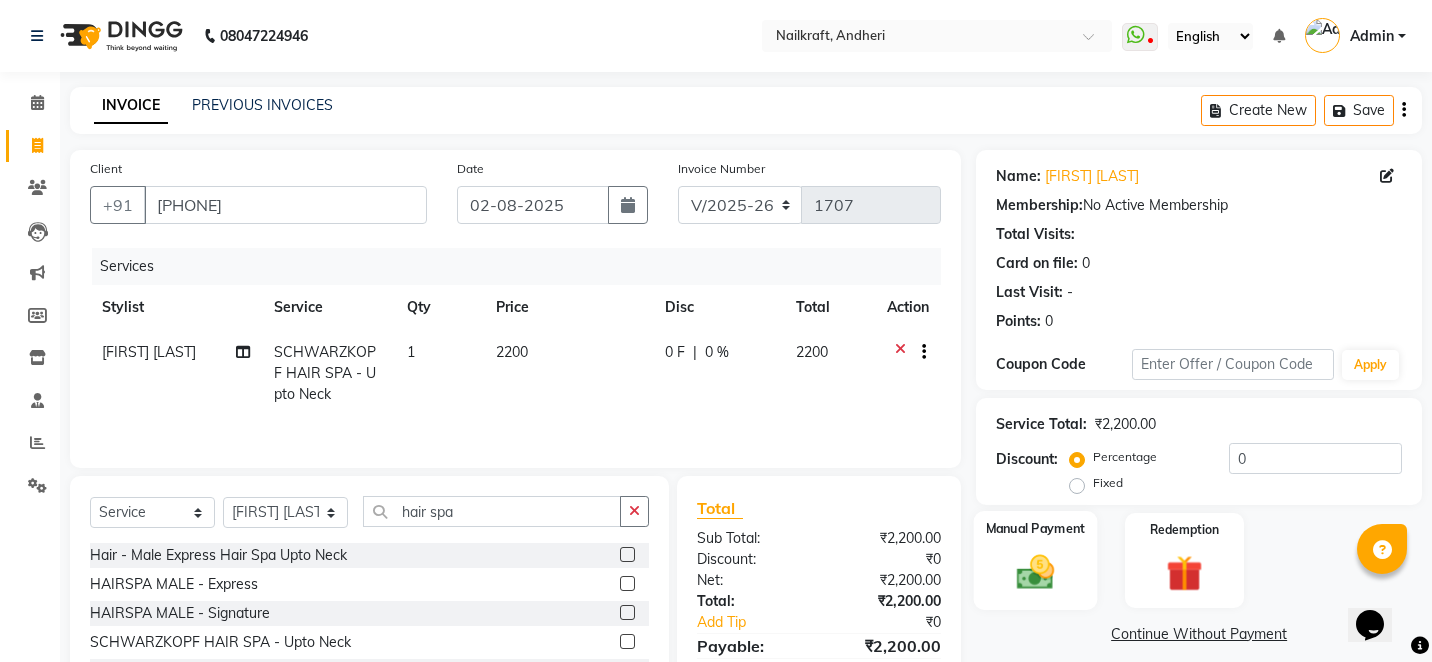drag, startPoint x: 1049, startPoint y: 566, endPoint x: 1049, endPoint y: 555, distance: 11 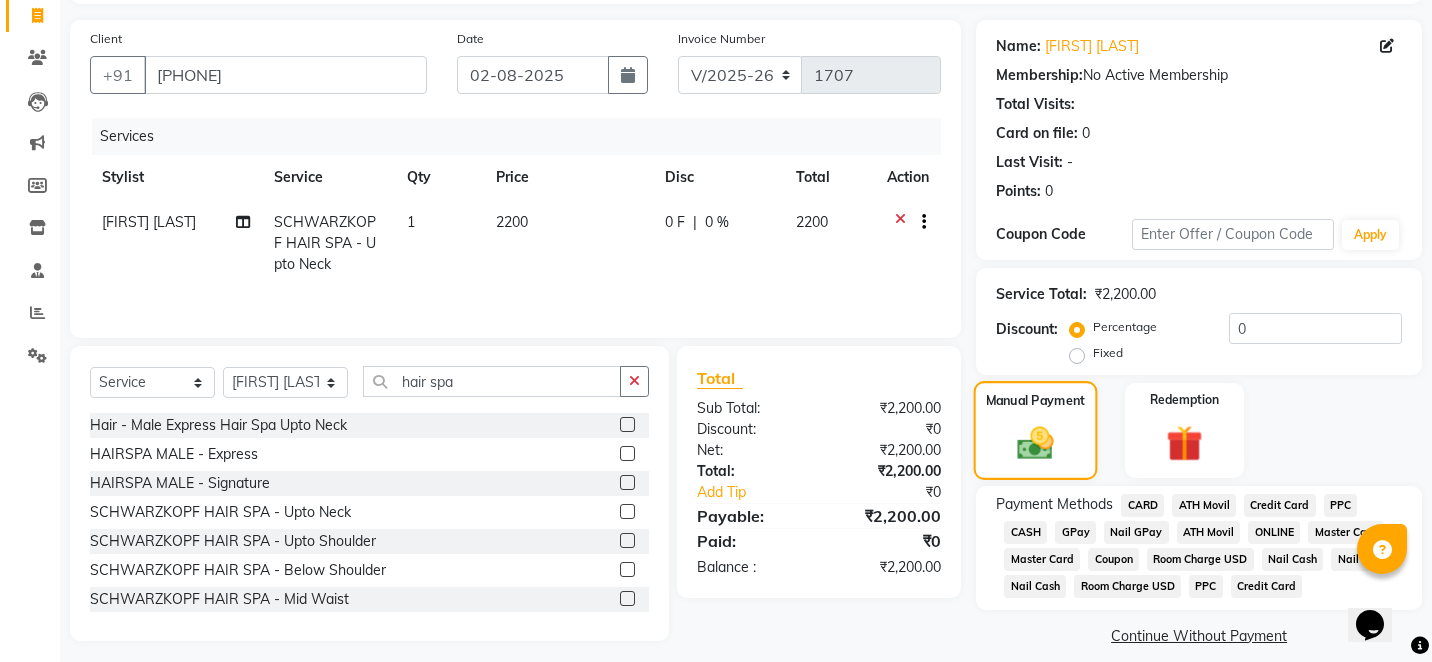 scroll, scrollTop: 149, scrollLeft: 0, axis: vertical 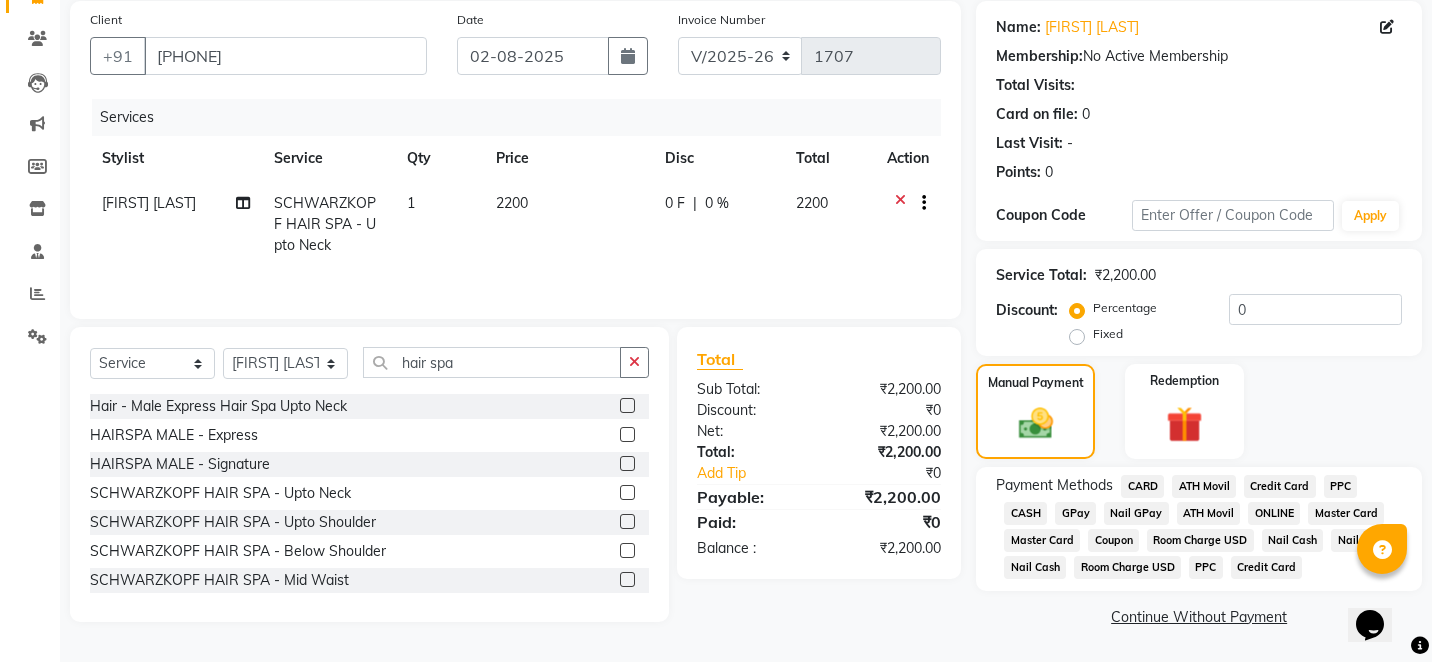 click on "CASH" 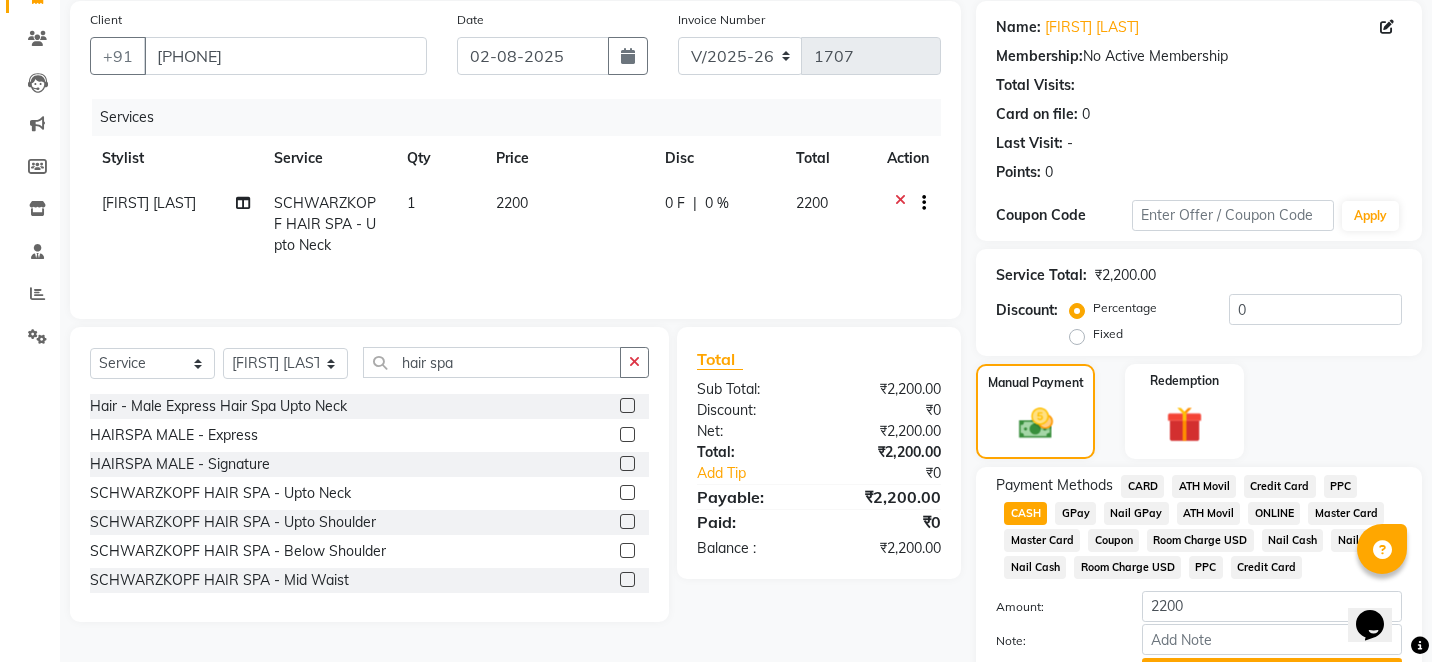 click on "Amount: 2200" 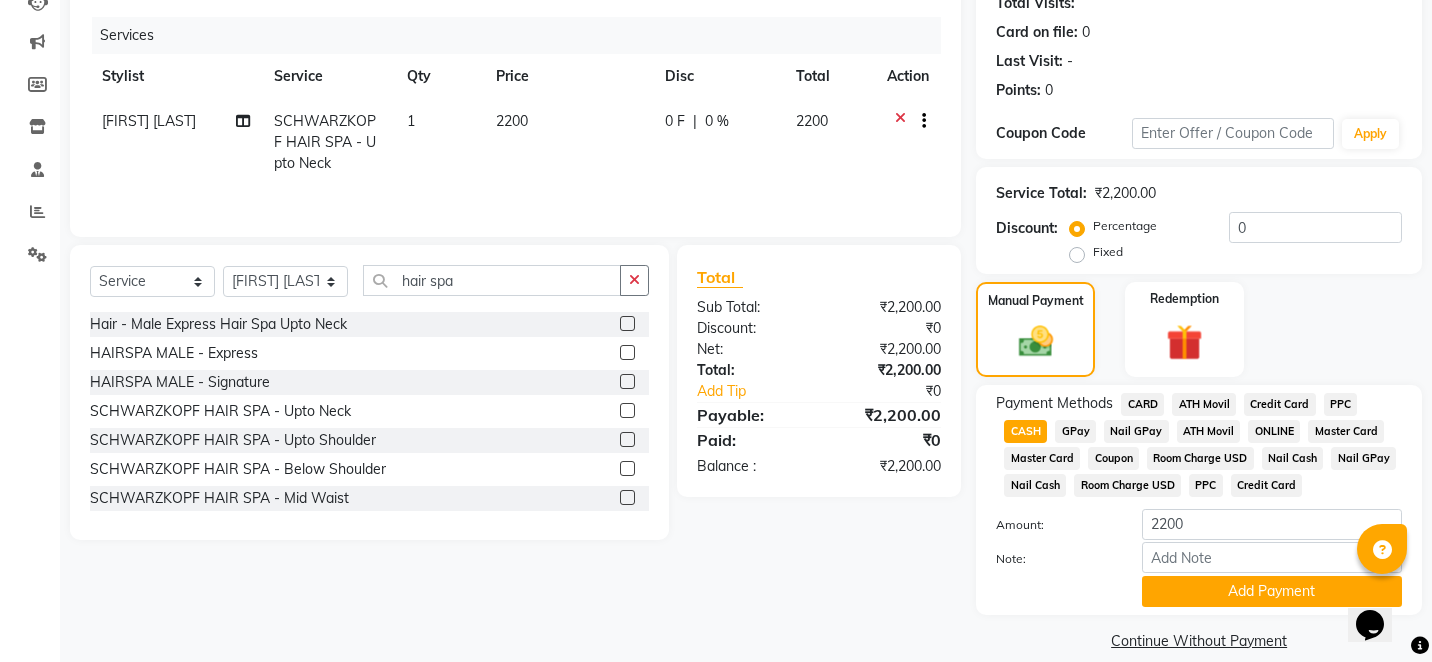 scroll, scrollTop: 255, scrollLeft: 0, axis: vertical 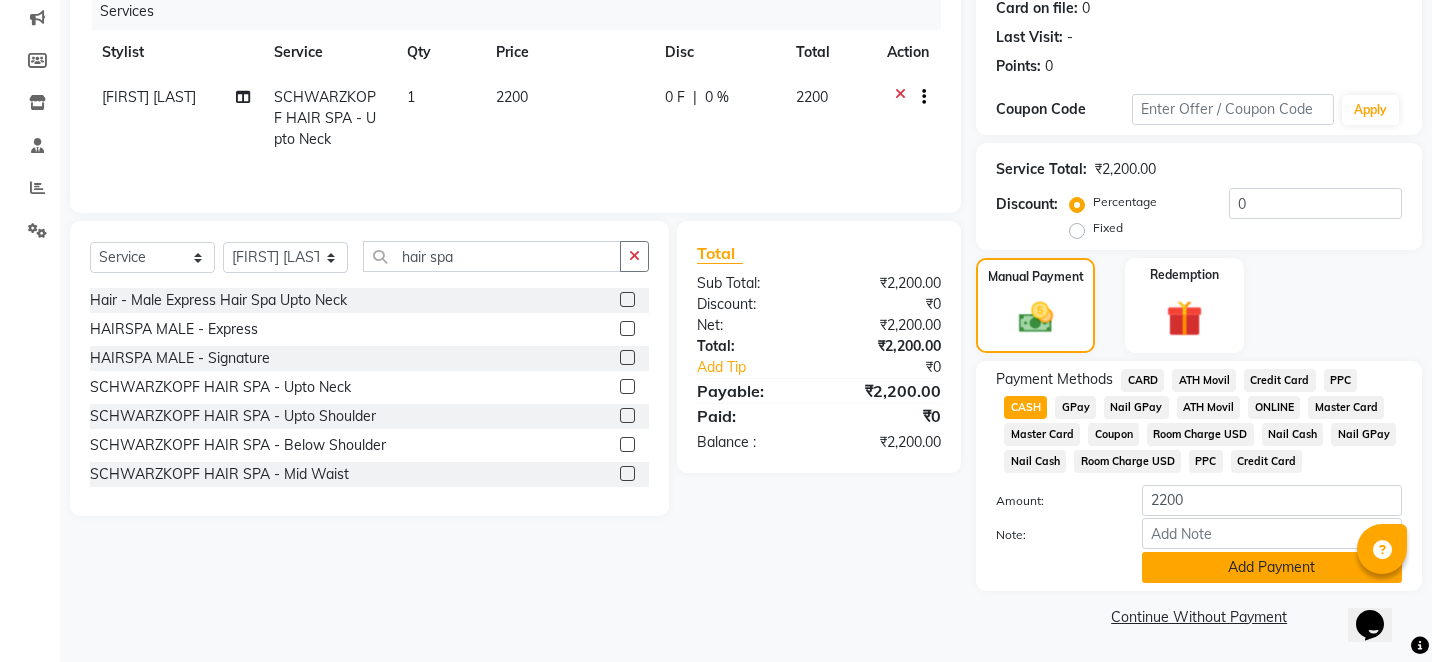 click on "Add Payment" 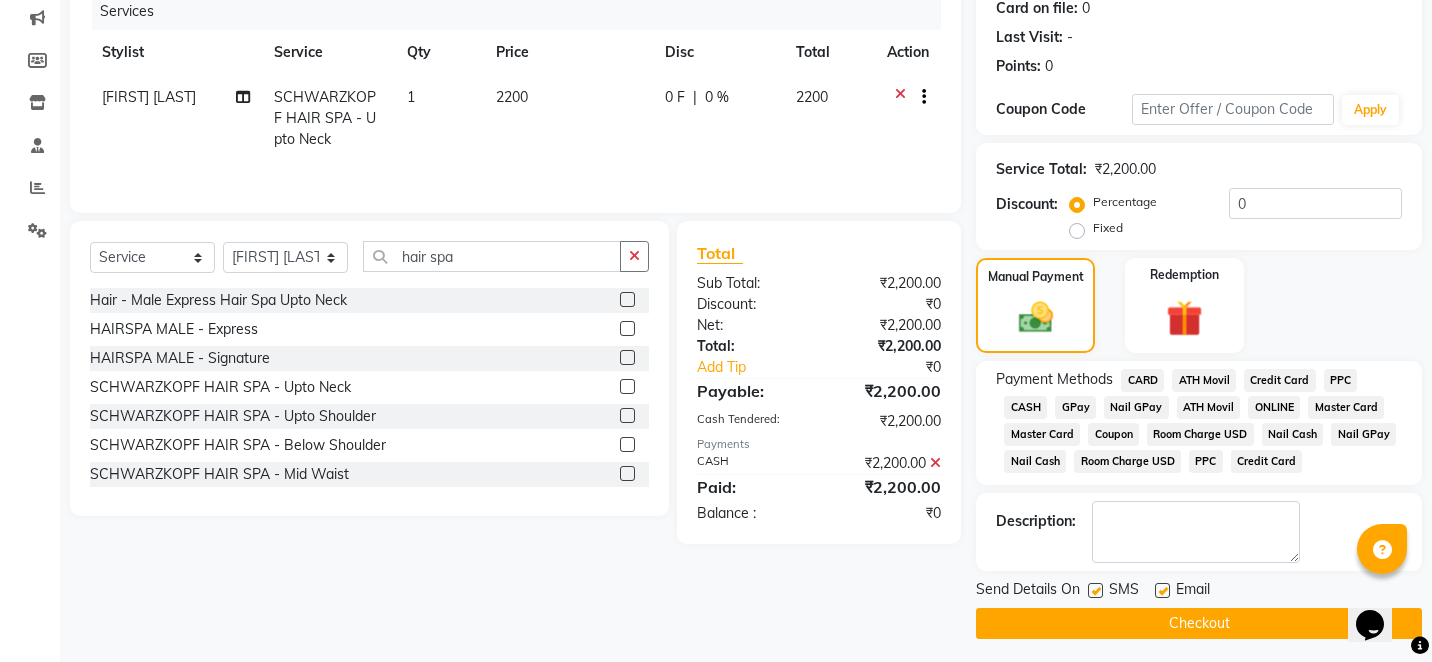 click on "Checkout" 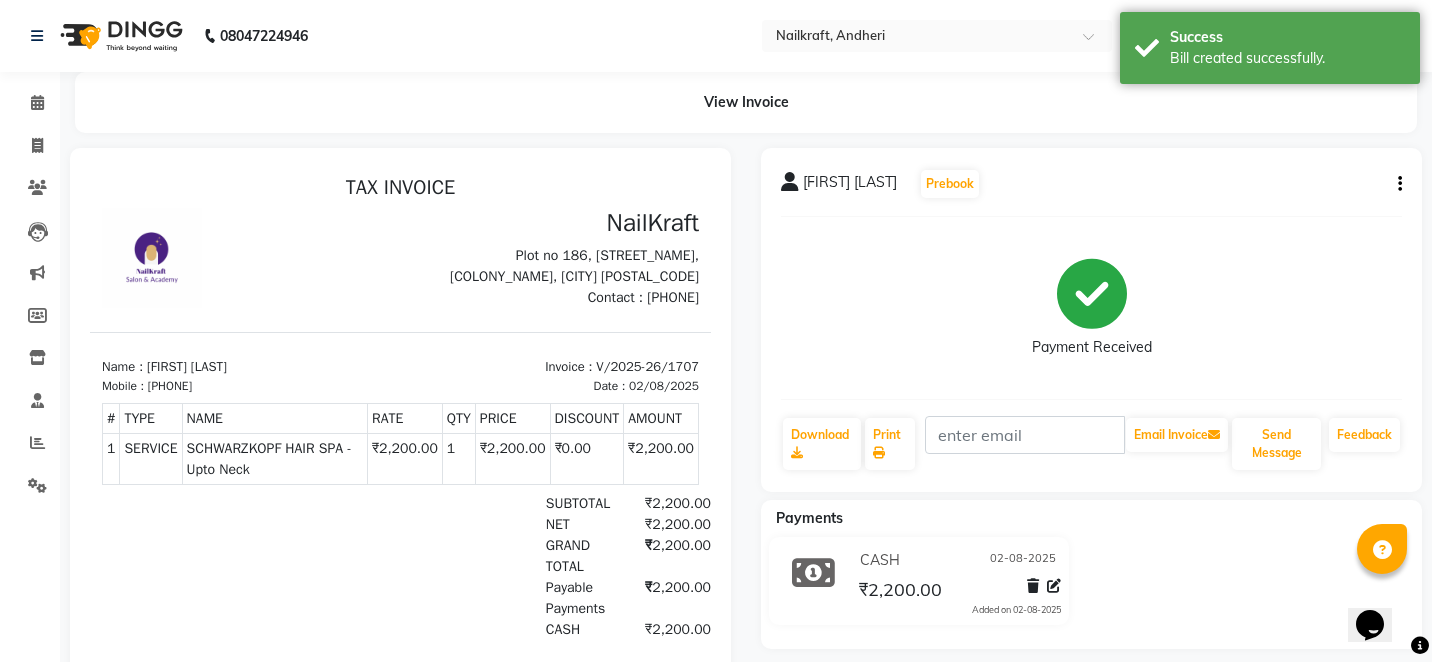 scroll, scrollTop: 0, scrollLeft: 0, axis: both 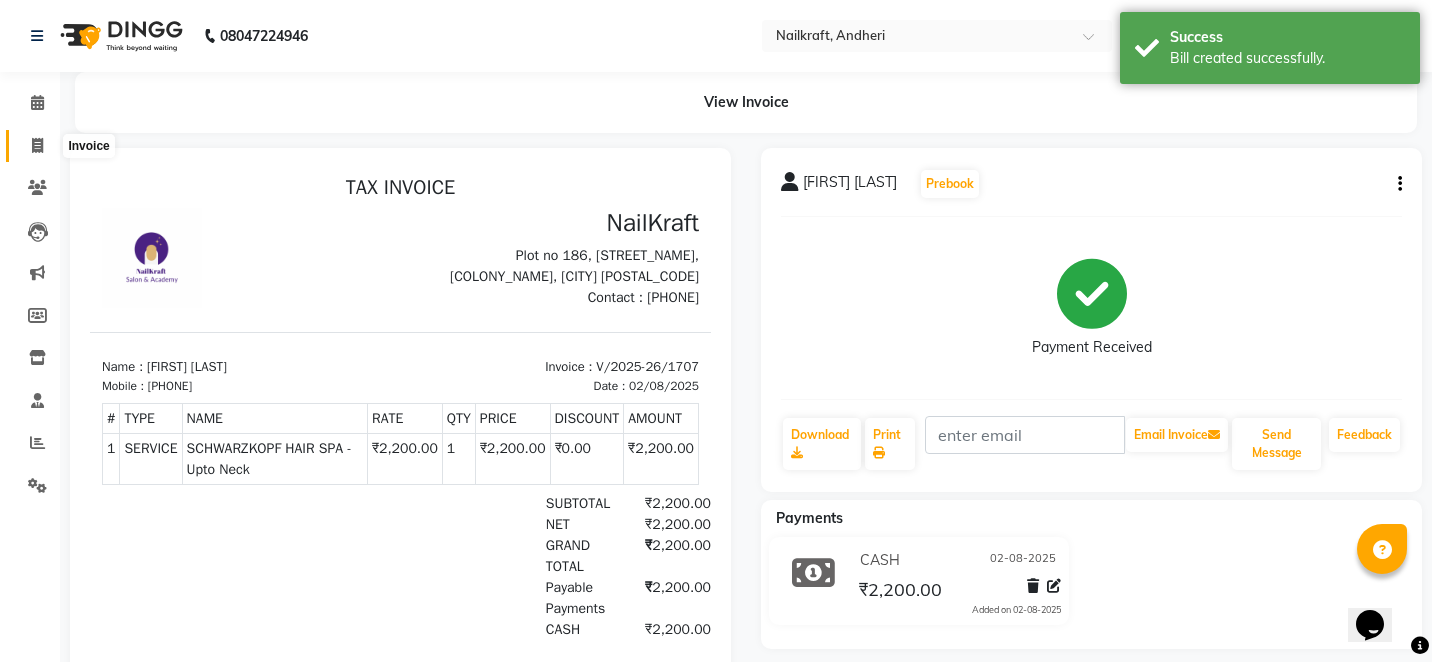 click 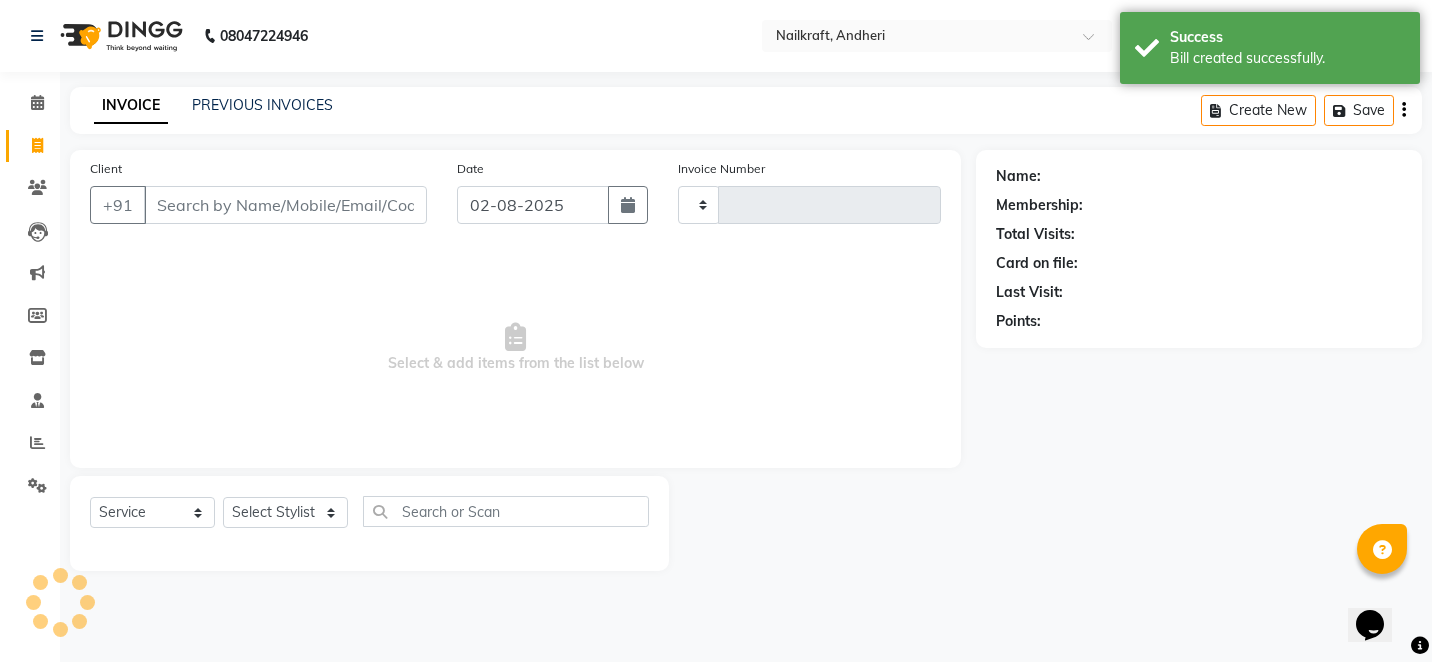 type on "1708" 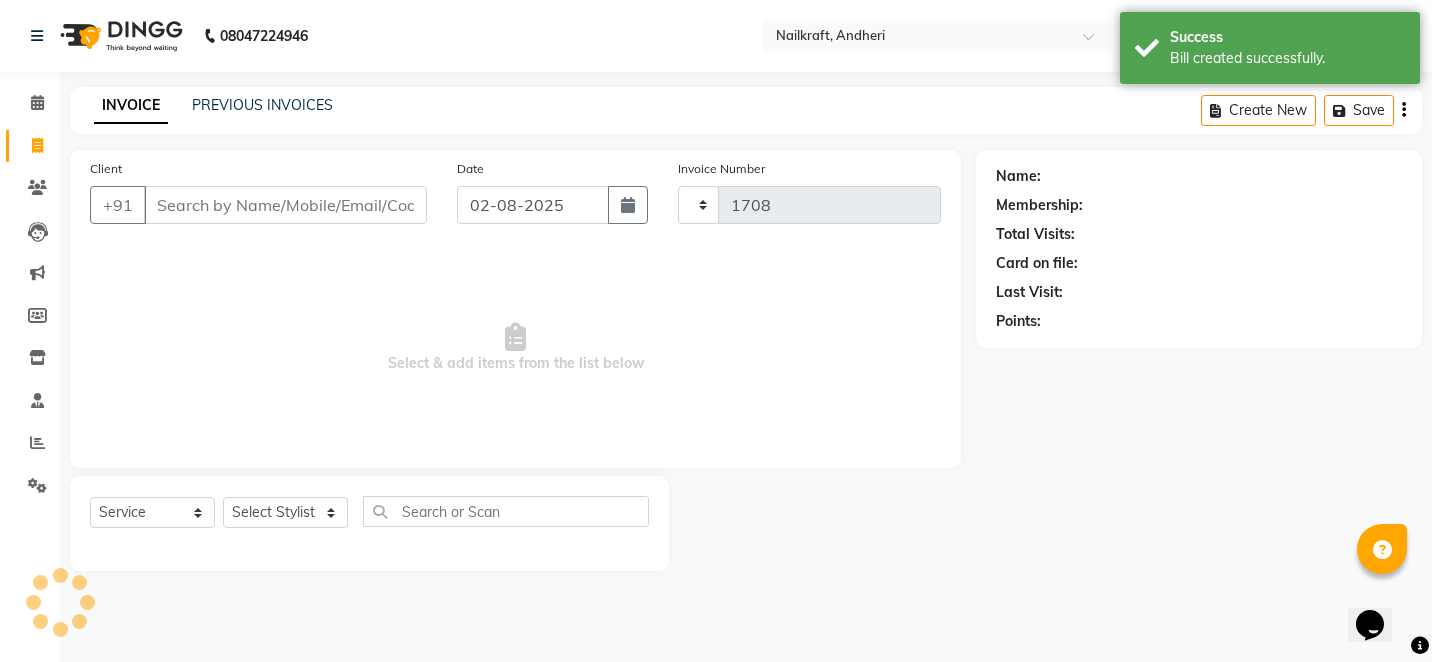 select on "6081" 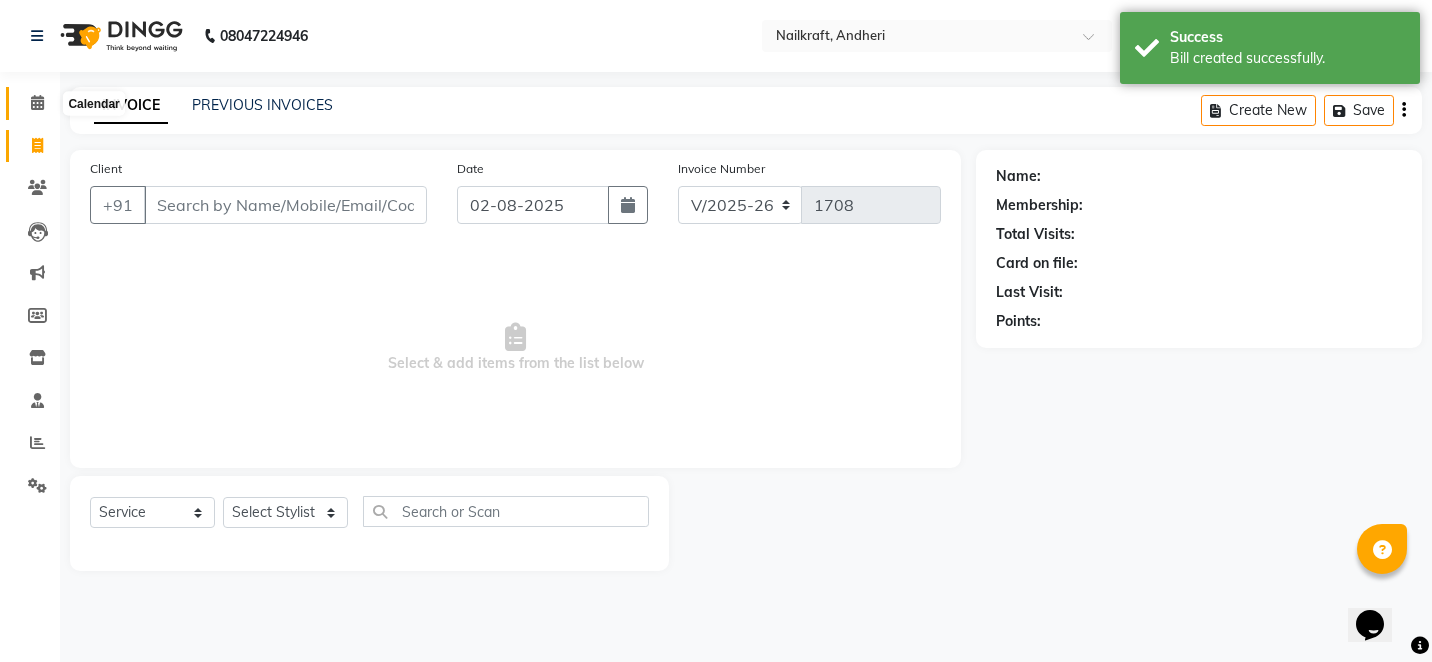 click 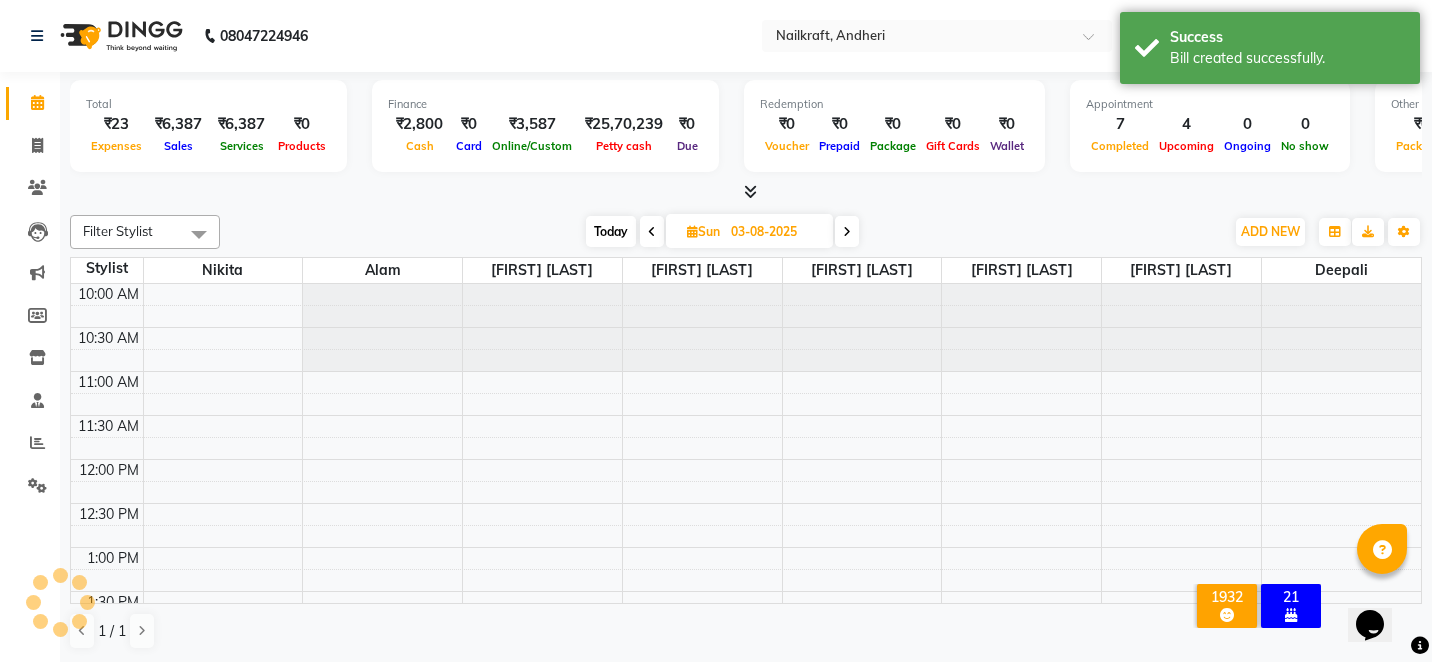 scroll, scrollTop: 697, scrollLeft: 0, axis: vertical 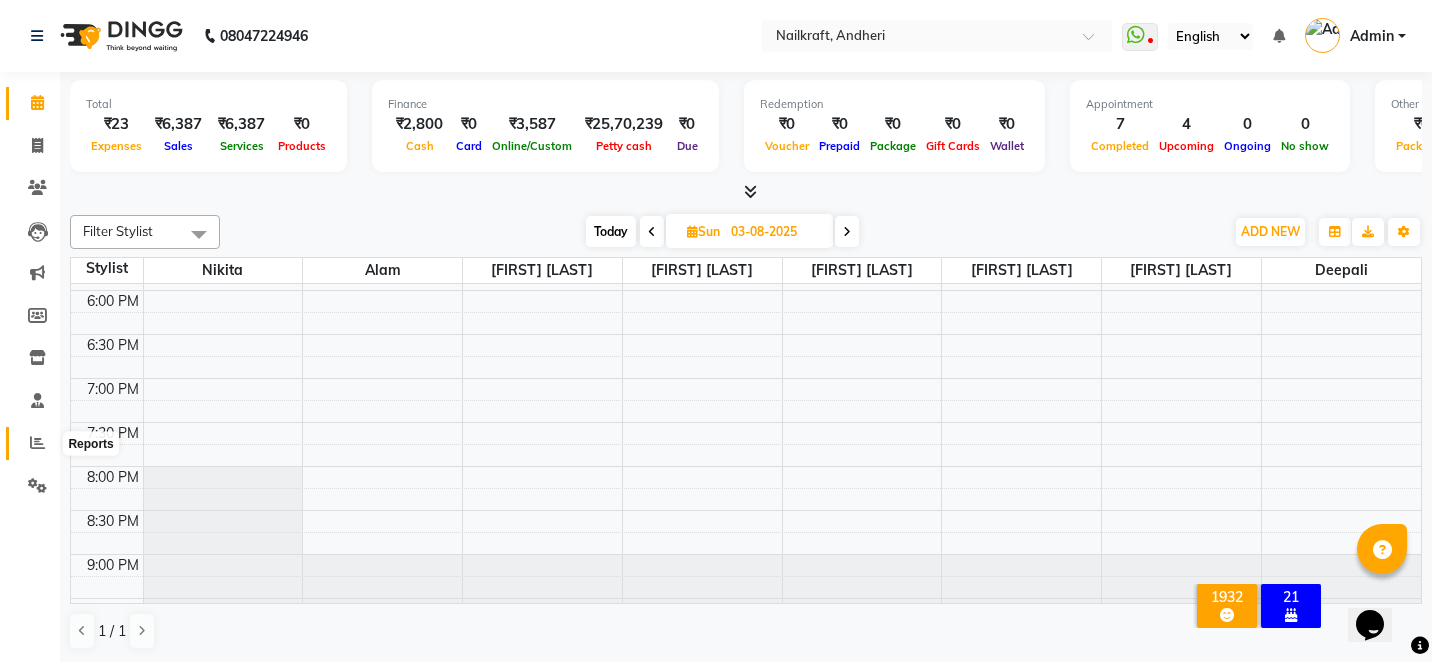 click 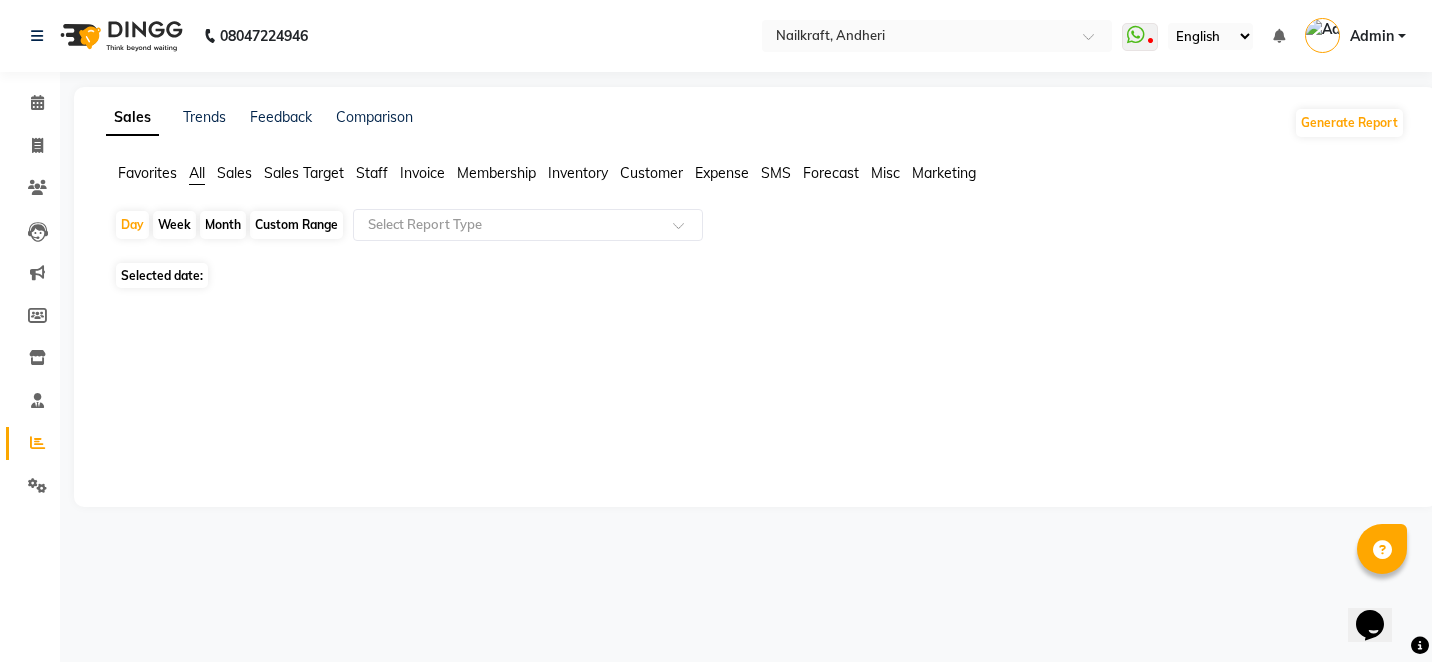 click on "Expense" 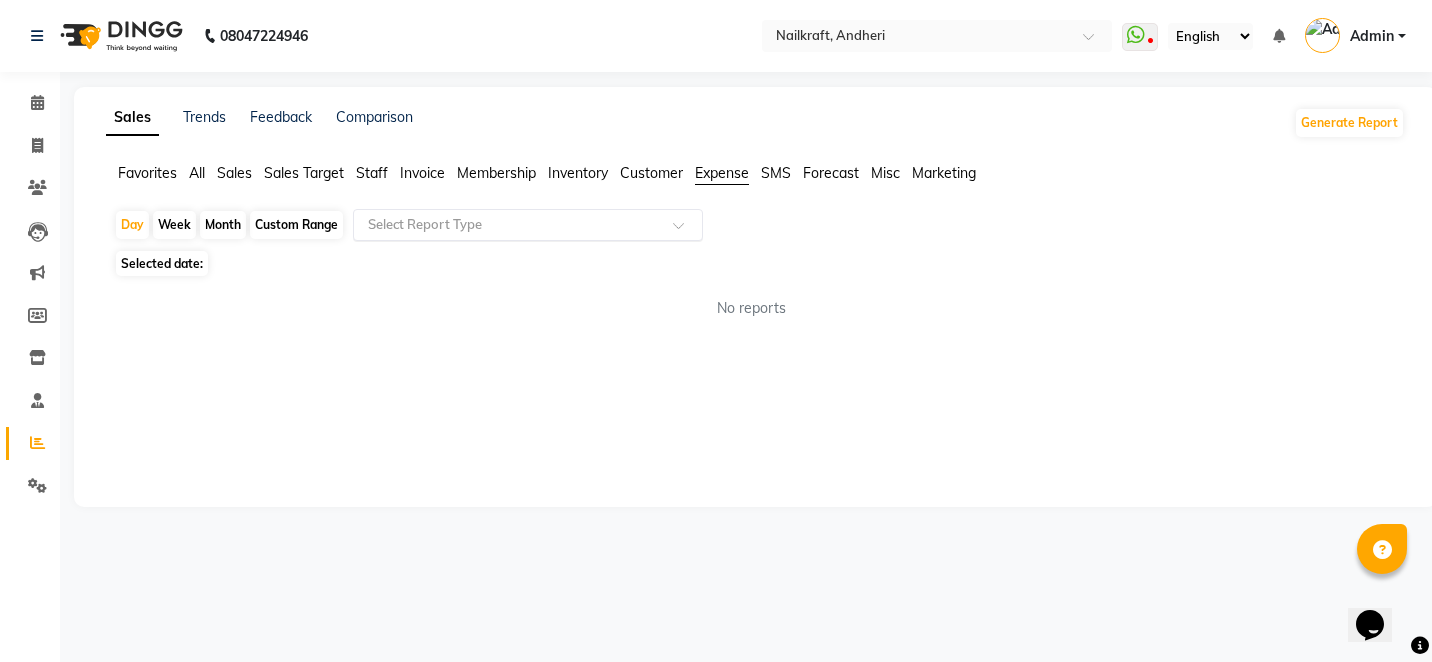 click 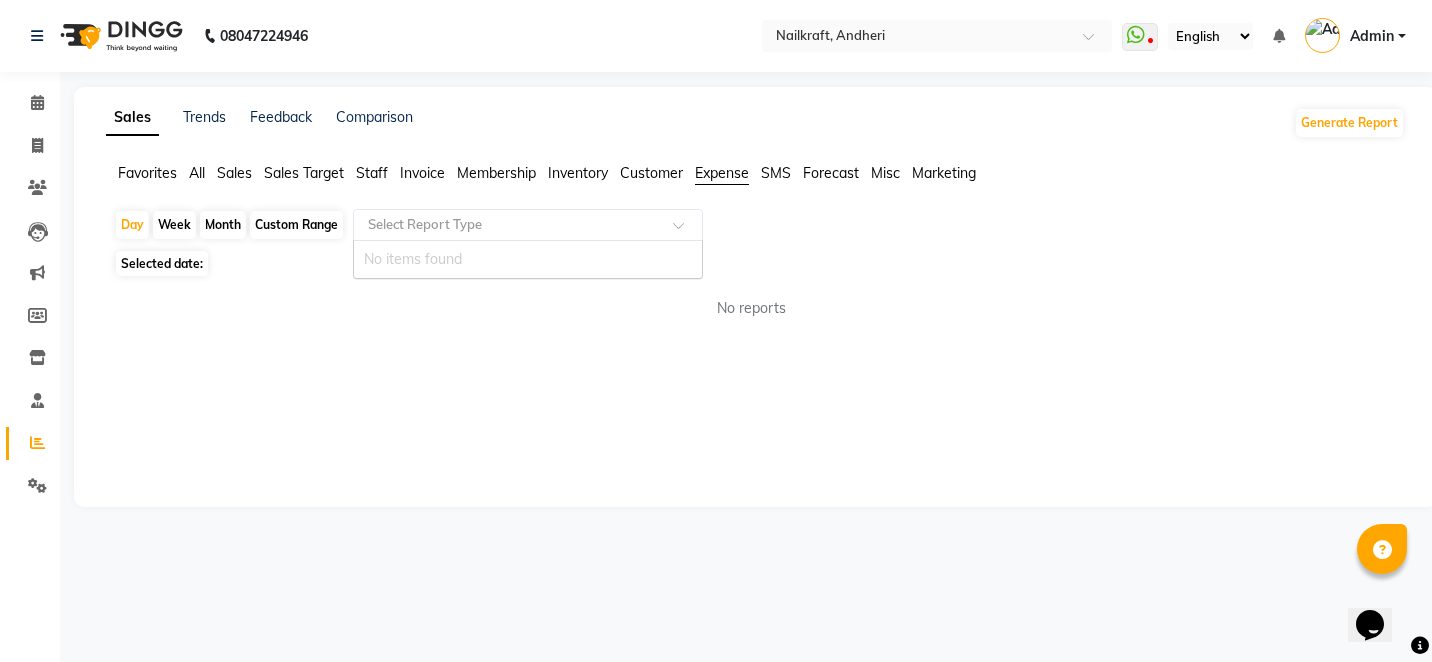click on "Expense" 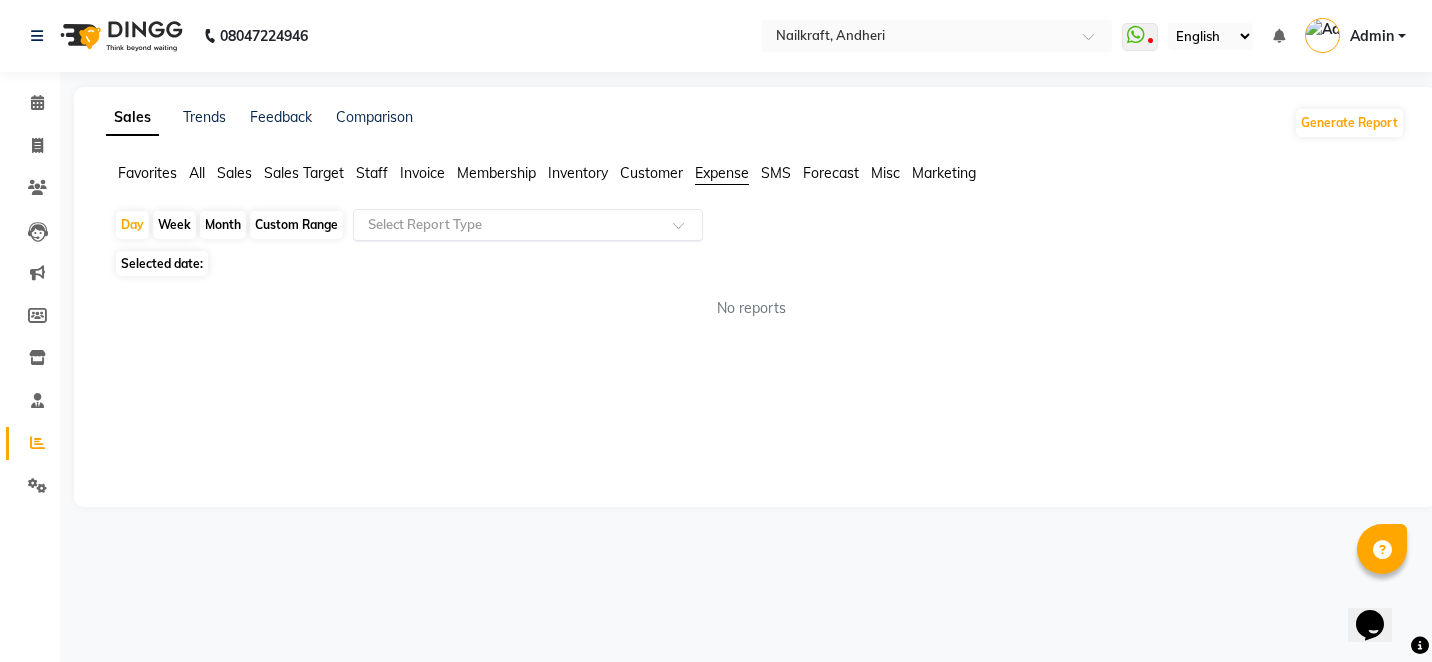 click 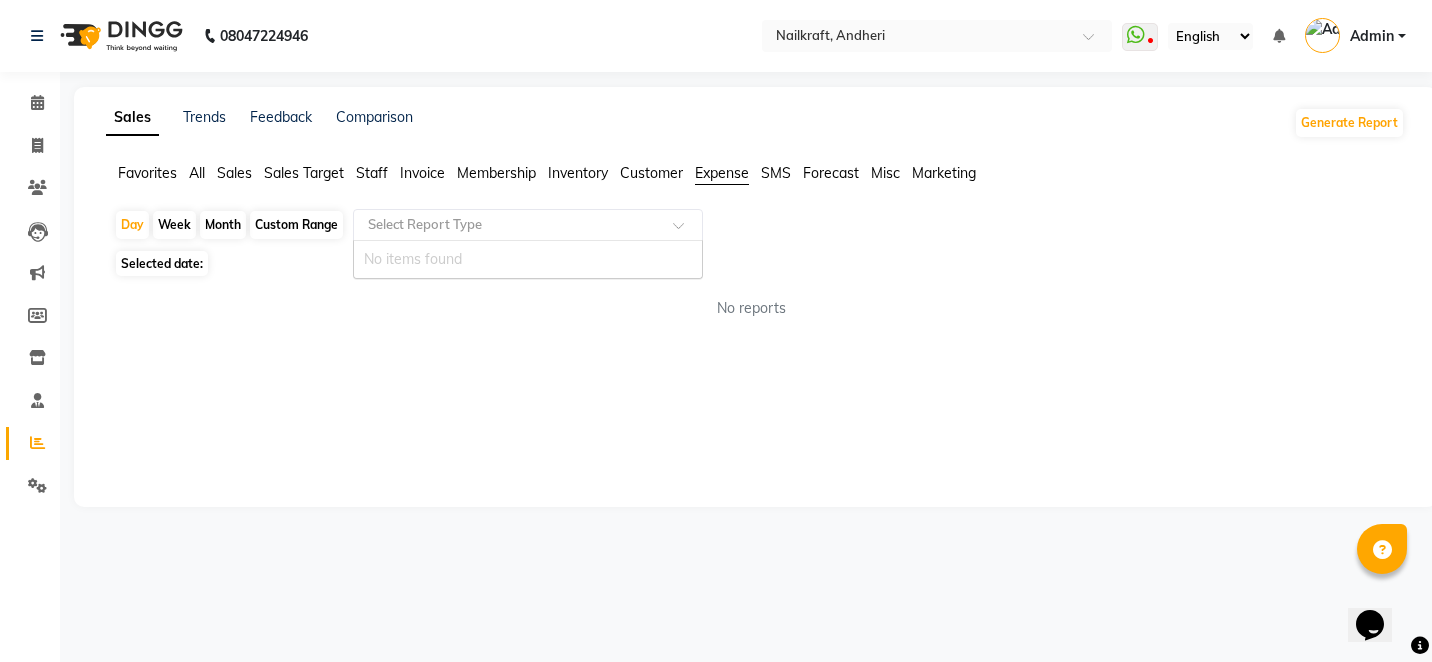 click on "Custom Range" 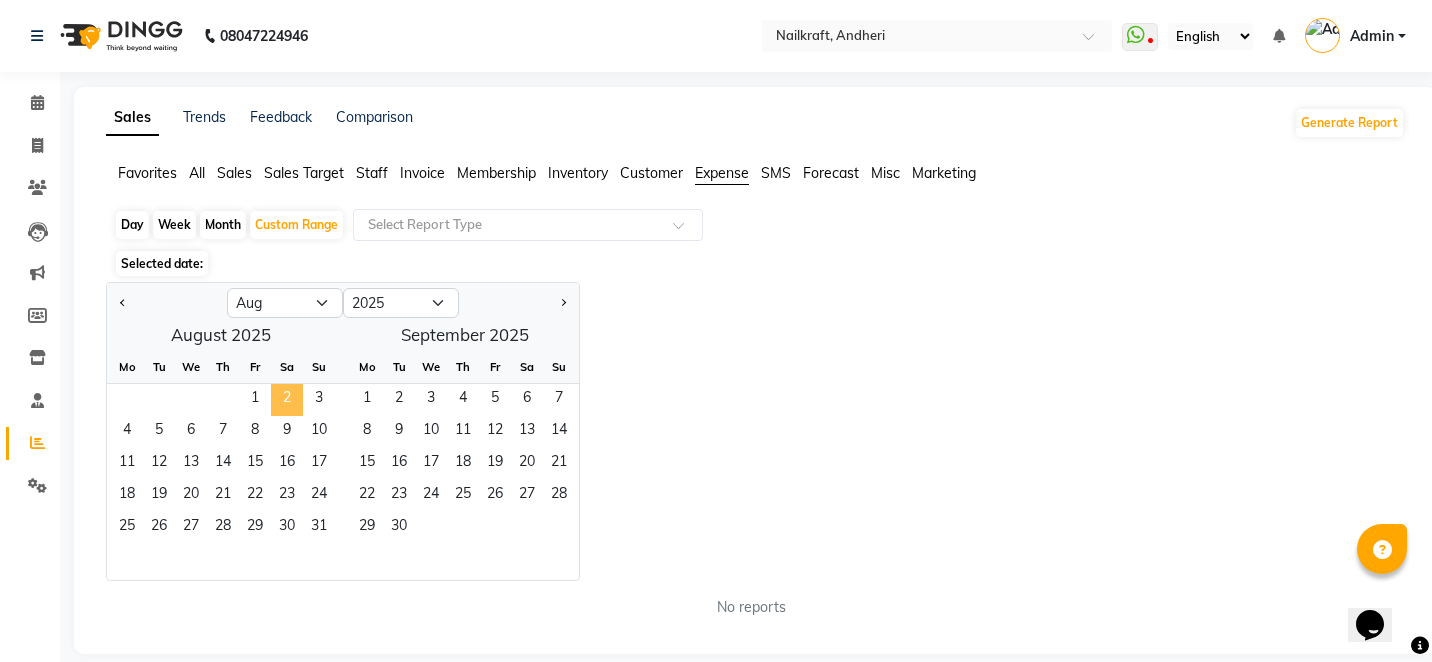 click on "2" 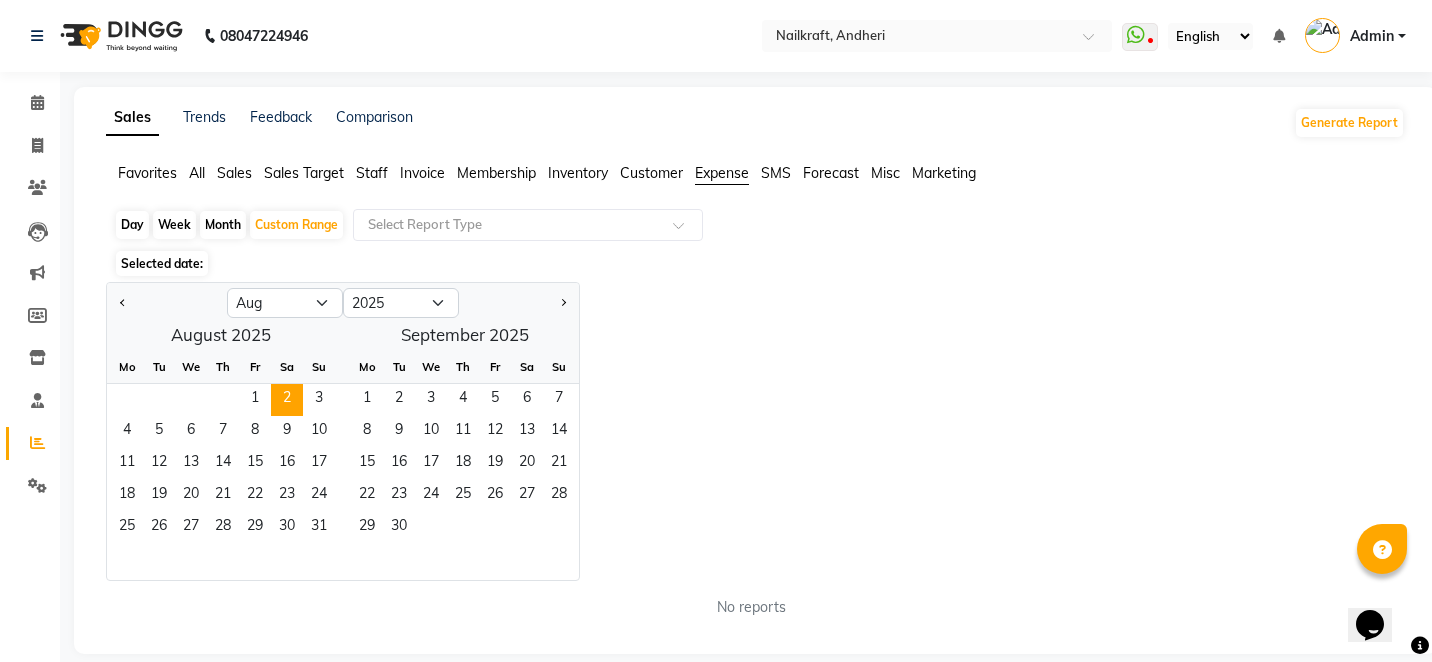 click on "Jan Feb Mar Apr May Jun Jul Aug Sep Oct Nov Dec 2015 2016 2017 2018 2019 2020 2021 2022 2023 2024 2025 2026 2027 2028 2029 2030 2031 2032 2033 2034 2035  August 2025  Mo Tu We Th Fr Sa Su  1   2   3   4   5   6   7   8   9   10   11   12   13   14   15   16   17   18   19   20   21   22   23   24   25   26   27   28   29   30   31   September 2025  Mo Tu We Th Fr Sa Su  1   2   3   4   5   6   7   8   9   10   11   12   13   14   15   16   17   18   19   20   21   22   23   24   25   26   27   28   29   30" 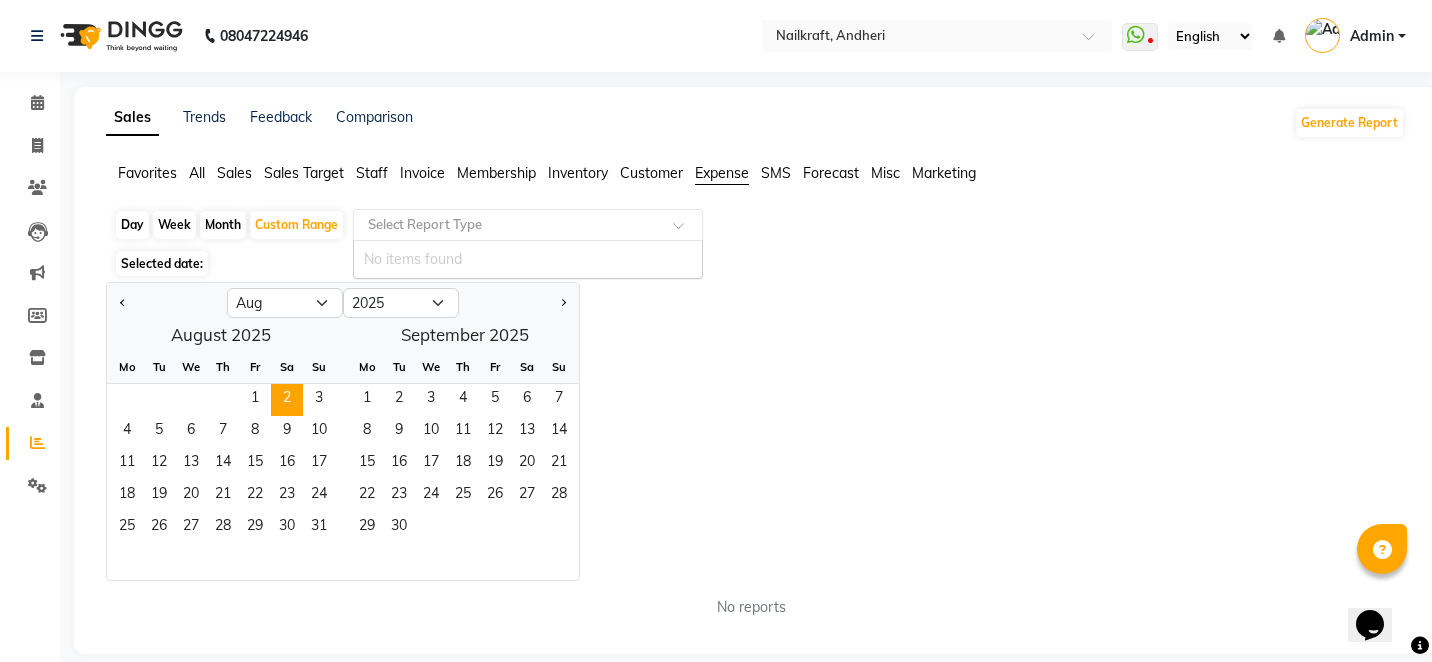 click 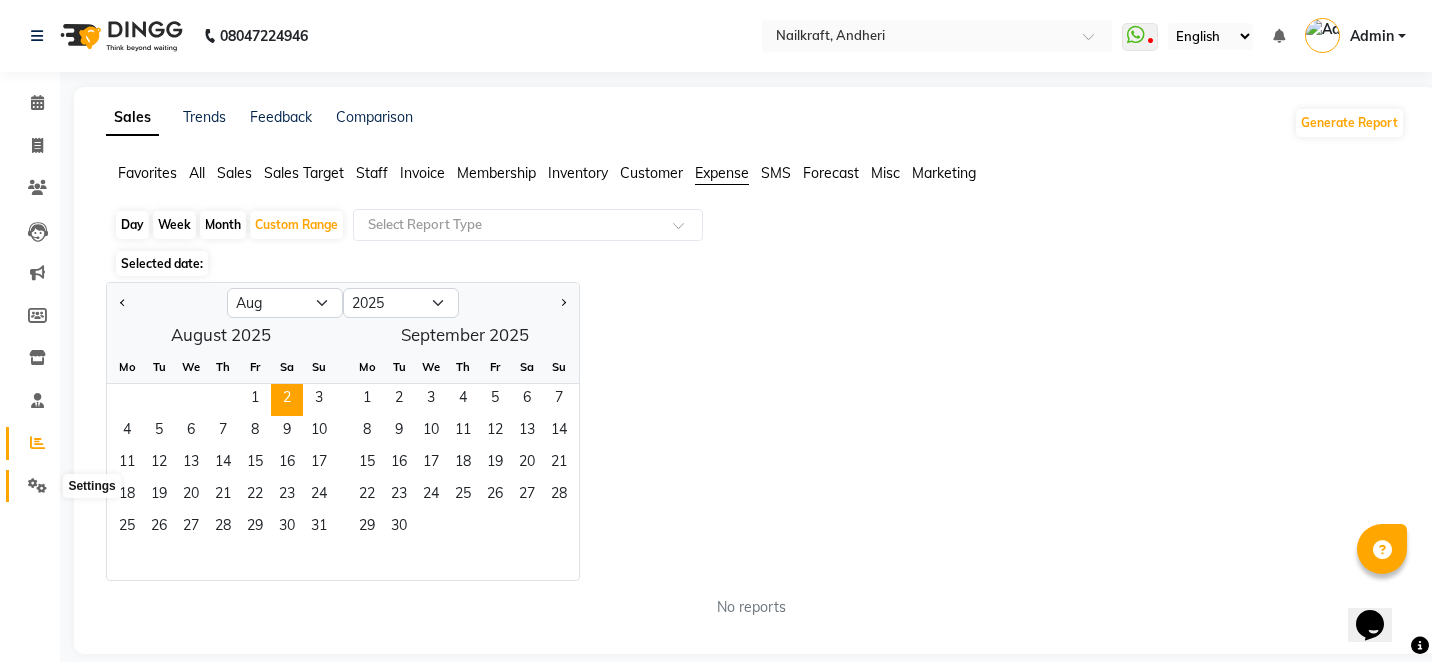 click 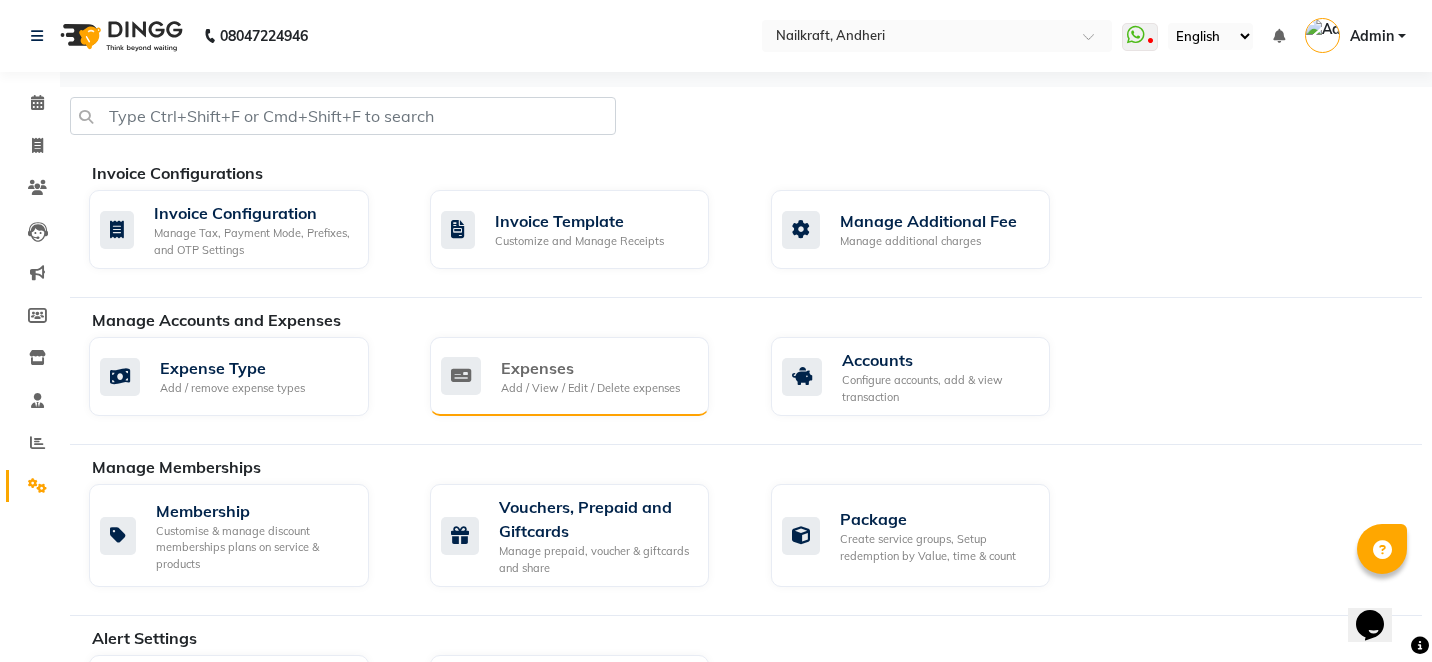 click on "Add / View / Edit / Delete expenses" 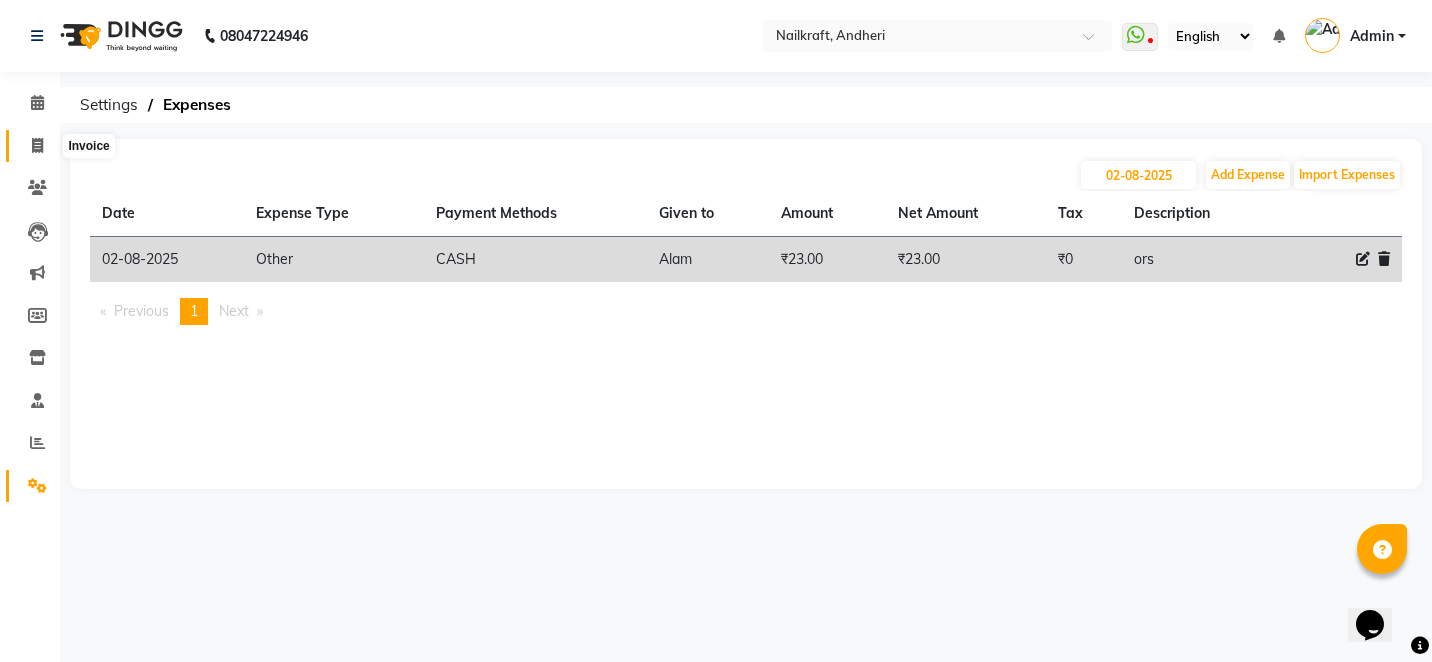 click 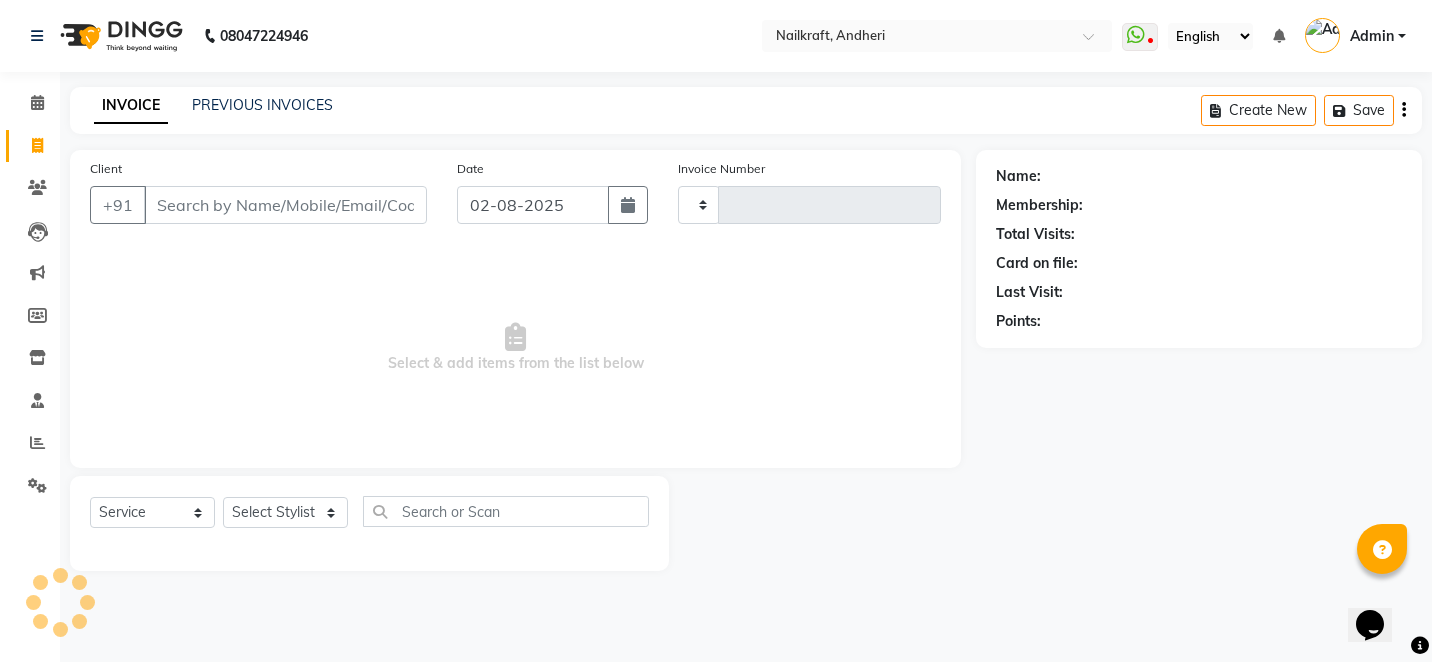 type on "1708" 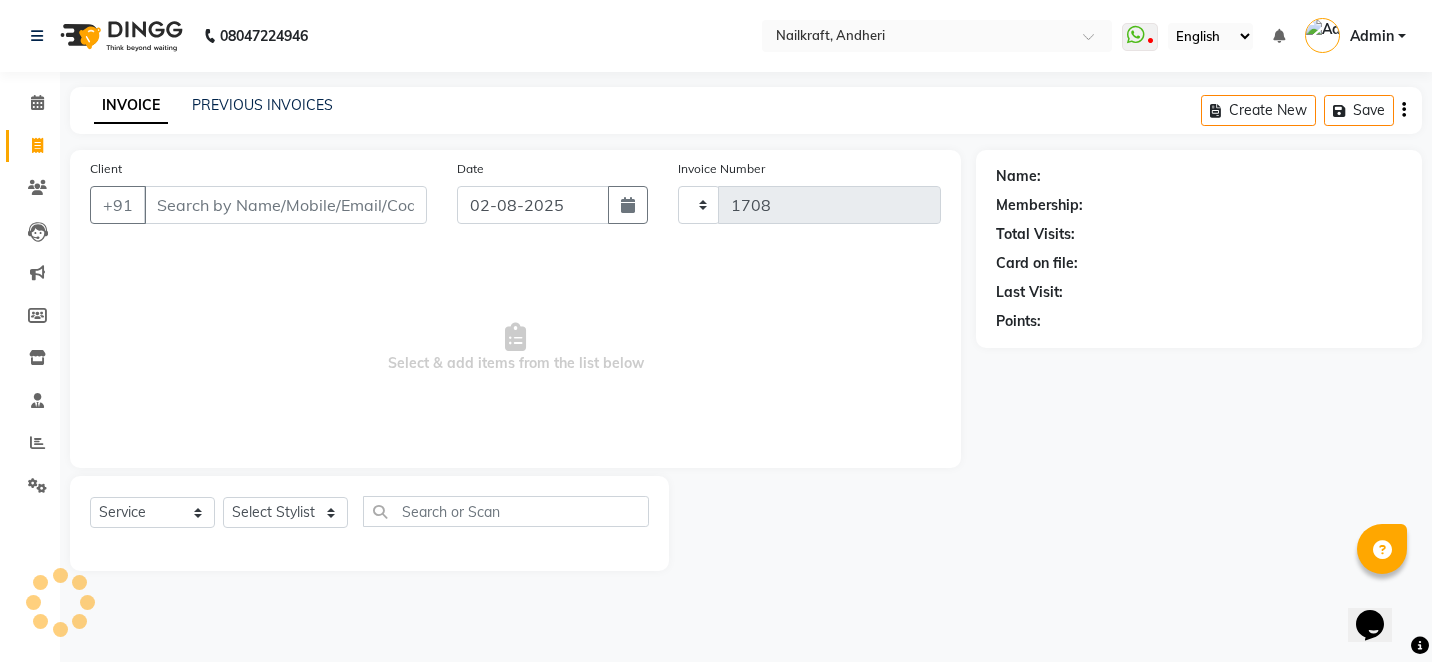 select on "6081" 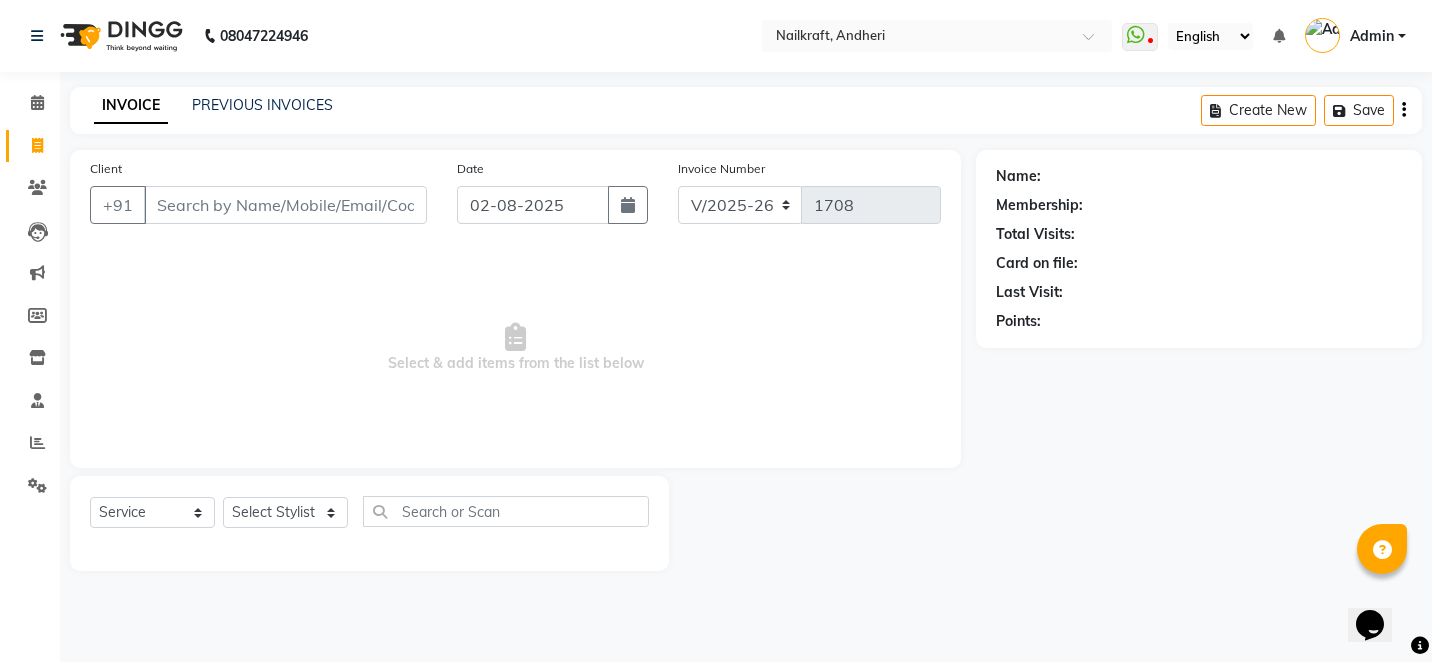 click on "Client" at bounding box center (285, 205) 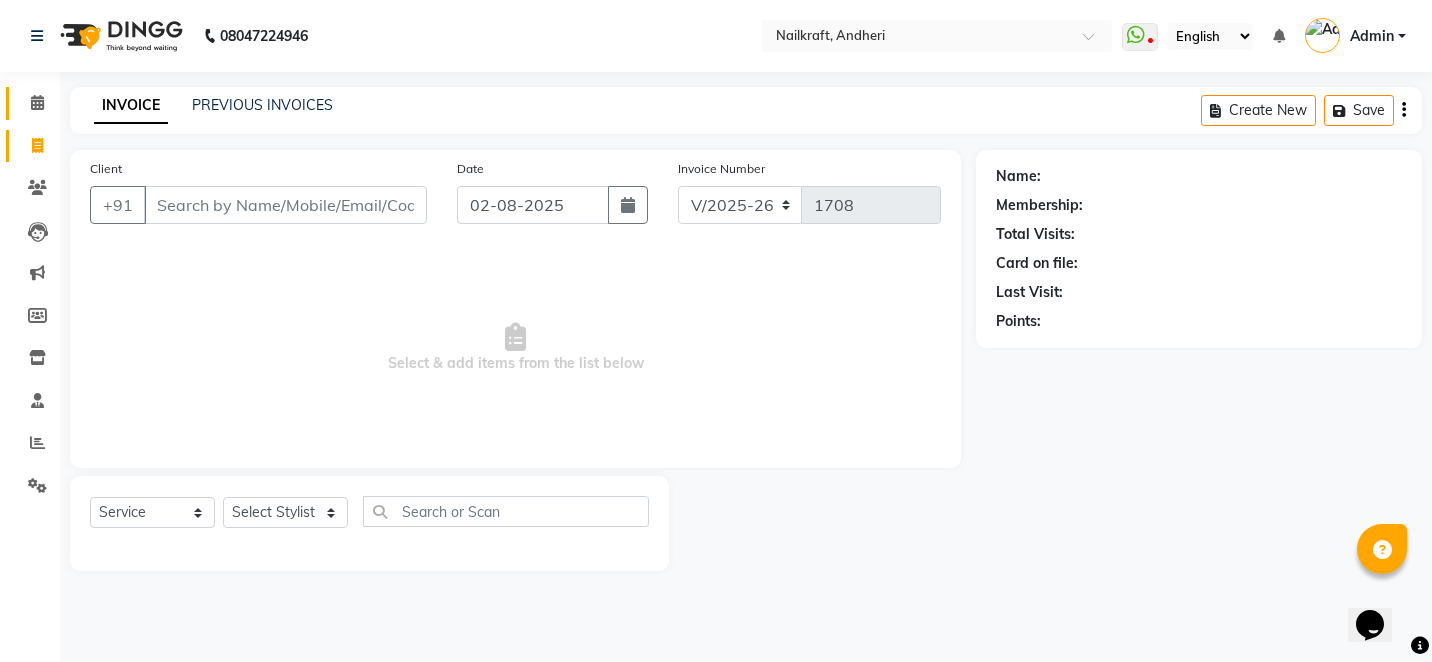 click 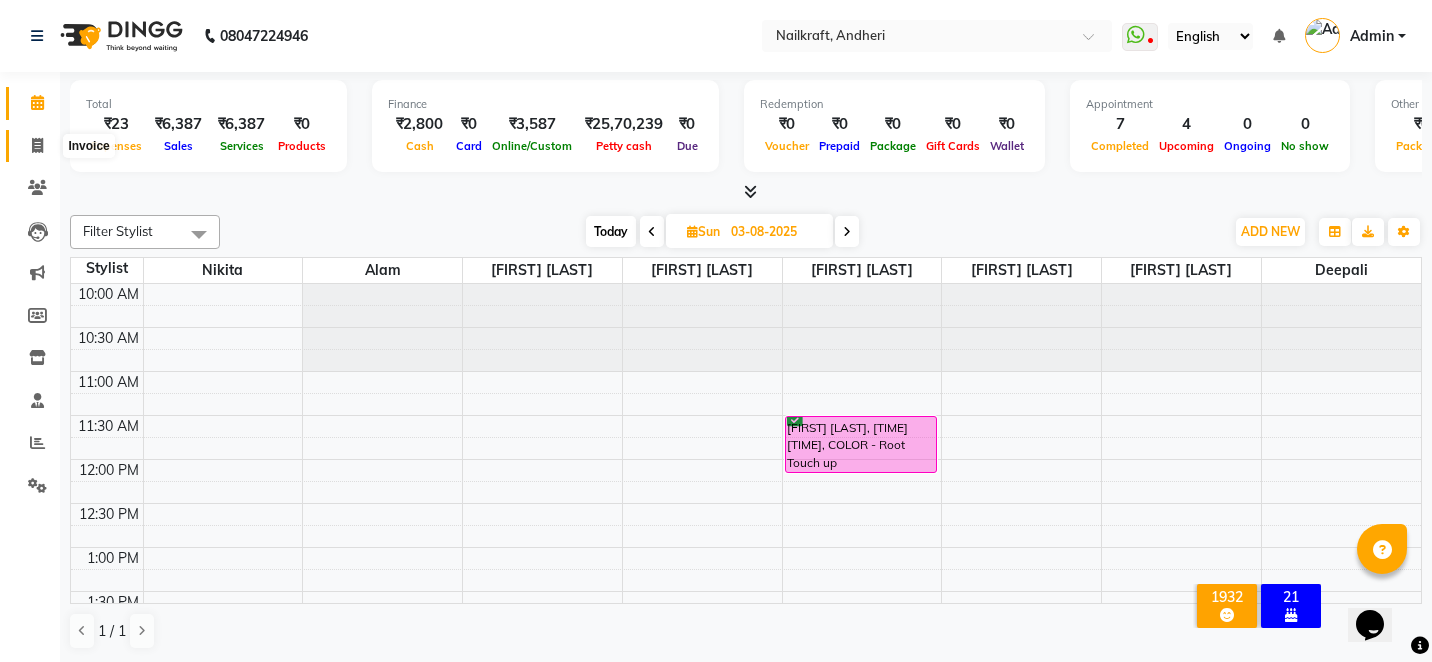 click 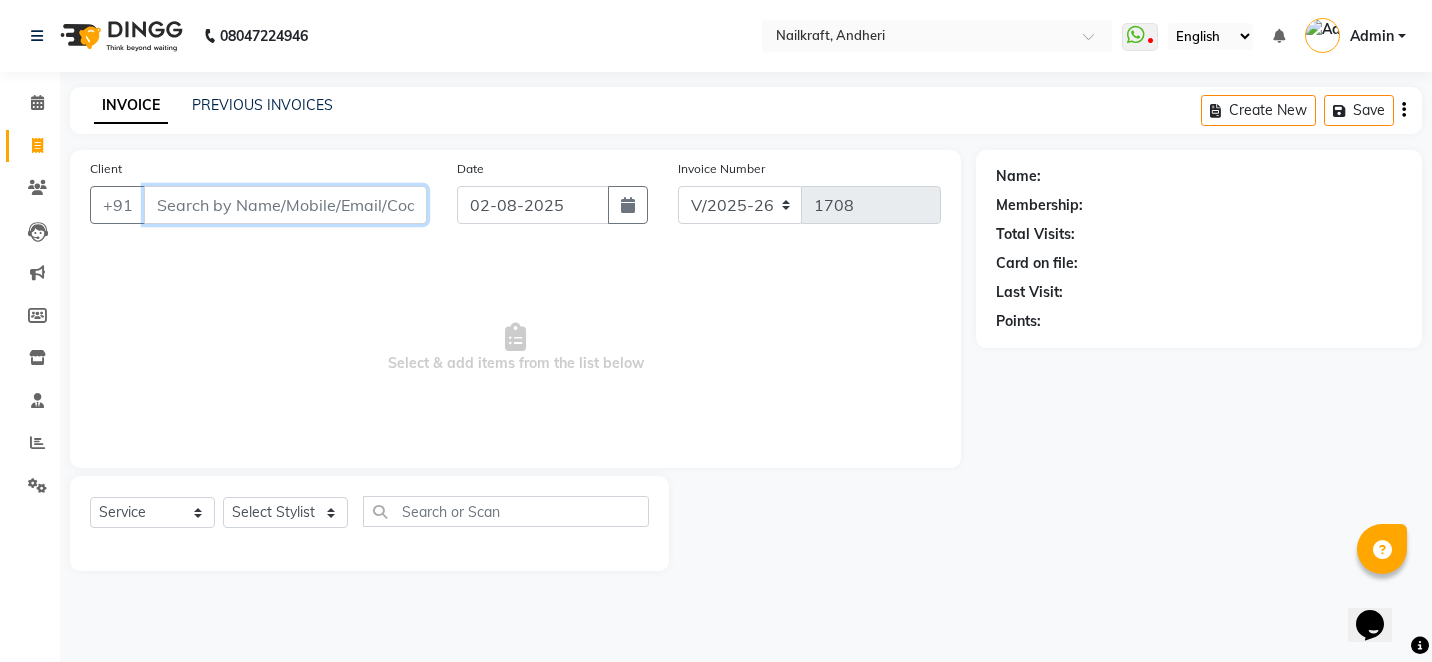 click on "Client" at bounding box center (285, 205) 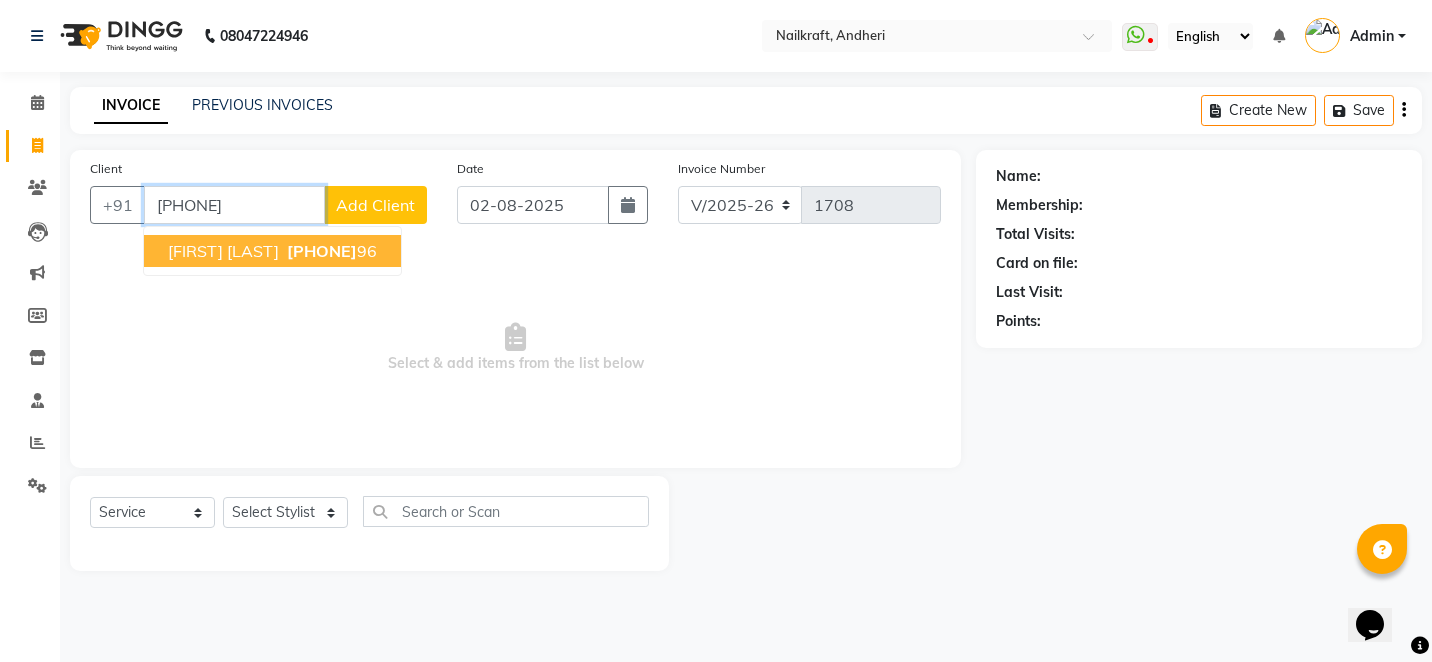 click on "[FIRST] [LAST]" at bounding box center [223, 251] 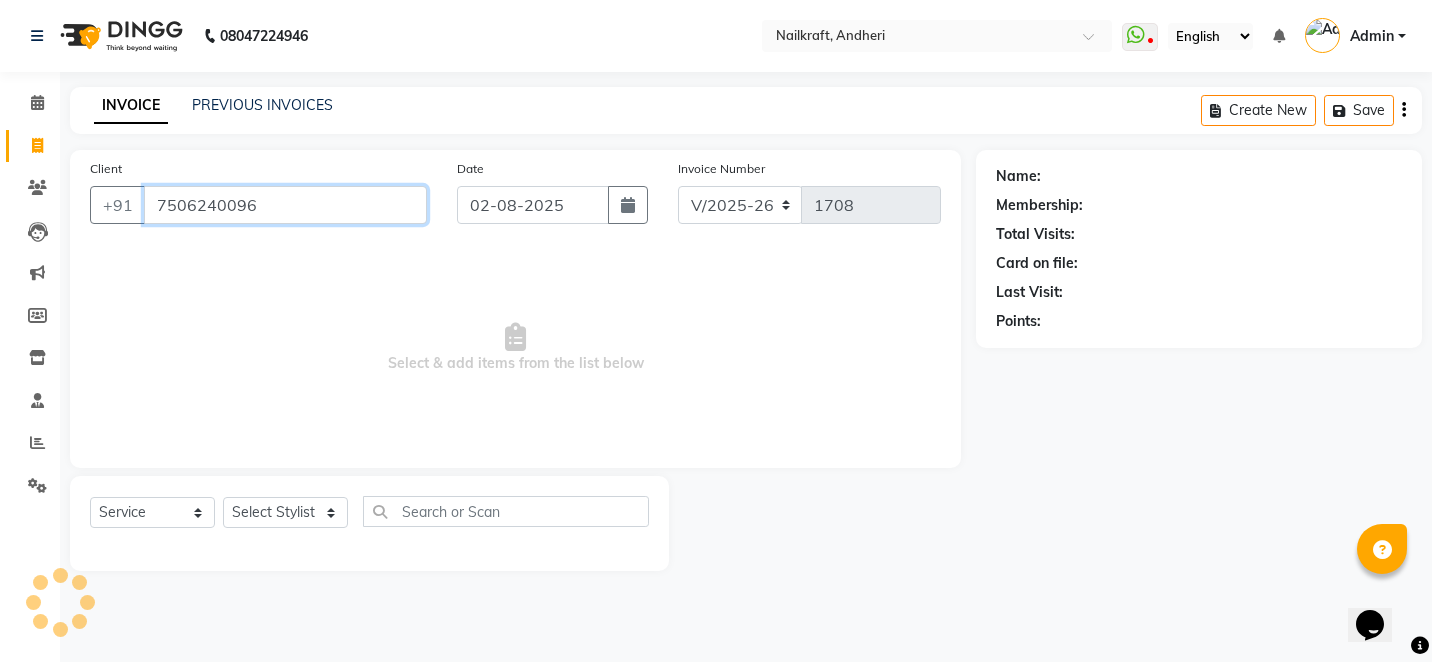 type on "7506240096" 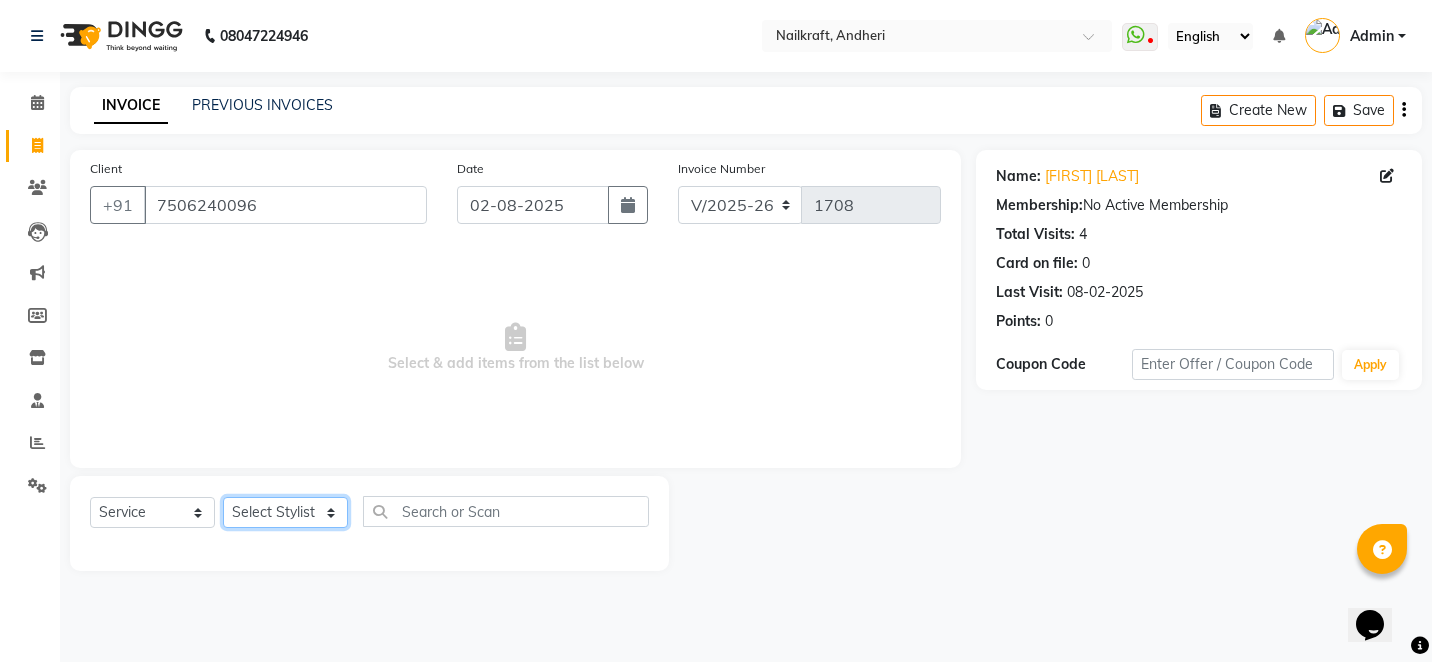 click on "Select Stylist Alam Arshad shaikh Deepali Deepu Chatry NailKraft Nikita NITA  CHAHAL  Sneha Balu Ichake Vaishali Vinod Yadav" 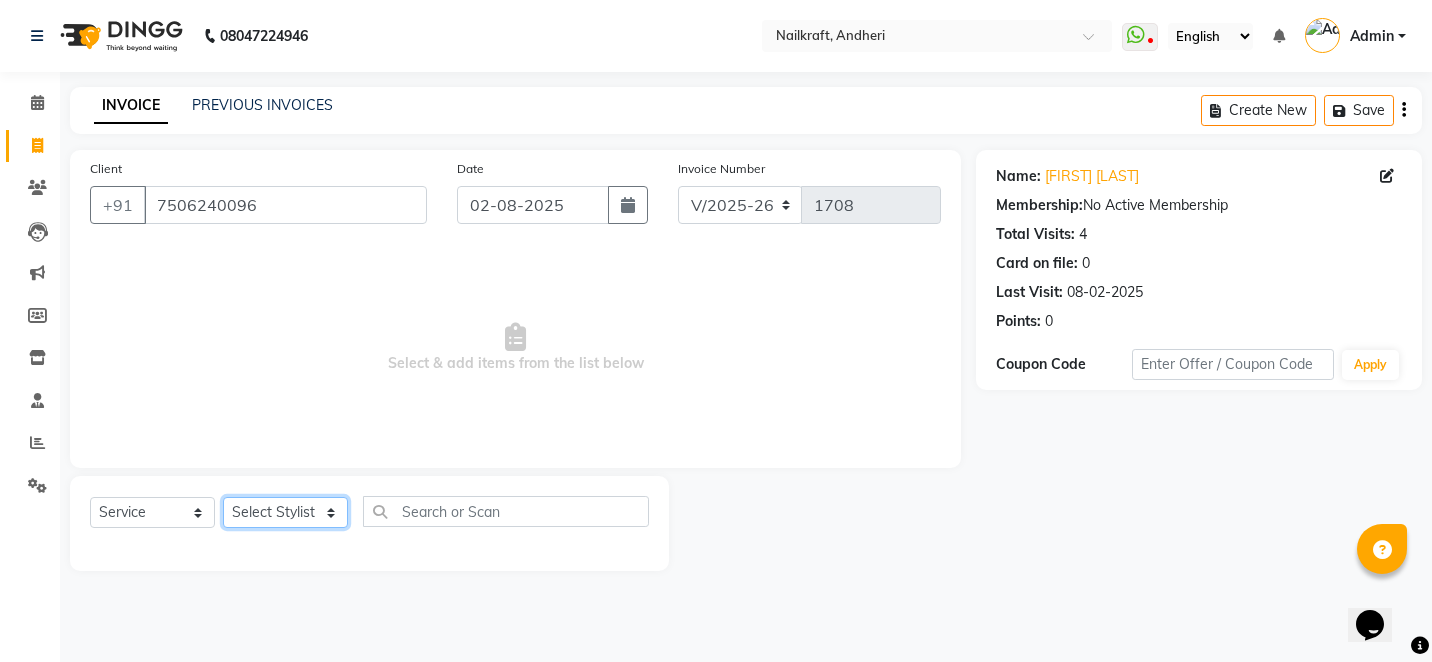 select on "85505" 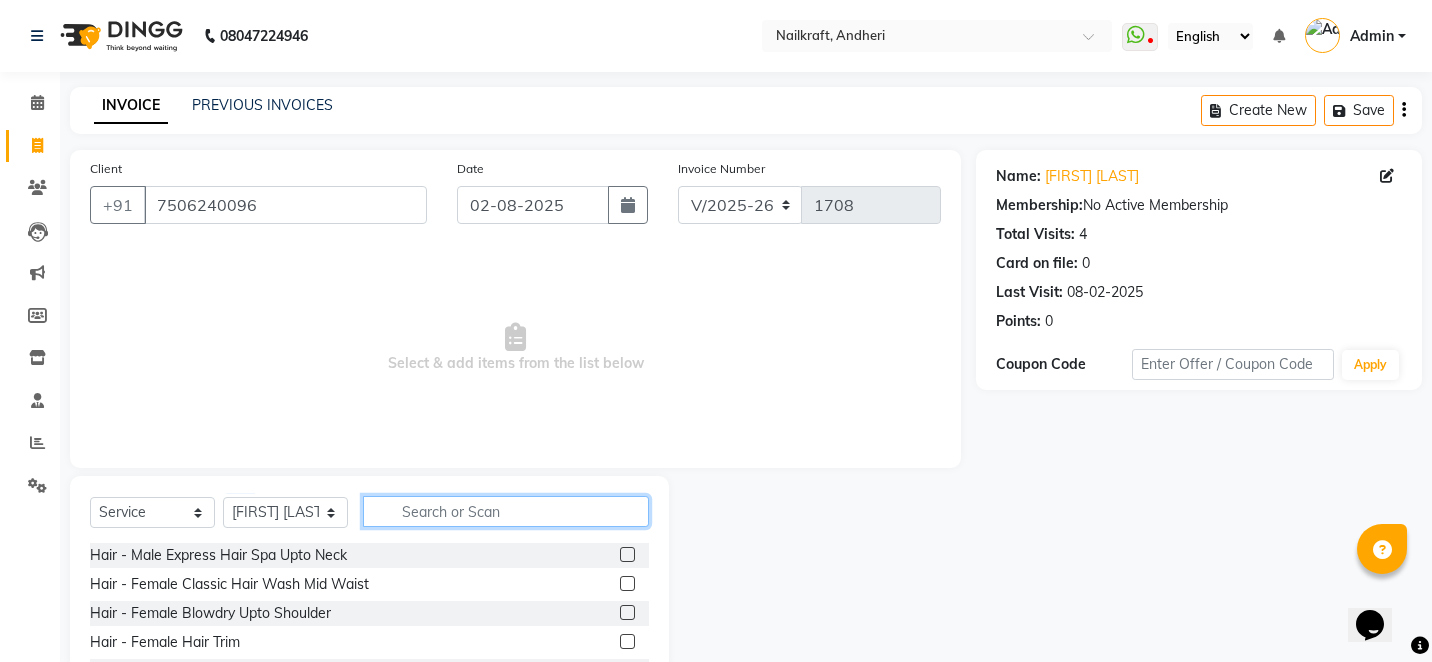 click 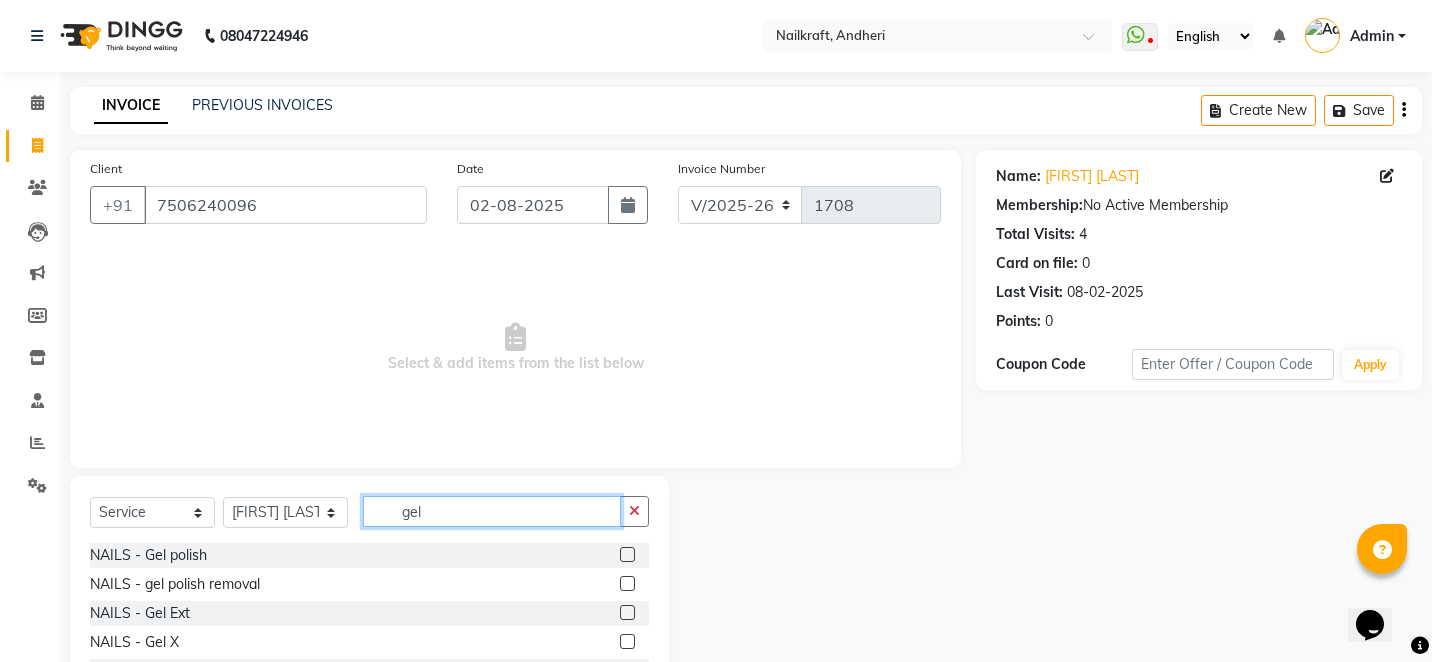 type on "gel" 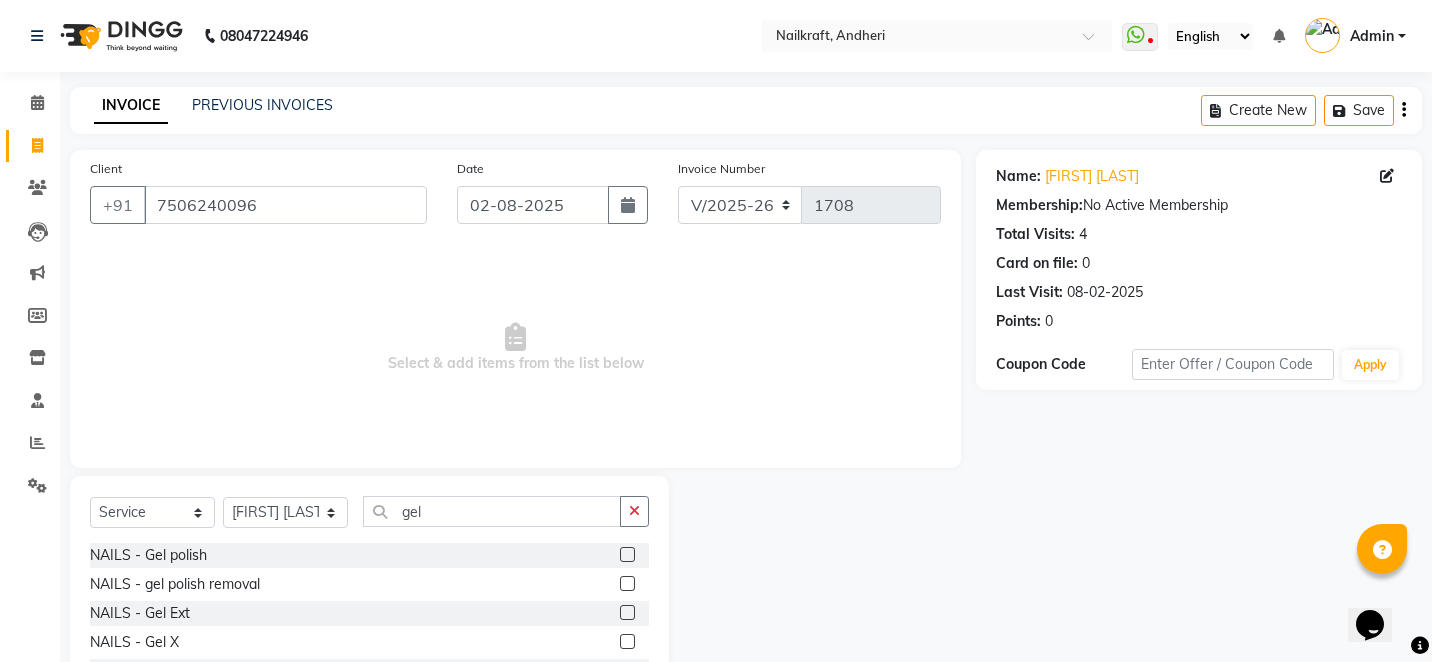 click 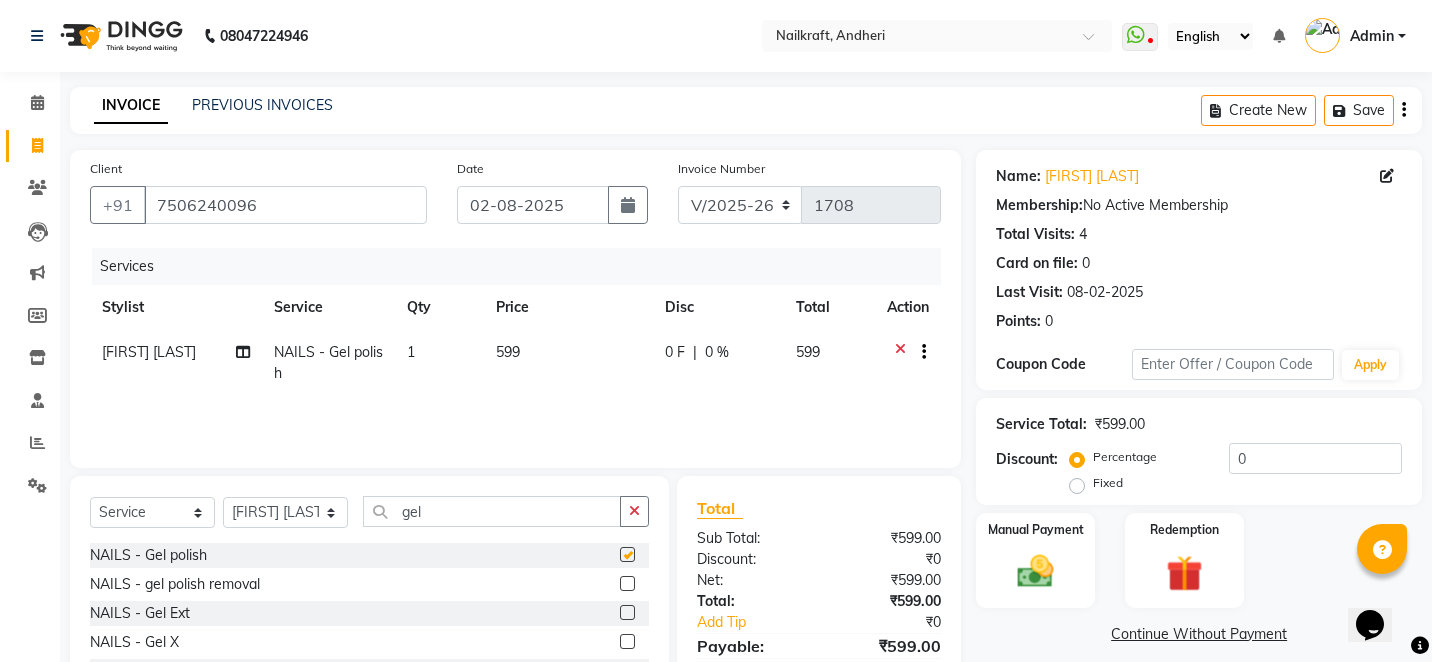 checkbox on "false" 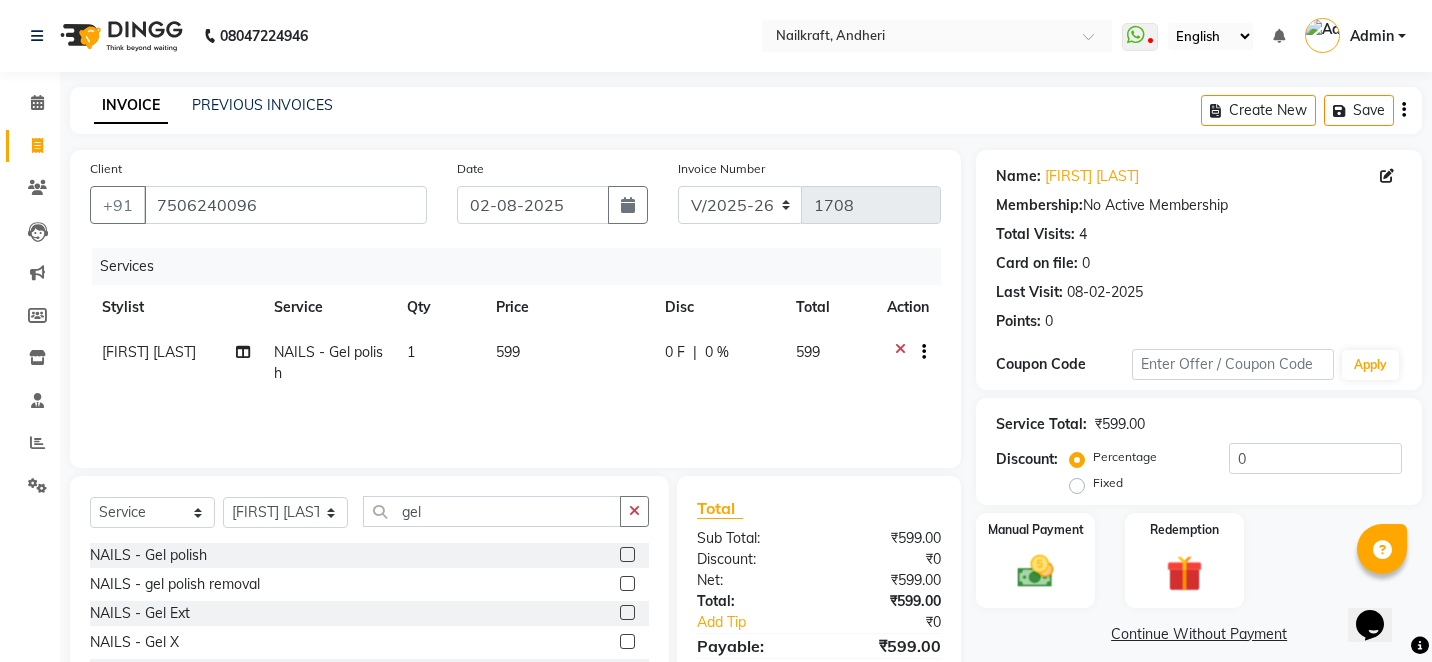click on "599" 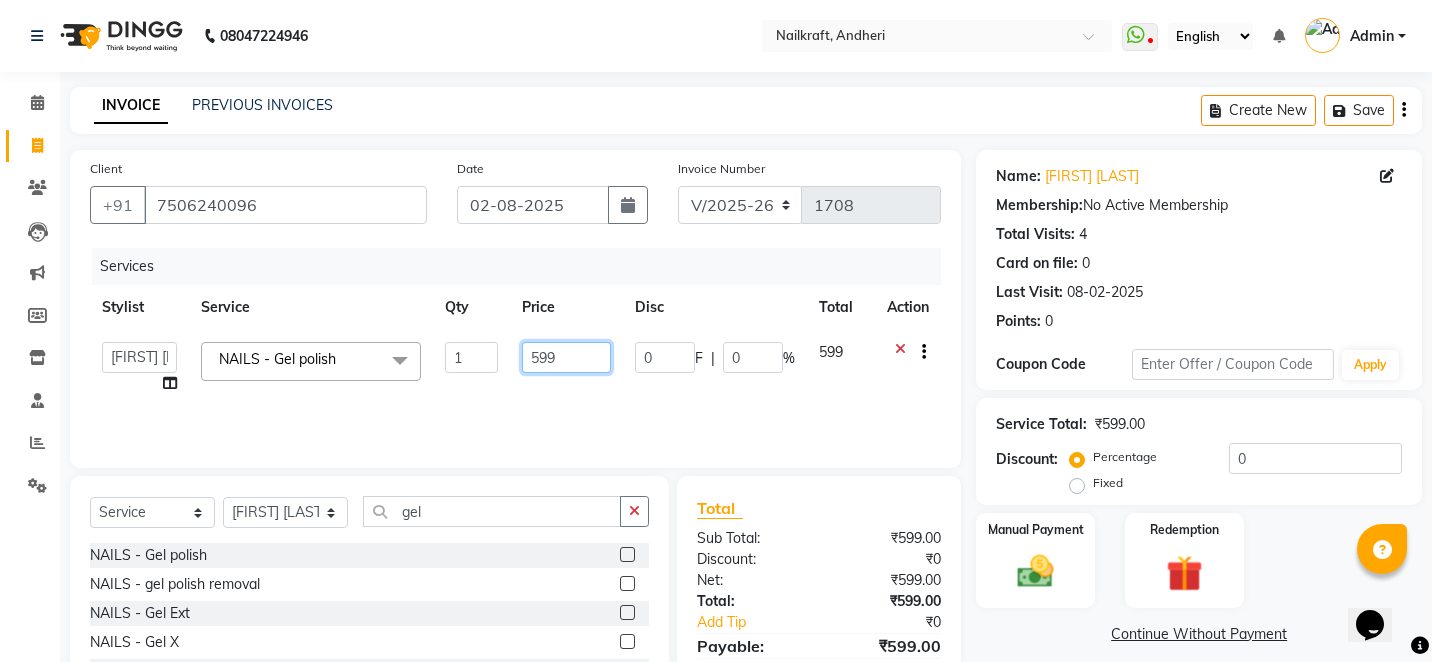click on "599" 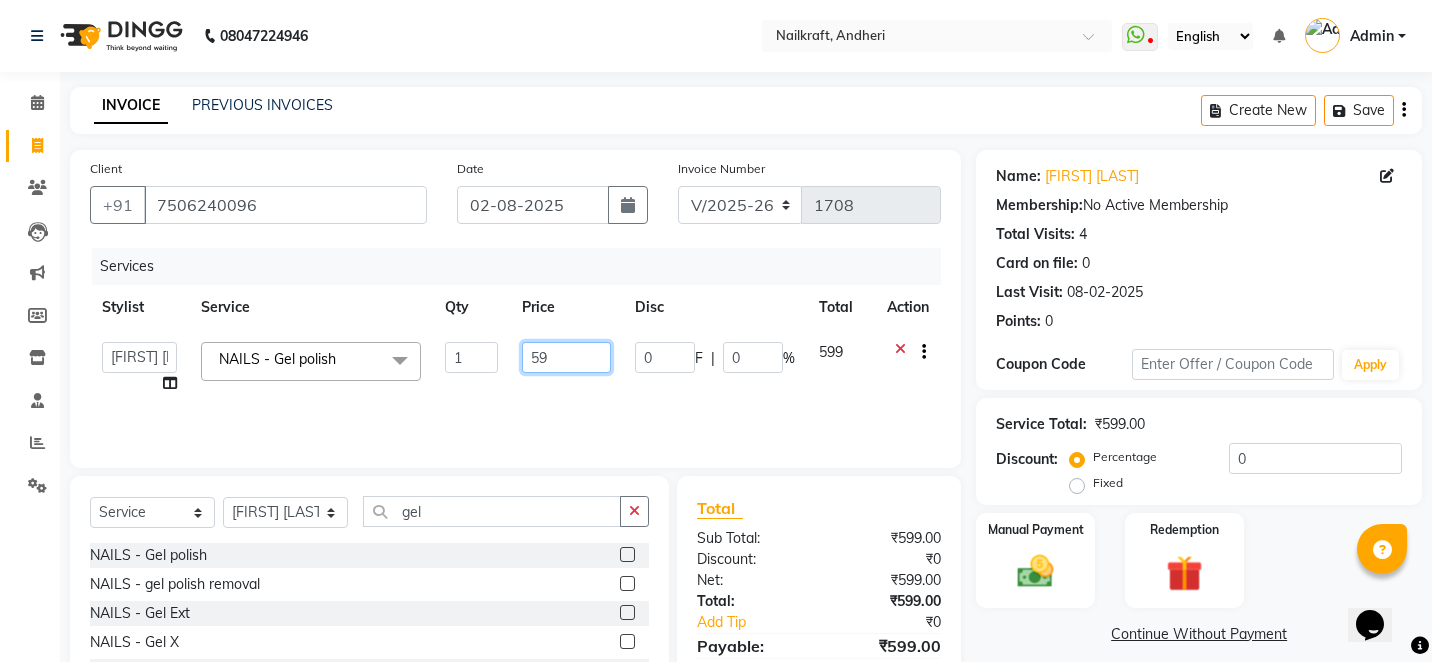 type on "5" 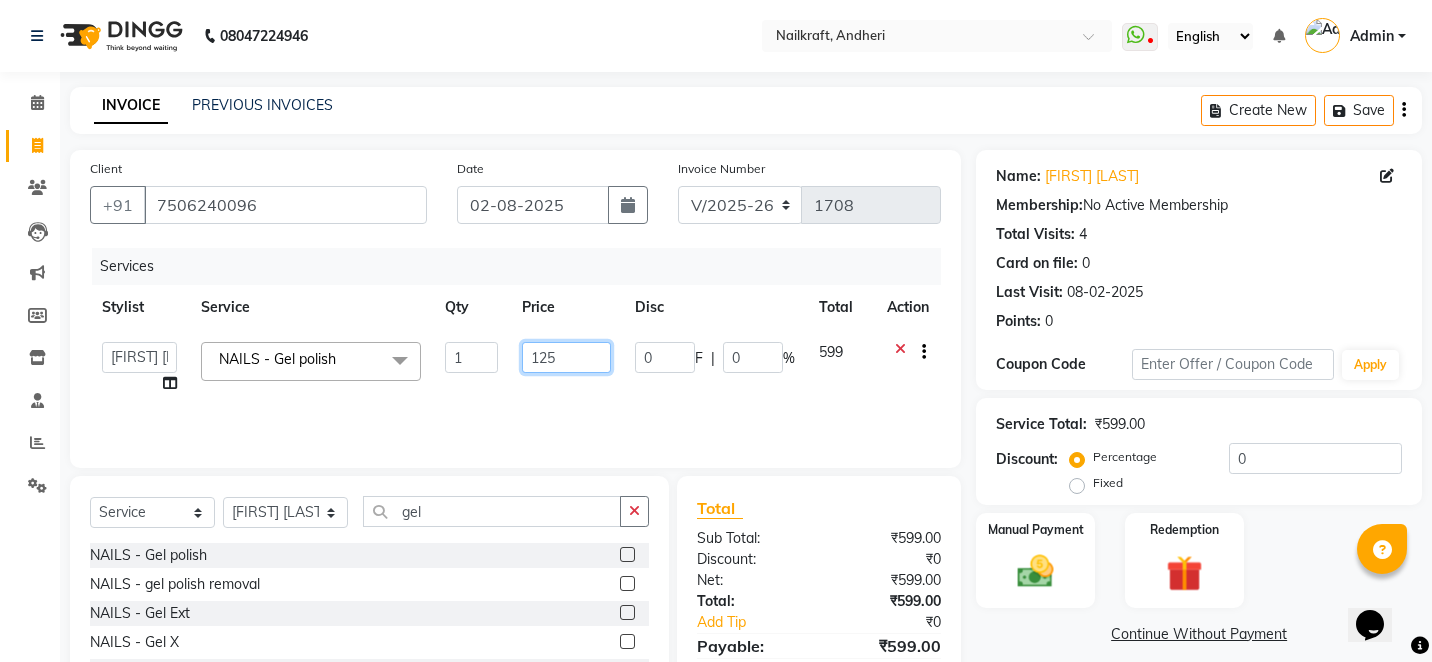 type on "1259" 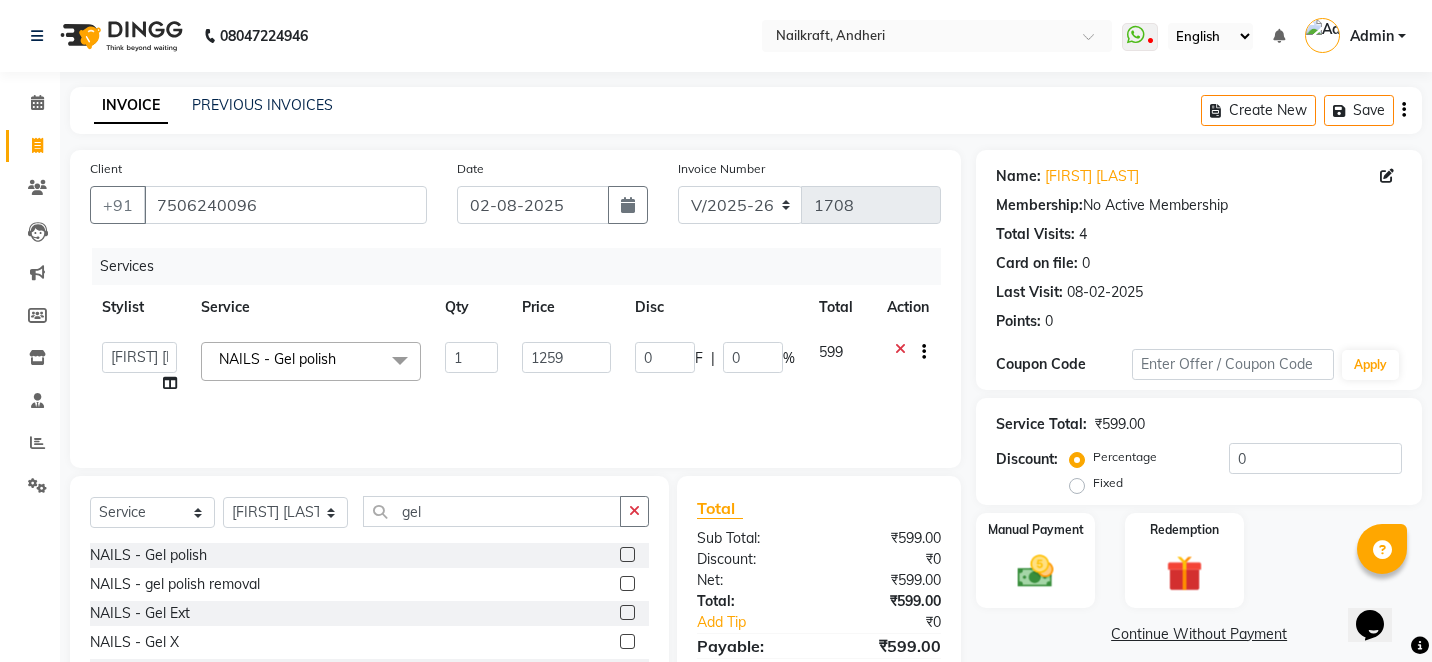 click on "Services Stylist Service Qty Price Disc Total Action  Alam   Arshad shaikh   Deepali   Deepu Chatry   NailKraft   Nikita   NITA  CHAHAL    Sneha Balu Ichake   Vaishali Vinod Yadav  NAILS - Gel polish  x  Hair - Male Express Hair Spa Upto Neck Hair - Female Classic Hair Wash Mid Waist Hair - Female Blowdry Upto Shoulder Hair - Female Hair Trim Hair - Female Blowdry Upto Shoulder Hair - Female Advance Haircut Hair - Smoothening Upto Shoulder Rica Waxing - Full Arms + Half Legs + Underarms Rica Waxing - Full Arms + Underarms Rica Waxing - Full Legs Rica Waxing - Full Arms Rica Waxing - Half Arms Rica Waxing - Full Back Rica Waxing - Bikini Rica Waxing - Underarms Rica Waxing - Bikini+Butt Wax Rica Waxing - Butt Wax Rica Waxing - Bikini Line+Butt Line Rica Waxing - Male Half Arms  Rica - Full Hands + Under Arms + Full Legs  Honey Waxing - Full Arms + Underarms Honey Waxing - Full Legs Facial - Cheryls Skin Lightening Facial Manicure - Russian Dry Manicure Manicure - Sweet Manicure Manicure - Hand Massage 10 Mins" 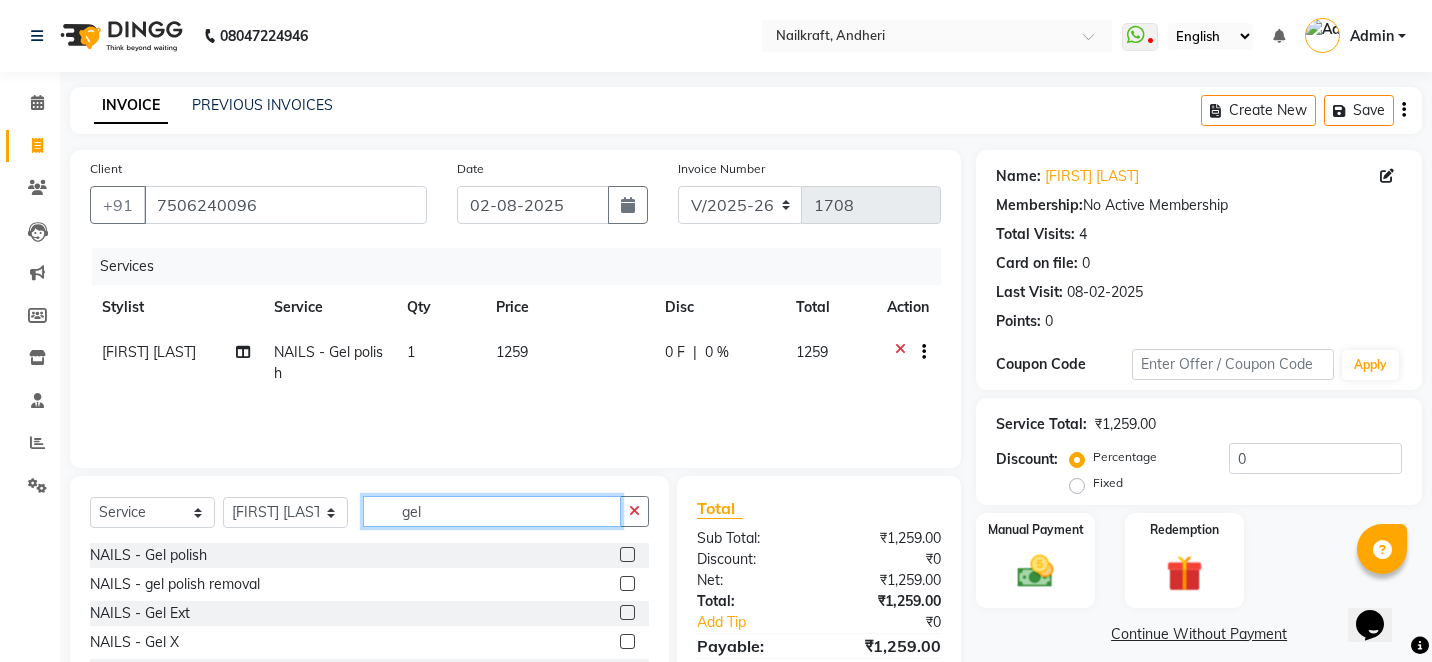 click on "gel" 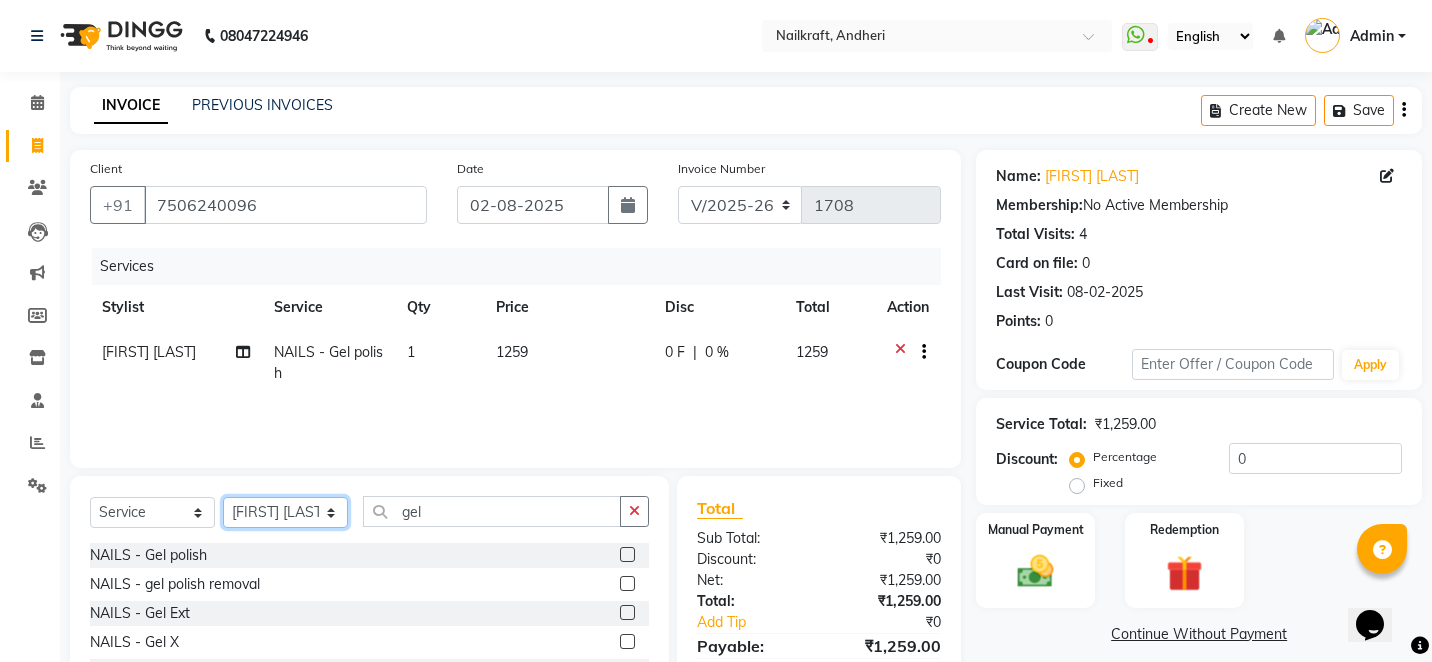 click on "Select Stylist Alam Arshad shaikh Deepali Deepu Chatry NailKraft Nikita NITA  CHAHAL  Sneha Balu Ichake Vaishali Vinod Yadav" 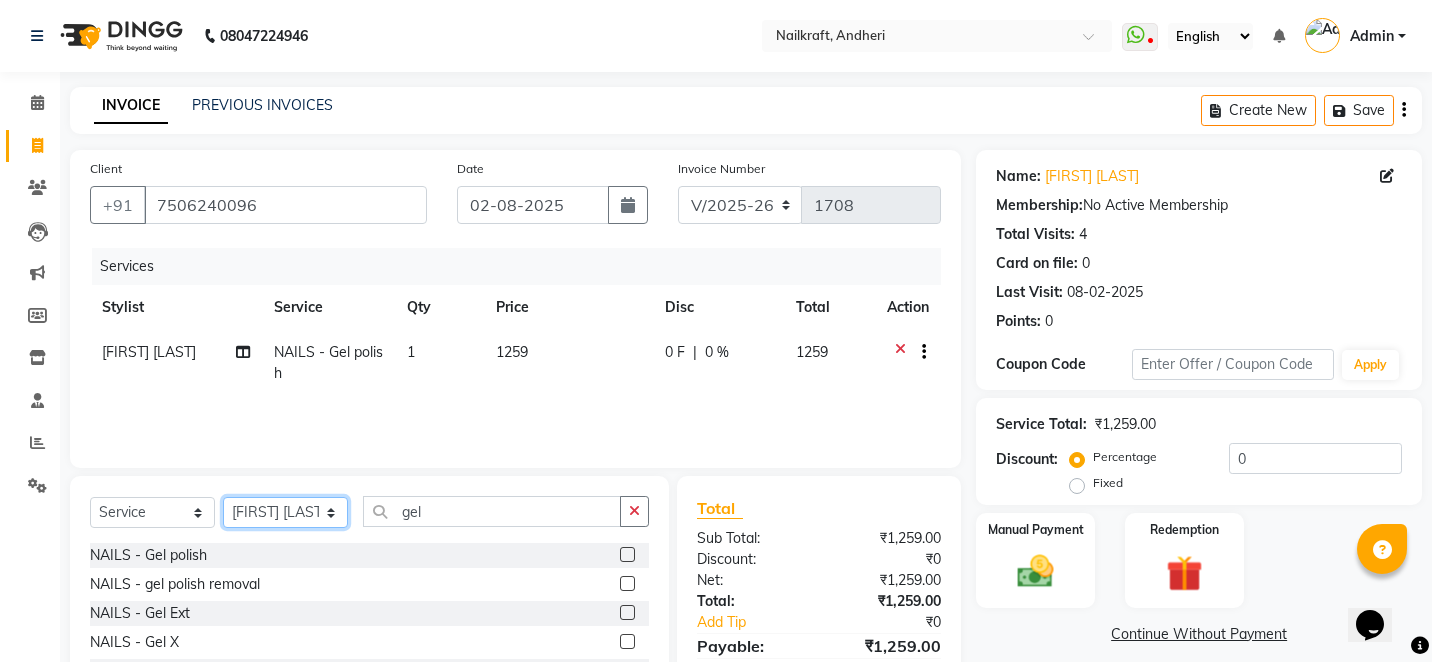 select on "76415" 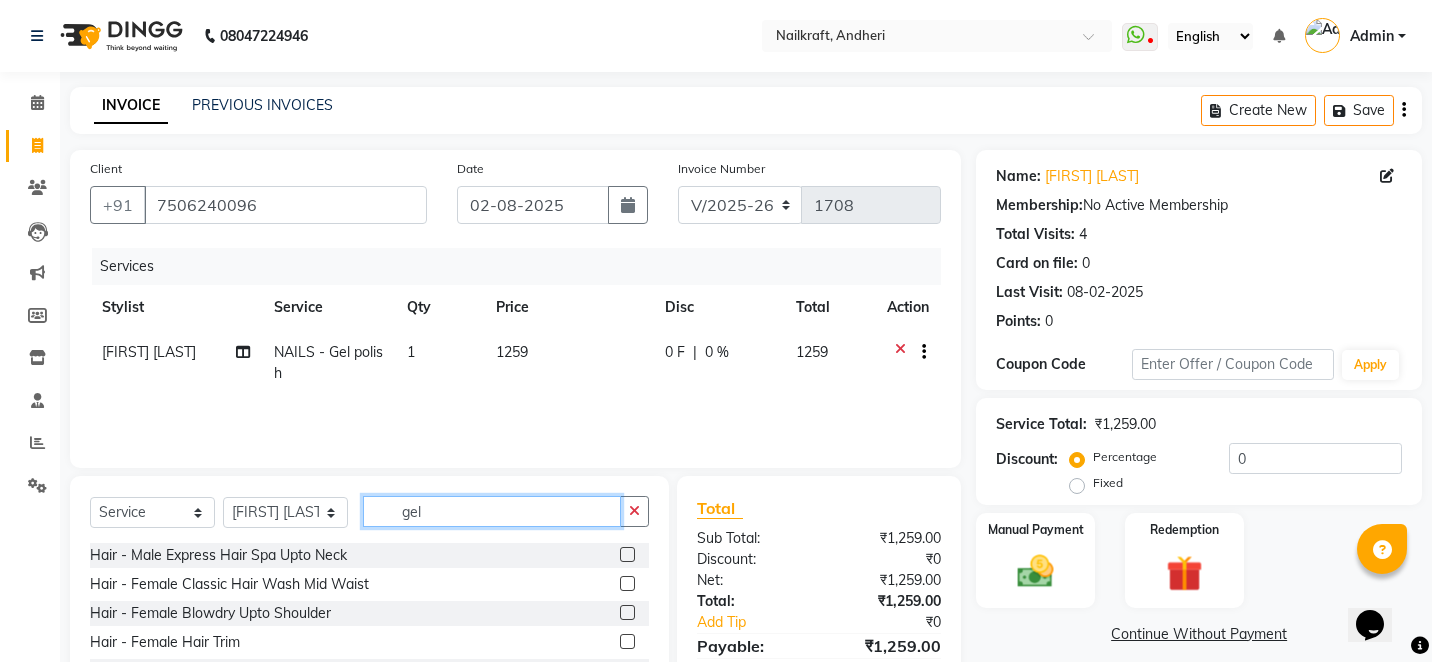 click on "gel" 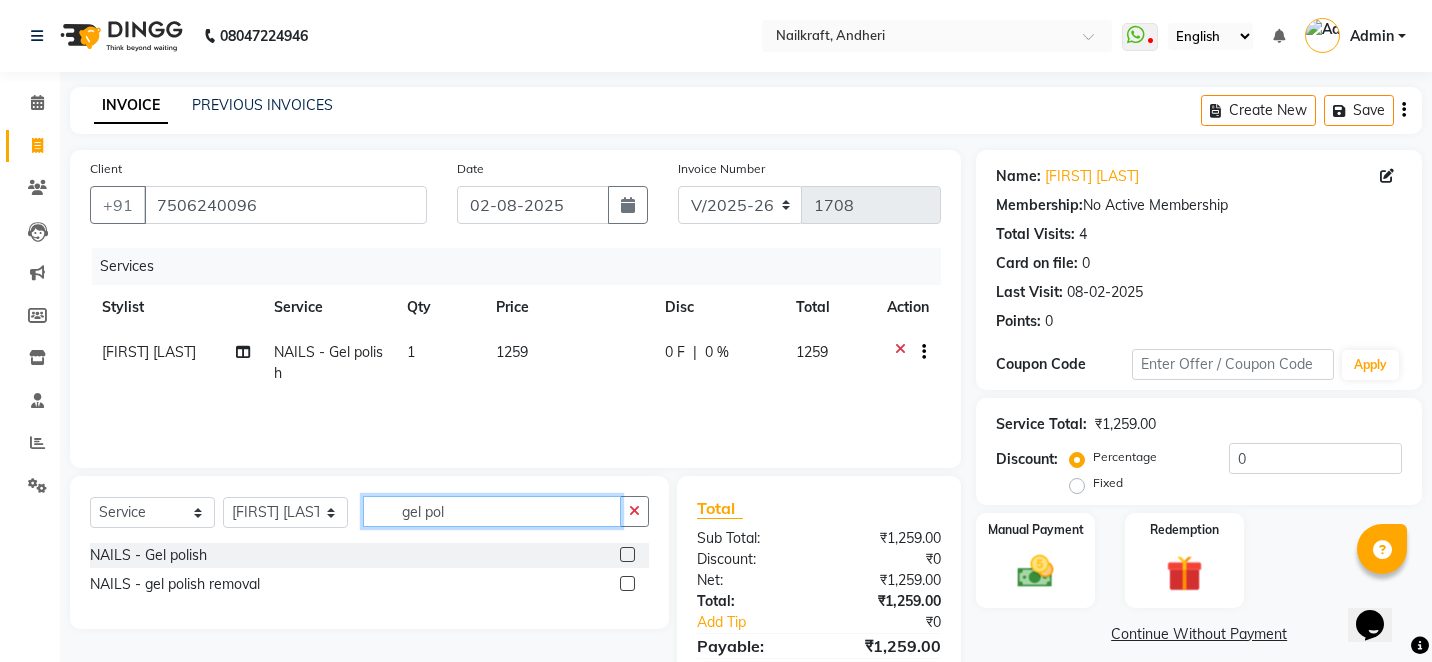 type on "gel pol" 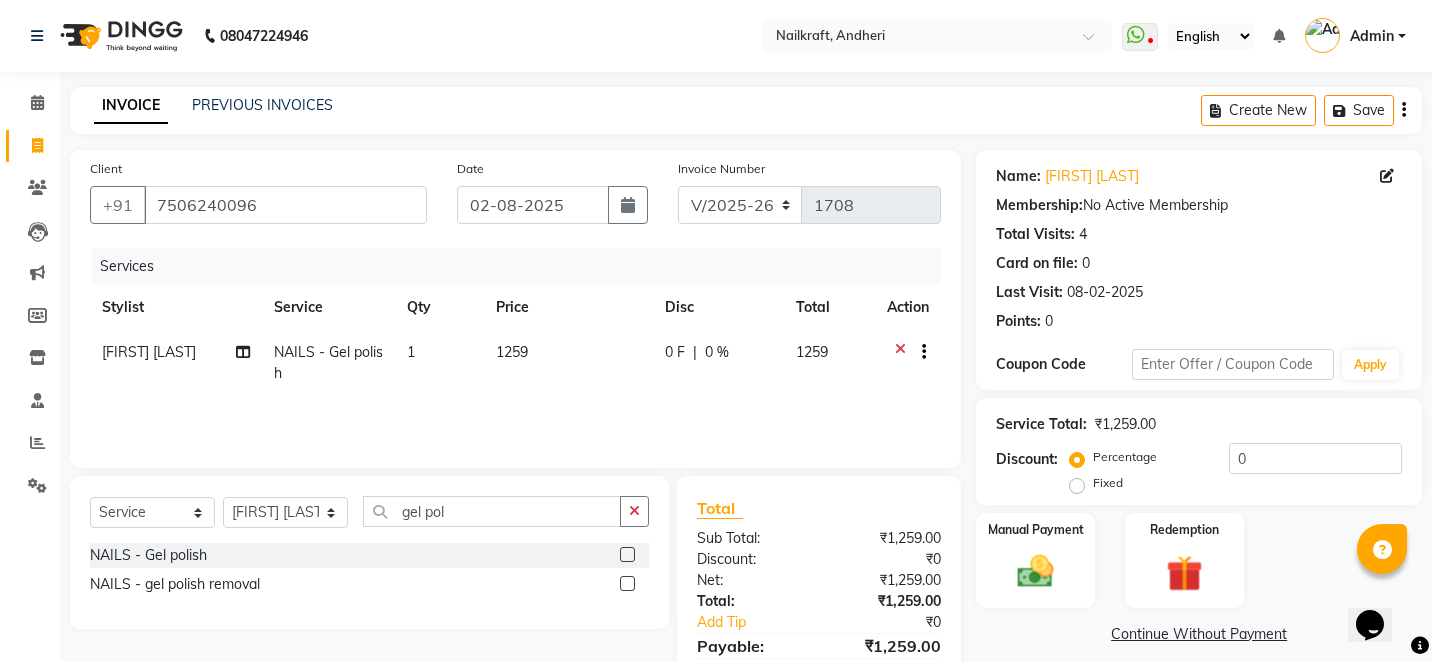 click 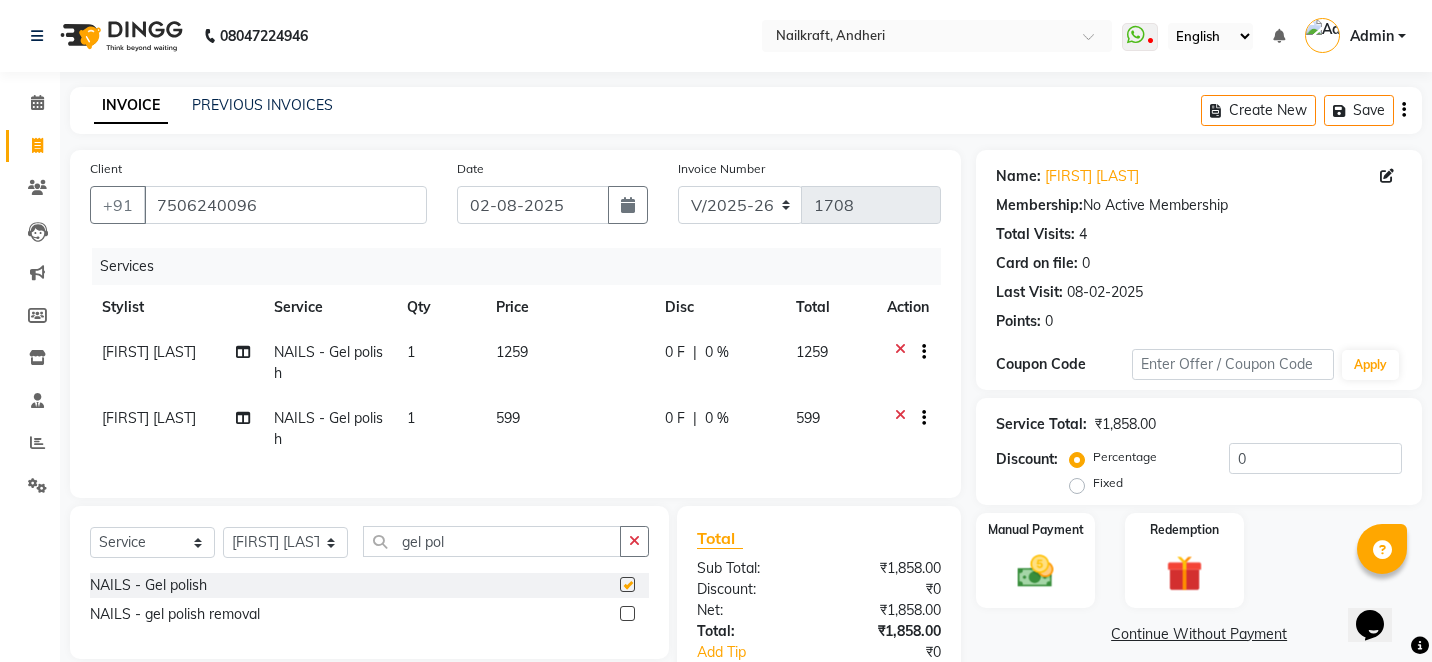 checkbox on "false" 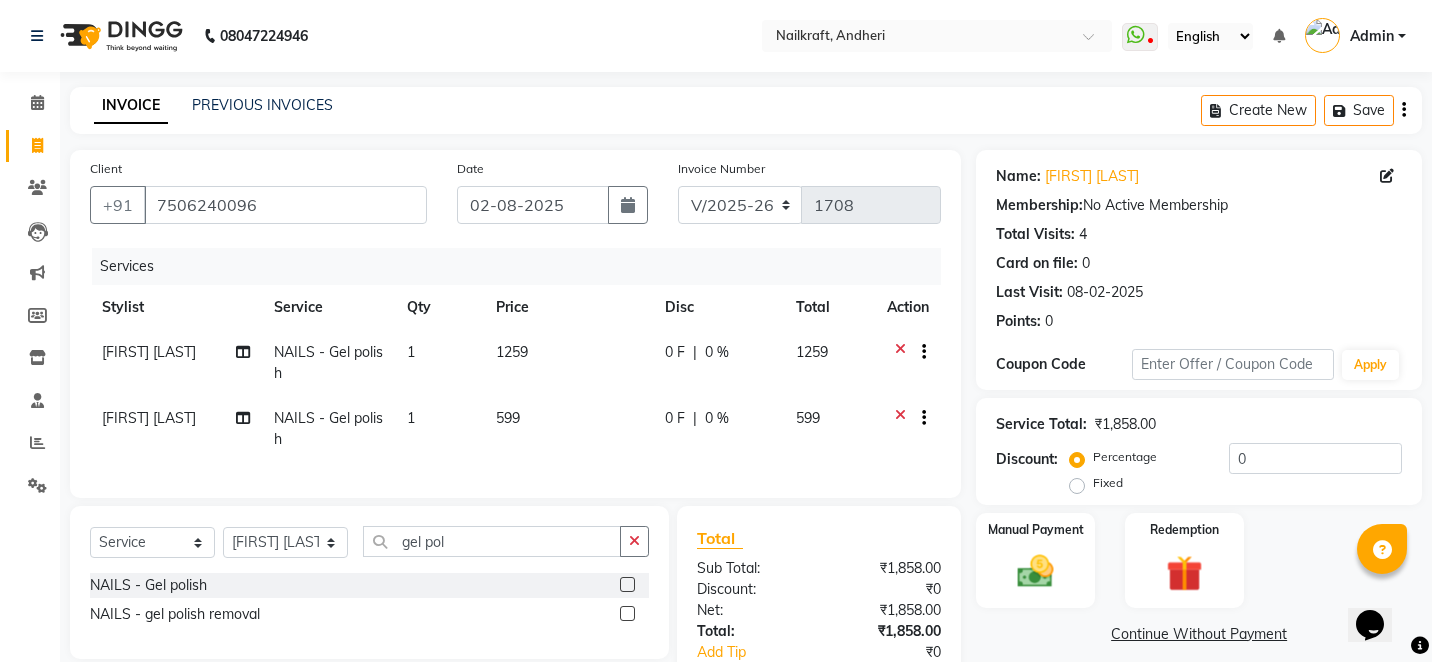 click on "599" 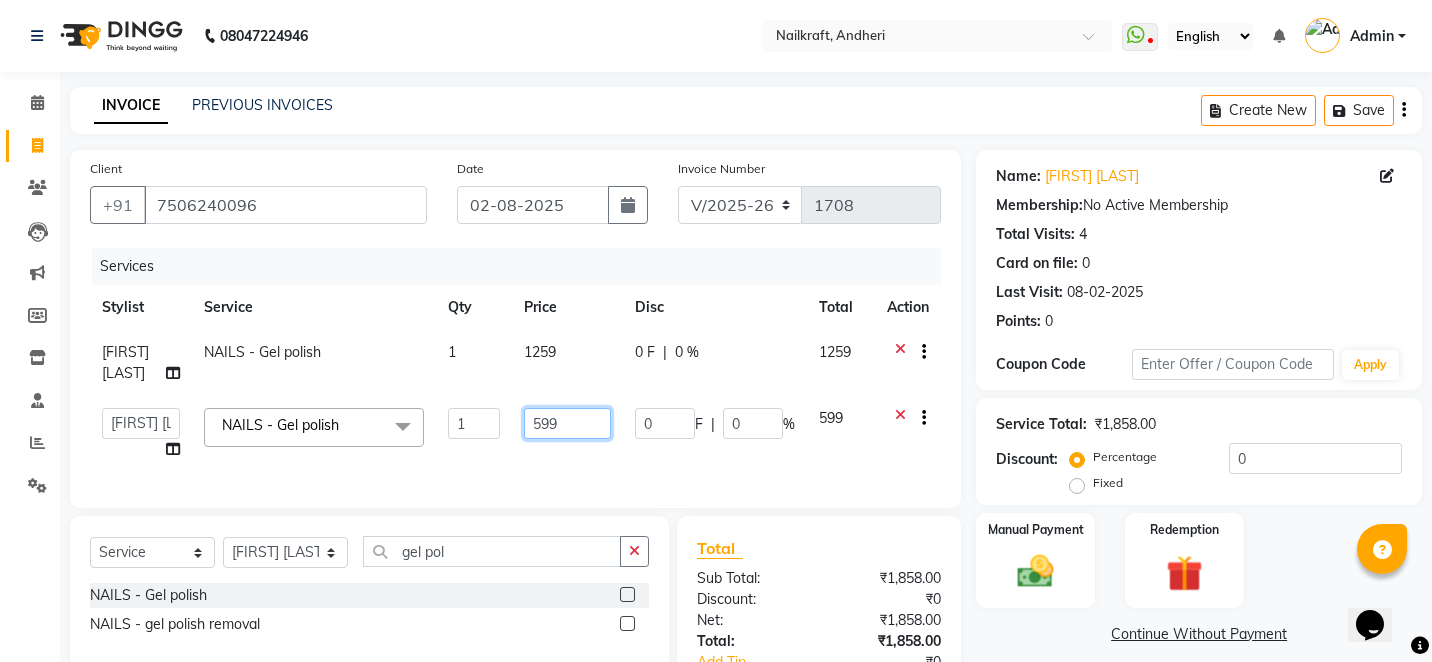 click on "599" 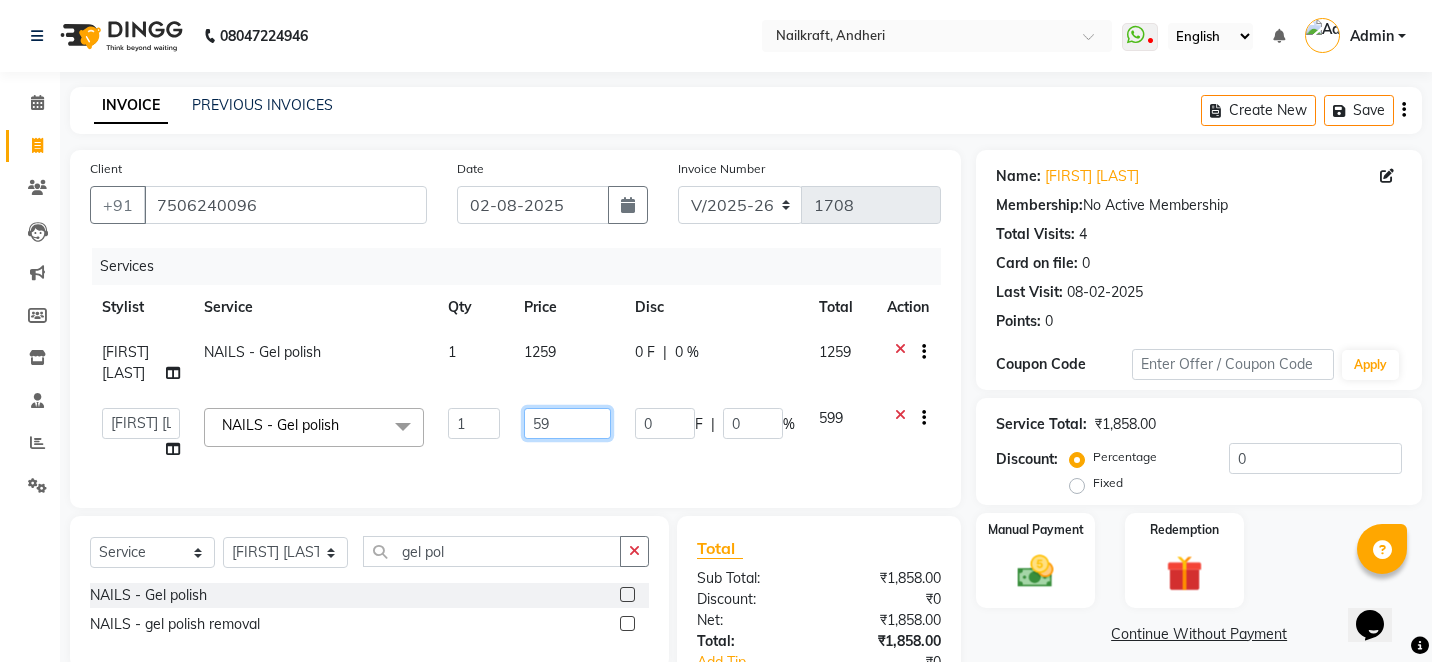type on "5" 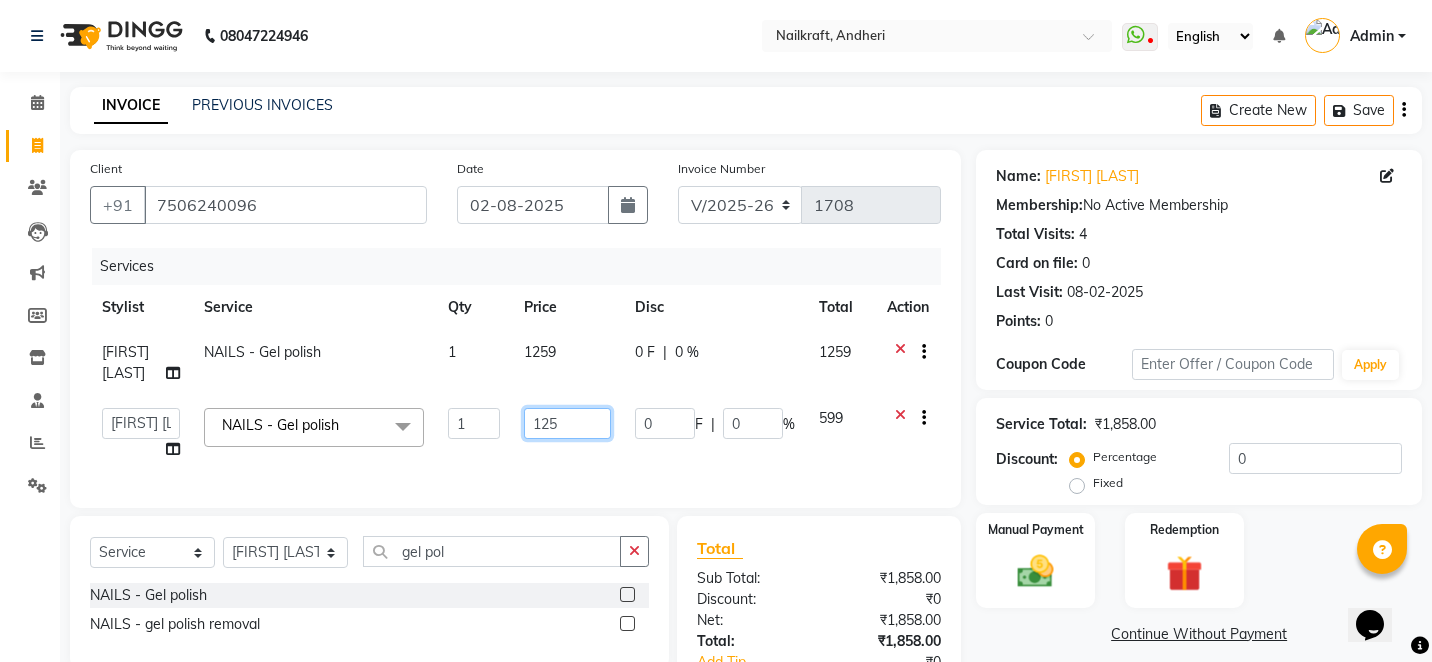 type on "1259" 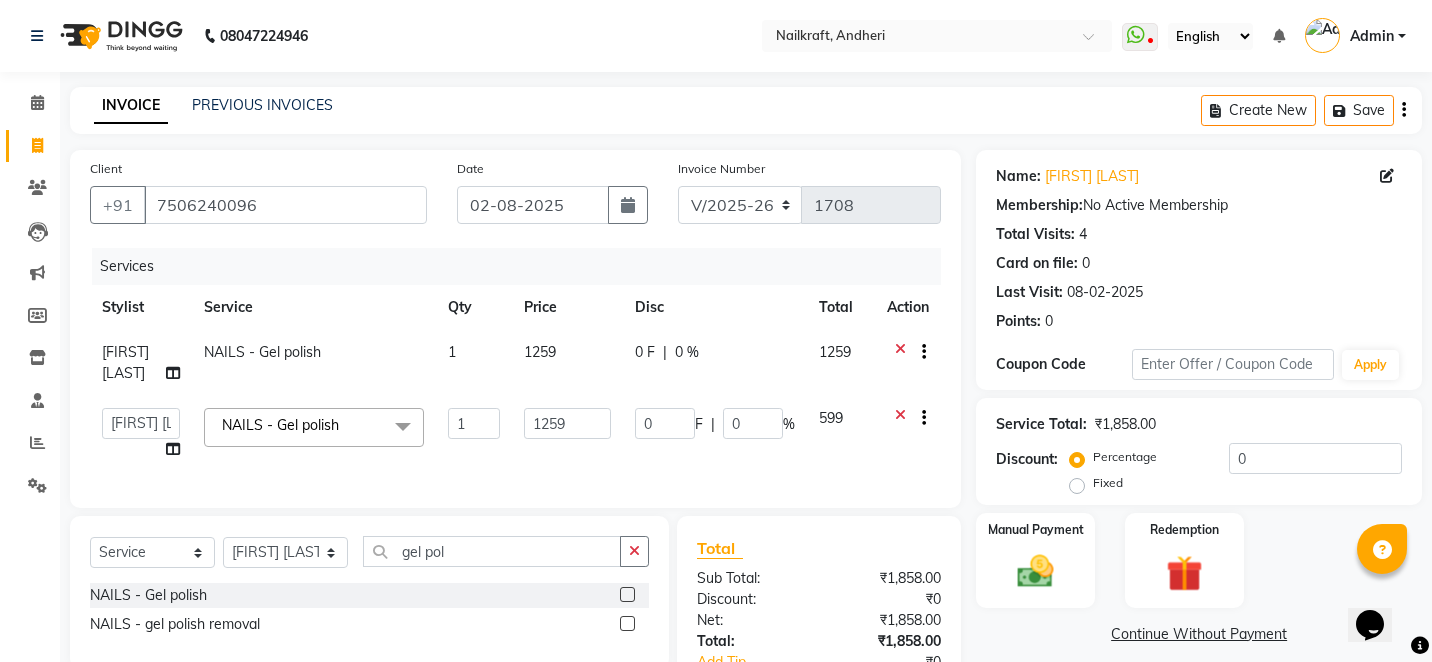 click on "0 F | 0 %" 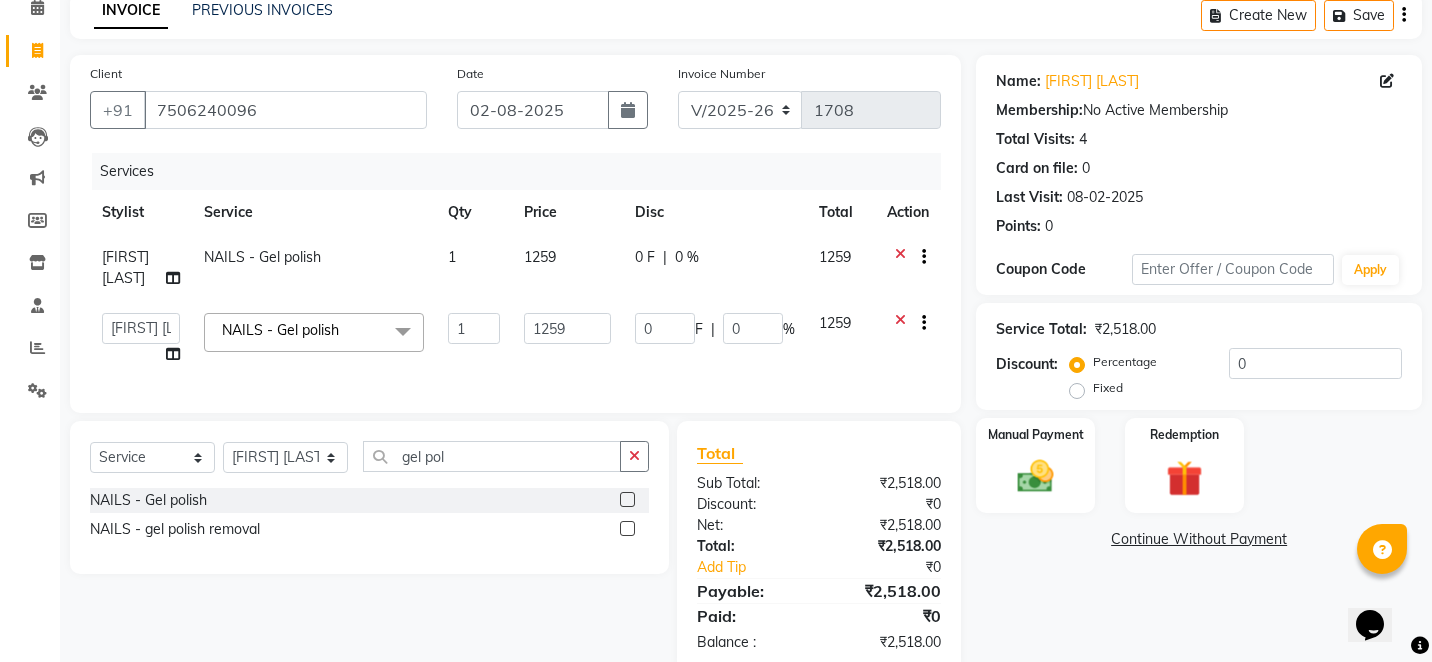 scroll, scrollTop: 120, scrollLeft: 0, axis: vertical 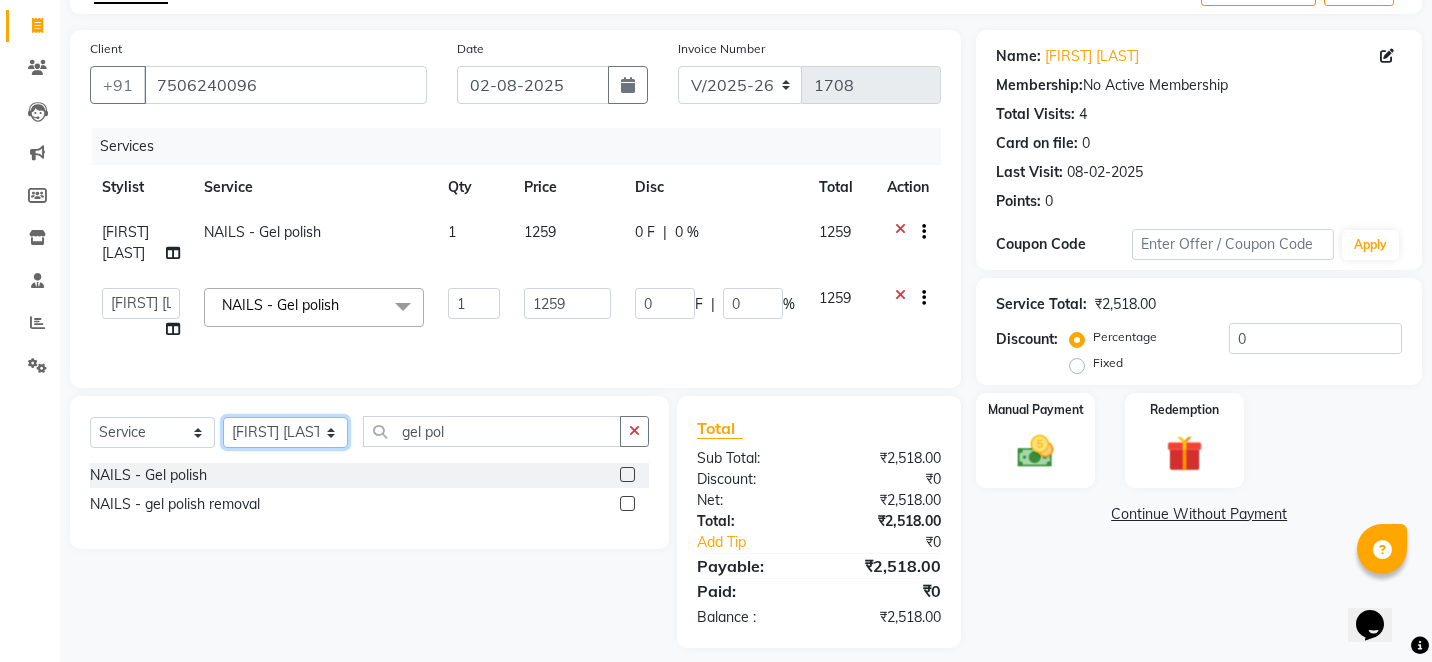 click on "Select Stylist Alam Arshad shaikh Deepali Deepu Chatry NailKraft Nikita NITA  CHAHAL  Sneha Balu Ichake Vaishali Vinod Yadav" 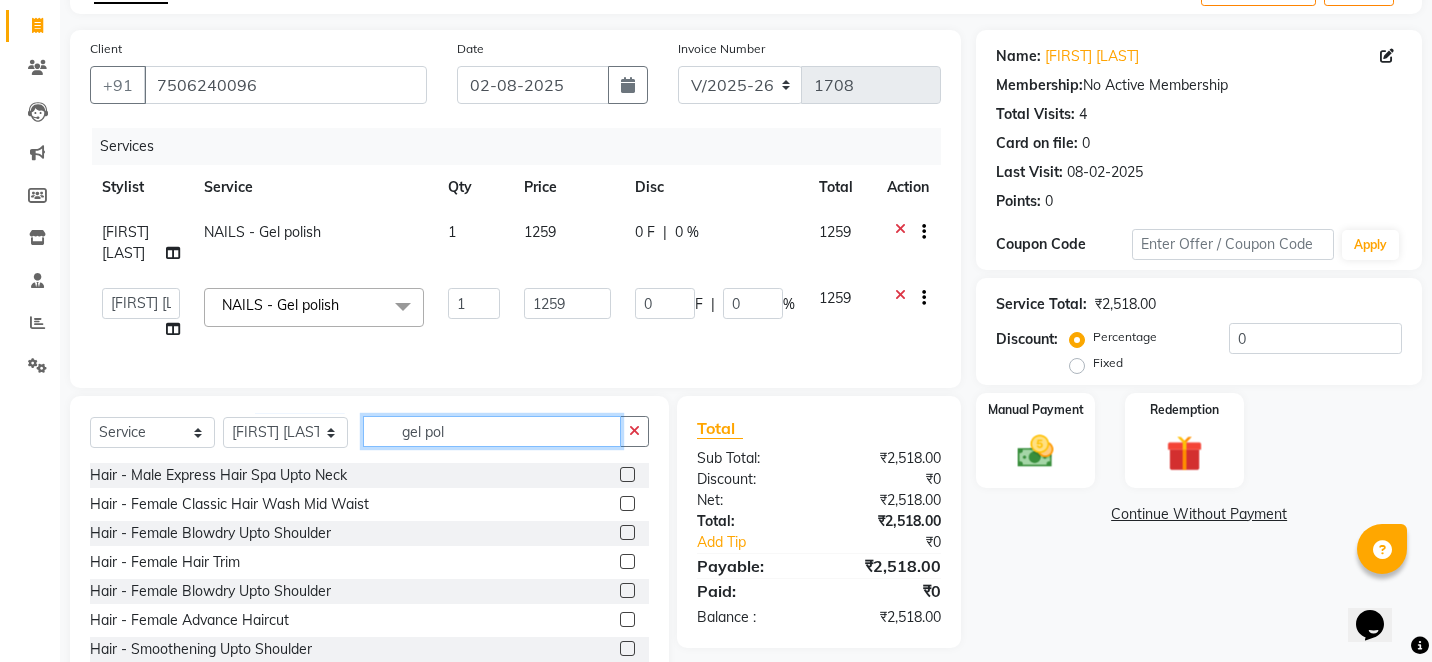 click on "gel pol" 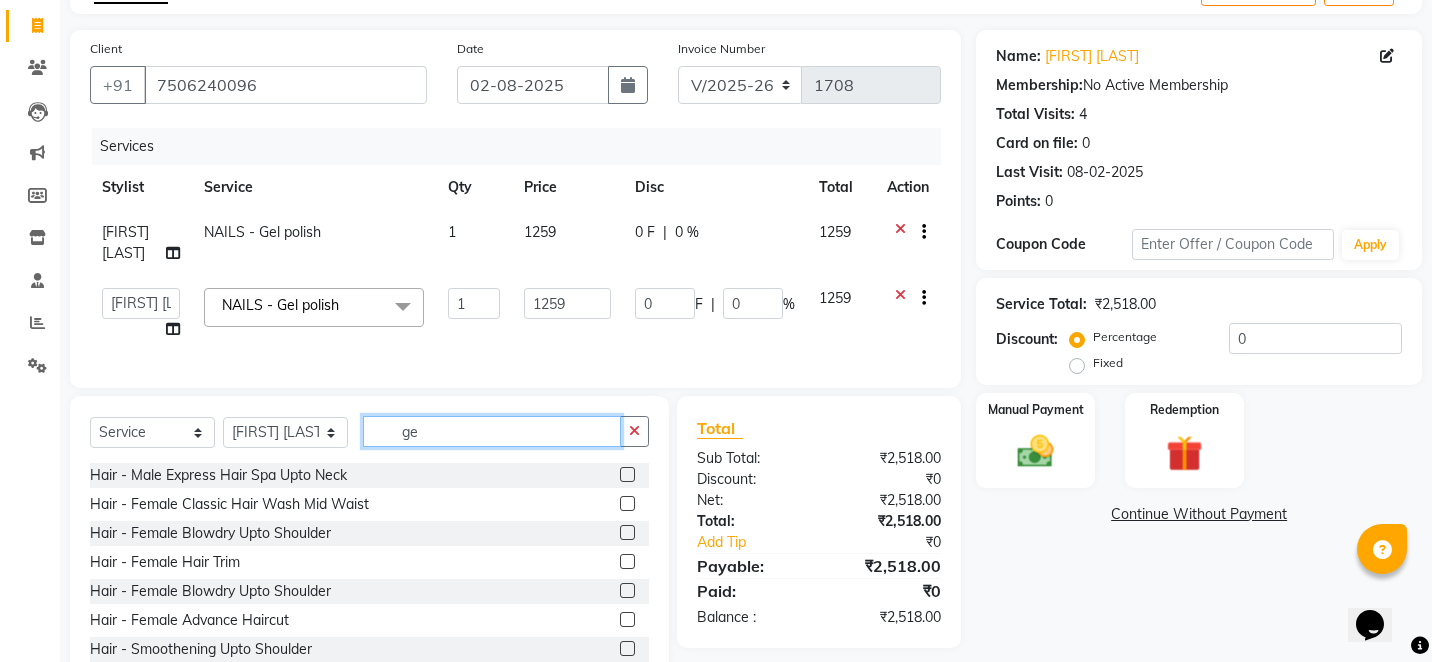 type on "g" 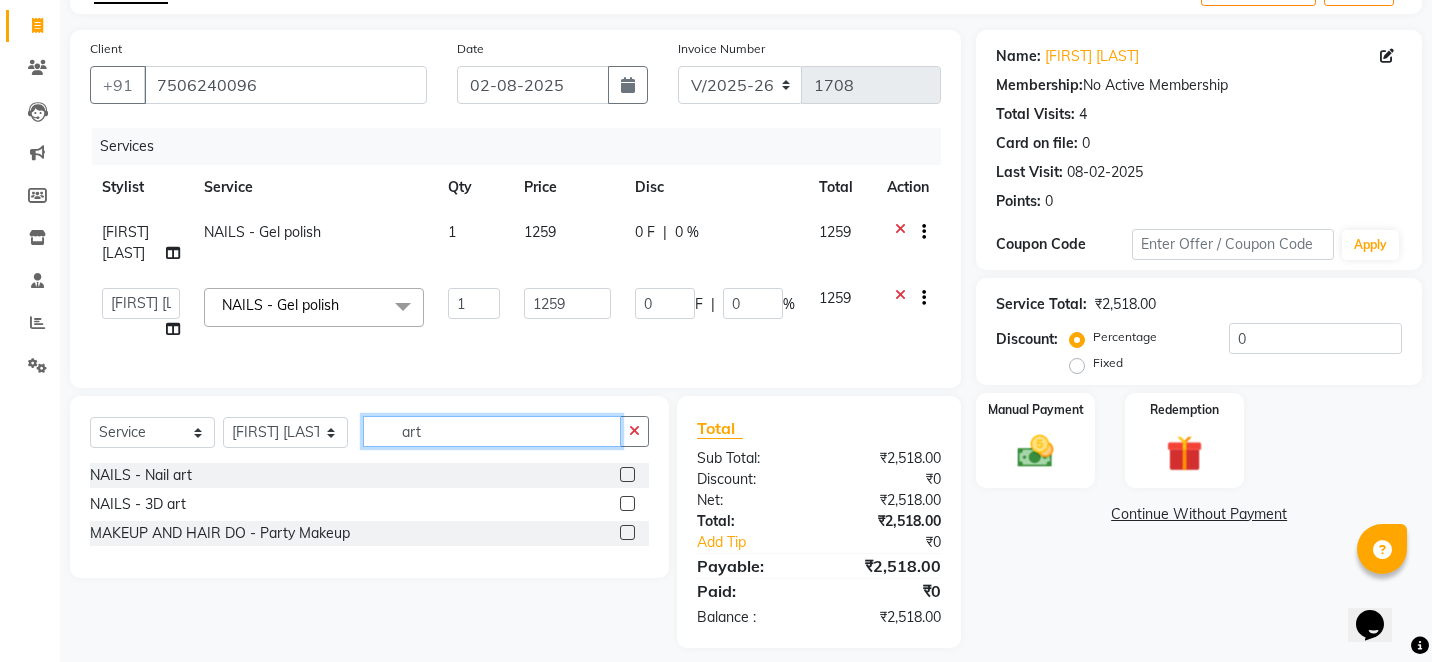 type on "art" 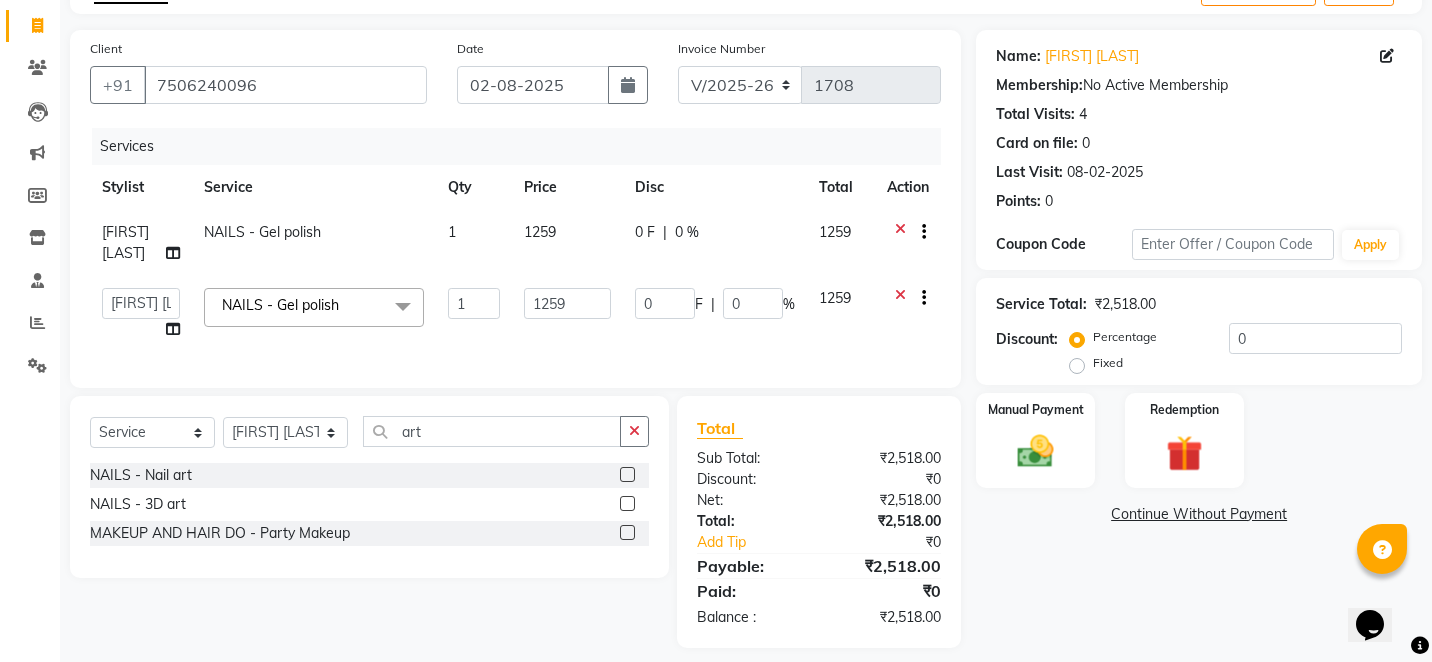 click 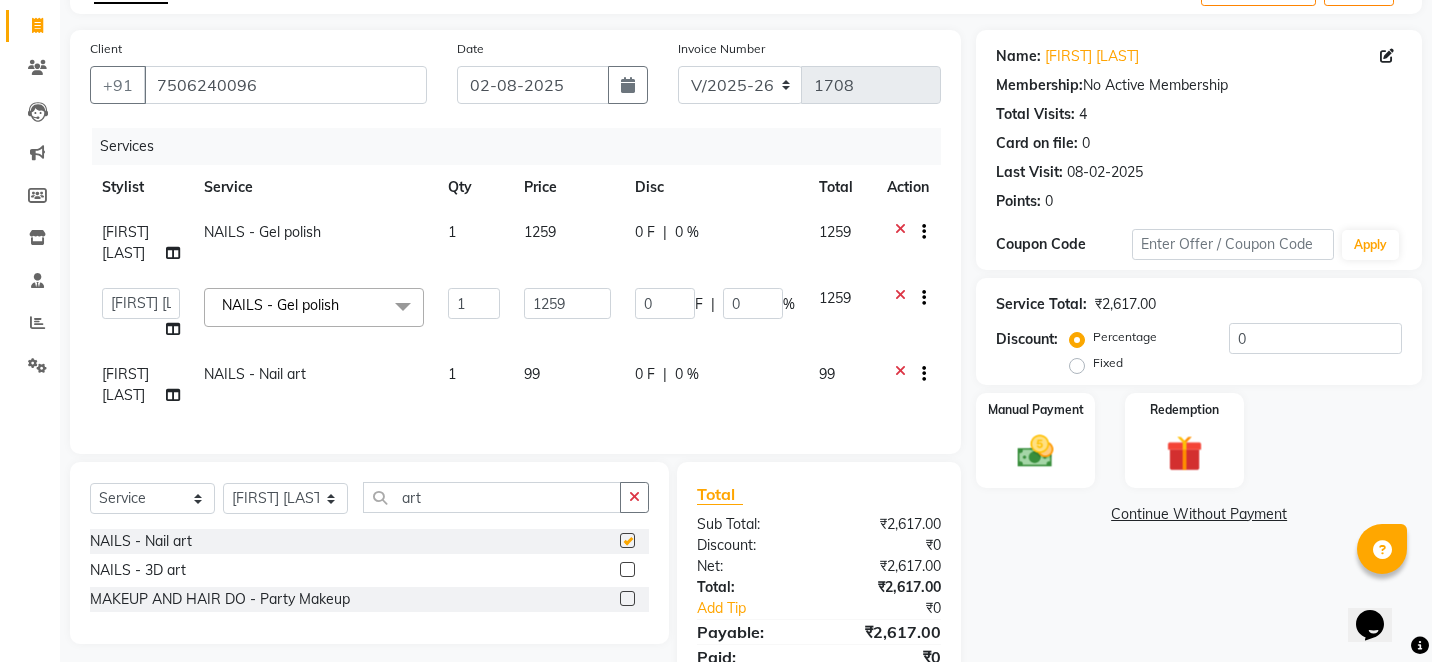 checkbox on "false" 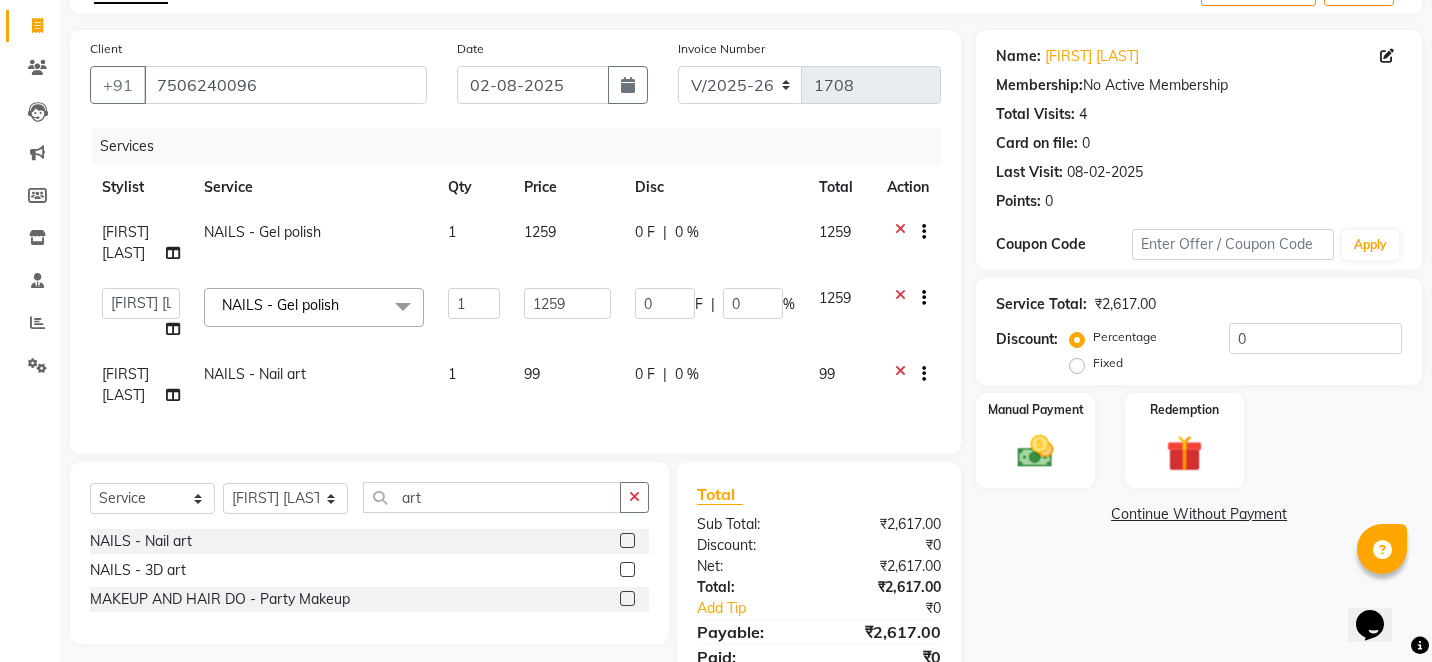 click on "99" 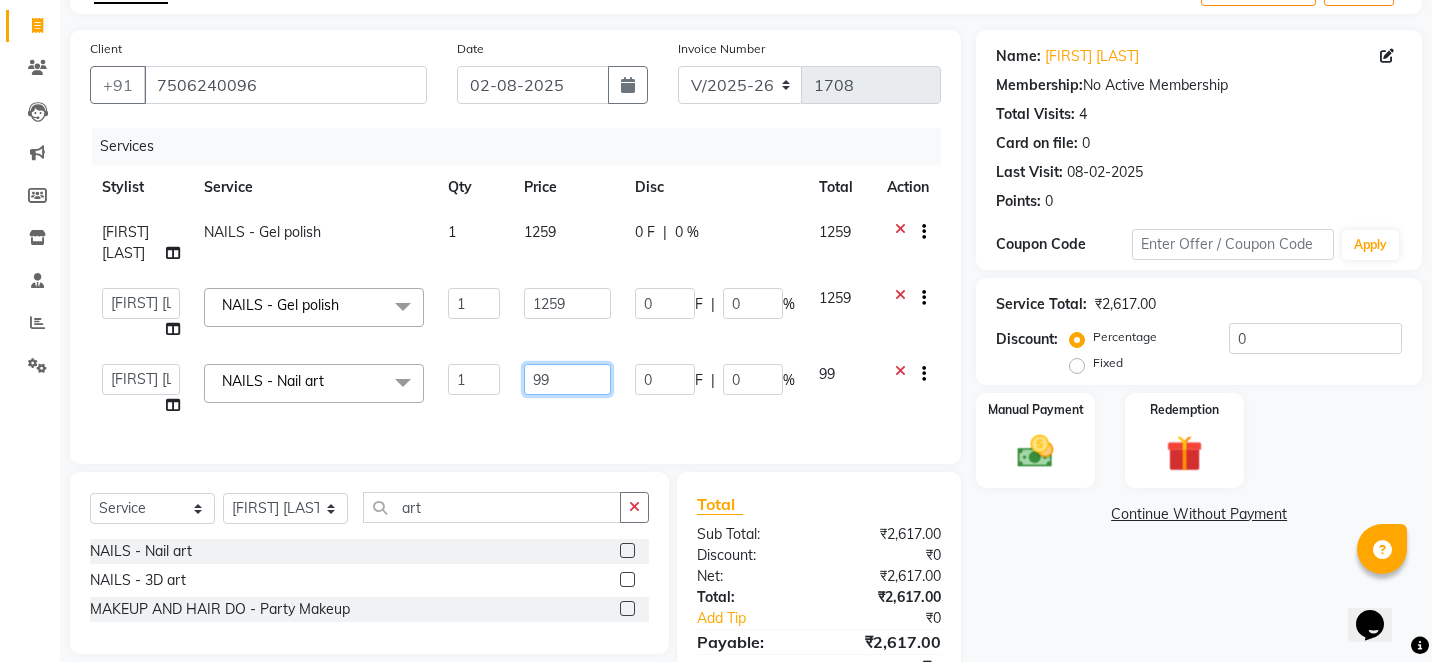 click on "99" 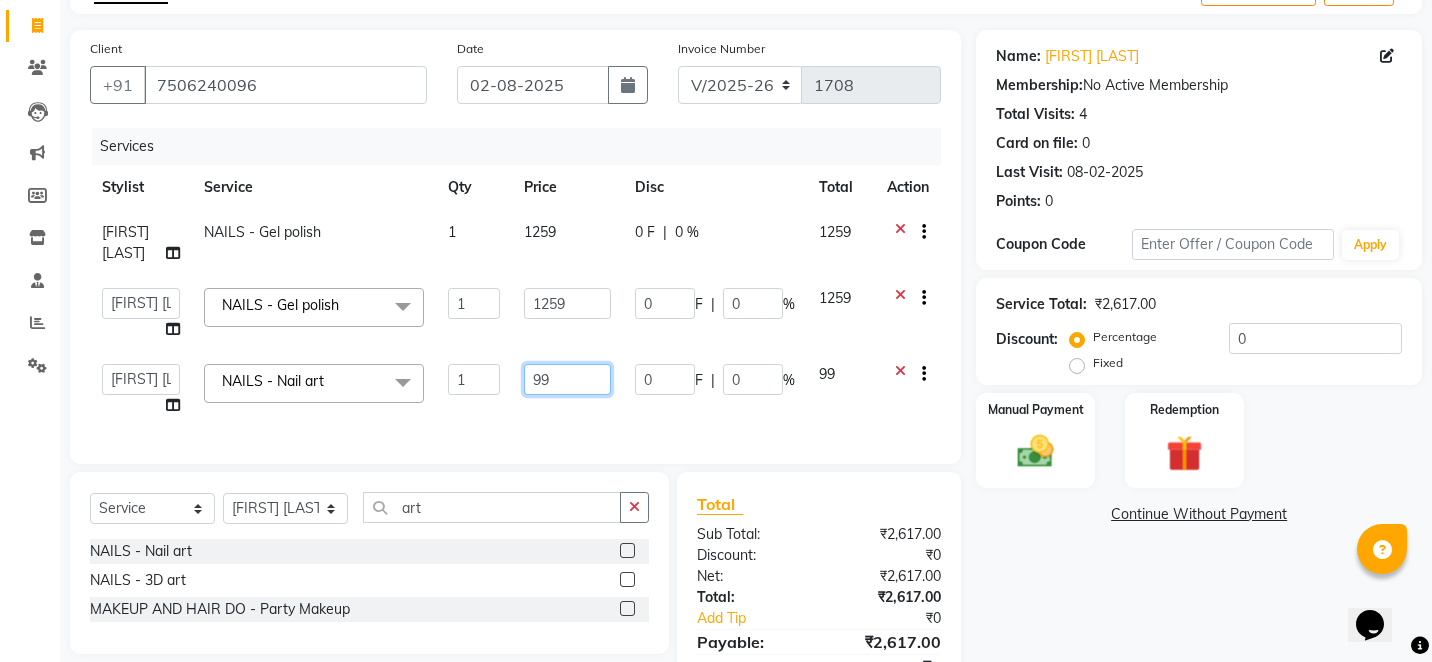 type on "599" 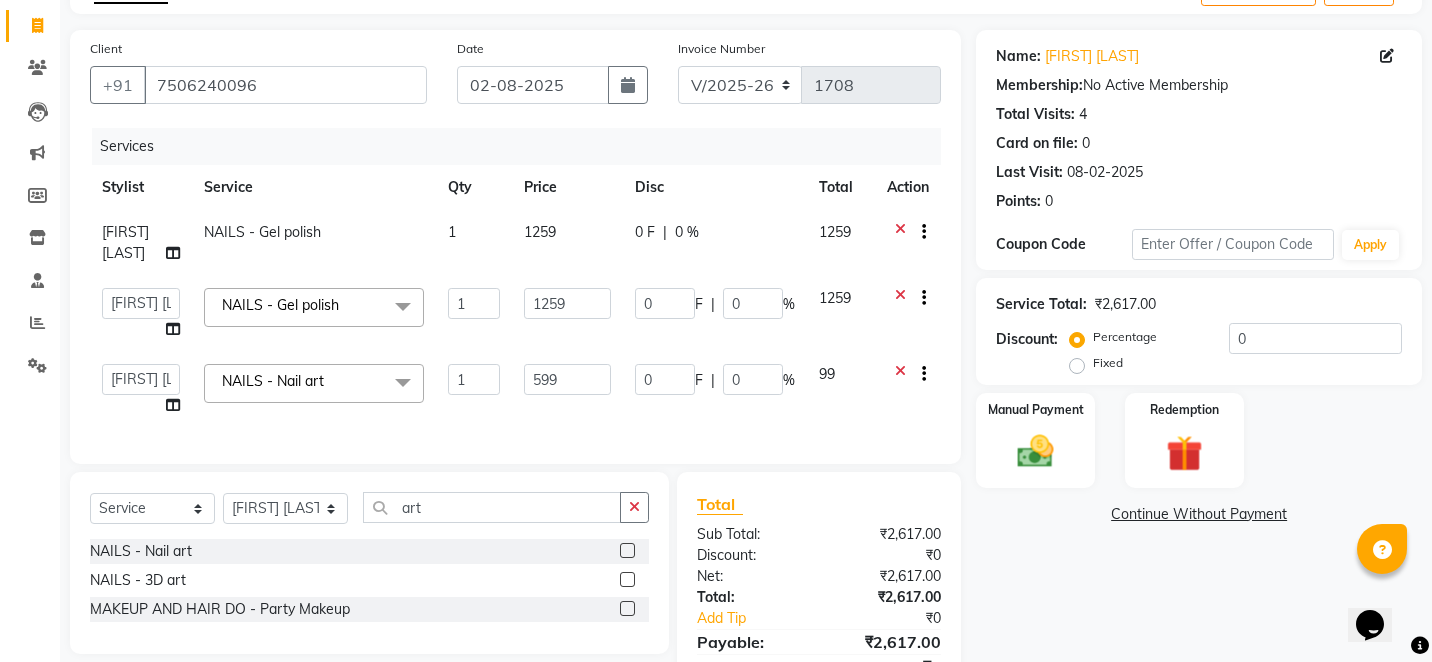 click 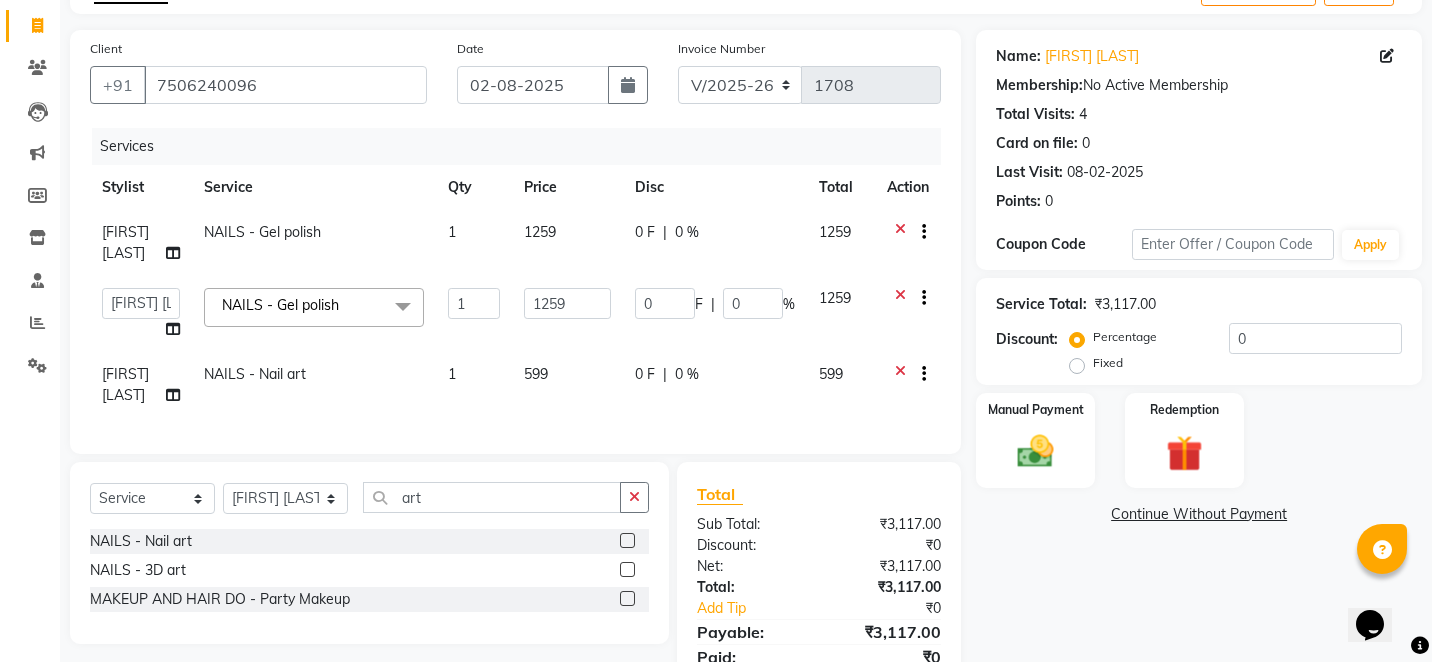 click on "Services Stylist Service Qty Price Disc Total Action Arshad shaikh NAILS - Gel polish 1 1259 0 F | 0 % 1259  Alam   Arshad shaikh   Deepali   Deepu Chatry   NailKraft   Nikita   NITA  CHAHAL    Sneha Balu Ichake   Vaishali Vinod Yadav  NAILS - Gel polish  x  Hair - Male Express Hair Spa Upto Neck Hair - Female Classic Hair Wash Mid Waist Hair - Female Blowdry Upto Shoulder Hair - Female Hair Trim Hair - Female Blowdry Upto Shoulder Hair - Female Advance Haircut Hair - Smoothening Upto Shoulder Rica Waxing - Full Arms + Half Legs + Underarms Rica Waxing - Full Arms + Underarms Rica Waxing - Full Legs Rica Waxing - Full Arms Rica Waxing - Half Arms Rica Waxing - Full Back Rica Waxing - Bikini Rica Waxing - Underarms Rica Waxing - Bikini+Butt Wax Rica Waxing - Butt Wax Rica Waxing - Bikini Line+Butt Line Rica Waxing - Male Half Arms  Rica - Full Hands + Under Arms + Full Legs  Honey Waxing - Full Arms + Underarms Honey Waxing - Full Legs Facial - Cheryls Skin Lightening Facial Manicure - Russian Dry Manicure 1" 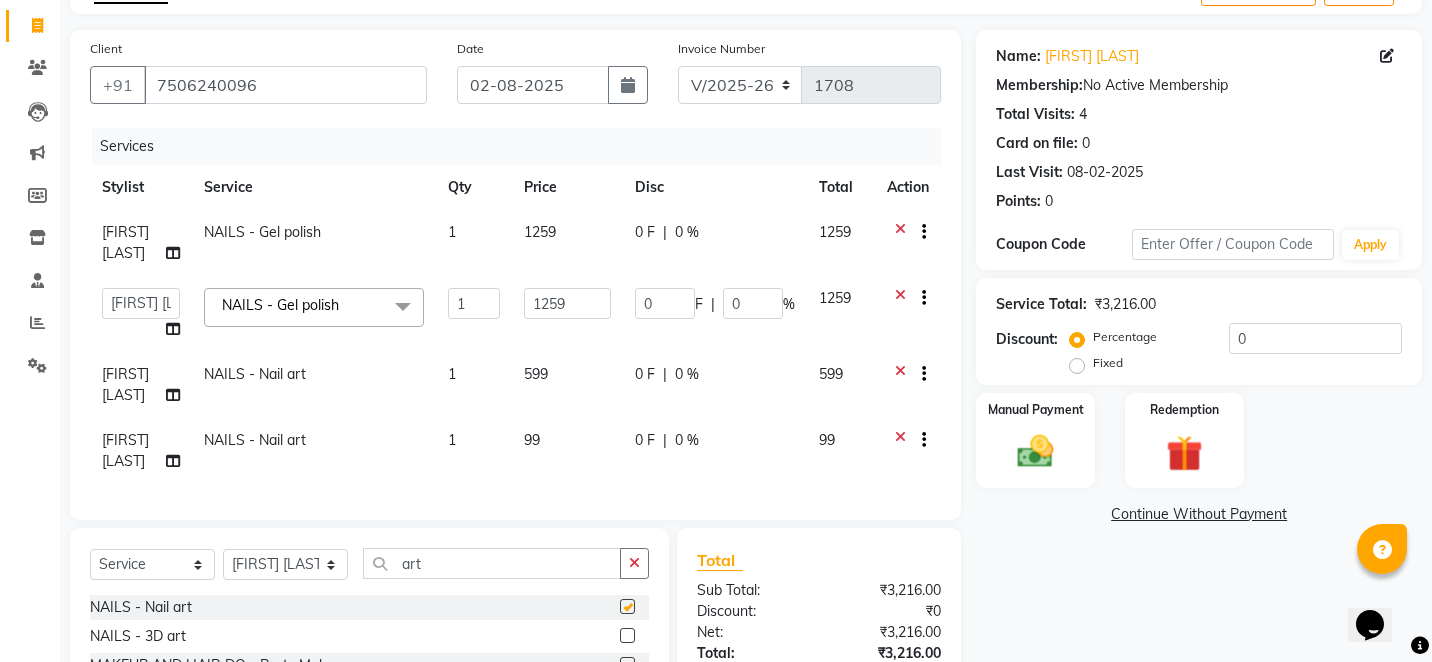 checkbox on "false" 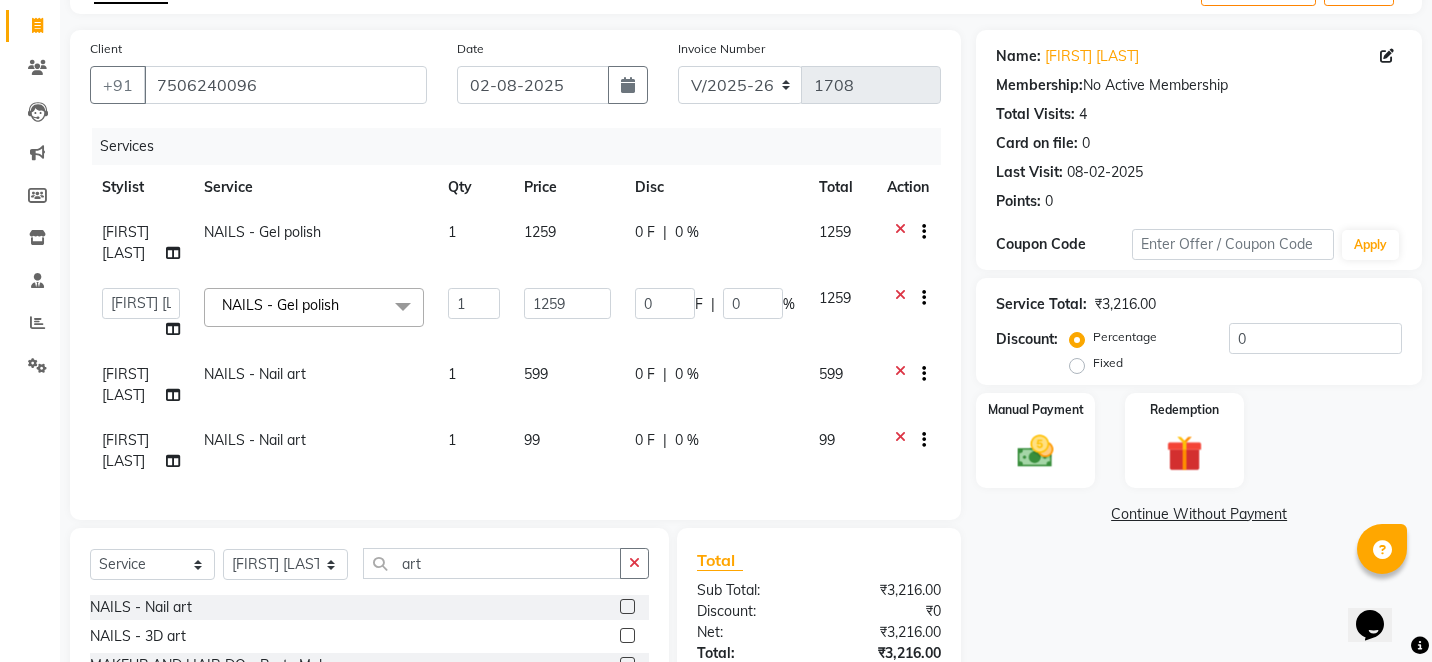 click on "99" 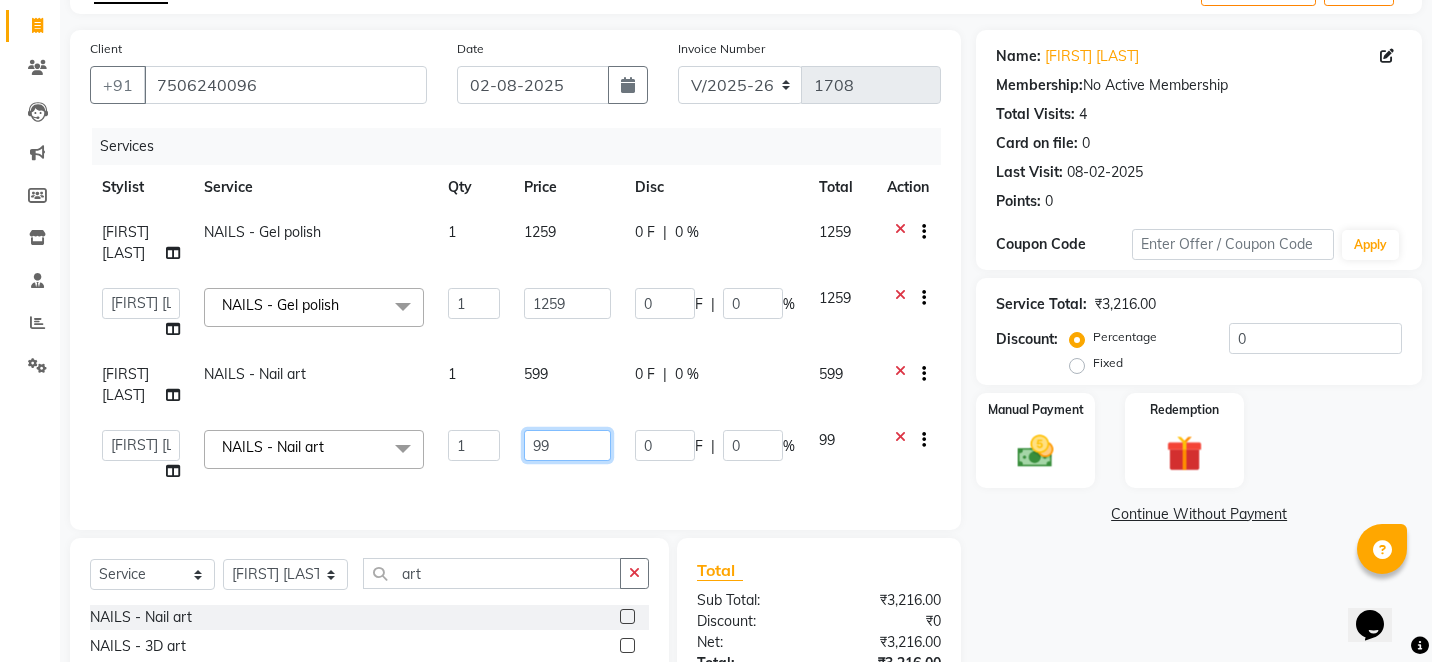 click on "99" 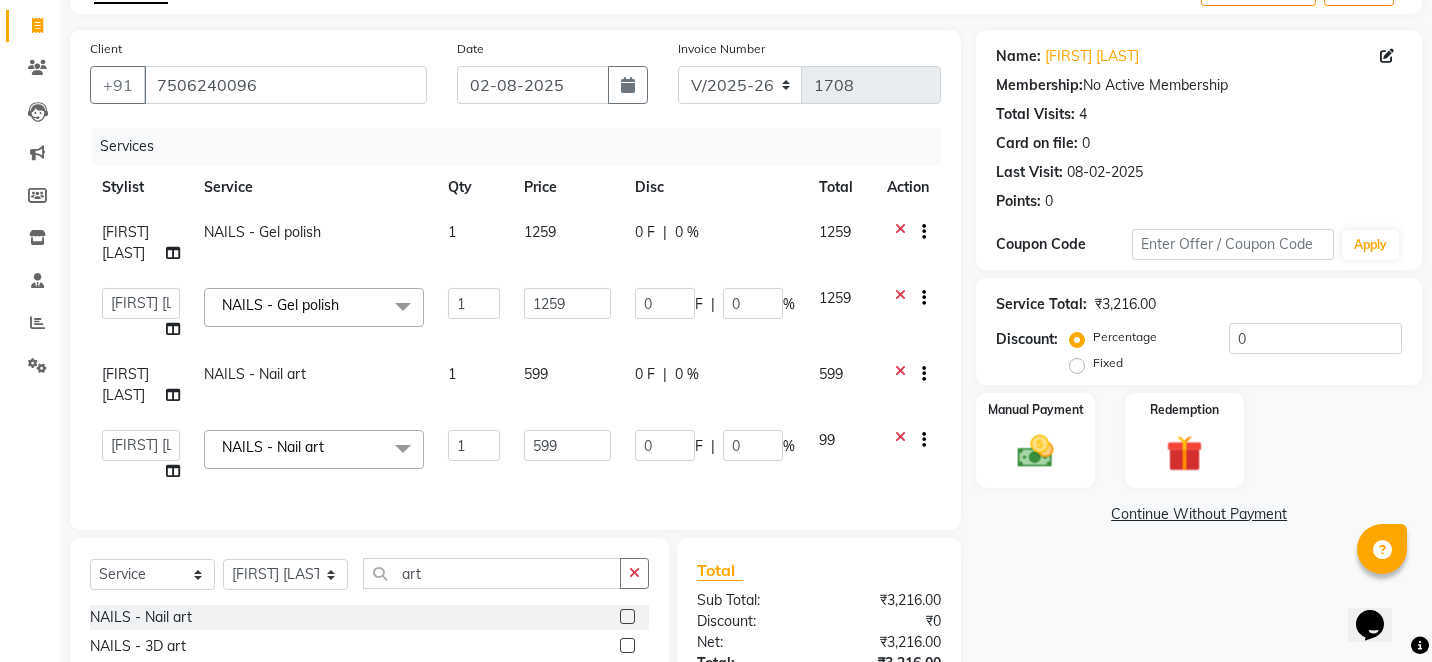 click on "Client +91 7506240096 Date 02-08-2025 Invoice Number V/2025 V/2025-26 1708 Services Stylist Service Qty Price Disc Total Action Arshad shaikh NAILS - Gel polish 1 1259 0 F | 0 % 1259  Alam   Arshad shaikh   Deepali   Deepu Chatry   NailKraft   Nikita   NITA  CHAHAL    Sneha Balu Ichake   Vaishali Vinod Yadav  NAILS - Gel polish  x  Hair - Male Express Hair Spa Upto Neck Hair - Female Classic Hair Wash Mid Waist Hair - Female Blowdry Upto Shoulder Hair - Female Hair Trim Hair - Female Blowdry Upto Shoulder Hair - Female Advance Haircut Hair - Smoothening Upto Shoulder Rica Waxing - Full Arms + Half Legs + Underarms Rica Waxing - Full Arms + Underarms Rica Waxing - Full Legs Rica Waxing - Full Arms Rica Waxing - Half Arms Rica Waxing - Full Back Rica Waxing - Bikini Rica Waxing - Underarms Rica Waxing - Bikini+Butt Wax Rica Waxing - Butt Wax Rica Waxing - Bikini Line+Butt Line Rica Waxing - Male Half Arms  Rica - Full Hands + Under Arms + Full Legs  Honey Waxing - Full Arms + Underarms Honey Waxing - Full Legs" 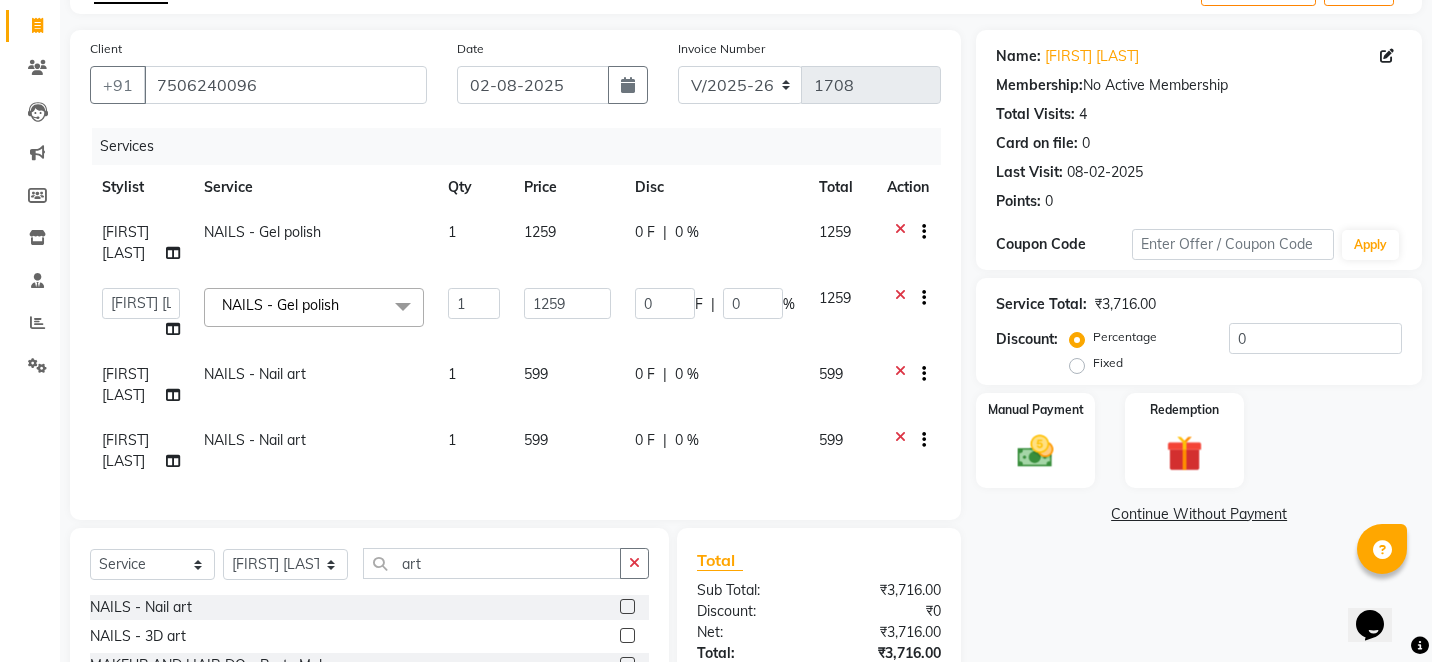 click 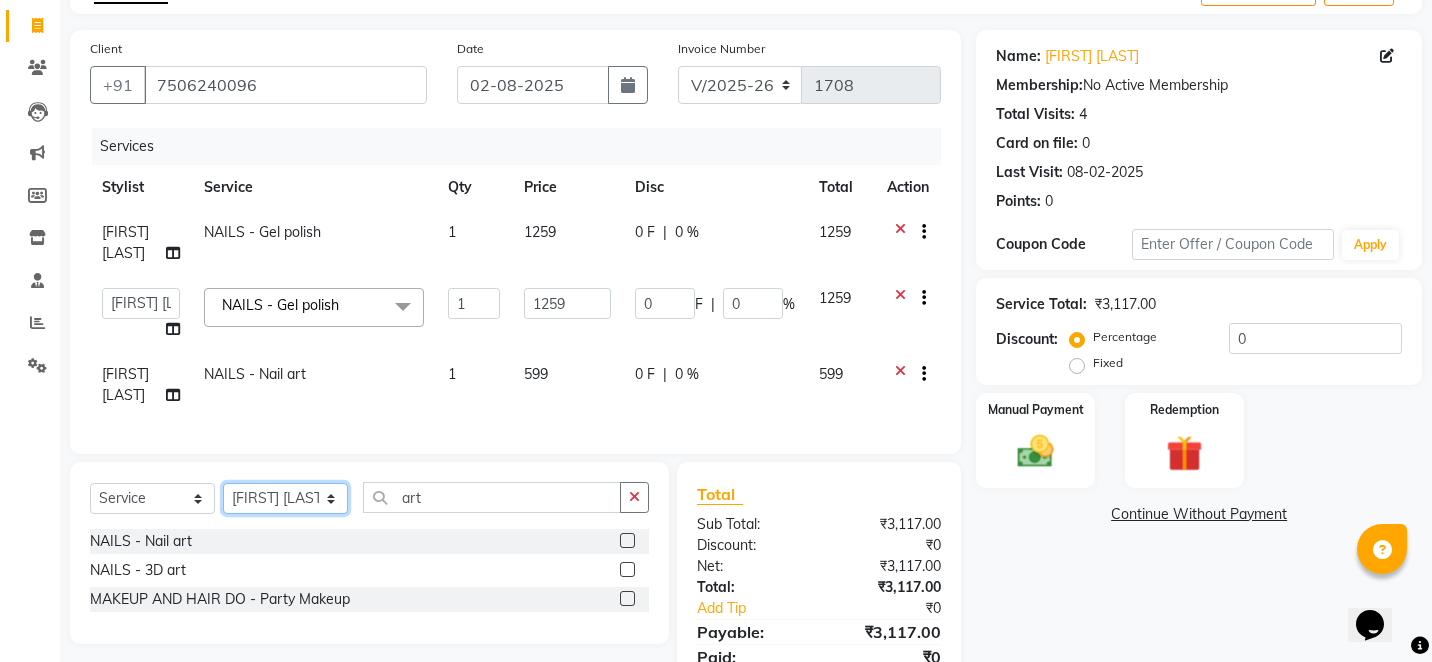 click on "Select Stylist Alam Arshad shaikh Deepali Deepu Chatry NailKraft Nikita NITA  CHAHAL  Sneha Balu Ichake Vaishali Vinod Yadav" 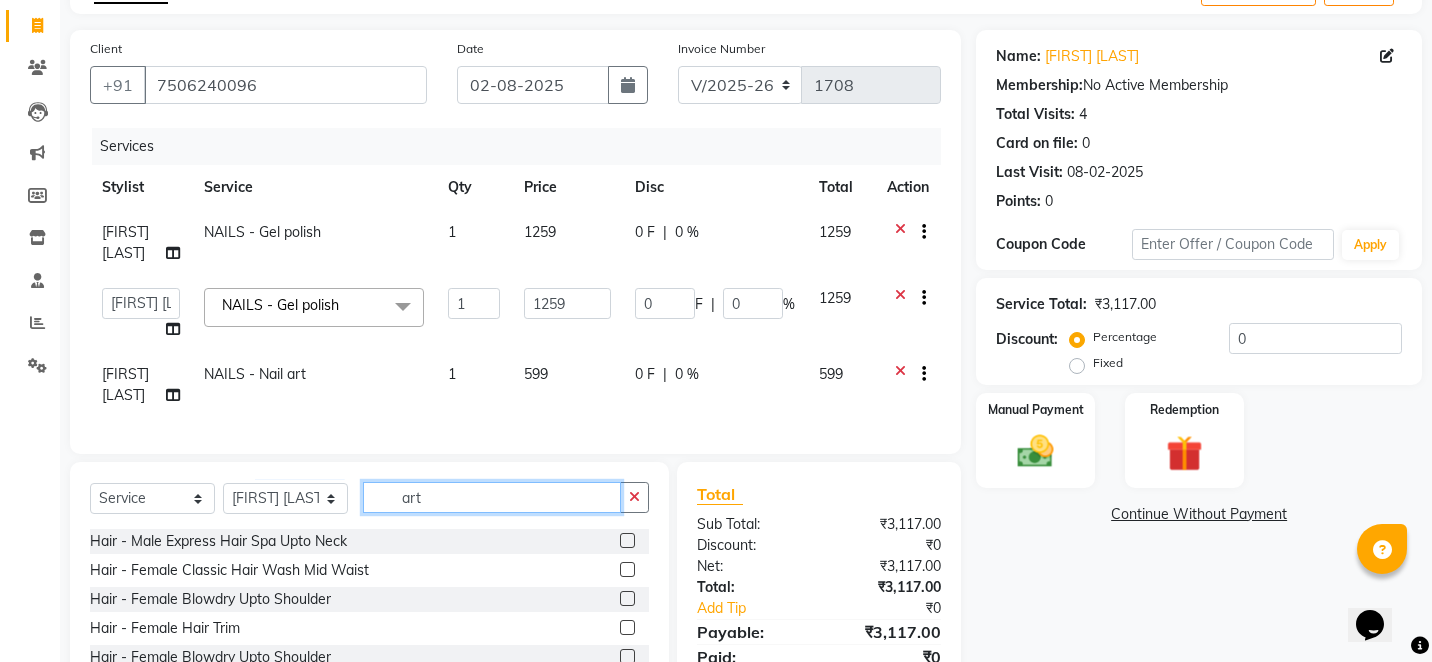 click on "art" 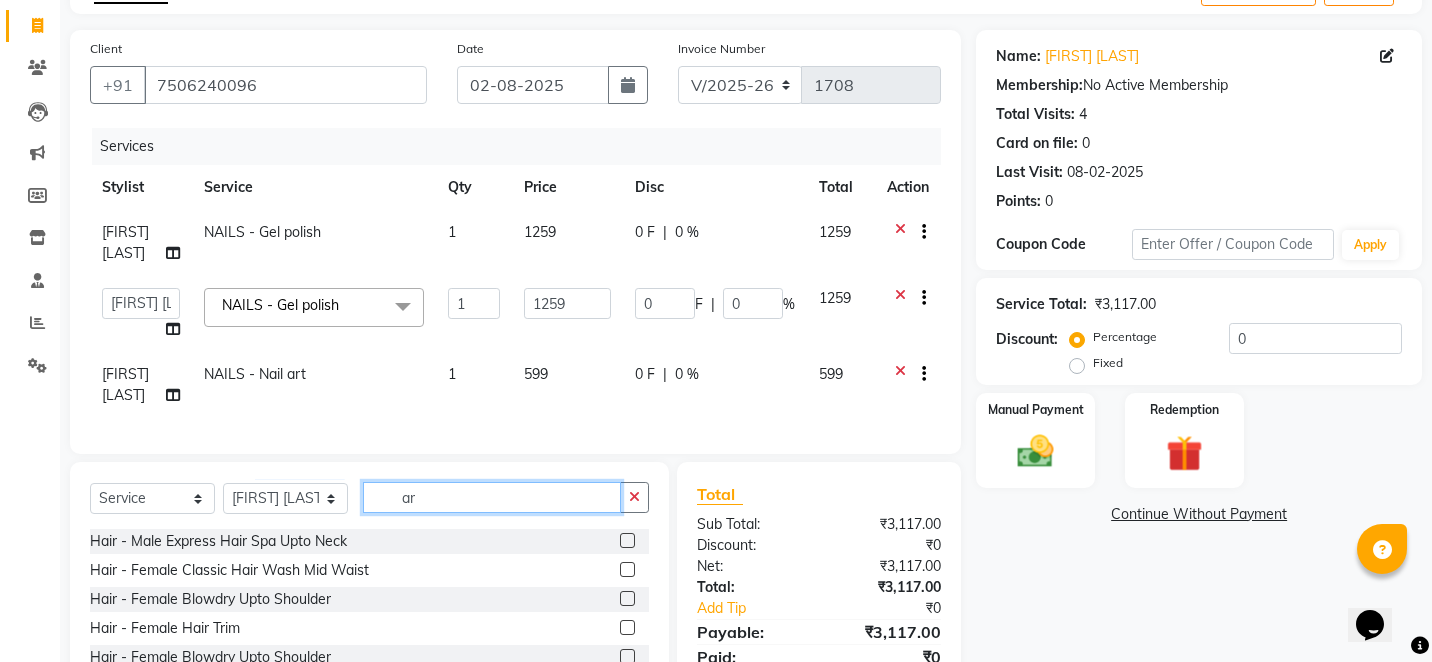 type on "a" 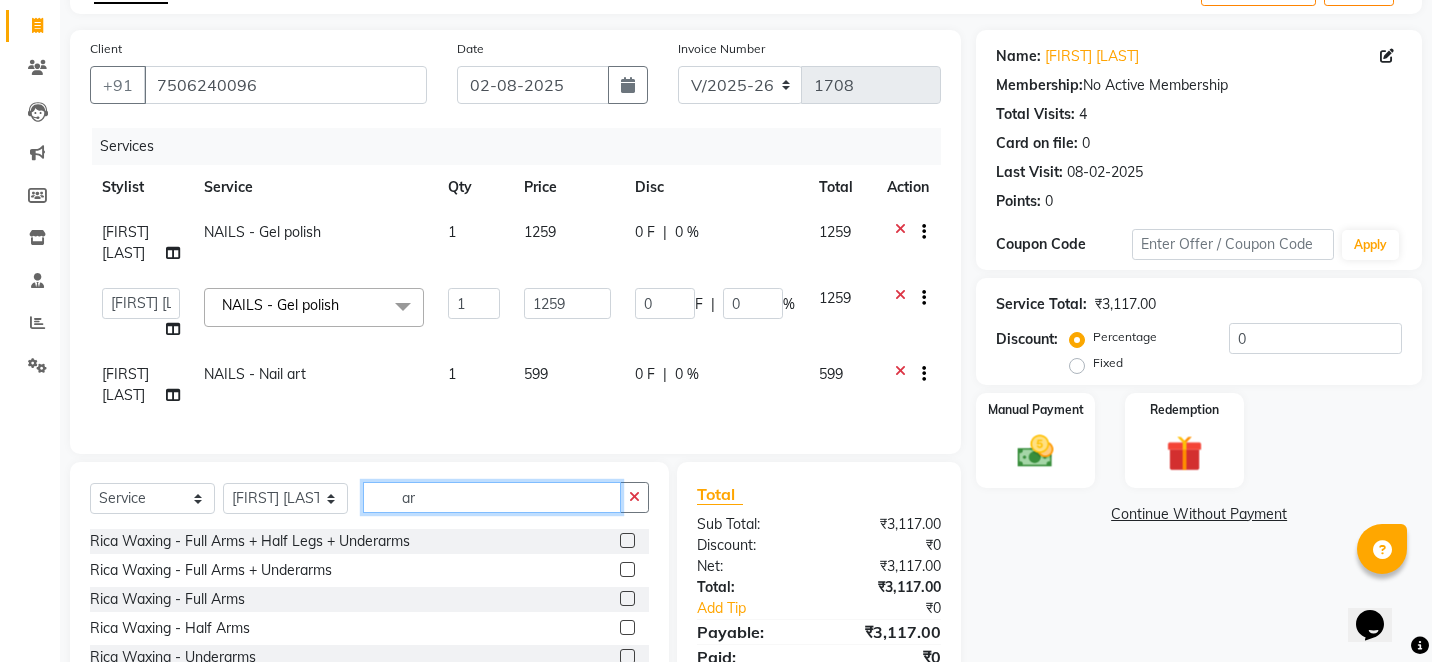 type on "art" 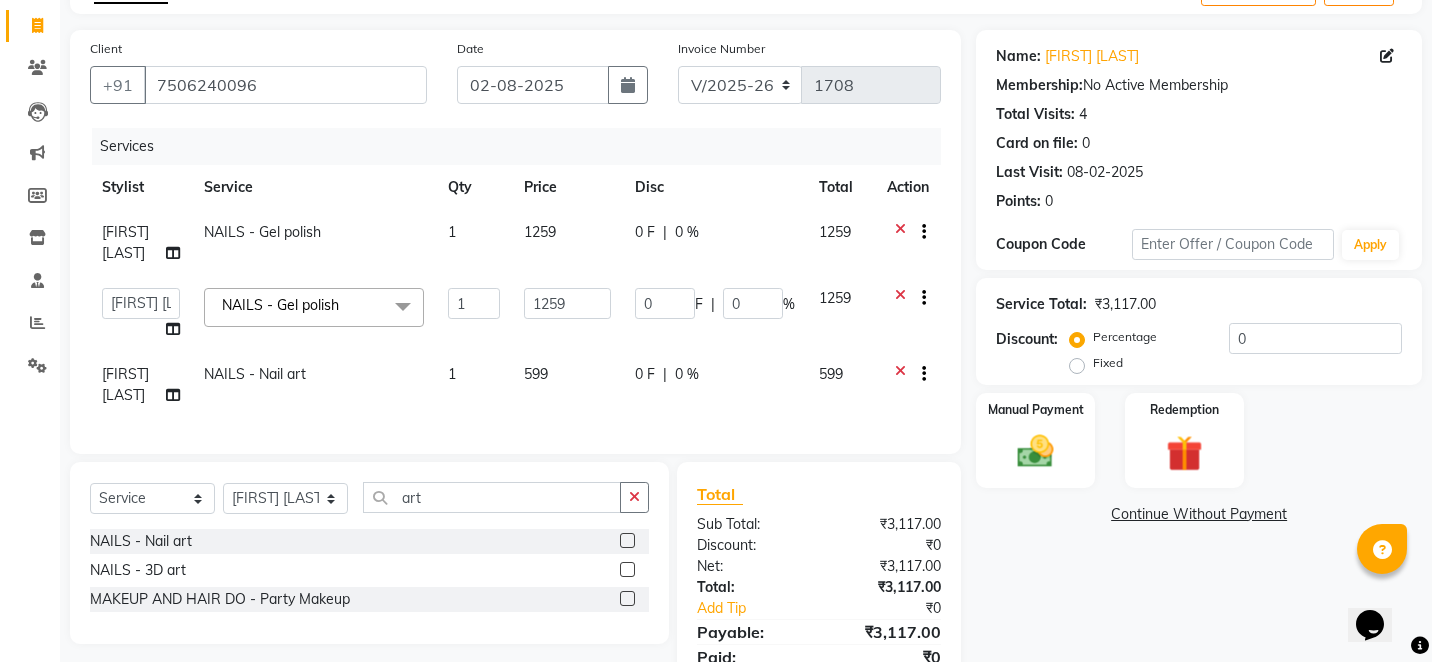 click 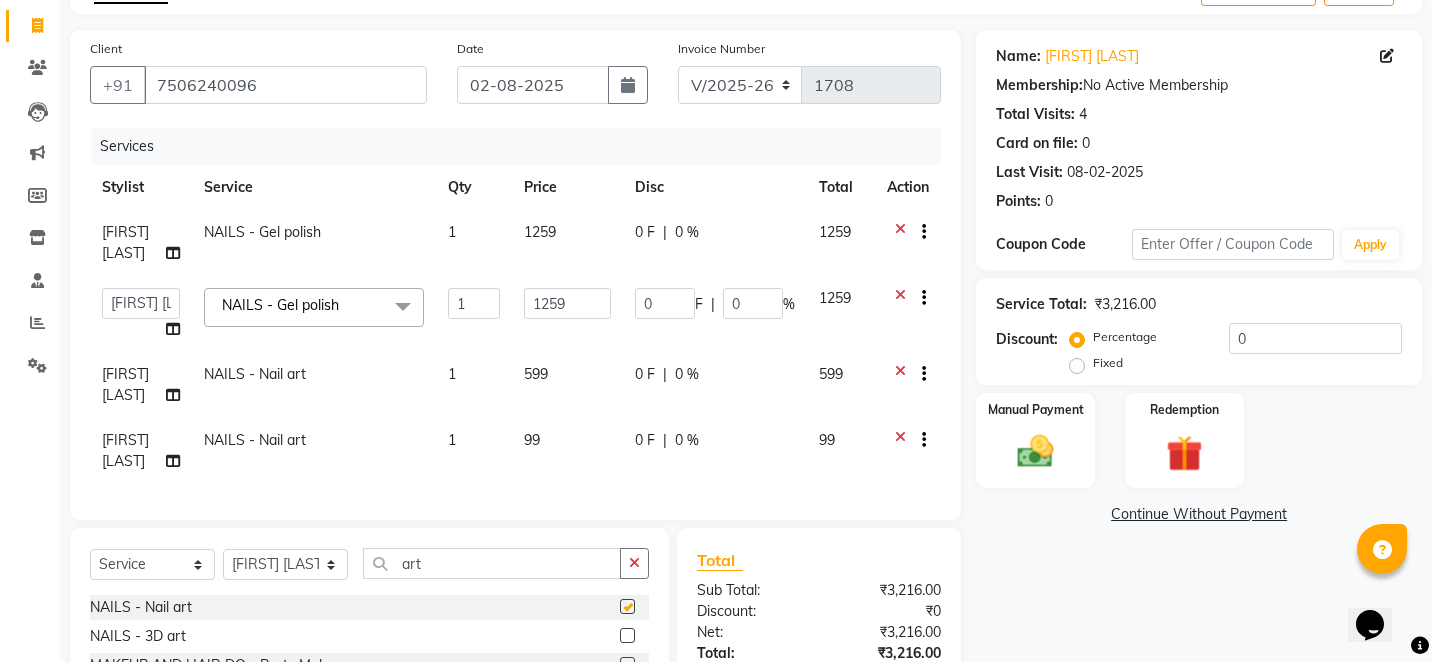 checkbox on "false" 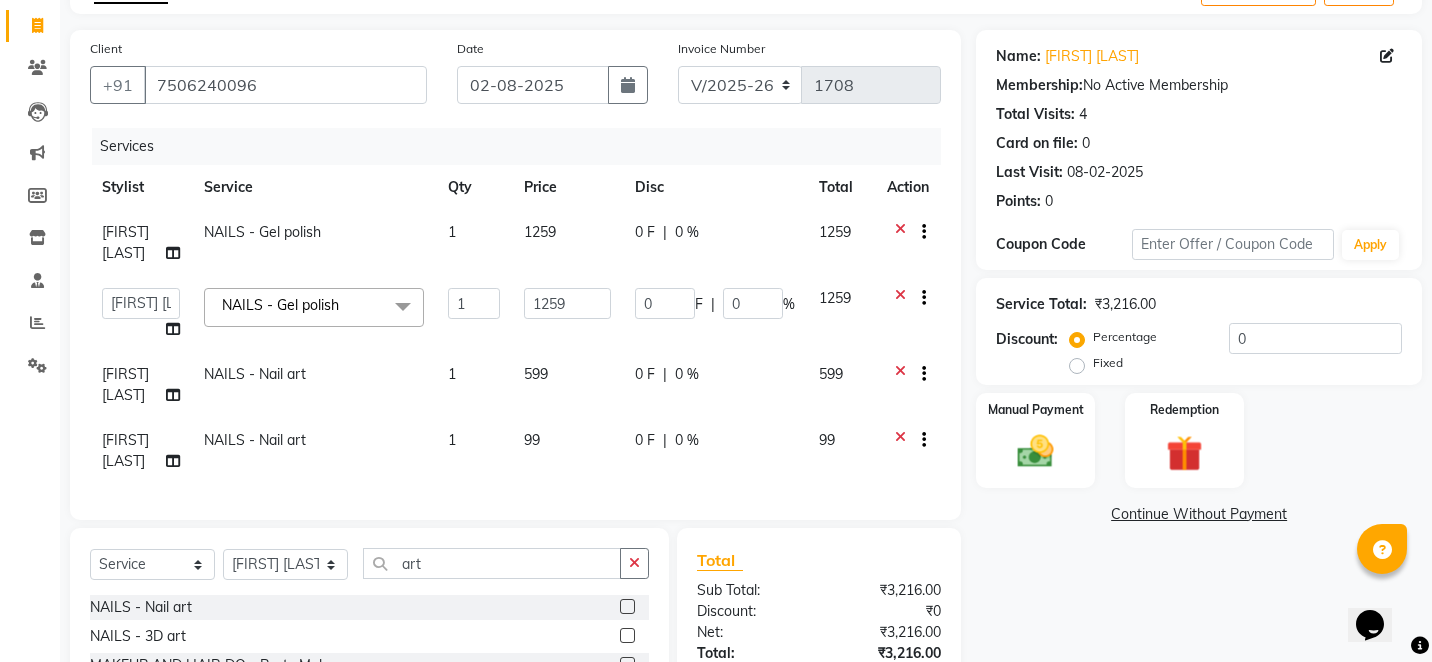 click on "99" 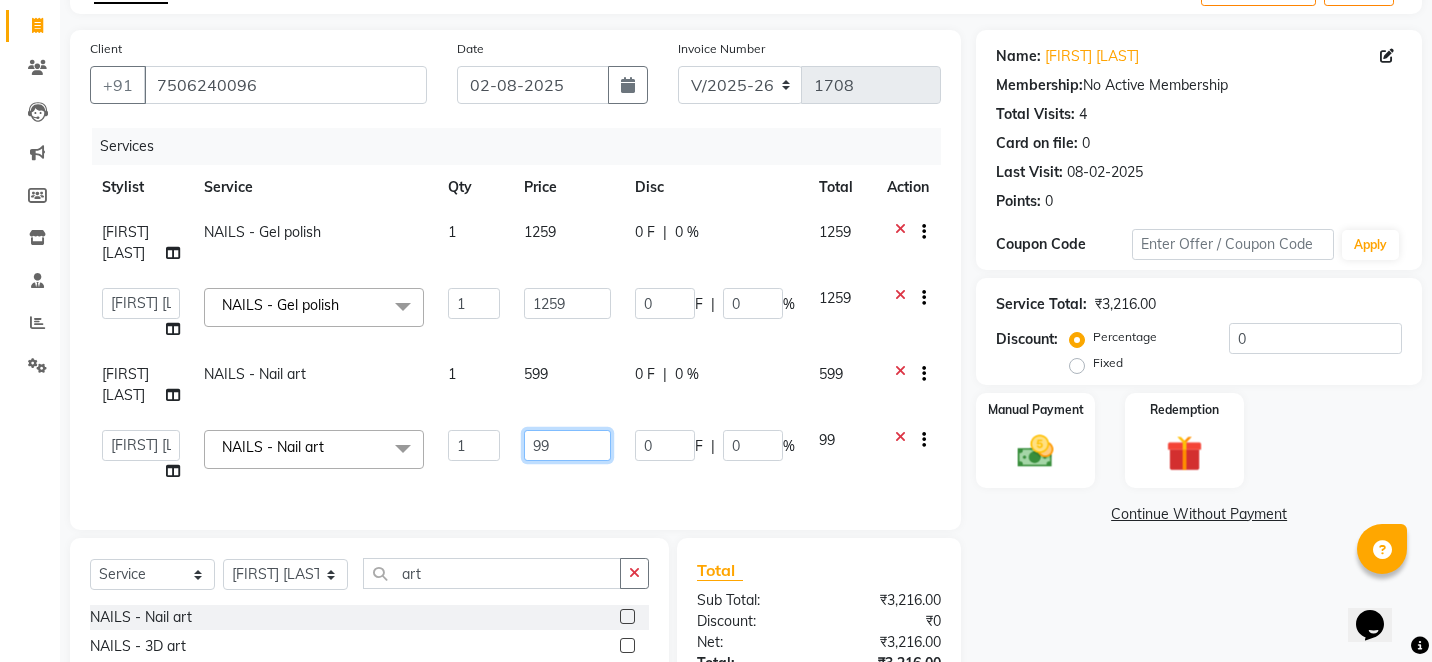 click on "99" 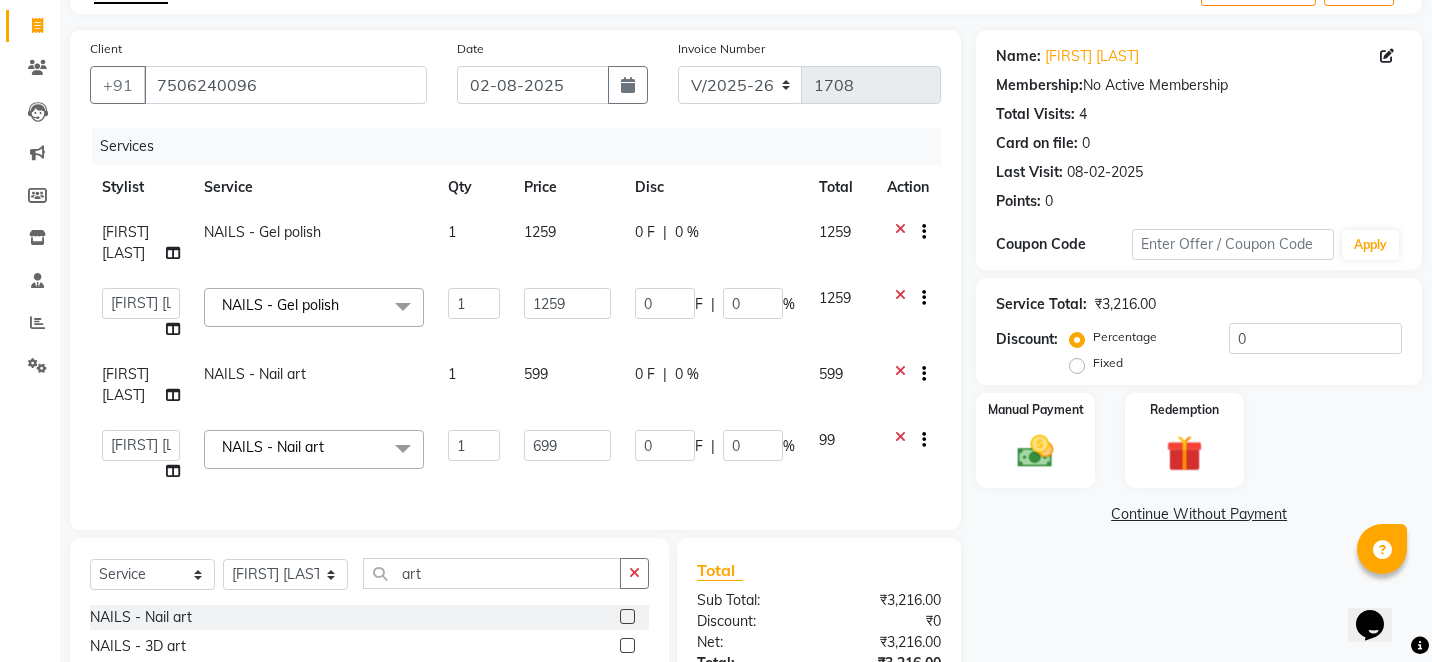 click on "Name: Sanzila Gautam Membership:  No Active Membership  Total Visits:  4 Card on file:  0 Last Visit:   08-02-2025 Points:   0  Coupon Code Apply Service Total:  ₹3,216.00  Discount:  Percentage   Fixed  0 Manual Payment Redemption  Continue Without Payment" 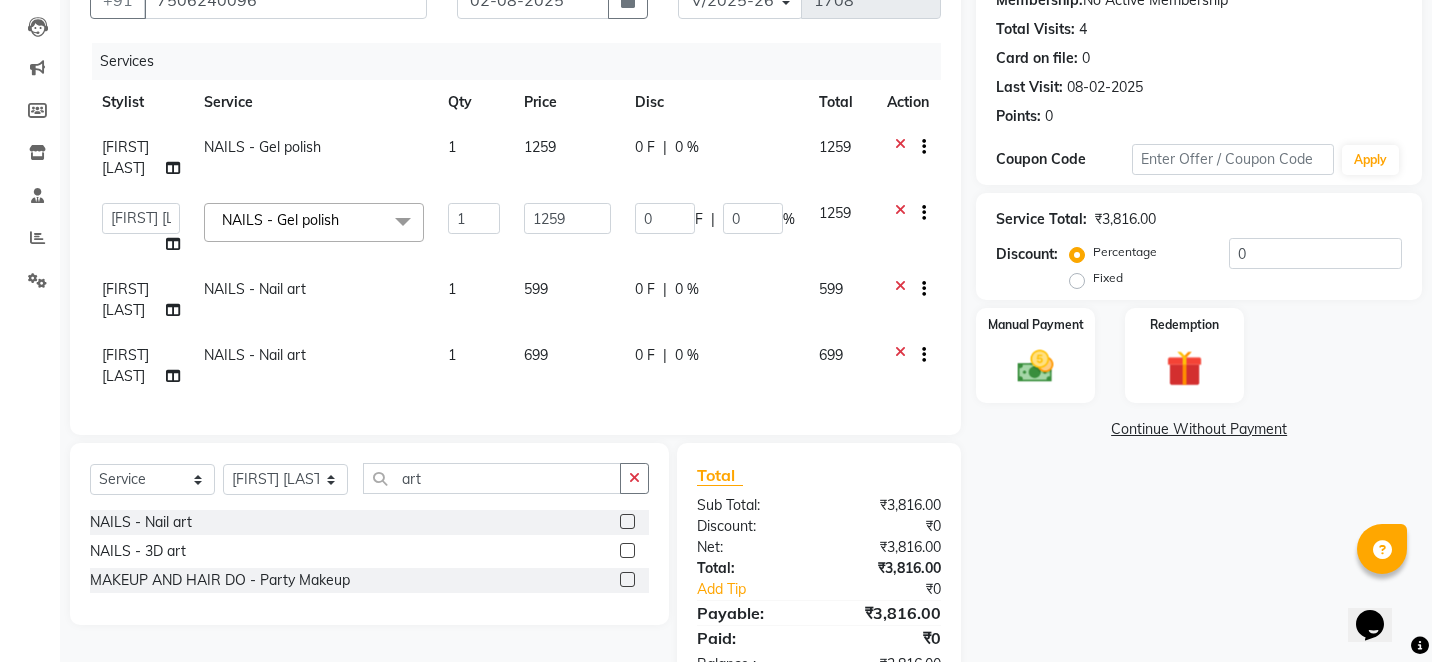 scroll, scrollTop: 240, scrollLeft: 0, axis: vertical 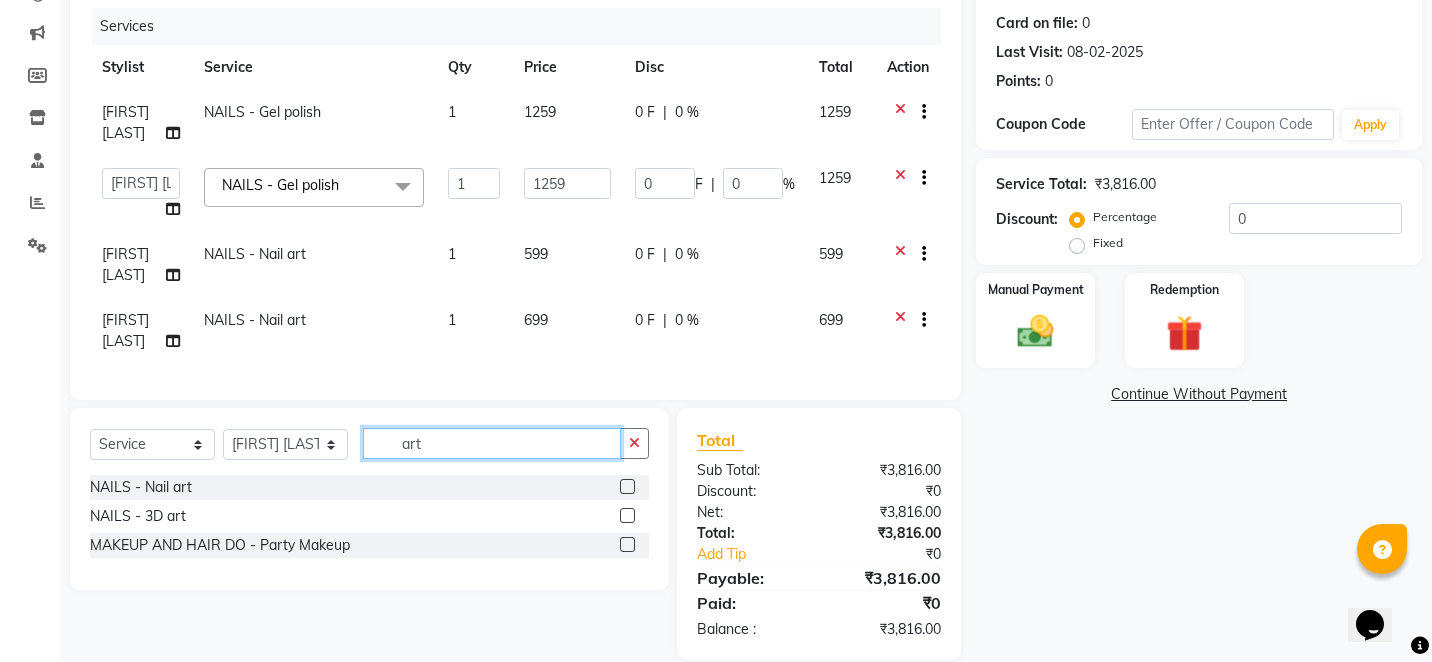 click on "art" 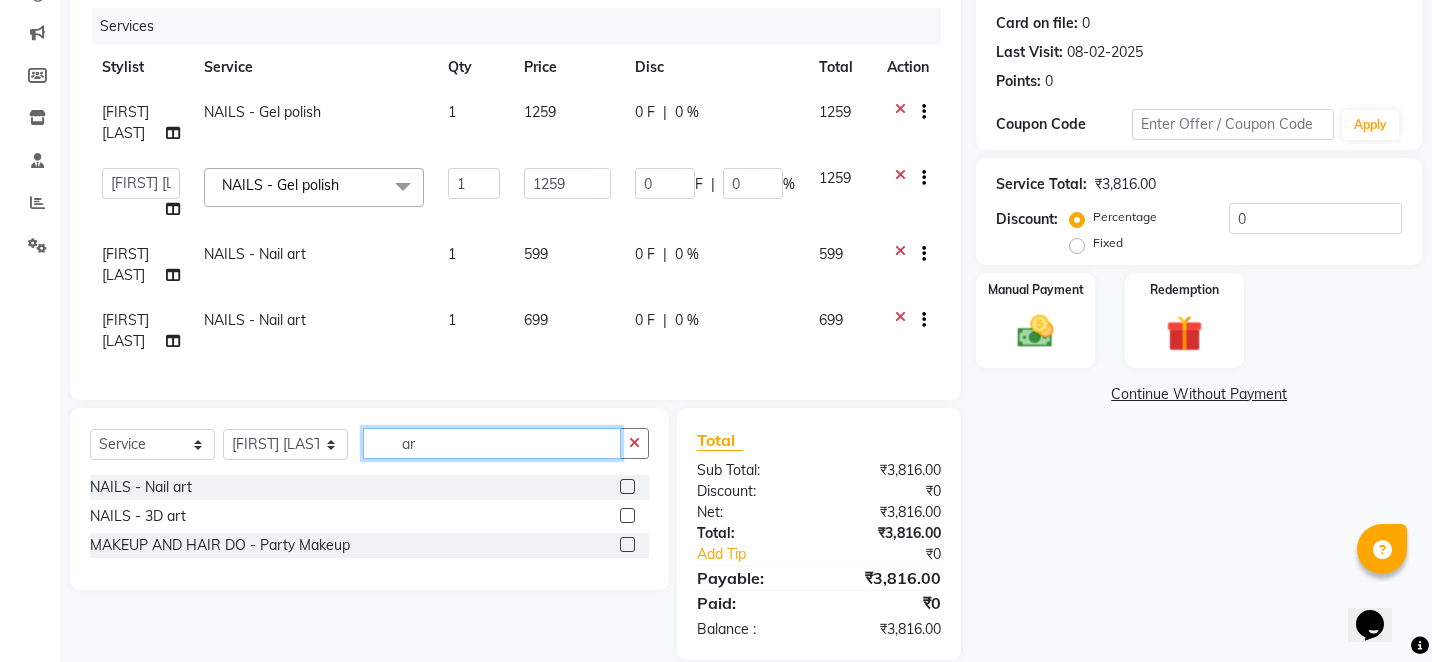 type on "a" 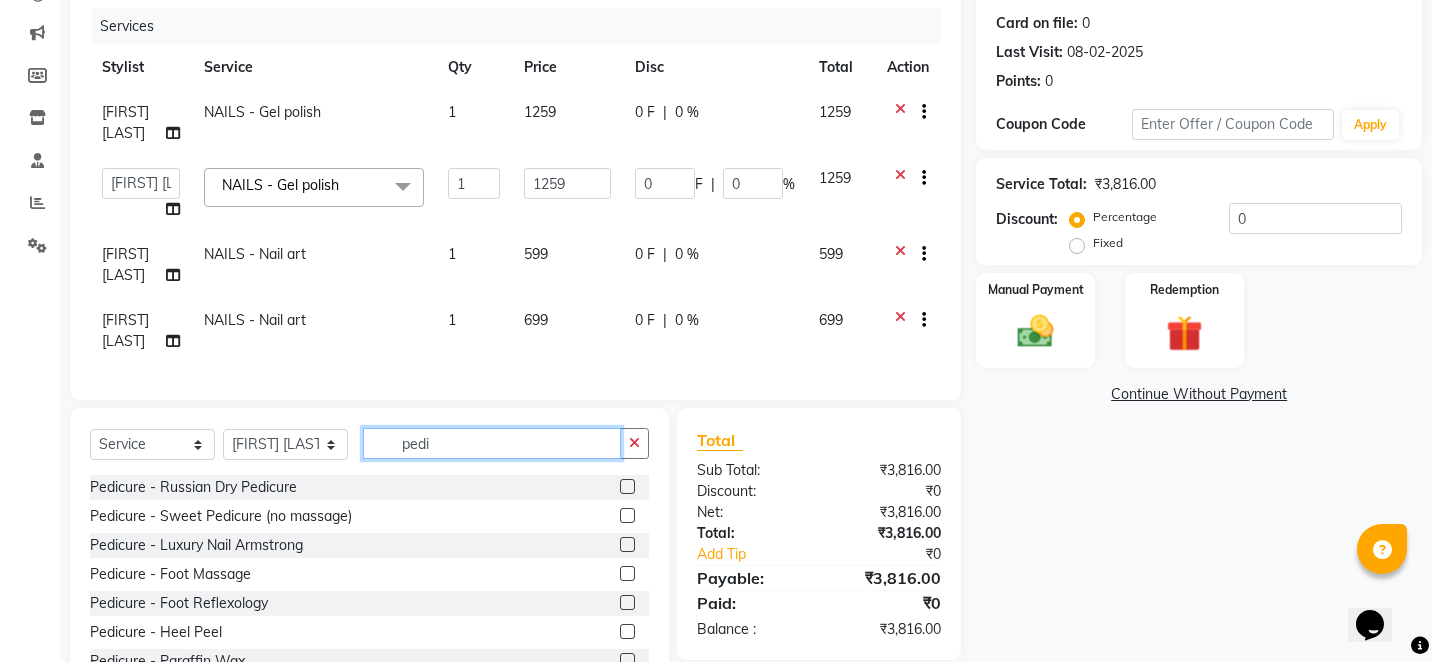 type on "pedi" 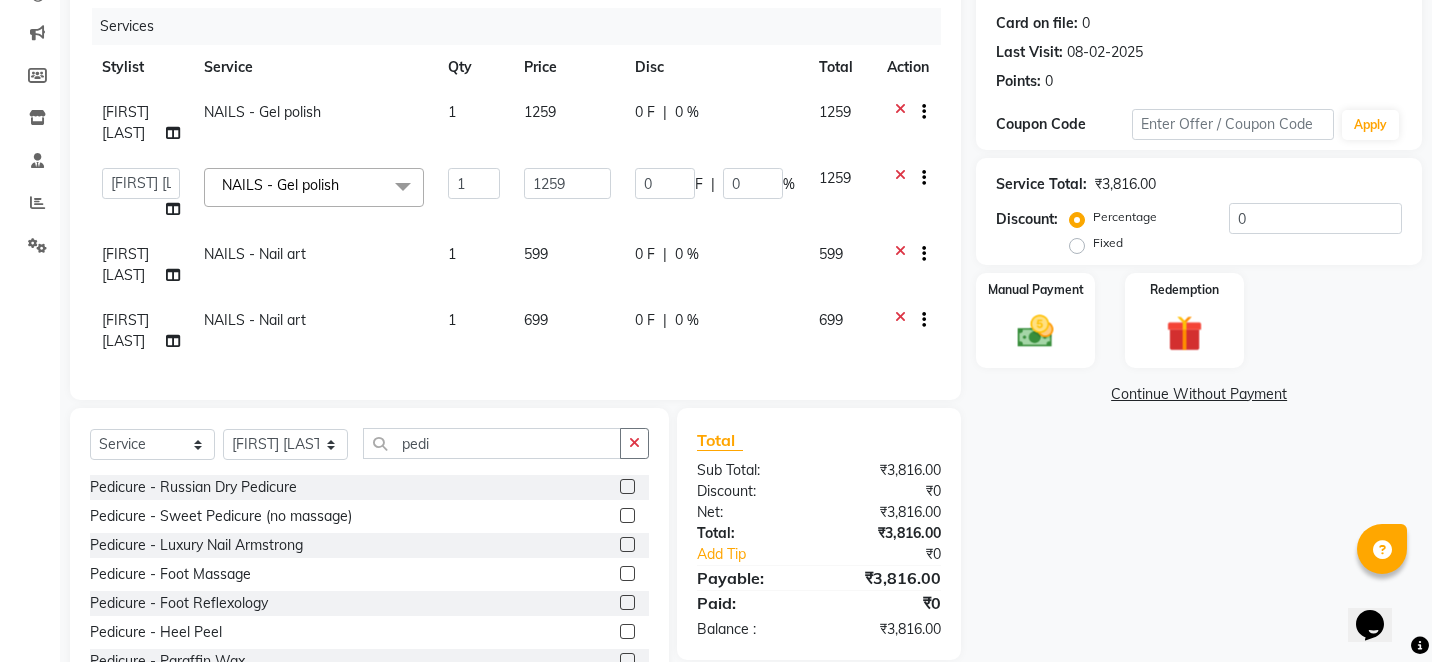 click 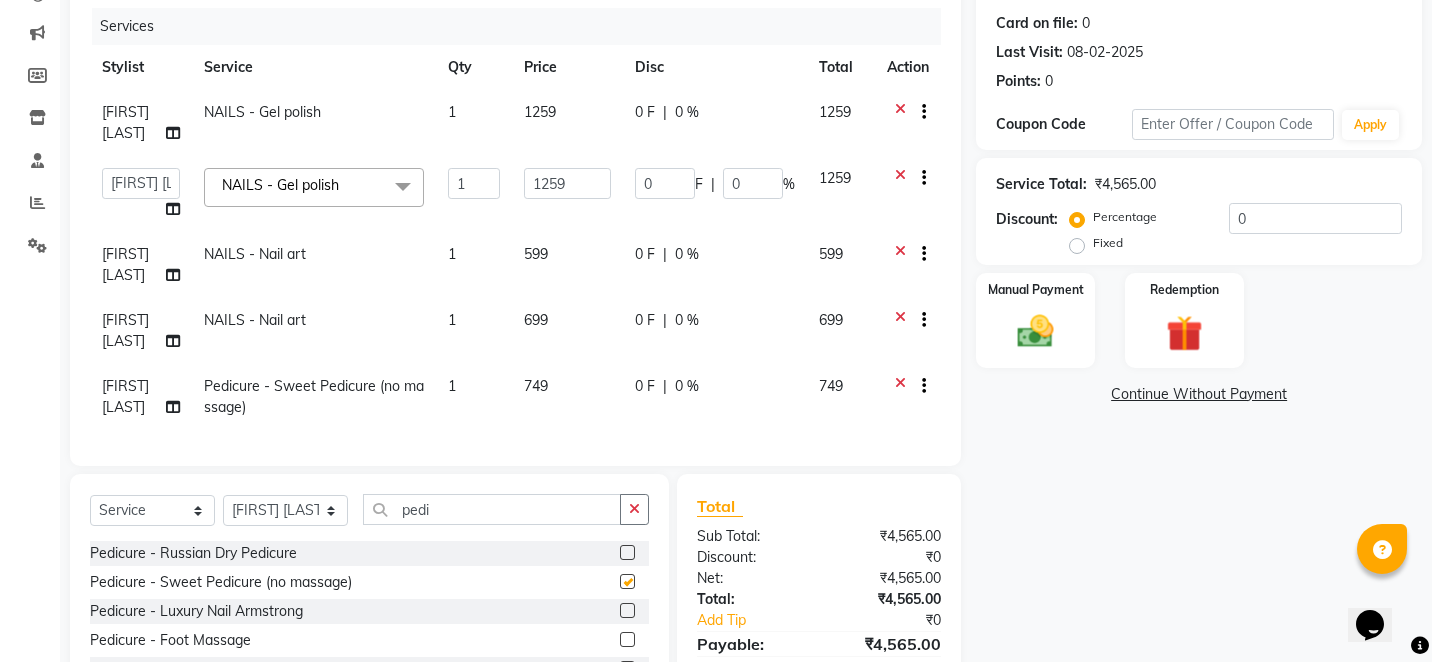 checkbox on "false" 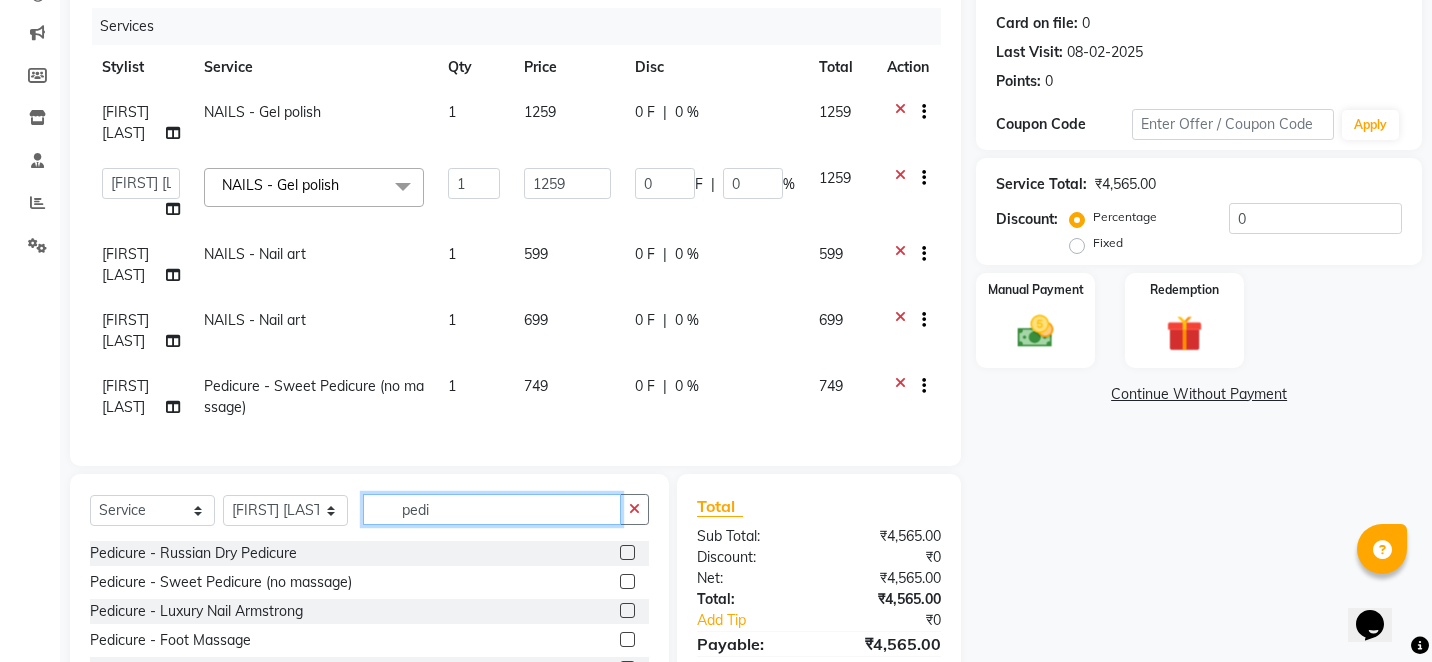 click on "pedi" 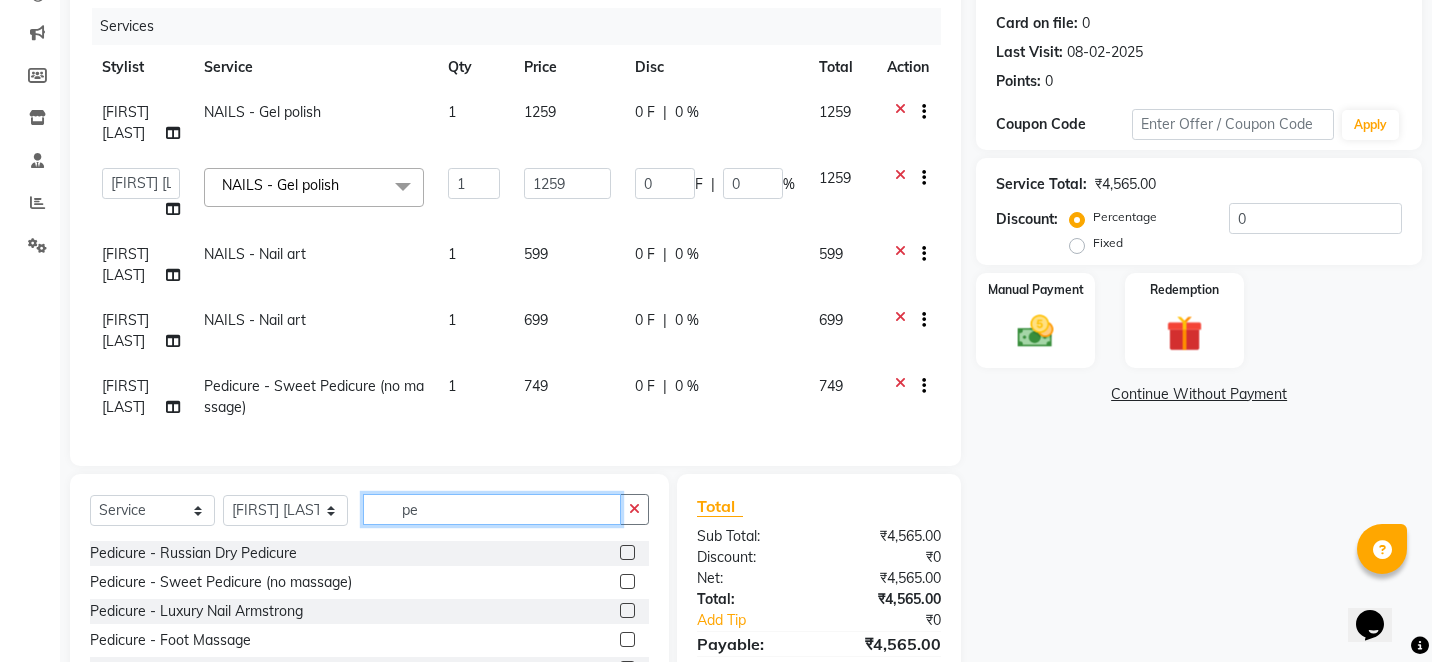type on "p" 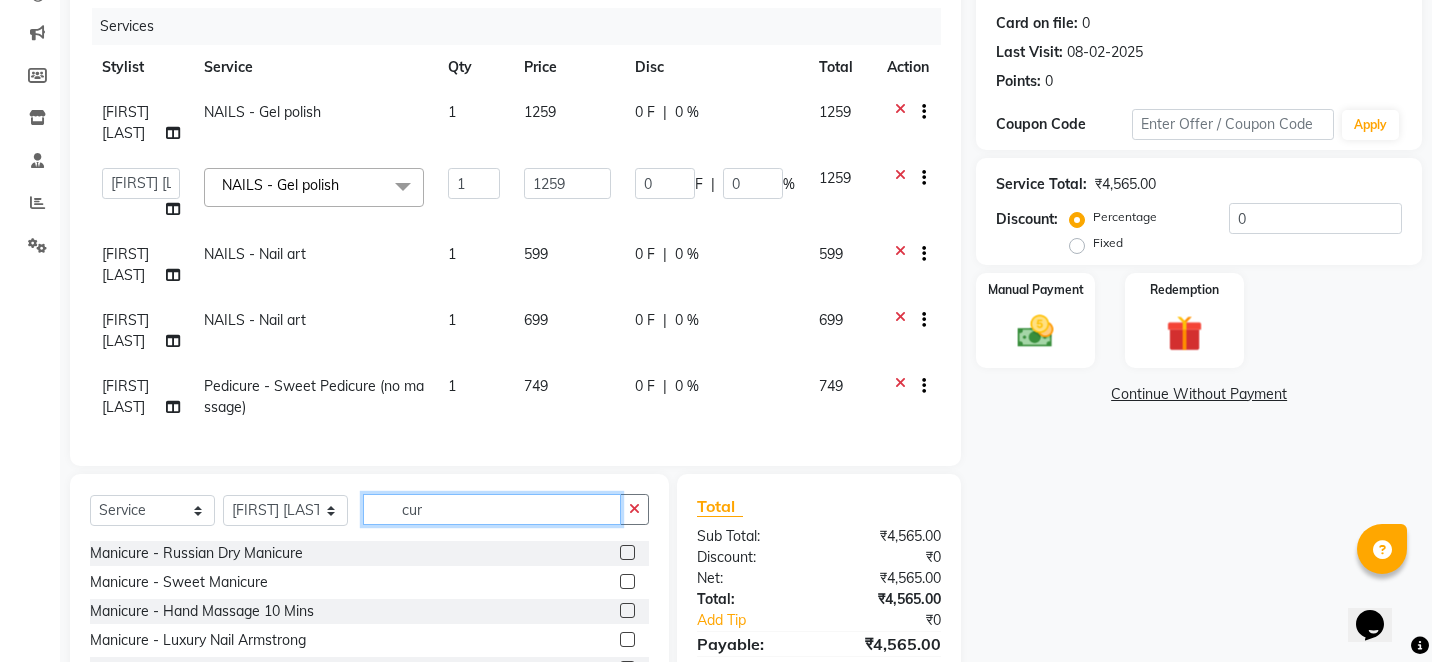 type on "cur" 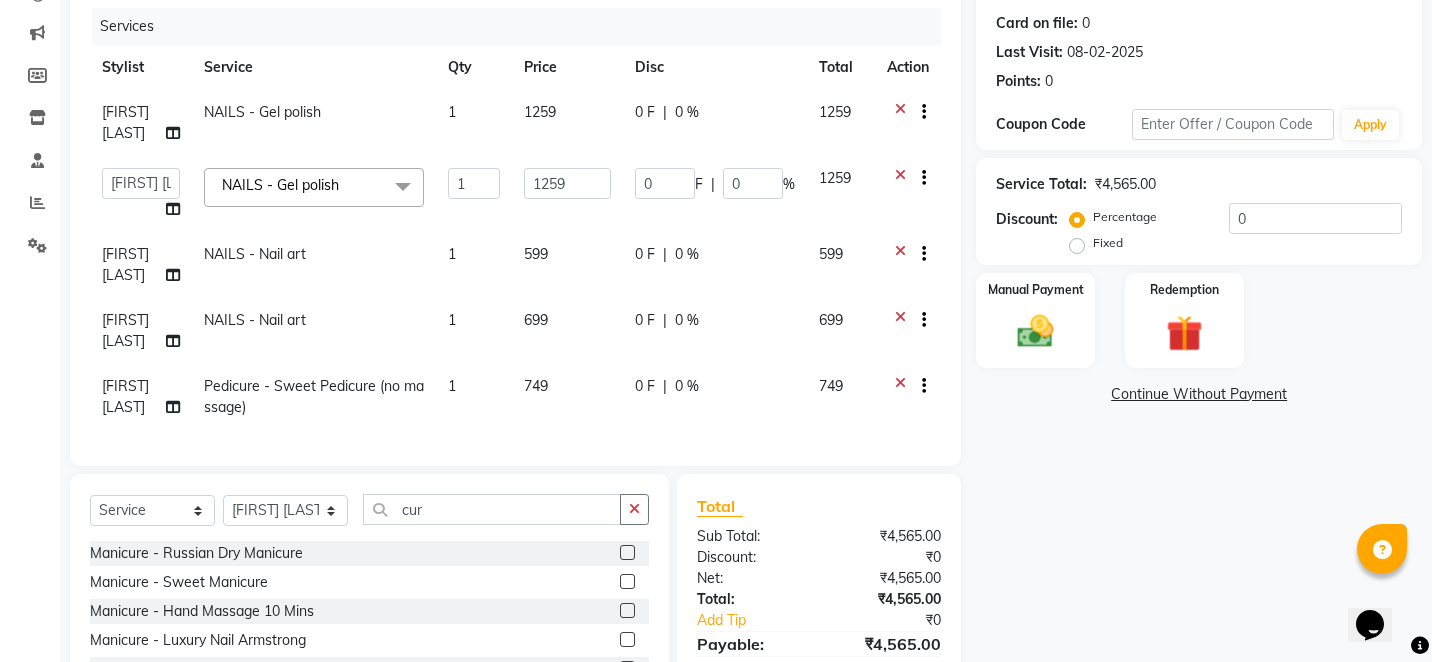 click 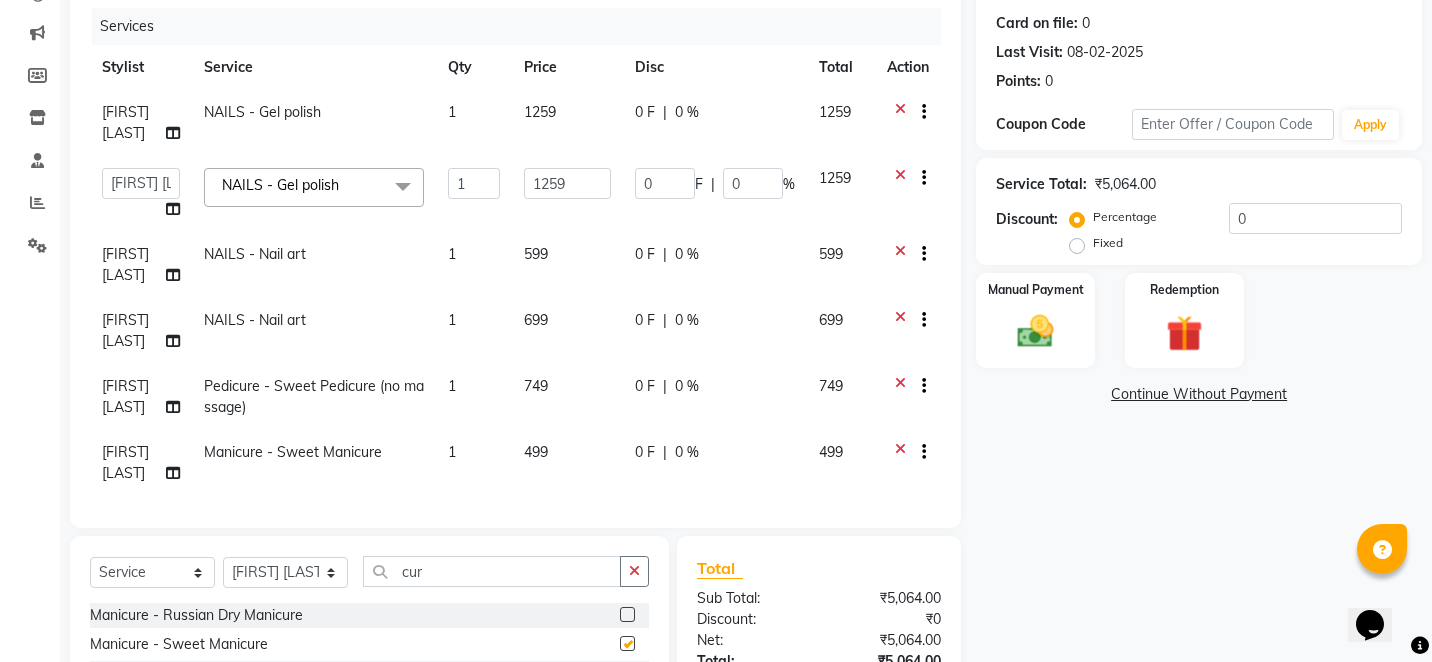 checkbox on "false" 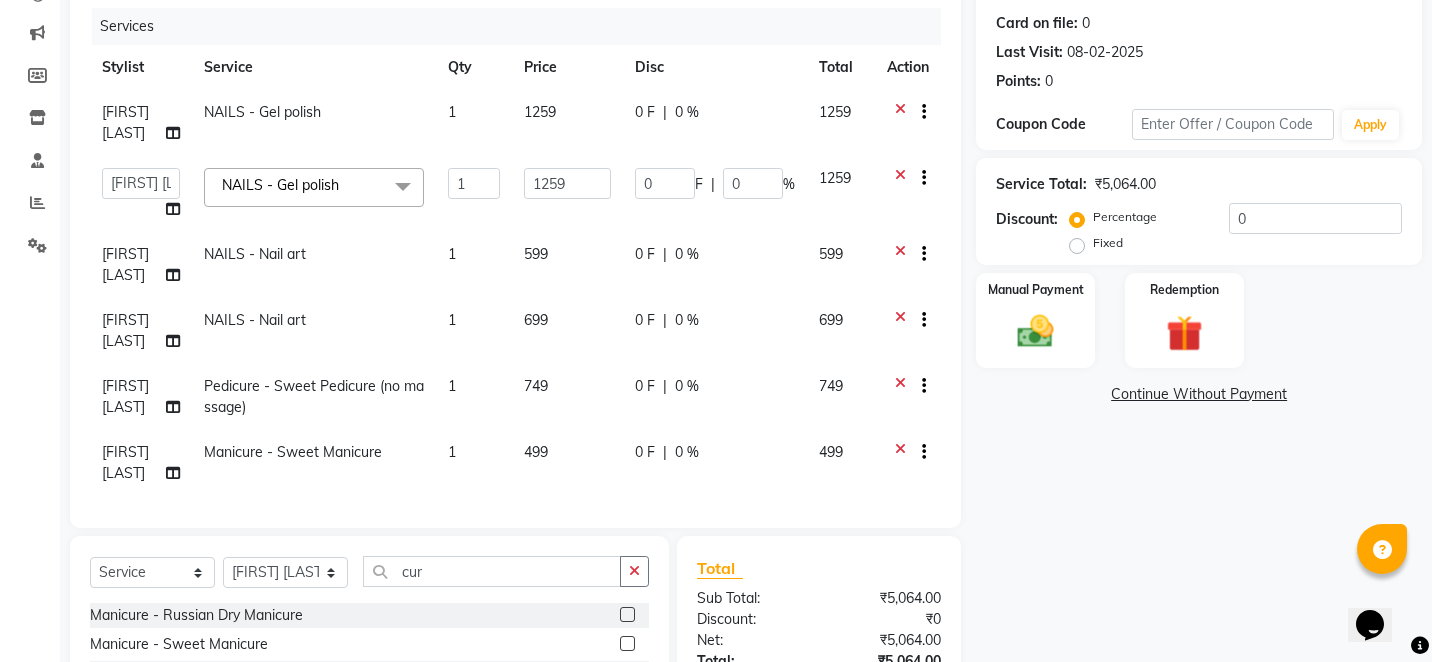 click on "Name: Sanzila Gautam Membership:  No Active Membership  Total Visits:  4 Card on file:  0 Last Visit:   08-02-2025 Points:   0  Coupon Code Apply Service Total:  ₹5,064.00  Discount:  Percentage   Fixed  0 Manual Payment Redemption  Continue Without Payment" 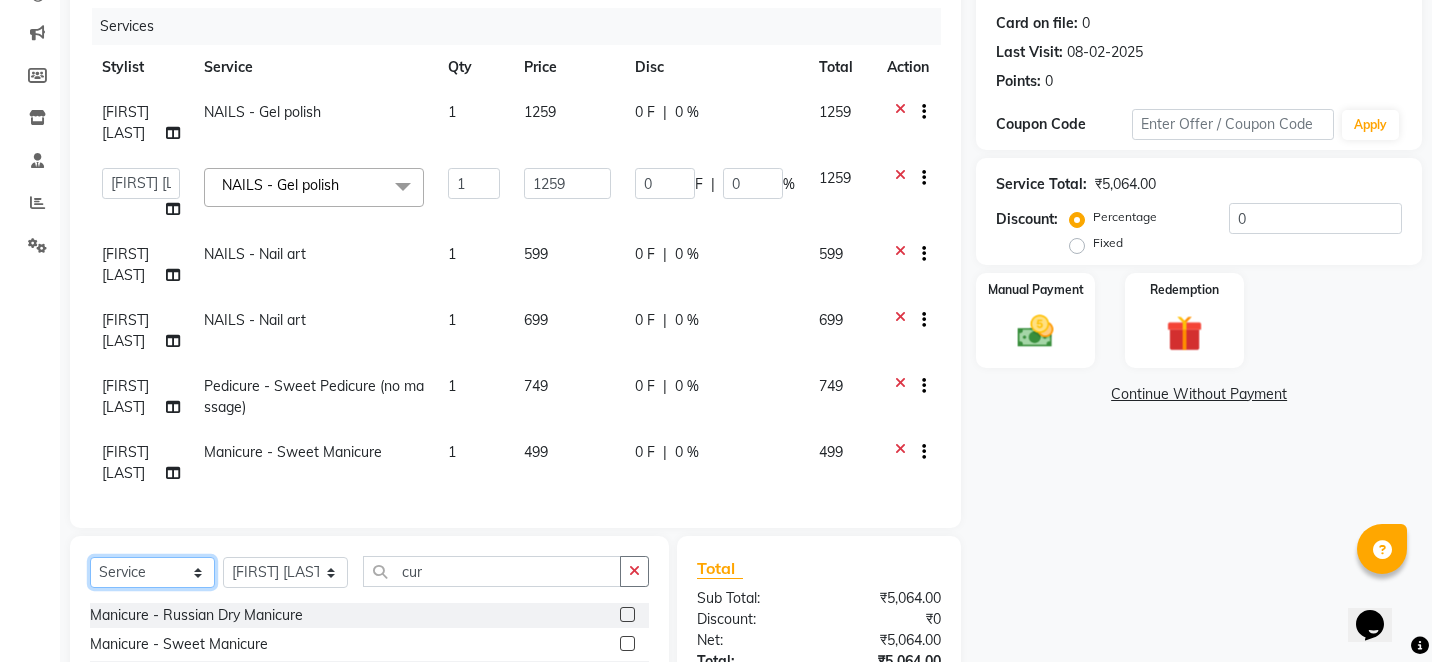 click on "Select  Service  Product  Membership  Package Voucher Prepaid Gift Card" 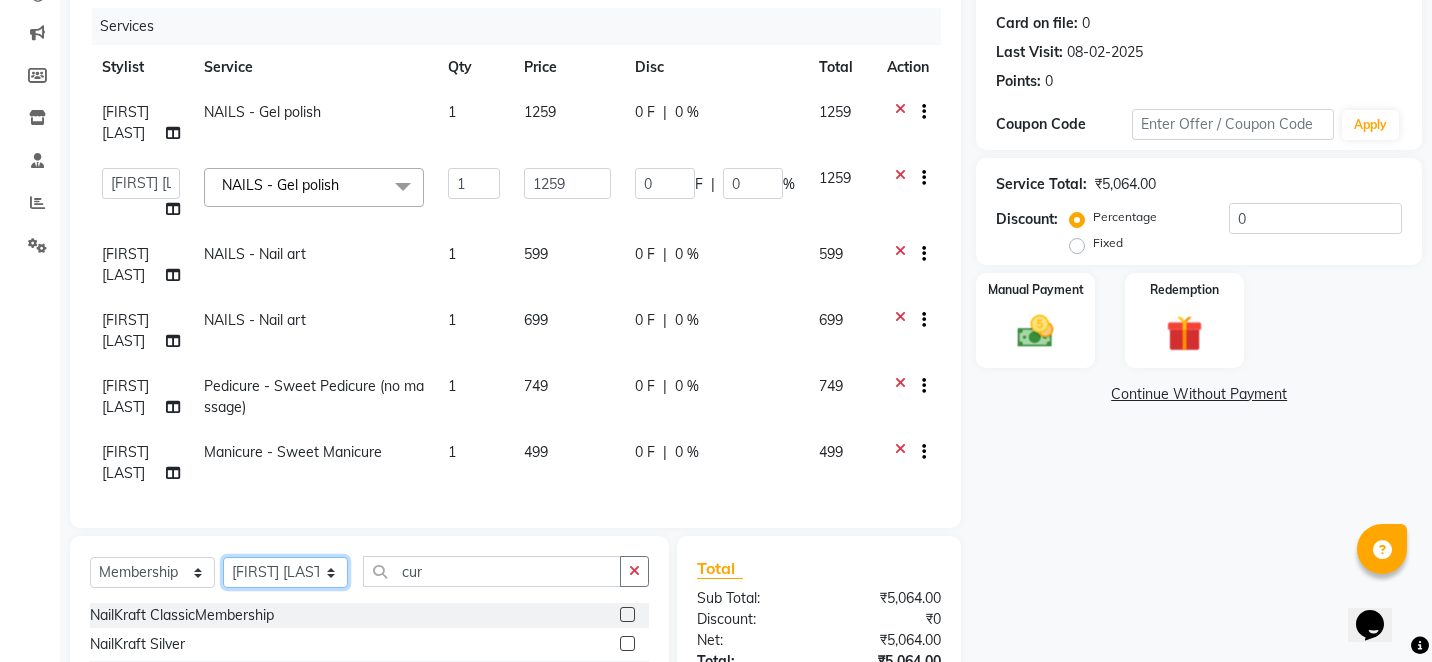 click on "Select Stylist Alam Arshad shaikh Deepali Deepu Chatry NailKraft Nikita NITA  CHAHAL  Sneha Balu Ichake Vaishali Vinod Yadav" 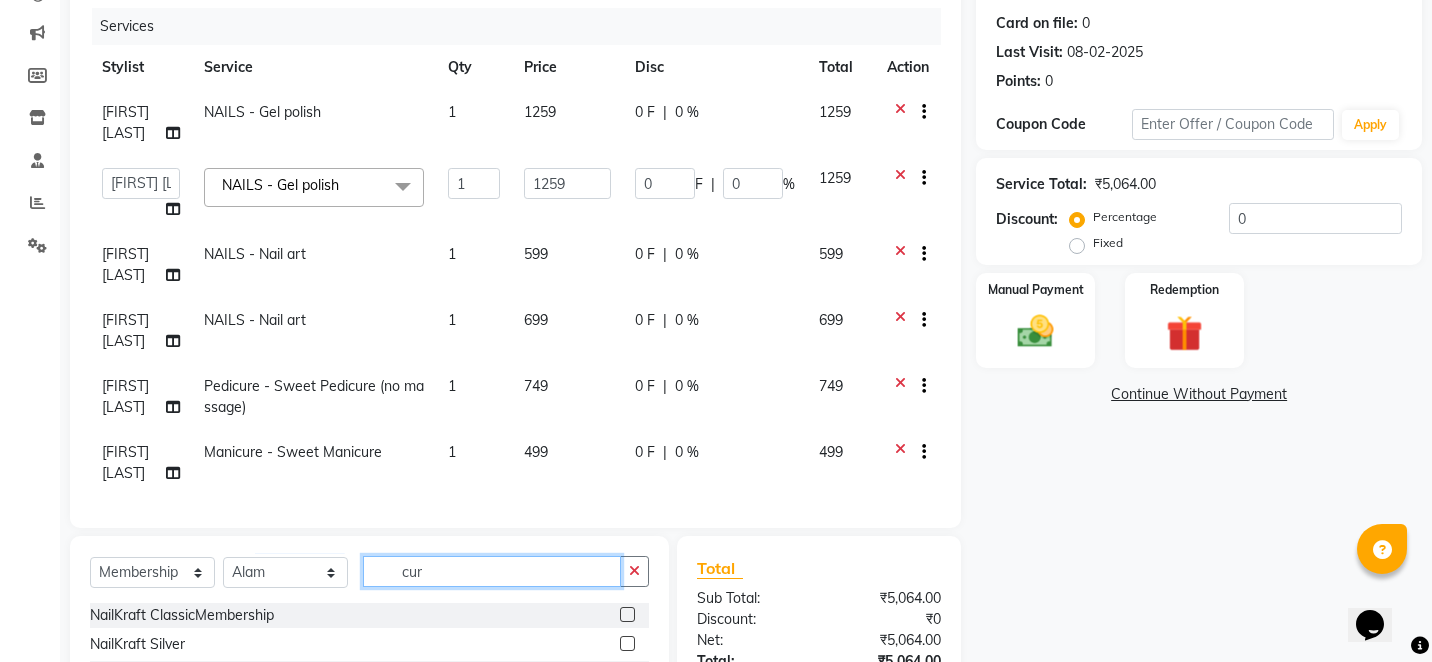 click on "cur" 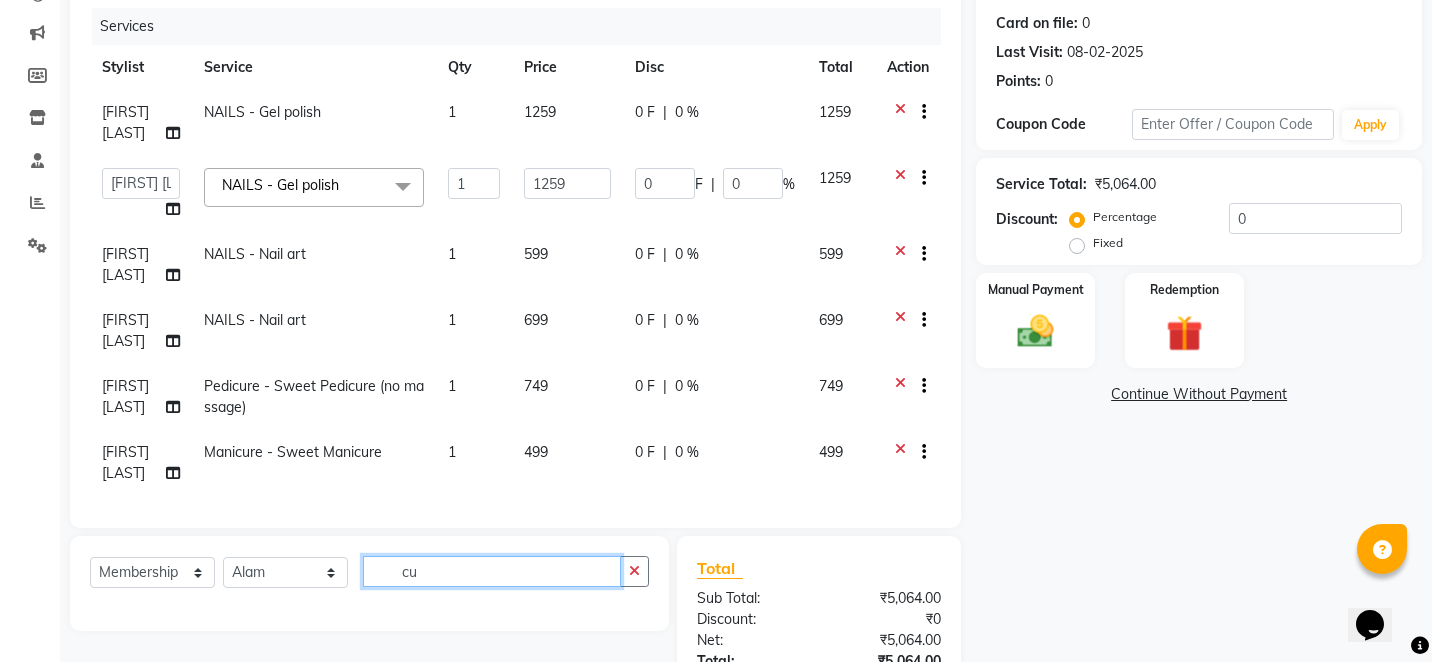type on "c" 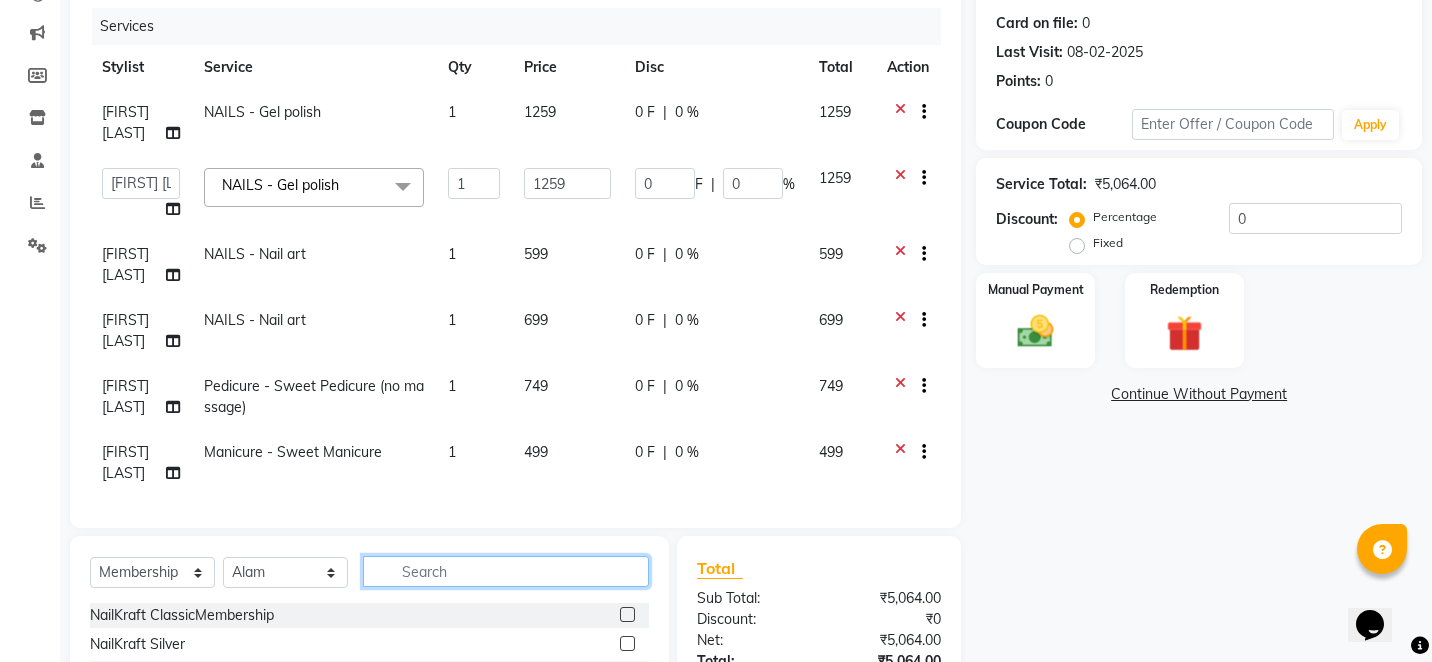type 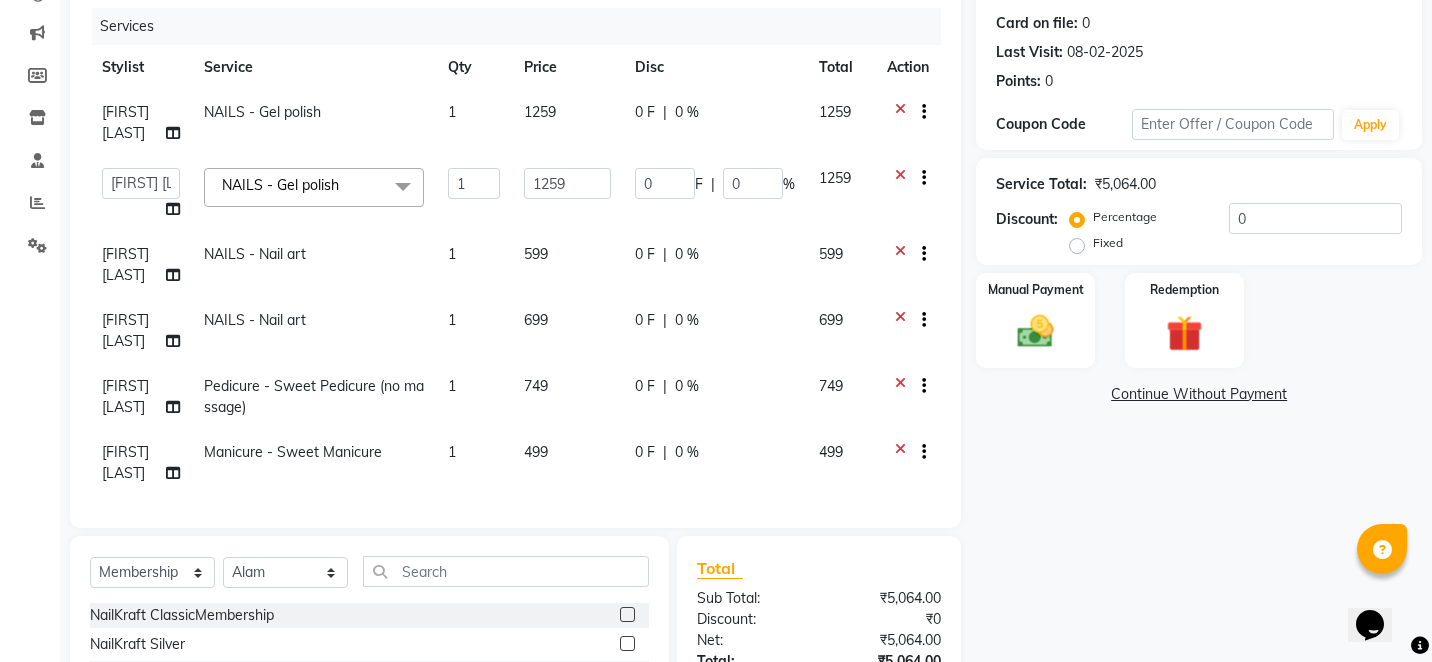 click 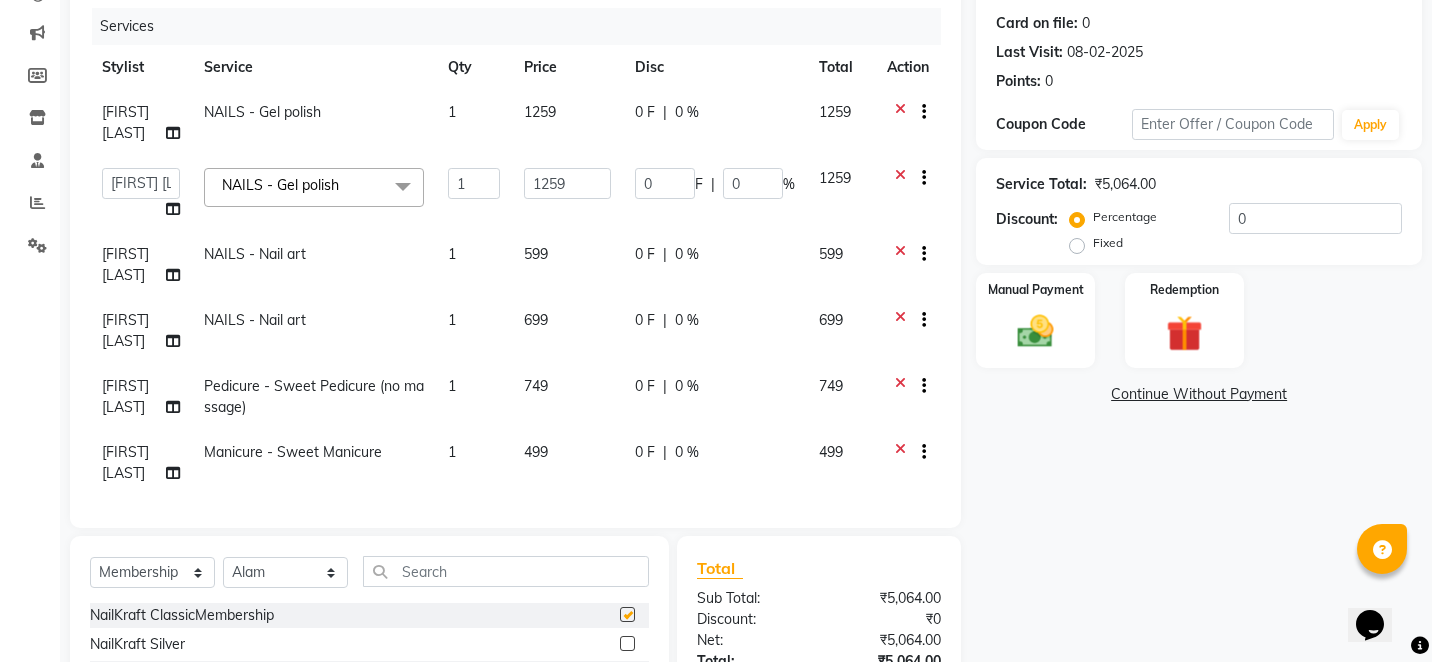 select on "select" 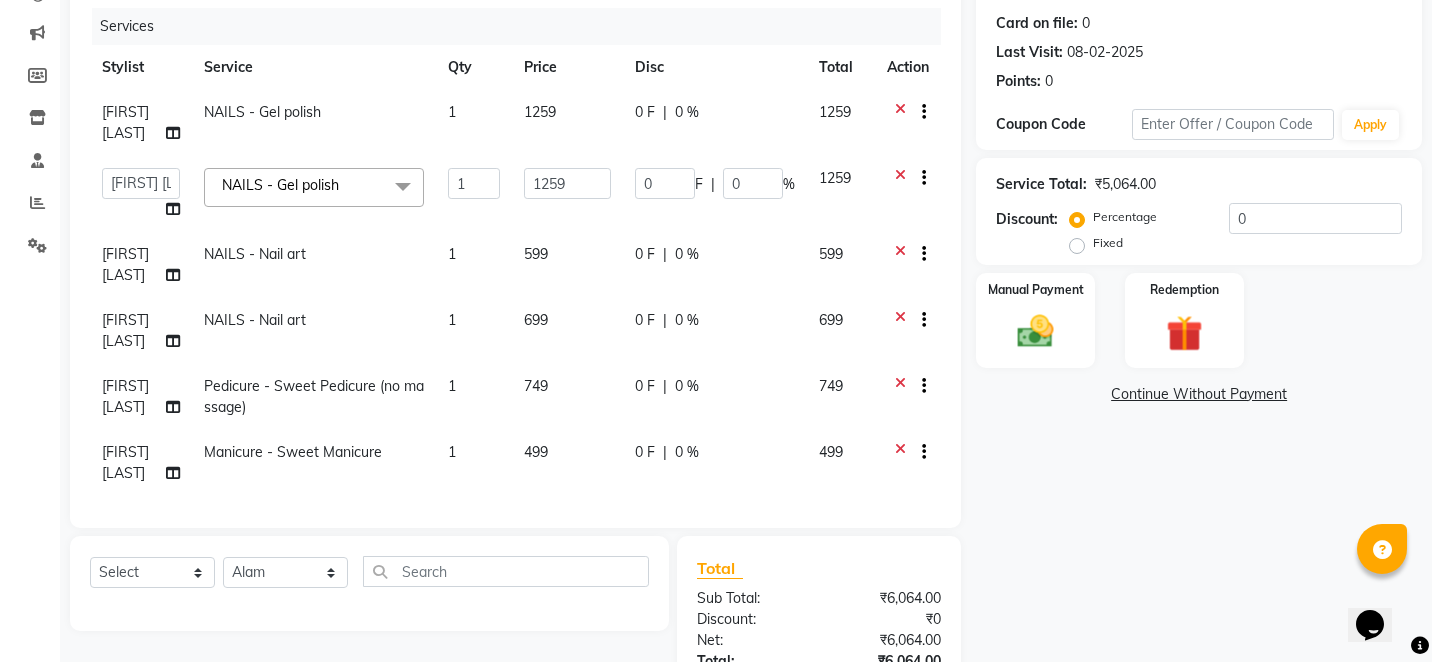 click on "Services Stylist Service Qty Price Disc Total Action Arshad shaikh NAILS - Gel polish 1 1259 0 F | 0 % 1259  Alam   Arshad shaikh   Deepali   Deepu Chatry   NailKraft   Nikita   NITA  CHAHAL    Sneha Balu Ichake   Vaishali Vinod Yadav  NAILS - Gel polish  x  Hair - Male Express Hair Spa Upto Neck Hair - Female Classic Hair Wash Mid Waist Hair - Female Blowdry Upto Shoulder Hair - Female Hair Trim Hair - Female Blowdry Upto Shoulder Hair - Female Advance Haircut Hair - Smoothening Upto Shoulder Rica Waxing - Full Arms + Half Legs + Underarms Rica Waxing - Full Arms + Underarms Rica Waxing - Full Legs Rica Waxing - Full Arms Rica Waxing - Half Arms Rica Waxing - Full Back Rica Waxing - Bikini Rica Waxing - Underarms Rica Waxing - Bikini+Butt Wax Rica Waxing - Butt Wax Rica Waxing - Bikini Line+Butt Line Rica Waxing - Male Half Arms  Rica - Full Hands + Under Arms + Full Legs  Honey Waxing - Full Arms + Underarms Honey Waxing - Full Legs Facial - Cheryls Skin Lightening Facial Manicure - Russian Dry Manicure 1" 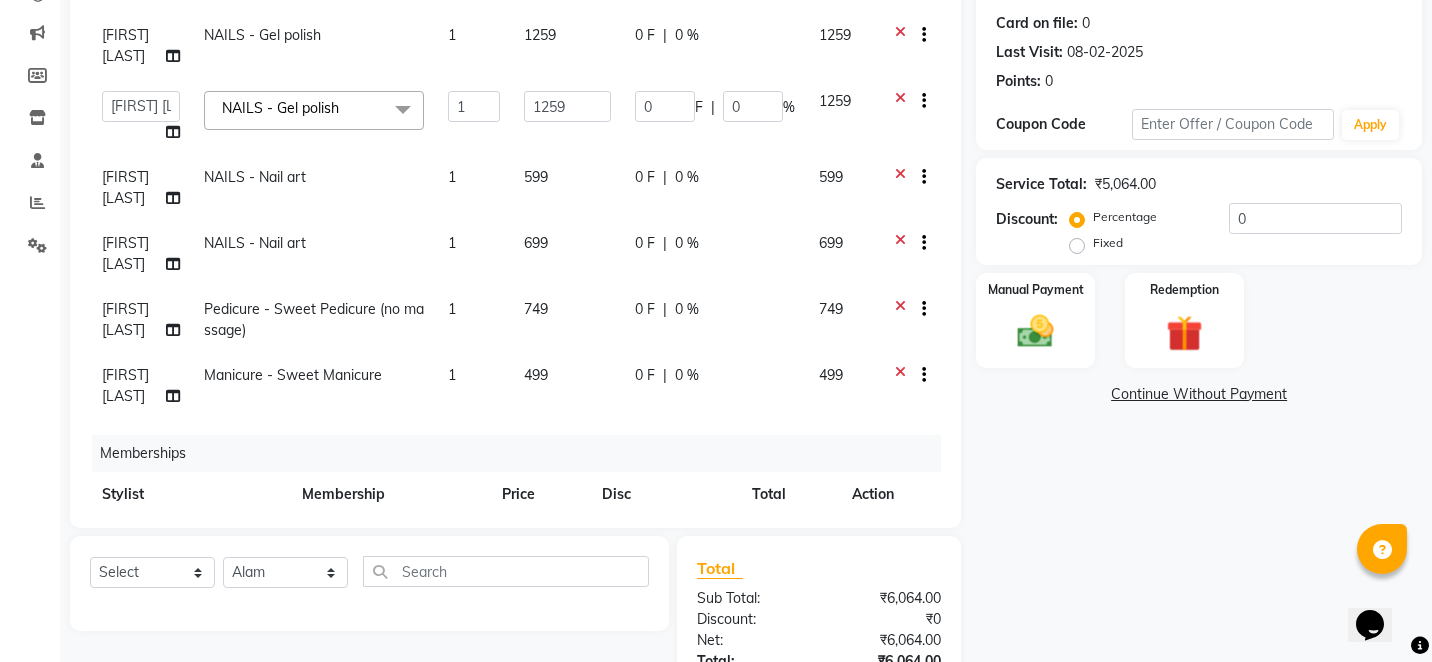 scroll, scrollTop: 14, scrollLeft: 0, axis: vertical 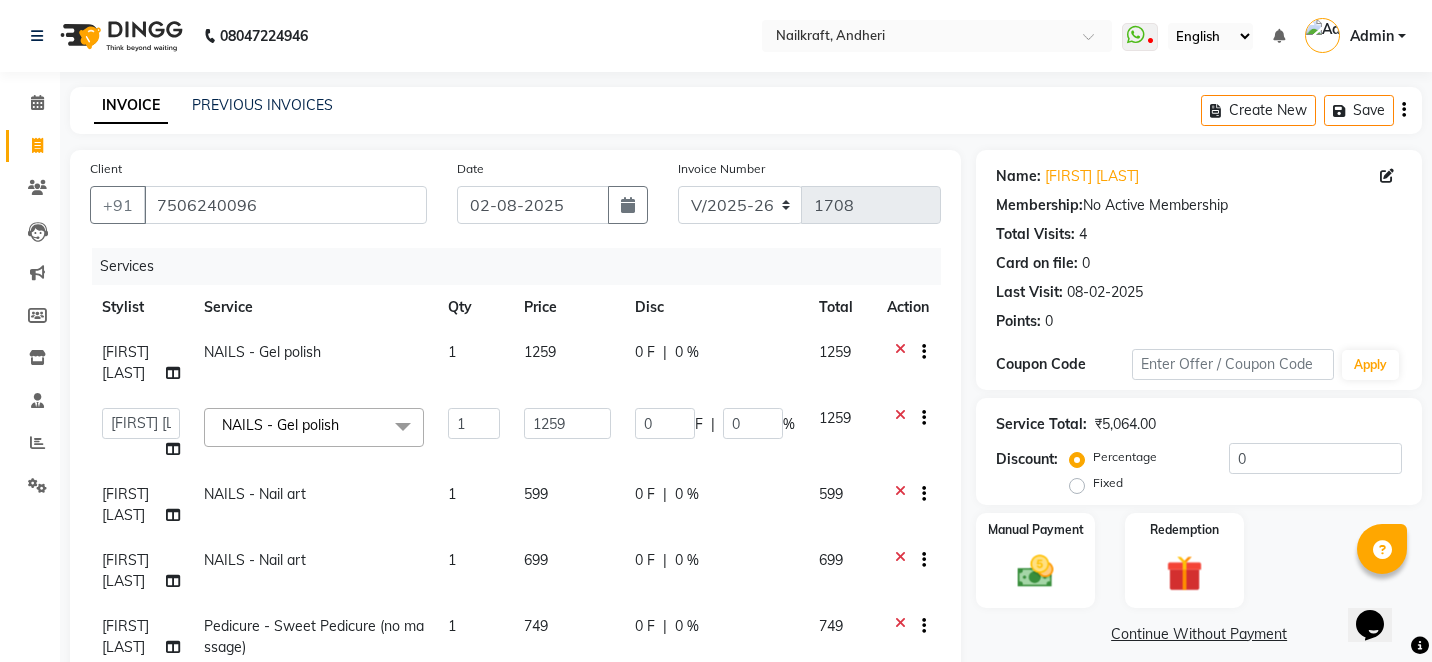 click on "Manual Payment Redemption" 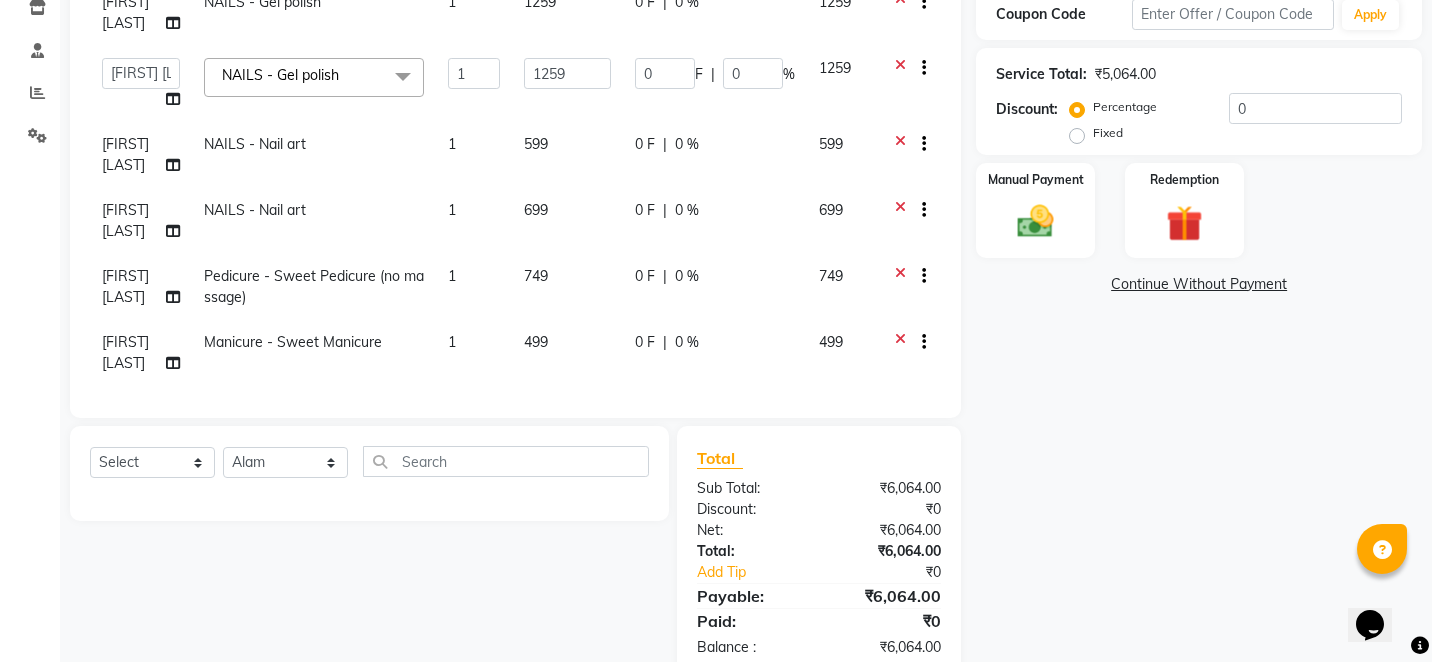 scroll, scrollTop: 316, scrollLeft: 0, axis: vertical 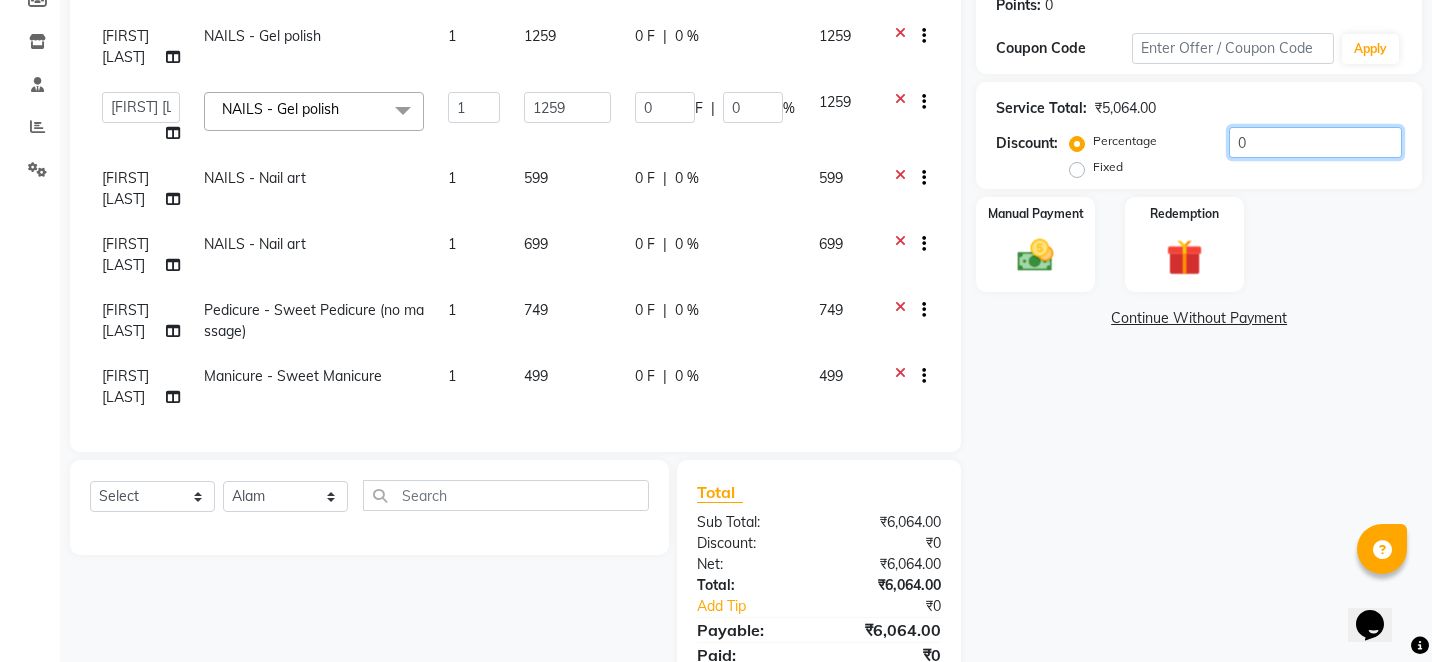 click on "0" 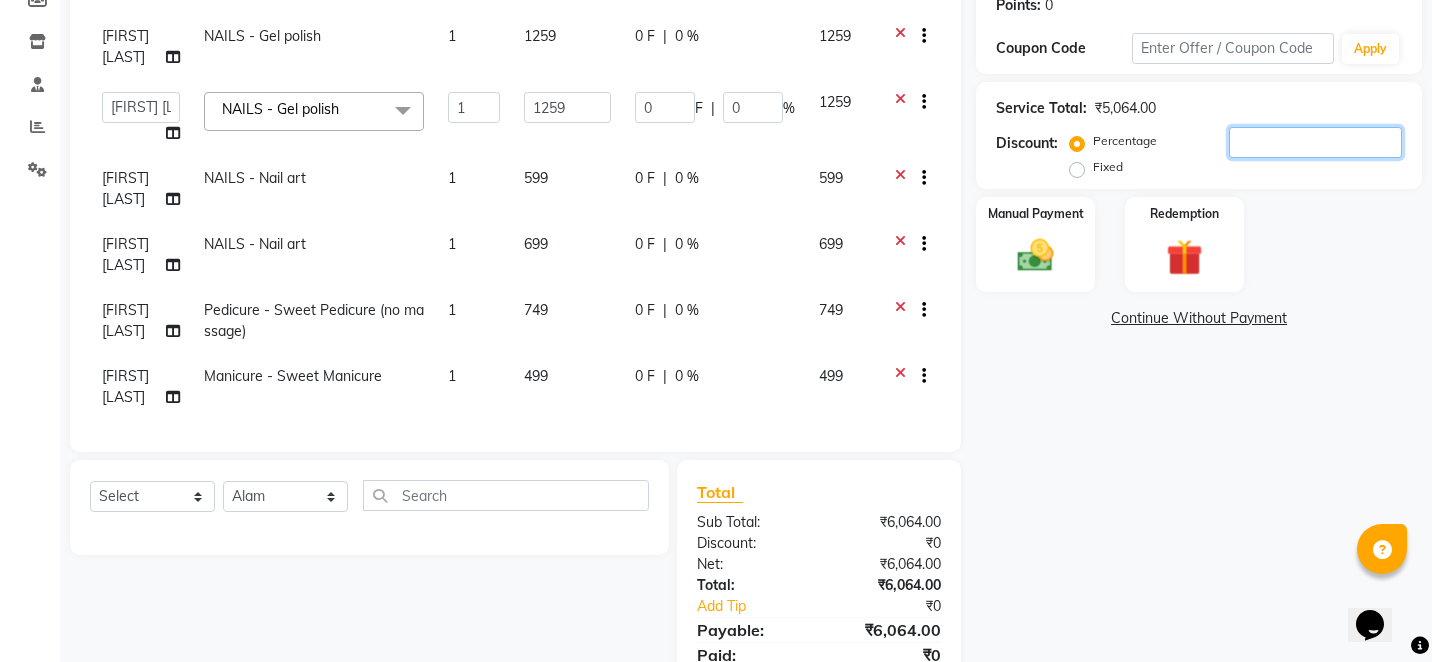 type on "2" 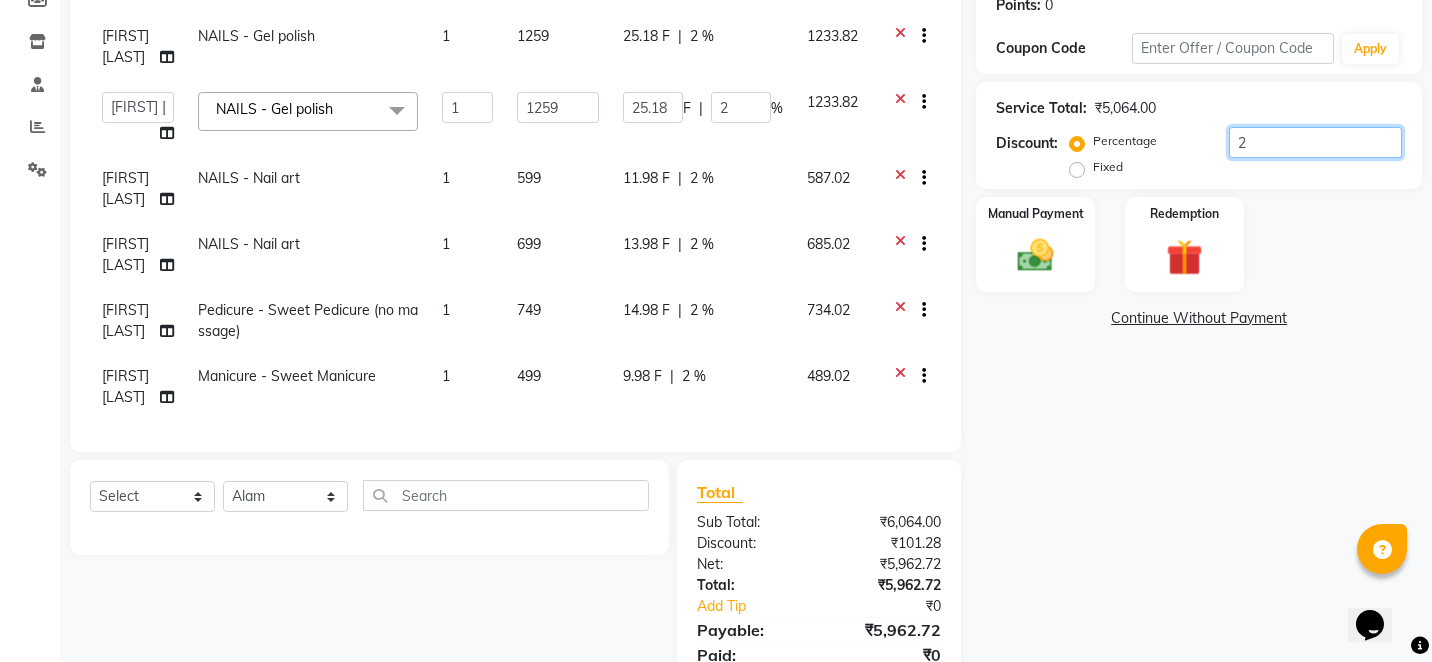type on "20" 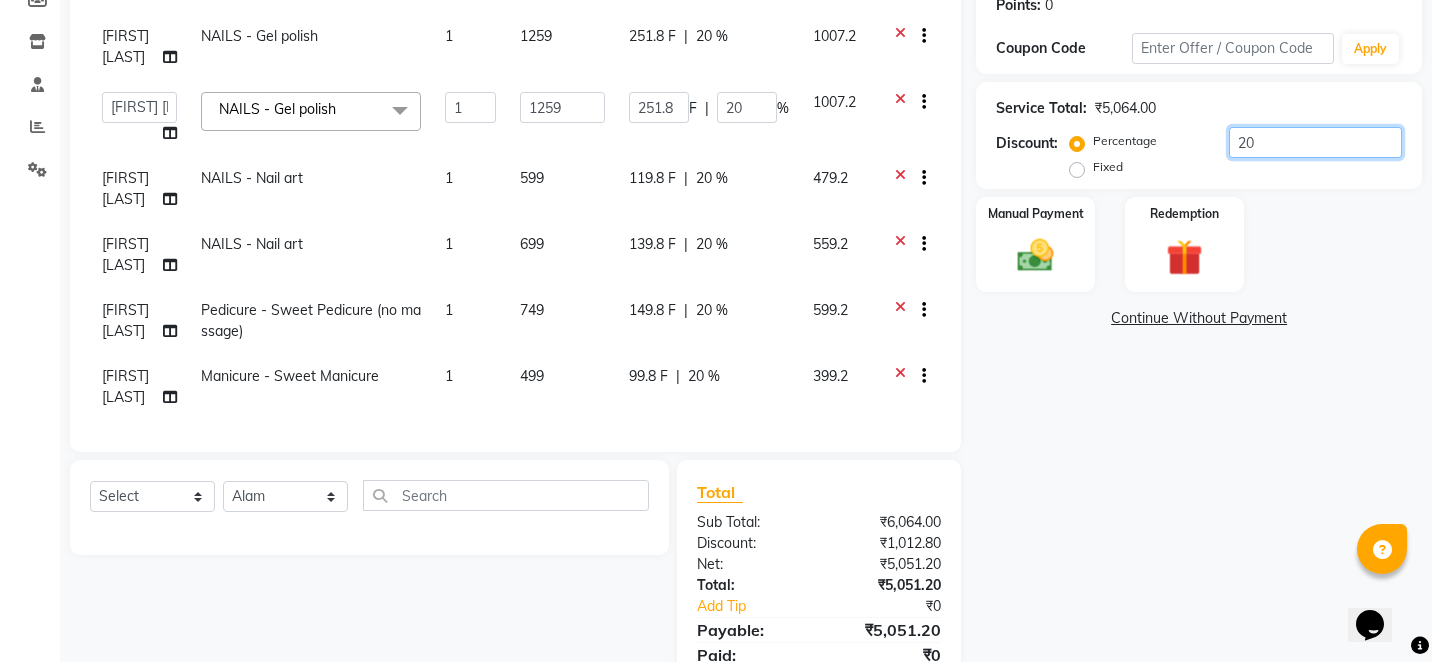 type on "20" 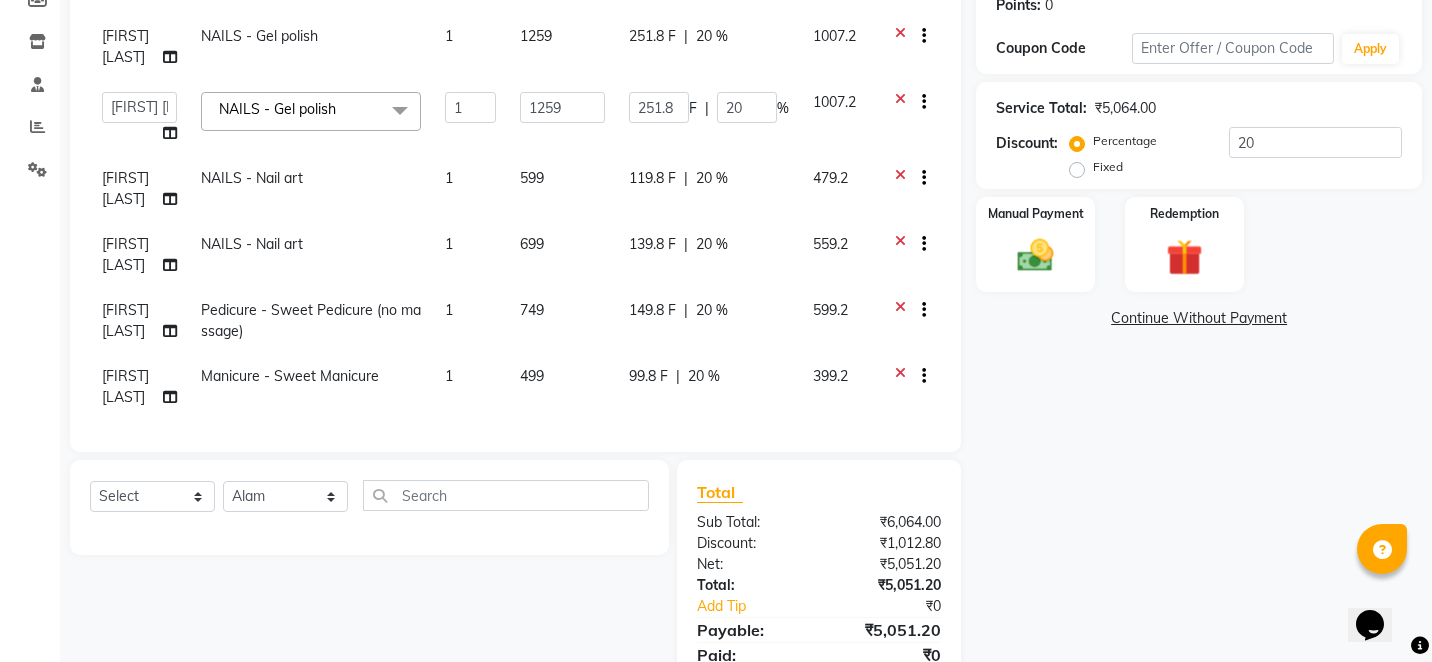 click on "20 %" 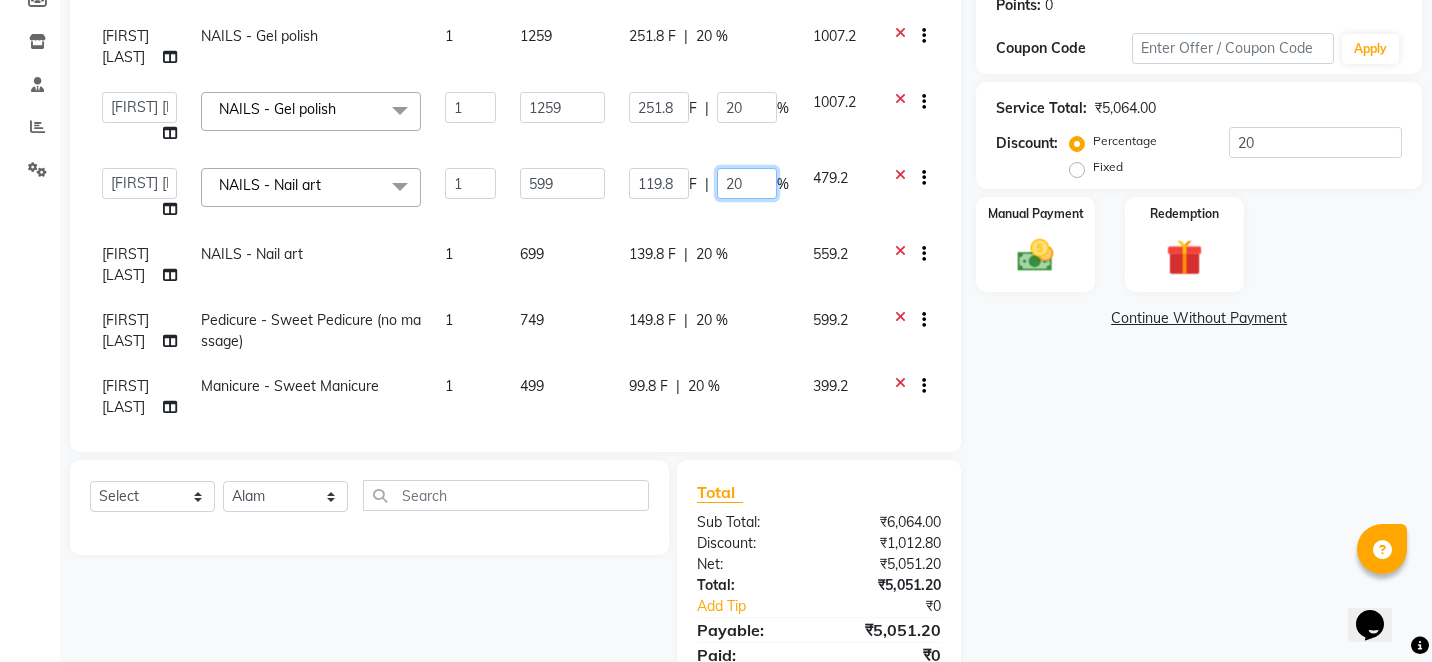 click on "20" 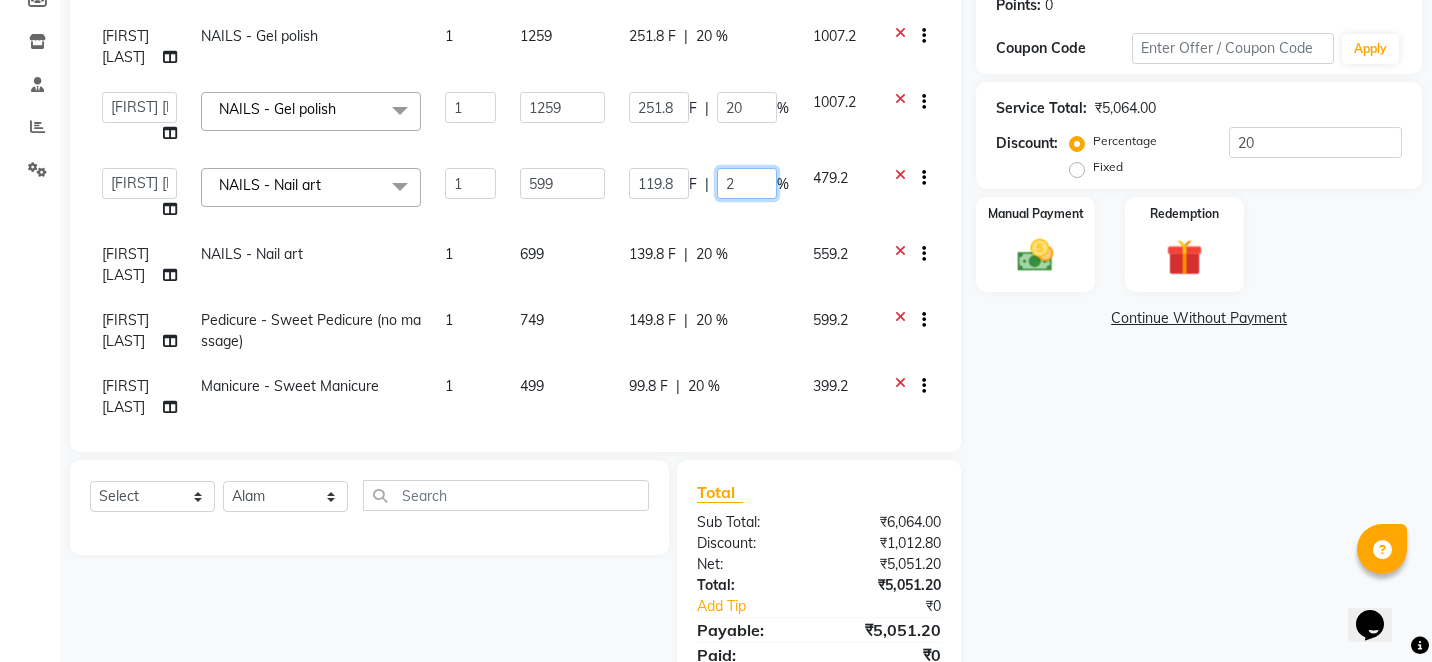 type 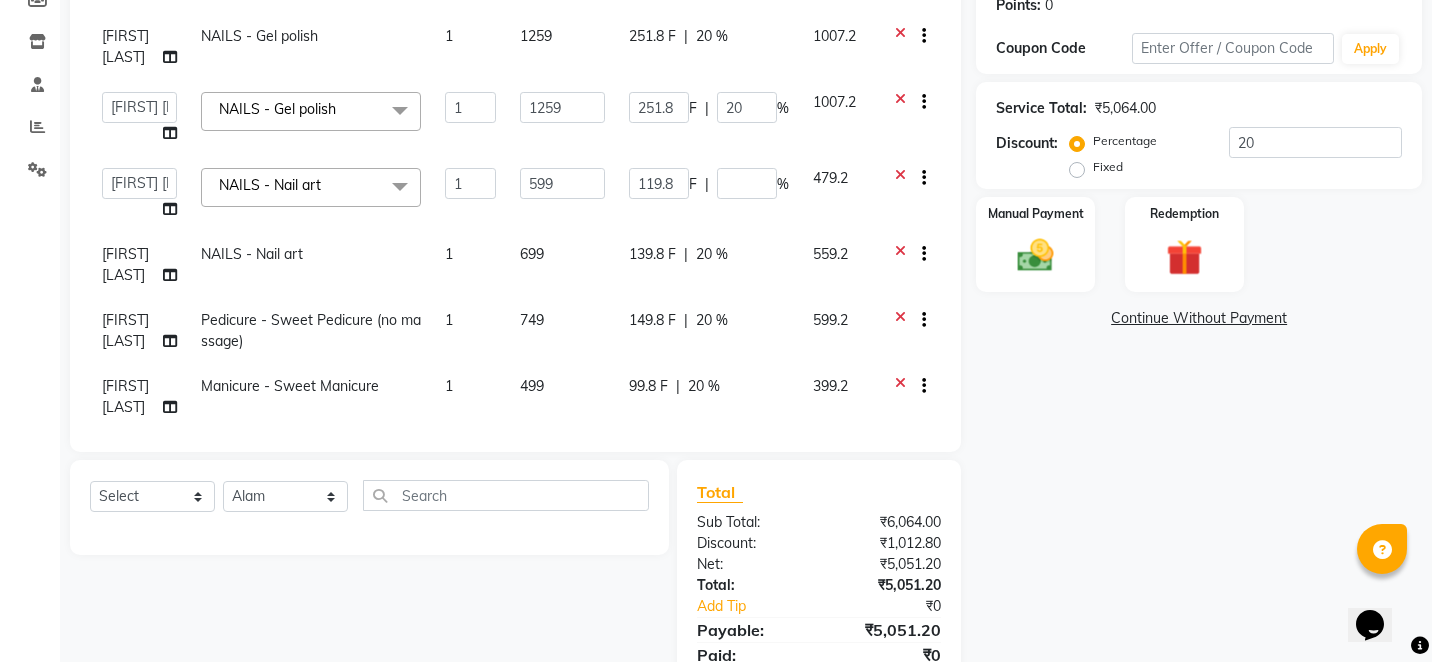 click on "139.8 F | 20 %" 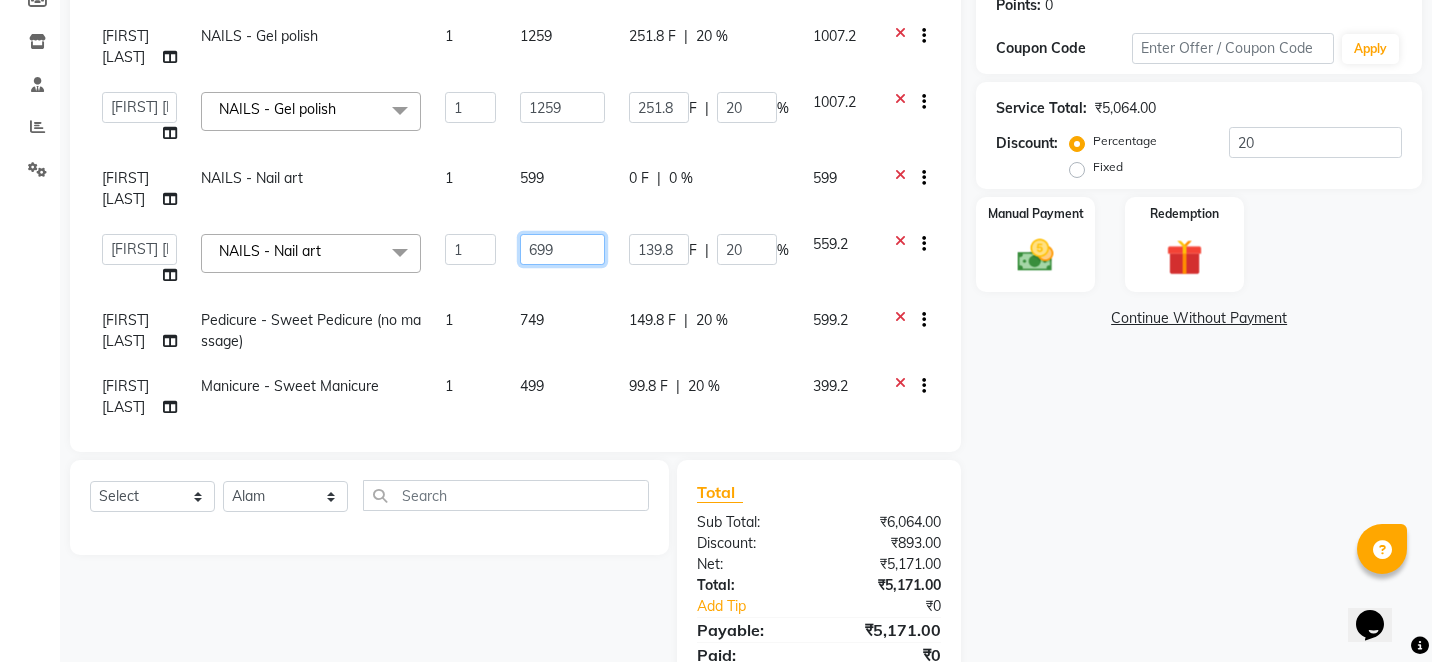 click on "699" 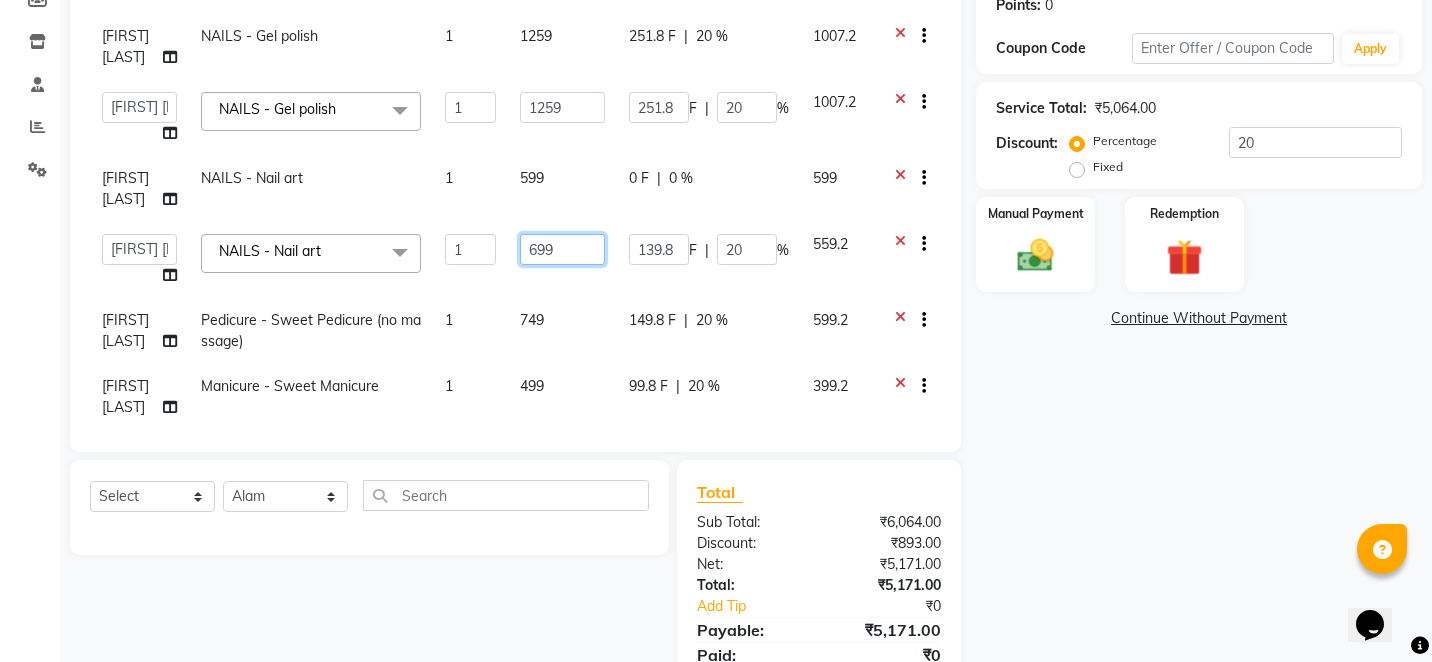 click on "699" 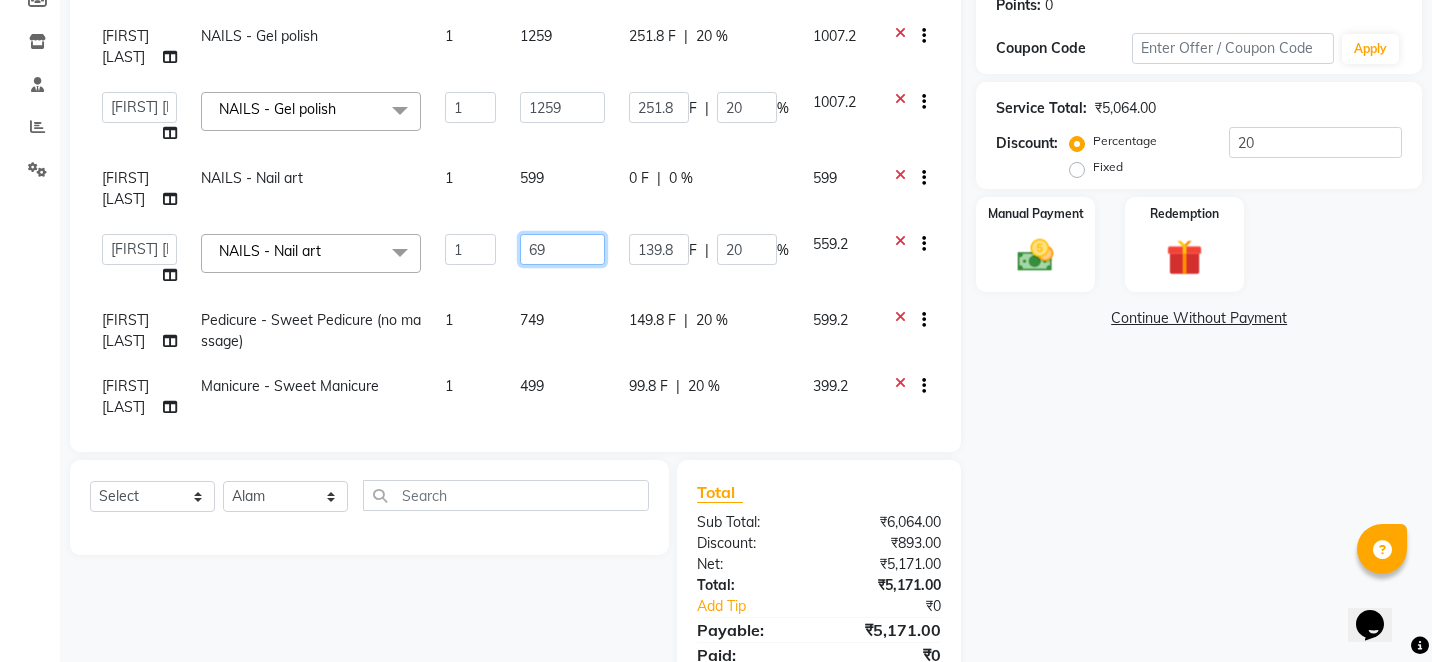 type on "6" 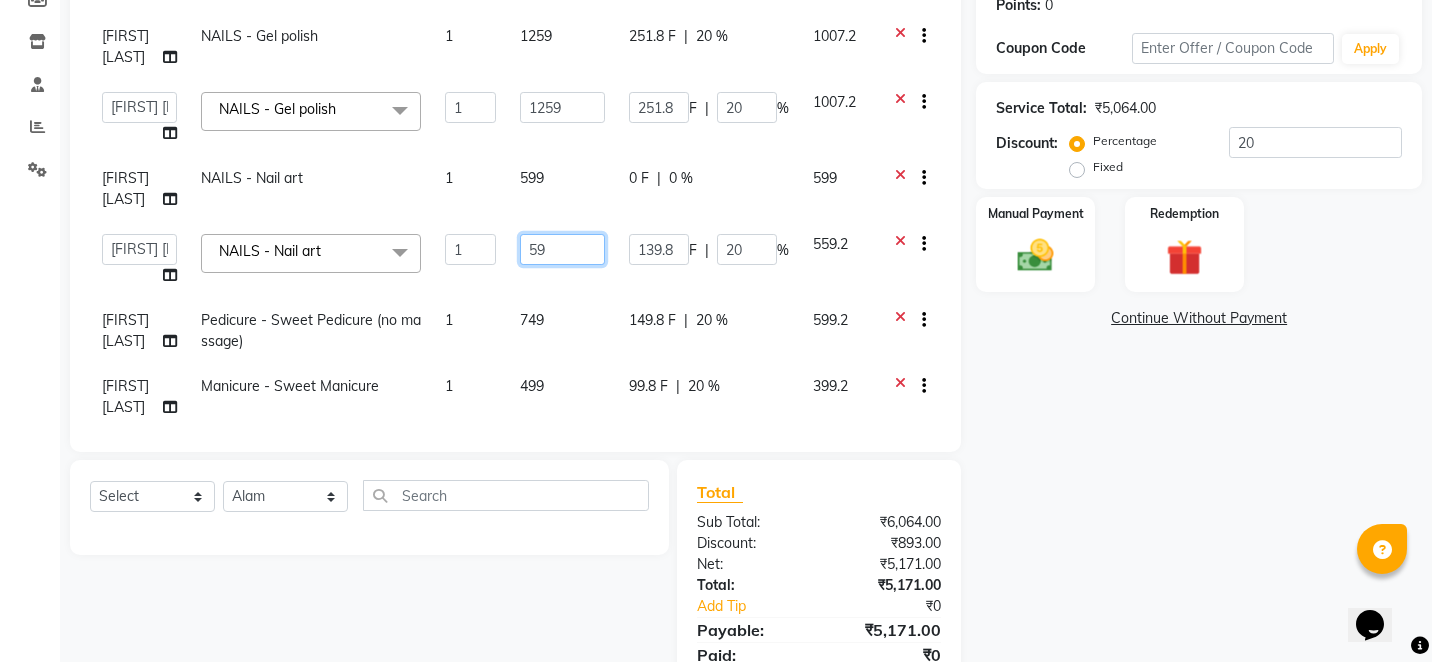 type on "599" 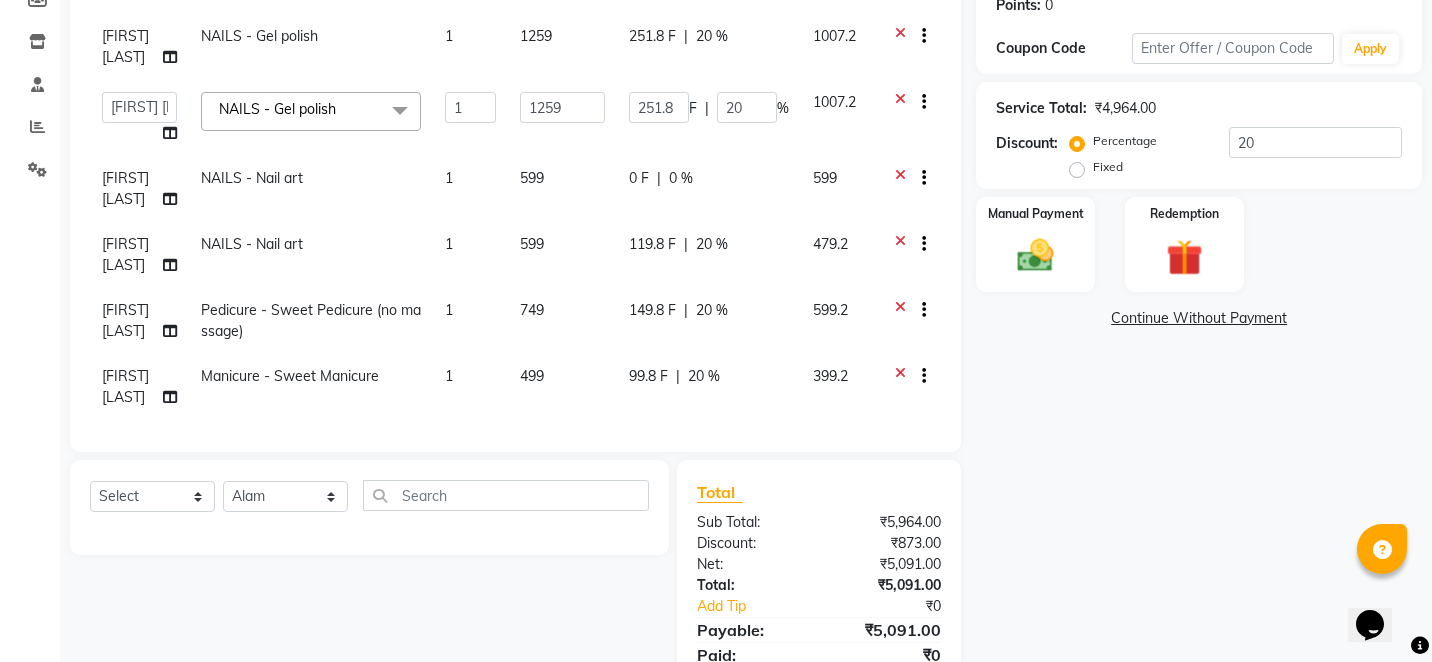 click on "119.8 F | 20 %" 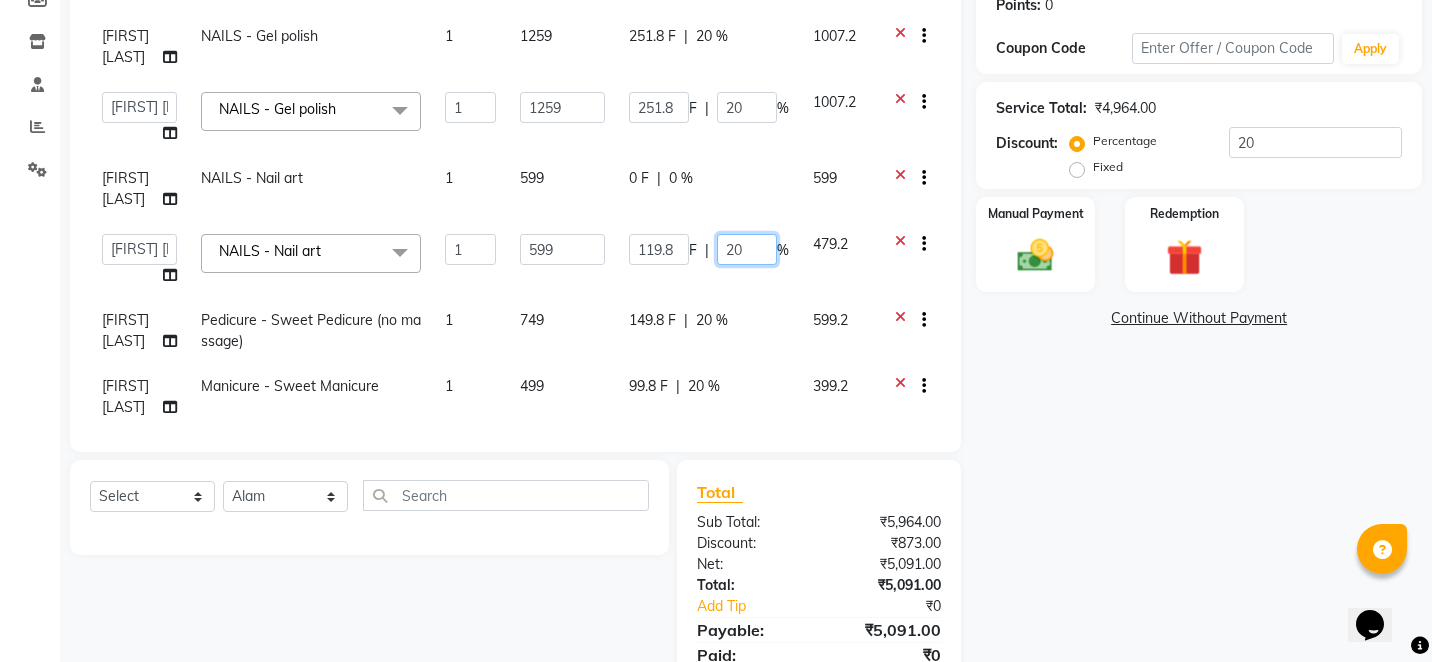 click on "20" 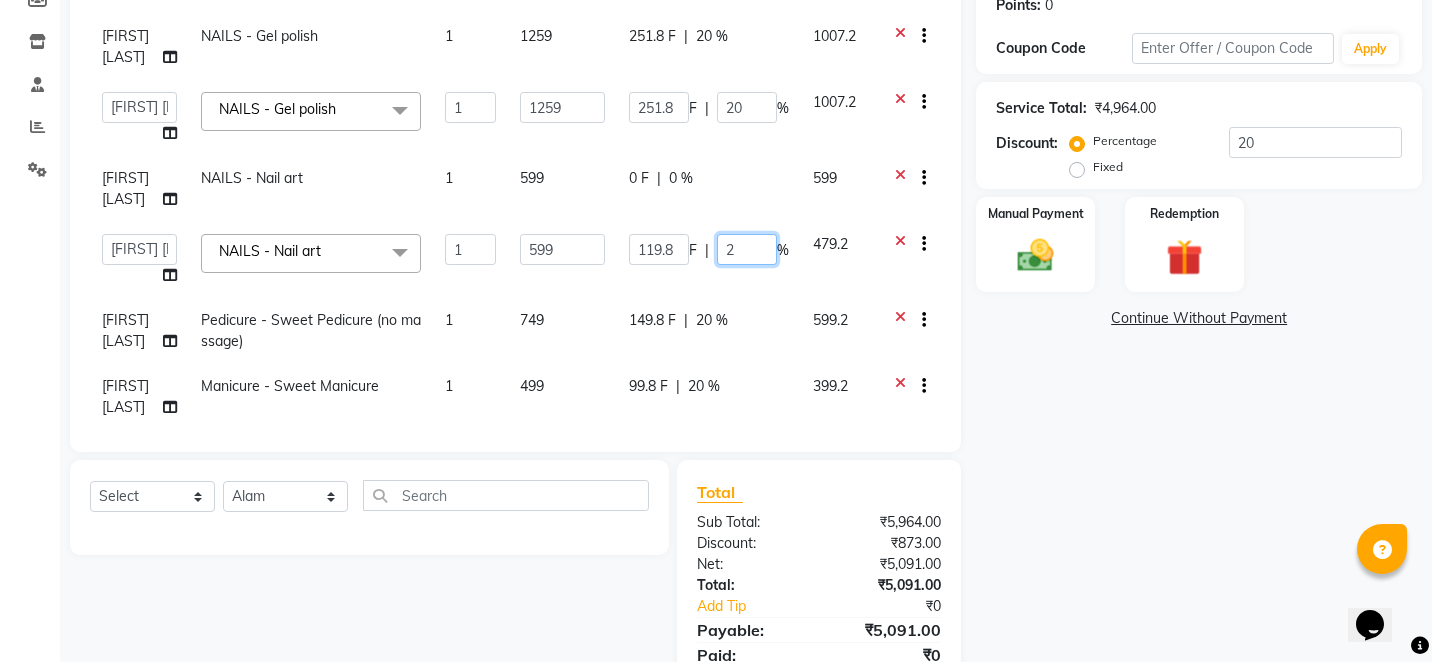 type 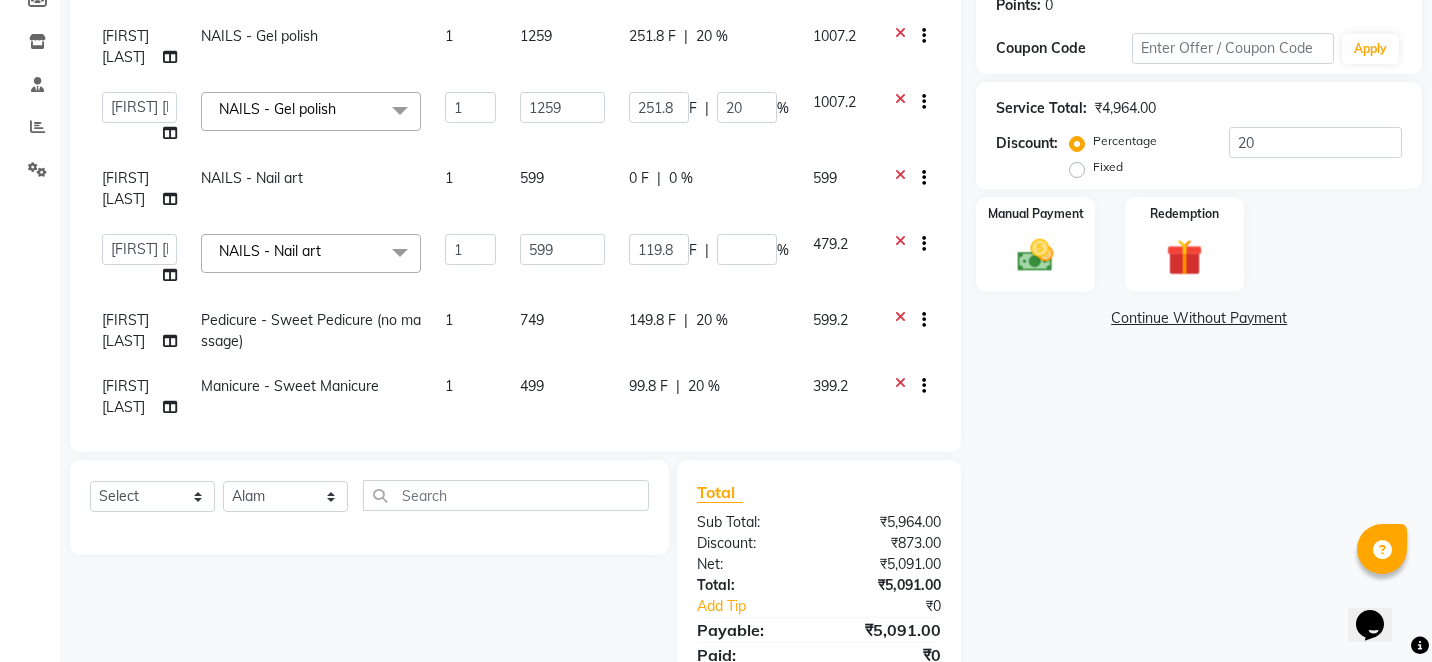 click on "Name: Sanzila Gautam Membership:  No Active Membership  Total Visits:  4 Card on file:  0 Last Visit:   08-02-2025 Points:   0  Coupon Code Apply Service Total:  ₹4,964.00  Discount:  Percentage   Fixed  20 Manual Payment Redemption  Continue Without Payment" 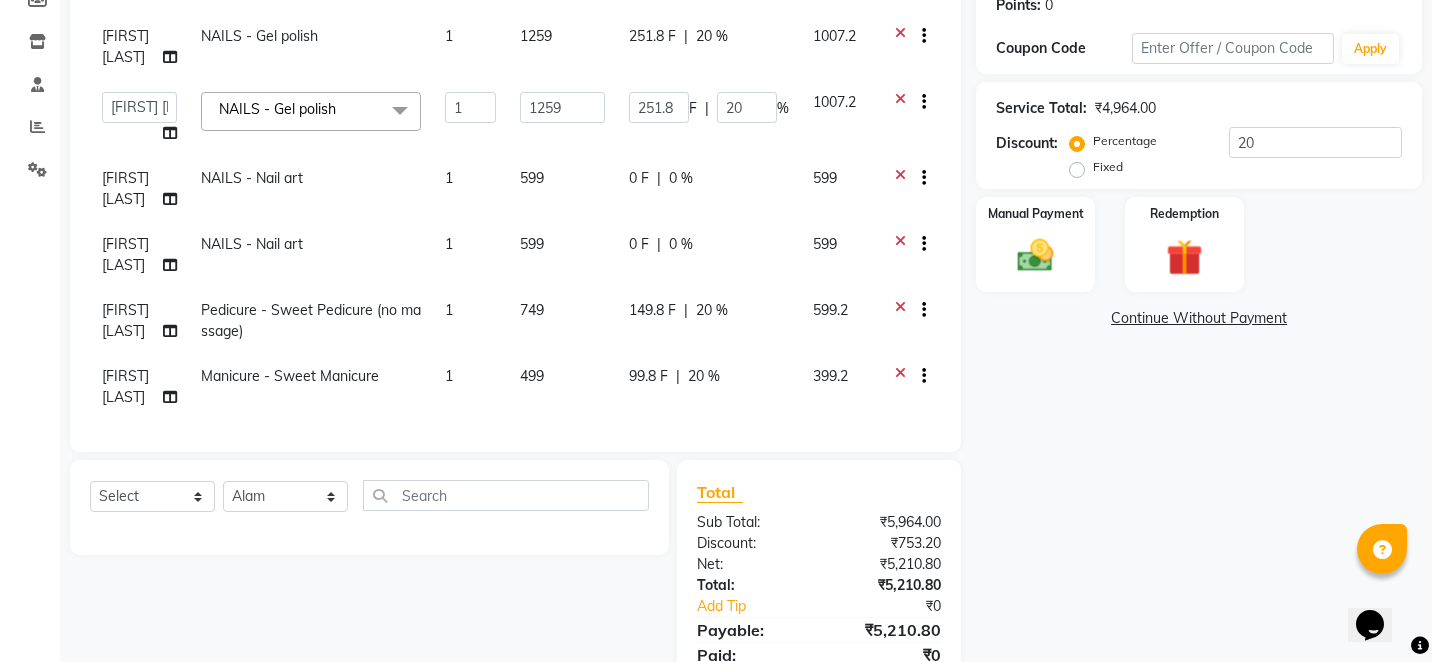 click on "99.8 F | 20 %" 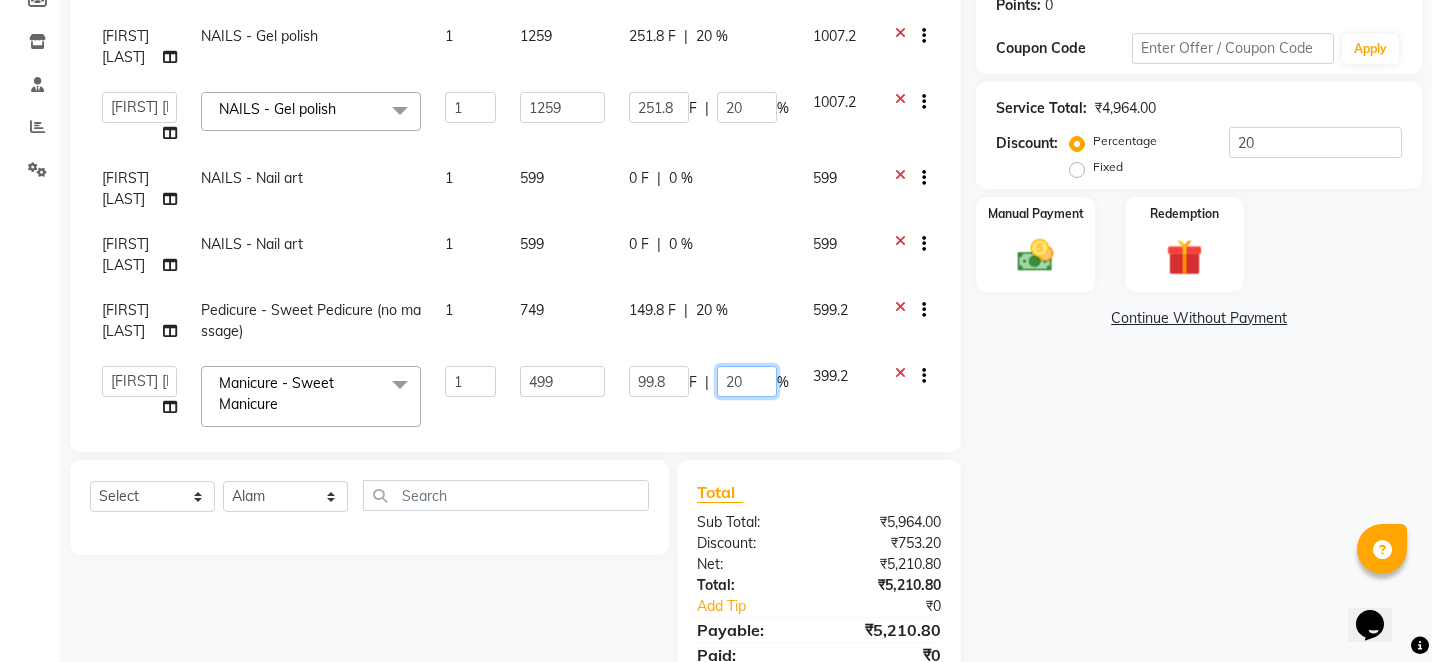 click on "20" 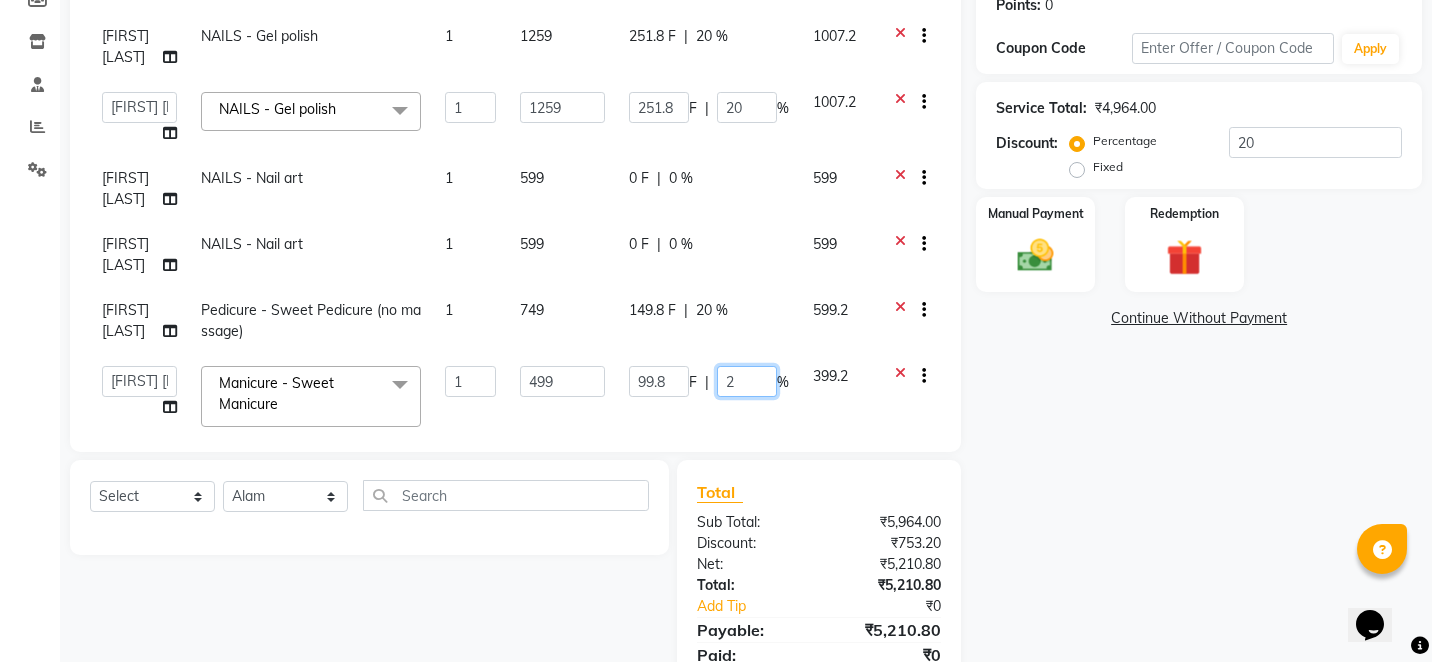 type 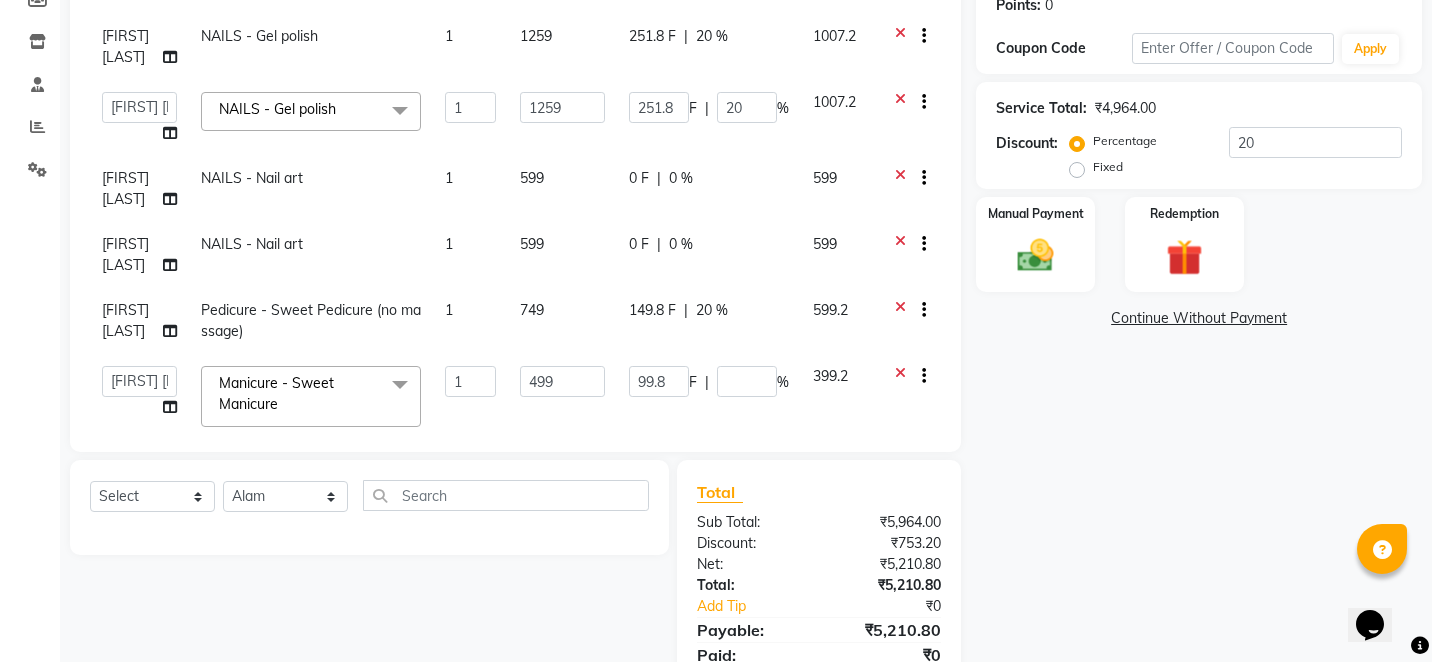 click on "Name: Sanzila Gautam Membership:  No Active Membership  Total Visits:  4 Card on file:  0 Last Visit:   08-02-2025 Points:   0  Coupon Code Apply Service Total:  ₹4,964.00  Discount:  Percentage   Fixed  20 Manual Payment Redemption  Continue Without Payment" 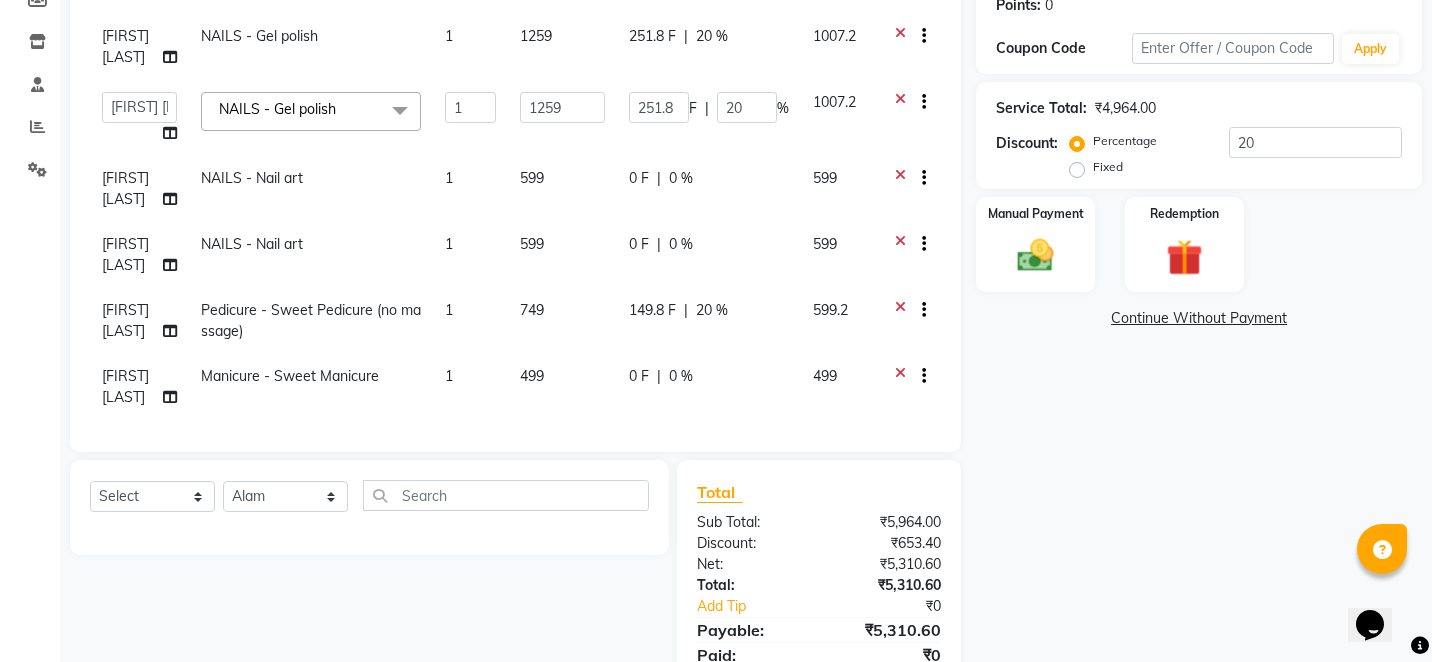 click on "0 F | 0 %" 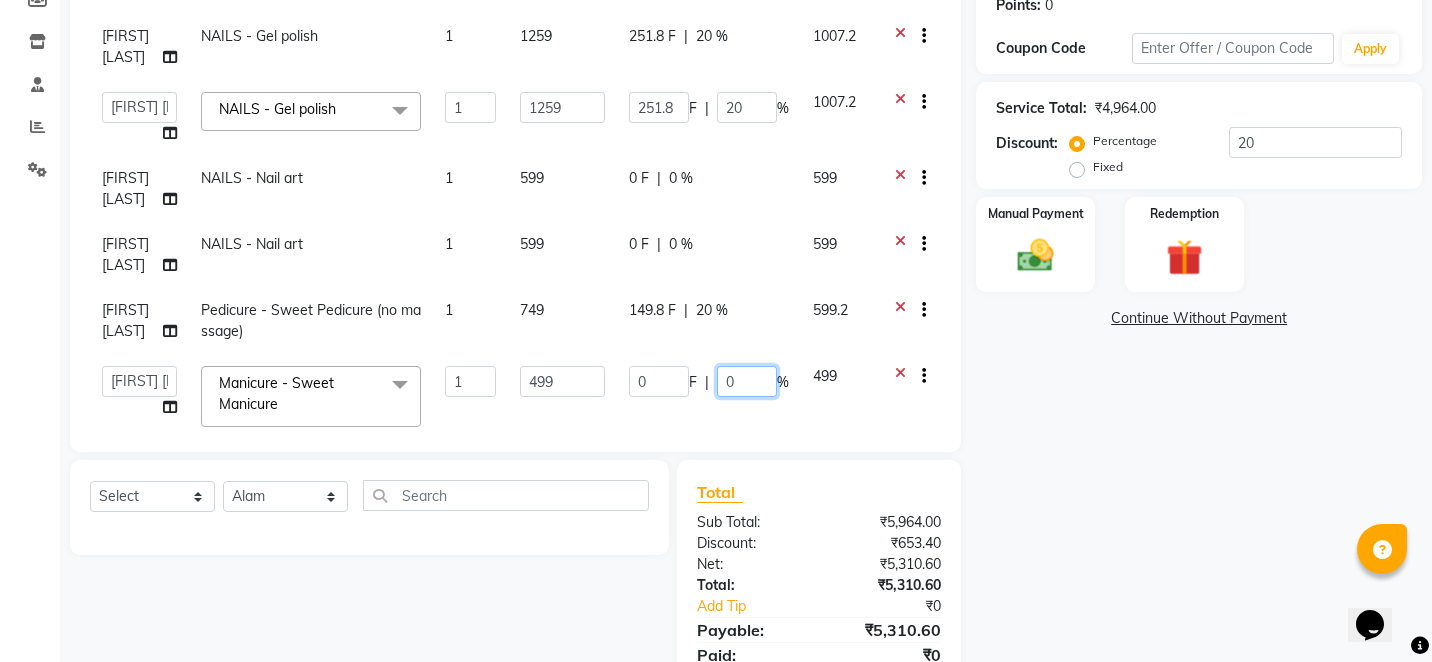 click on "0" 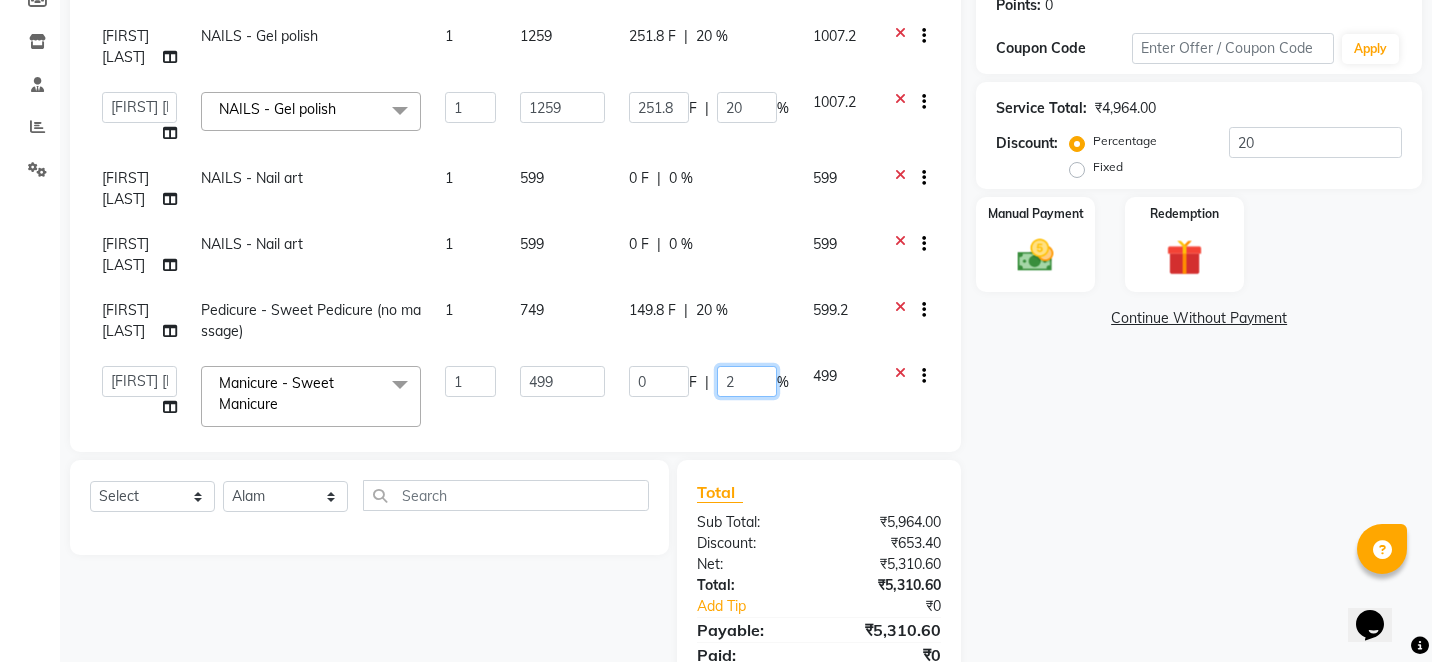 type on "20" 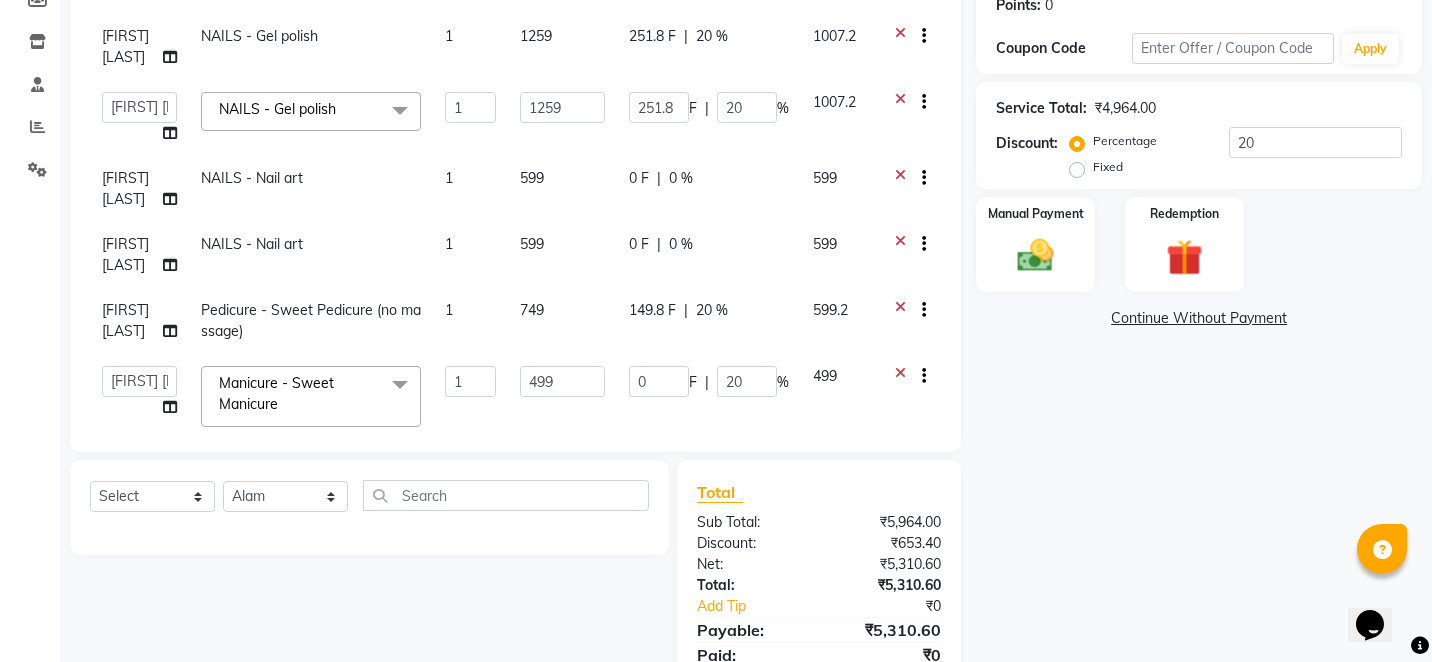 click on "Name: Sanzila Gautam Membership:  No Active Membership  Total Visits:  4 Card on file:  0 Last Visit:   08-02-2025 Points:   0  Coupon Code Apply Service Total:  ₹4,964.00  Discount:  Percentage   Fixed  20 Manual Payment Redemption  Continue Without Payment" 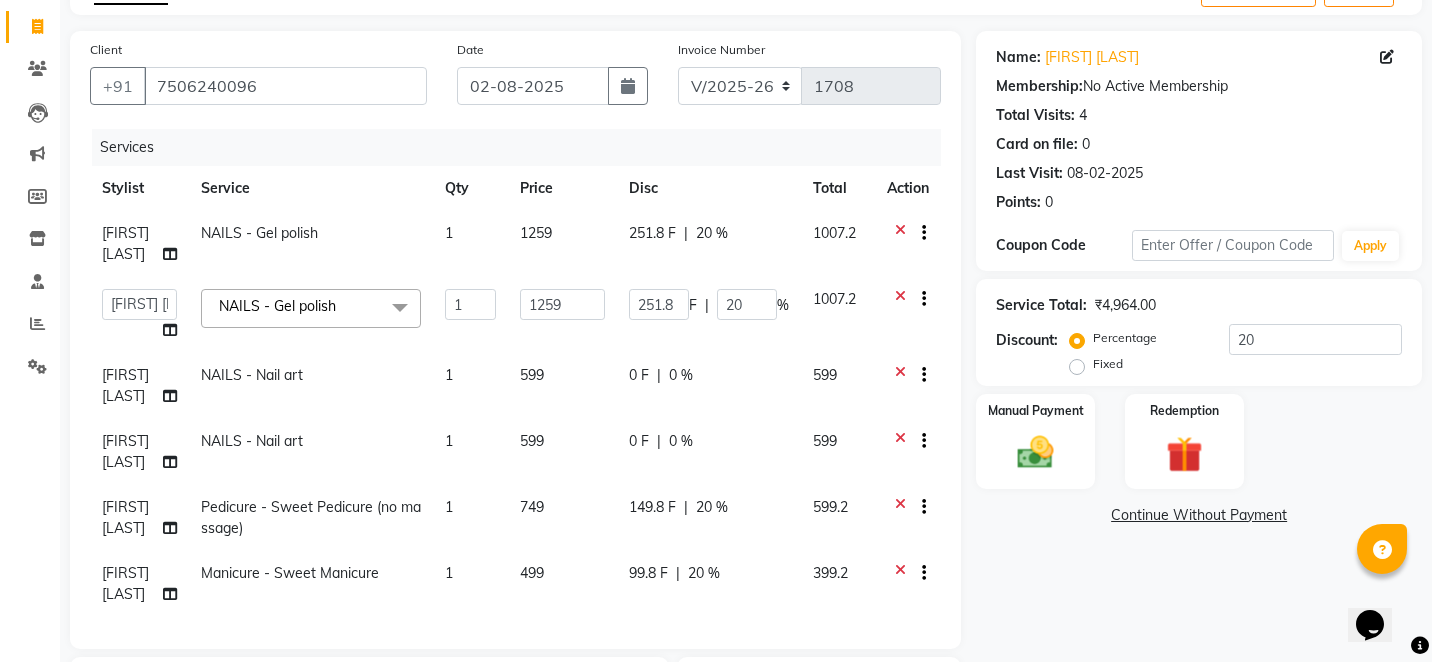 scroll, scrollTop: 116, scrollLeft: 0, axis: vertical 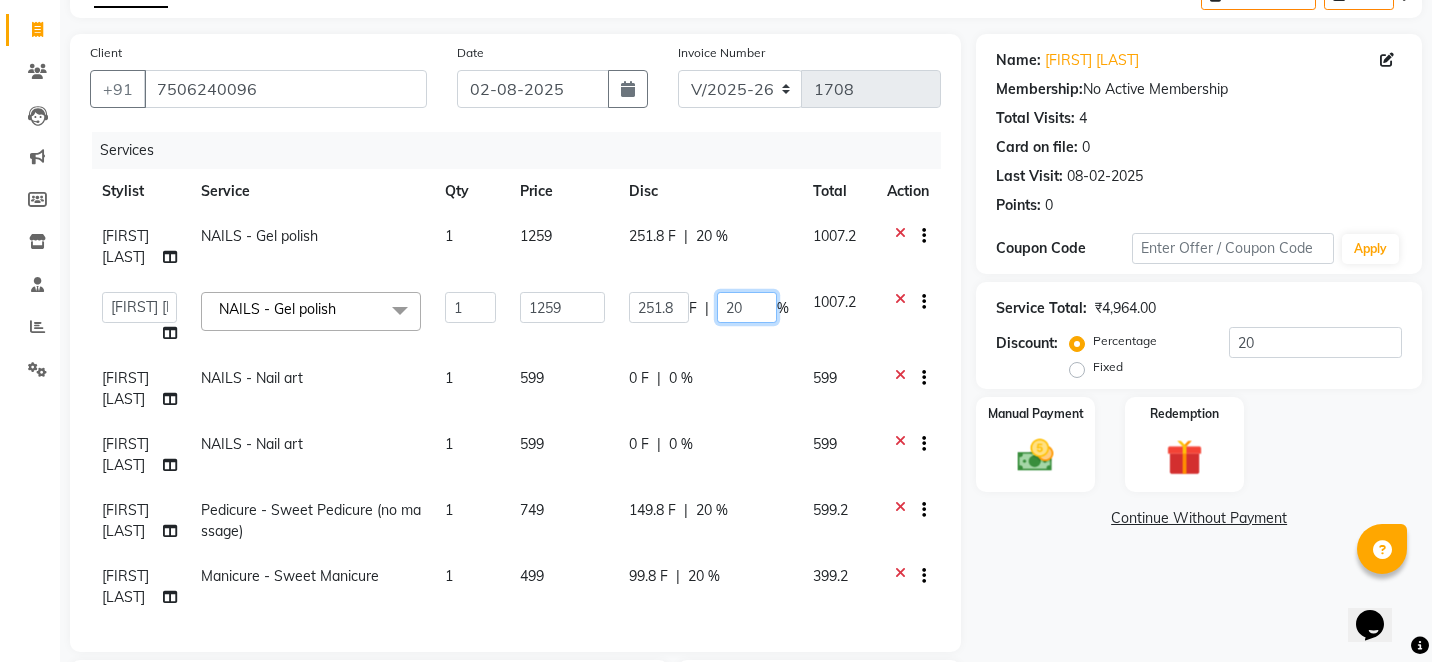 click on "20" 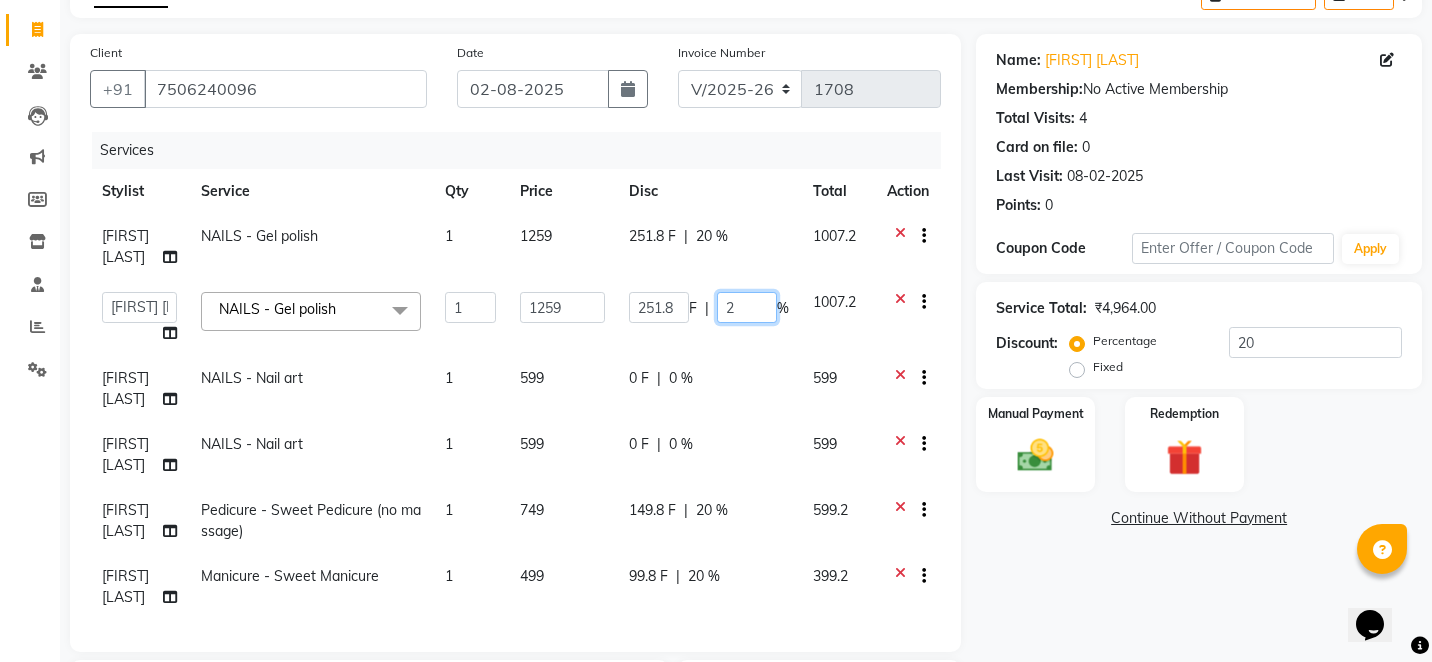 type 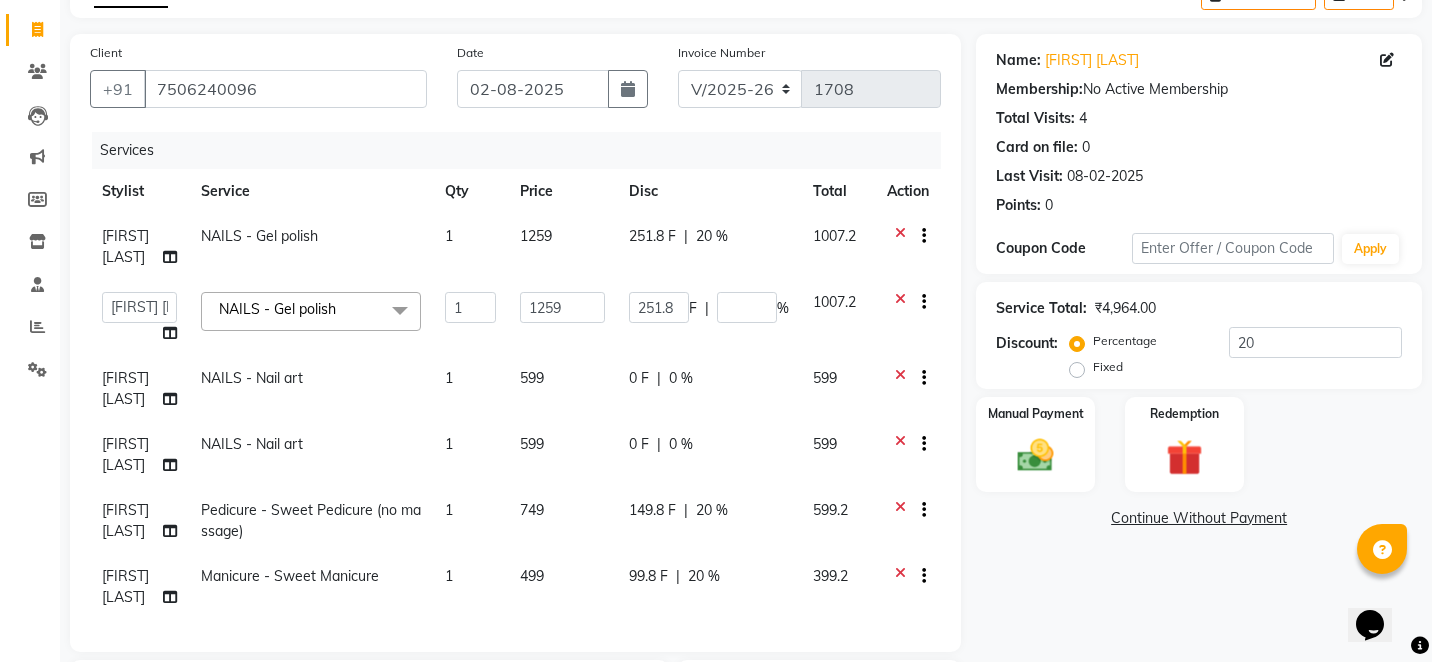 click on "Name: Sanzila Gautam Membership:  No Active Membership  Total Visits:  4 Card on file:  0 Last Visit:   08-02-2025 Points:   0  Coupon Code Apply Service Total:  ₹4,964.00  Discount:  Percentage   Fixed  20 Manual Payment Redemption  Continue Without Payment" 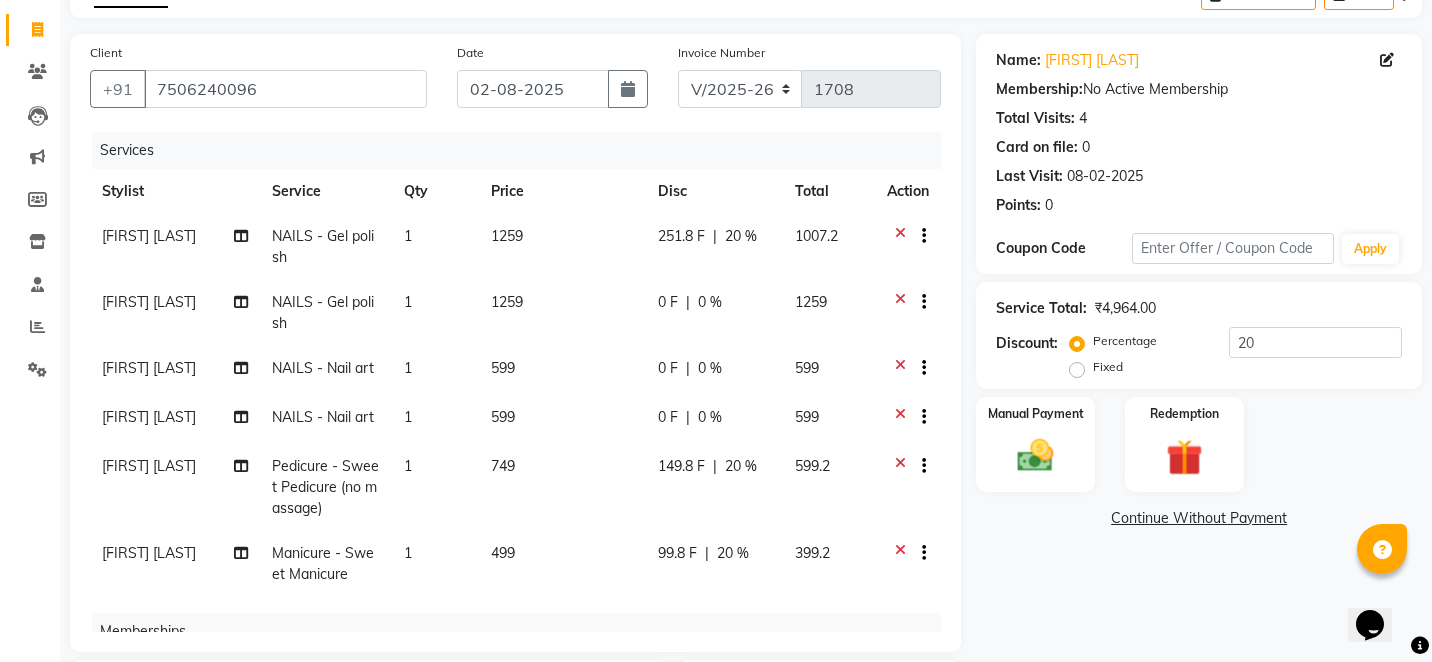 click on "20 %" 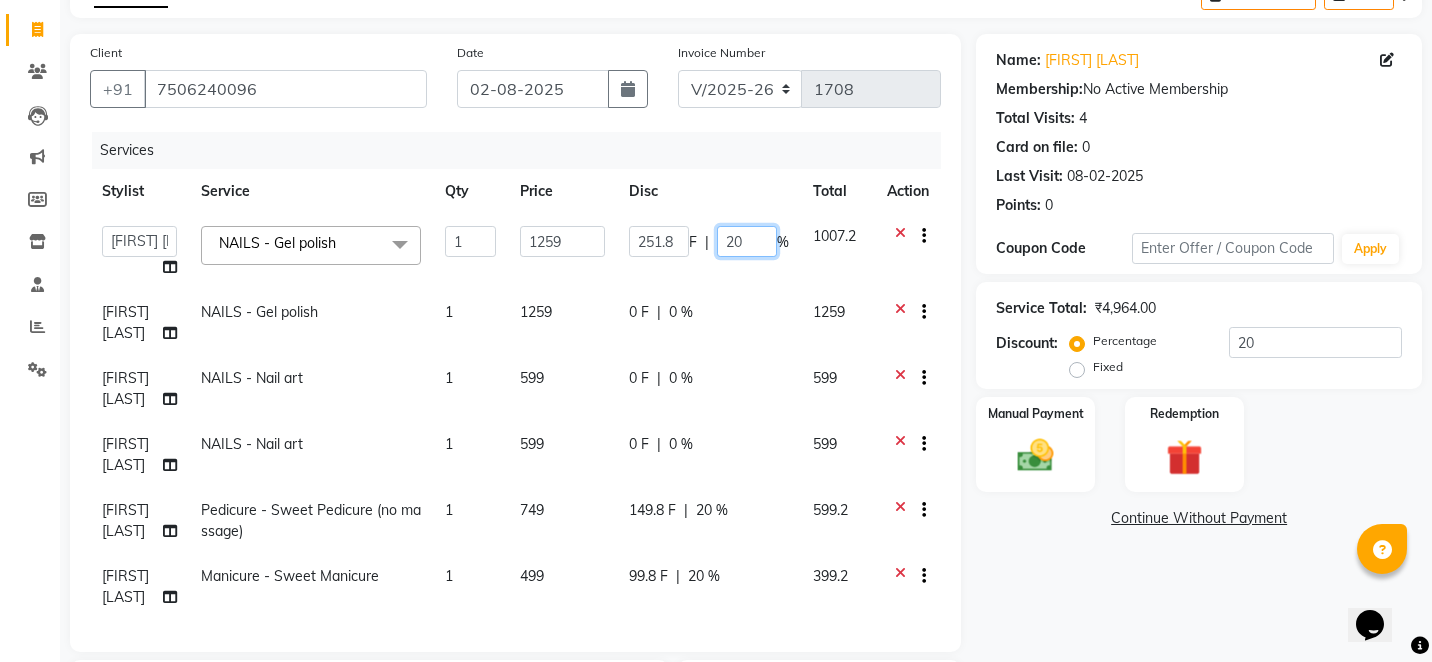 click on "20" 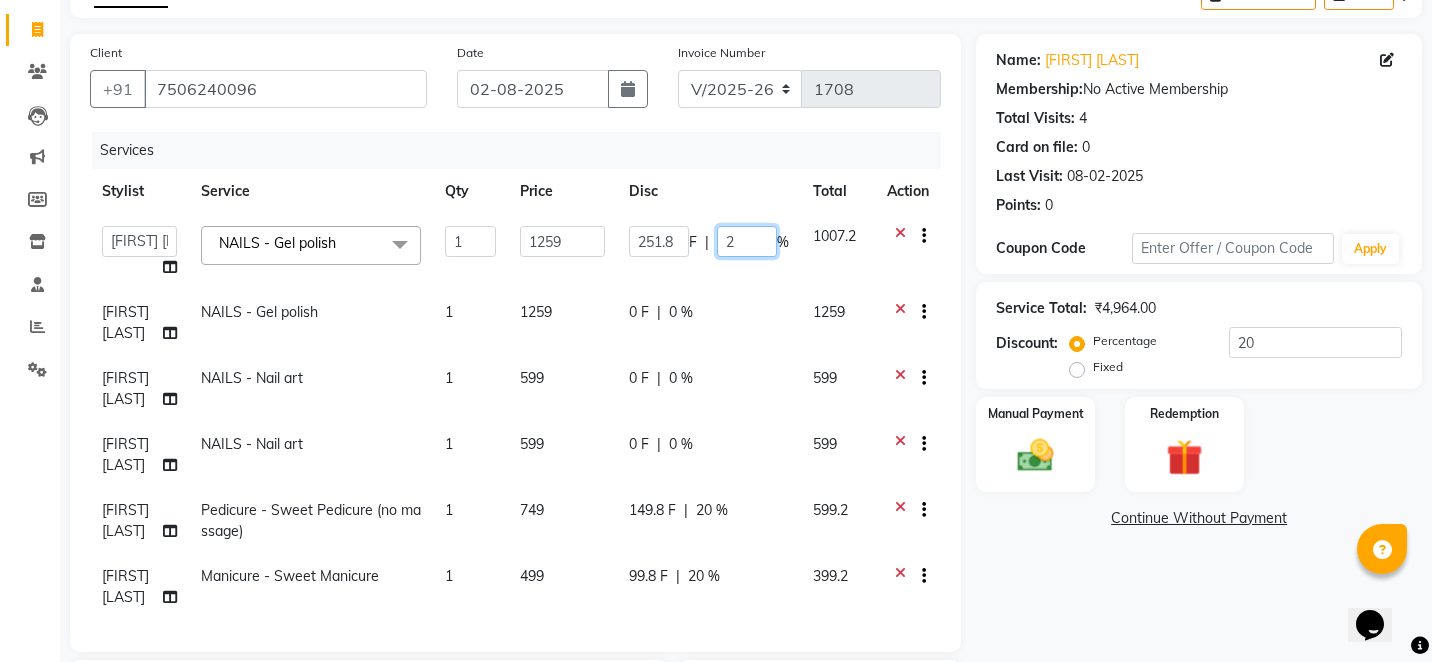 type 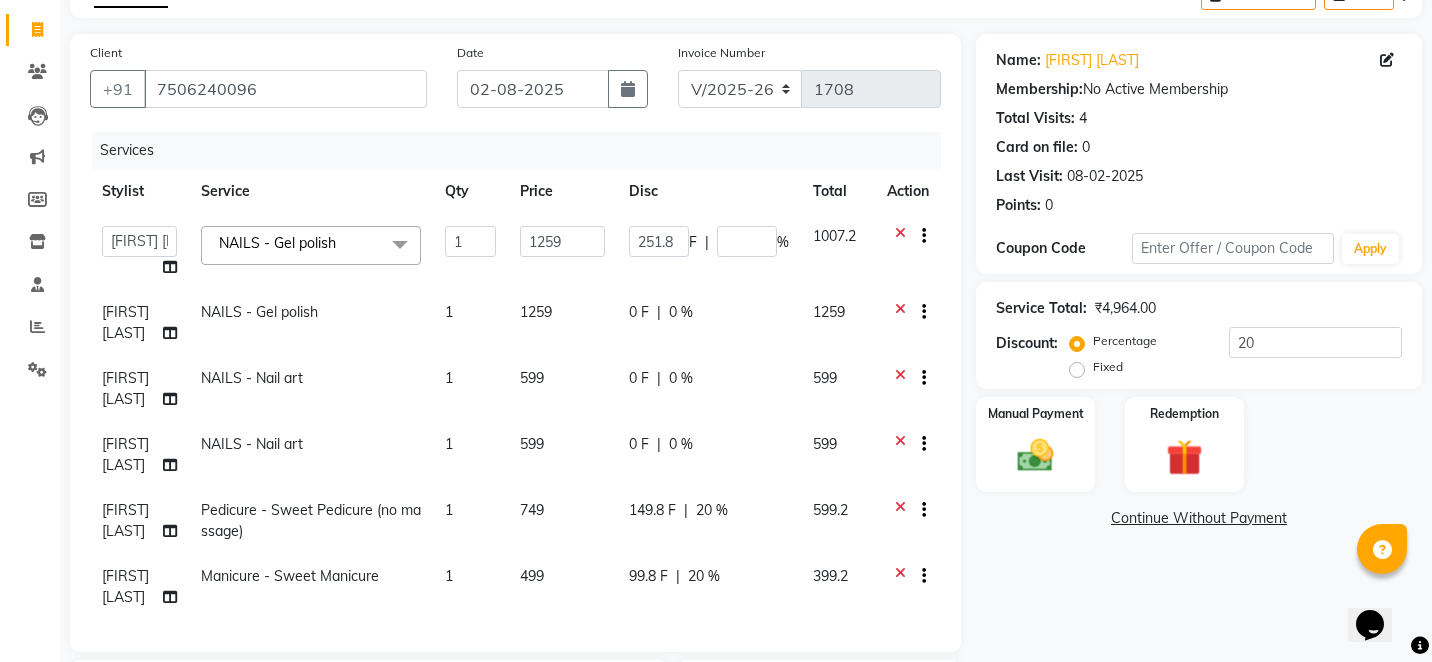 click on "Name: Sanzila Gautam Membership:  No Active Membership  Total Visits:  4 Card on file:  0 Last Visit:   08-02-2025 Points:   0  Coupon Code Apply Service Total:  ₹4,964.00  Discount:  Percentage   Fixed  20 Manual Payment Redemption  Continue Without Payment" 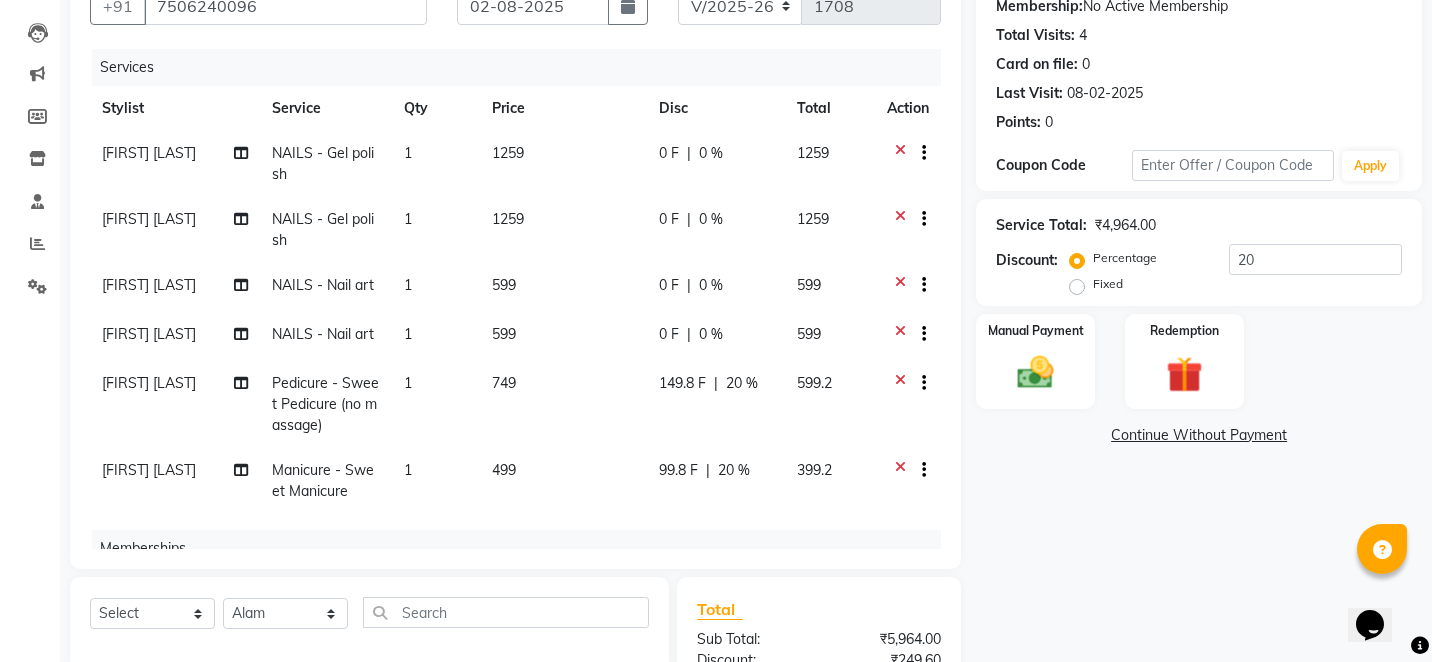 scroll, scrollTop: 196, scrollLeft: 0, axis: vertical 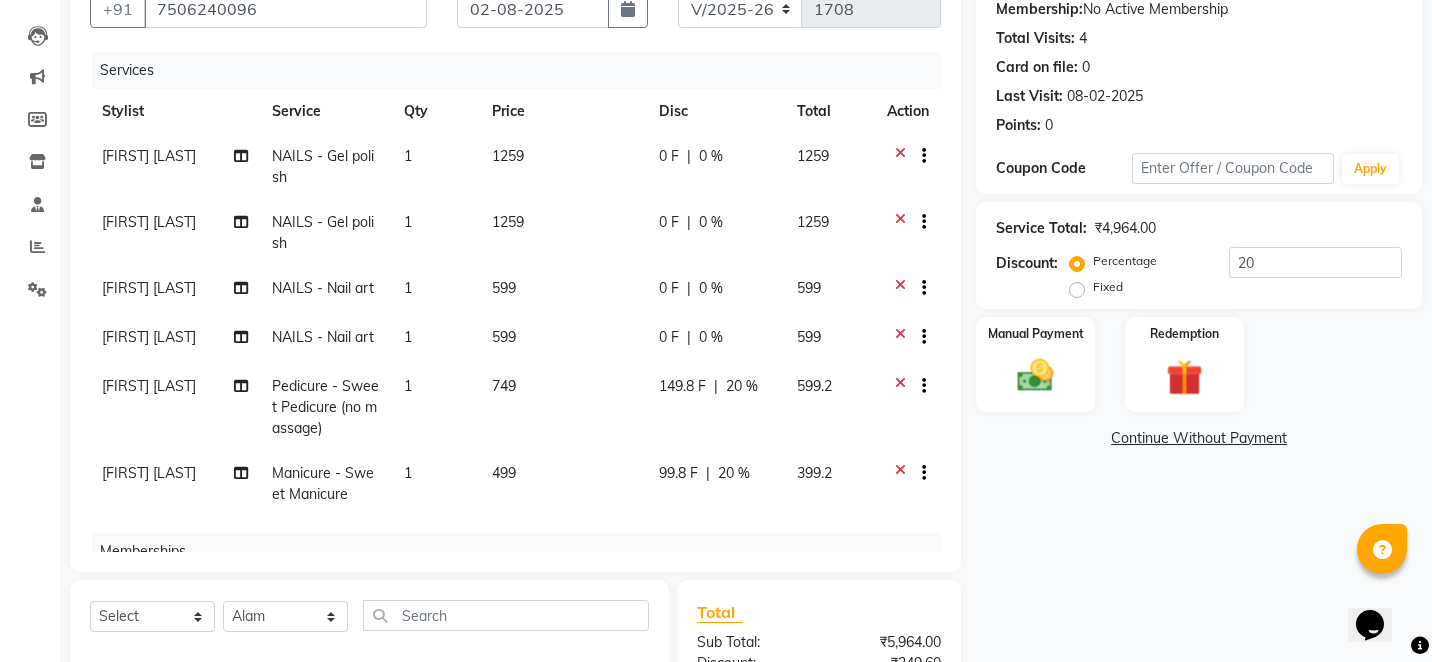drag, startPoint x: 1070, startPoint y: 552, endPoint x: 897, endPoint y: 495, distance: 182.14828 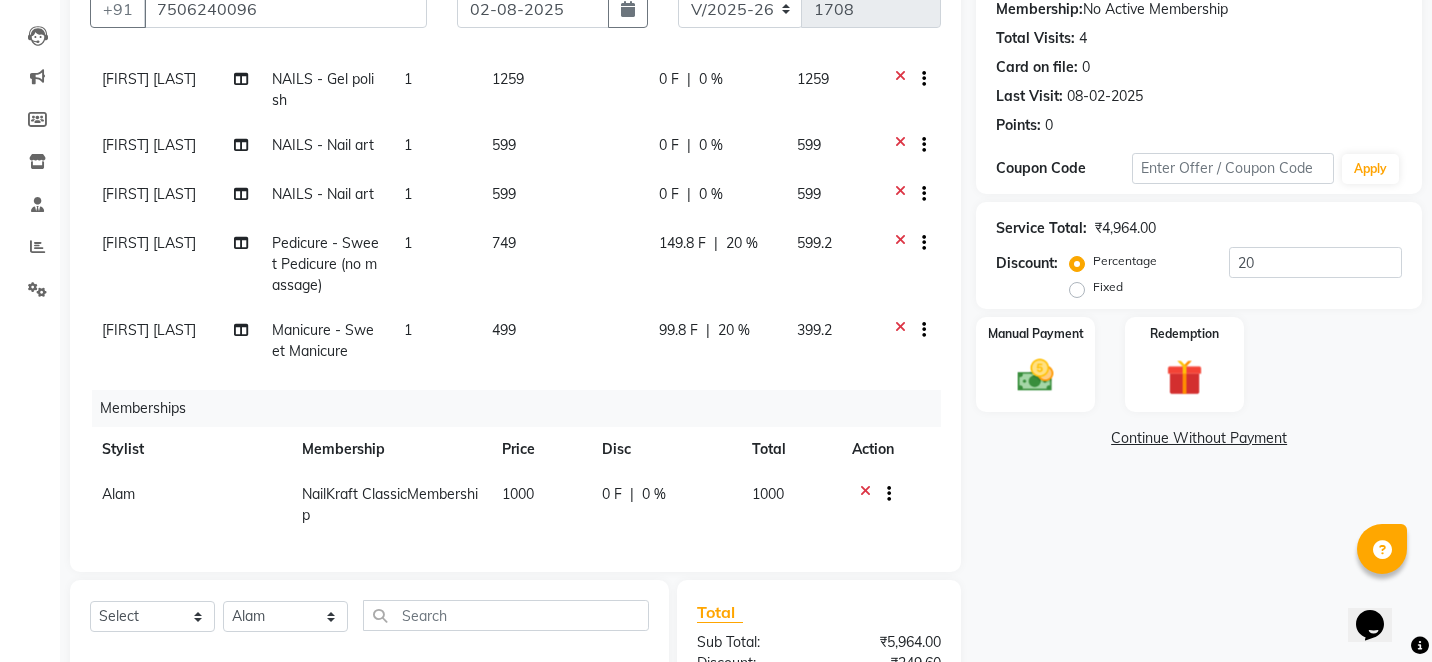 scroll, scrollTop: 145, scrollLeft: 0, axis: vertical 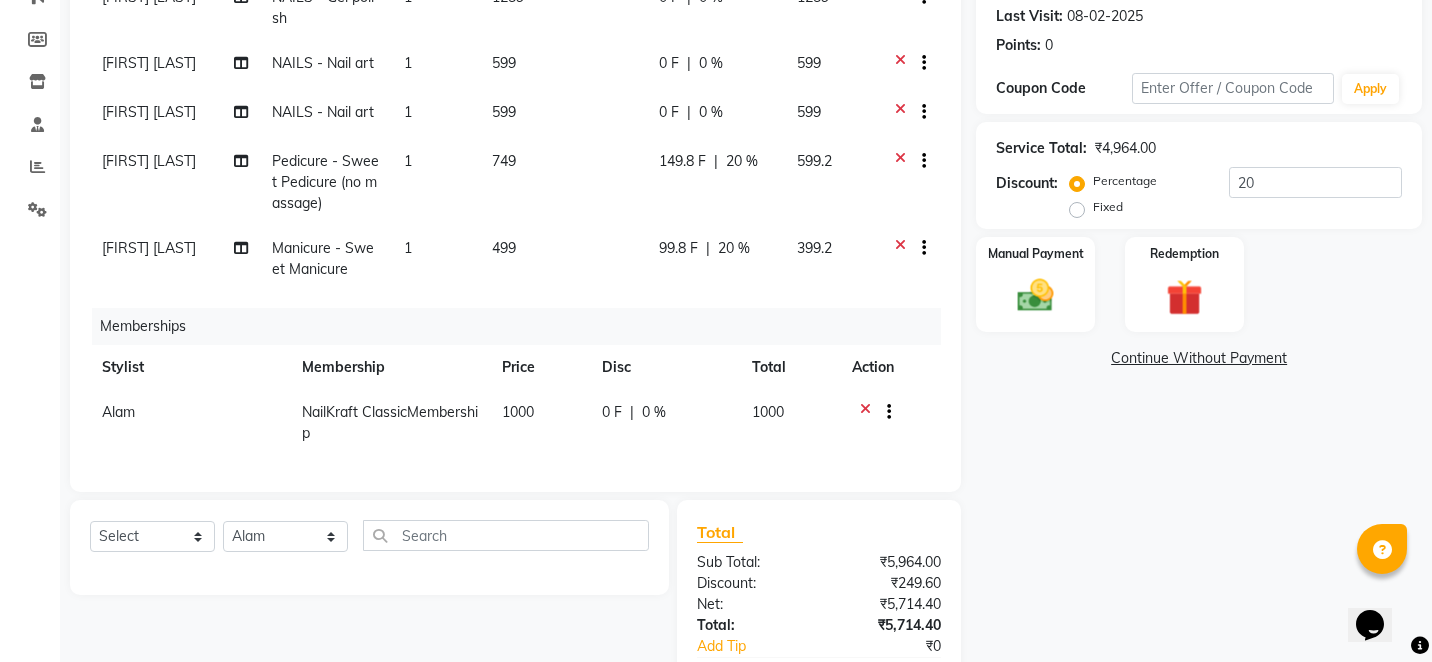 click on "Name: Sanzila Gautam Membership:  No Active Membership  Total Visits:  4 Card on file:  0 Last Visit:   08-02-2025 Points:   0  Coupon Code Apply Service Total:  ₹4,964.00  Discount:  Percentage   Fixed  20 Manual Payment Redemption  Continue Without Payment" 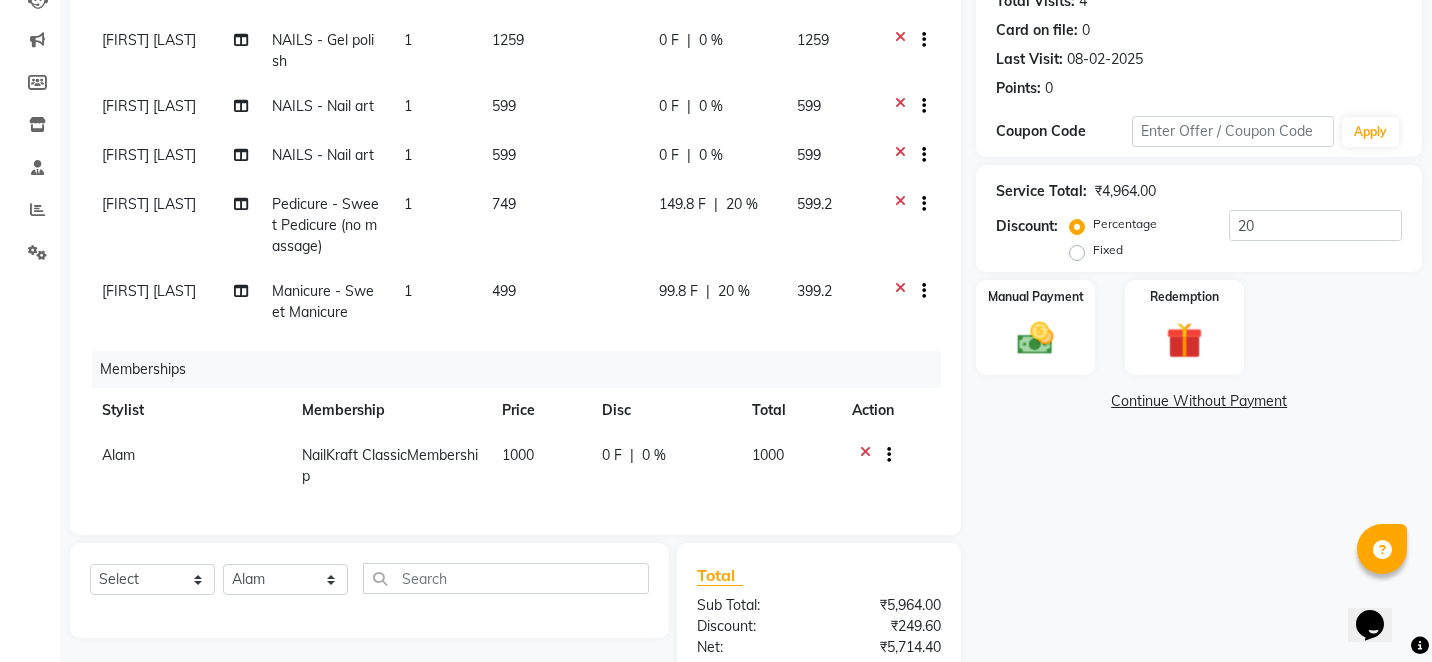 scroll, scrollTop: 236, scrollLeft: 0, axis: vertical 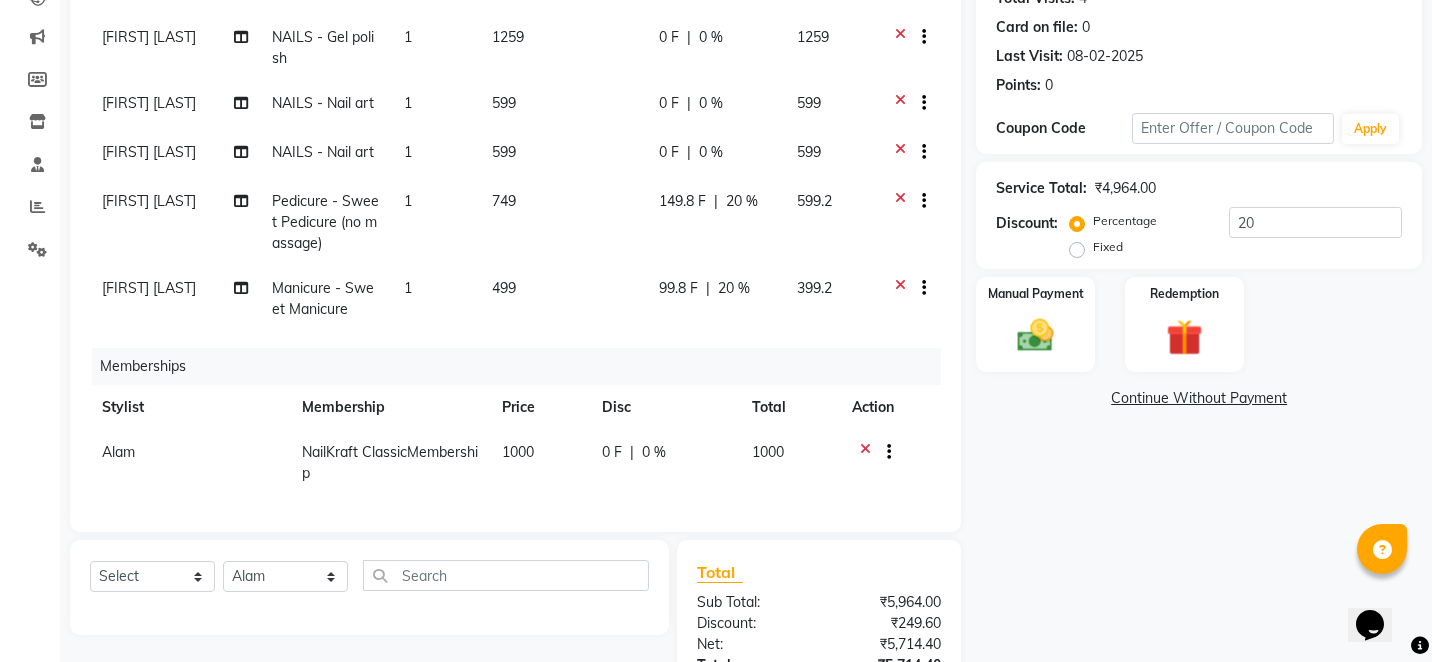 click on "Name: Sanzila Gautam Membership:  No Active Membership  Total Visits:  4 Card on file:  0 Last Visit:   08-02-2025 Points:   0  Coupon Code Apply Service Total:  ₹4,964.00  Discount:  Percentage   Fixed  20 Manual Payment Redemption  Continue Without Payment" 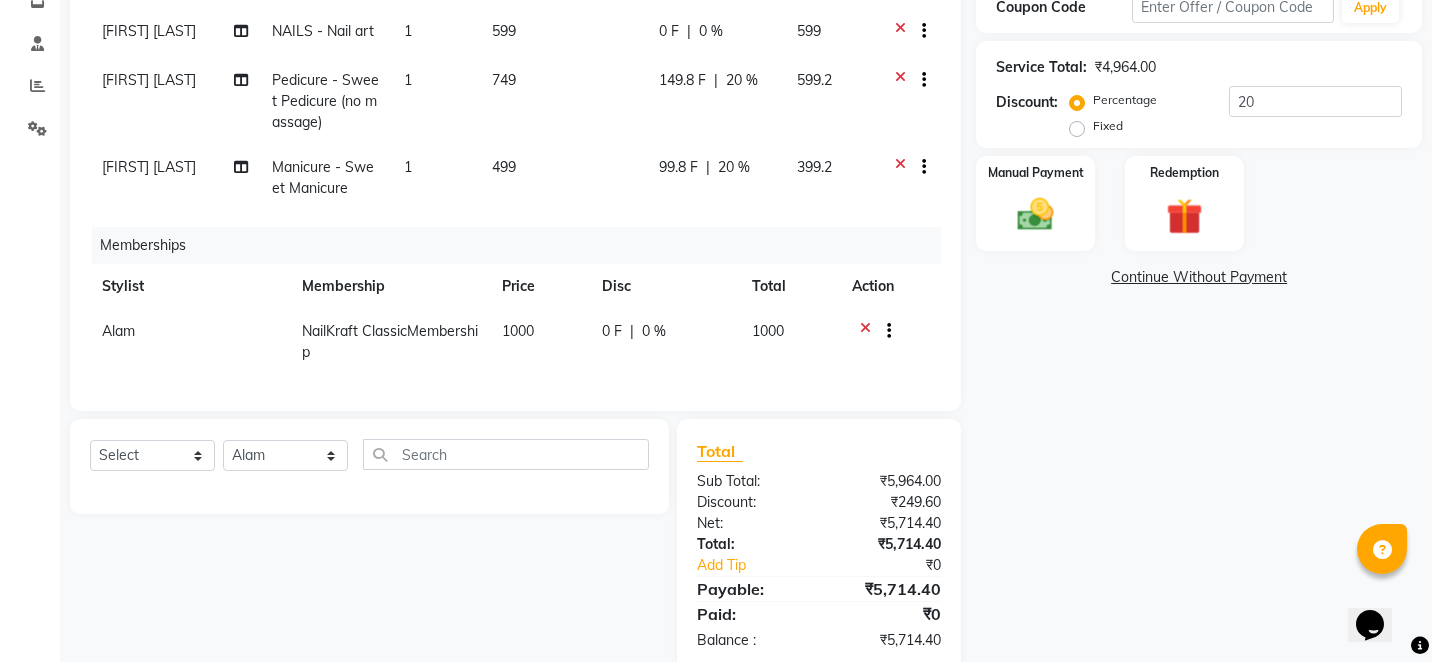 scroll, scrollTop: 396, scrollLeft: 0, axis: vertical 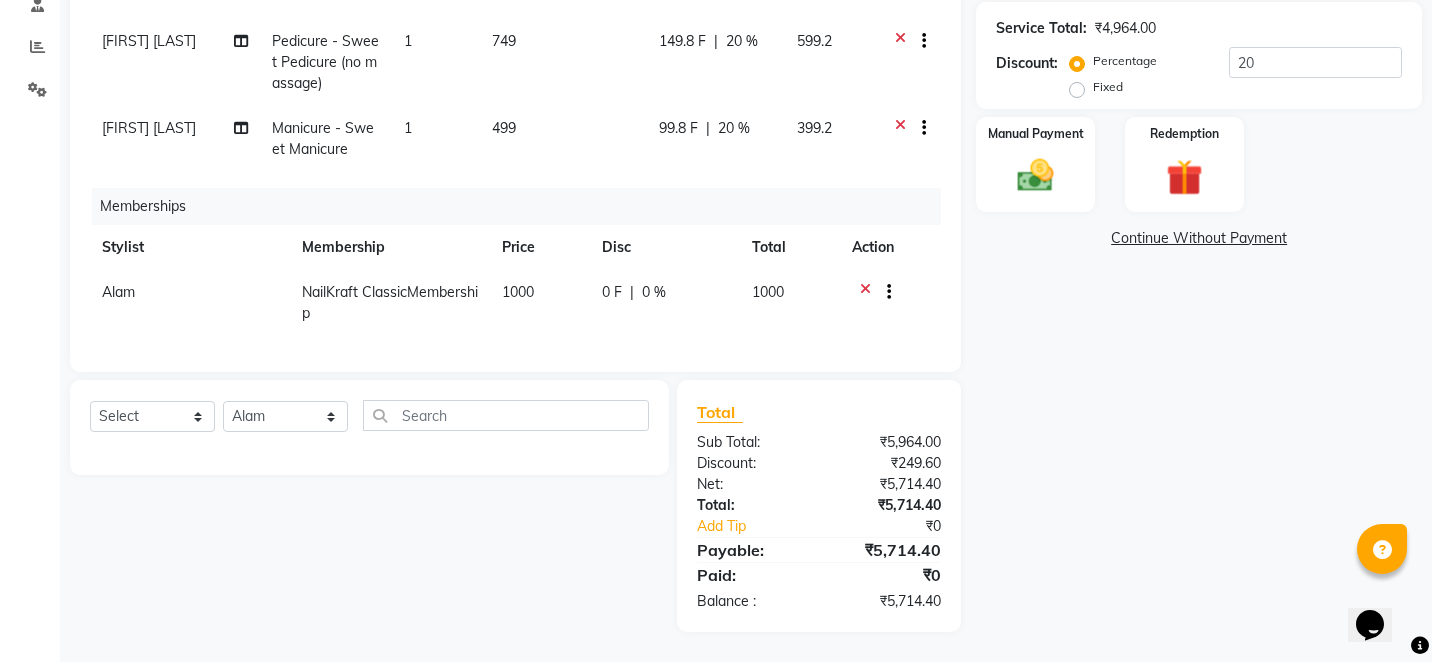 click 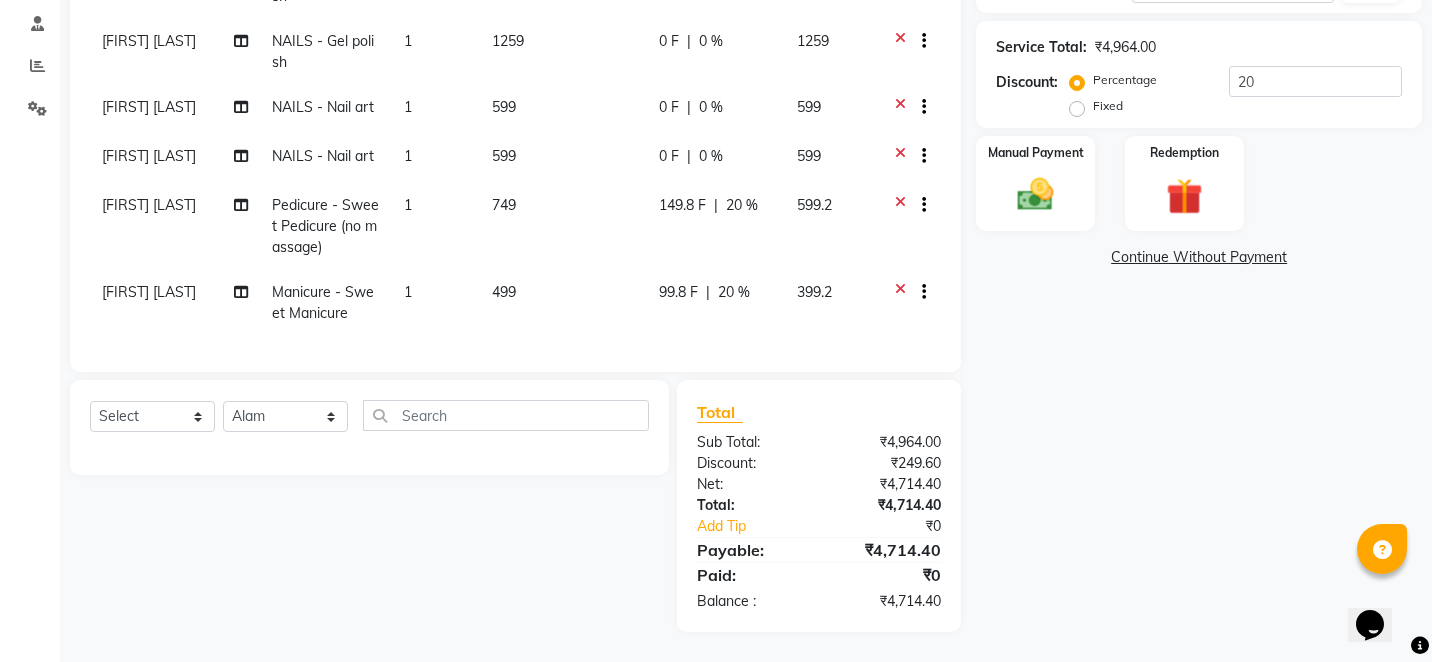 scroll, scrollTop: 377, scrollLeft: 0, axis: vertical 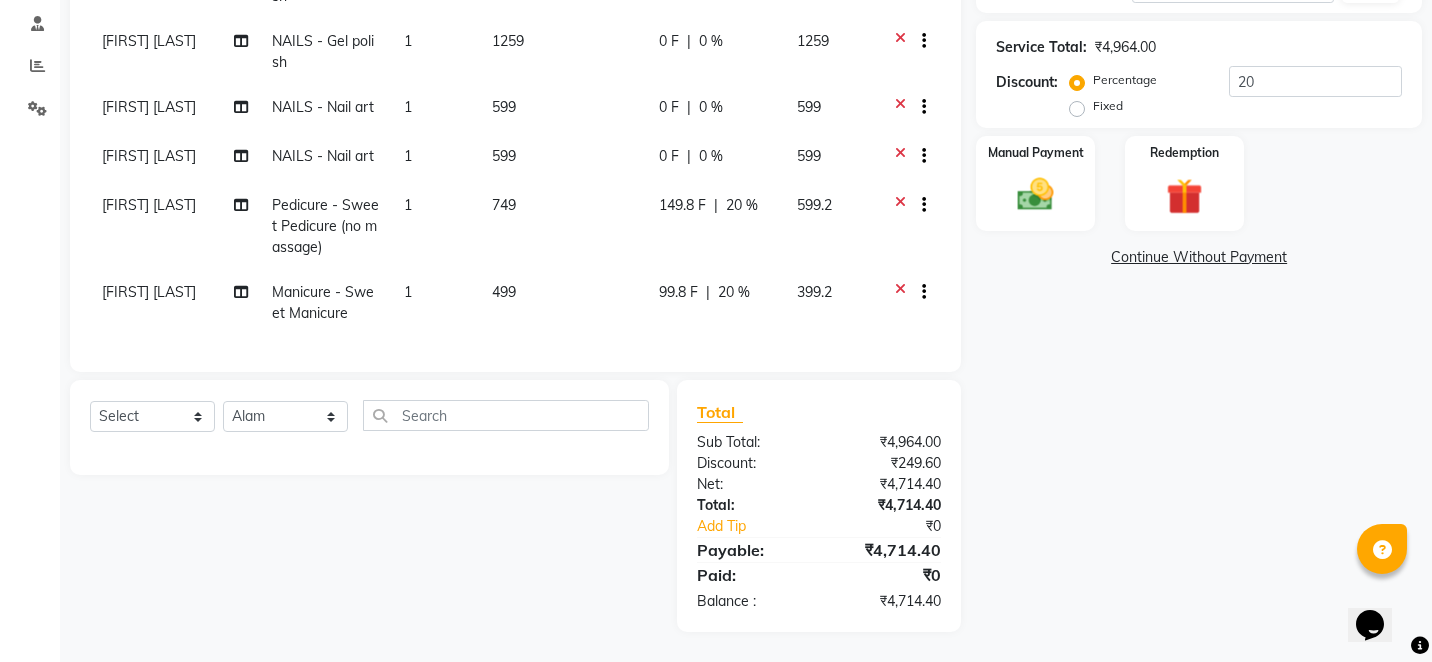 click on "Name: Sanzila Gautam Membership:  No Active Membership  Total Visits:  4 Card on file:  0 Last Visit:   08-02-2025 Points:   0  Coupon Code Apply Service Total:  ₹4,964.00  Discount:  Percentage   Fixed  20 Manual Payment Redemption  Continue Without Payment" 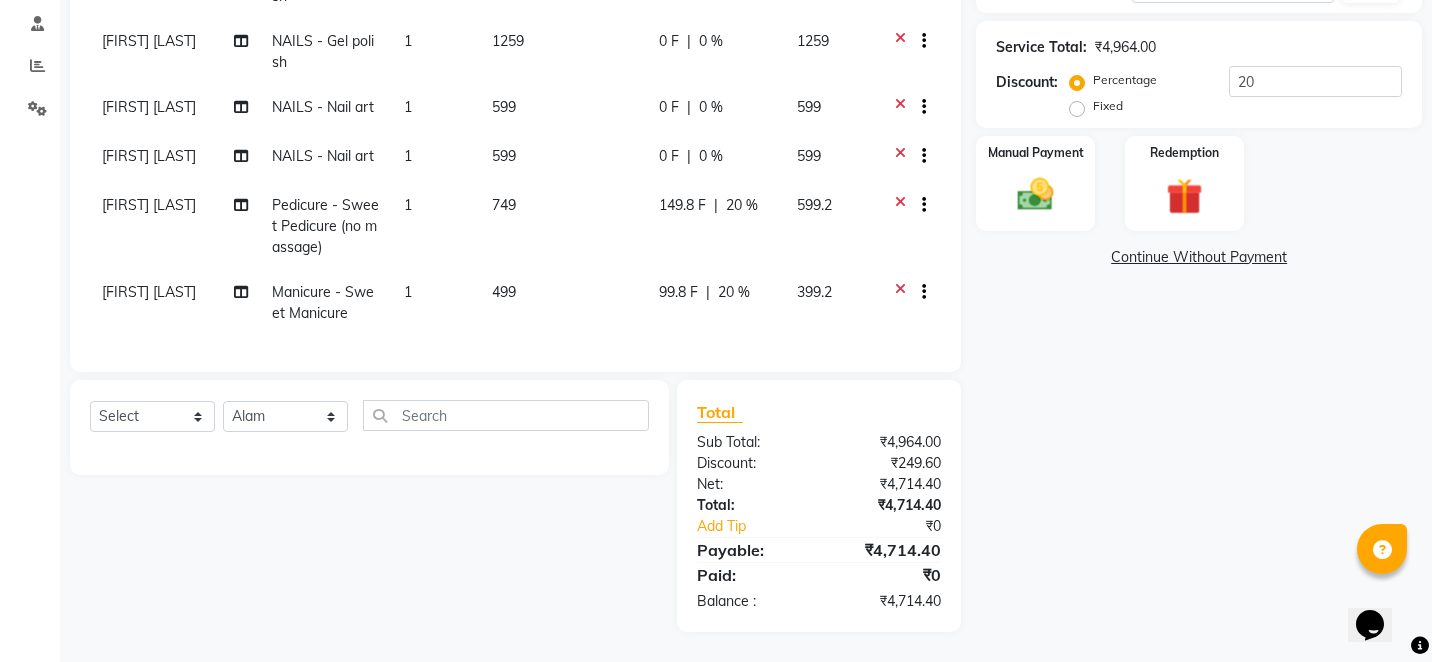 click on "Name: Sanzila Gautam Membership:  No Active Membership  Total Visits:  4 Card on file:  0 Last Visit:   08-02-2025 Points:   0  Coupon Code Apply Service Total:  ₹4,964.00  Discount:  Percentage   Fixed  20 Manual Payment Redemption  Continue Without Payment" 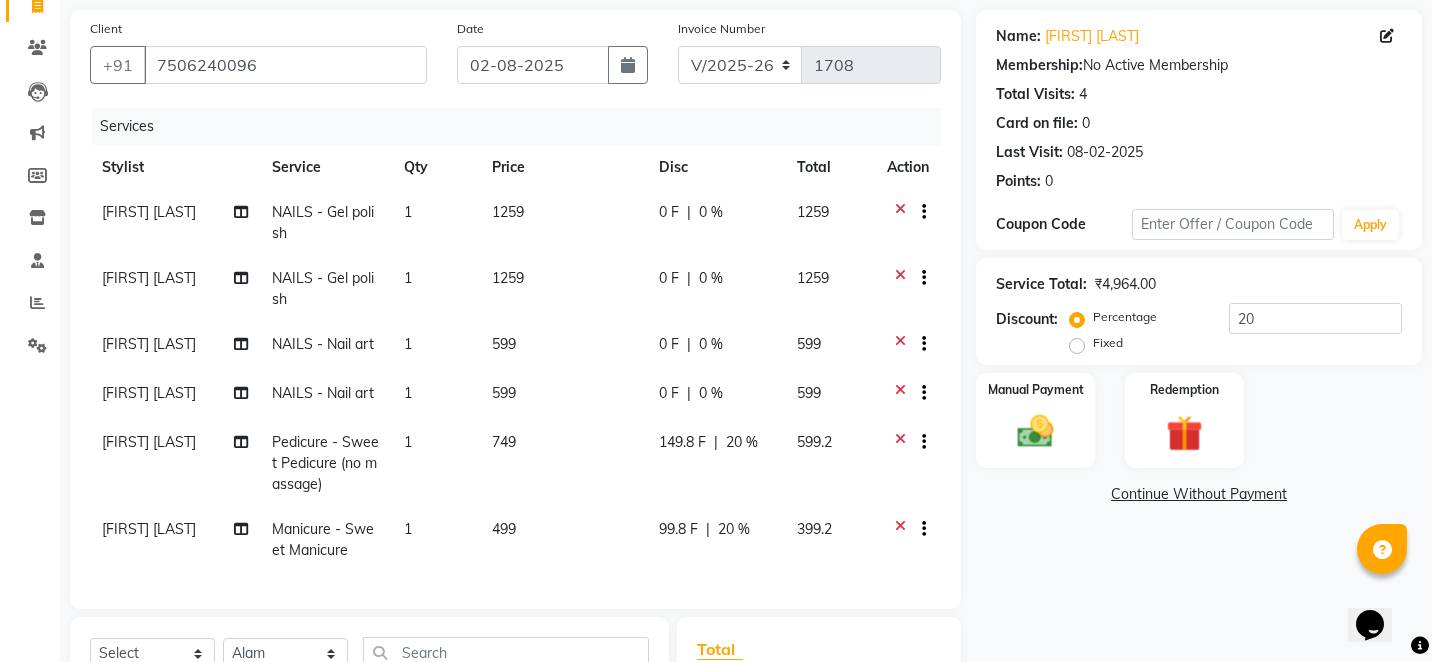 scroll, scrollTop: 137, scrollLeft: 0, axis: vertical 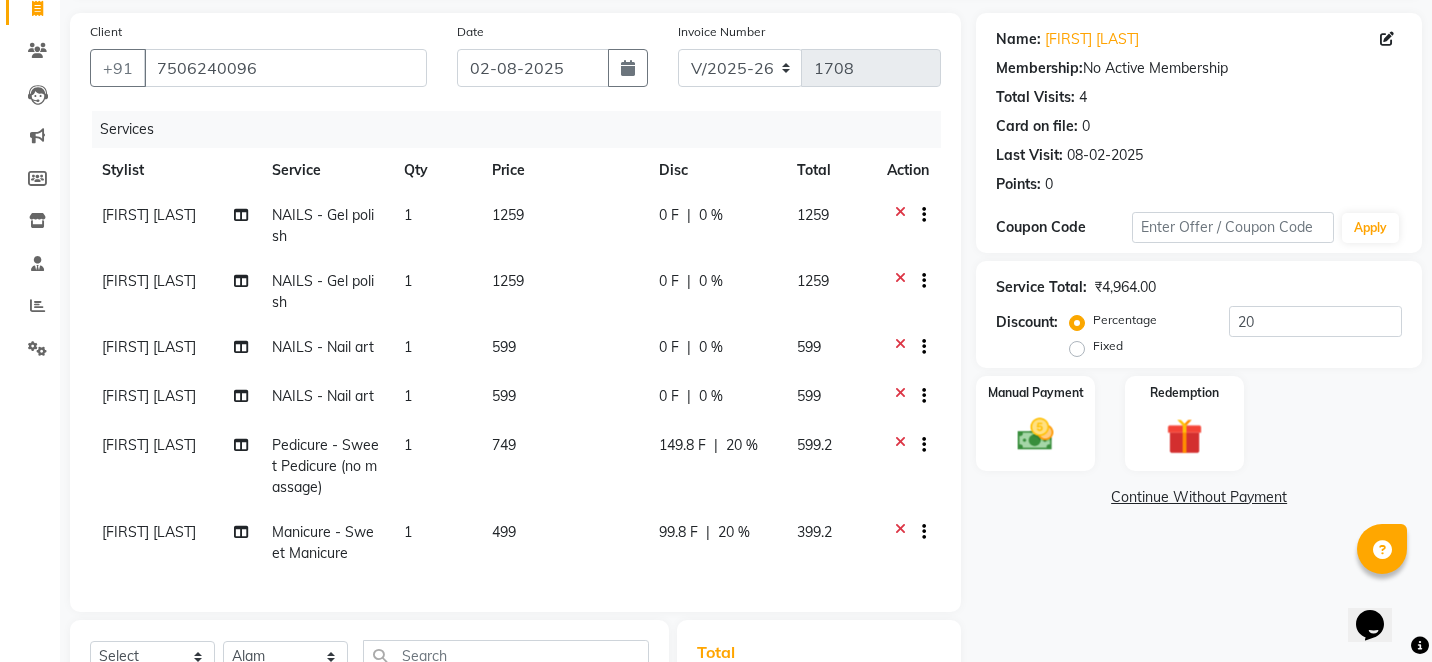 click on "1259" 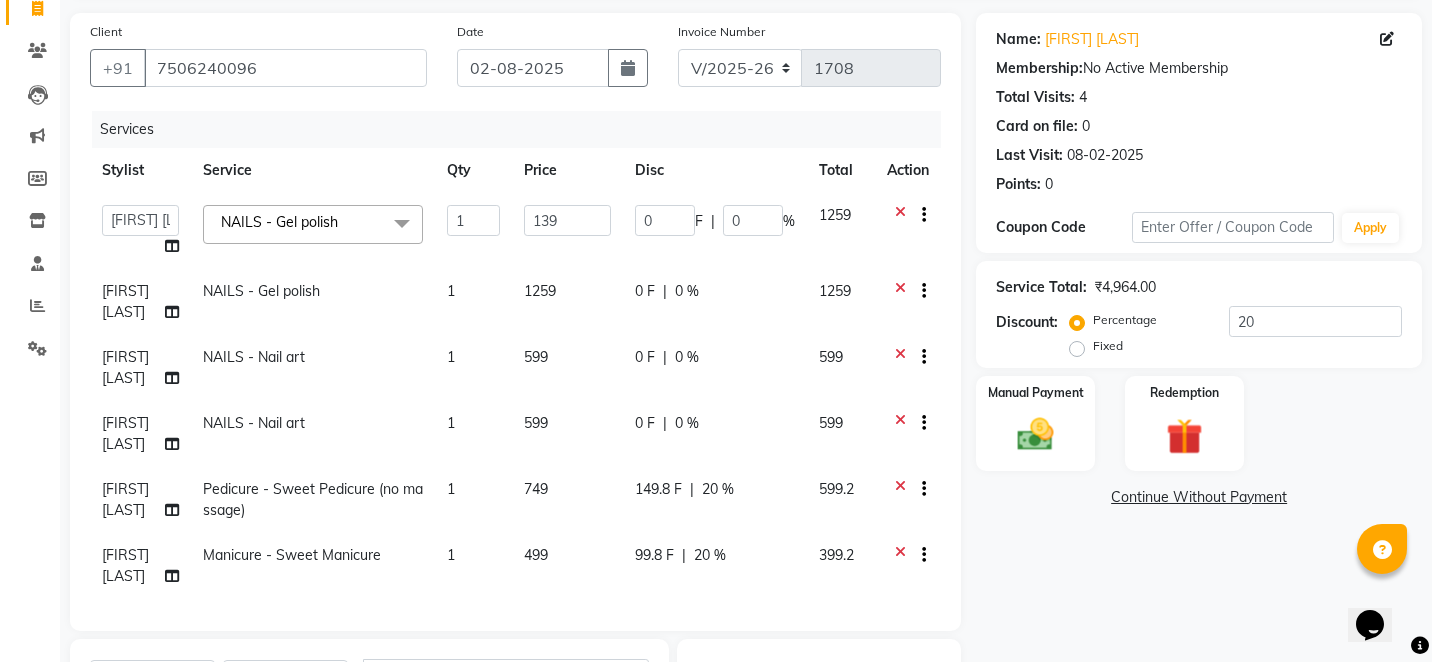 type on "1399" 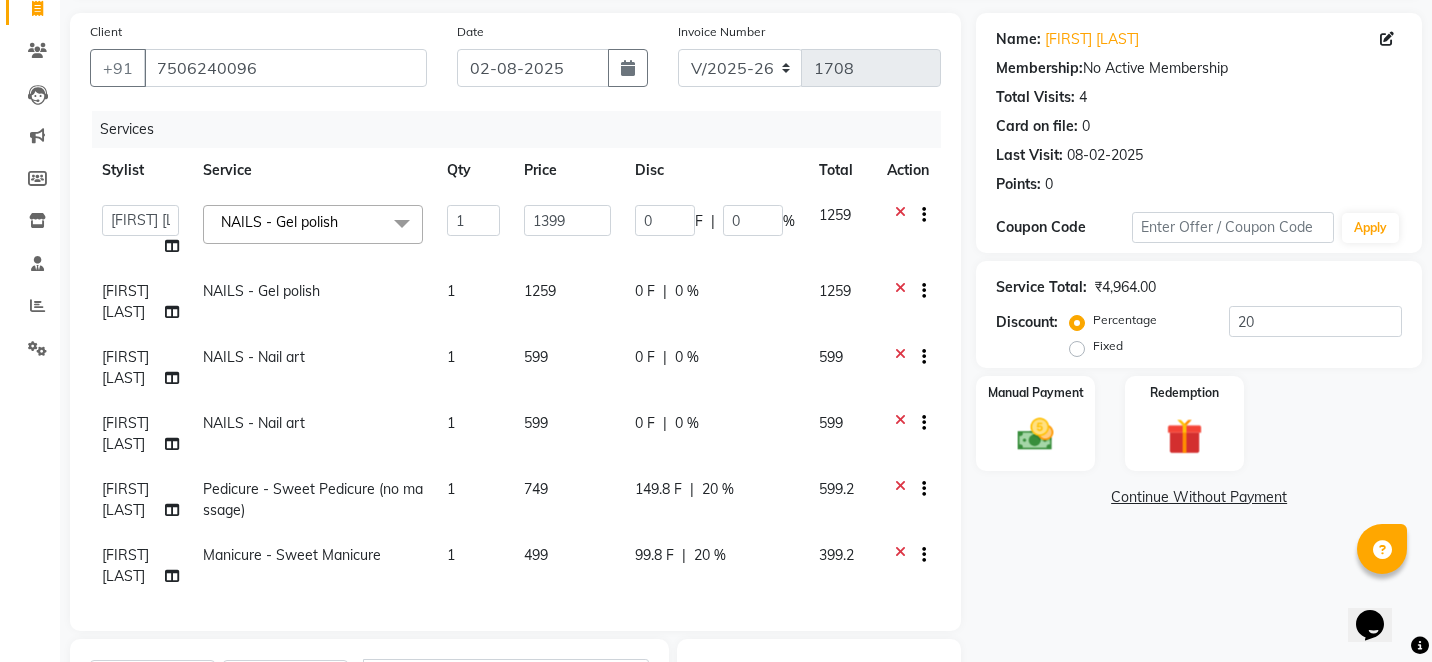 click on "1259" 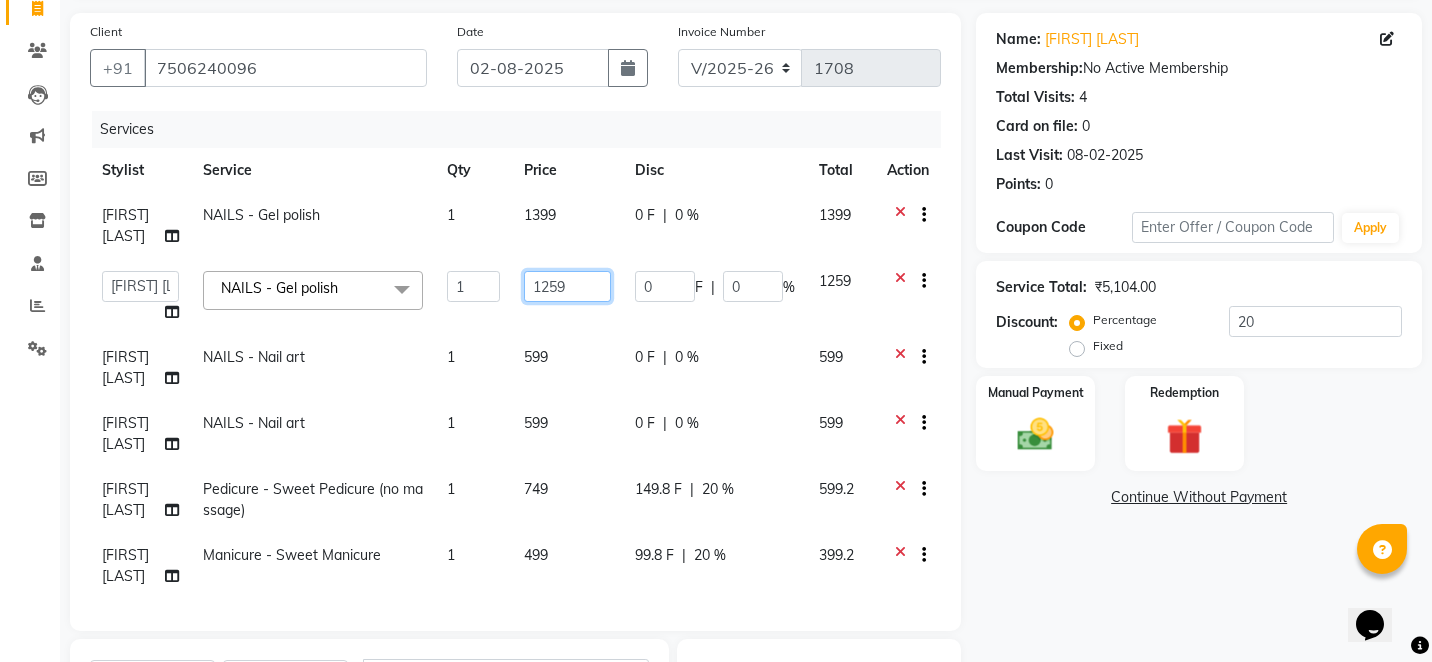 click on "1259" 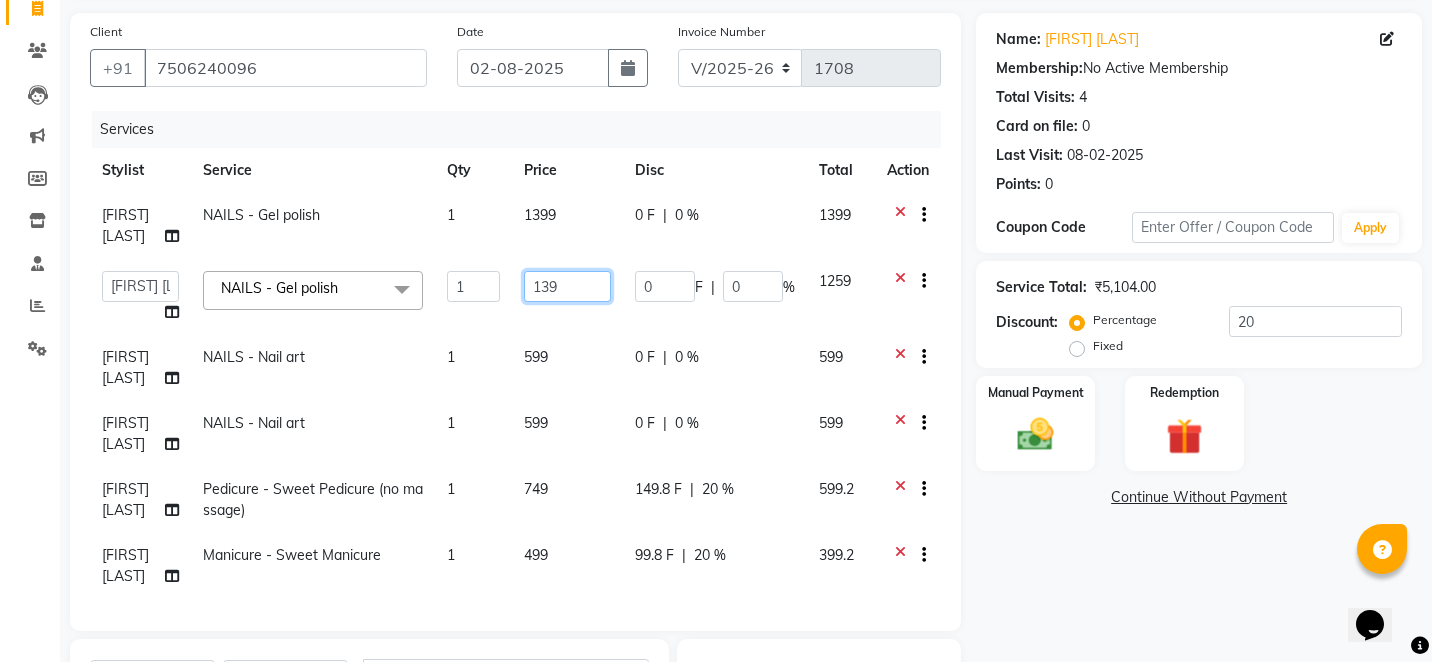 type on "1399" 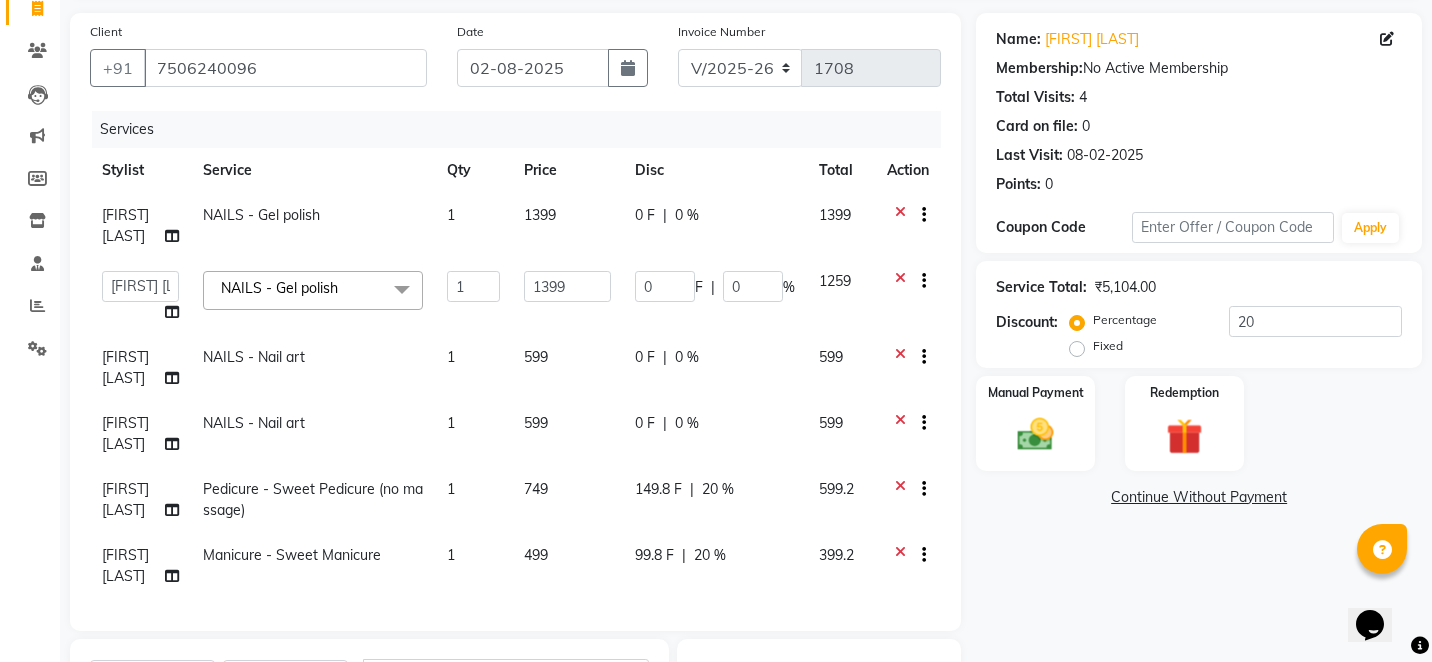 click on "599" 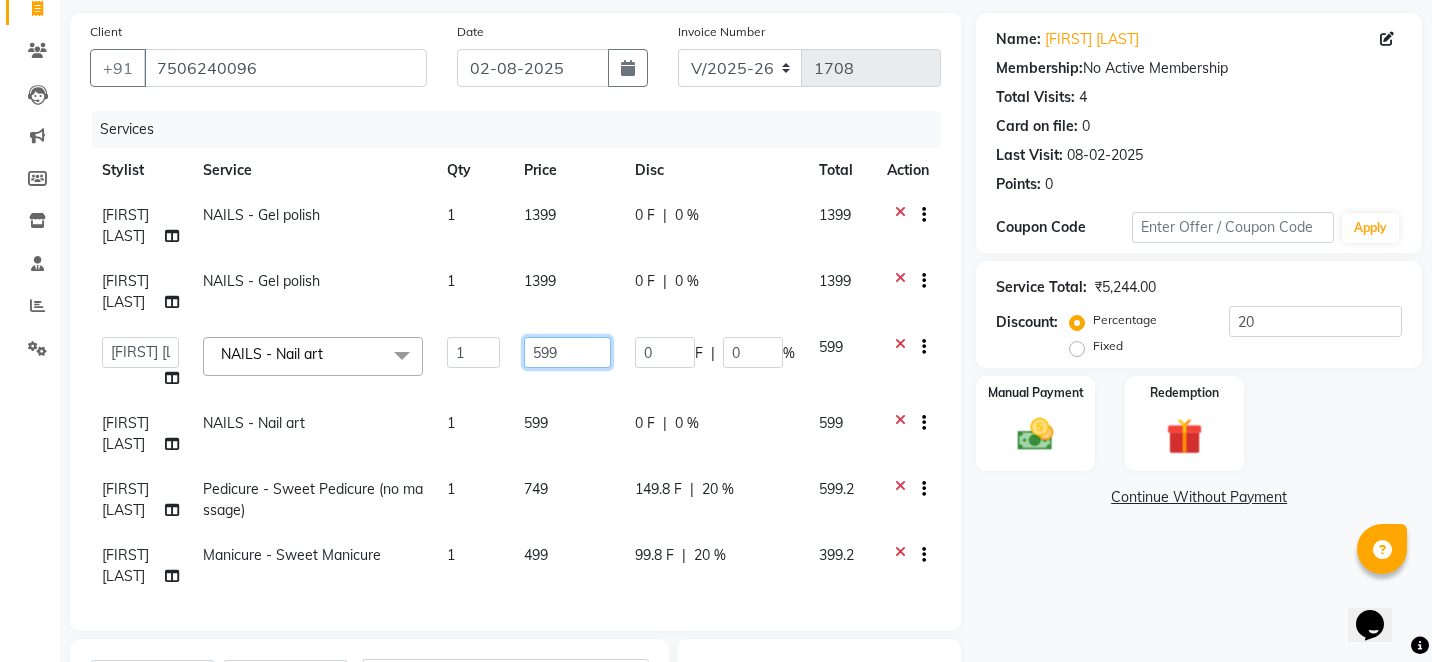click on "599" 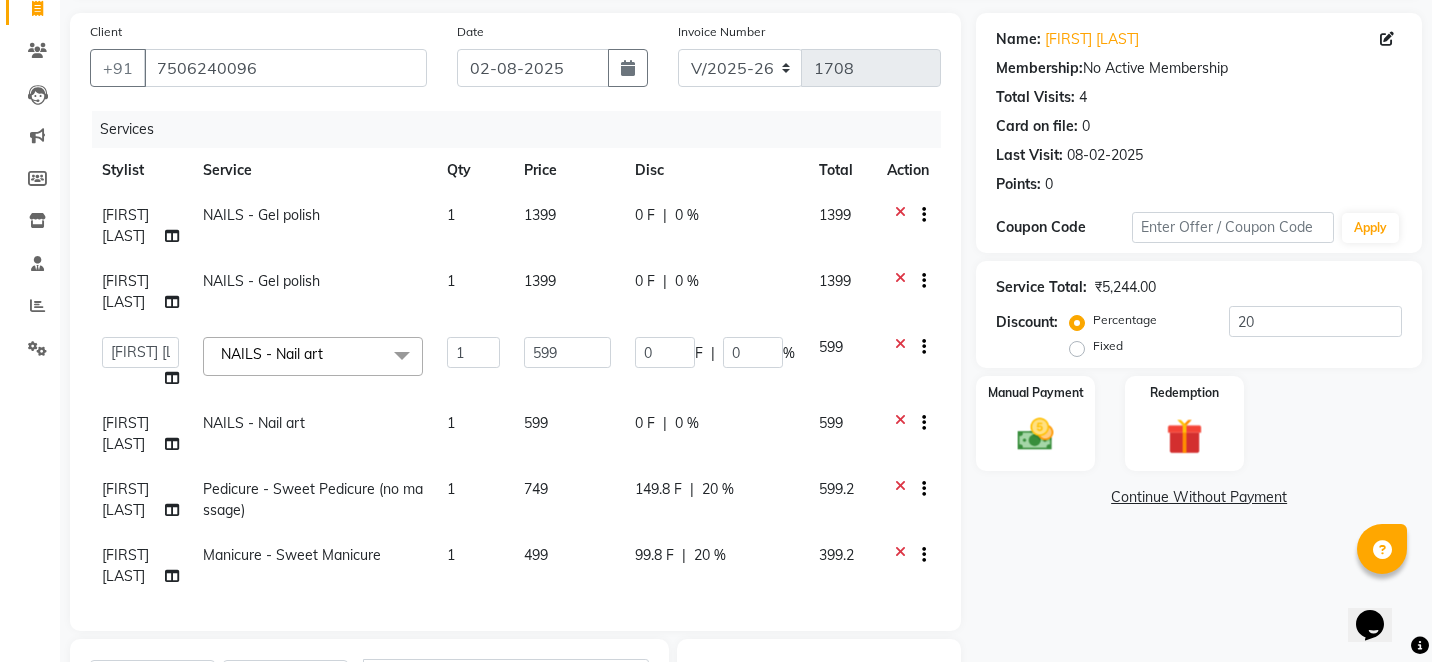 click on "Name: Sanzila Gautam Membership:  No Active Membership  Total Visits:  4 Card on file:  0 Last Visit:   08-02-2025 Points:   0  Coupon Code Apply Service Total:  ₹5,244.00  Discount:  Percentage   Fixed  20 Manual Payment Redemption  Continue Without Payment" 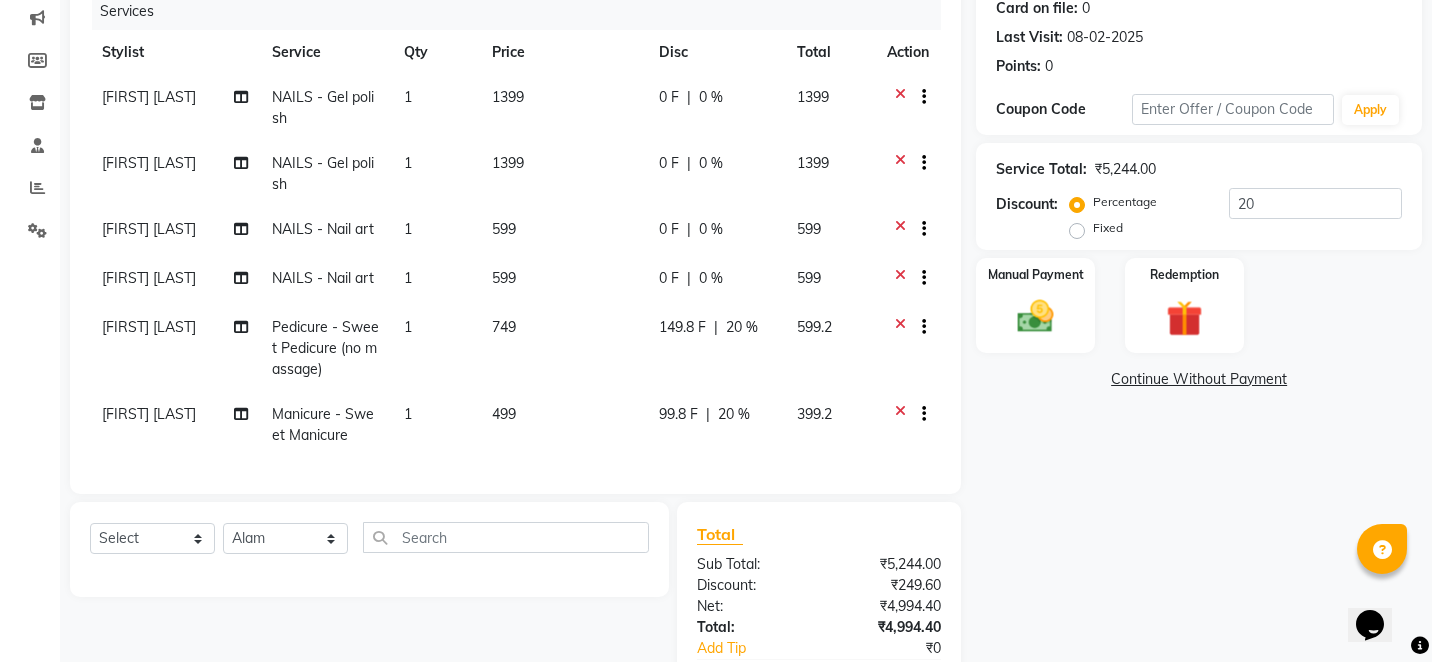 scroll, scrollTop: 257, scrollLeft: 0, axis: vertical 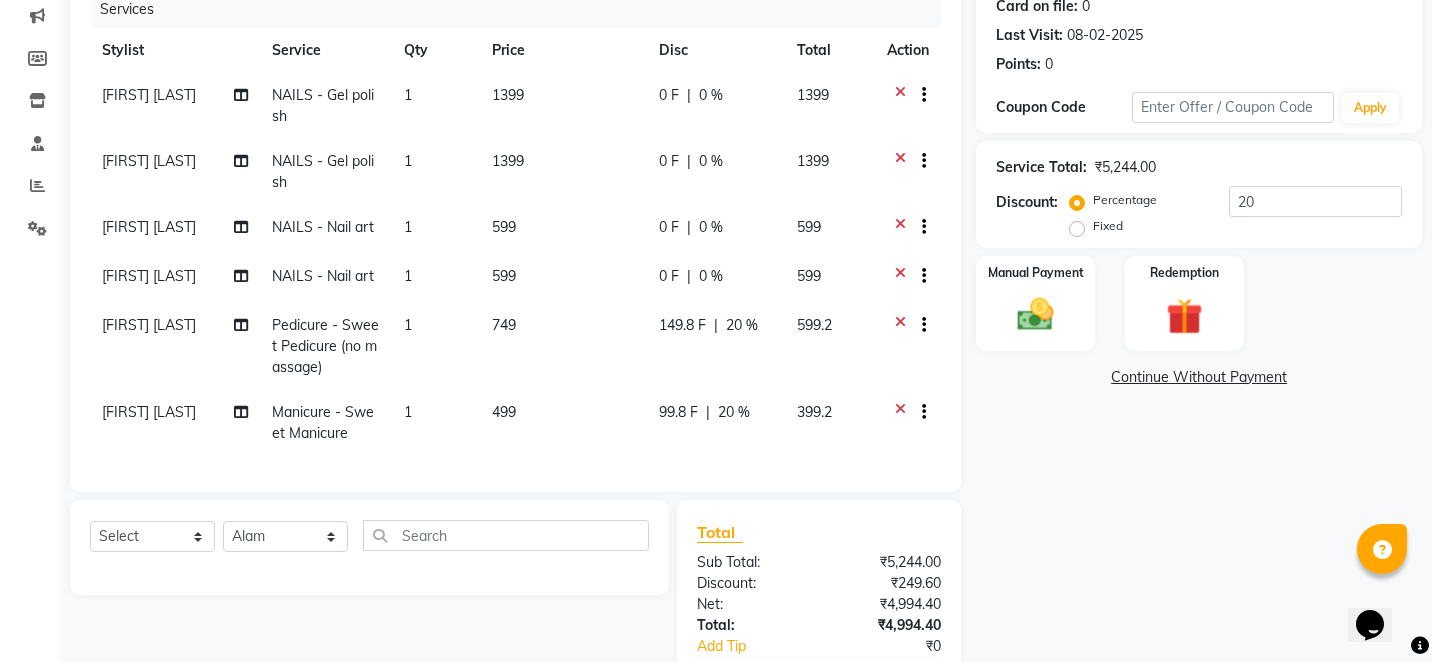 click on "749" 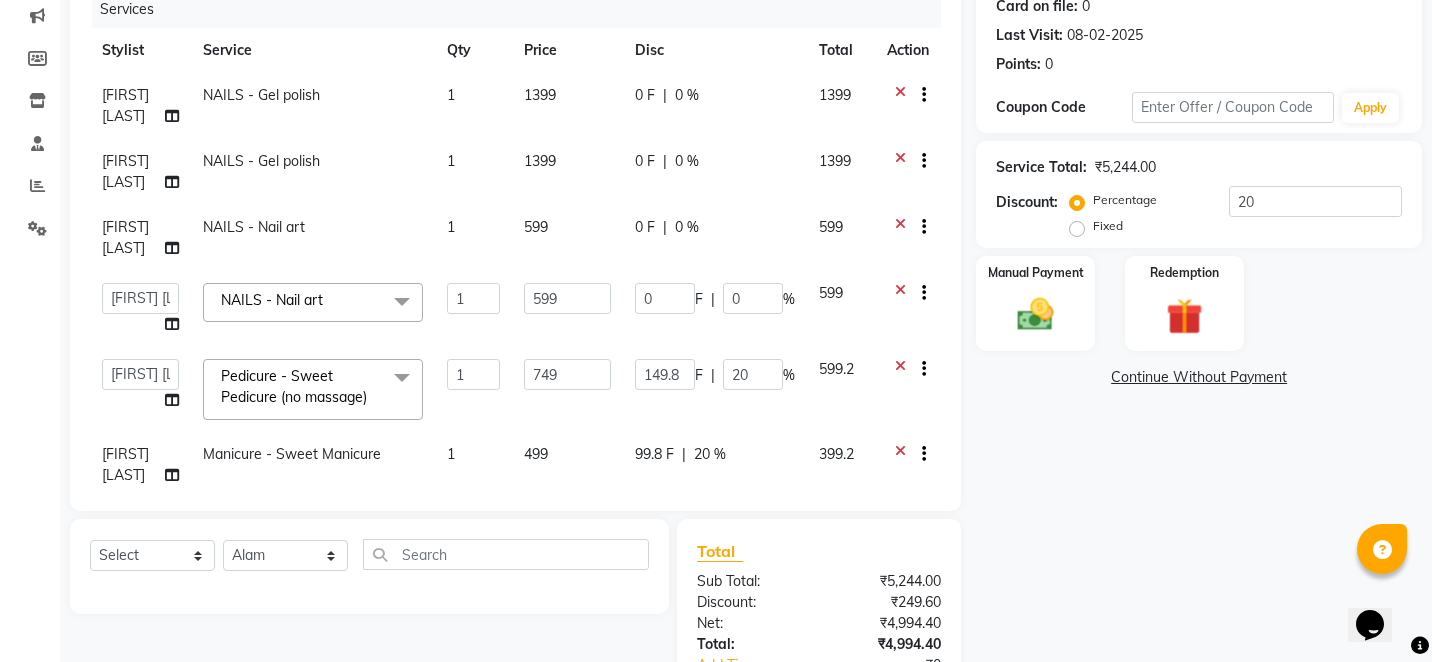 click on "Name: Sanzila Gautam Membership:  No Active Membership  Total Visits:  4 Card on file:  0 Last Visit:   08-02-2025 Points:   0  Coupon Code Apply Service Total:  ₹5,244.00  Discount:  Percentage   Fixed  20 Manual Payment Redemption  Continue Without Payment" 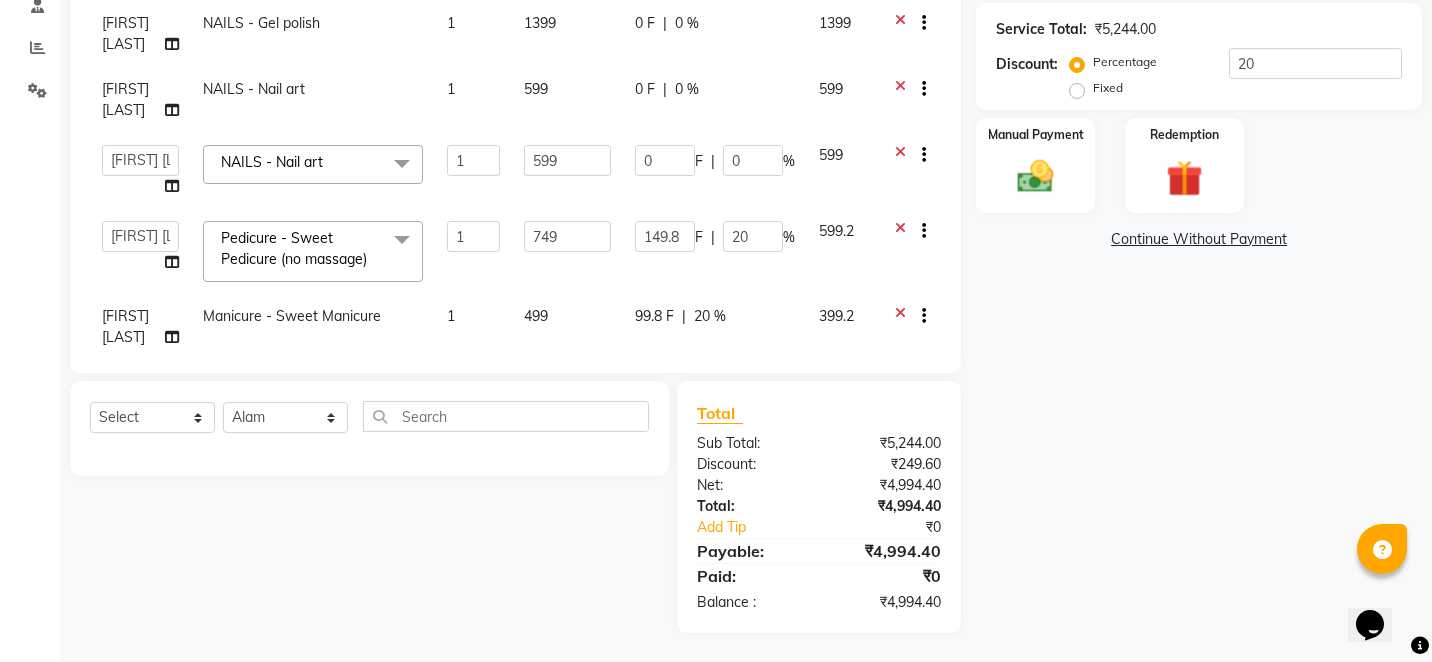 scroll, scrollTop: 396, scrollLeft: 0, axis: vertical 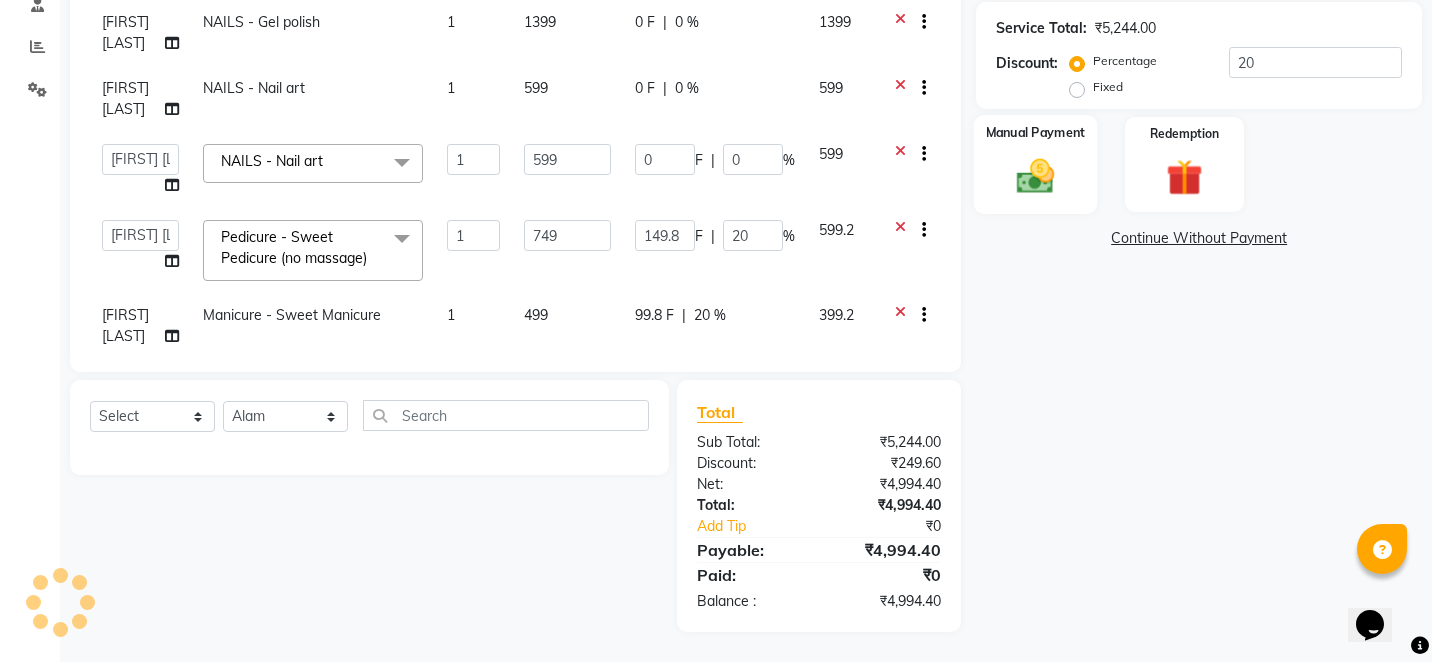 click 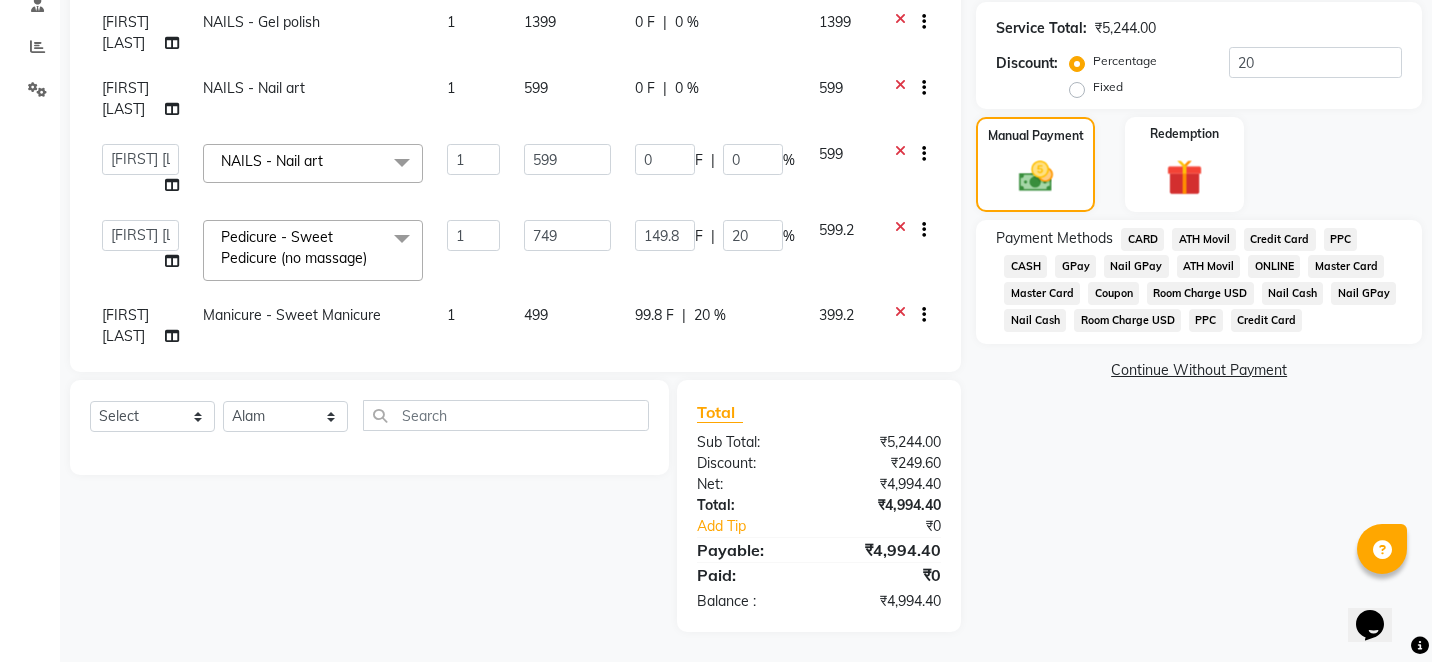 click on "CASH" 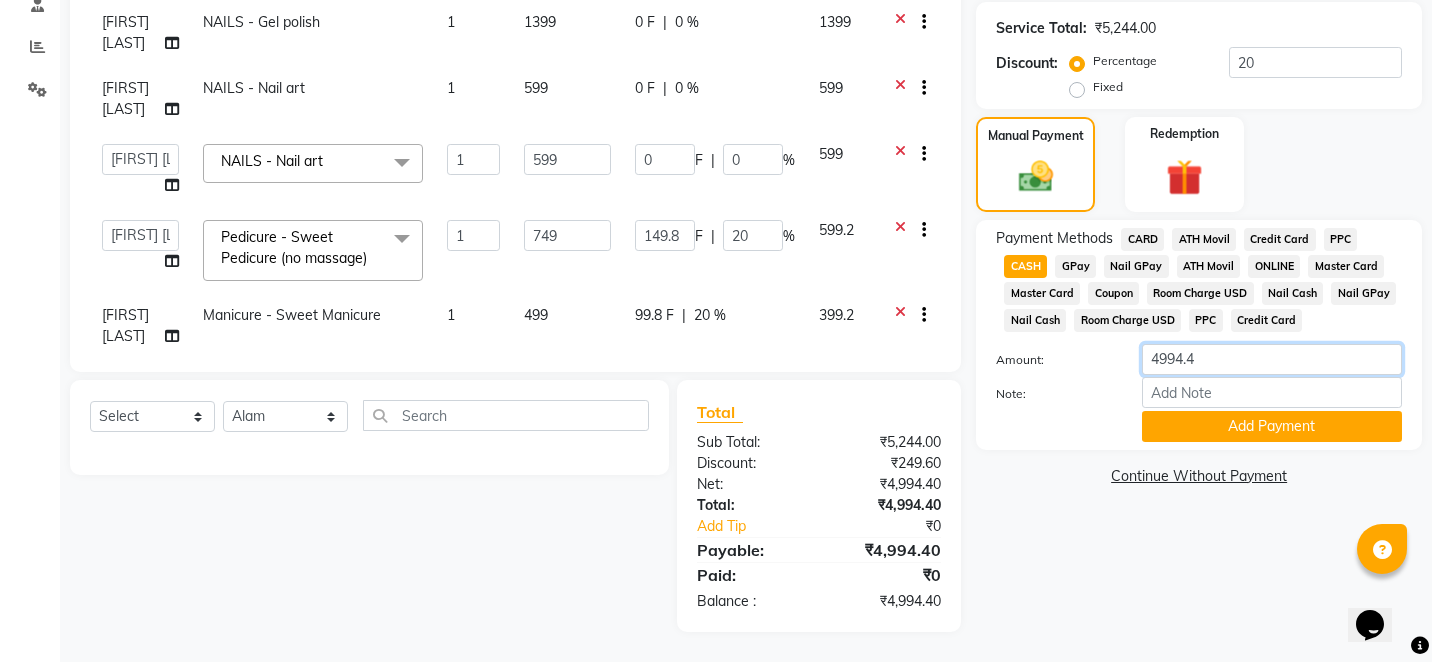 click on "4994.4" 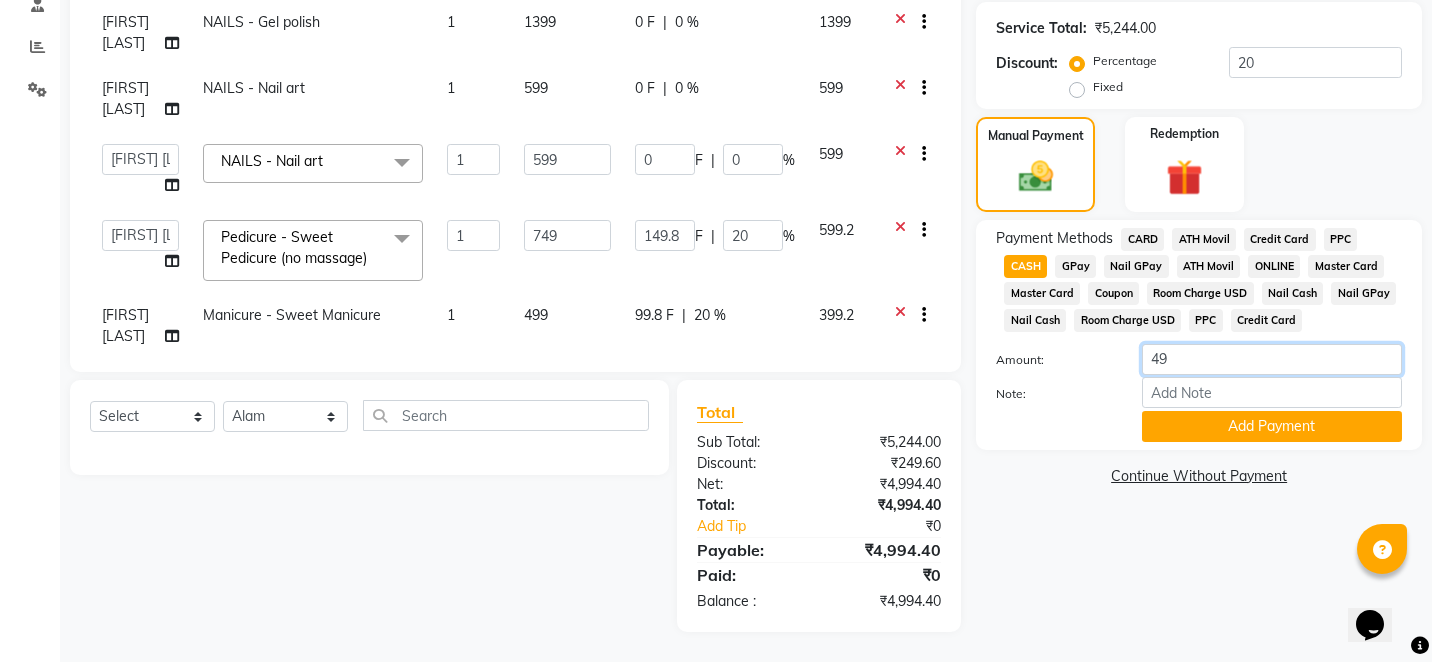 type on "4" 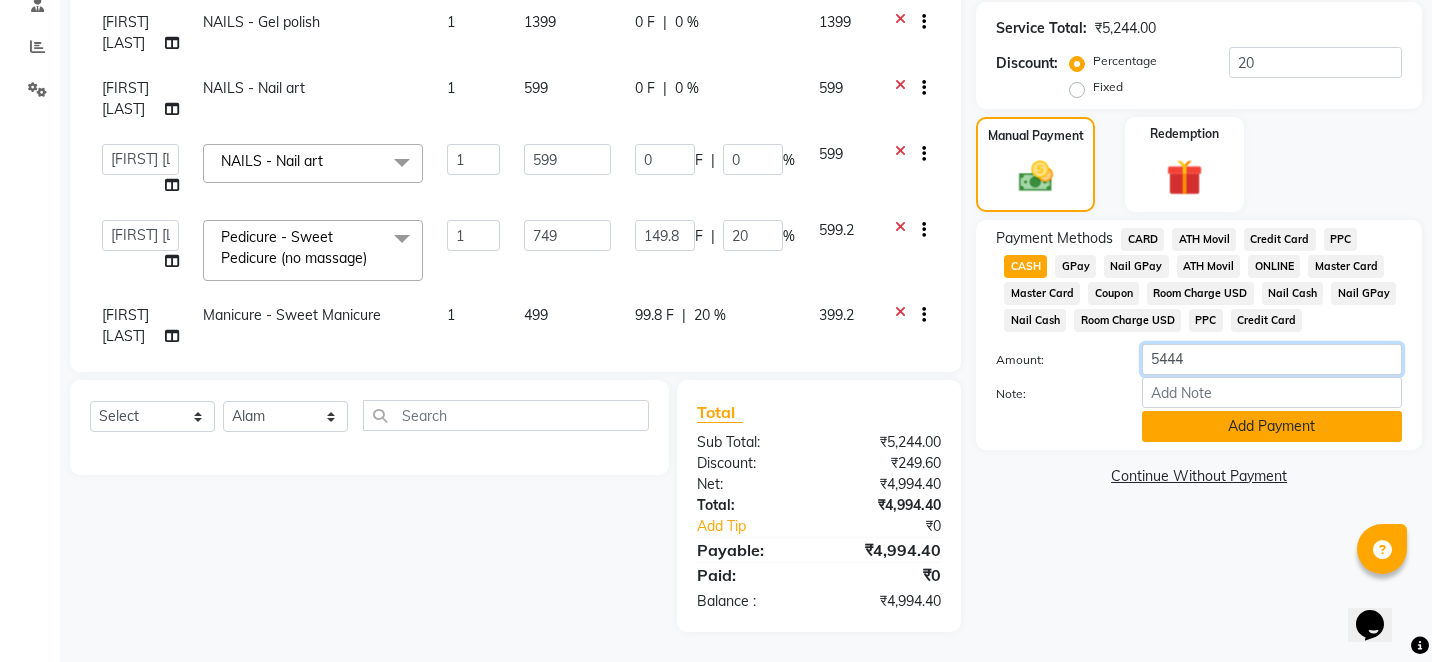 type on "5444" 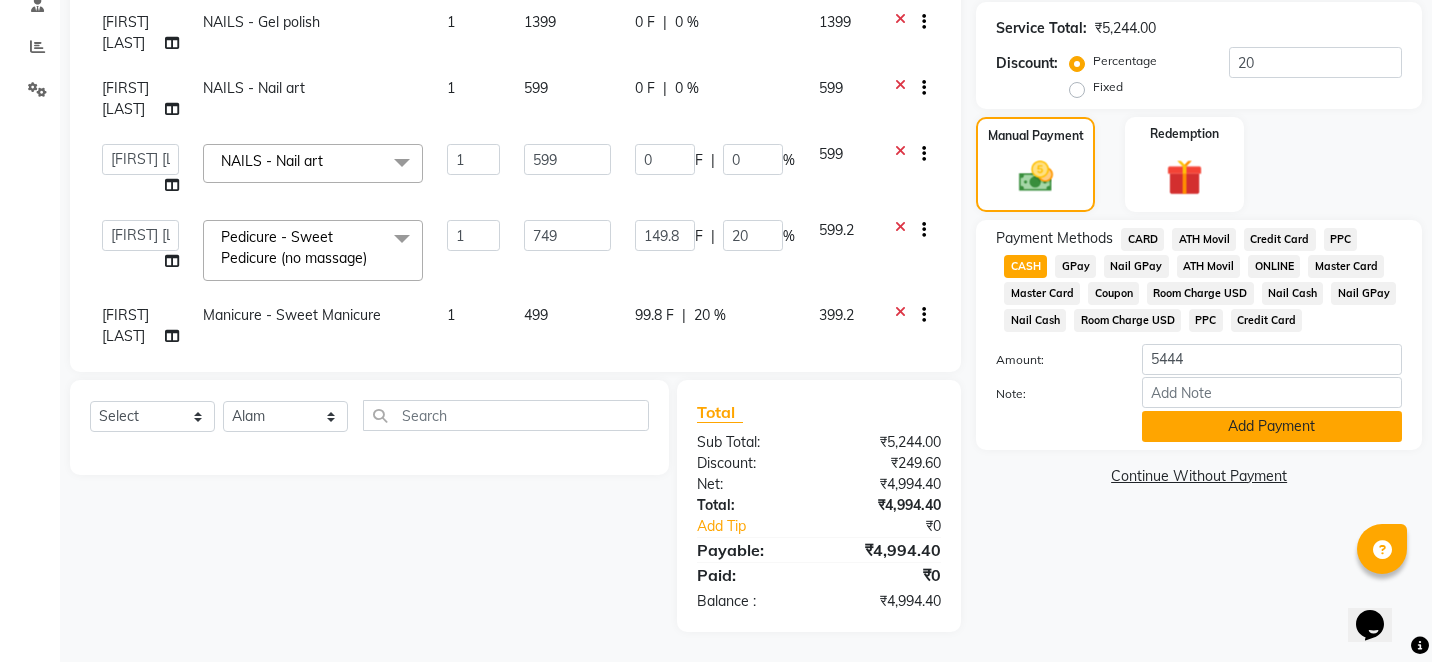 click on "Add Payment" 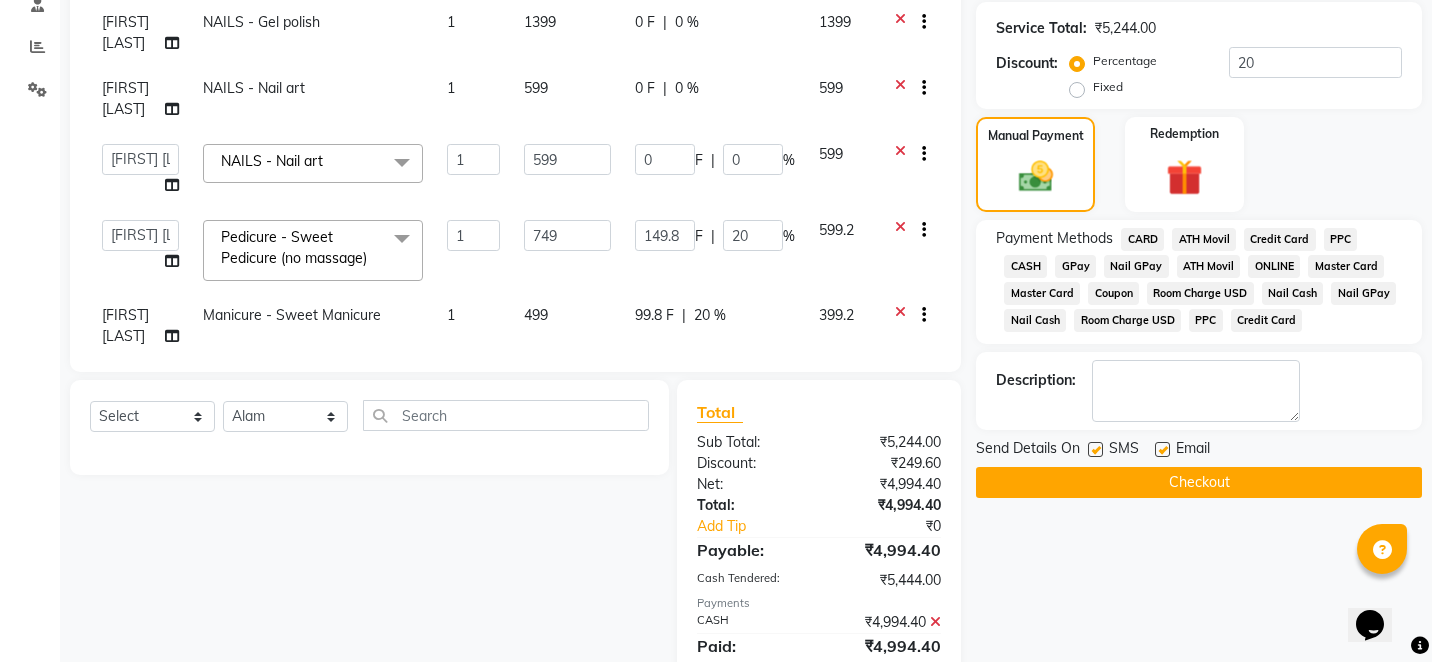 click on "Name: Sanzila Gautam Membership:  No Active Membership  Total Visits:  4 Card on file:  0 Last Visit:   08-02-2025 Points:   0  Coupon Code Apply Service Total:  ₹5,244.00  Discount:  Percentage   Fixed  20 Manual Payment Redemption Payment Methods  CARD   ATH Movil   Credit Card   PPC   CASH   GPay   Nail GPay   ATH Movil   ONLINE   Master Card   Master Card   Coupon   Room Charge USD   Nail Cash   Nail GPay   Nail Cash   Room Charge USD   PPC   Credit Card  Description:                  Send Details On SMS Email  Checkout" 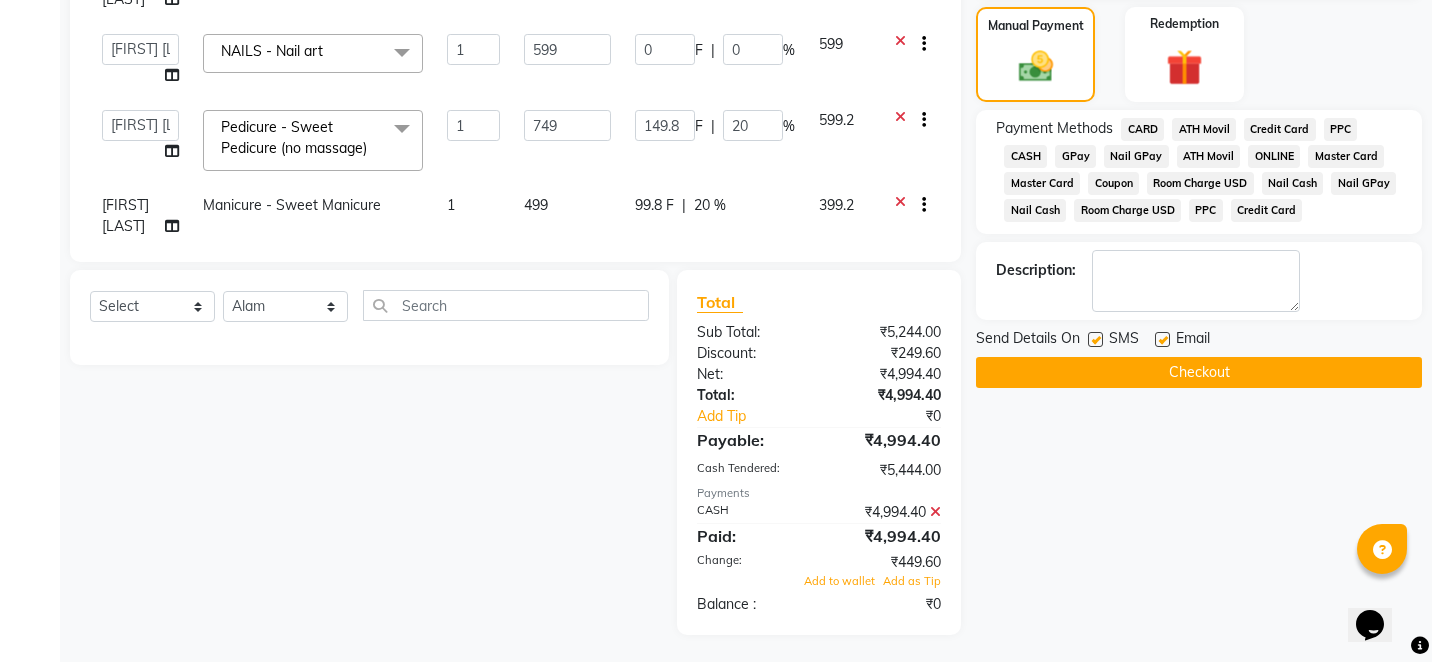 scroll, scrollTop: 508, scrollLeft: 0, axis: vertical 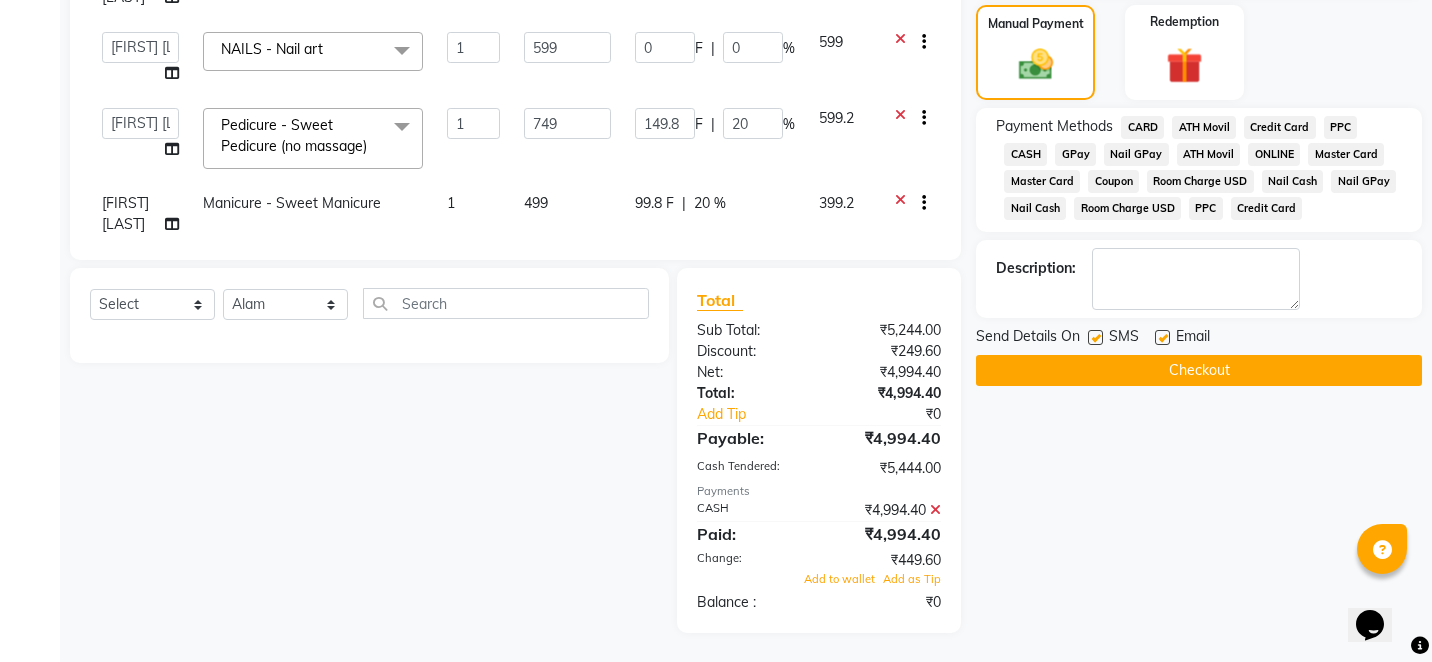 click on "20 %" 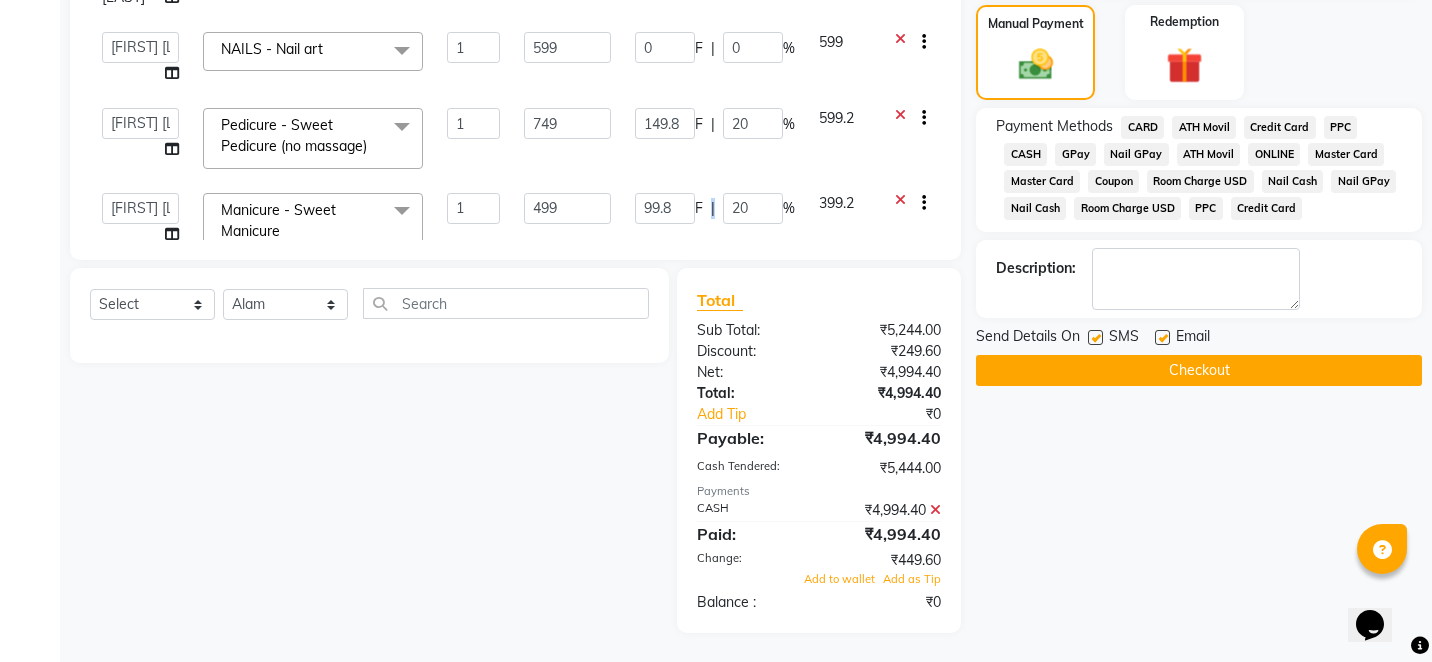 click on "99.8 F | 20 %" 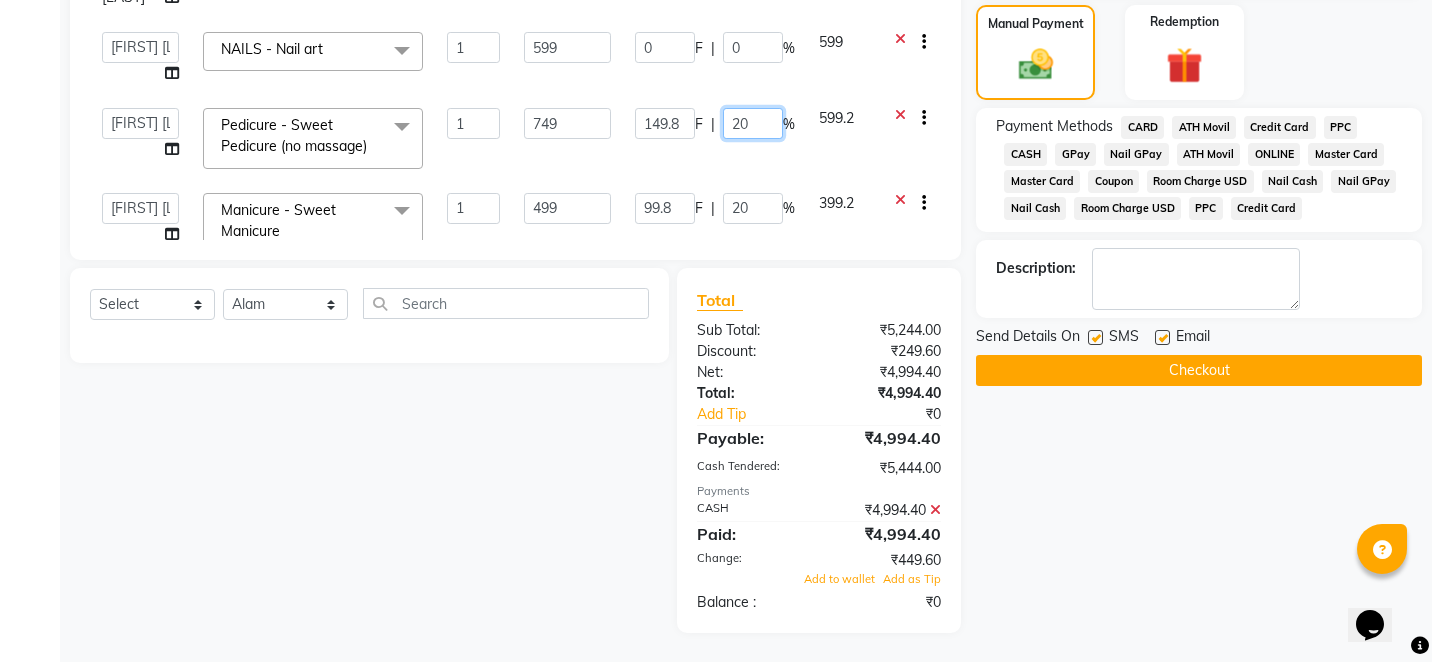 click on "20" 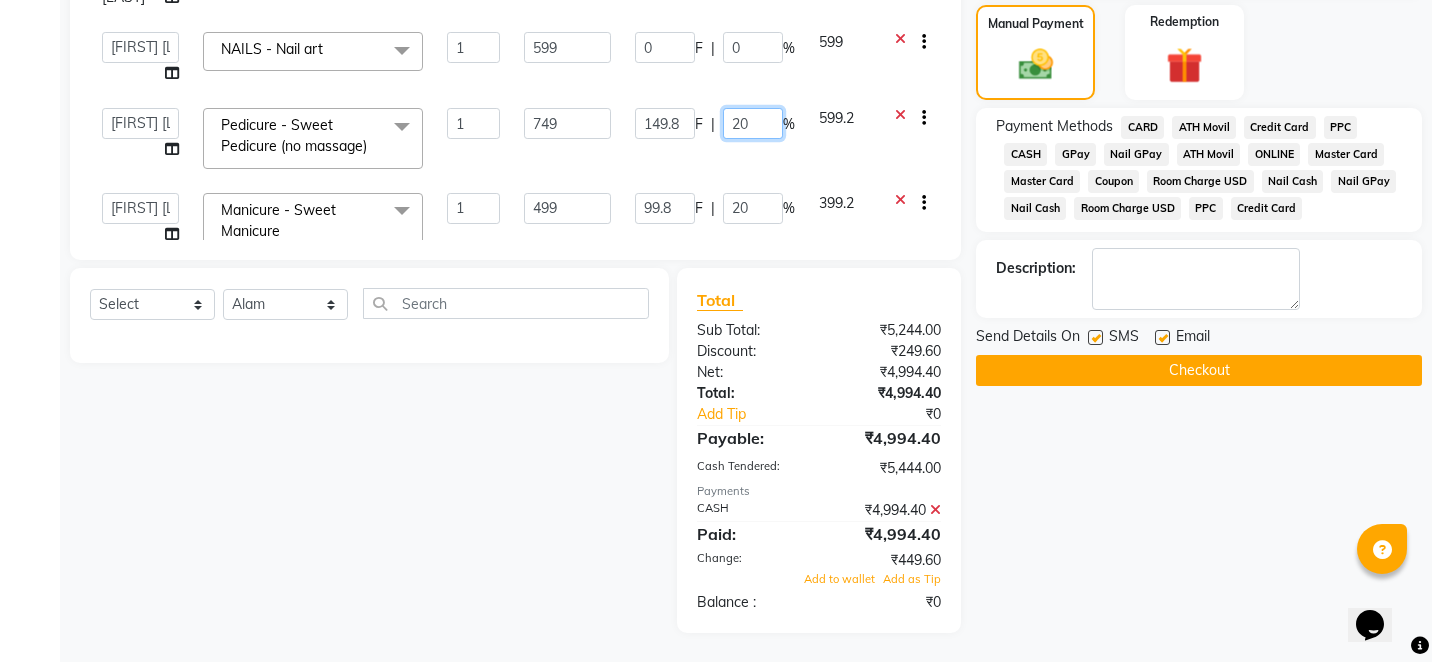 type on "2" 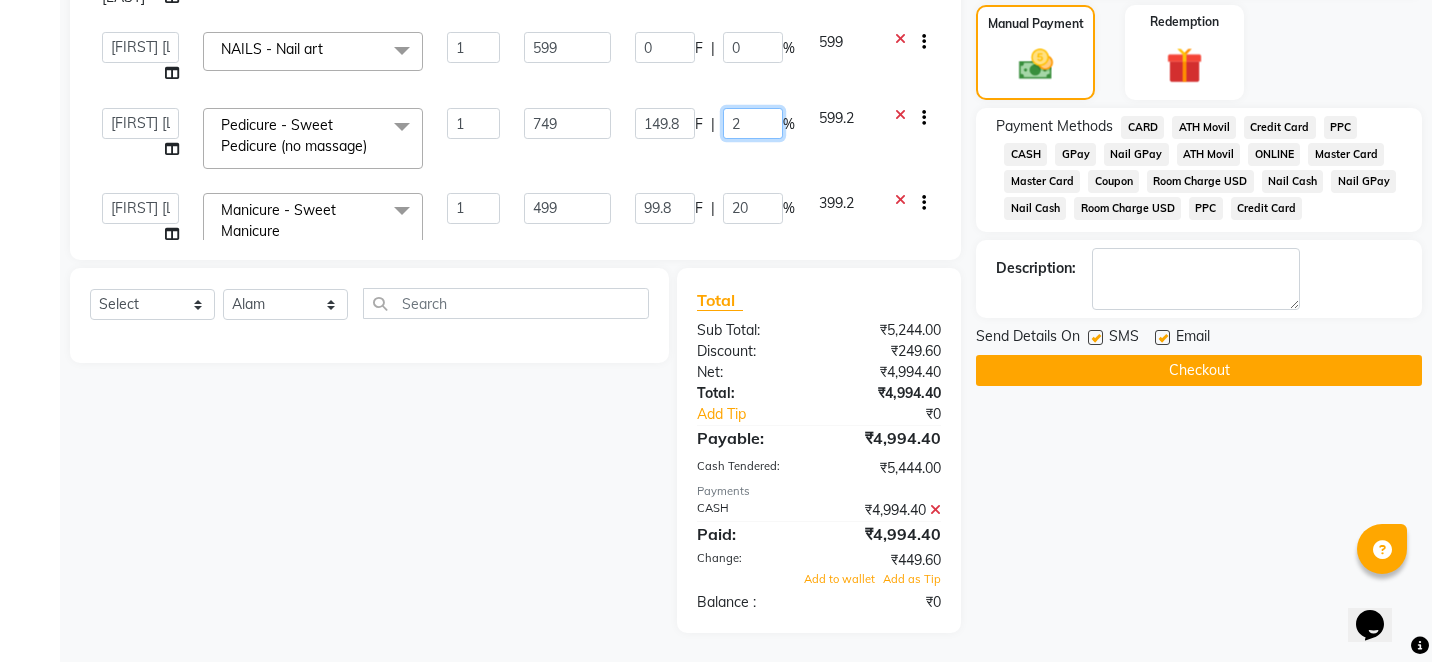 type 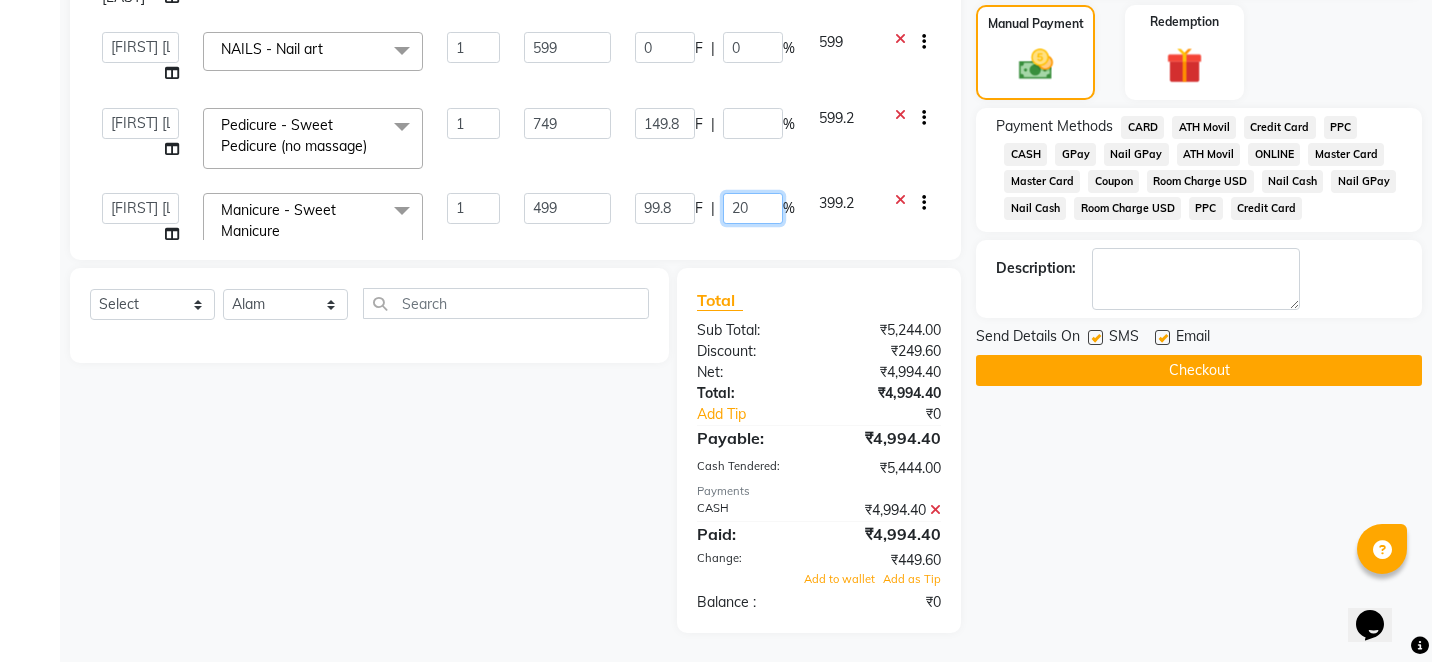 click on "99.8 F | 20 %" 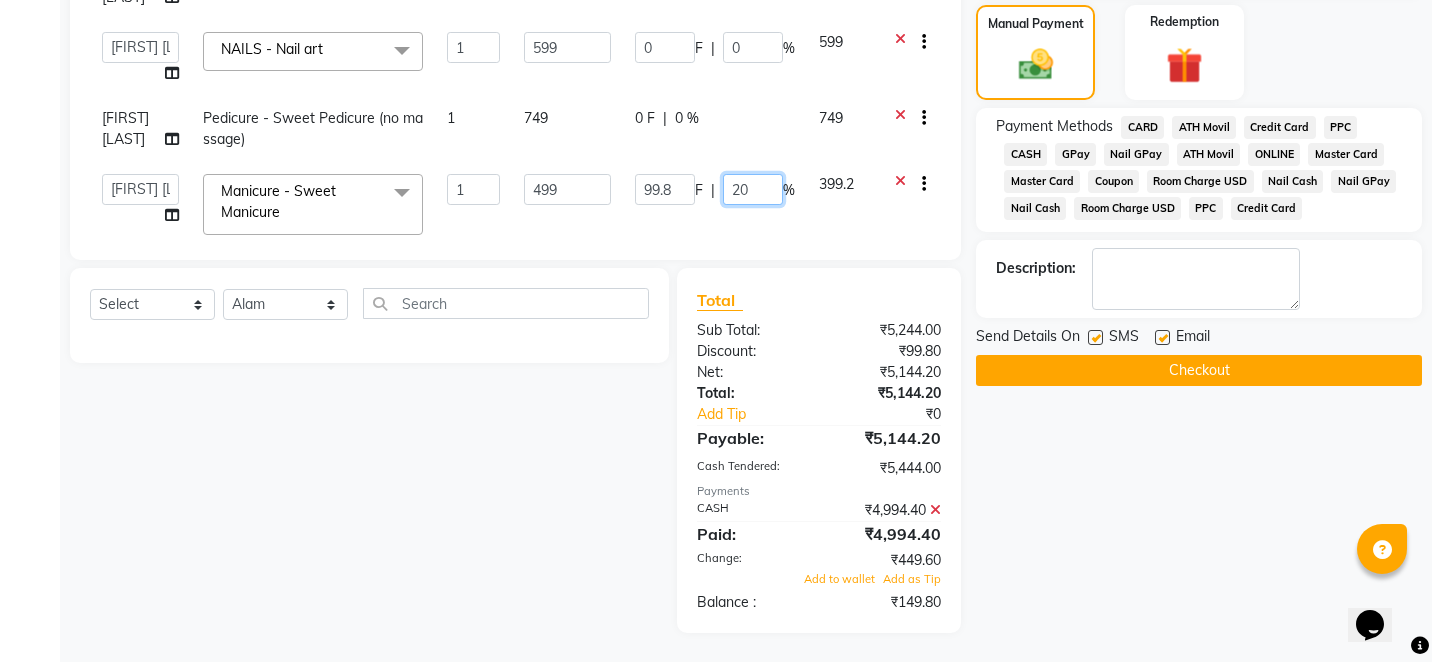 type on "2" 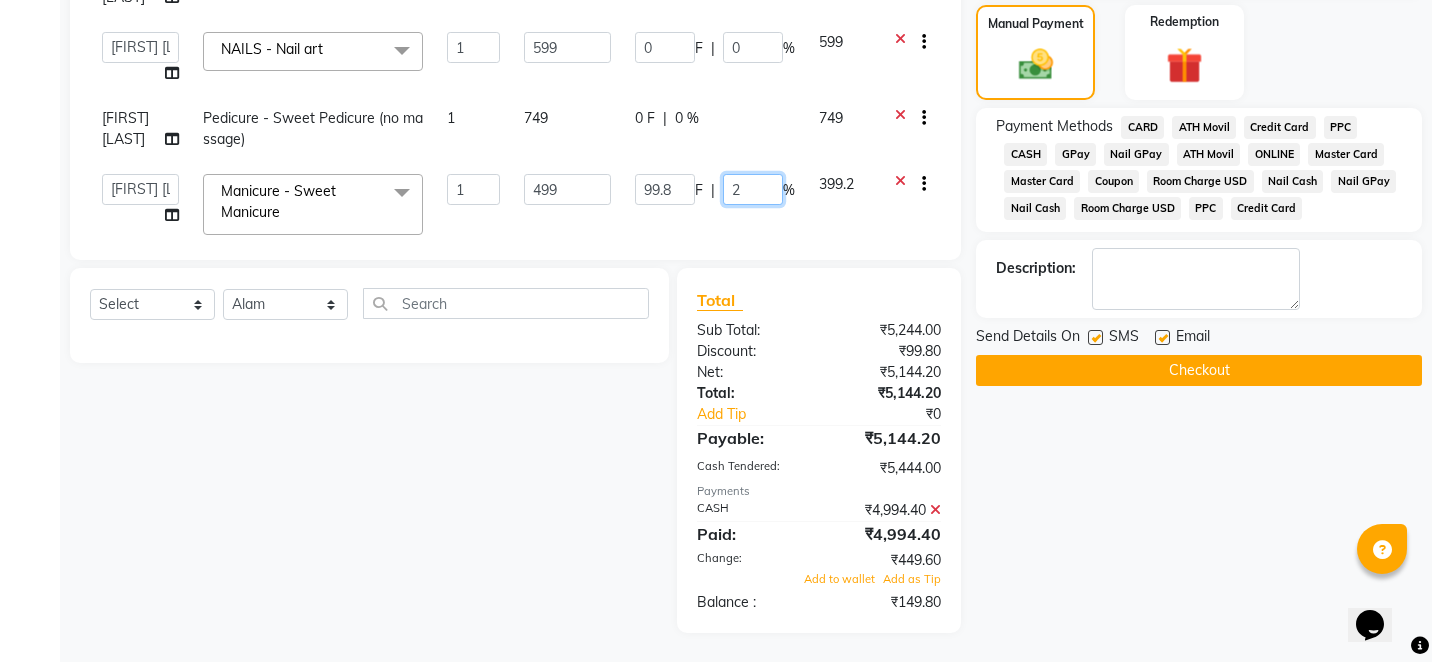 type 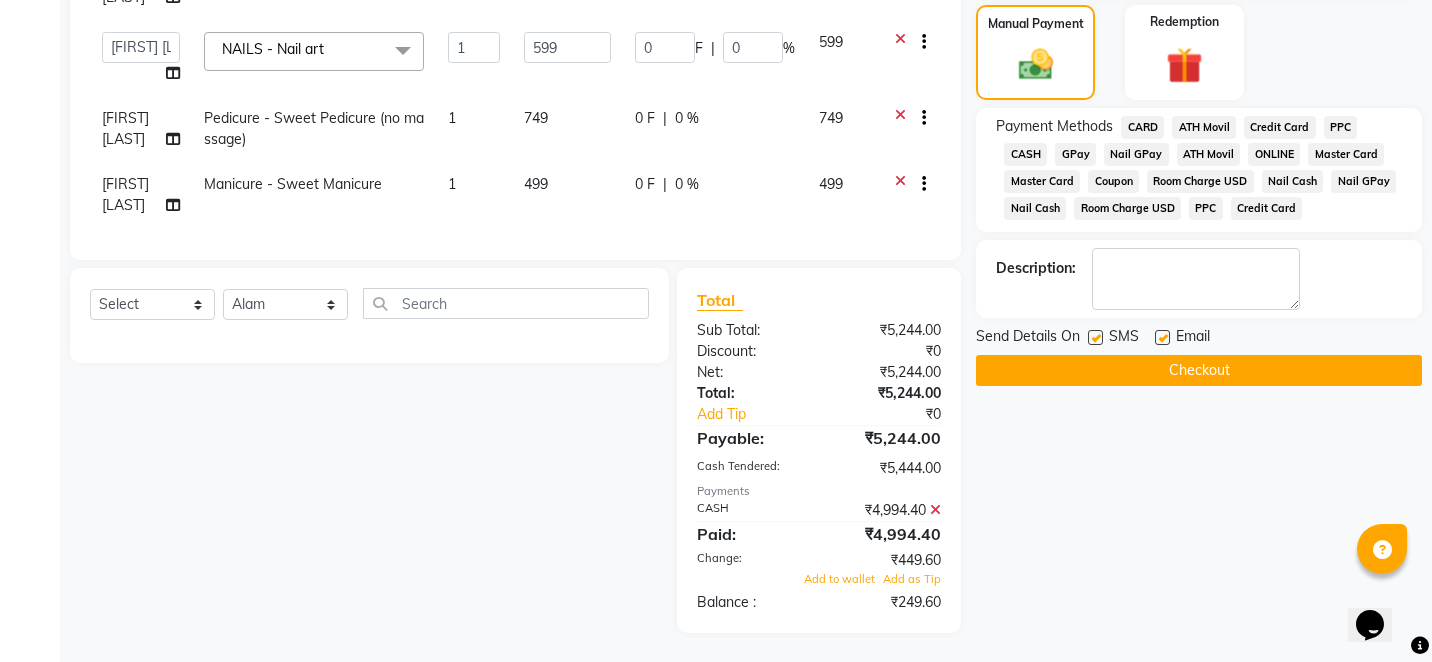 click on "Name: Sanzila Gautam Membership:  No Active Membership  Total Visits:  4 Card on file:  0 Last Visit:   08-02-2025 Points:   0  Coupon Code Apply Service Total:  ₹5,244.00  Discount:  Percentage   Fixed  20 Manual Payment Redemption Payment Methods  CARD   ATH Movil   Credit Card   PPC   CASH   GPay   Nail GPay   ATH Movil   ONLINE   Master Card   Master Card   Coupon   Room Charge USD   Nail Cash   Nail GPay   Nail Cash   Room Charge USD   PPC   Credit Card  Description:                  Send Details On SMS Email  Checkout" 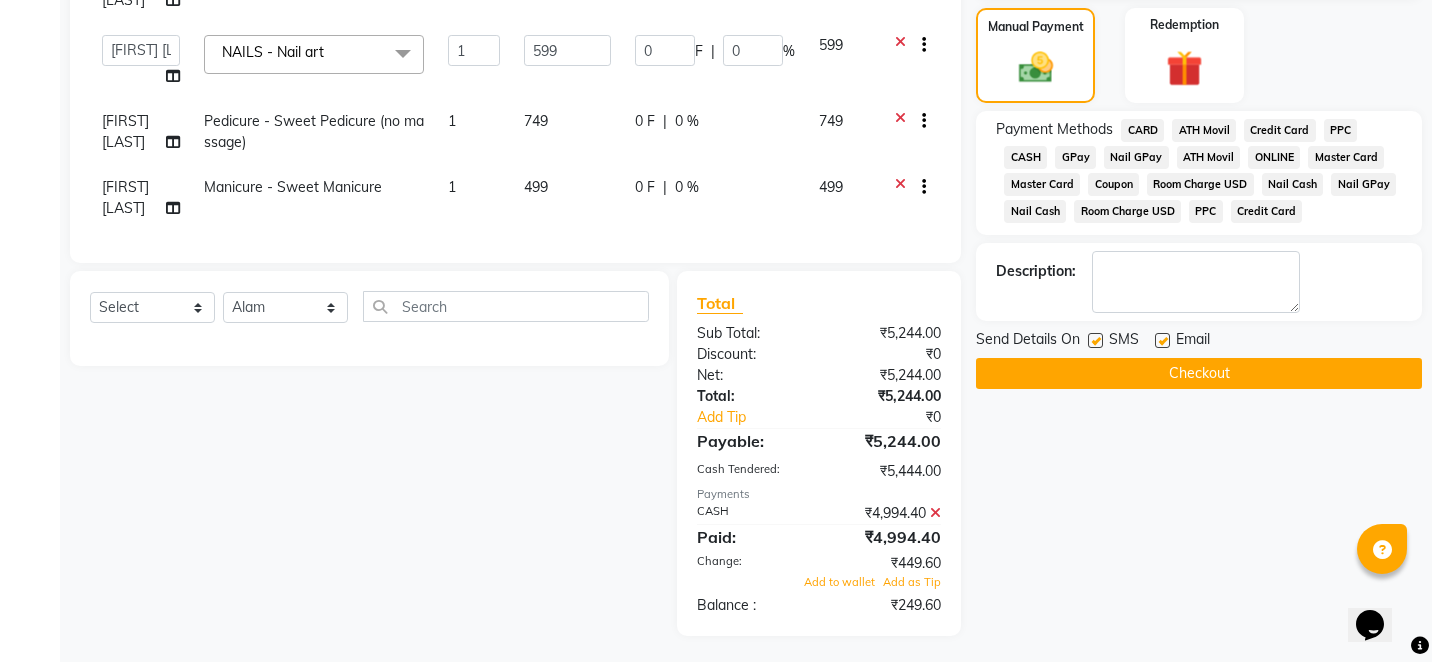 scroll, scrollTop: 508, scrollLeft: 0, axis: vertical 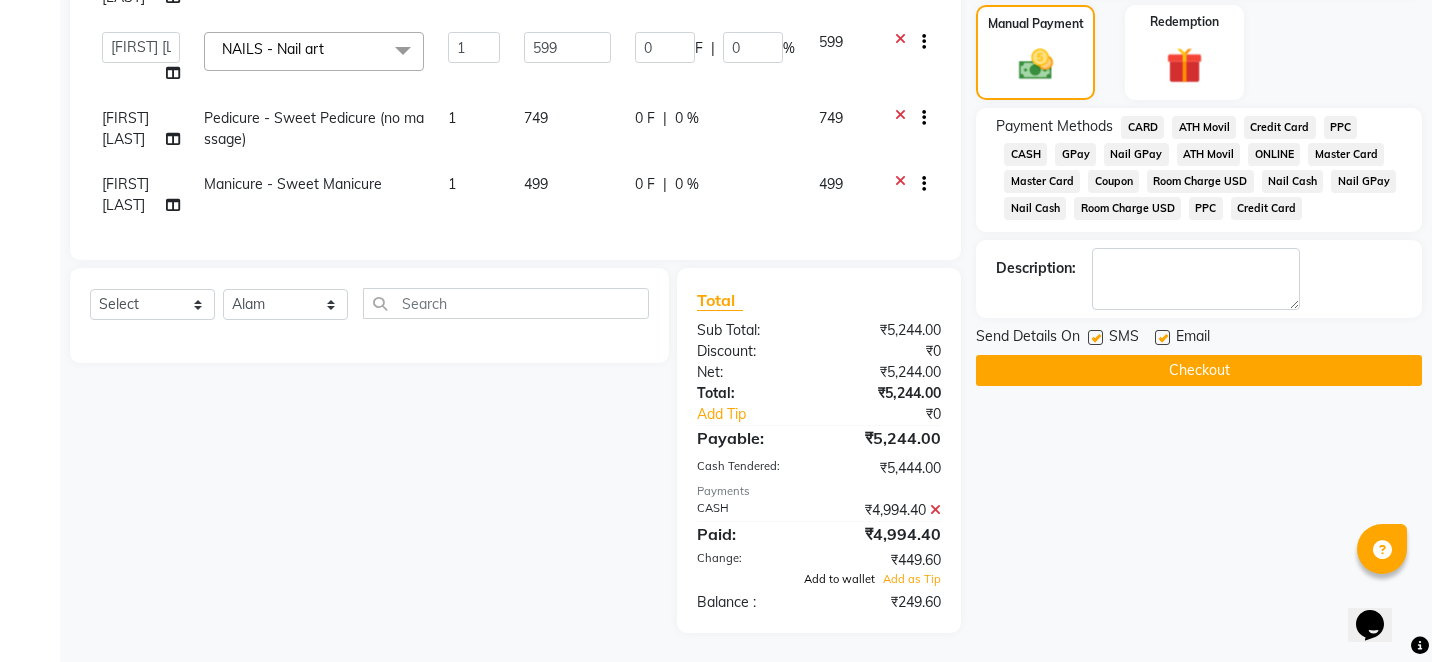 click on "Add to wallet" 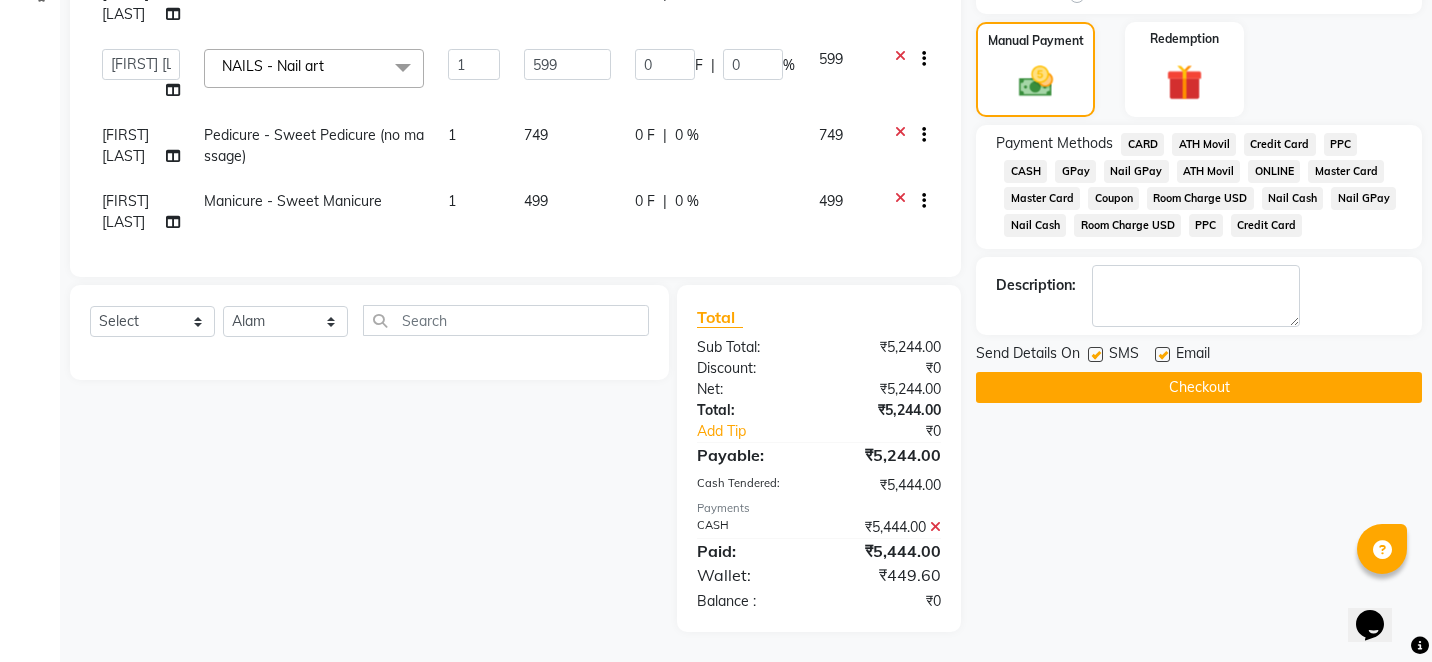 click 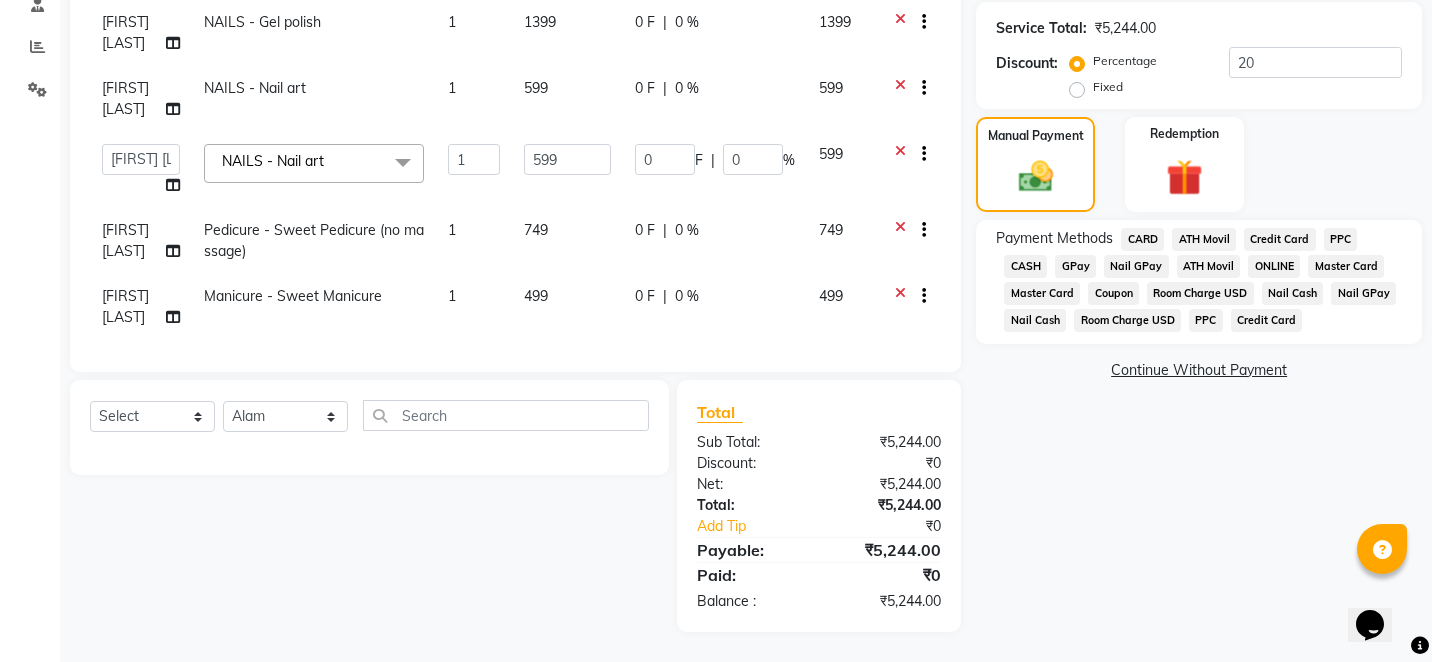 click on "CASH" 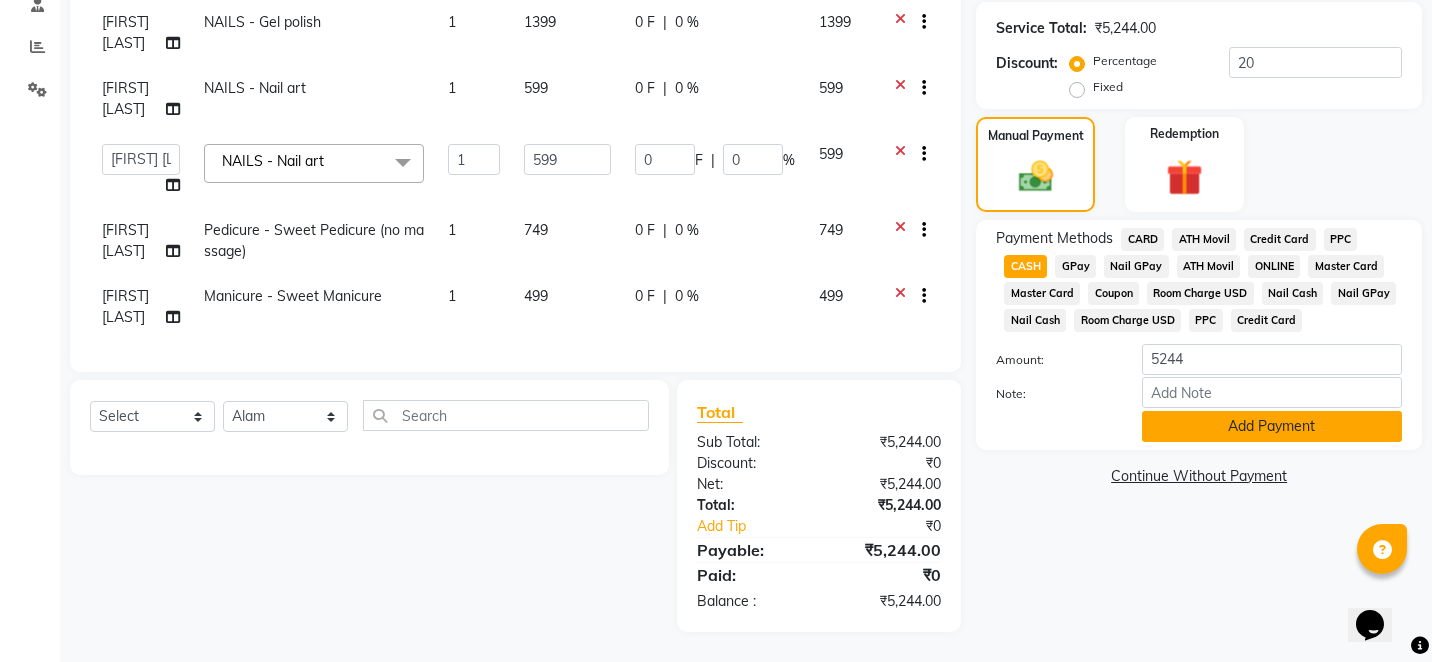 click on "Add Payment" 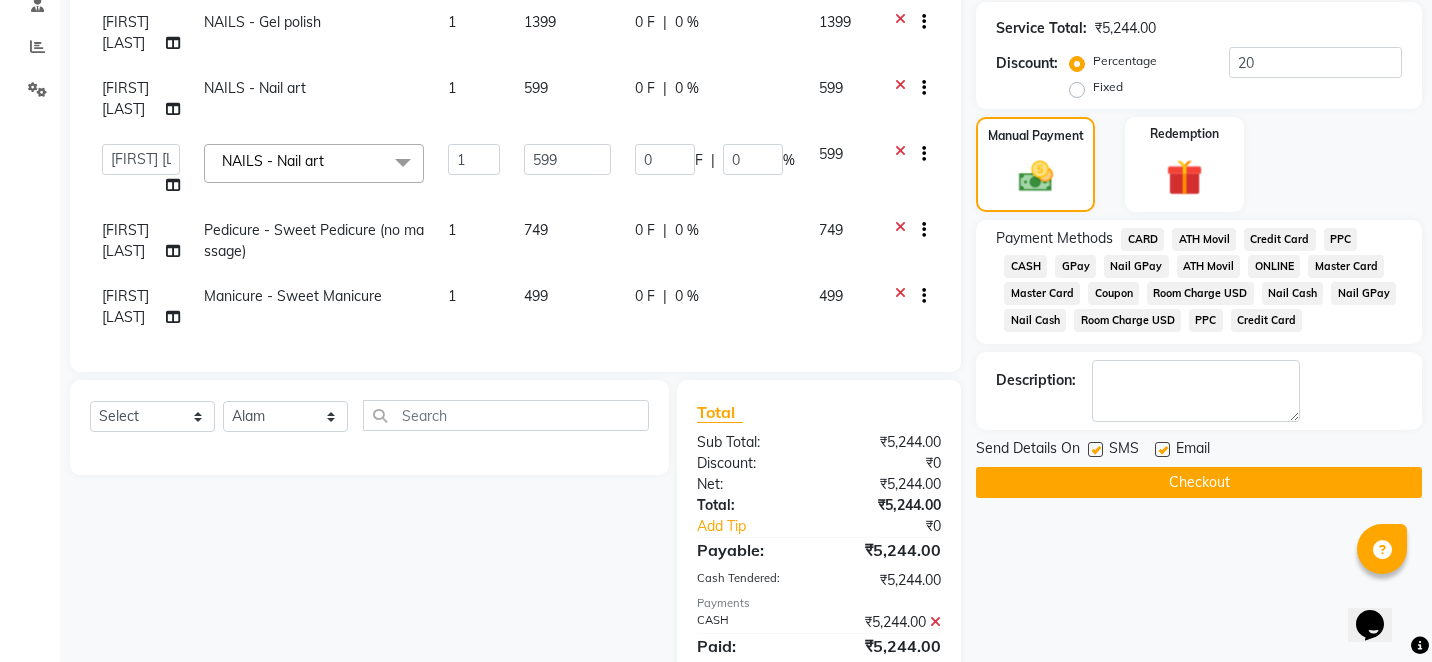 click on "Name: Sanzila Gautam Membership:  No Active Membership  Total Visits:  4 Card on file:  0 Last Visit:   08-02-2025 Points:   0  Coupon Code Apply Service Total:  ₹5,244.00  Discount:  Percentage   Fixed  20 Manual Payment Redemption Payment Methods  CARD   ATH Movil   Credit Card   PPC   CASH   GPay   Nail GPay   ATH Movil   ONLINE   Master Card   Master Card   Coupon   Room Charge USD   Nail Cash   Nail GPay   Nail Cash   Room Charge USD   PPC   Credit Card  Description:                  Send Details On SMS Email  Checkout" 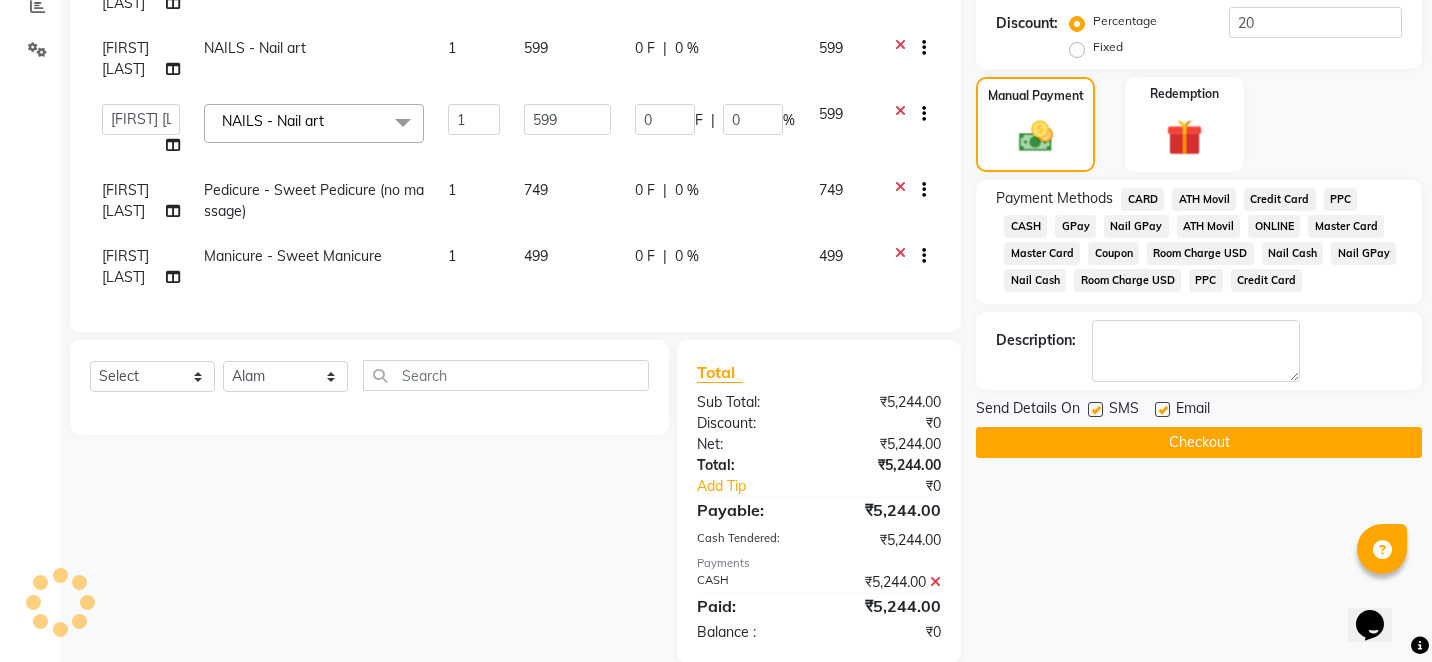scroll, scrollTop: 467, scrollLeft: 0, axis: vertical 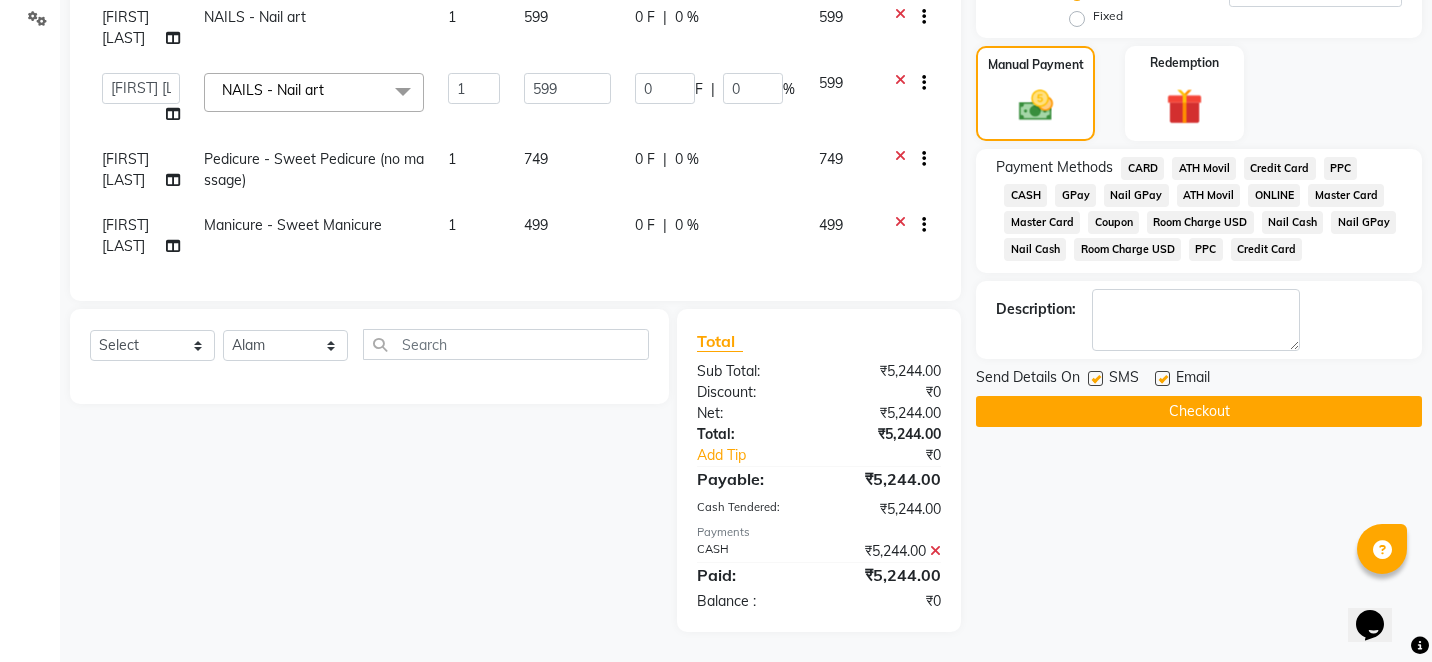 click on "Manual Payment Redemption" 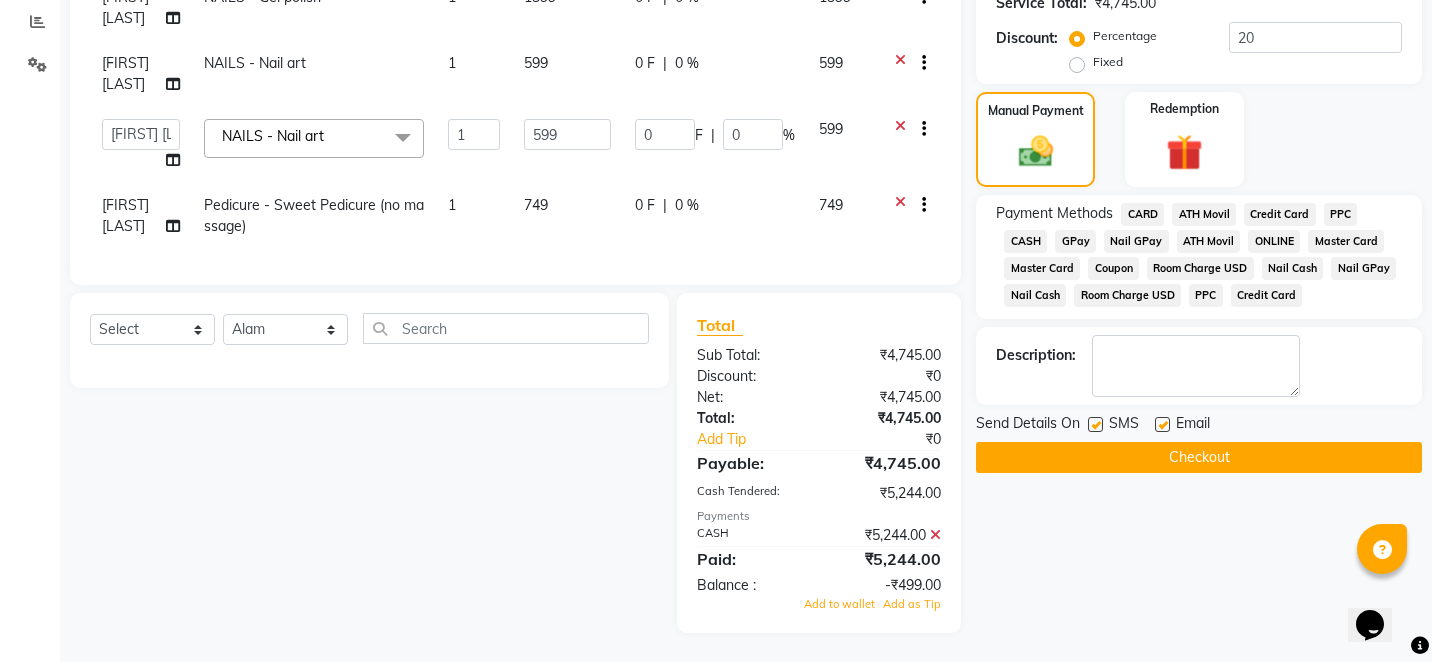 click 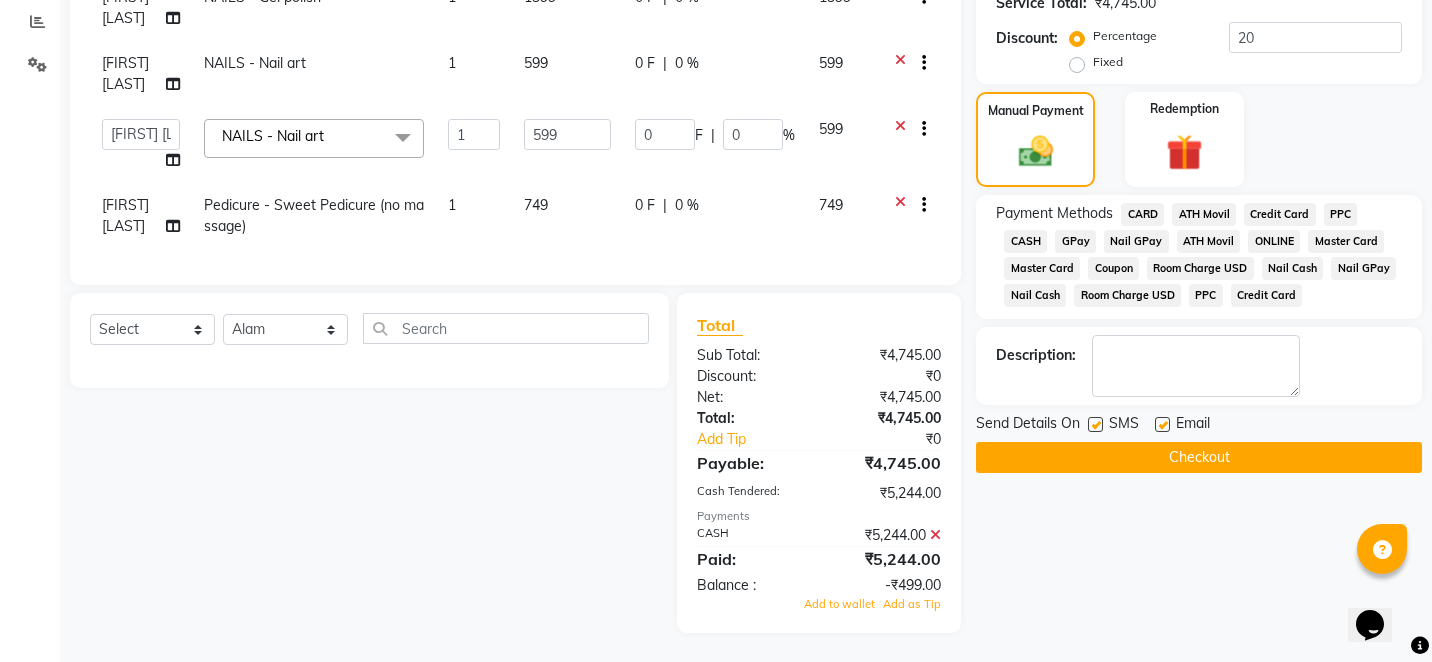 scroll, scrollTop: 334, scrollLeft: 0, axis: vertical 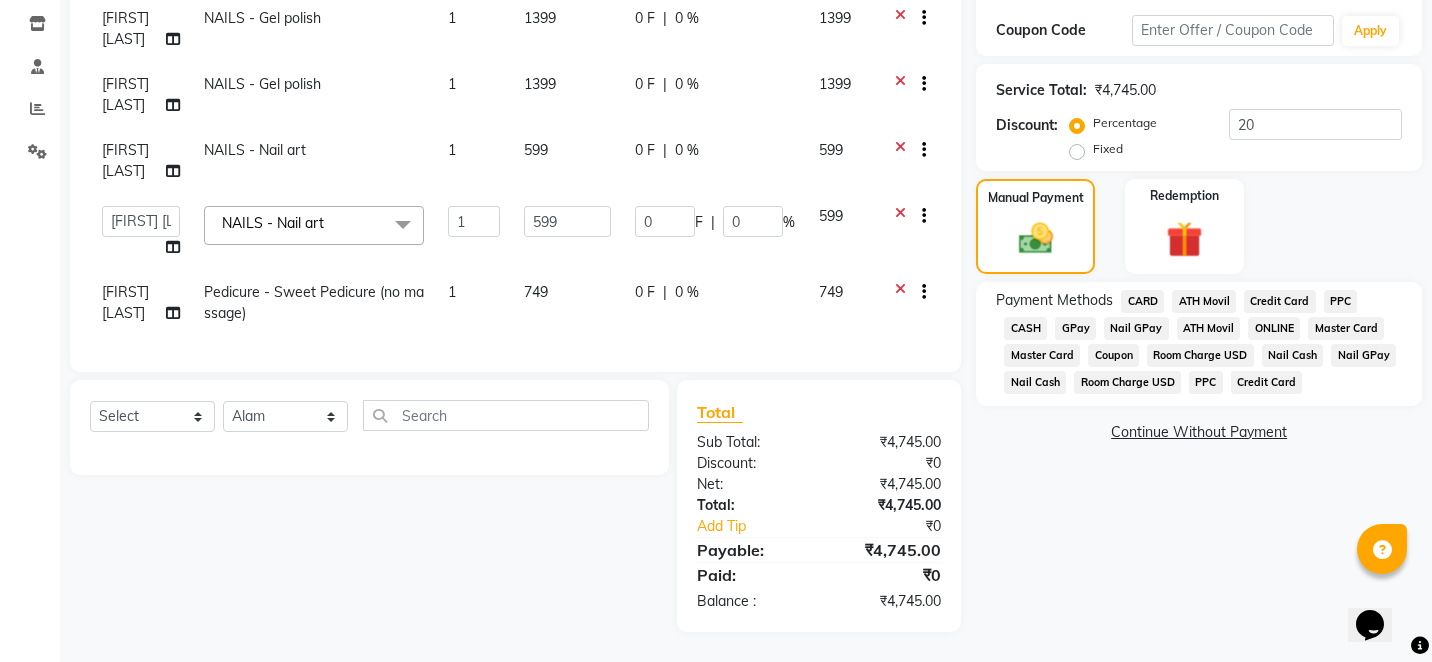 click on "CASH" 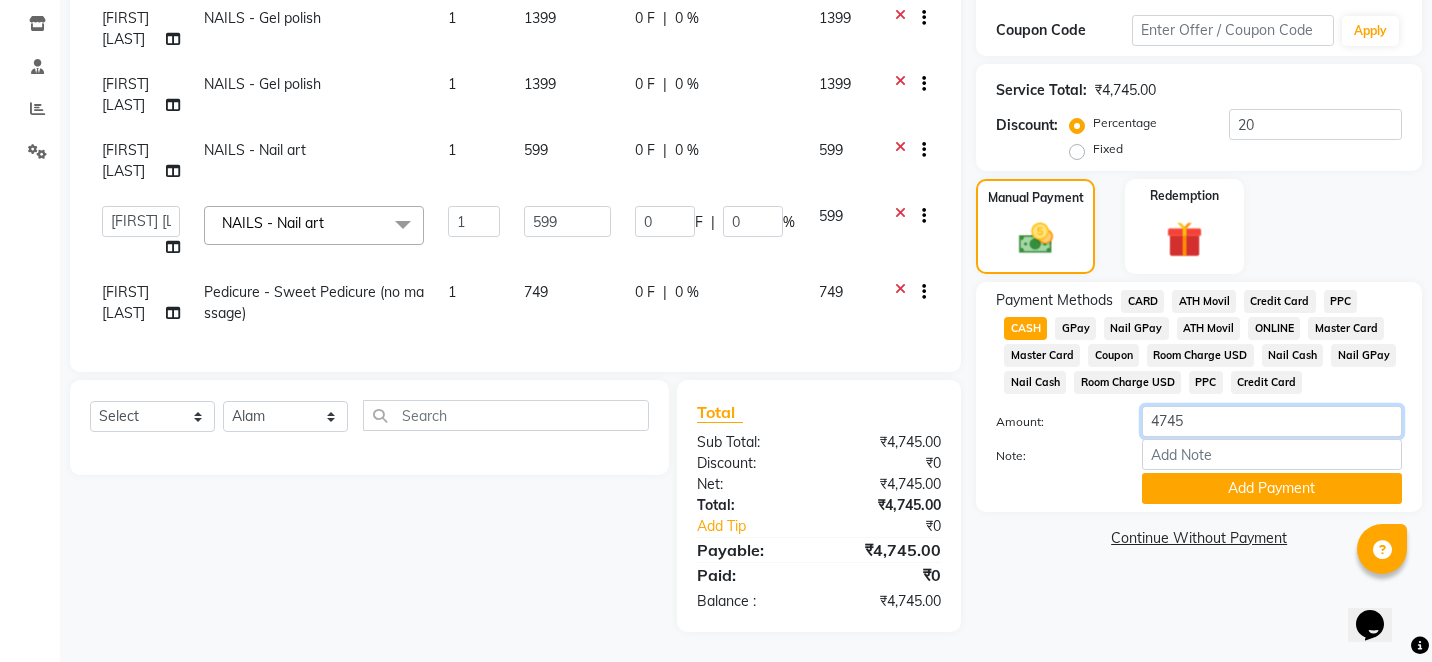 click on "4745" 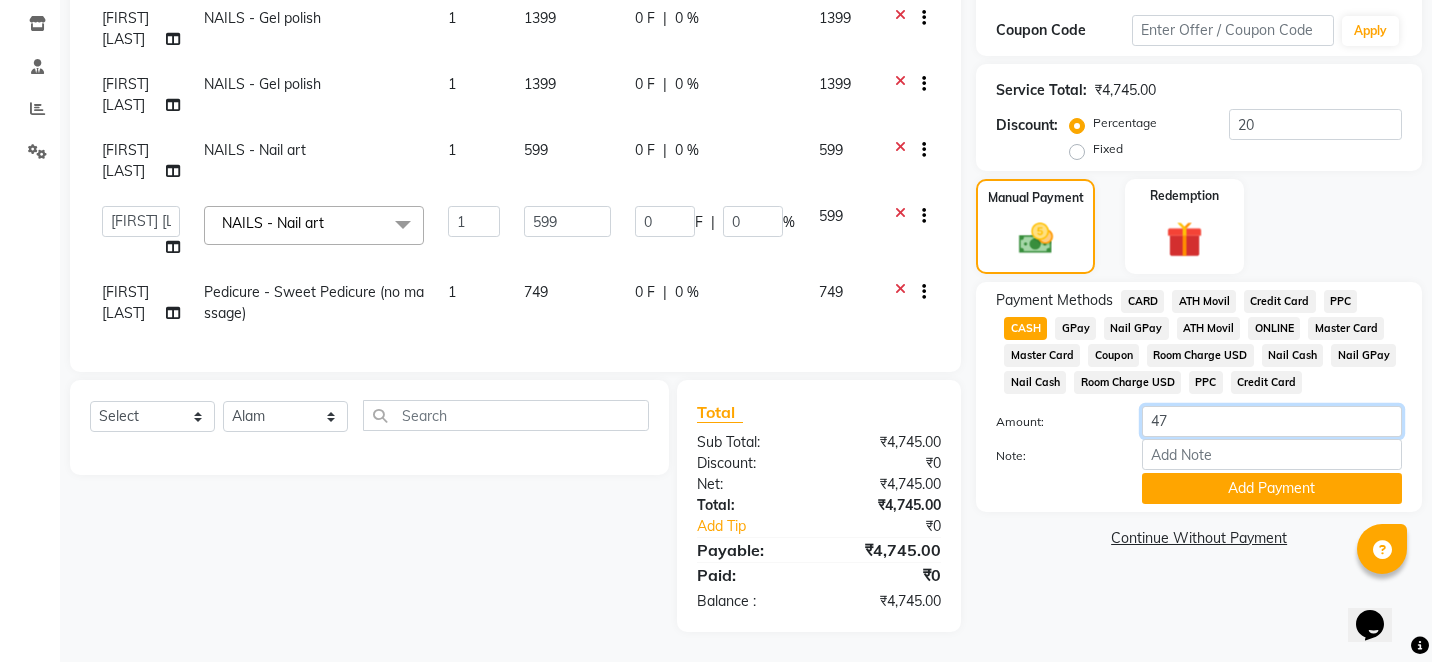 type on "4" 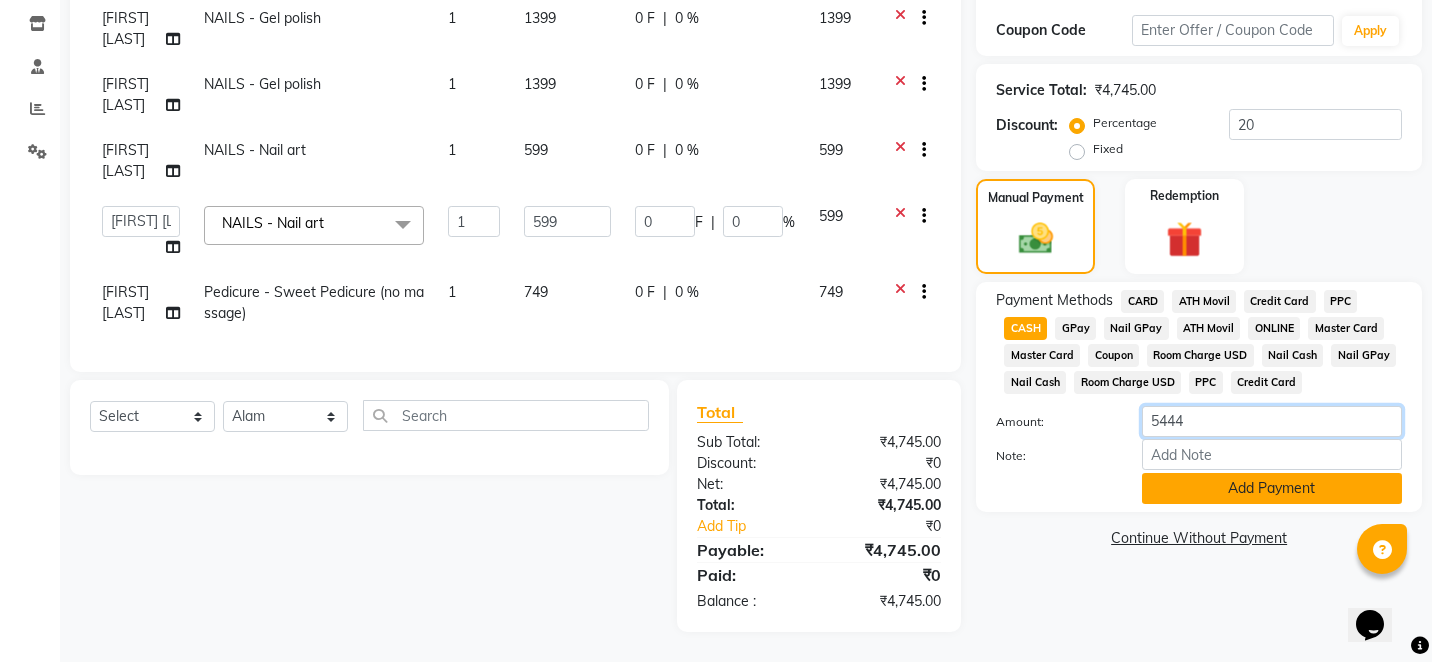 type on "5444" 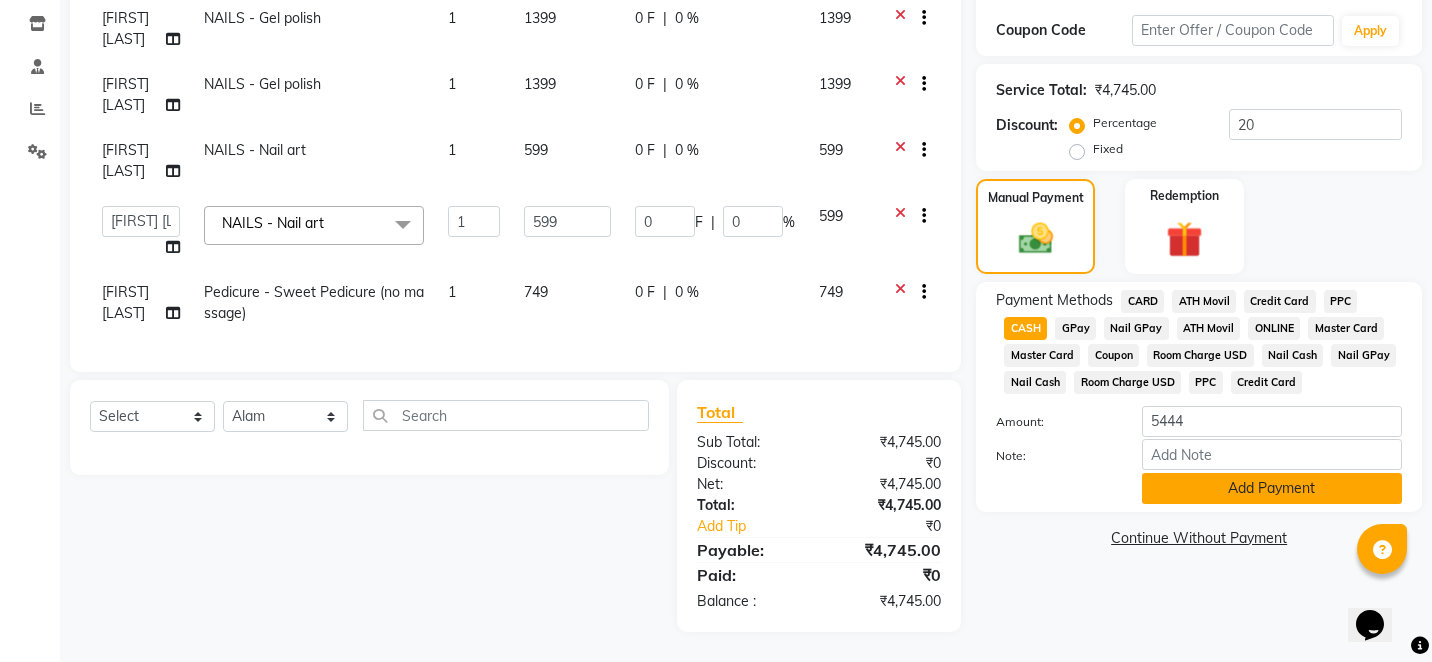 click on "Add Payment" 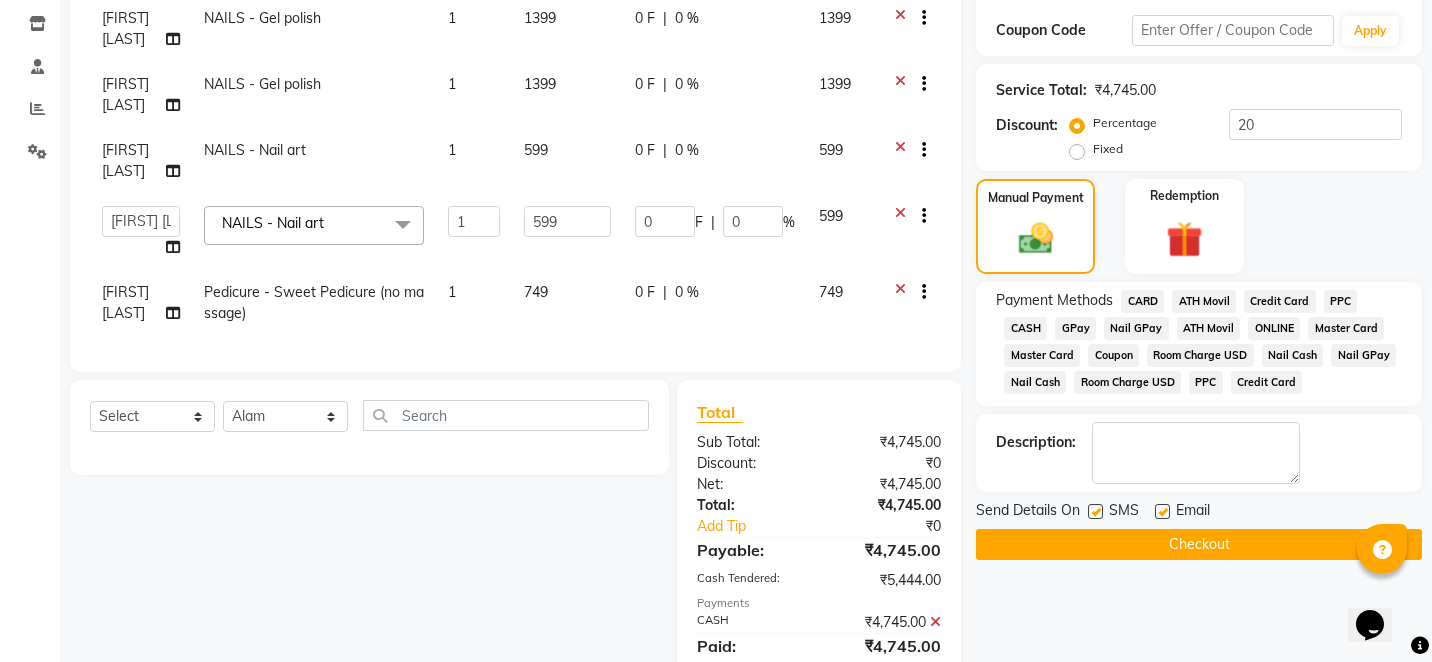 drag, startPoint x: 1073, startPoint y: 597, endPoint x: 1117, endPoint y: 576, distance: 48.754486 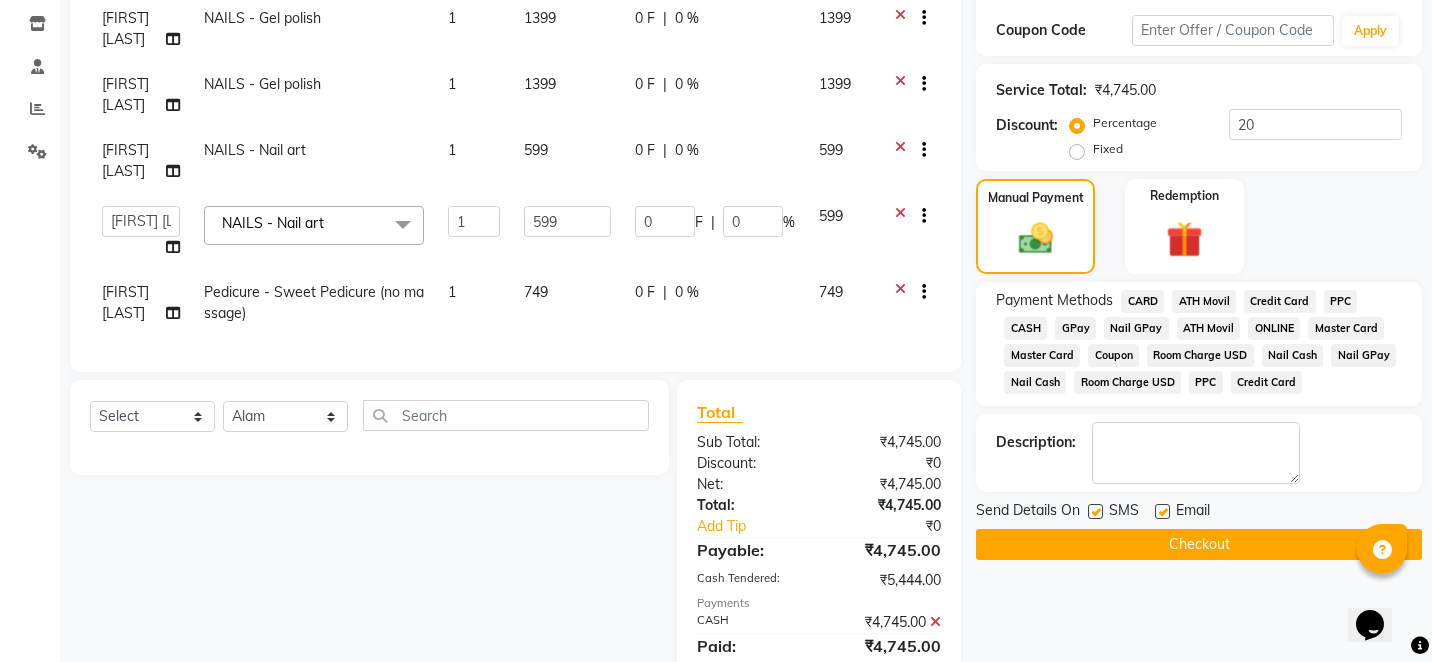 click on "Name: Sanzila Gautam Membership:  No Active Membership  Total Visits:  4 Card on file:  0 Last Visit:   08-02-2025 Points:   0  Coupon Code Apply Service Total:  ₹4,745.00  Discount:  Percentage   Fixed  20 Manual Payment Redemption Payment Methods  CARD   ATH Movil   Credit Card   PPC   CASH   GPay   Nail GPay   ATH Movil   ONLINE   Master Card   Master Card   Coupon   Room Charge USD   Nail Cash   Nail GPay   Nail Cash   Room Charge USD   PPC   Credit Card  Description:                  Send Details On SMS Email  Checkout" 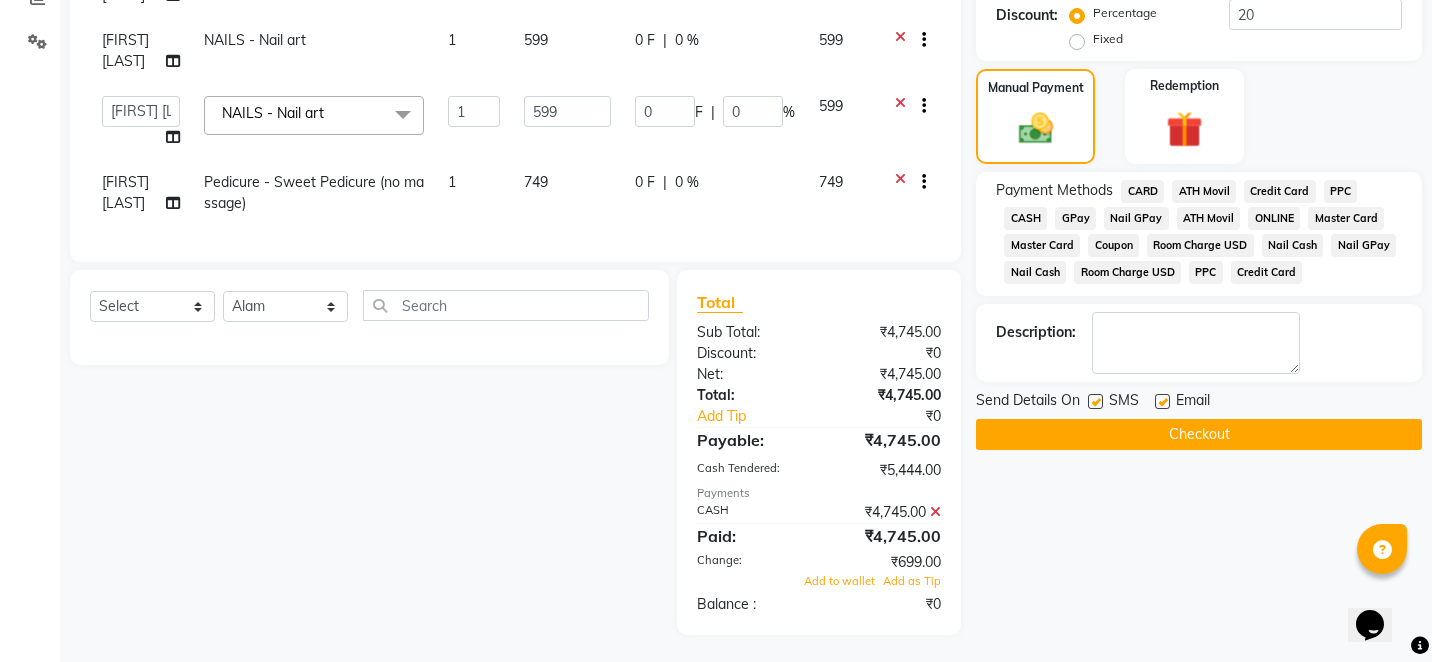 scroll, scrollTop: 446, scrollLeft: 0, axis: vertical 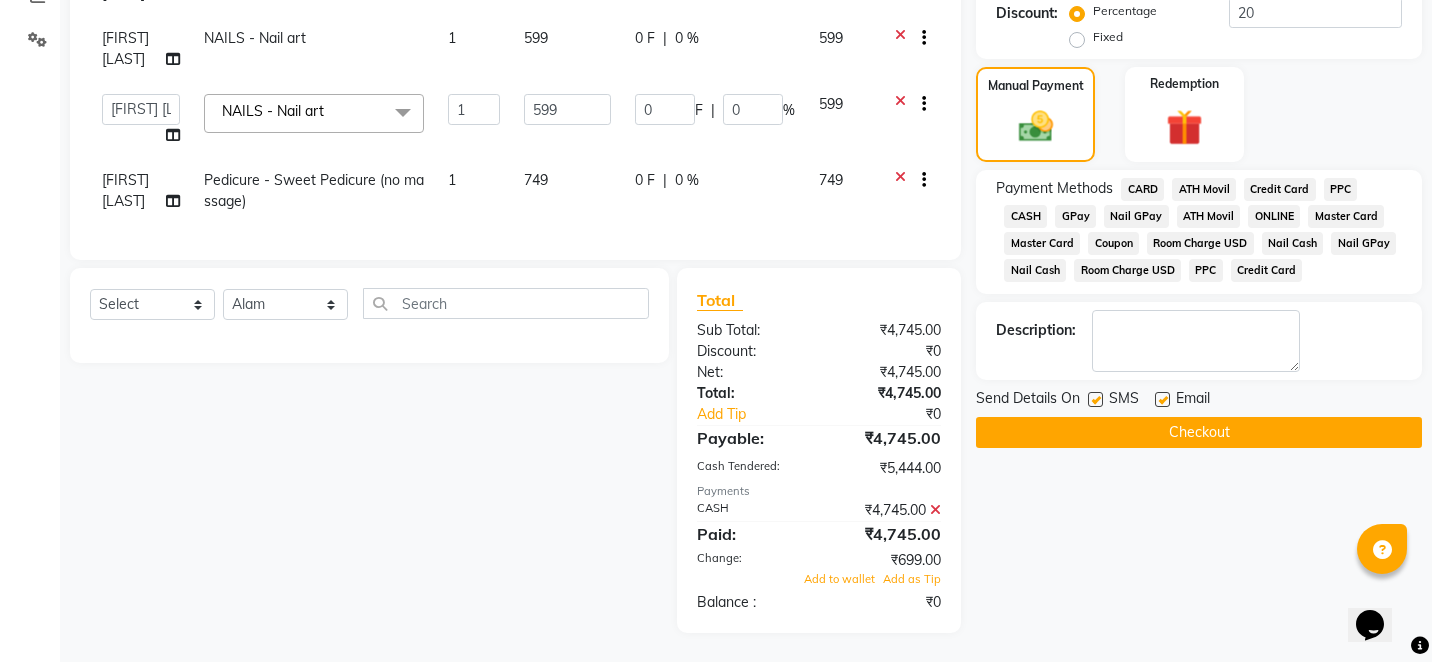 click on "Client +91 7506240096 Date 02-08-2025 Invoice Number V/2025 V/2025-26 1708 Services Stylist Service Qty Price Disc Total Action Arshad shaikh NAILS - Gel polish 1 1399 0 F | 0 % 1399 Sneha Balu Ichake NAILS - Gel polish 1 1399 0 F | 0 % 1399 Deepu Chatry NAILS - Nail art 1 599 0 F | 0 % 599  Alam   Arshad shaikh   Deepali   Deepu Chatry   NailKraft   Nikita   NITA  CHAHAL    Sneha Balu Ichake   Vaishali Vinod Yadav  NAILS - Nail art  x  Hair - Male Express Hair Spa Upto Neck Hair - Female Classic Hair Wash Mid Waist Hair - Female Blowdry Upto Shoulder Hair - Female Hair Trim Hair - Female Blowdry Upto Shoulder Hair - Female Advance Haircut Hair - Smoothening Upto Shoulder Rica Waxing - Full Arms + Half Legs + Underarms Rica Waxing - Full Arms + Underarms Rica Waxing - Full Legs Rica Waxing - Full Arms Rica Waxing - Half Arms Rica Waxing - Full Back Rica Waxing - Bikini Rica Waxing - Underarms Rica Waxing - Bikini+Butt Wax Rica Waxing - Butt Wax Rica Waxing - Bikini Line+Butt Line Honey Waxing - Full Legs 1 0" 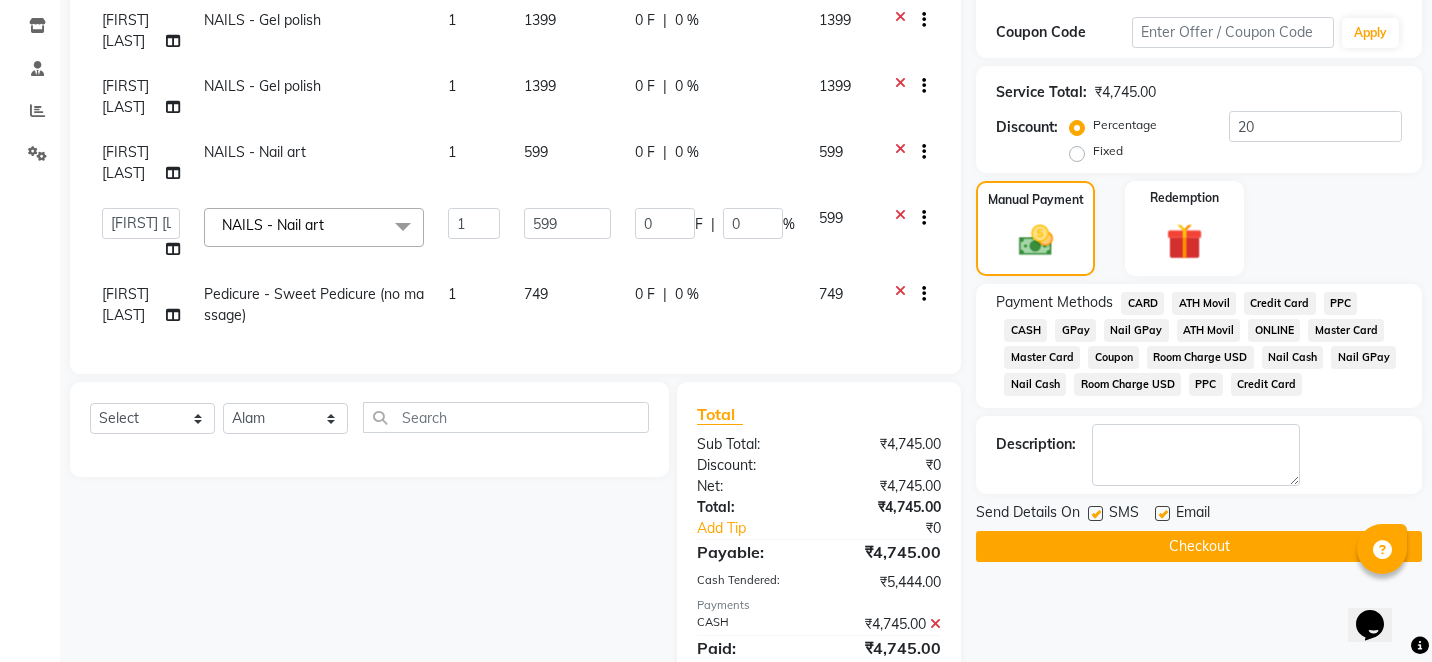 scroll, scrollTop: 326, scrollLeft: 0, axis: vertical 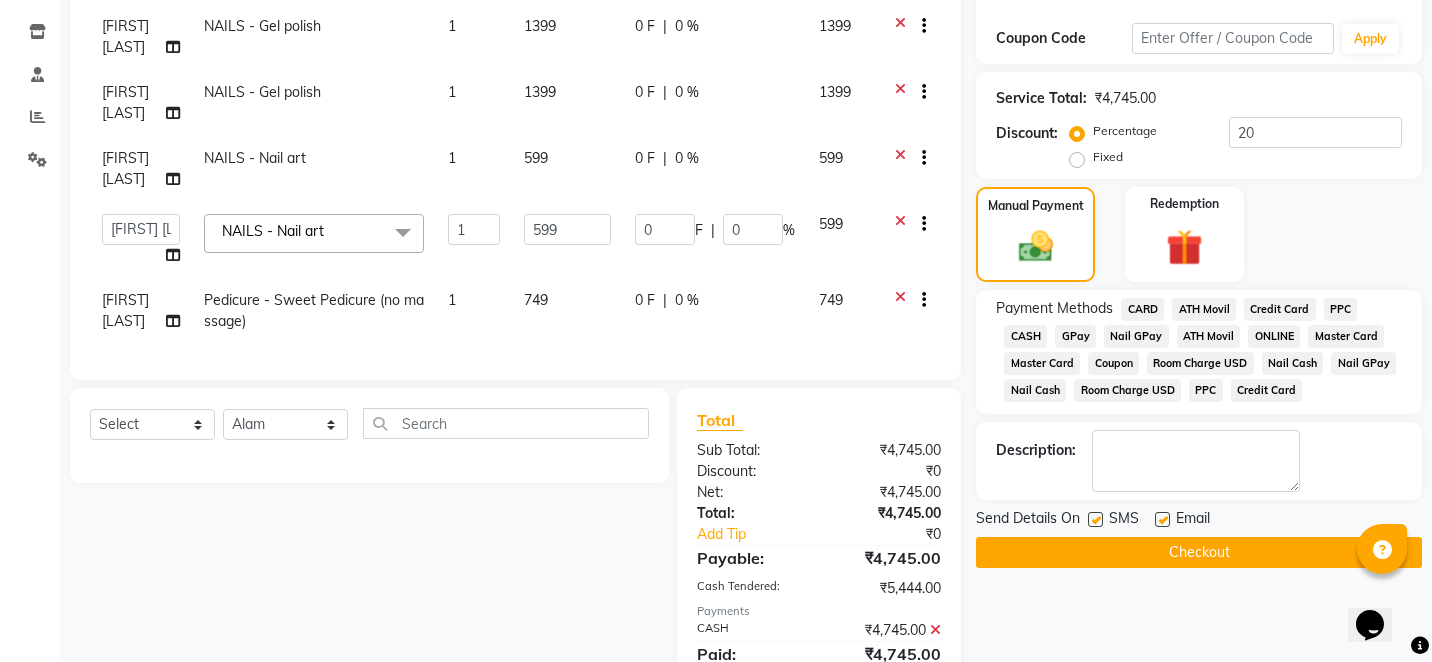 click 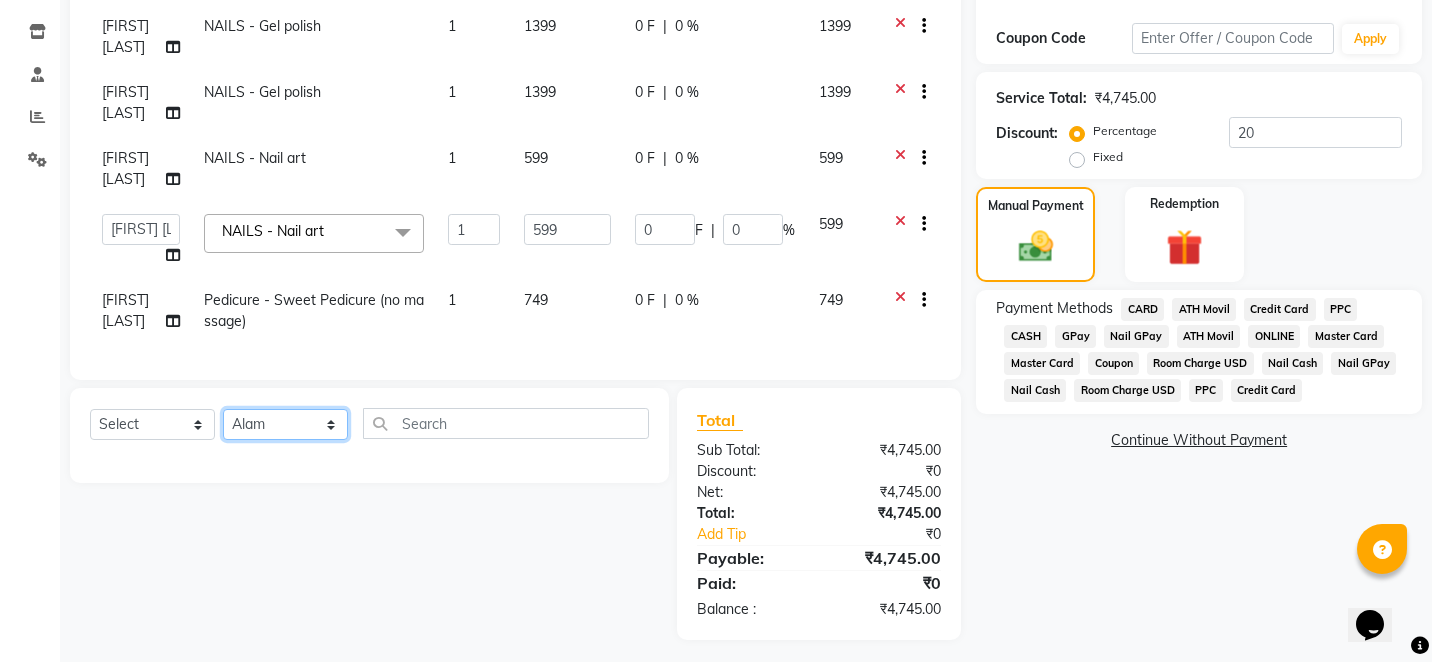 click on "Select Stylist Alam Arshad shaikh Deepali Deepu Chatry NailKraft Nikita NITA  CHAHAL  Sneha Balu Ichake Vaishali Vinod Yadav" 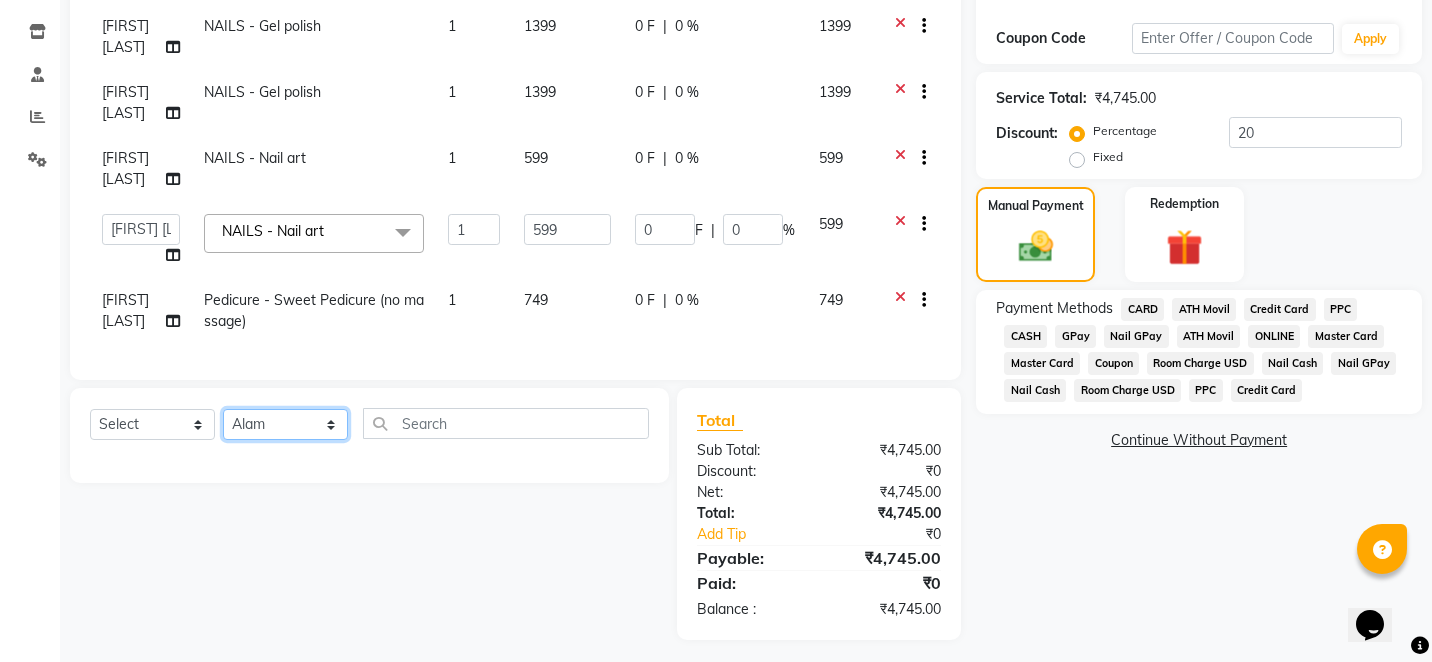 select on "85686" 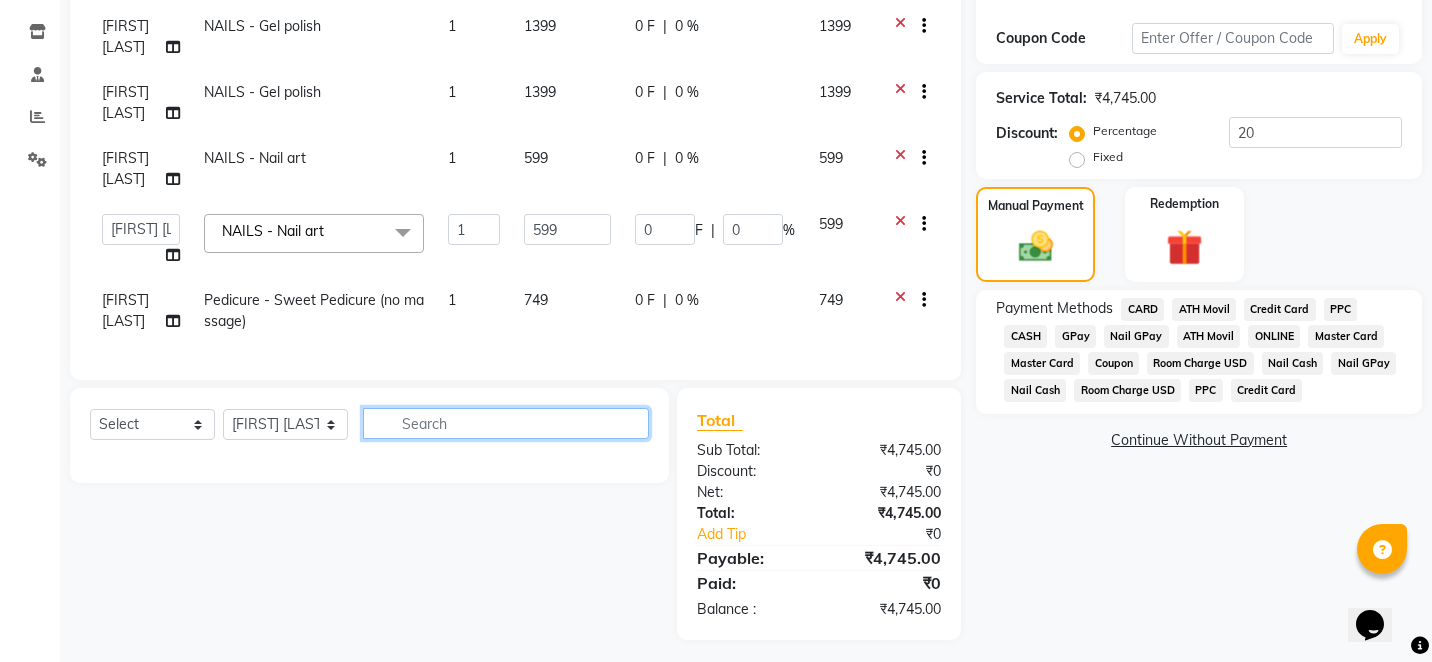 click 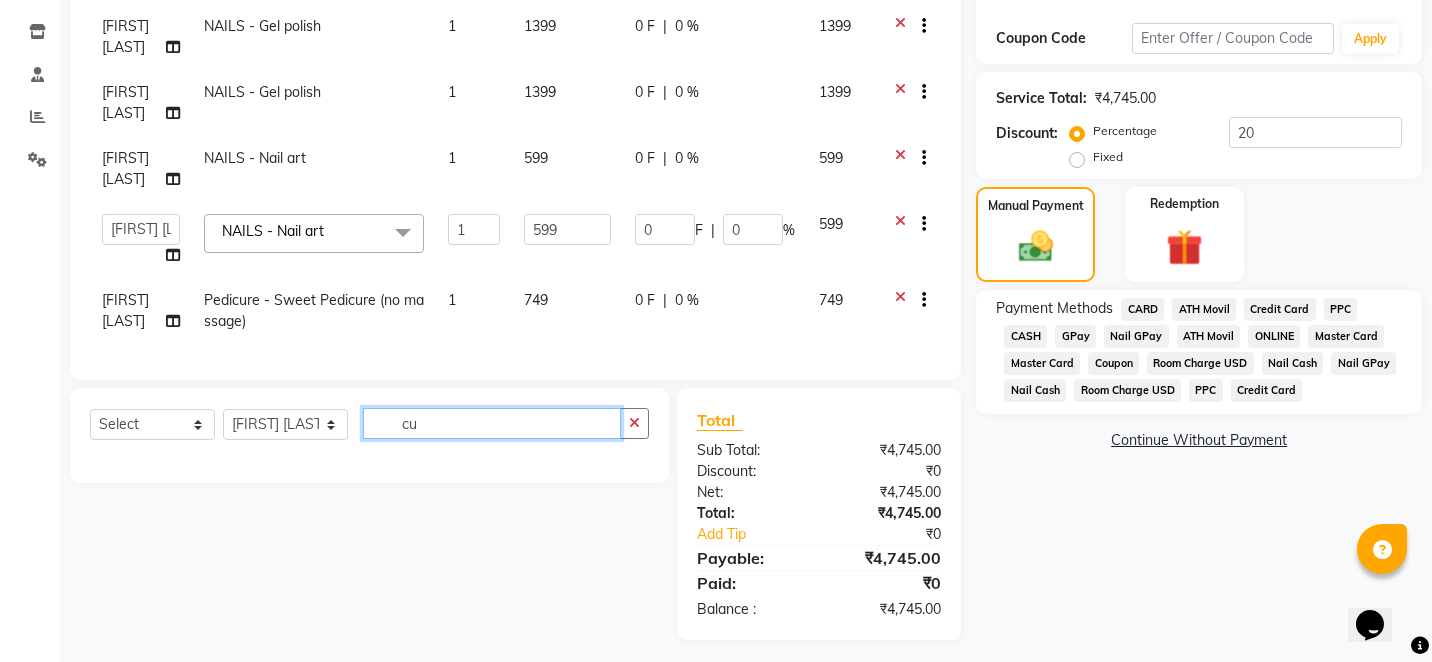 type on "c" 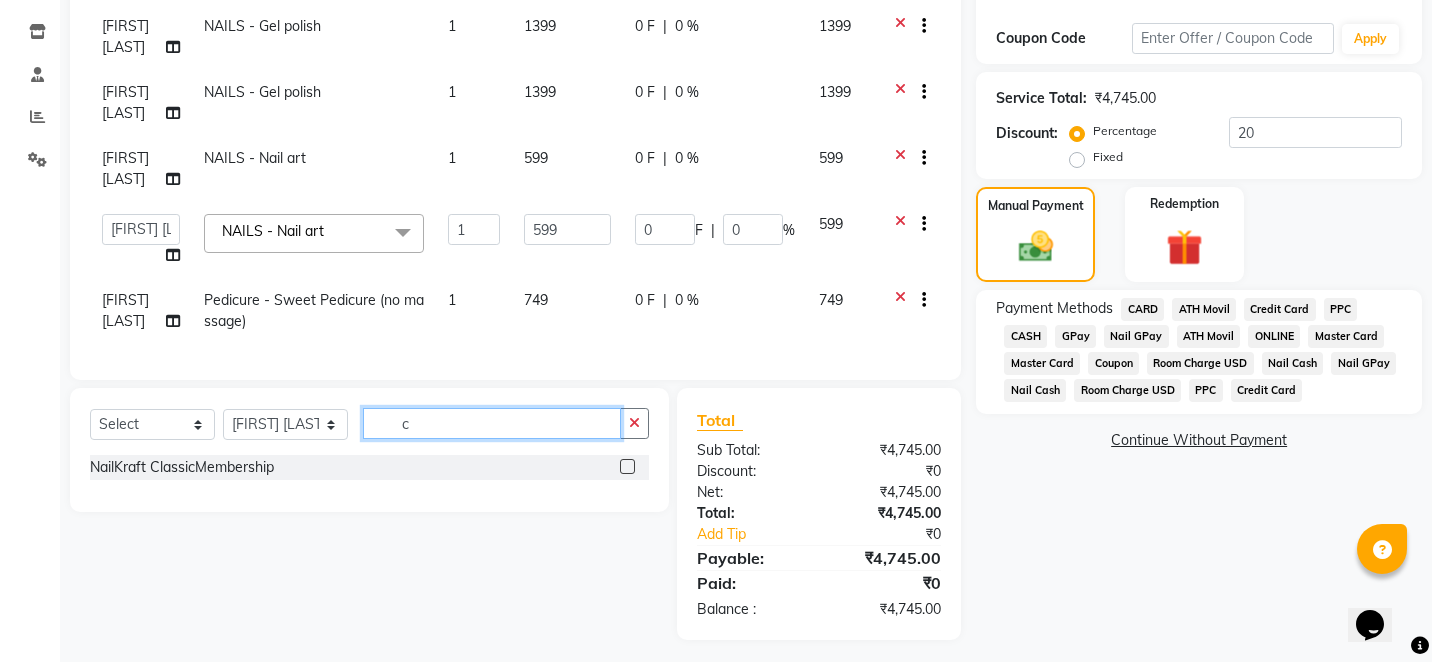 type 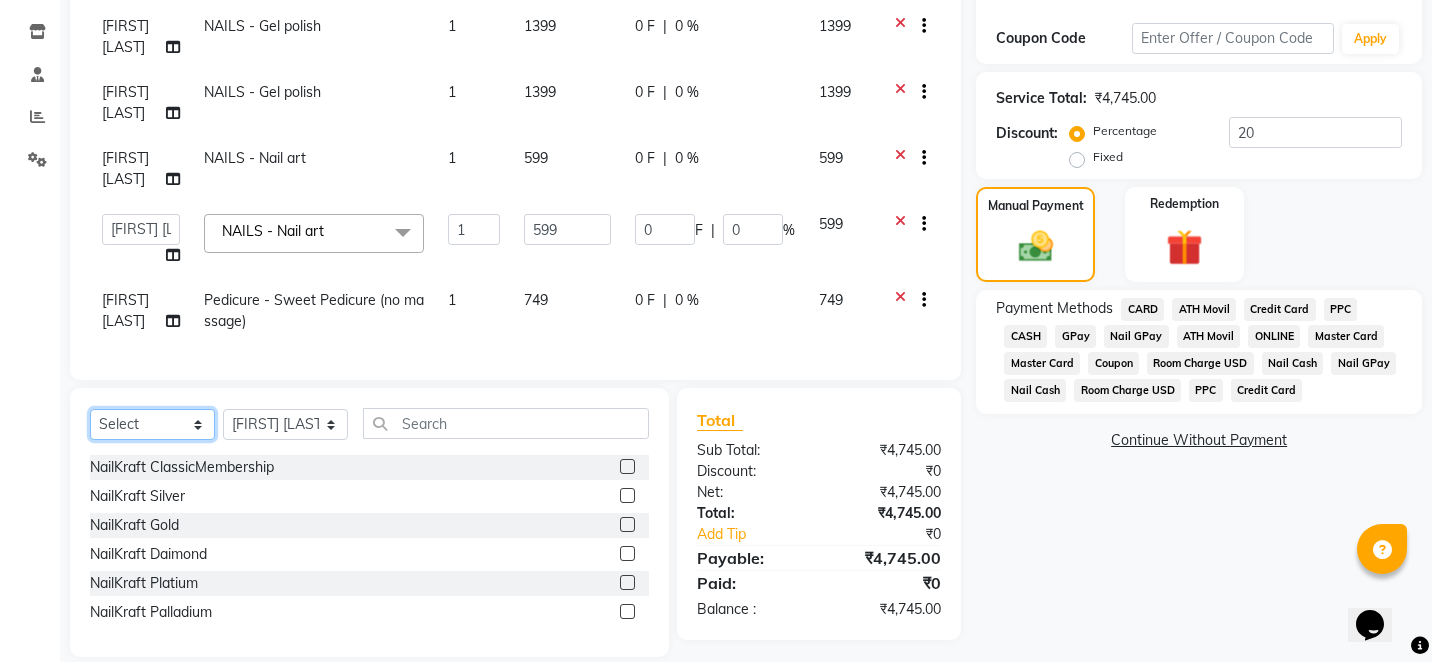 click on "Select  Service  Product  Membership  Package Voucher Prepaid Gift Card" 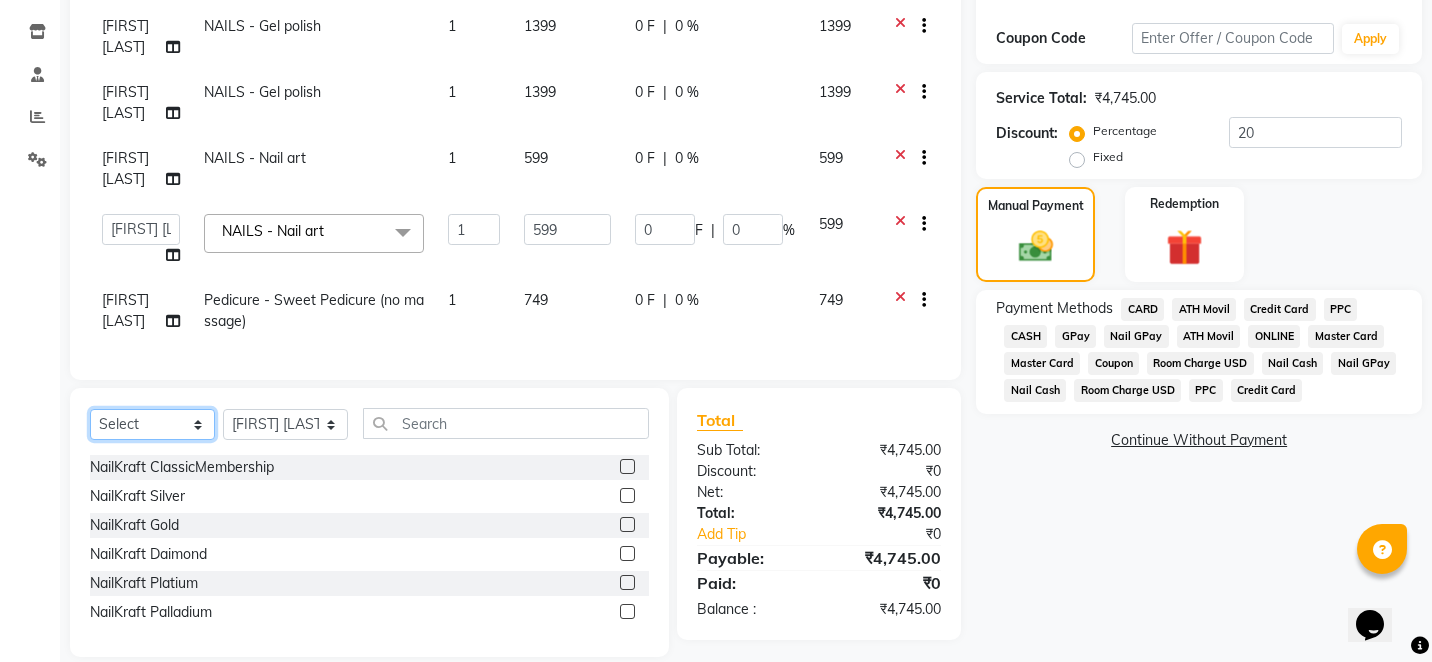 select on "service" 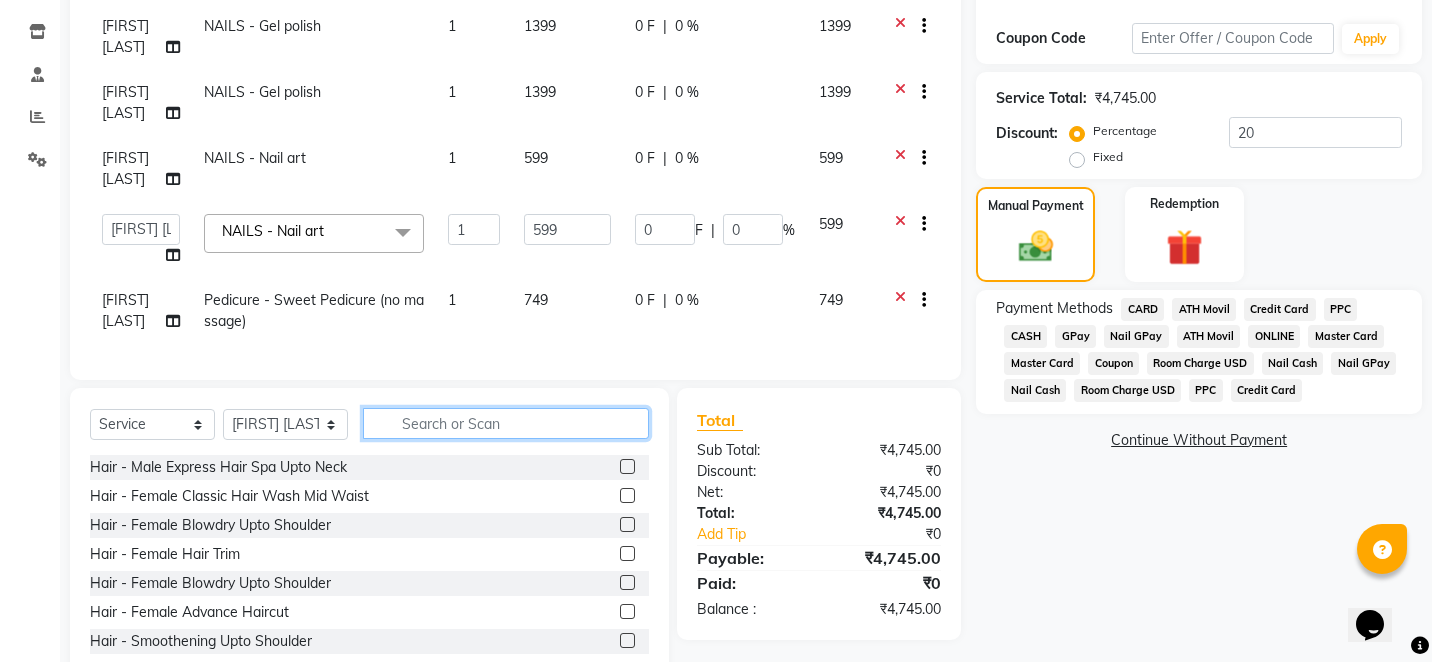 click 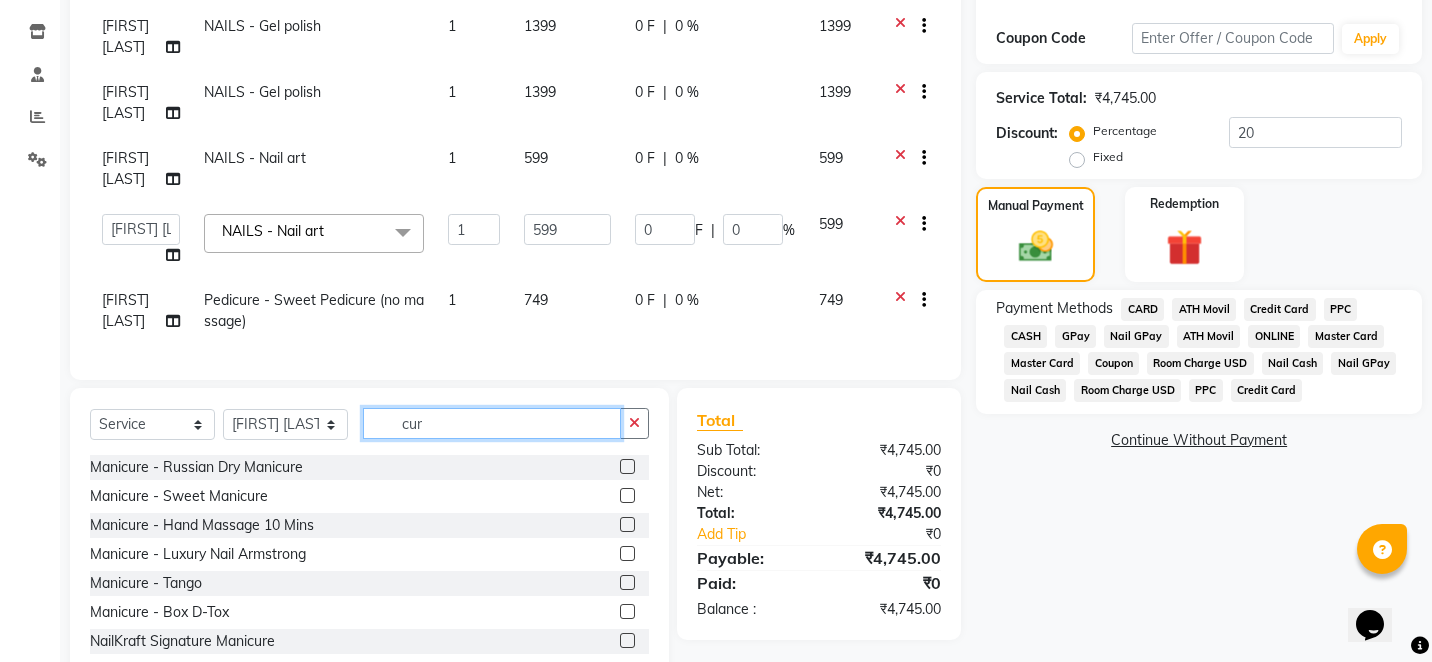 type on "cur" 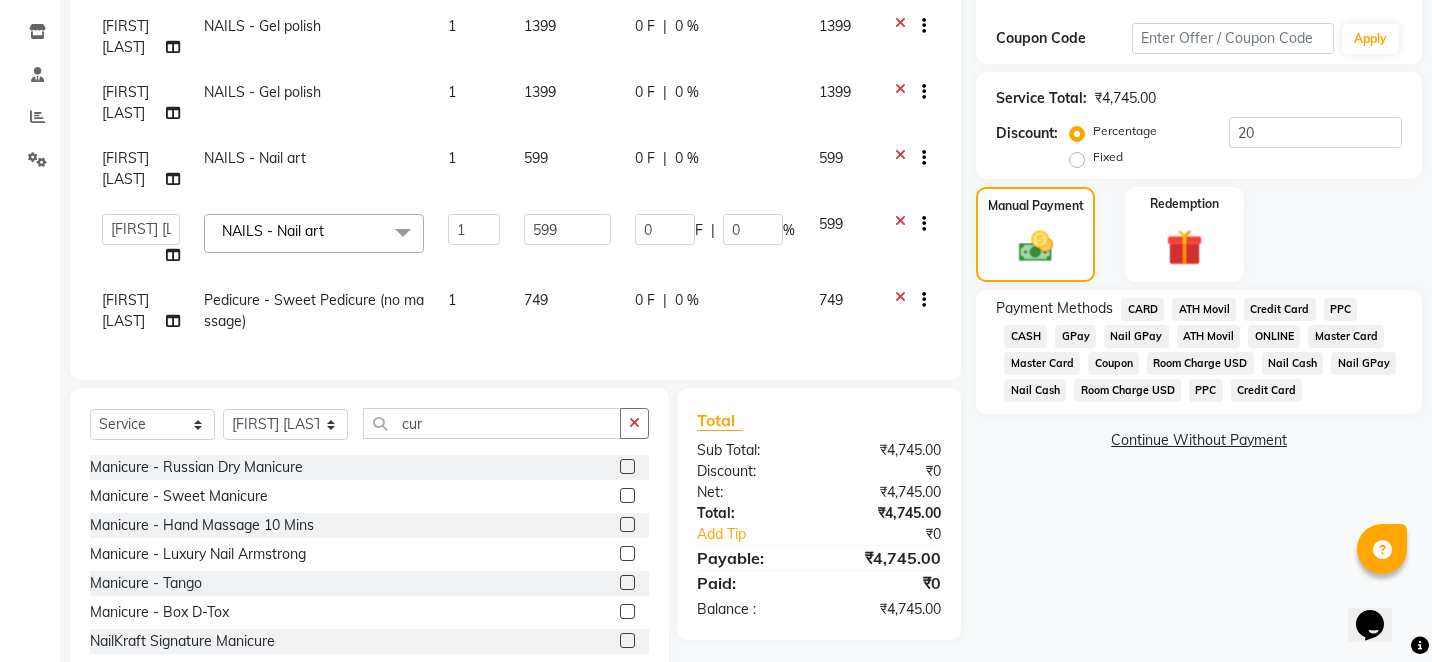 click 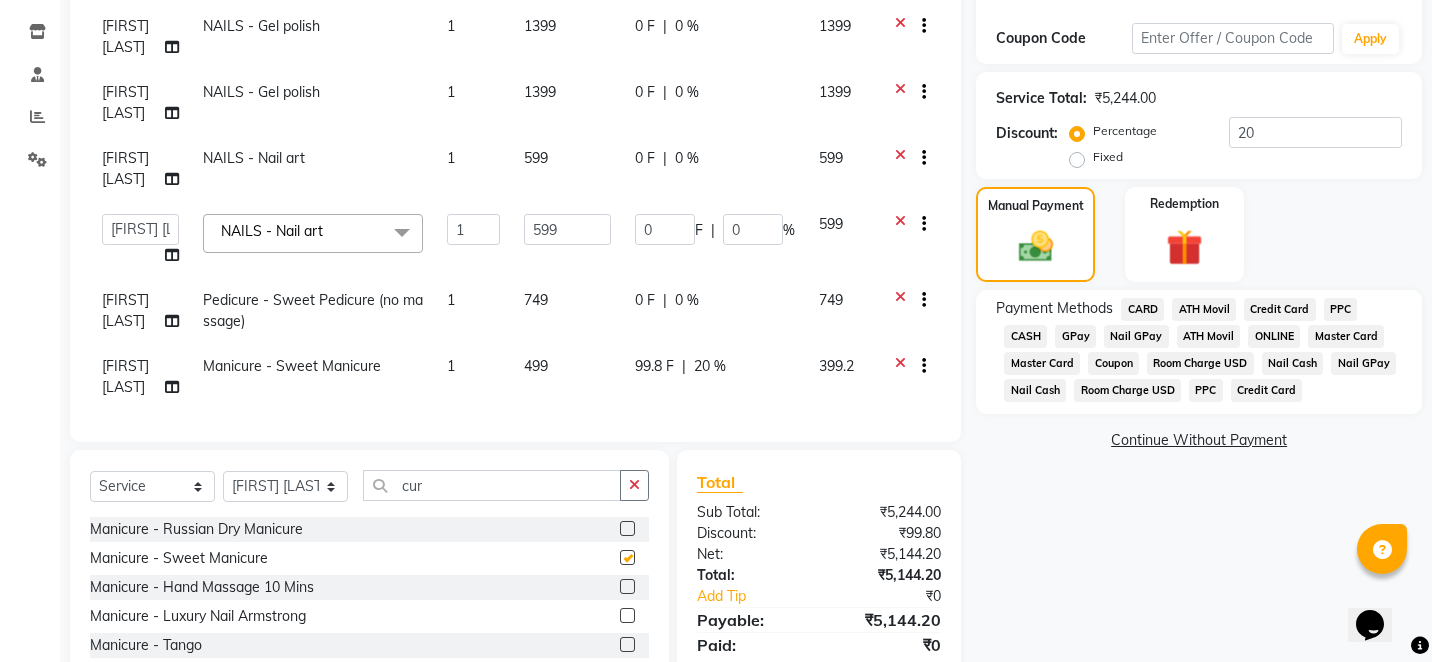 checkbox on "false" 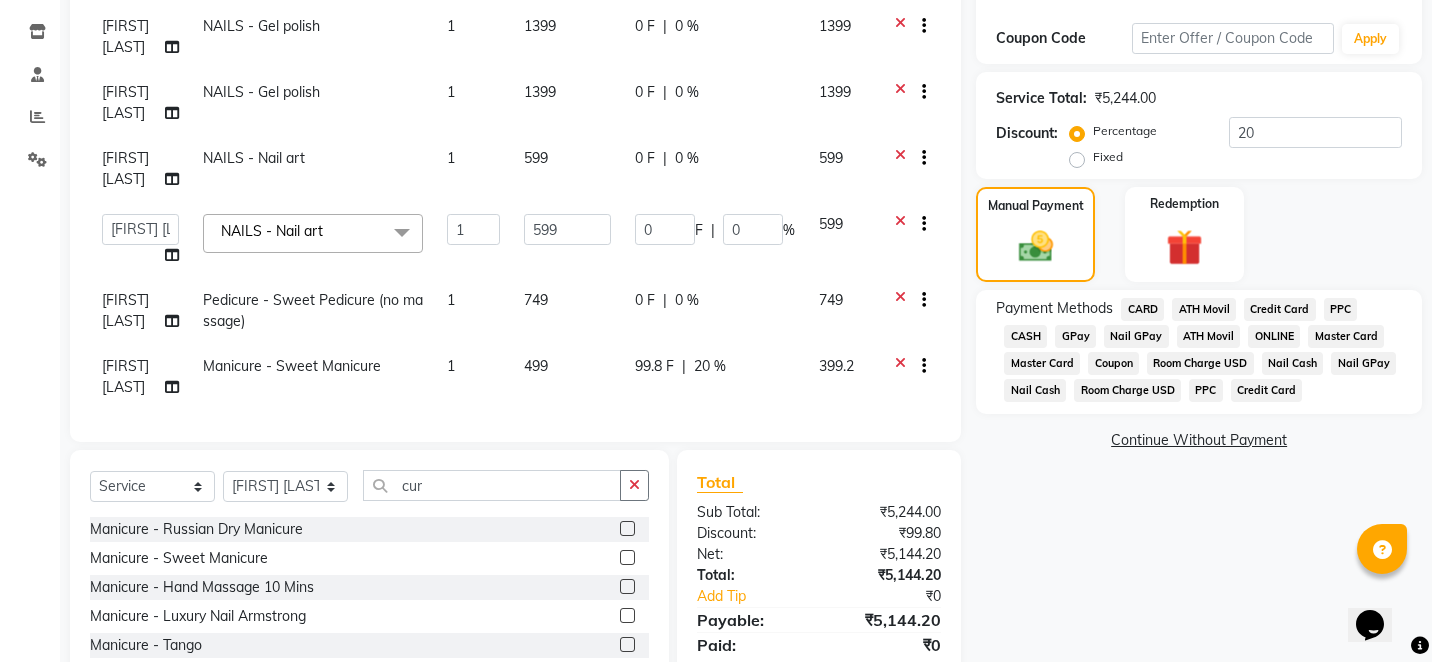 click on "20 %" 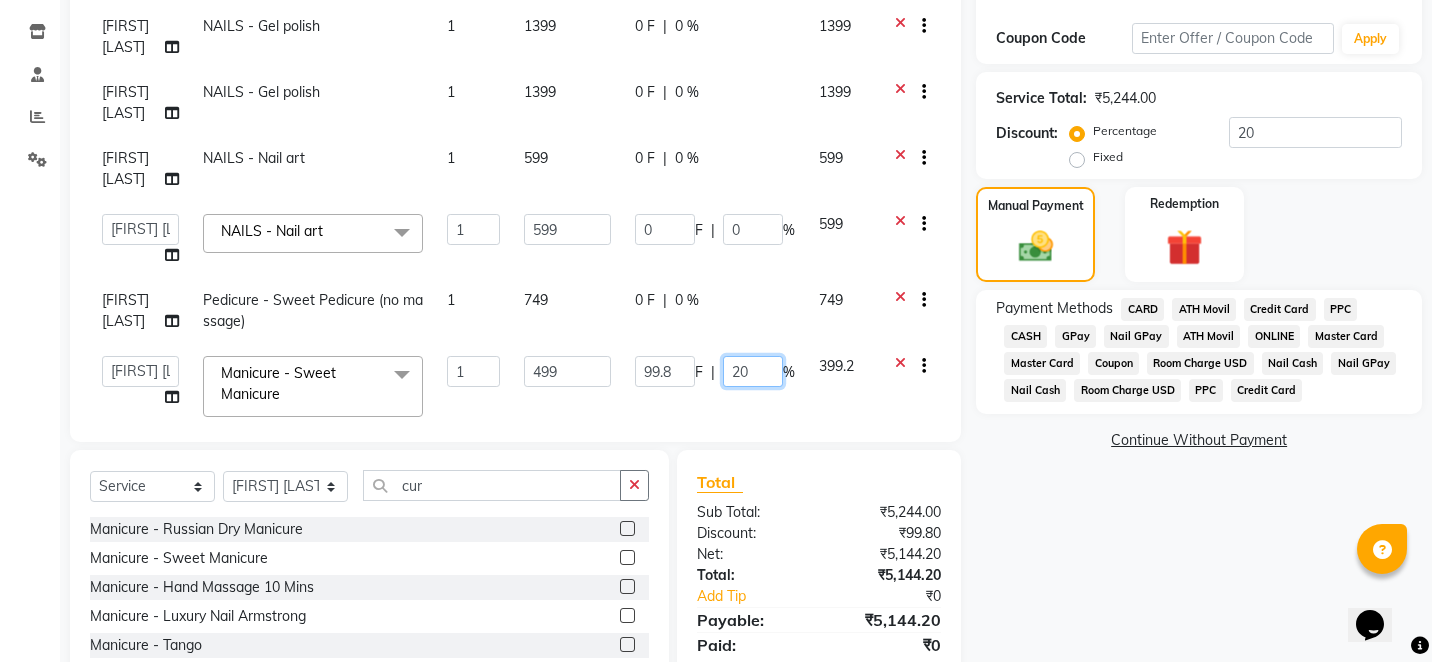click on "20" 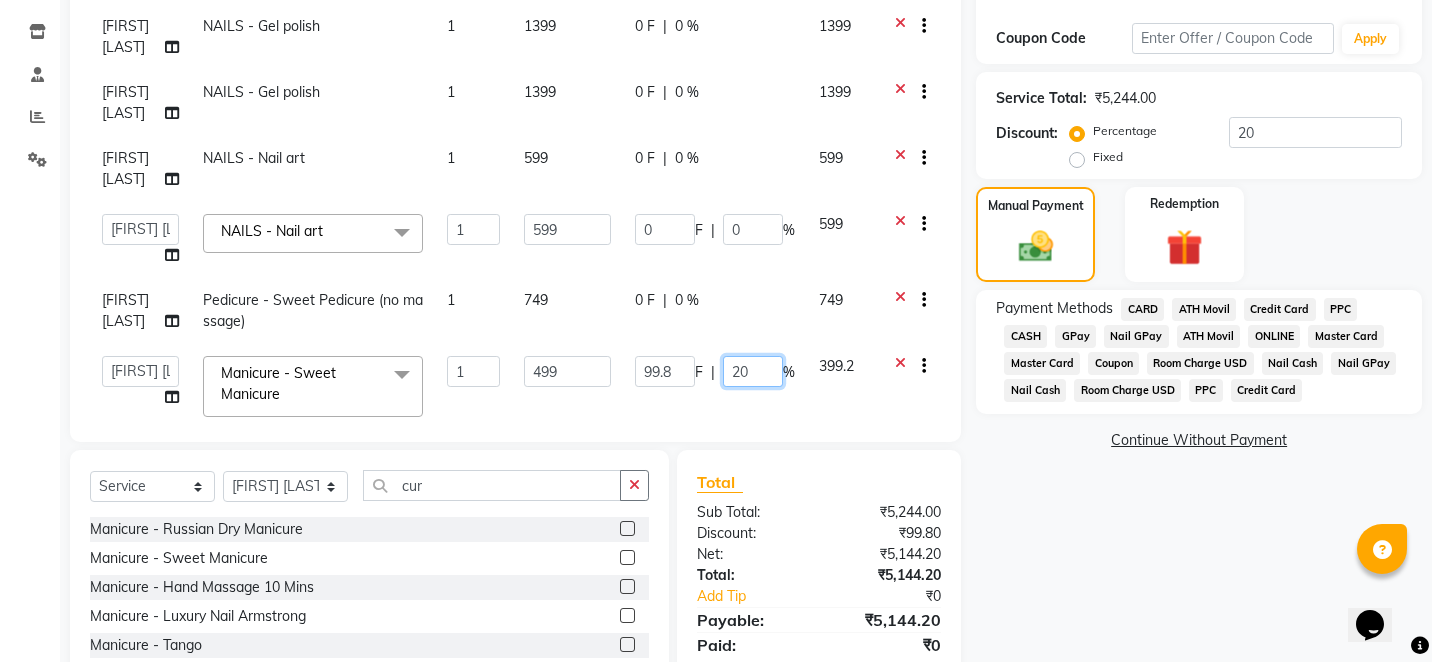 type on "2" 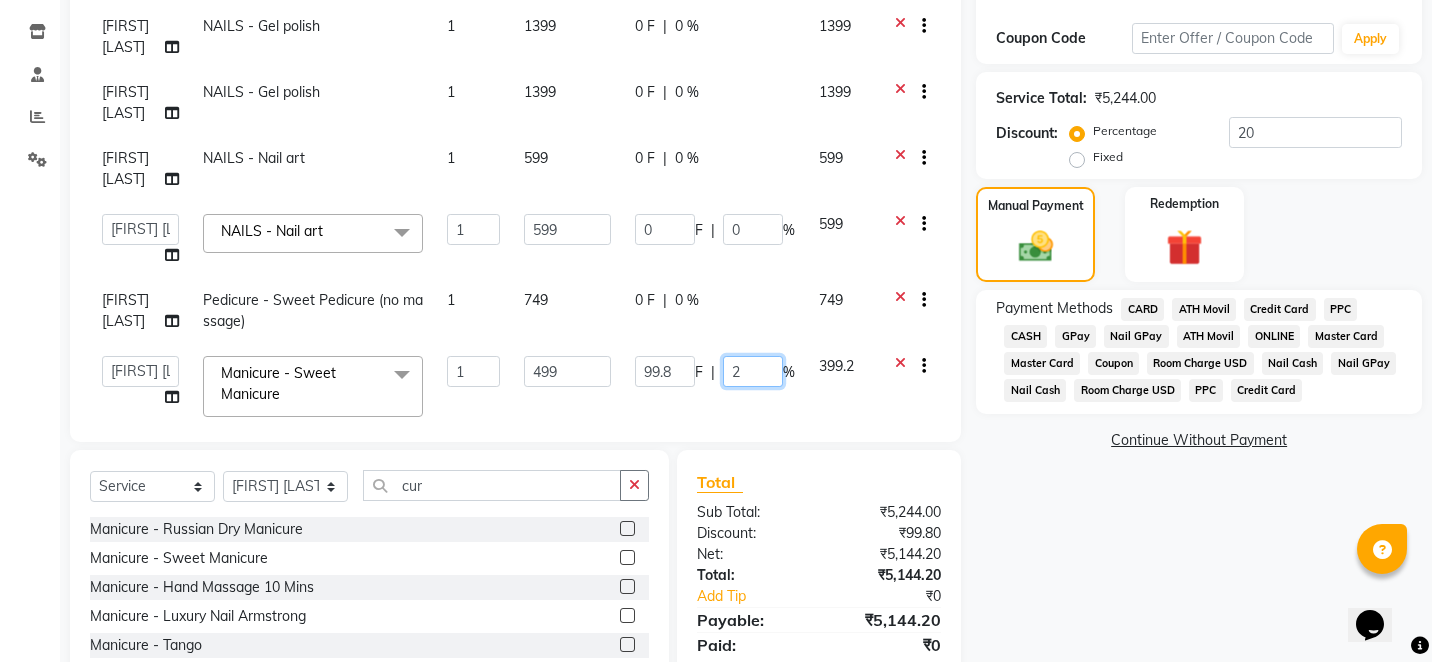 type 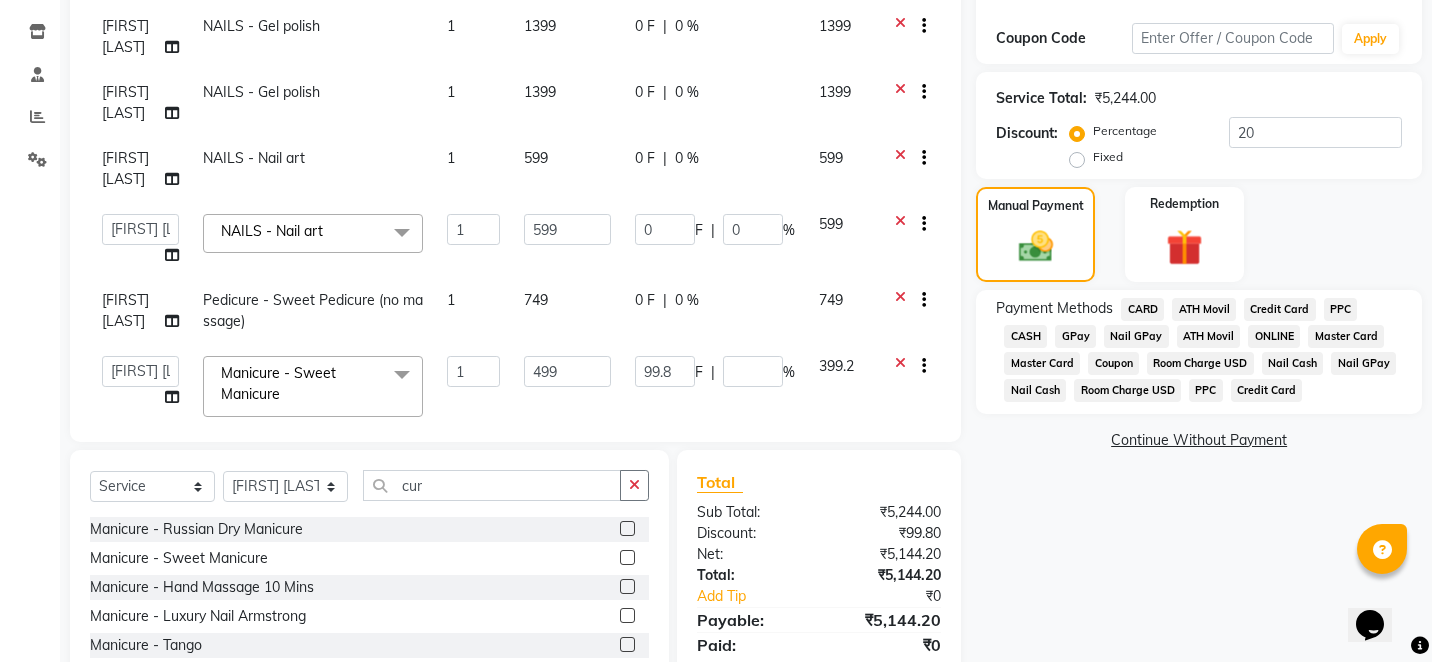 click on "Name: Sanzila Gautam Membership:  No Active Membership  Total Visits:  4 Card on file:  0 Last Visit:   08-02-2025 Points:   0  Coupon Code Apply Service Total:  ₹5,244.00  Discount:  Percentage   Fixed  20 Manual Payment Redemption Payment Methods  CARD   ATH Movil   Credit Card   PPC   CASH   GPay   Nail GPay   ATH Movil   ONLINE   Master Card   Master Card   Coupon   Room Charge USD   Nail Cash   Nail GPay   Nail Cash   Room Charge USD   PPC   Credit Card   Continue Without Payment" 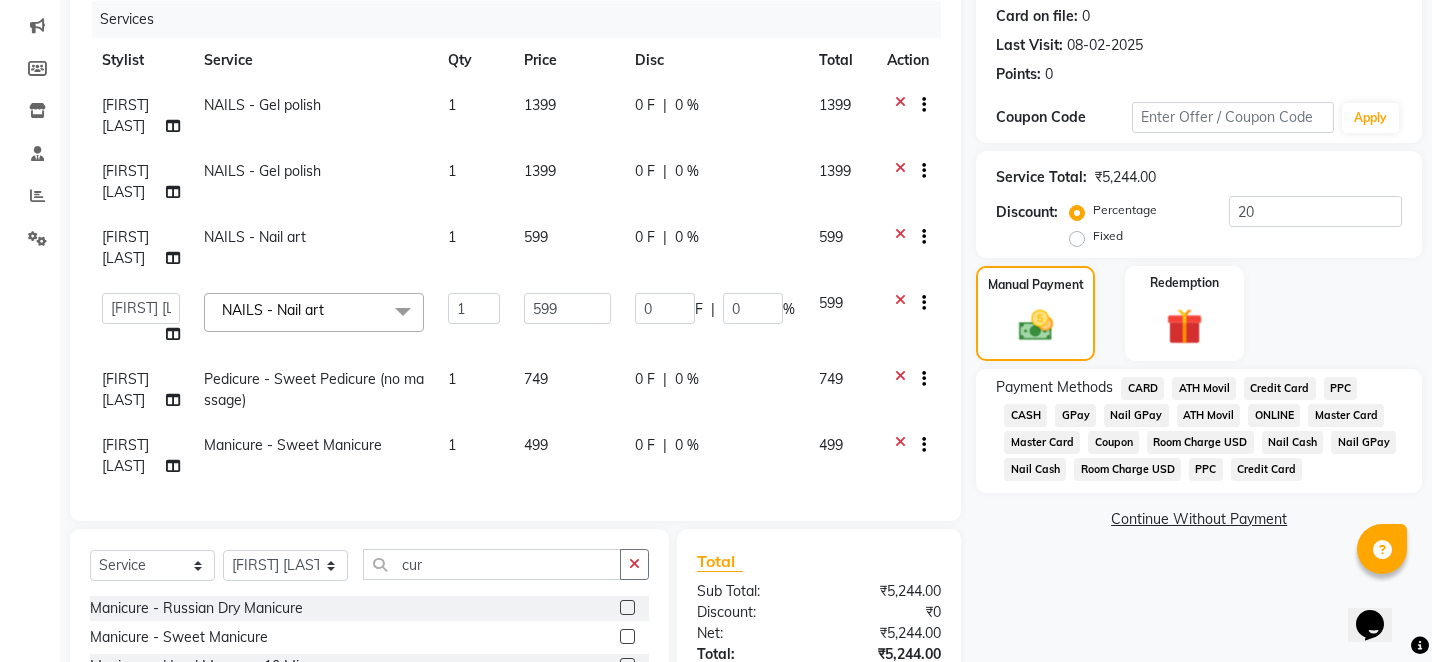 scroll, scrollTop: 246, scrollLeft: 0, axis: vertical 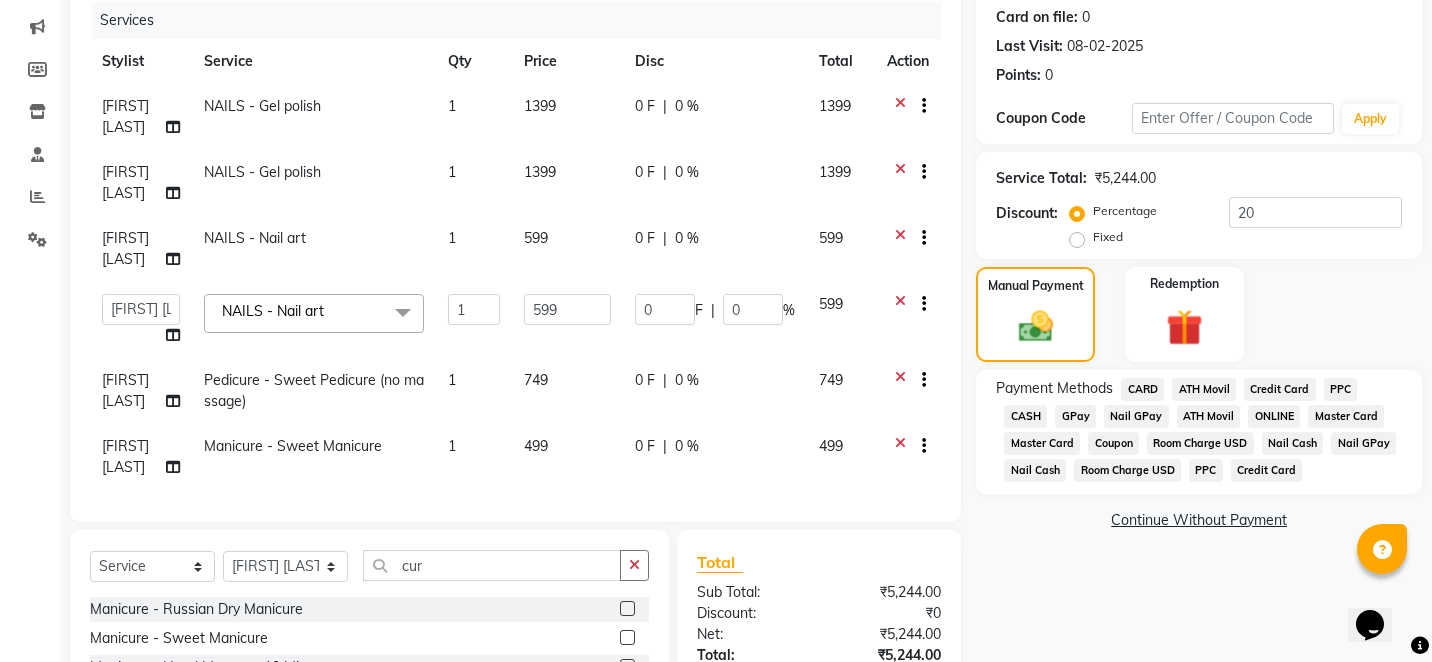 click on "749" 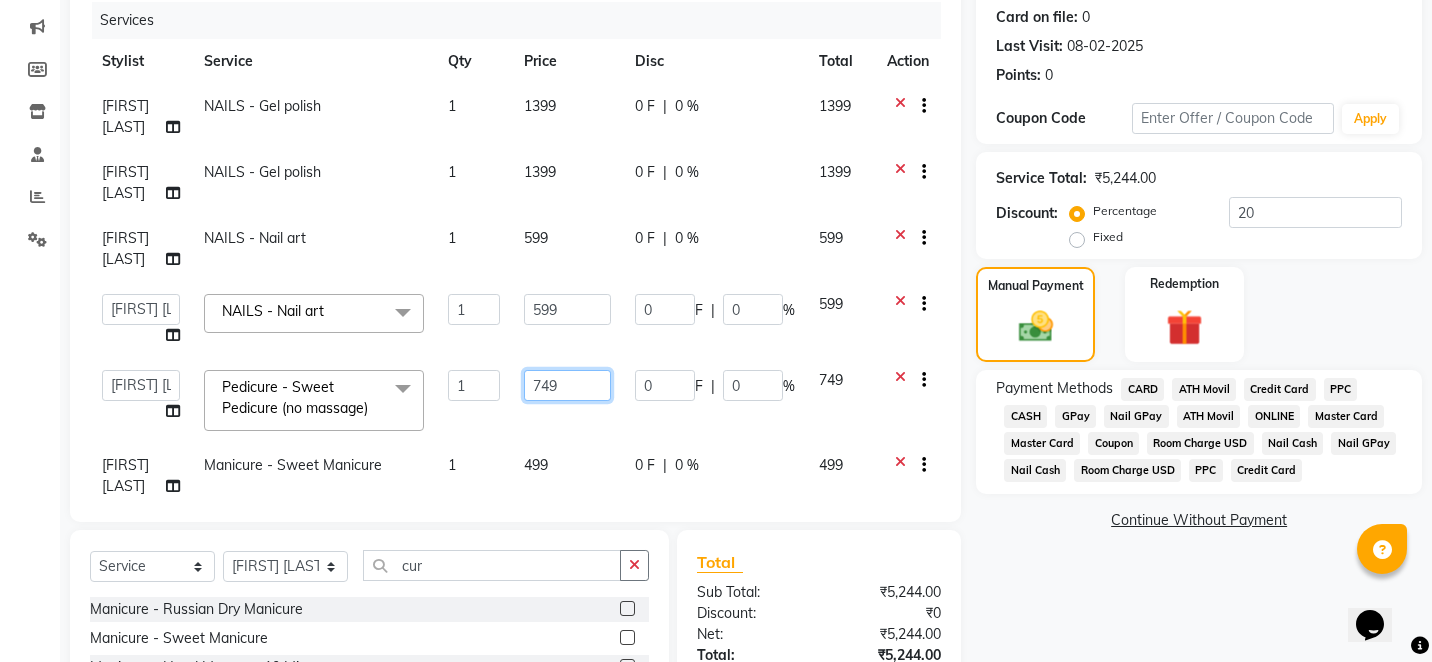 click on "749" 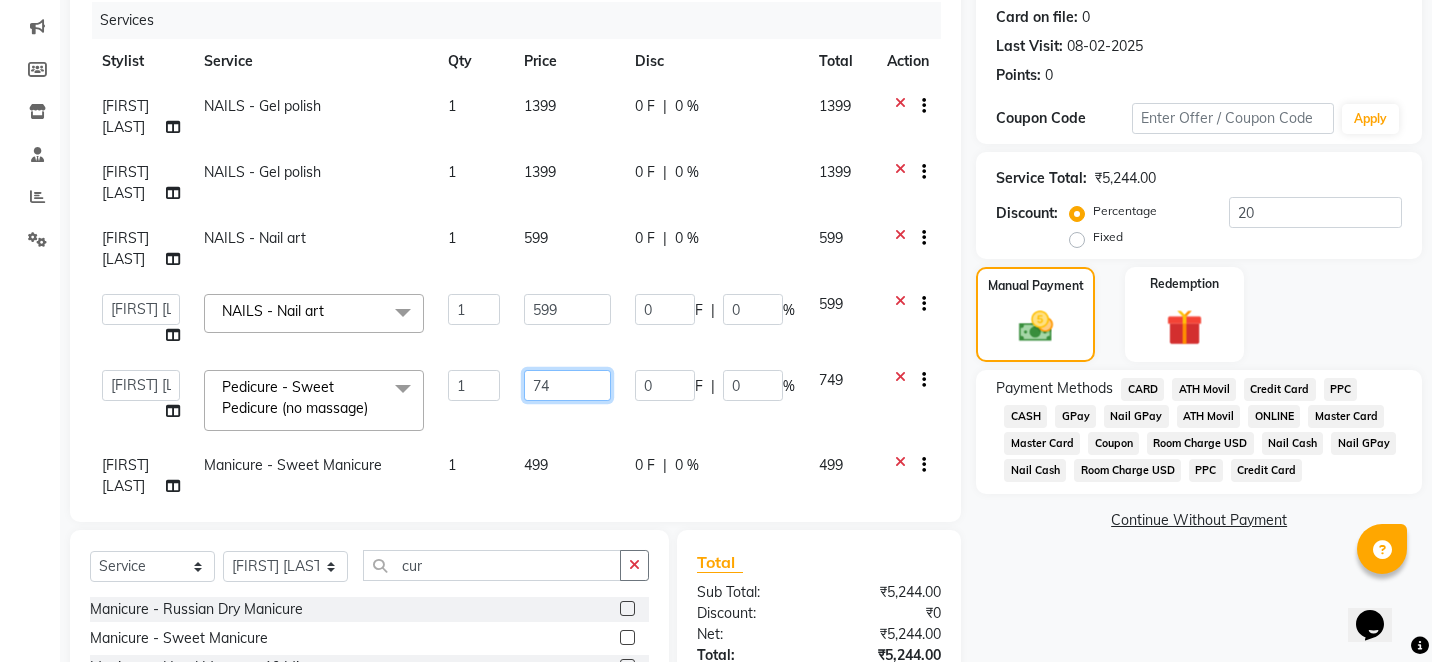 type on "7" 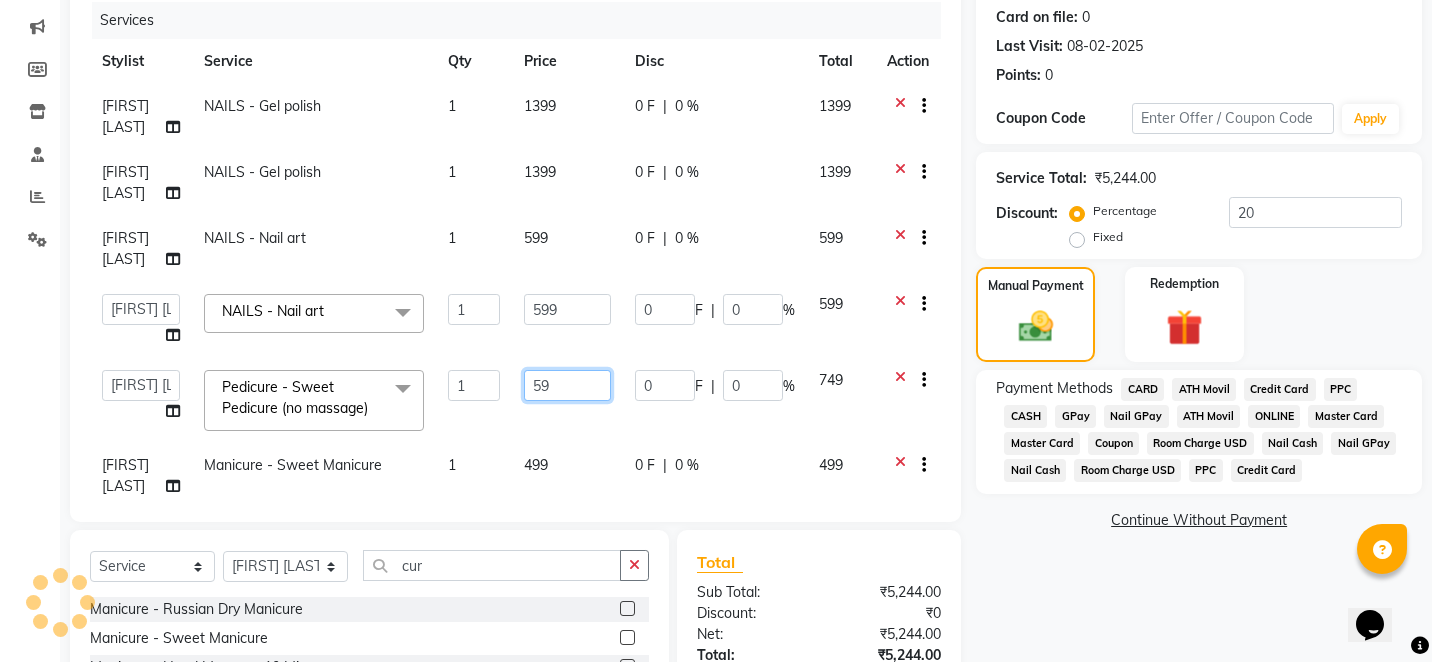 type on "599" 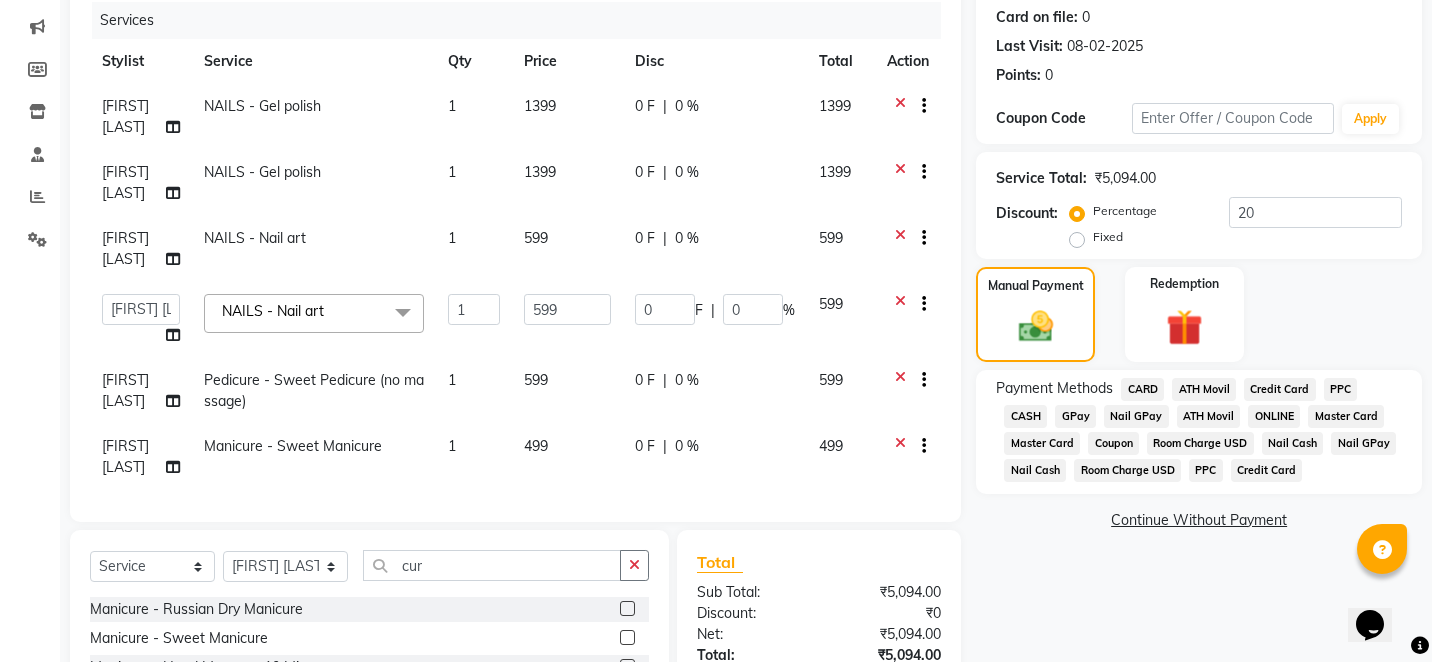 click on "Name: Sanzila Gautam Membership:  No Active Membership  Total Visits:  4 Card on file:  0 Last Visit:   08-02-2025 Points:   0  Coupon Code Apply Service Total:  ₹5,094.00  Discount:  Percentage   Fixed  20 Manual Payment Redemption Payment Methods  CARD   ATH Movil   Credit Card   PPC   CASH   GPay   Nail GPay   ATH Movil   ONLINE   Master Card   Master Card   Coupon   Room Charge USD   Nail Cash   Nail GPay   Nail Cash   Room Charge USD   PPC   Credit Card   Continue Without Payment" 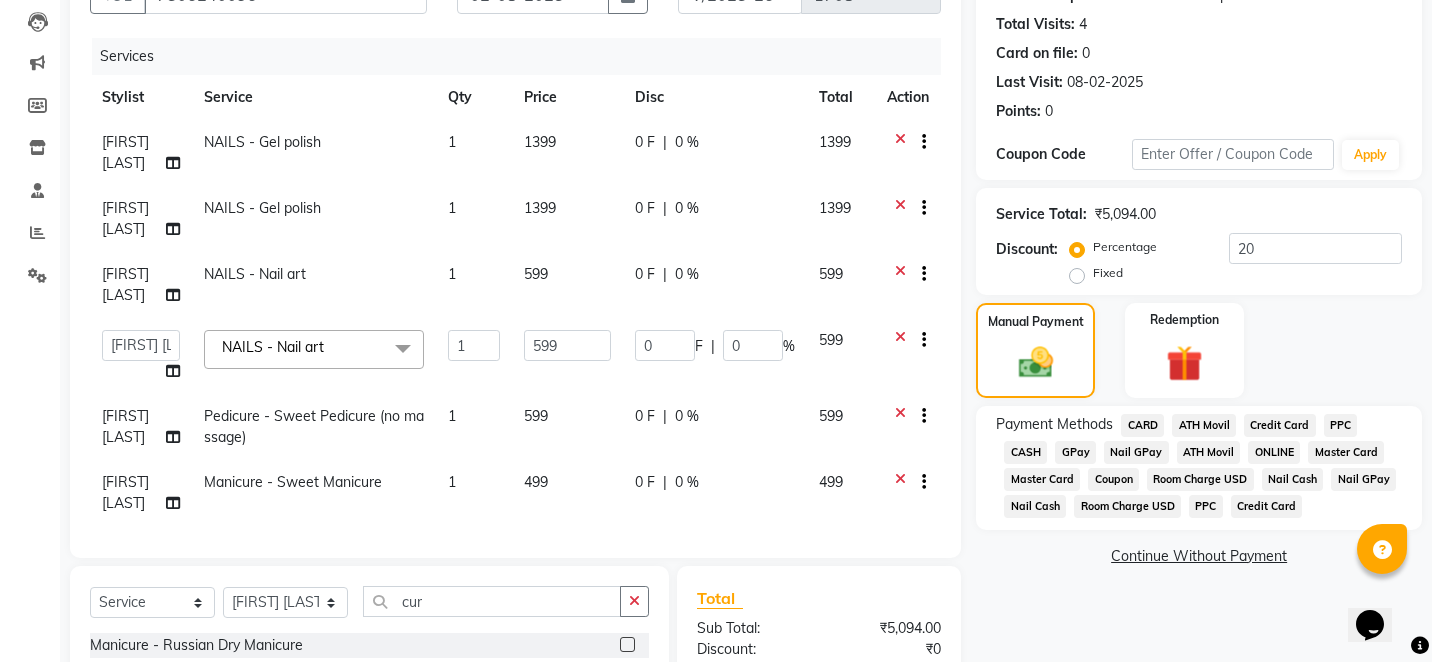 scroll, scrollTop: 206, scrollLeft: 0, axis: vertical 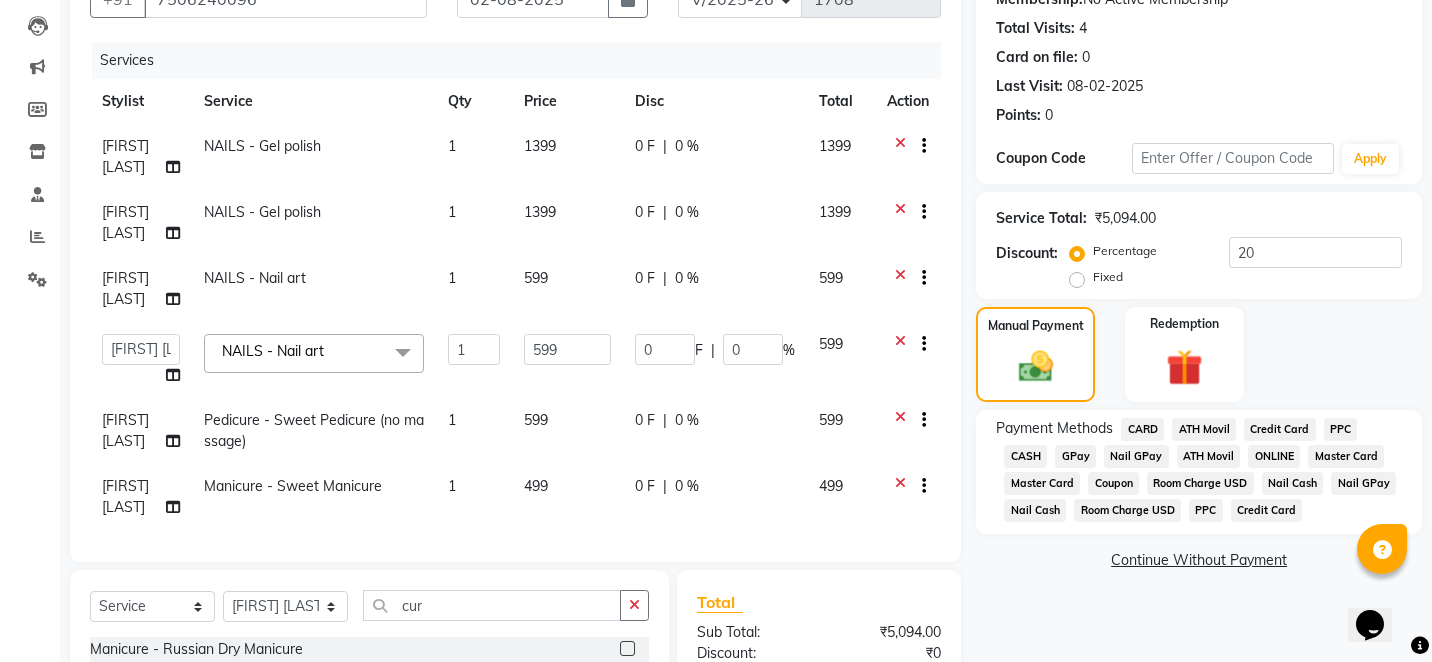 click on "Name: Sanzila Gautam Membership:  No Active Membership  Total Visits:  4 Card on file:  0 Last Visit:   08-02-2025 Points:   0  Coupon Code Apply Service Total:  ₹5,094.00  Discount:  Percentage   Fixed  20 Manual Payment Redemption Payment Methods  CARD   ATH Movil   Credit Card   PPC   CASH   GPay   Nail GPay   ATH Movil   ONLINE   Master Card   Master Card   Coupon   Room Charge USD   Nail Cash   Nail GPay   Nail Cash   Room Charge USD   PPC   Credit Card   Continue Without Payment" 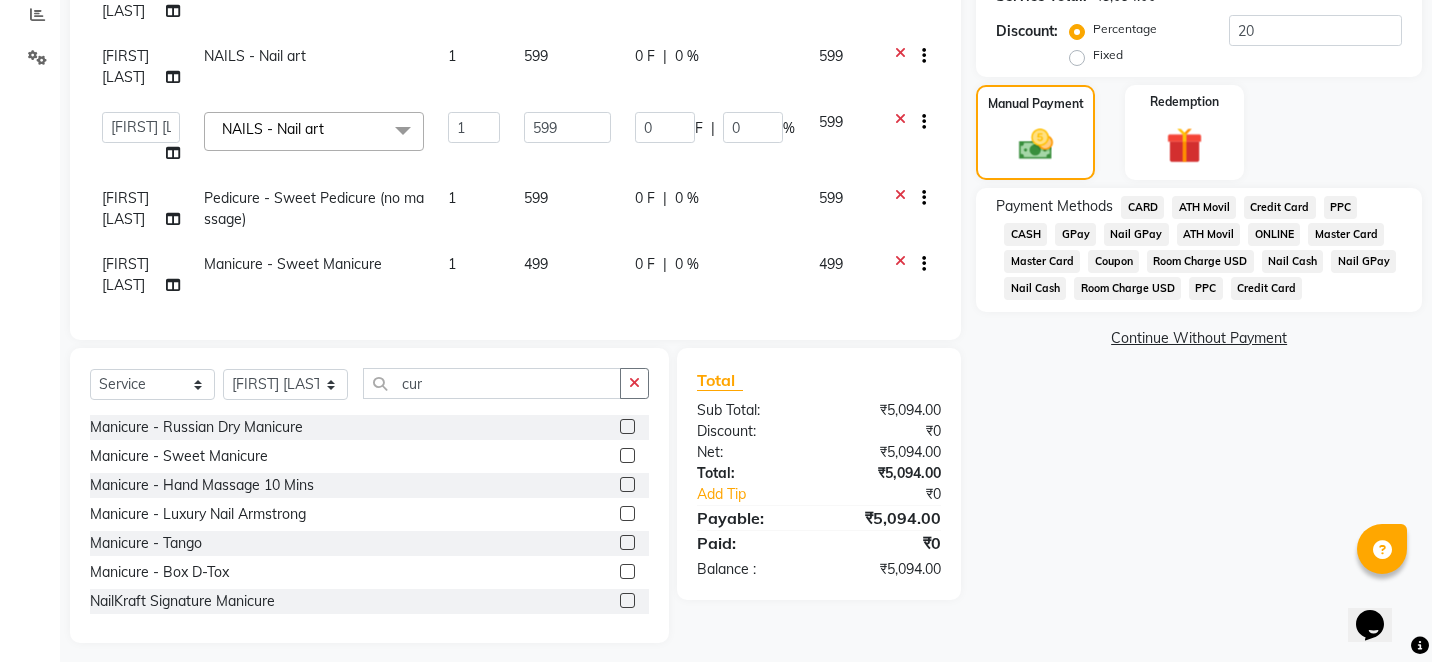 scroll, scrollTop: 439, scrollLeft: 0, axis: vertical 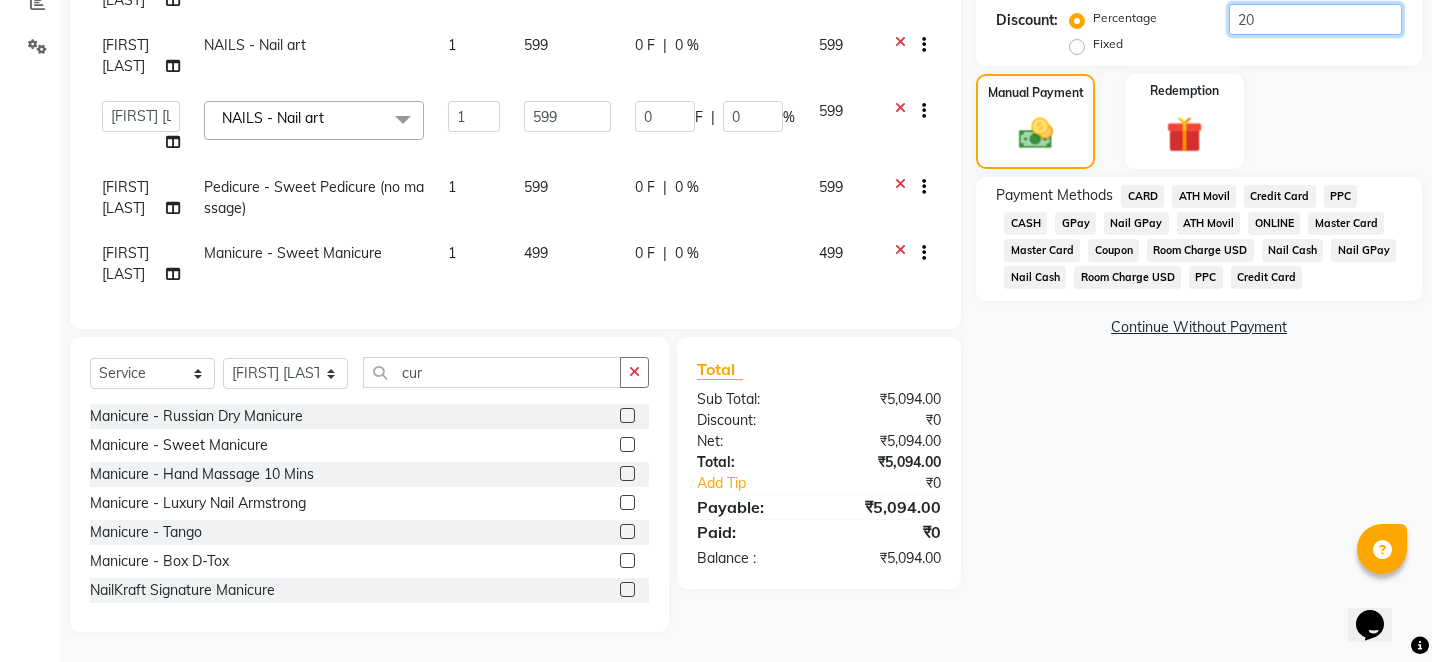 click on "20" 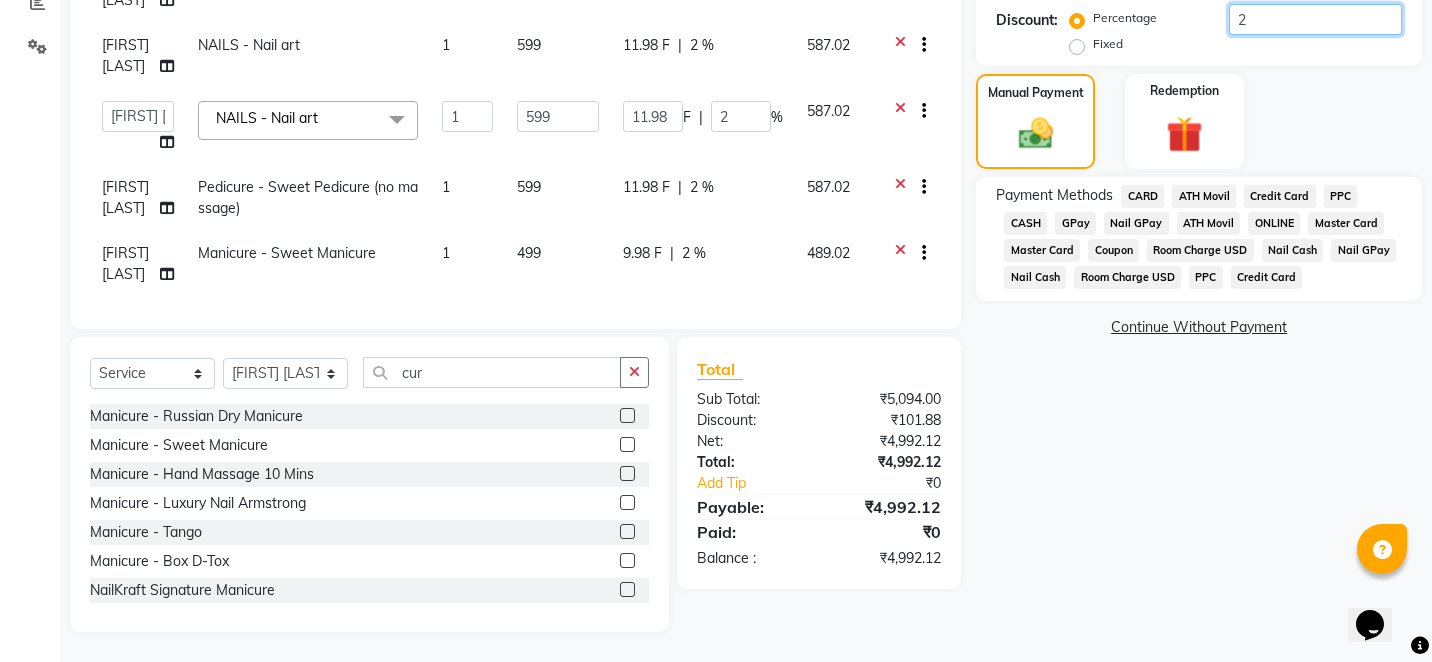 type 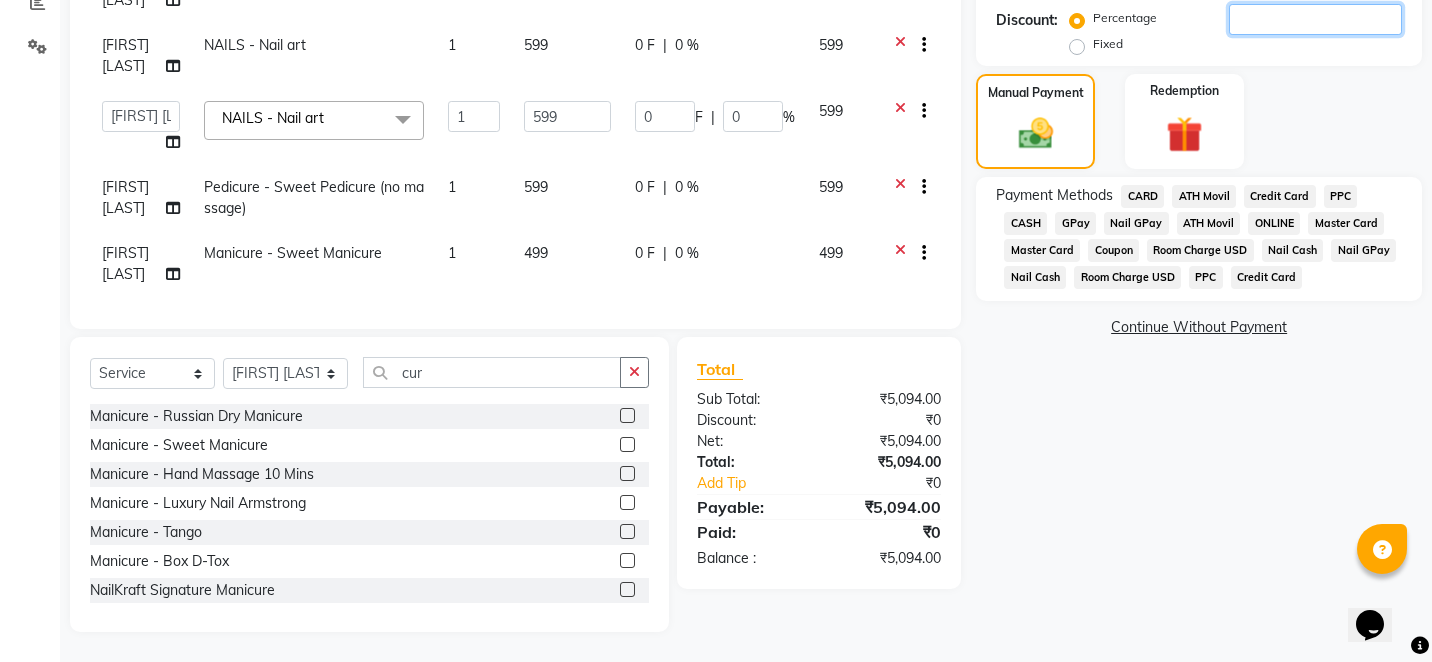 type 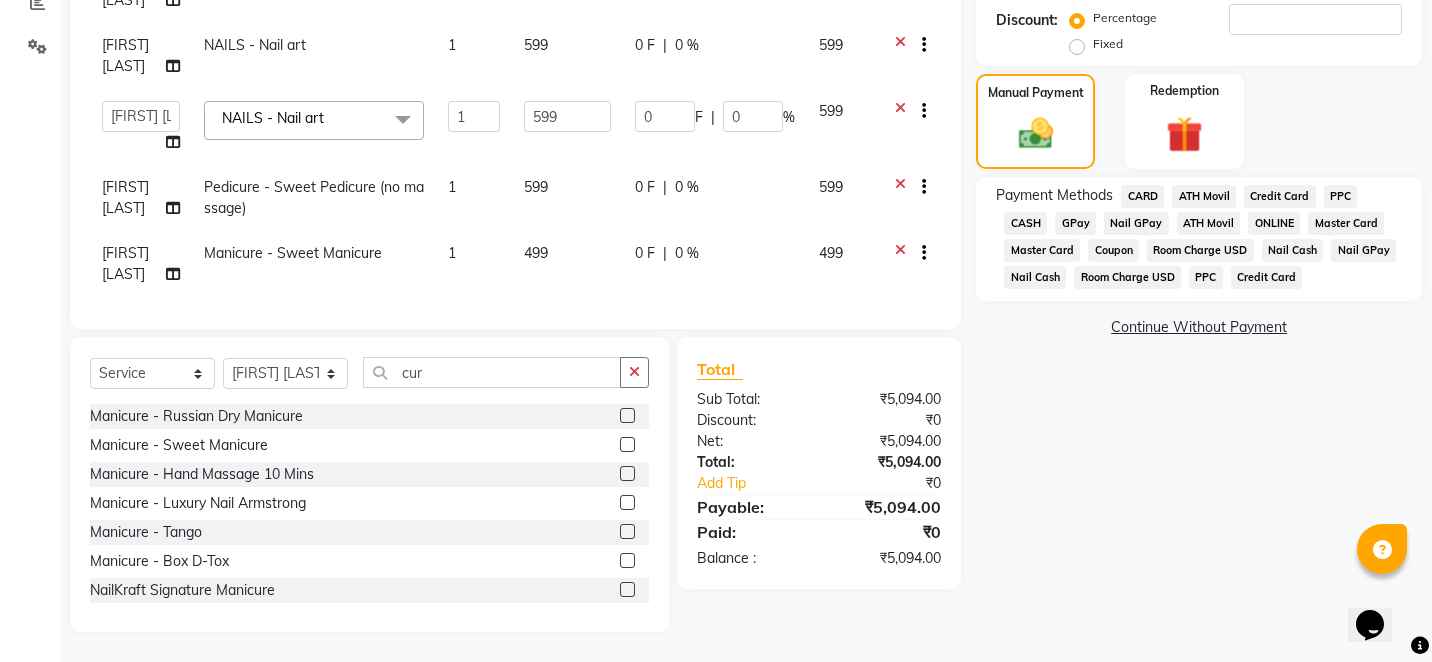 click on "Name: Sanzila Gautam Membership:  No Active Membership  Total Visits:  4 Card on file:  0 Last Visit:   08-02-2025 Points:   0  Coupon Code Apply Service Total:  ₹5,094.00  Discount:  Percentage   Fixed  Manual Payment Redemption Payment Methods  CARD   ATH Movil   Credit Card   PPC   CASH   GPay   Nail GPay   ATH Movil   ONLINE   Master Card   Master Card   Coupon   Room Charge USD   Nail Cash   Nail GPay   Nail Cash   Room Charge USD   PPC   Credit Card   Continue Without Payment" 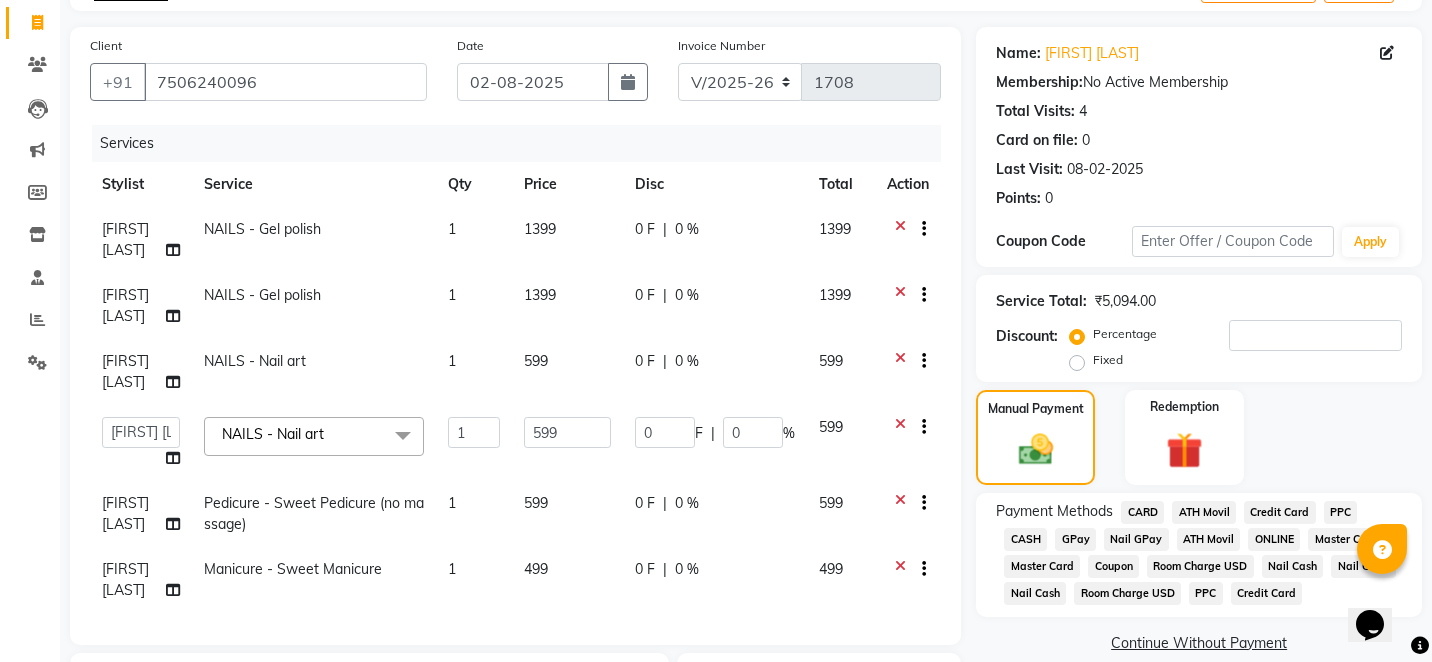 scroll, scrollTop: 119, scrollLeft: 0, axis: vertical 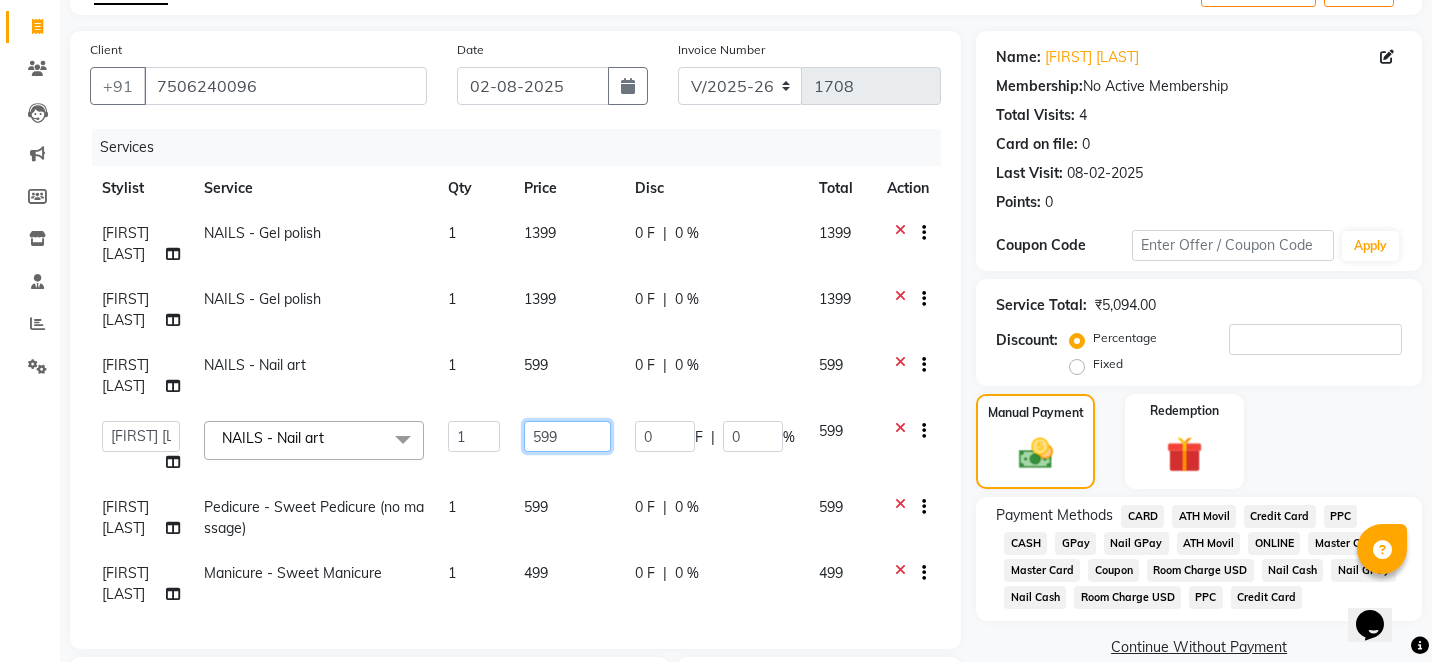 click on "599" 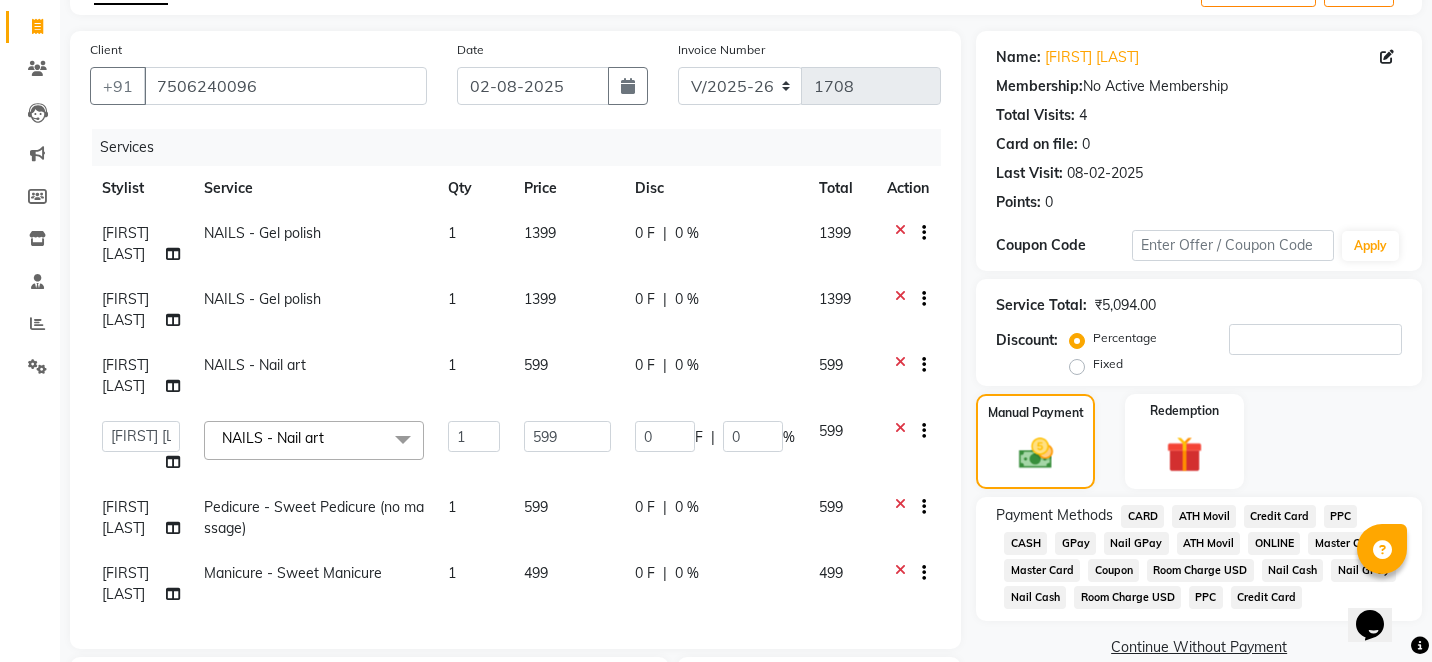 click on "599" 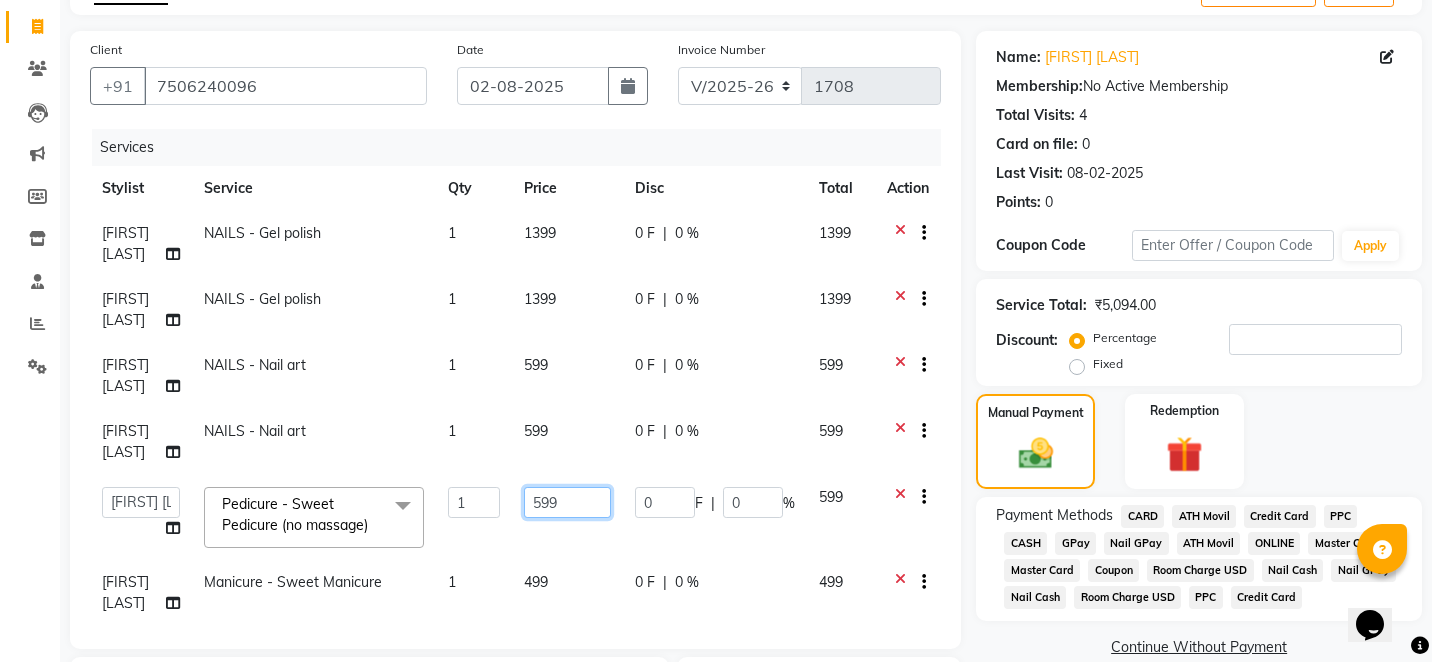 click on "599" 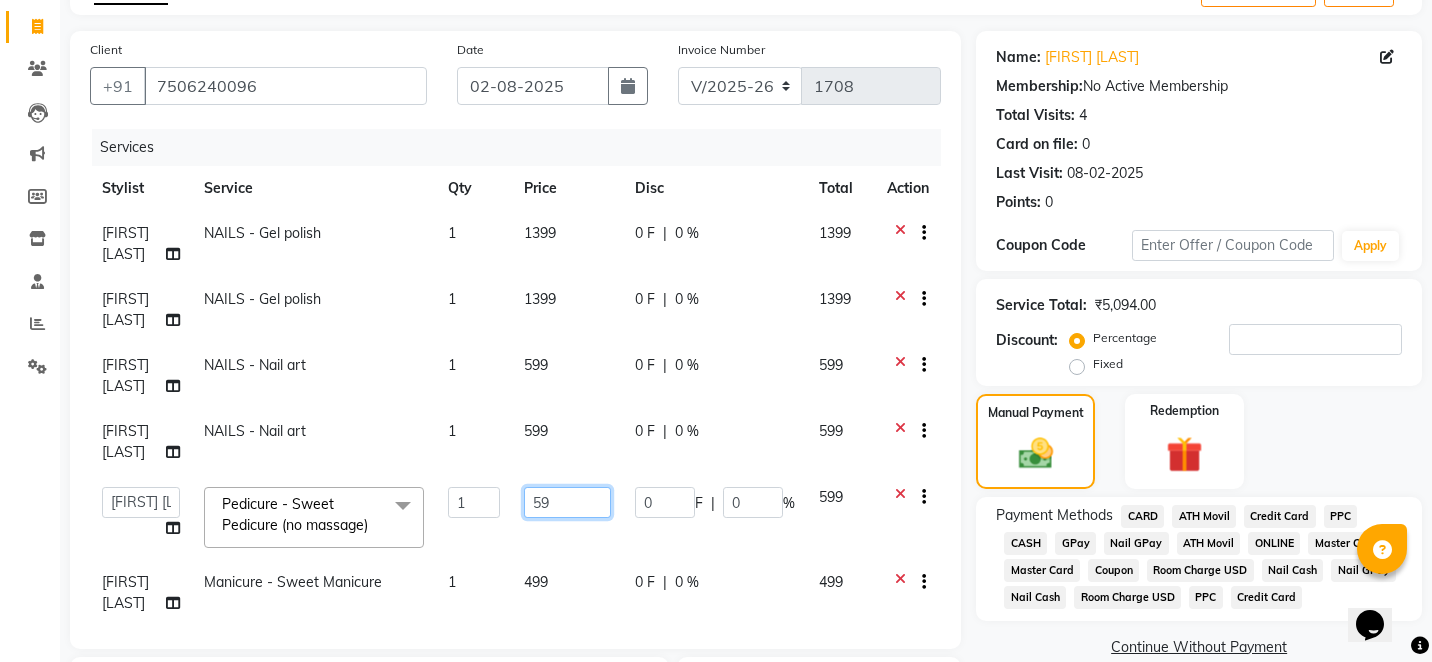 type on "5" 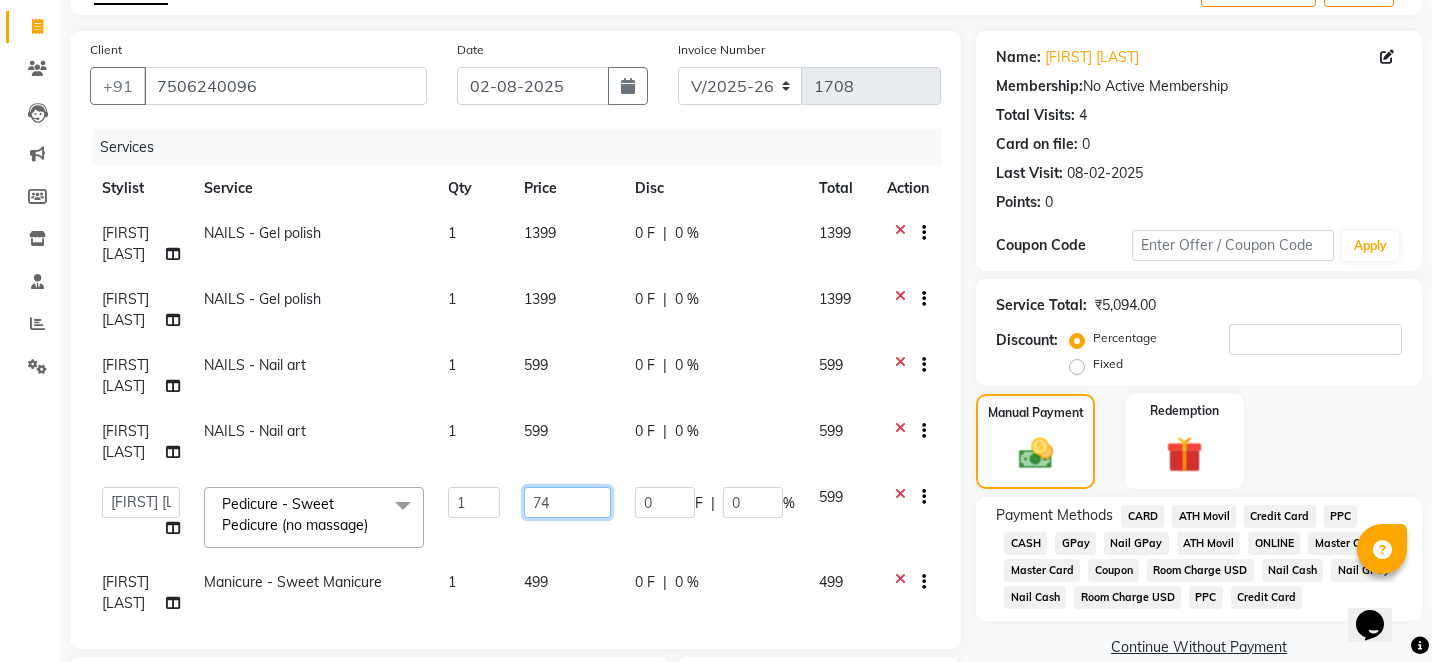 type on "749" 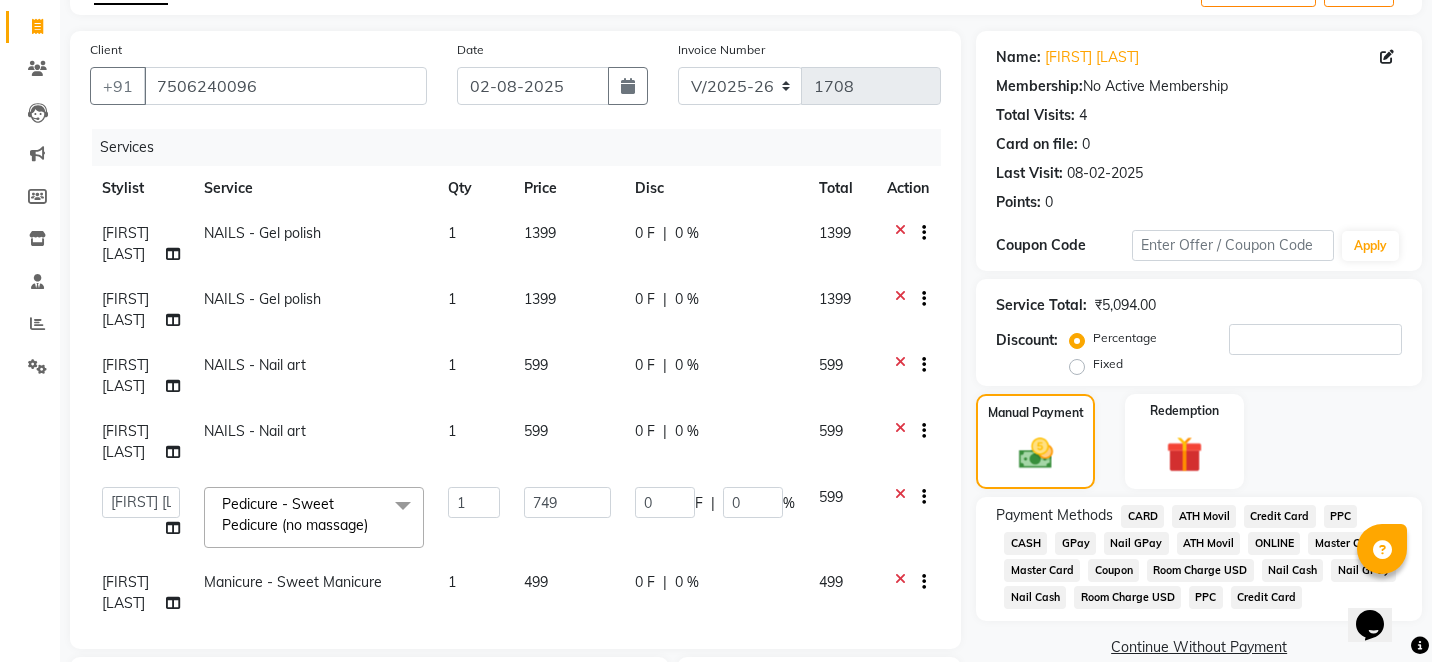click on "Services Stylist Service Qty Price Disc Total Action Arshad shaikh NAILS - Gel polish 1 1399 0 F | 0 % 1399 Sneha Balu Ichake NAILS - Gel polish 1 1399 0 F | 0 % 1399 Deepu Chatry NAILS - Nail art 1 599 0 F | 0 % 599 Arshad shaikh NAILS - Nail art 1 599 0 F | 0 % 599  Alam   Arshad shaikh   Deepali   Deepu Chatry   NailKraft   Nikita   NITA  CHAHAL    Sneha Balu Ichake   Vaishali Vinod Yadav  Pedicure - Sweet Pedicure (no massage)  x  Hair - Male Express Hair Spa Upto Neck Hair - Female Classic Hair Wash Mid Waist Hair - Female Blowdry Upto Shoulder Hair - Female Hair Trim Hair - Female Blowdry Upto Shoulder Hair - Female Advance Haircut Hair - Smoothening Upto Shoulder Rica Waxing - Full Arms + Half Legs + Underarms Rica Waxing - Full Arms + Underarms Rica Waxing - Full Legs Rica Waxing - Full Arms Rica Waxing - Half Arms Rica Waxing - Full Back Rica Waxing - Bikini Rica Waxing - Underarms Rica Waxing - Bikini+Butt Wax Rica Waxing - Butt Wax Rica Waxing - Bikini Line+Butt Line Rica Waxing - Male Half Arms" 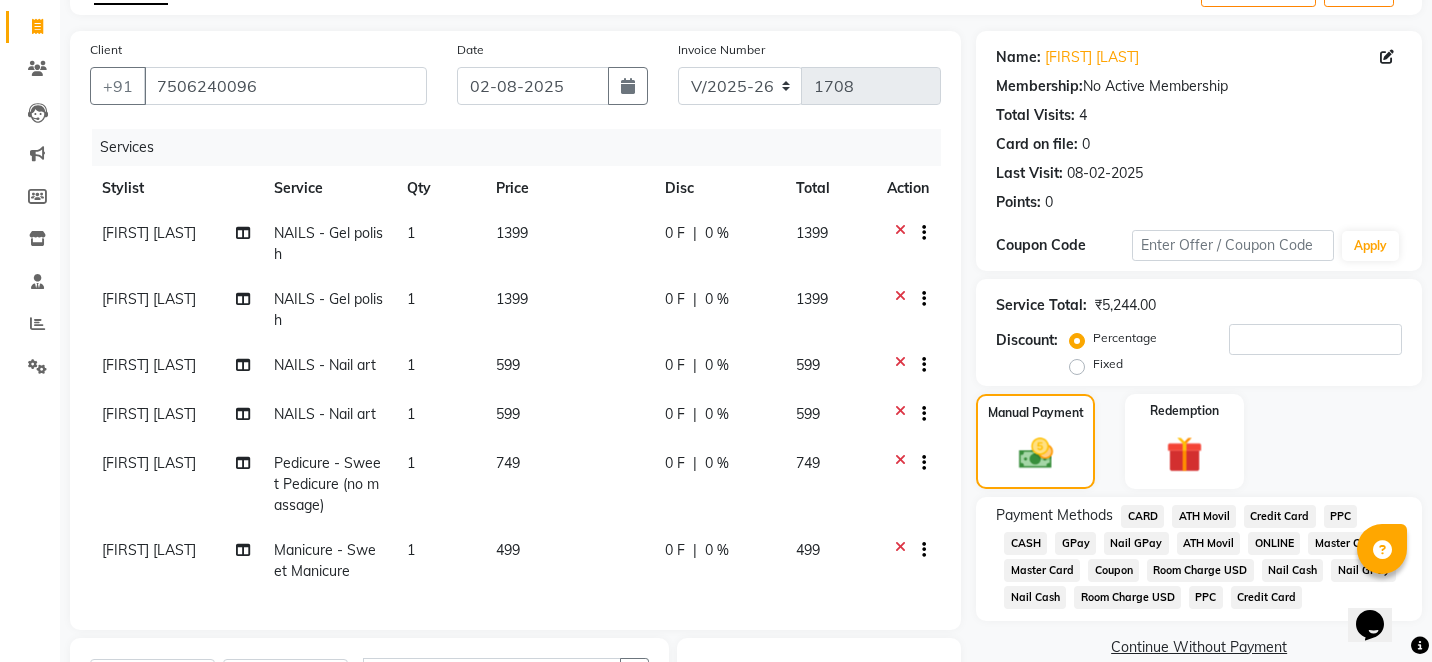 click on "Continue Without Payment" 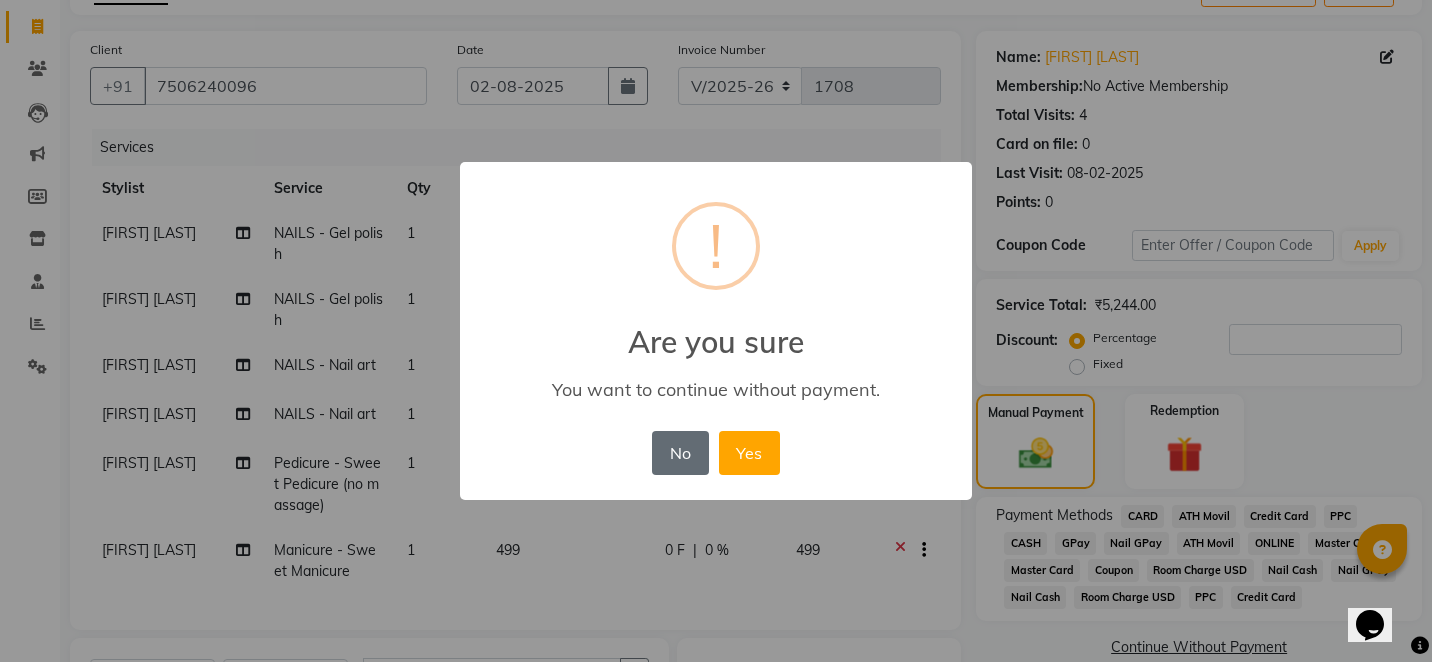 click on "No" at bounding box center (680, 453) 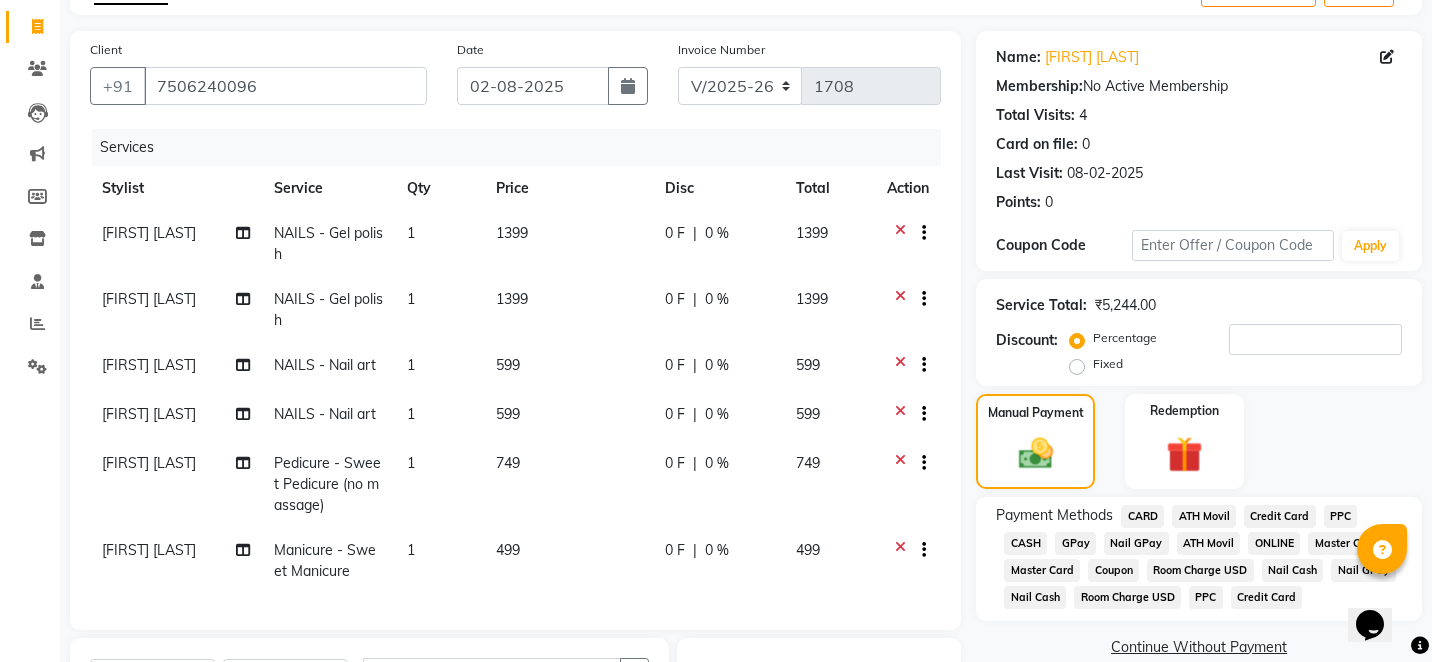 click on "Continue Without Payment" 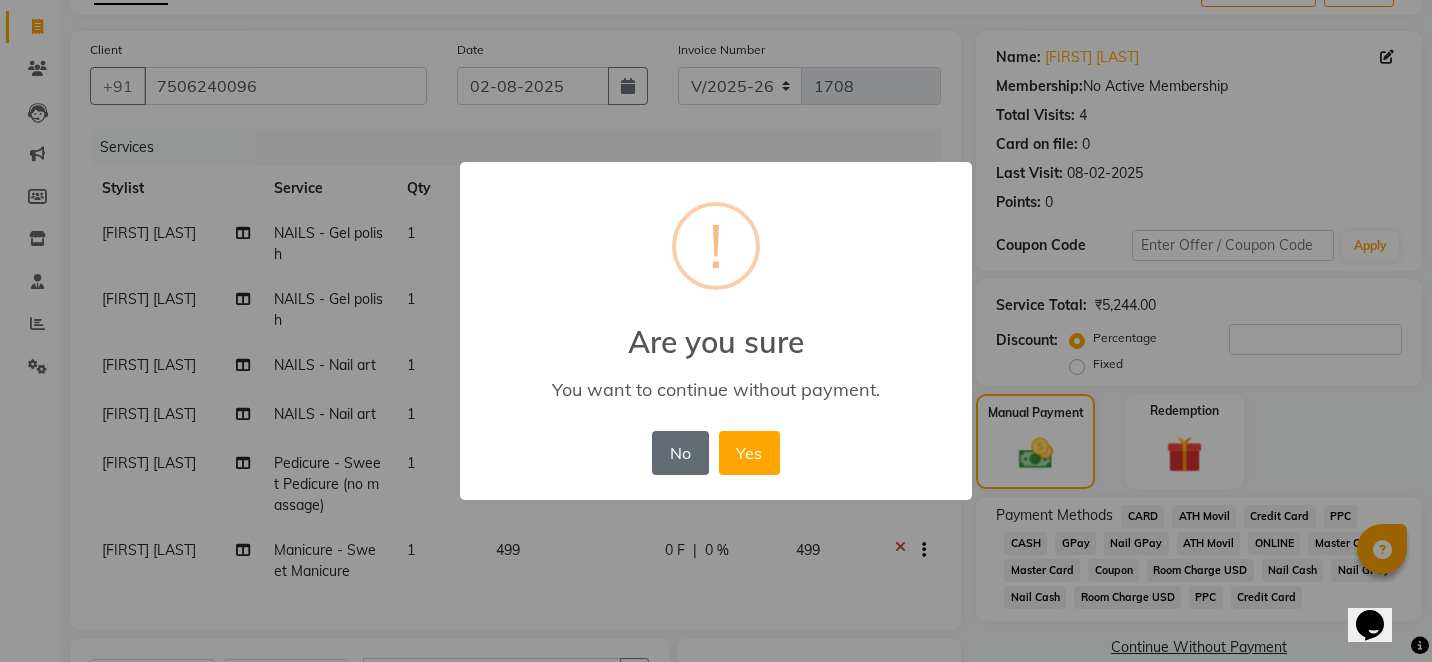 click on "No" at bounding box center [680, 453] 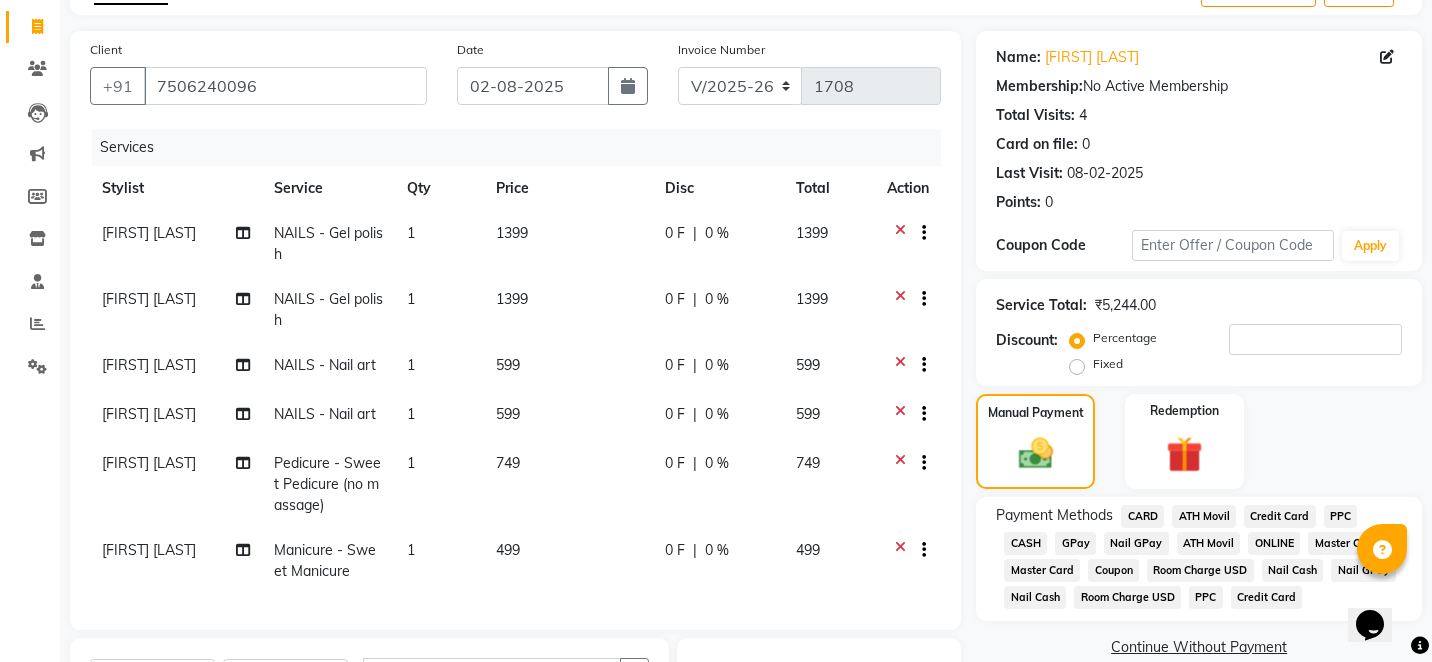 click 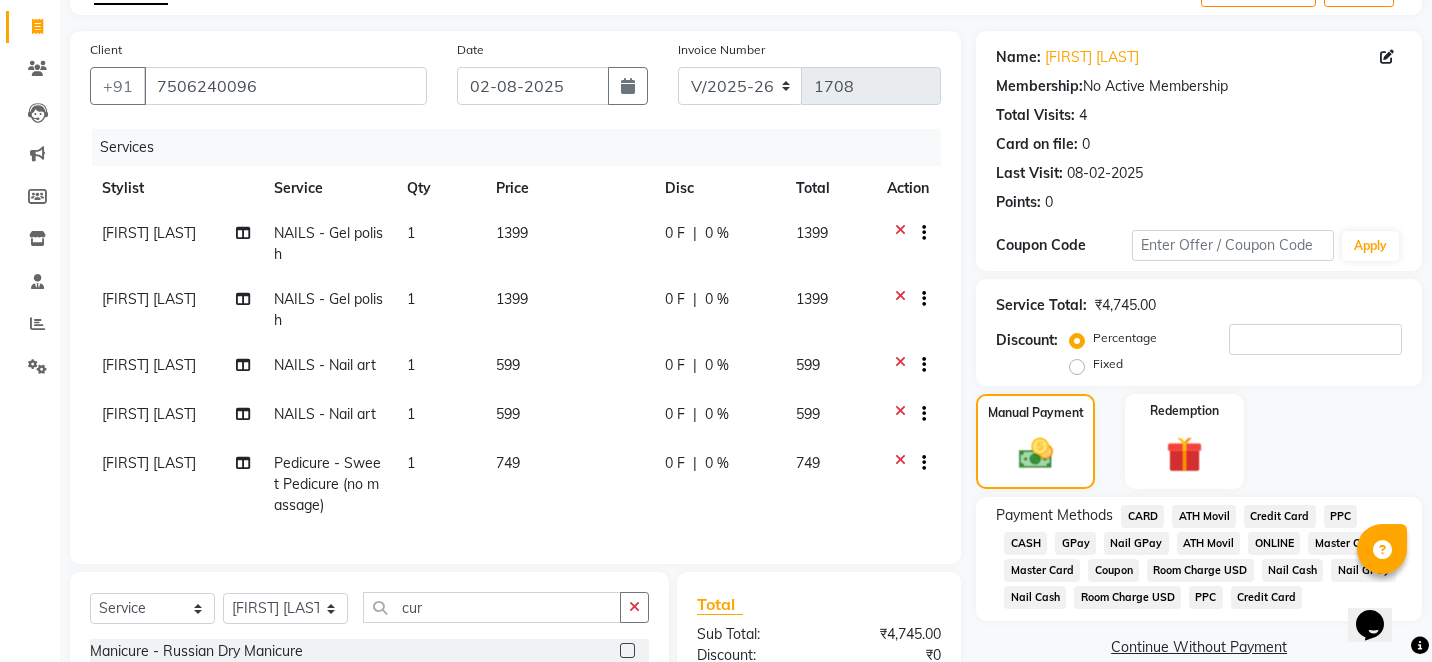 click 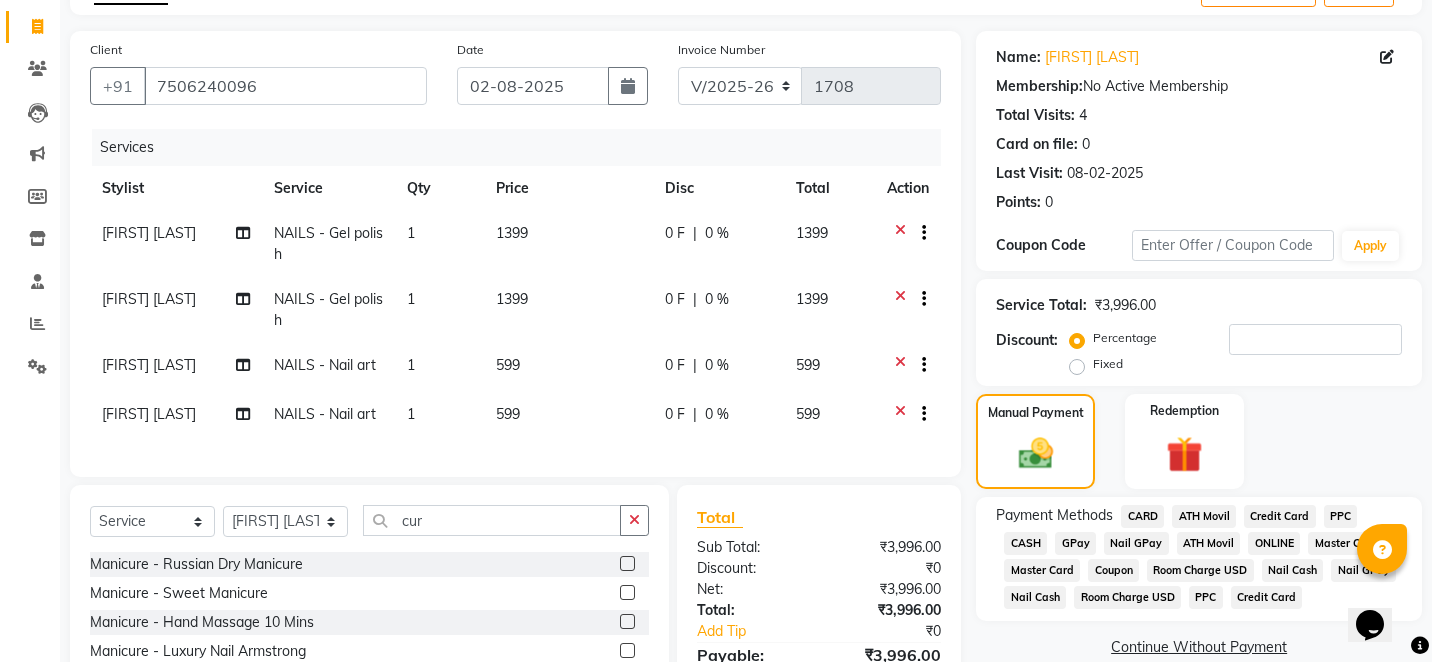 click 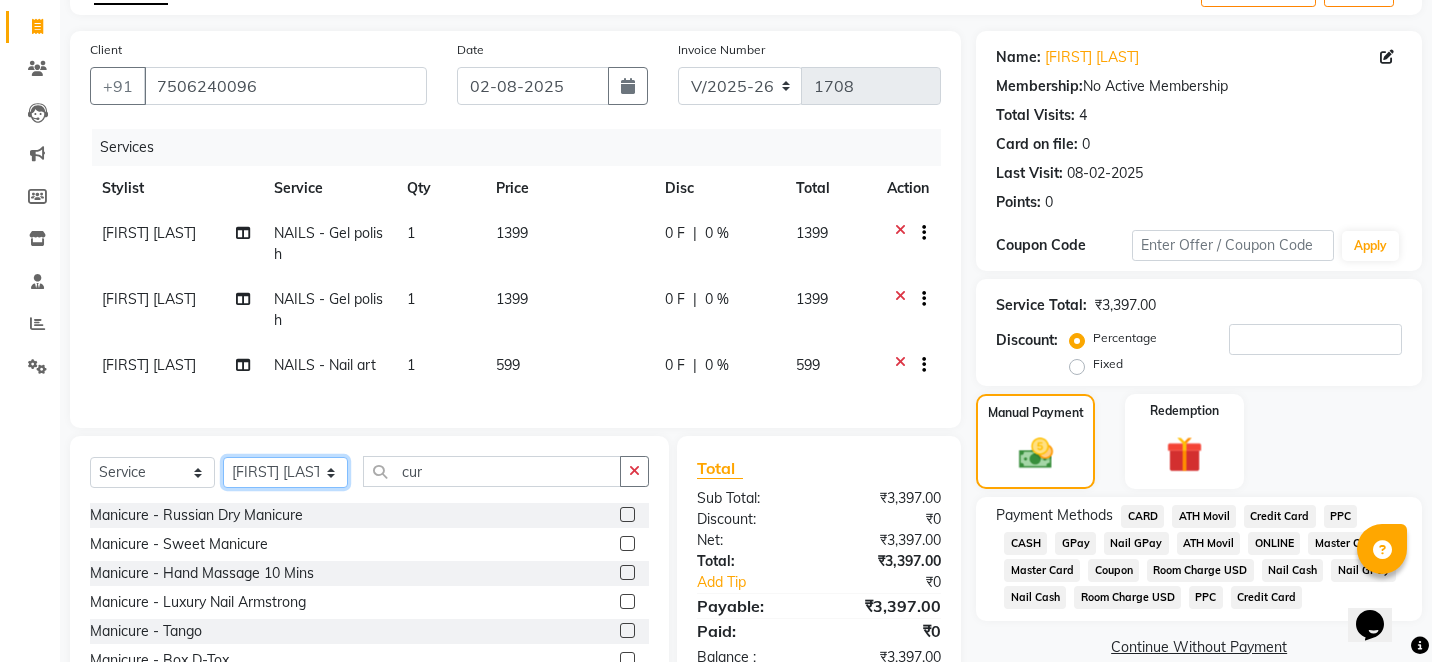click on "Select Stylist Alam Arshad shaikh Deepali Deepu Chatry NailKraft Nikita NITA  CHAHAL  Sneha Balu Ichake Vaishali Vinod Yadav" 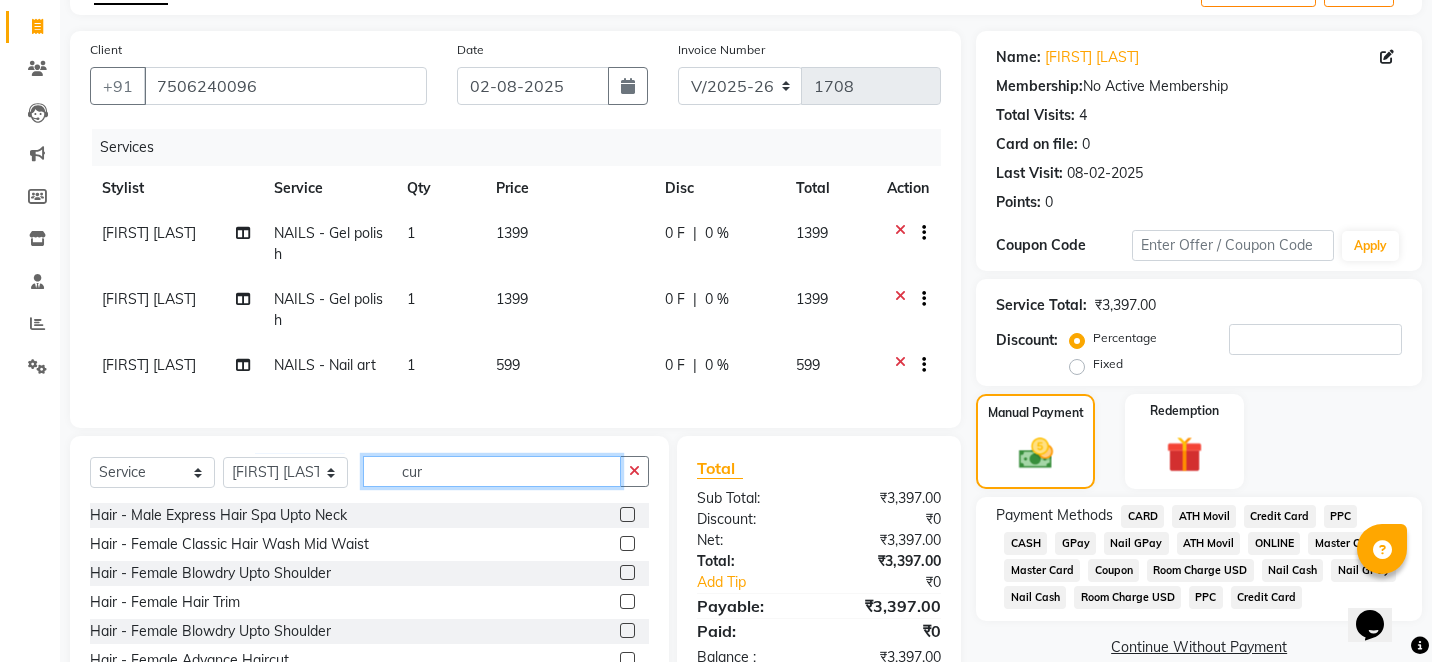 click on "cur" 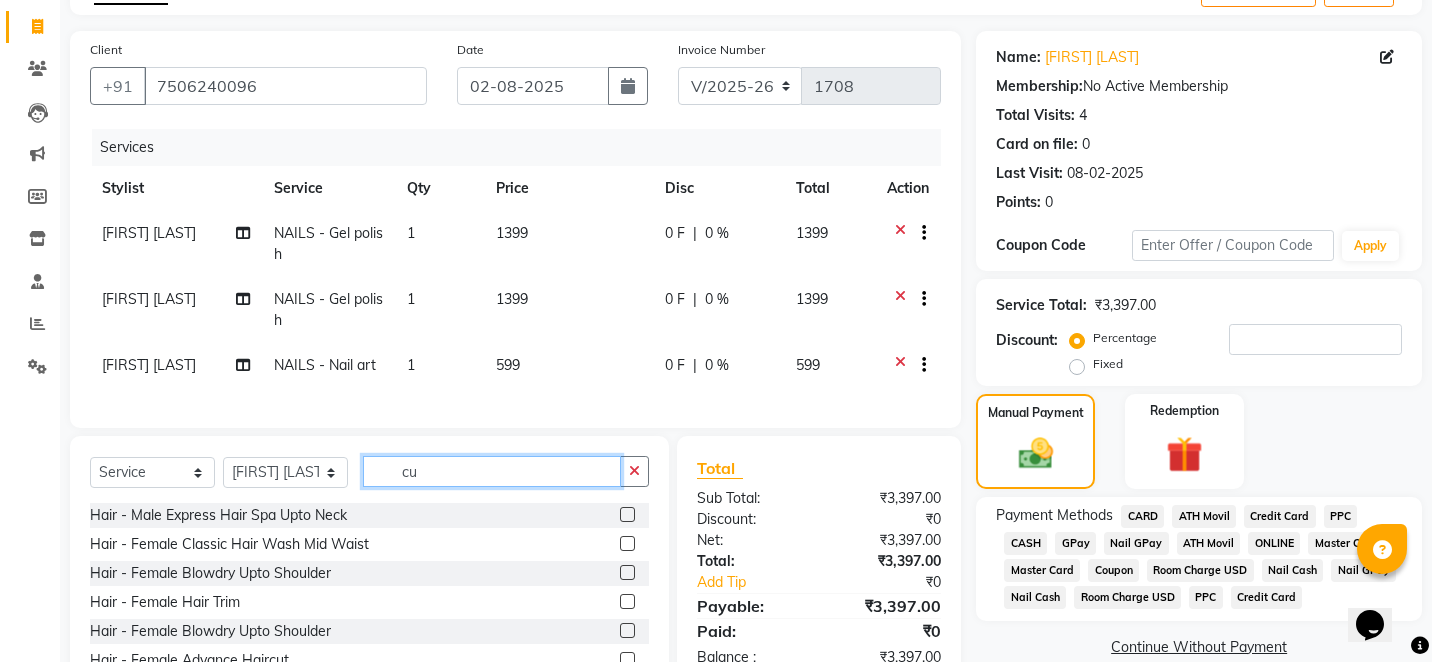 type on "c" 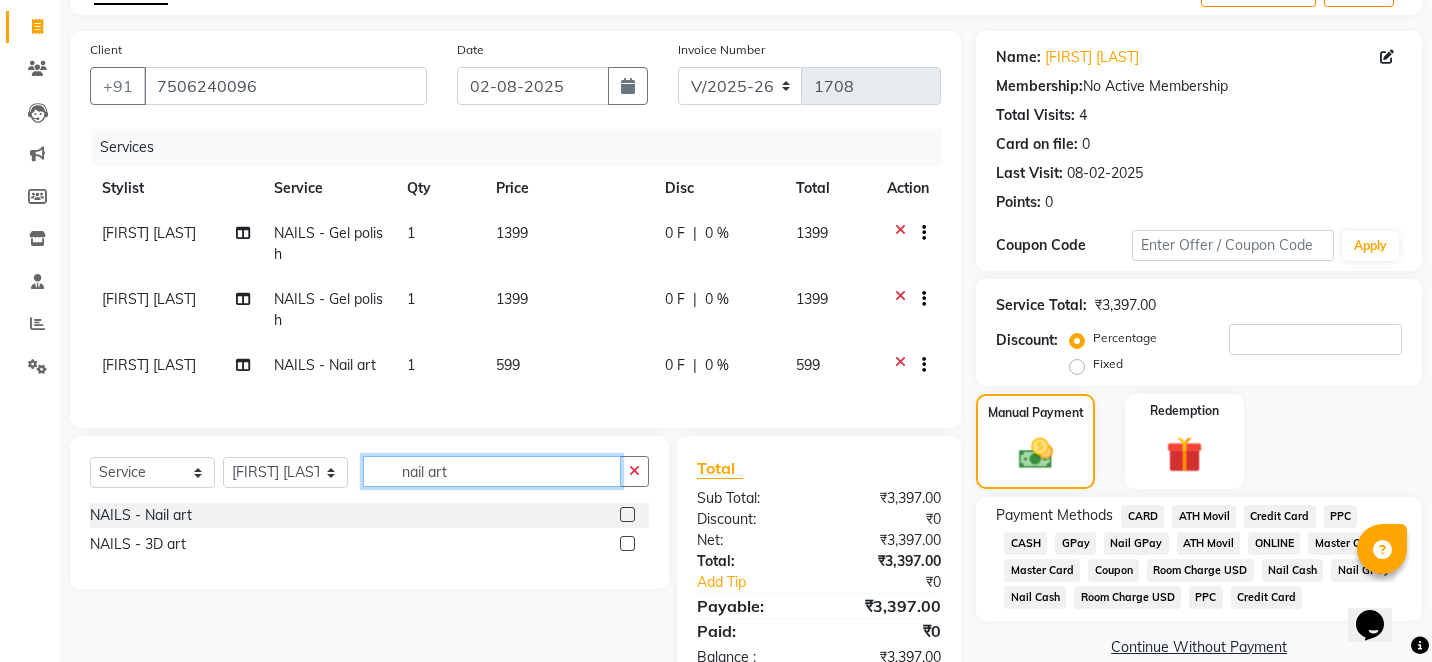type on "nail art" 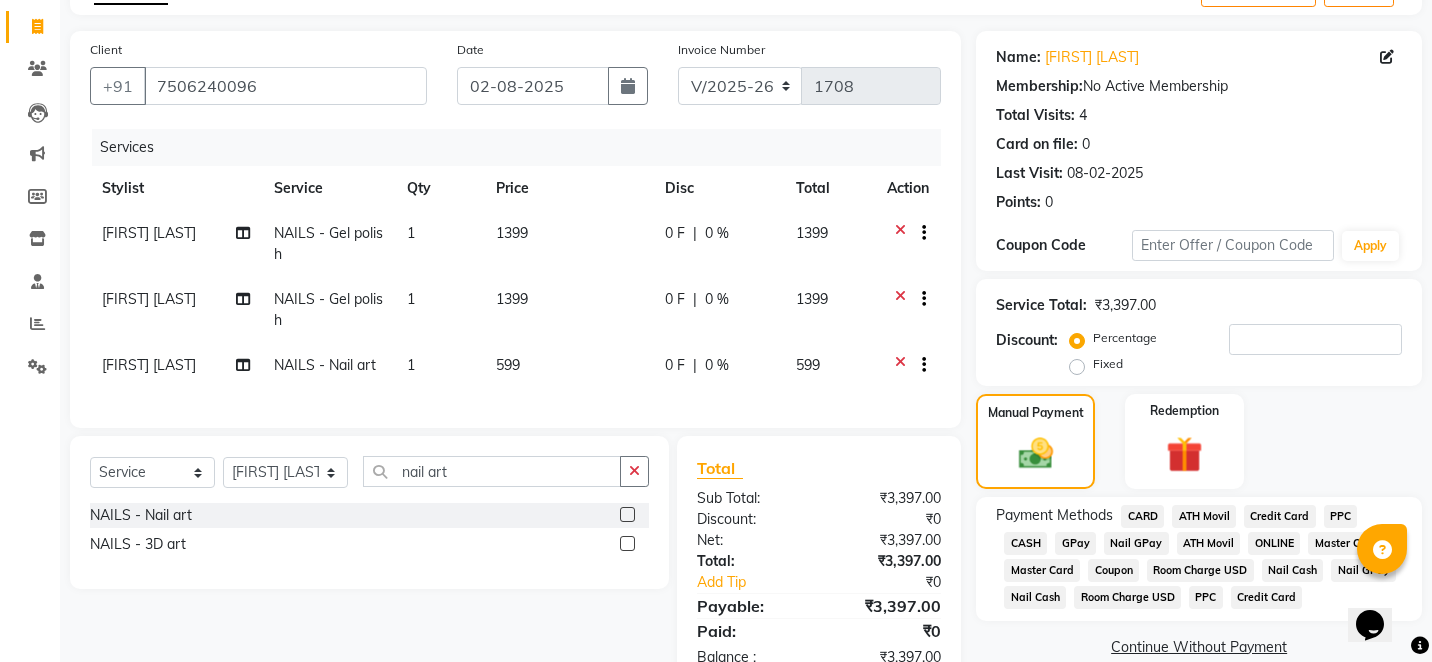 click 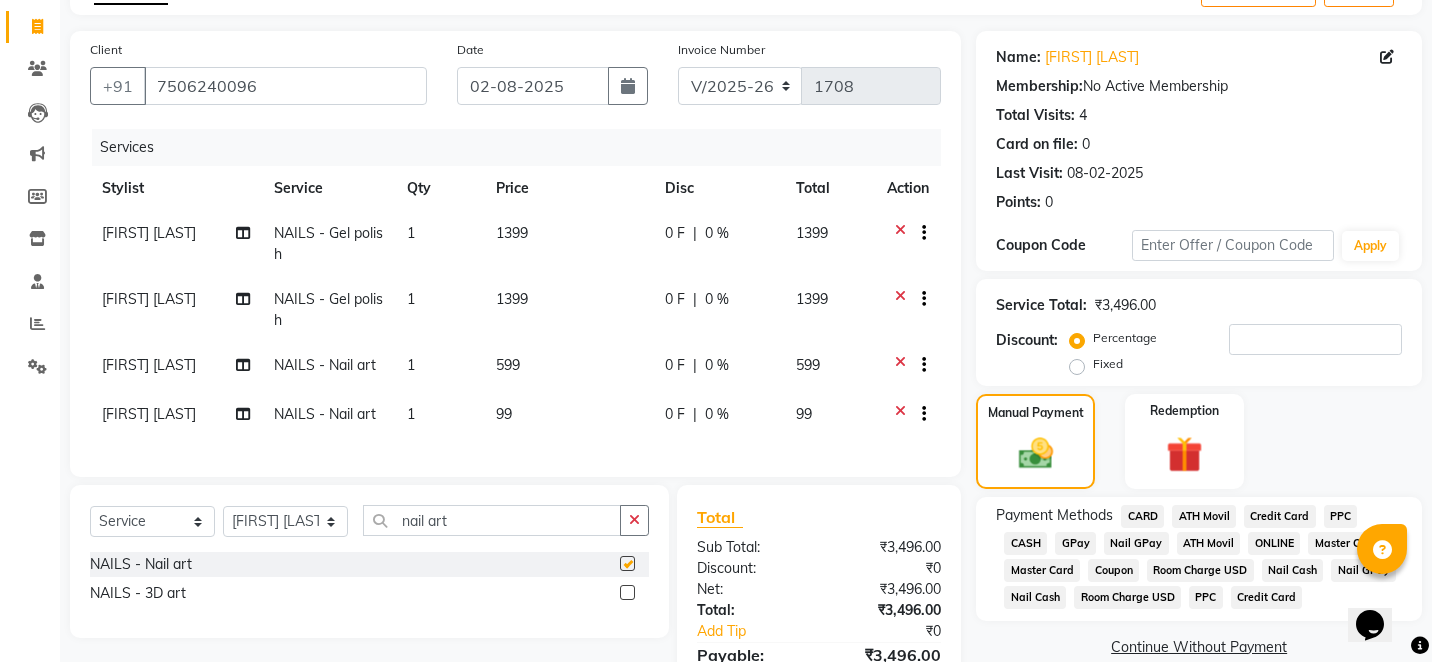 checkbox on "false" 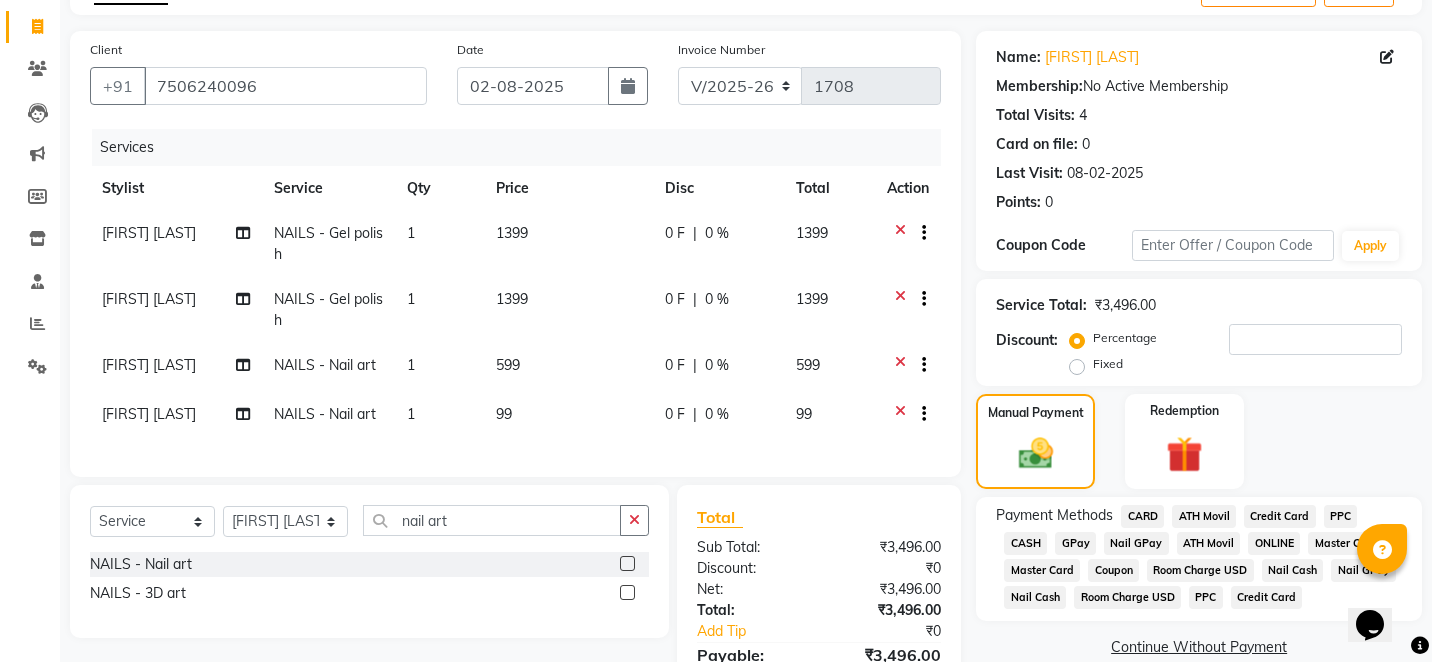 click on "99" 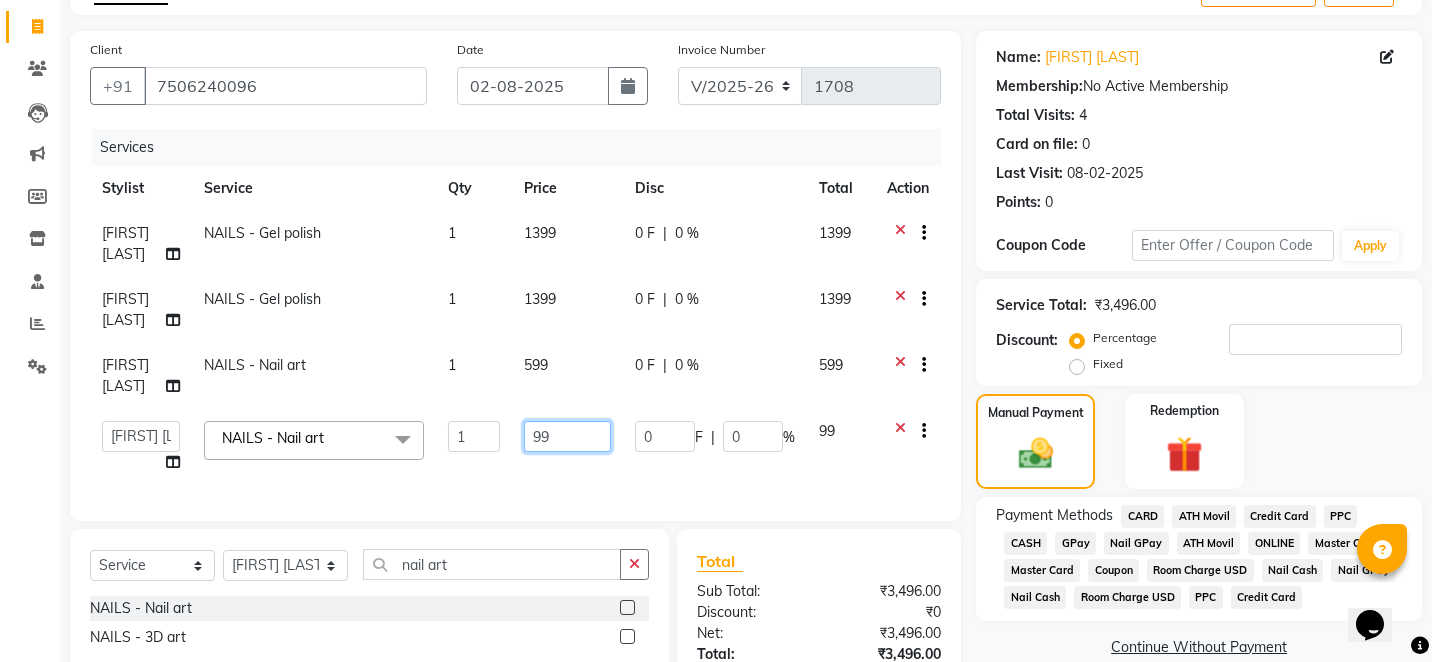 click on "99" 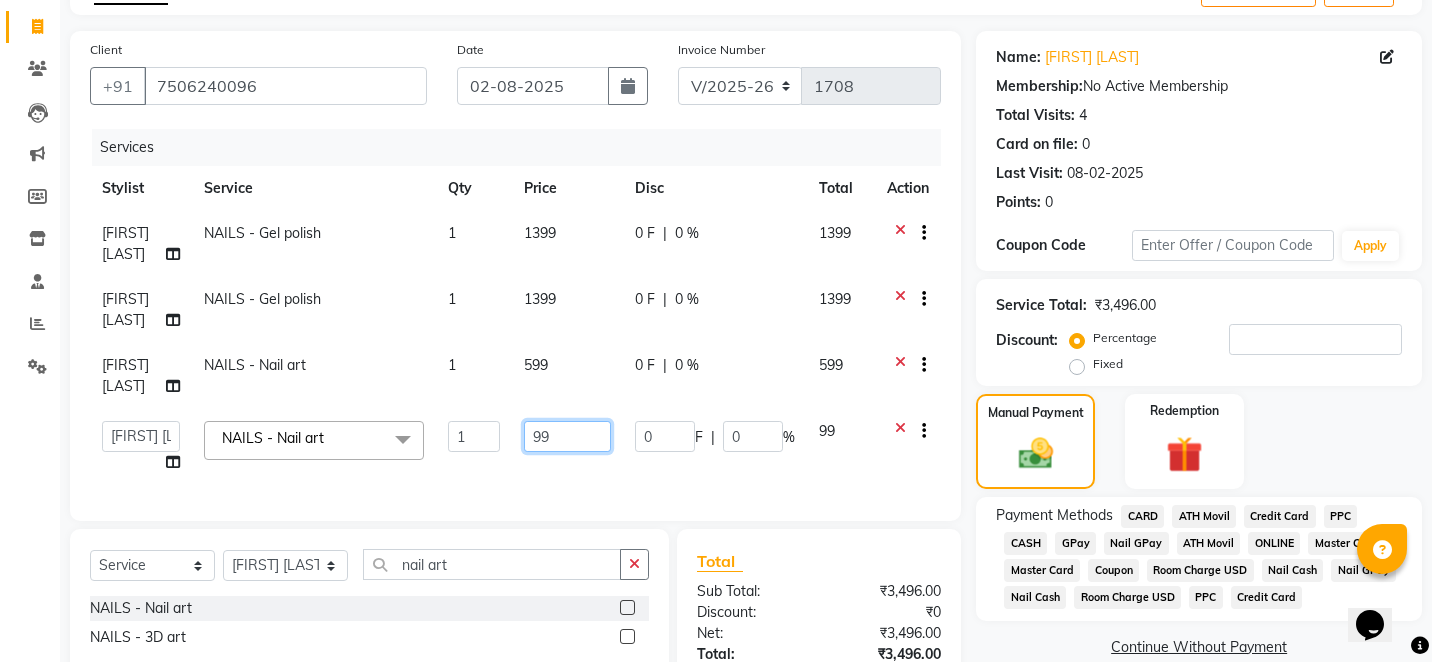 type on "599" 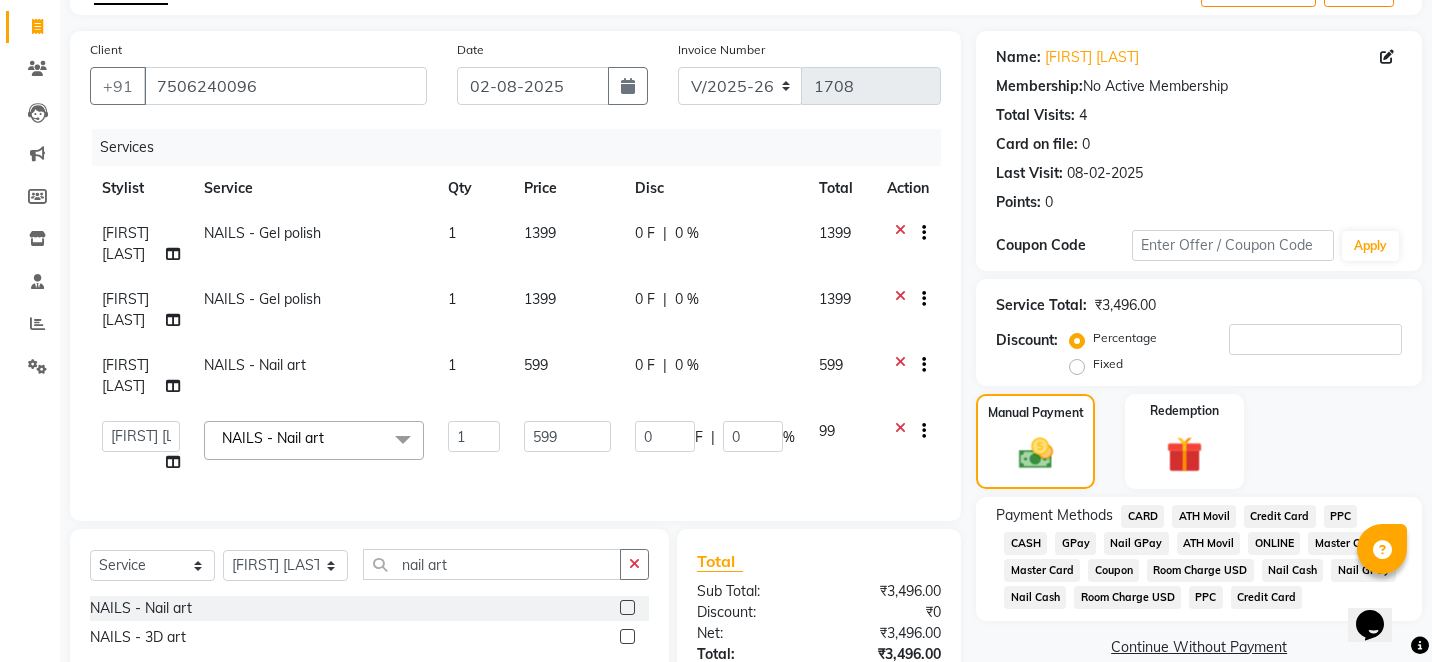 click on "Client +91 7506240096 Date 02-08-2025 Invoice Number V/2025 V/2025-26 1708 Services Stylist Service Qty Price Disc Total Action Arshad shaikh NAILS - Gel polish 1 1399 0 F | 0 % 1399 Sneha Balu Ichake NAILS - Gel polish 1 1399 0 F | 0 % 1399 Deepu Chatry NAILS - Nail art 1 599 0 F | 0 % 599  Alam   Arshad shaikh   Deepali   Deepu Chatry   NailKraft   Nikita   NITA  CHAHAL    Sneha Balu Ichake   Vaishali Vinod Yadav  NAILS - Nail art  x  Hair - Male Express Hair Spa Upto Neck Hair - Female Classic Hair Wash Mid Waist Hair - Female Blowdry Upto Shoulder Hair - Female Hair Trim Hair - Female Blowdry Upto Shoulder Hair - Female Advance Haircut Hair - Smoothening Upto Shoulder Rica Waxing - Full Arms + Half Legs + Underarms Rica Waxing - Full Arms + Underarms Rica Waxing - Full Legs Rica Waxing - Full Arms Rica Waxing - Half Arms Rica Waxing - Full Back Rica Waxing - Bikini Rica Waxing - Underarms Rica Waxing - Bikini+Butt Wax Rica Waxing - Butt Wax Rica Waxing - Bikini Line+Butt Line Honey Waxing - Full Legs 1 0" 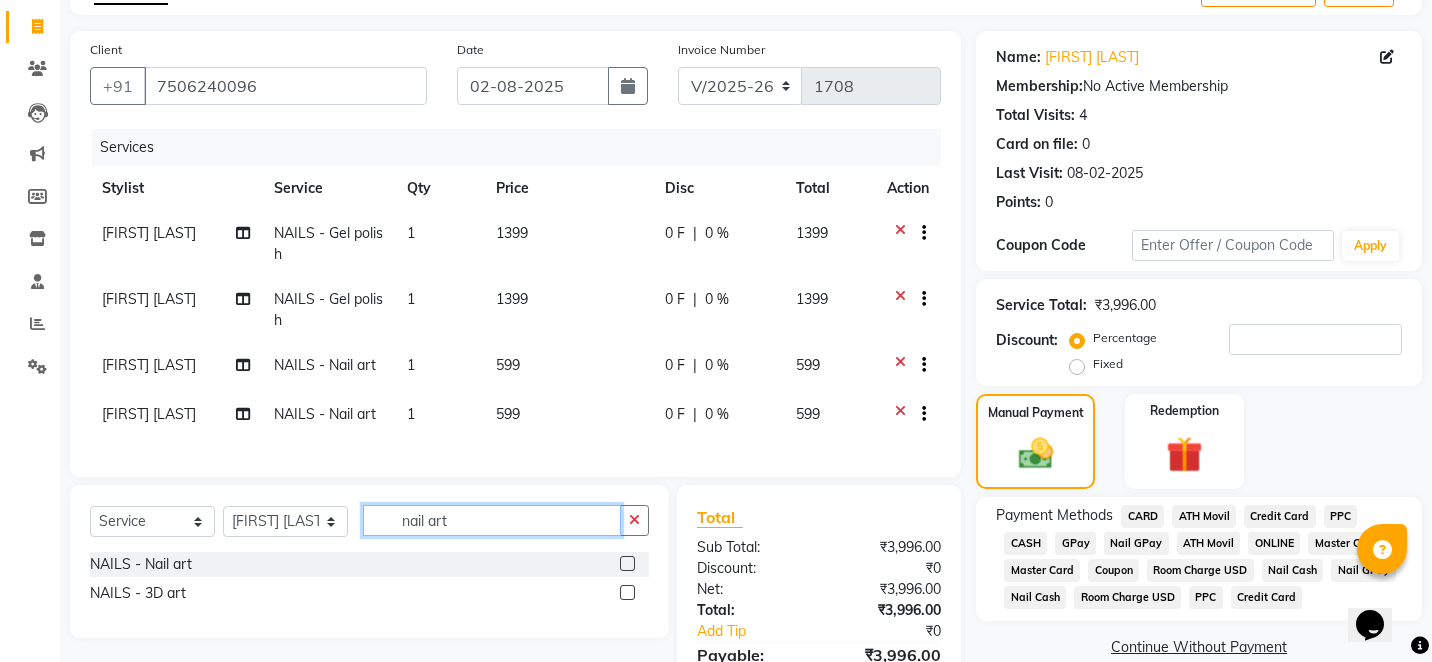 click on "nail art" 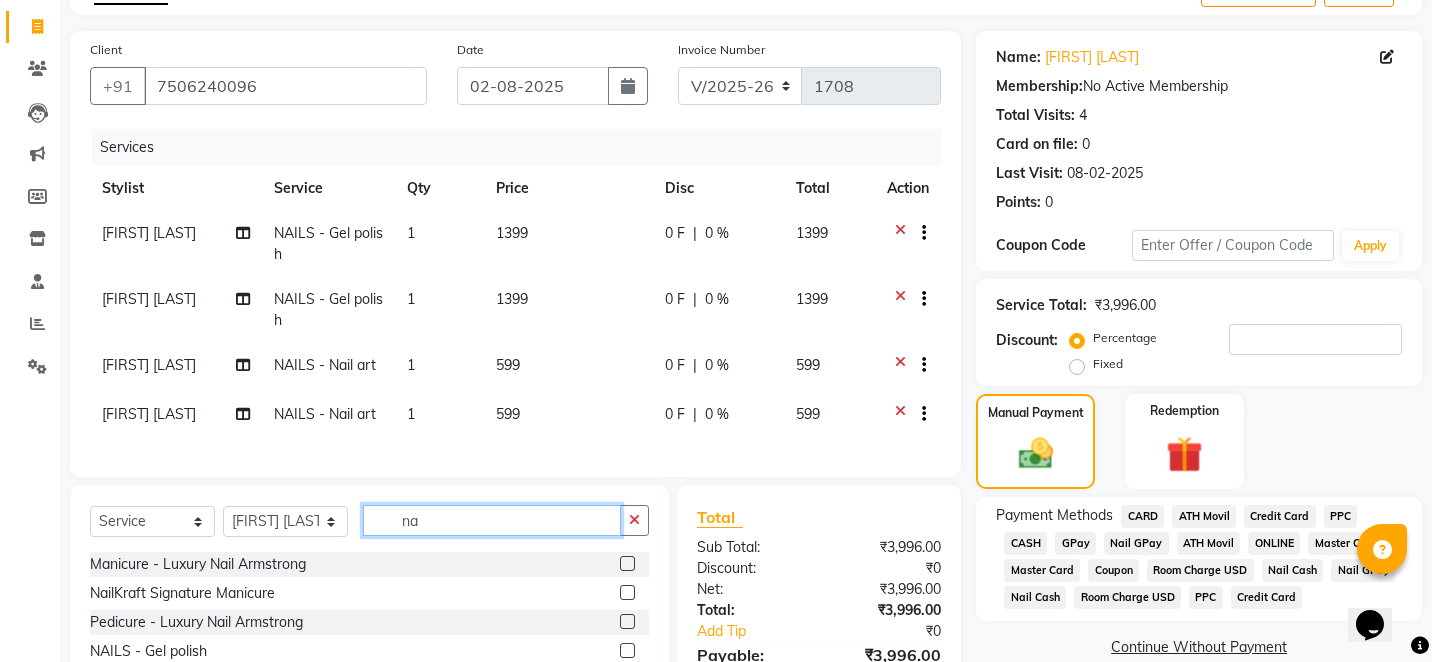 type on "n" 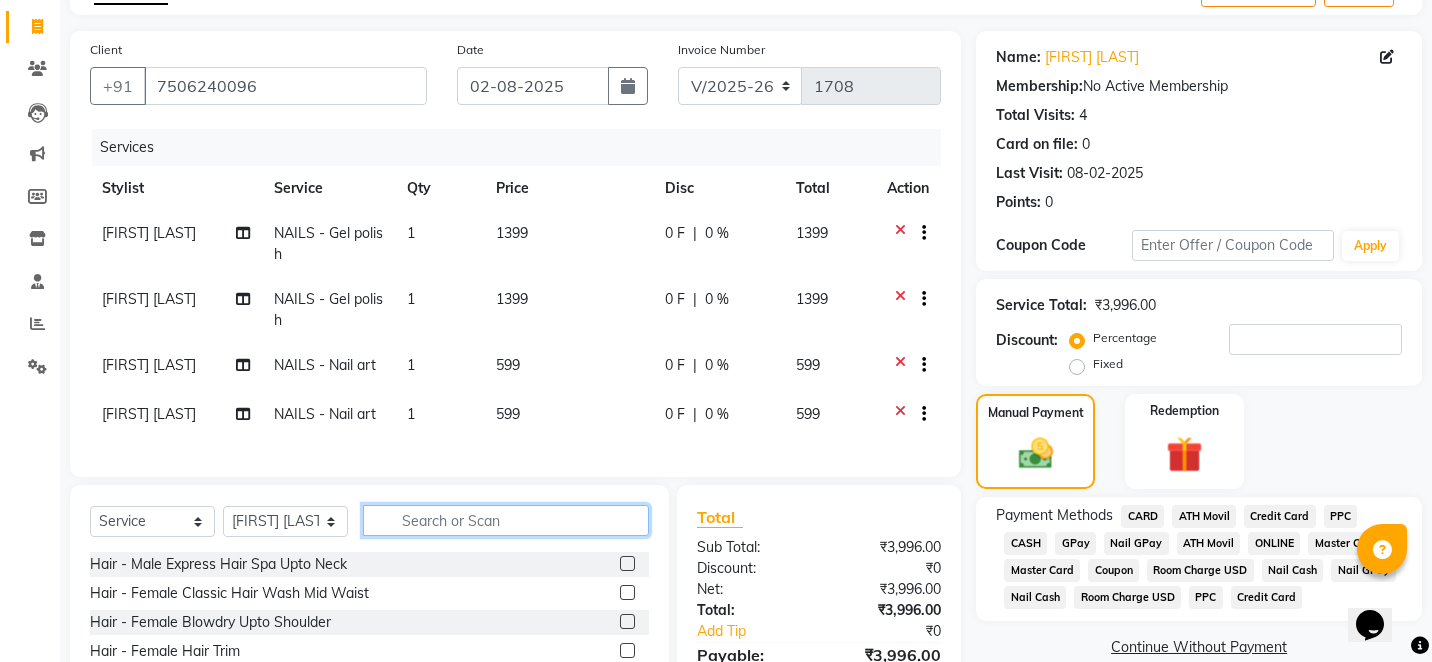 type 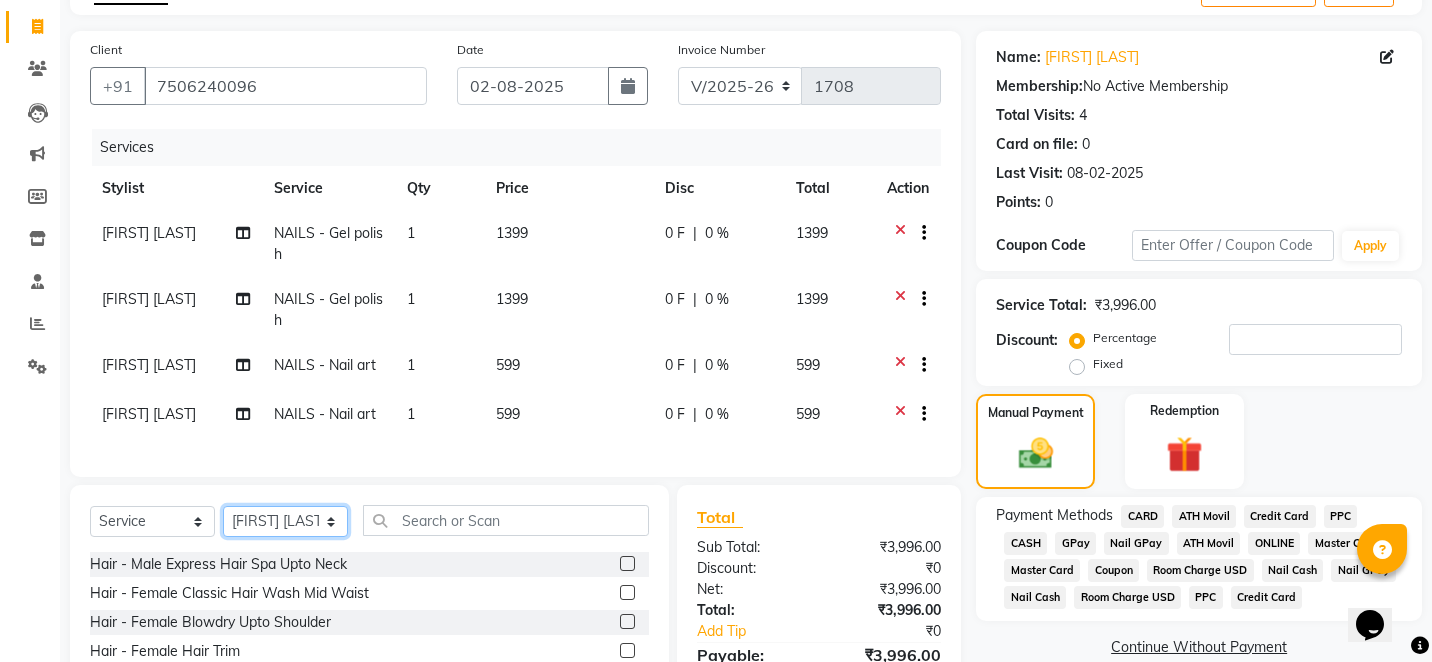 click on "Select Stylist Alam Arshad shaikh Deepali Deepu Chatry NailKraft Nikita NITA  CHAHAL  Sneha Balu Ichake Vaishali Vinod Yadav" 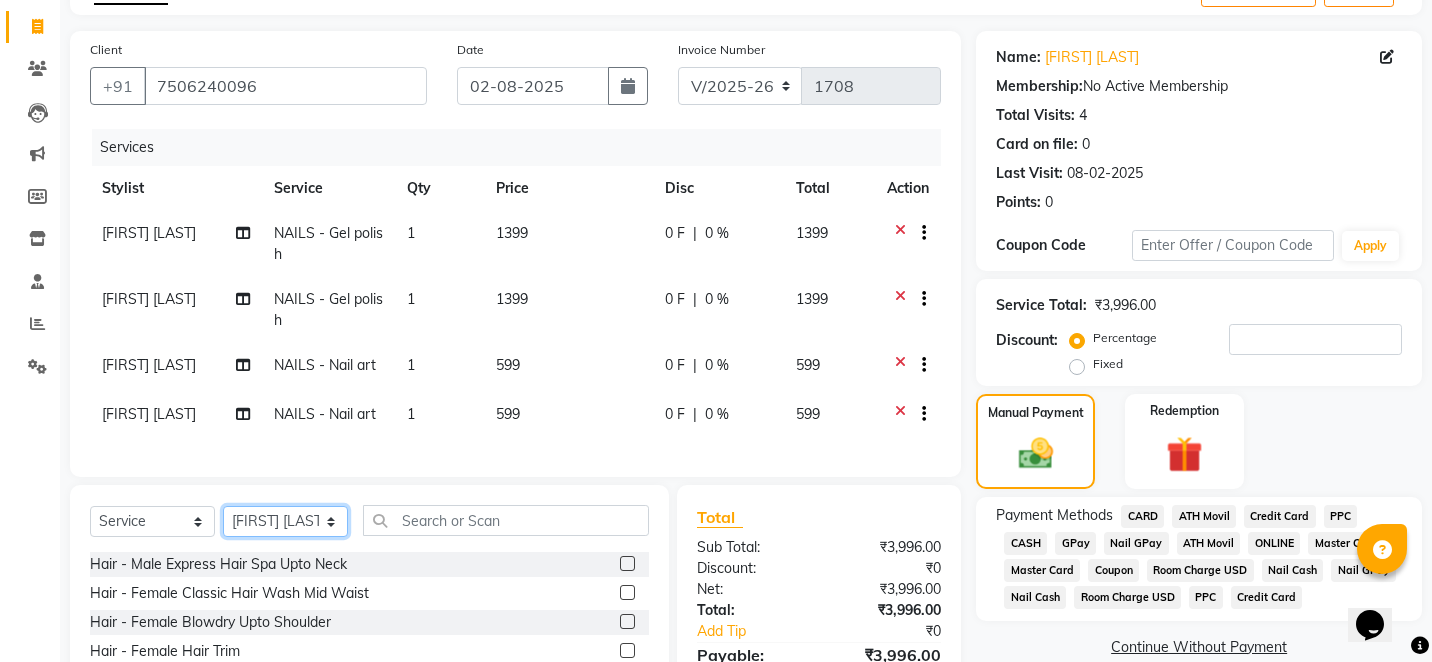 select on "67704" 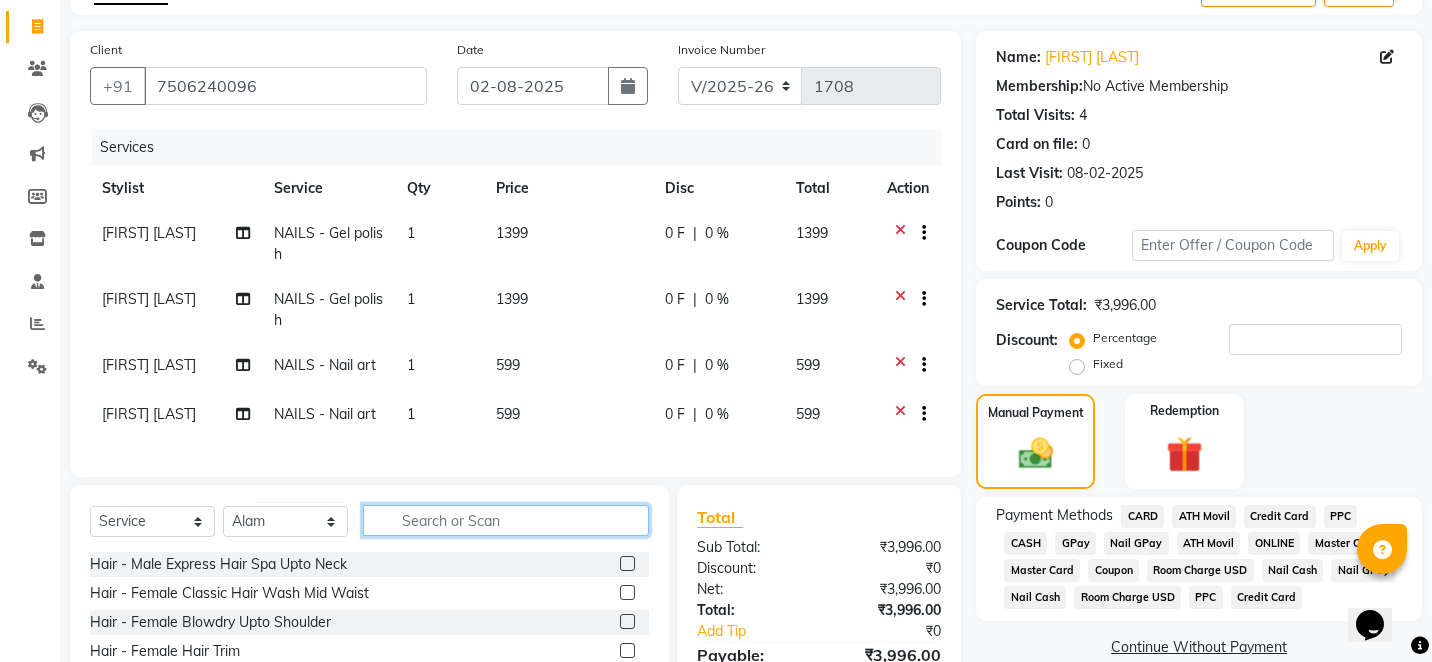 click 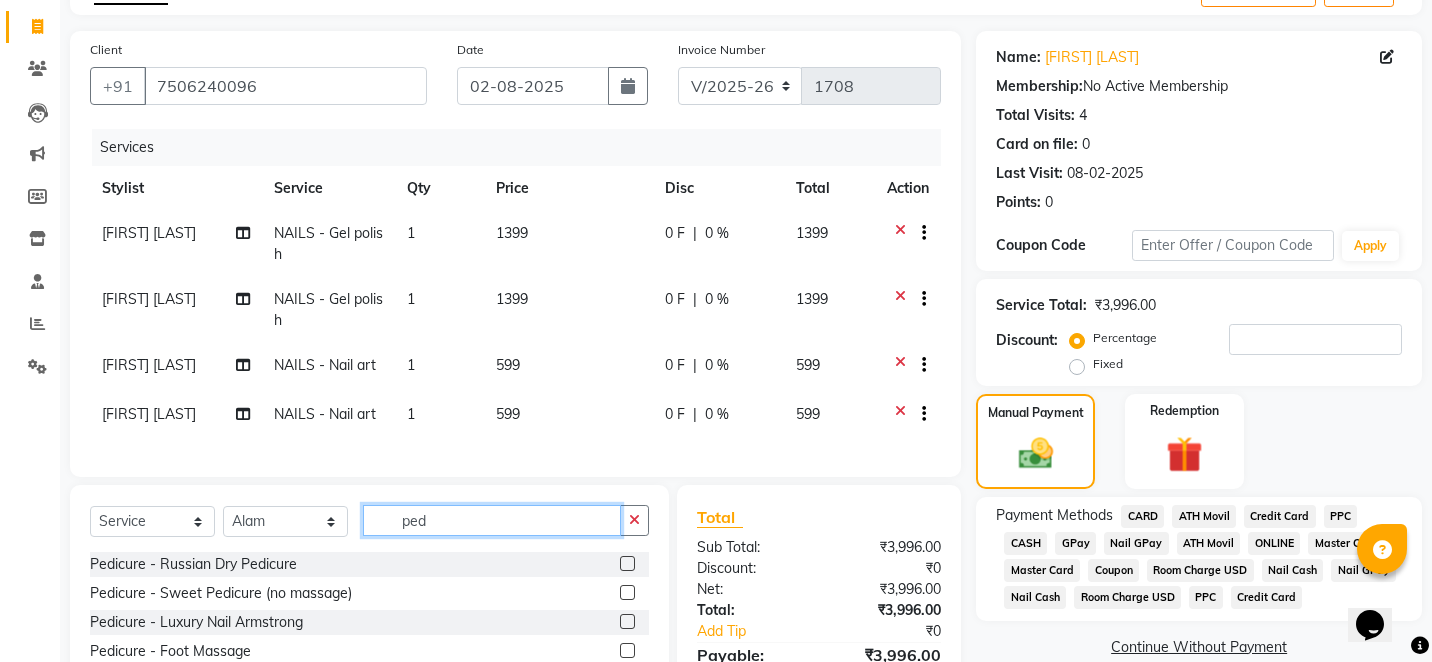 type on "ped" 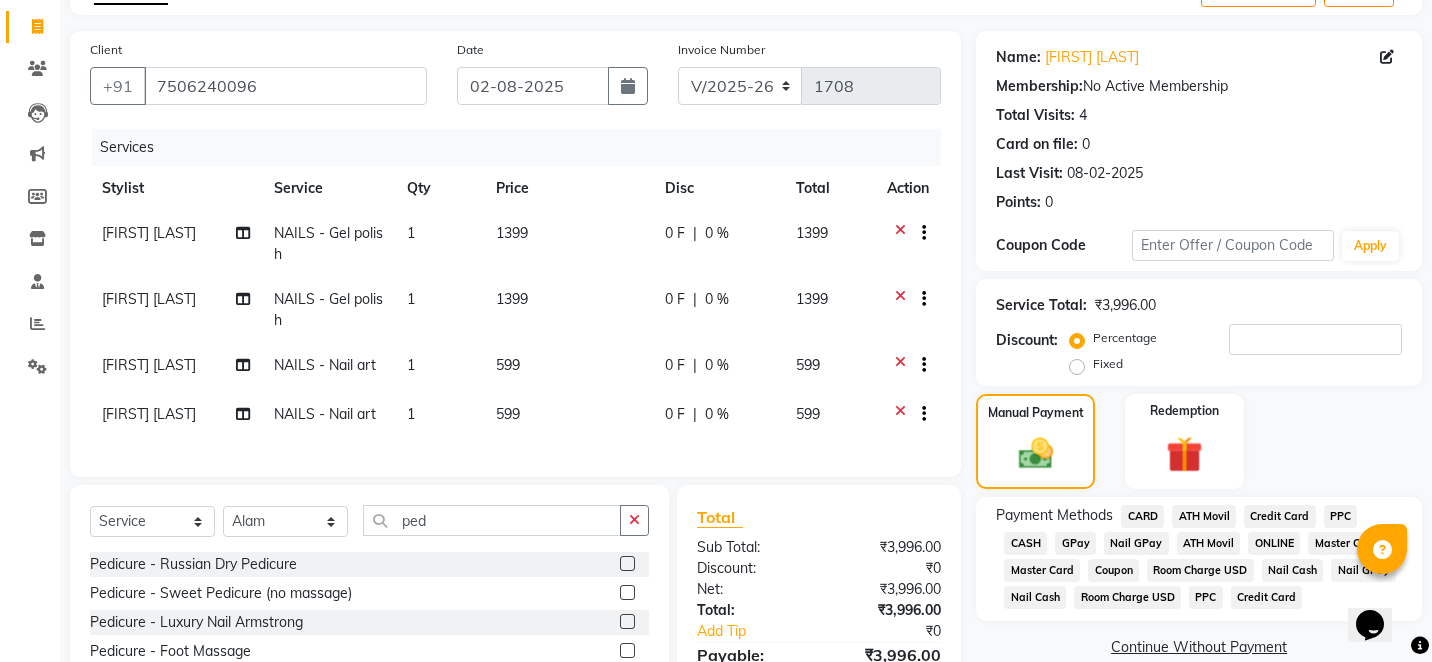 click 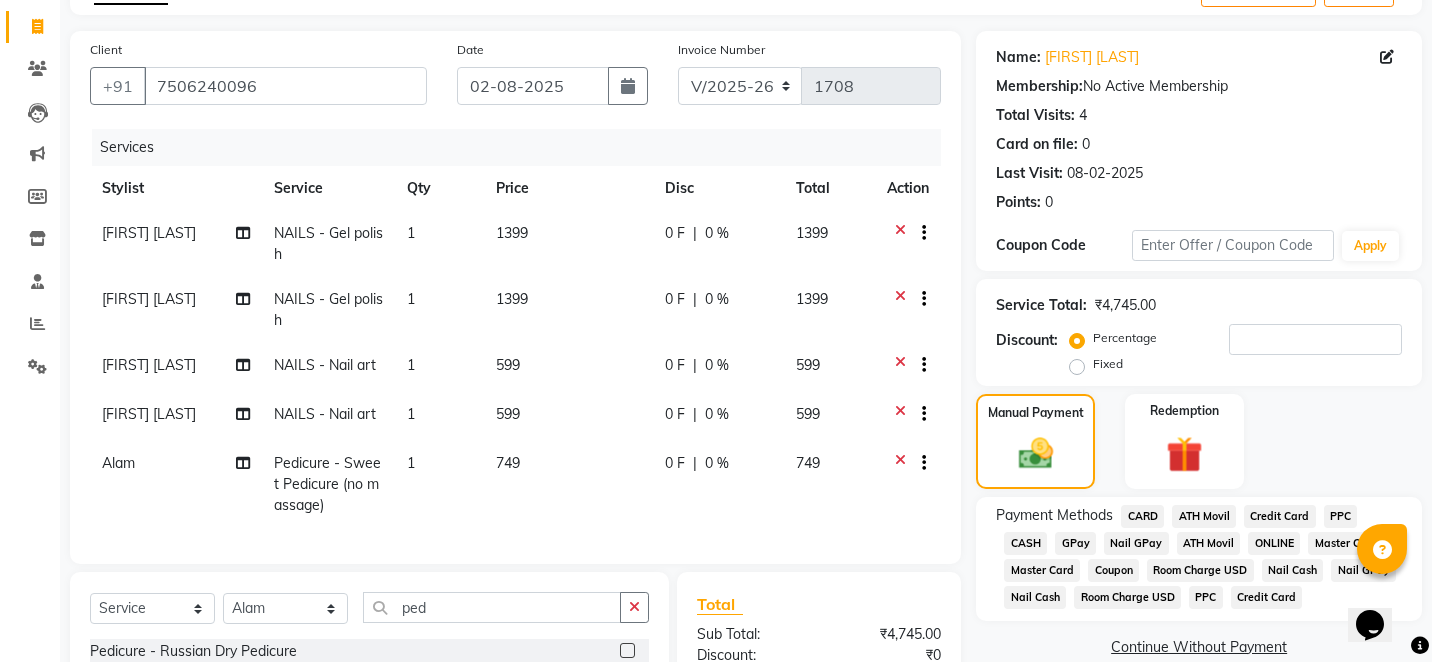 checkbox on "false" 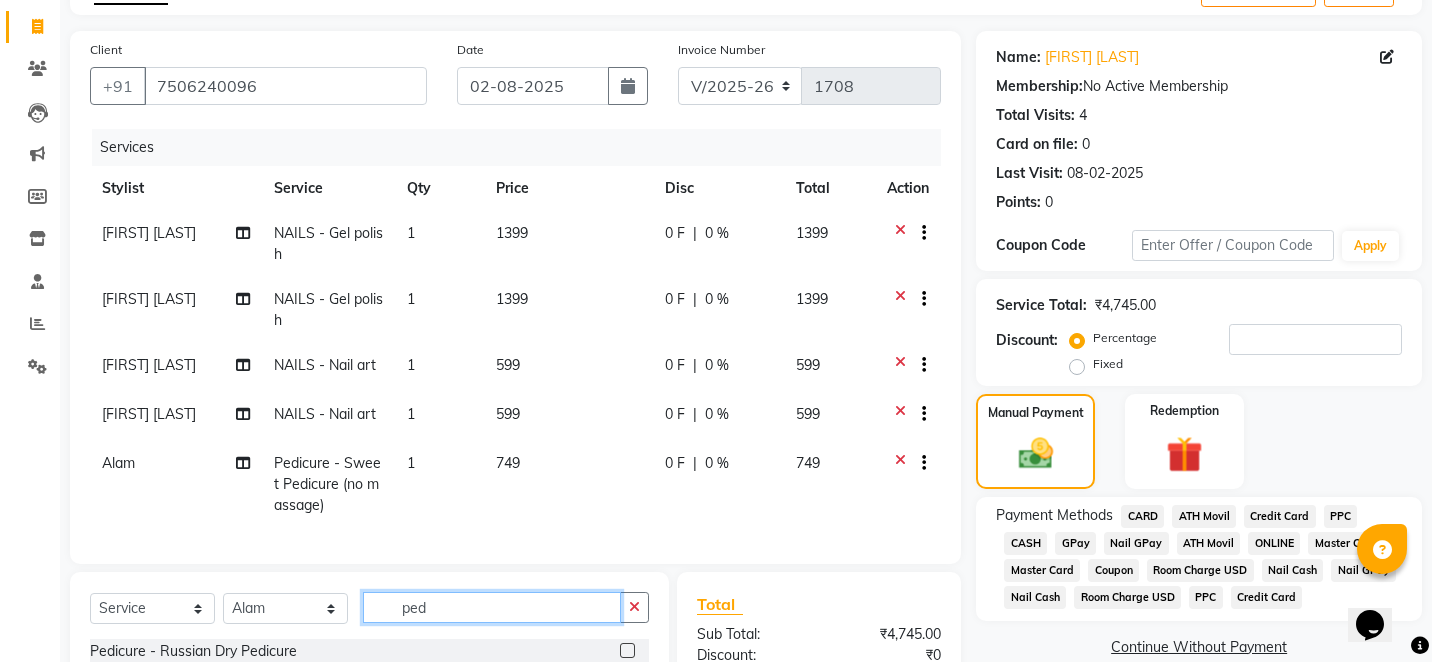 click on "ped" 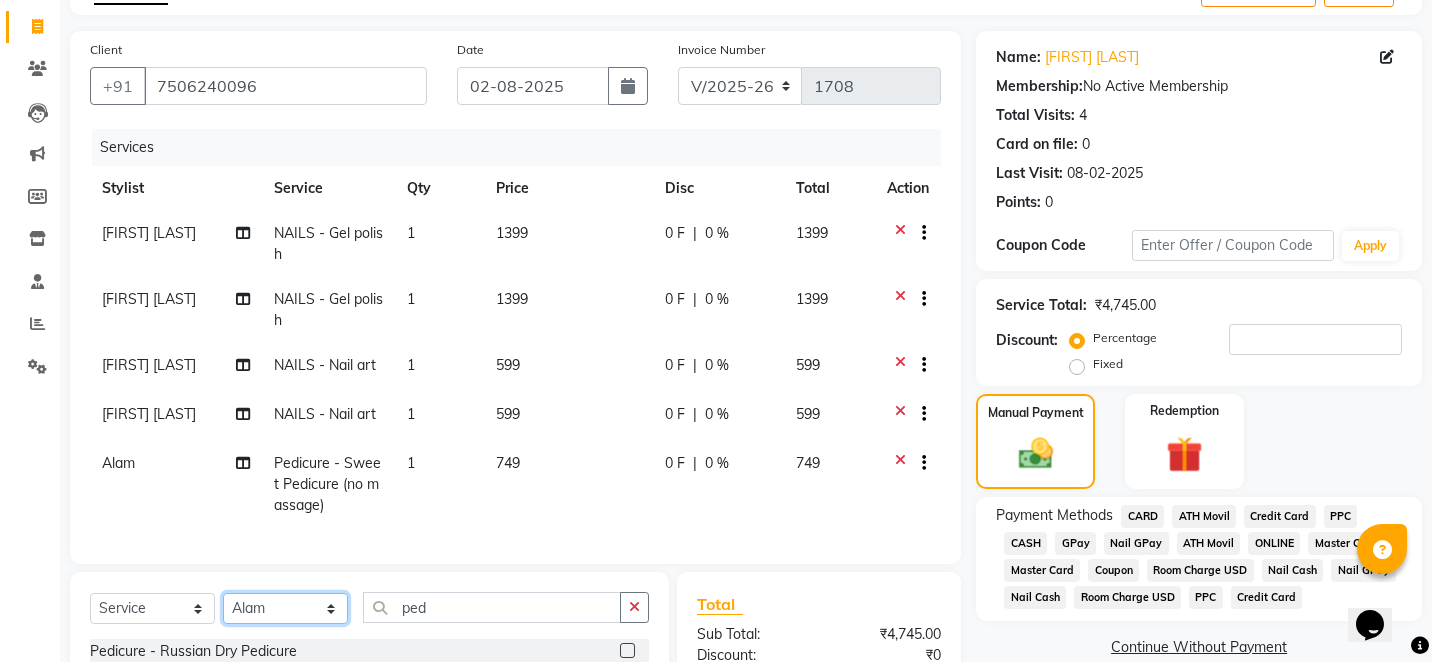 click on "Select Stylist Alam Arshad shaikh Deepali Deepu Chatry NailKraft Nikita NITA  CHAHAL  Sneha Balu Ichake Vaishali Vinod Yadav" 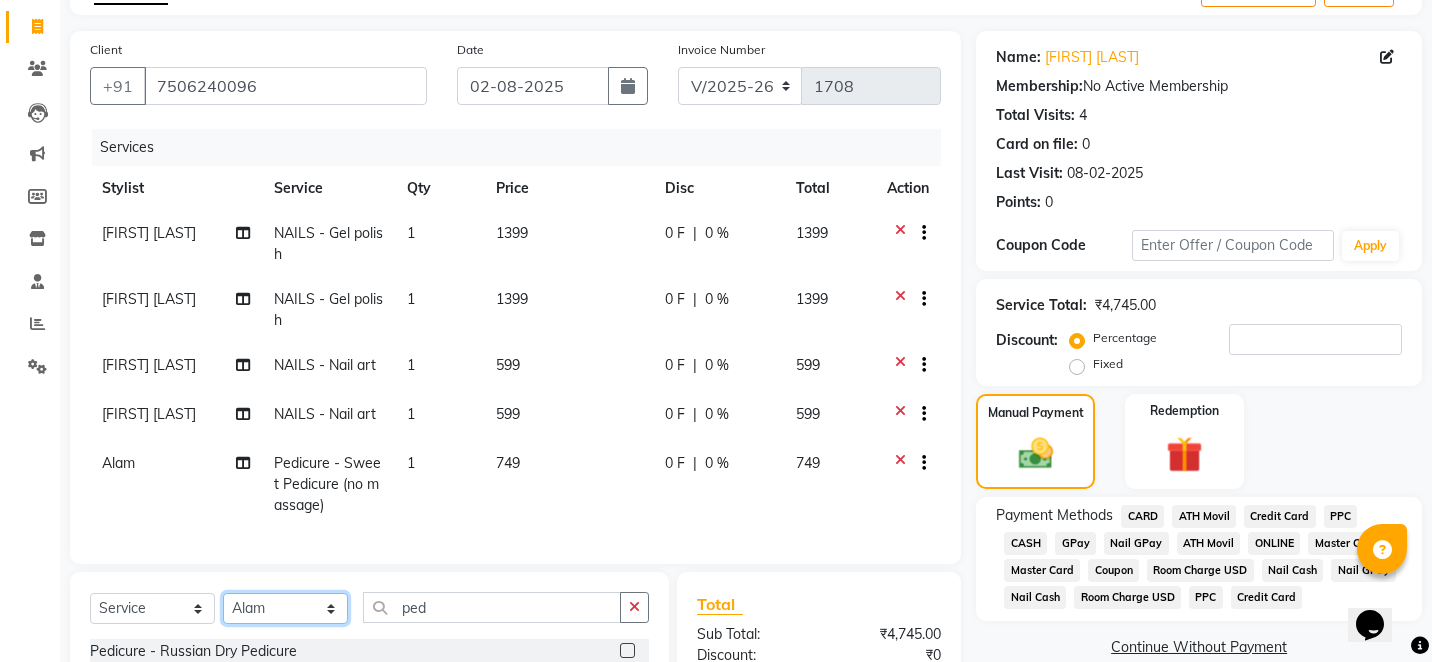 select on "85686" 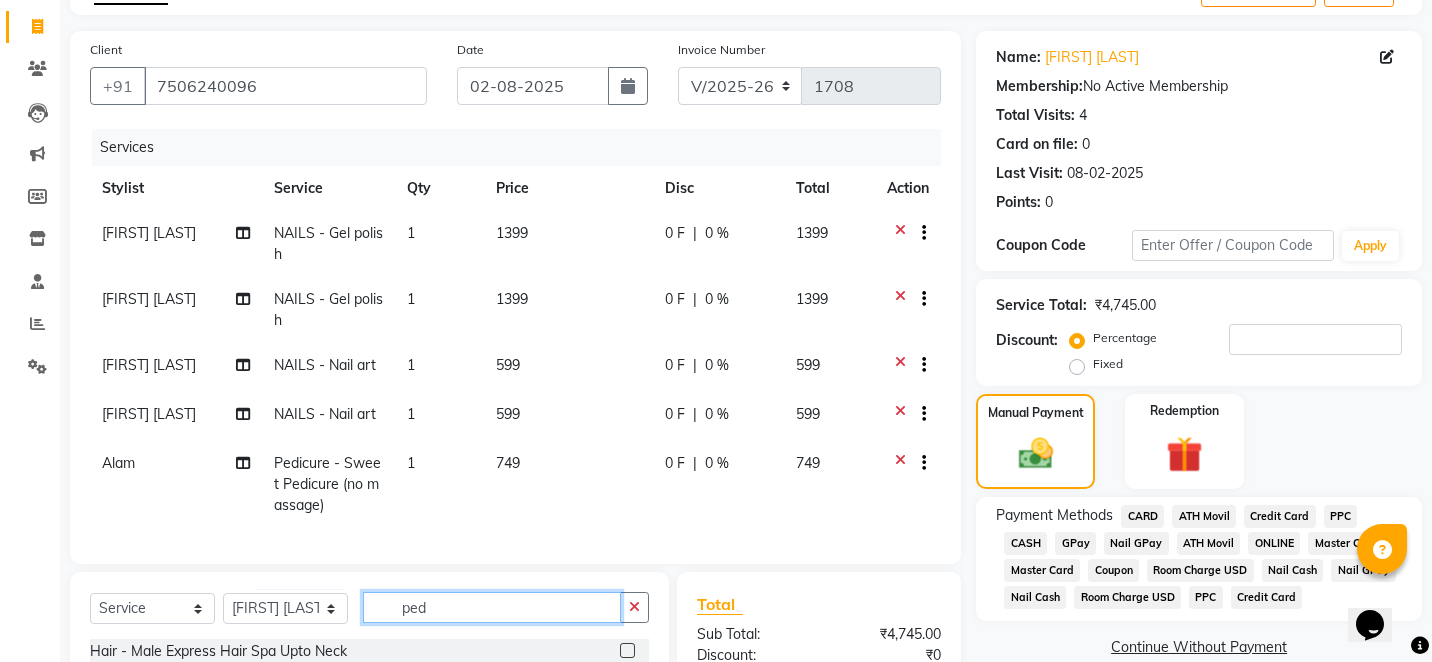 click on "ped" 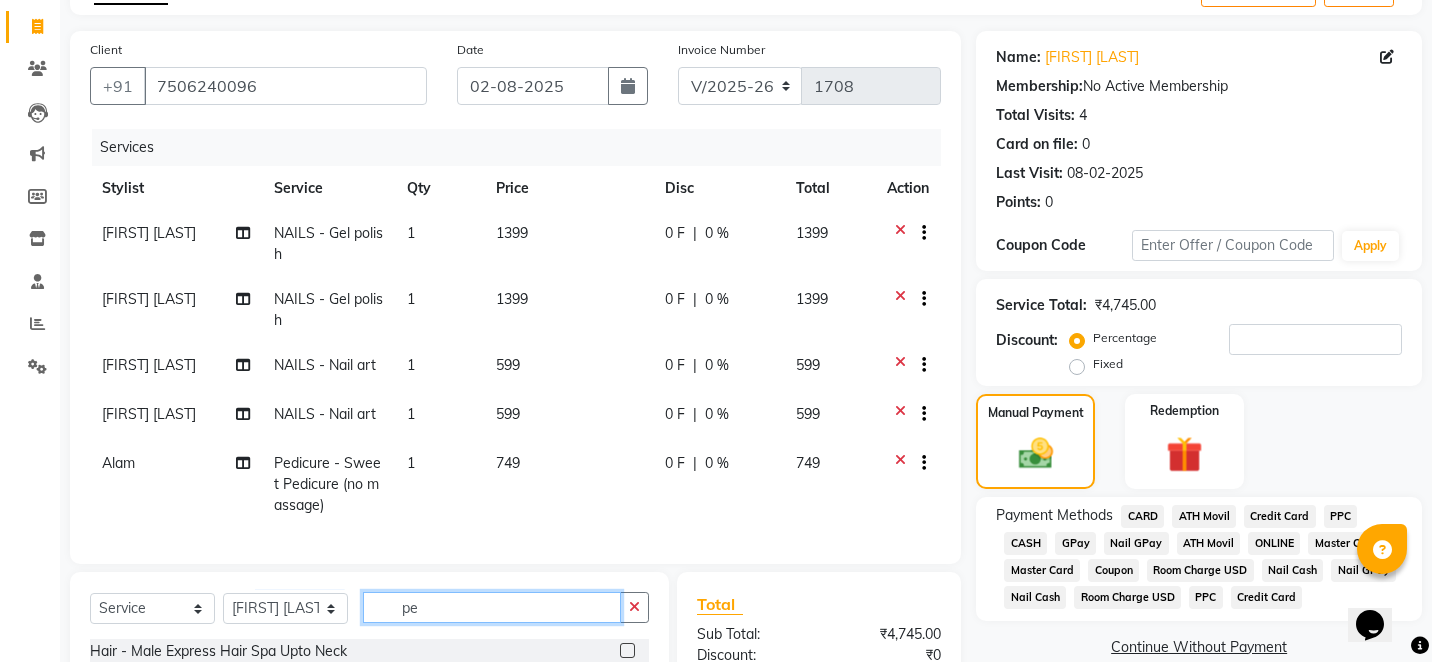 type on "p" 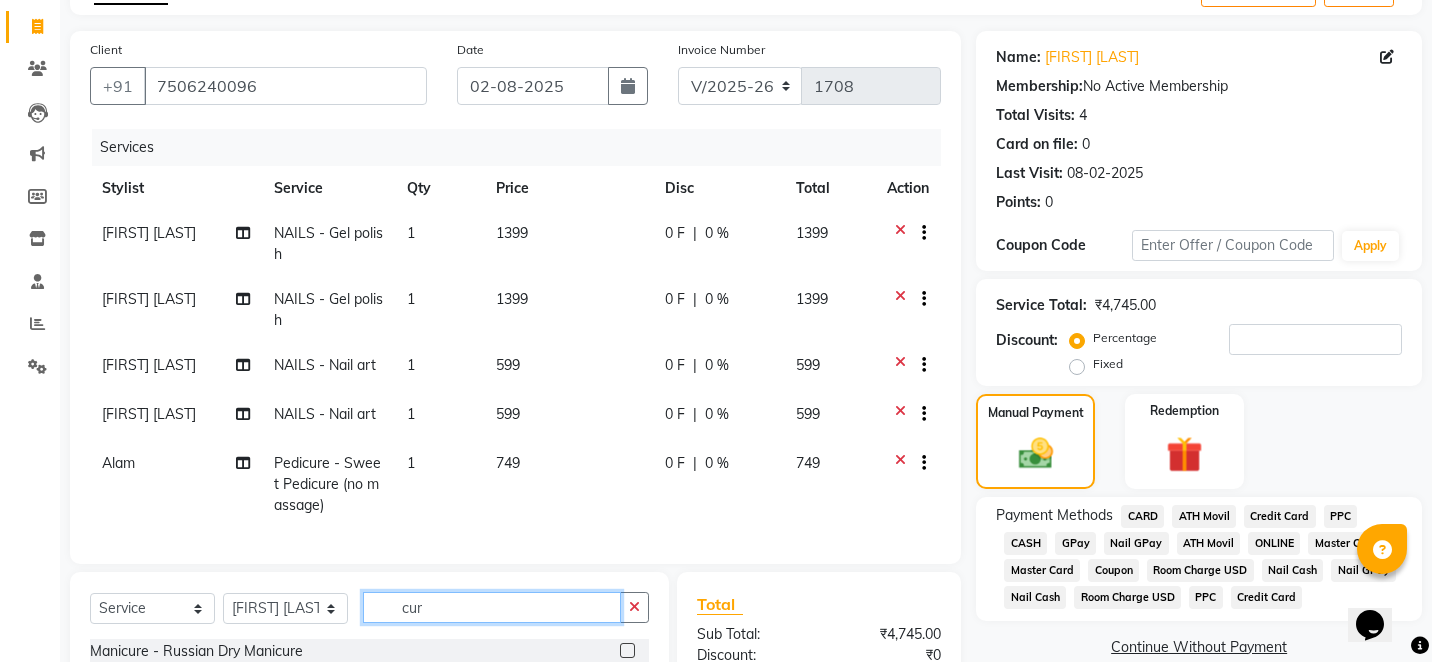type on "cur" 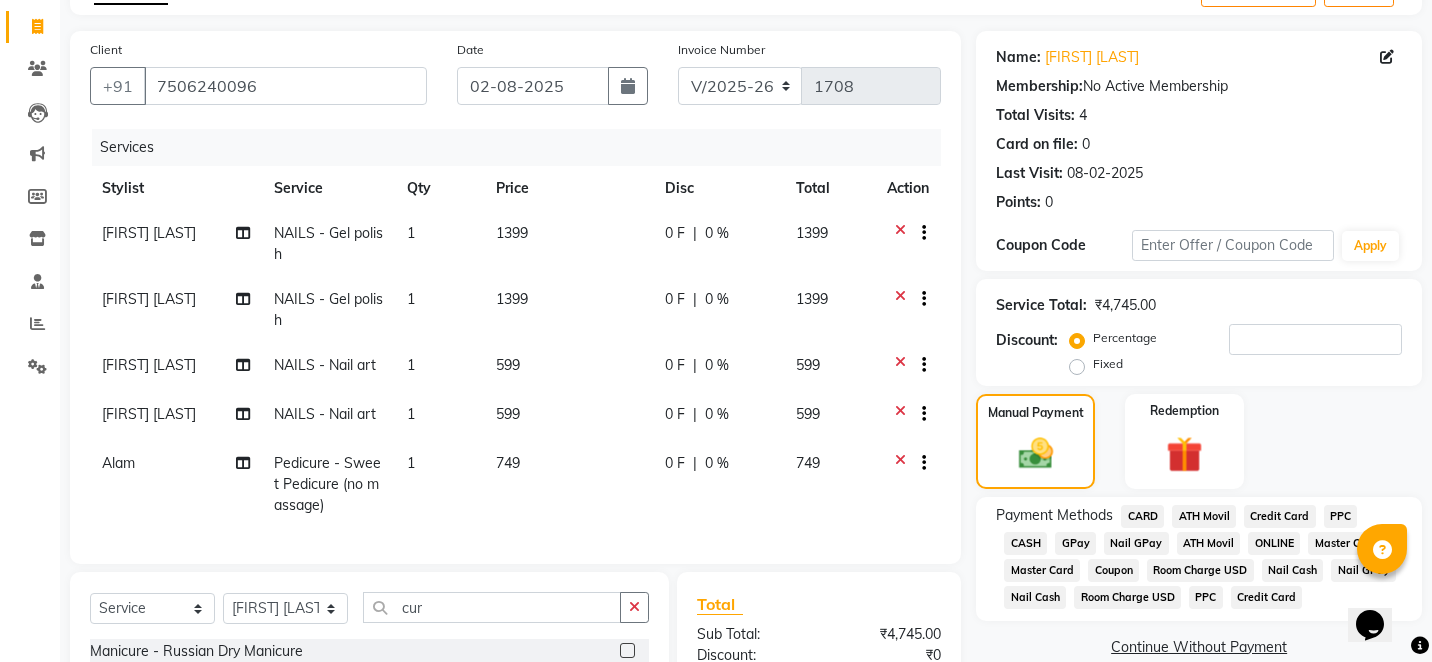 click on "Services Stylist Service Qty Price Disc Total Action Arshad shaikh NAILS - Gel polish 1 1399 0 F | 0 % 1399 Sneha Balu Ichake NAILS - Gel polish 1 1399 0 F | 0 % 1399 Deepu Chatry NAILS - Nail art 1 599 0 F | 0 % 599 Arshad shaikh NAILS - Nail art 1 599 0 F | 0 % 599 Alam Pedicure - Sweet Pedicure (no massage) 1 749 0 F | 0 % 749" 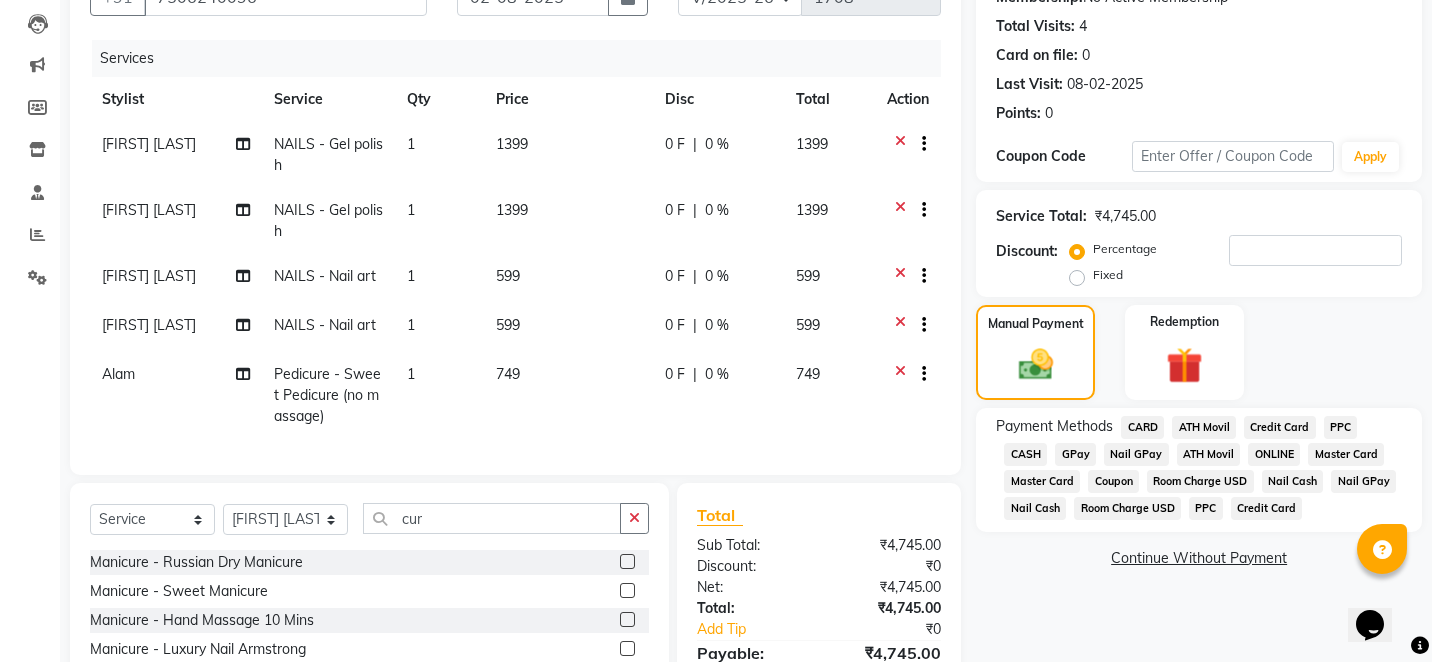 scroll, scrollTop: 239, scrollLeft: 0, axis: vertical 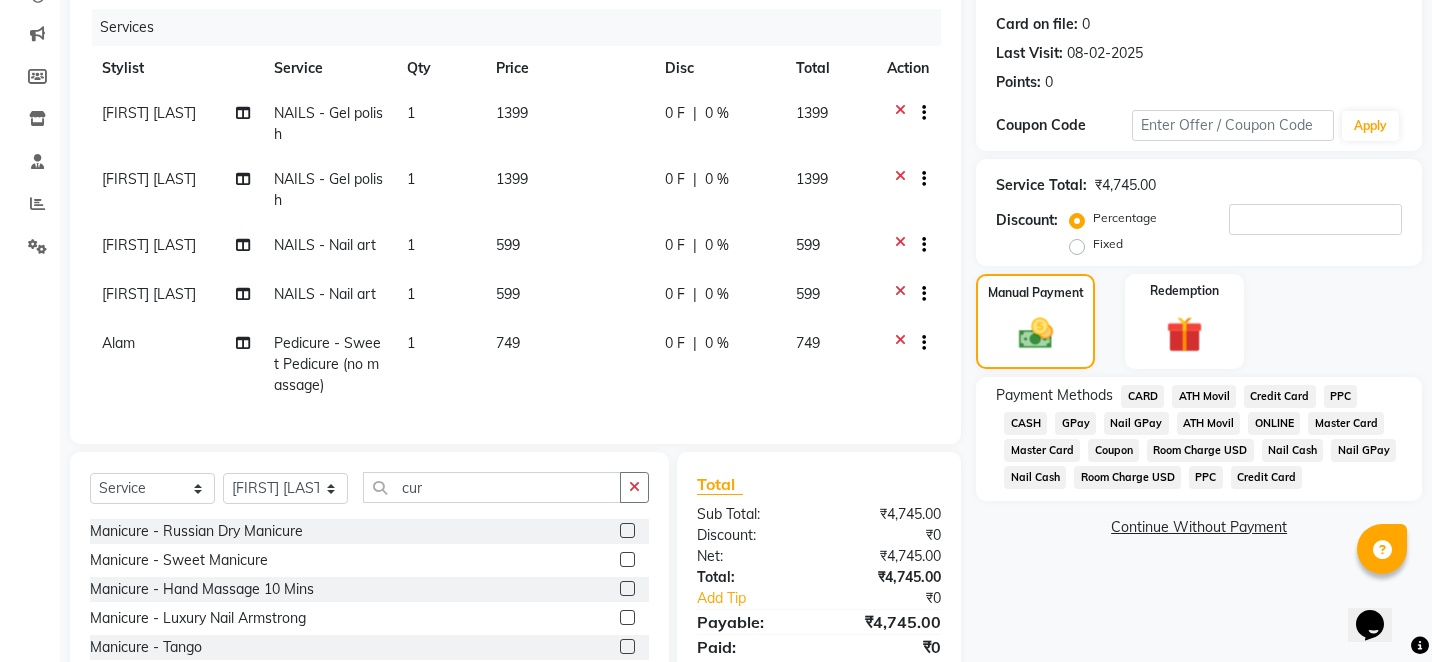 click 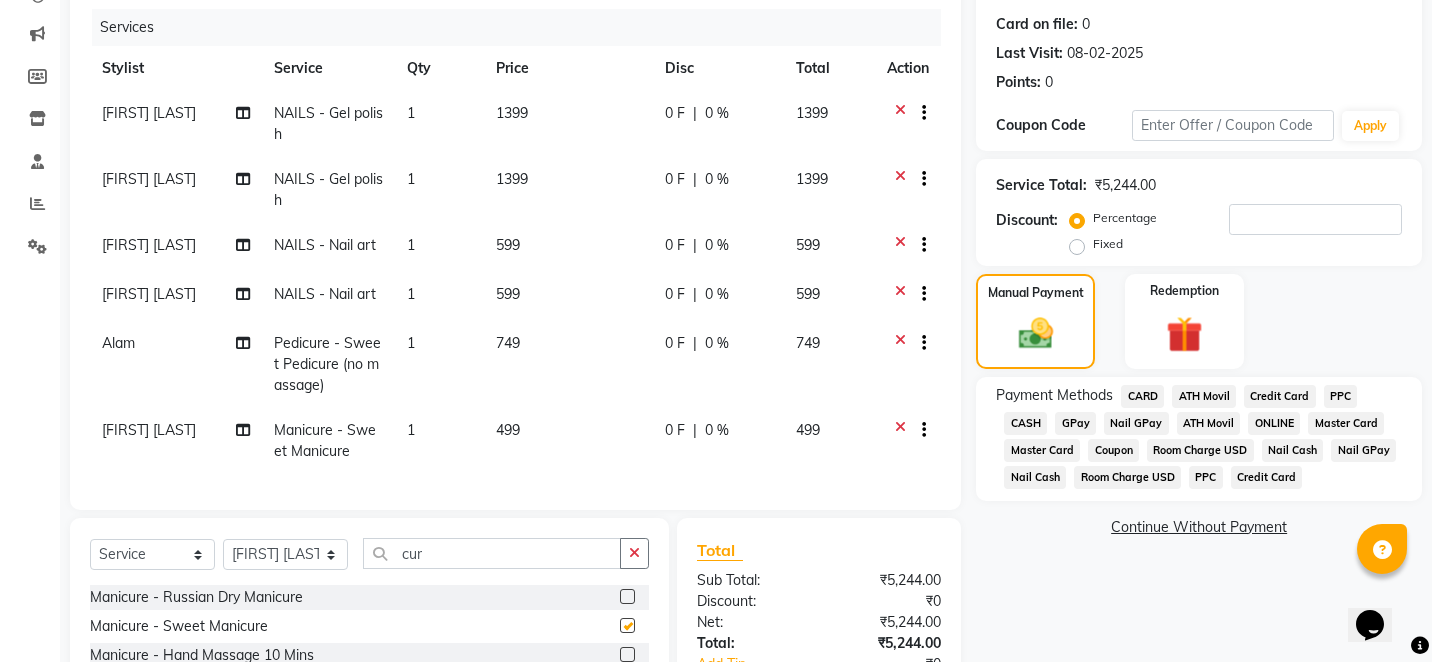 checkbox on "false" 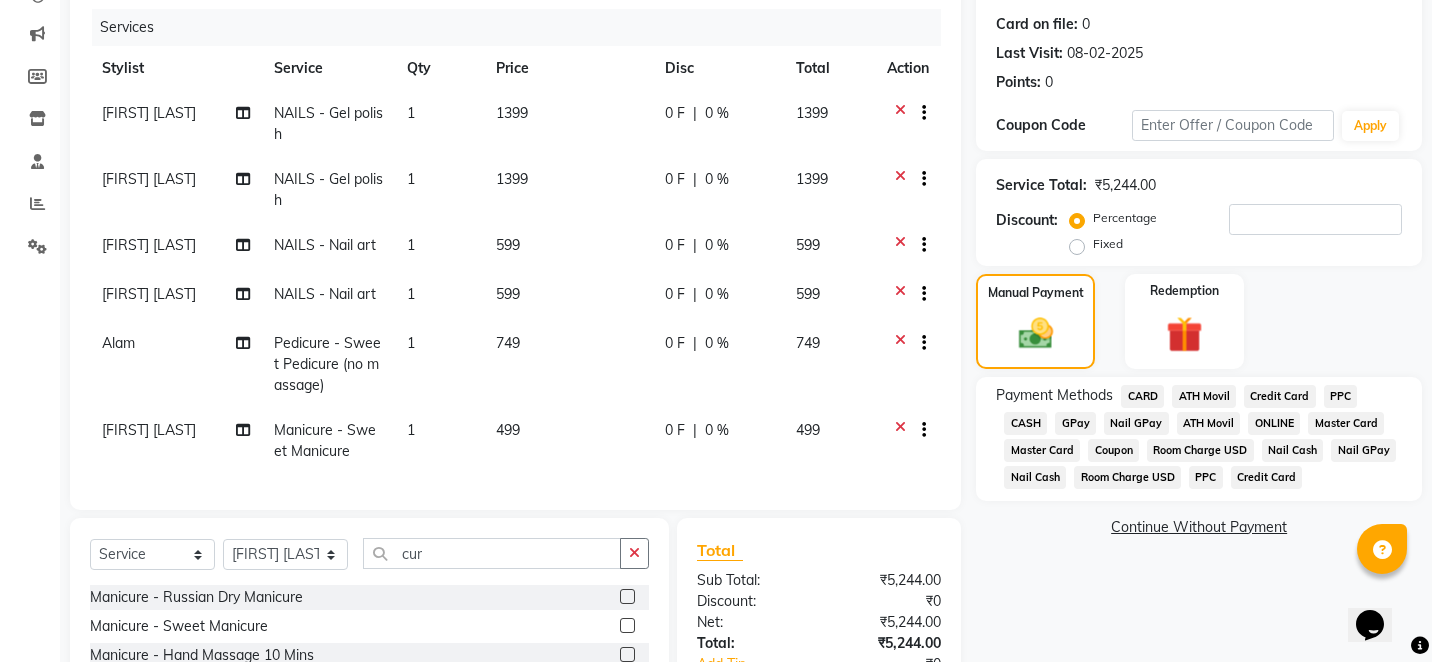 click on "Name: Sanzila Gautam Membership:  No Active Membership  Total Visits:  4 Card on file:  0 Last Visit:   08-02-2025 Points:   0  Coupon Code Apply Service Total:  ₹5,244.00  Discount:  Percentage   Fixed  Manual Payment Redemption Payment Methods  CARD   ATH Movil   Credit Card   PPC   CASH   GPay   Nail GPay   ATH Movil   ONLINE   Master Card   Master Card   Coupon   Room Charge USD   Nail Cash   Nail GPay   Nail Cash   Room Charge USD   PPC   Credit Card   Continue Without Payment" 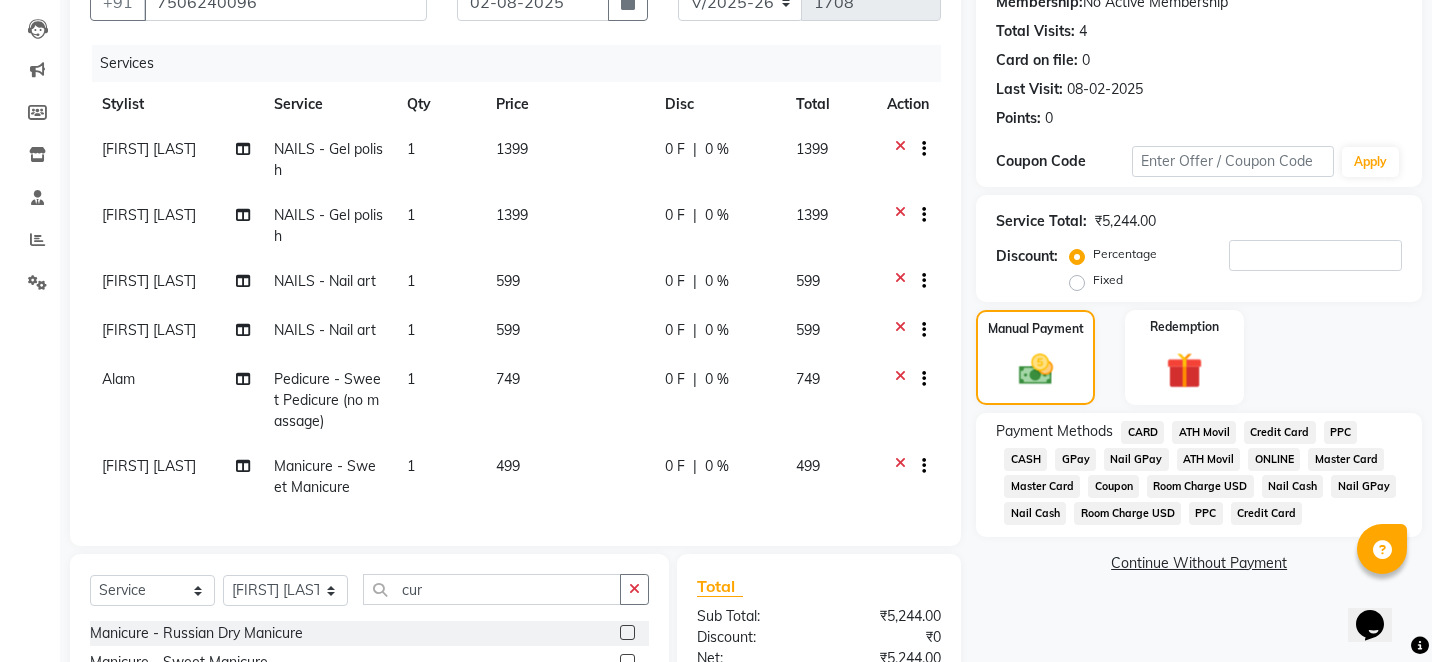 scroll, scrollTop: 199, scrollLeft: 0, axis: vertical 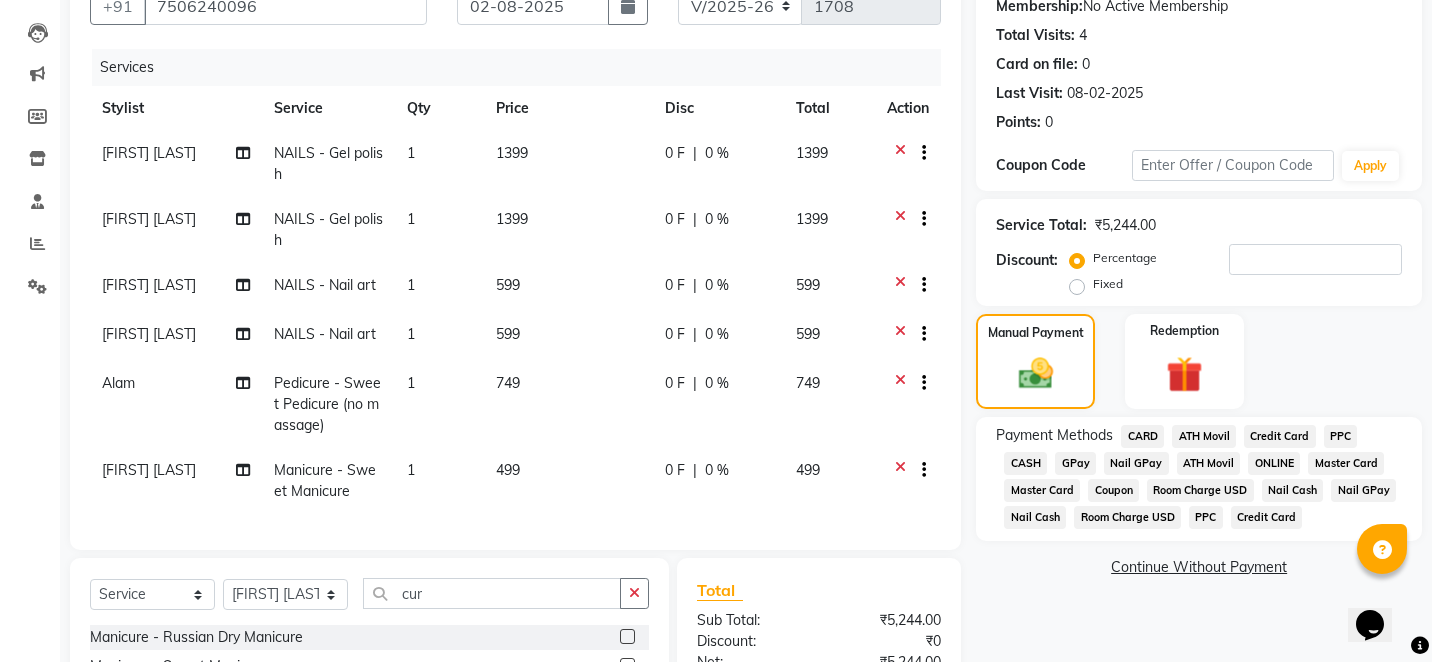 click on "CASH" 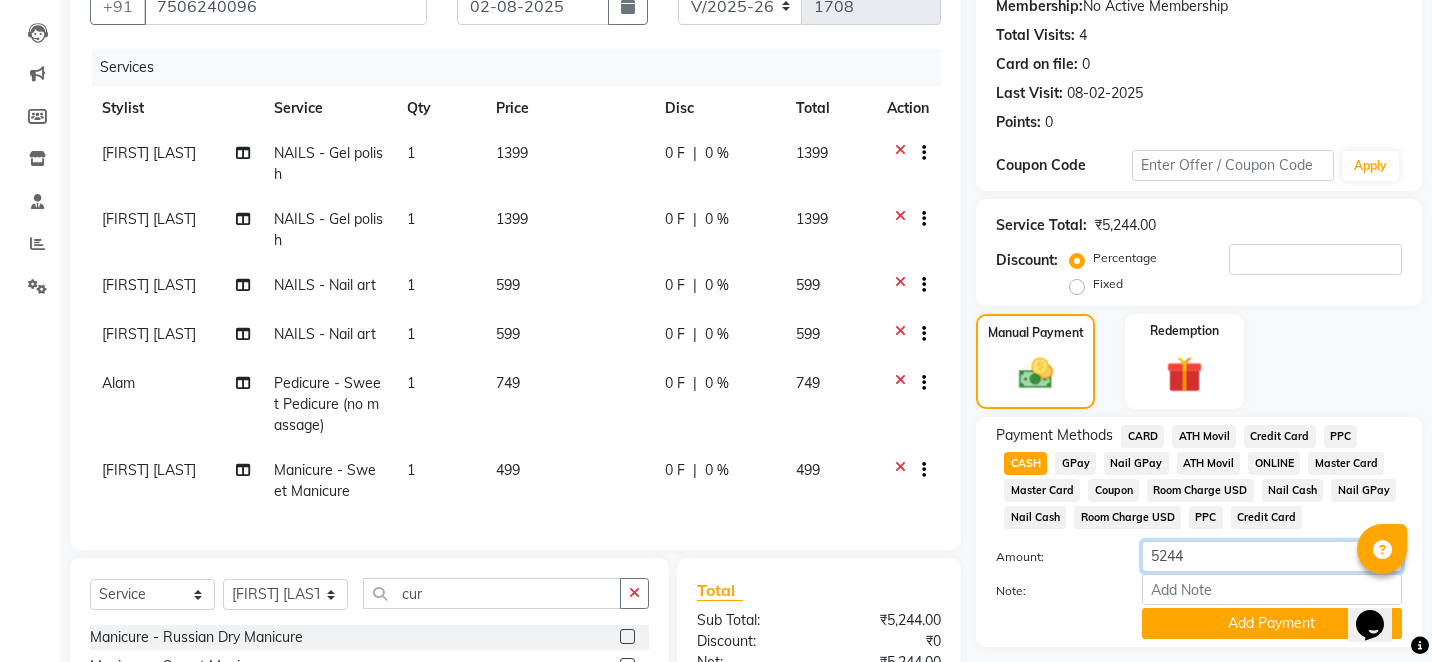 click on "5244" 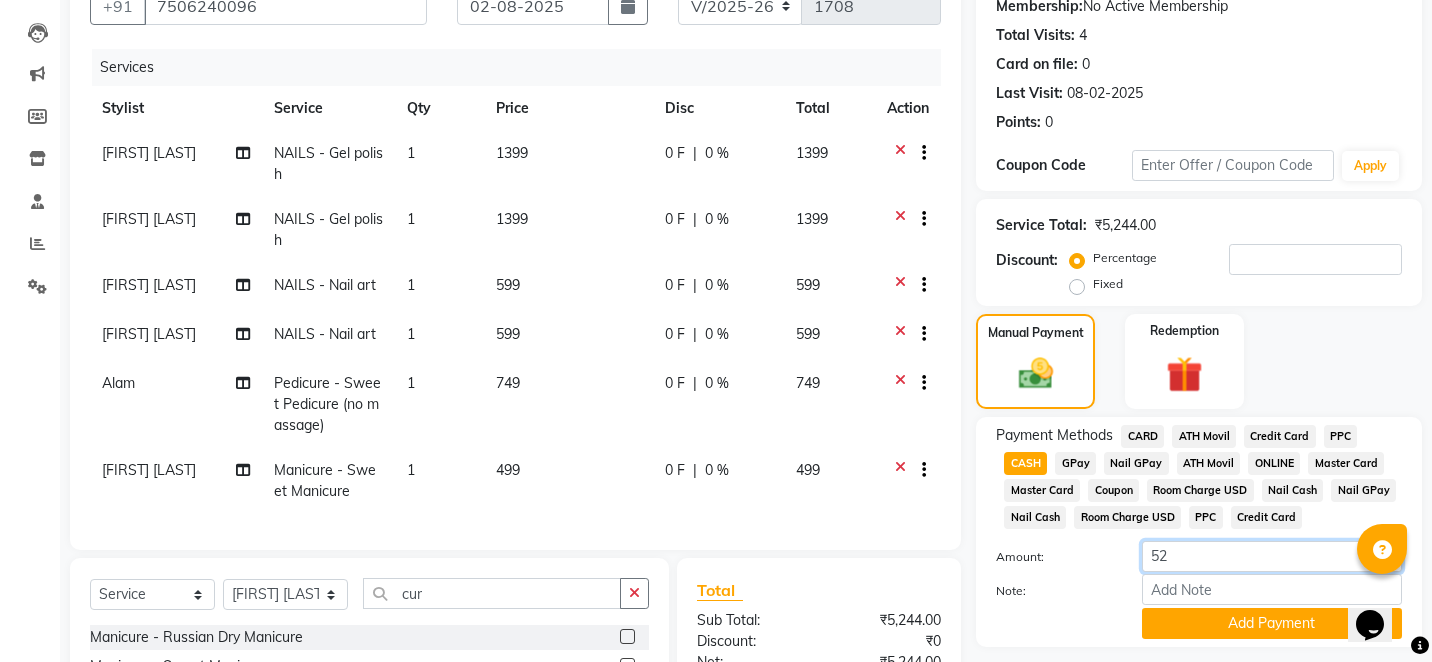 type on "5" 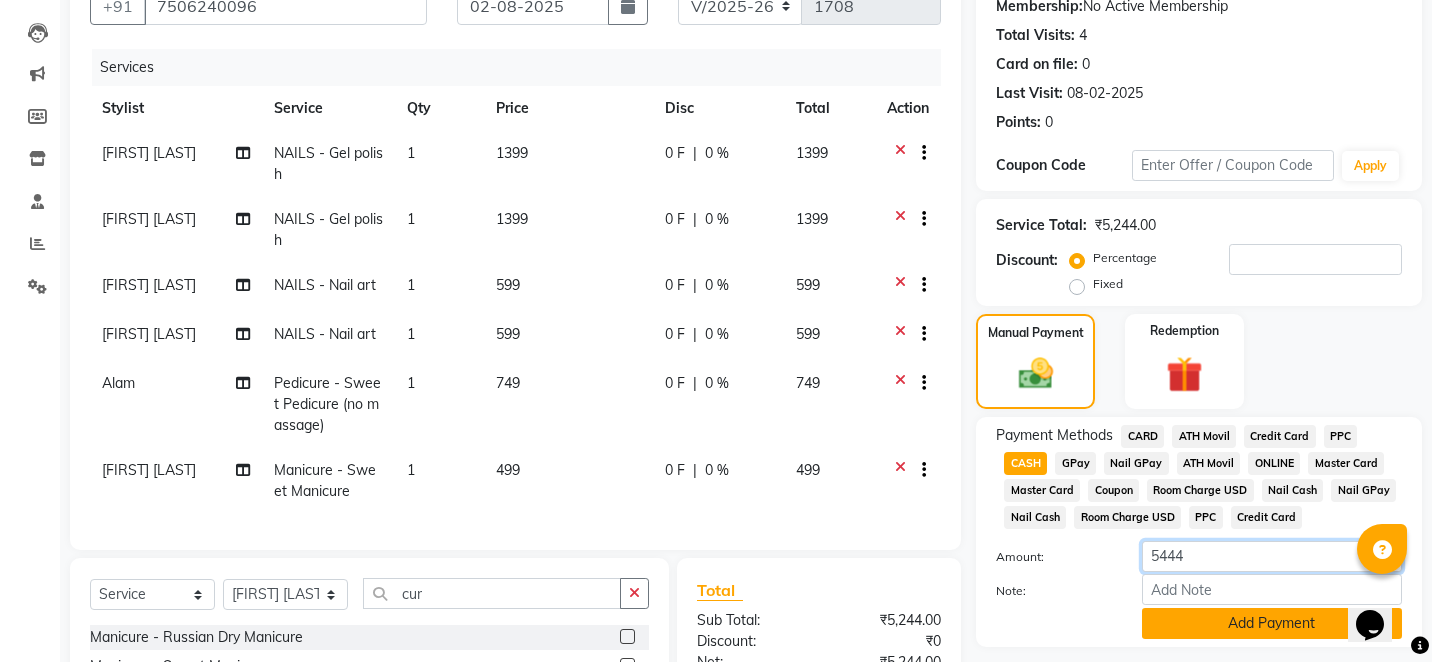 type on "5444" 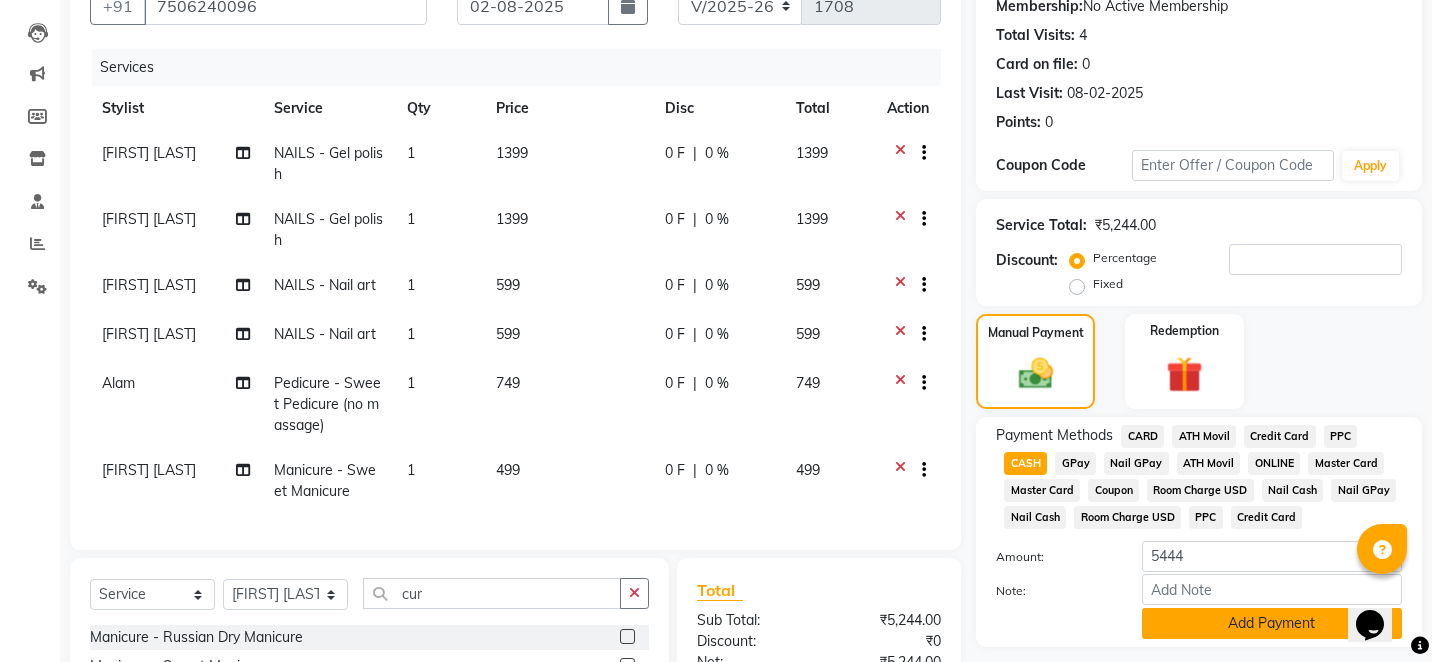 click on "Add Payment" 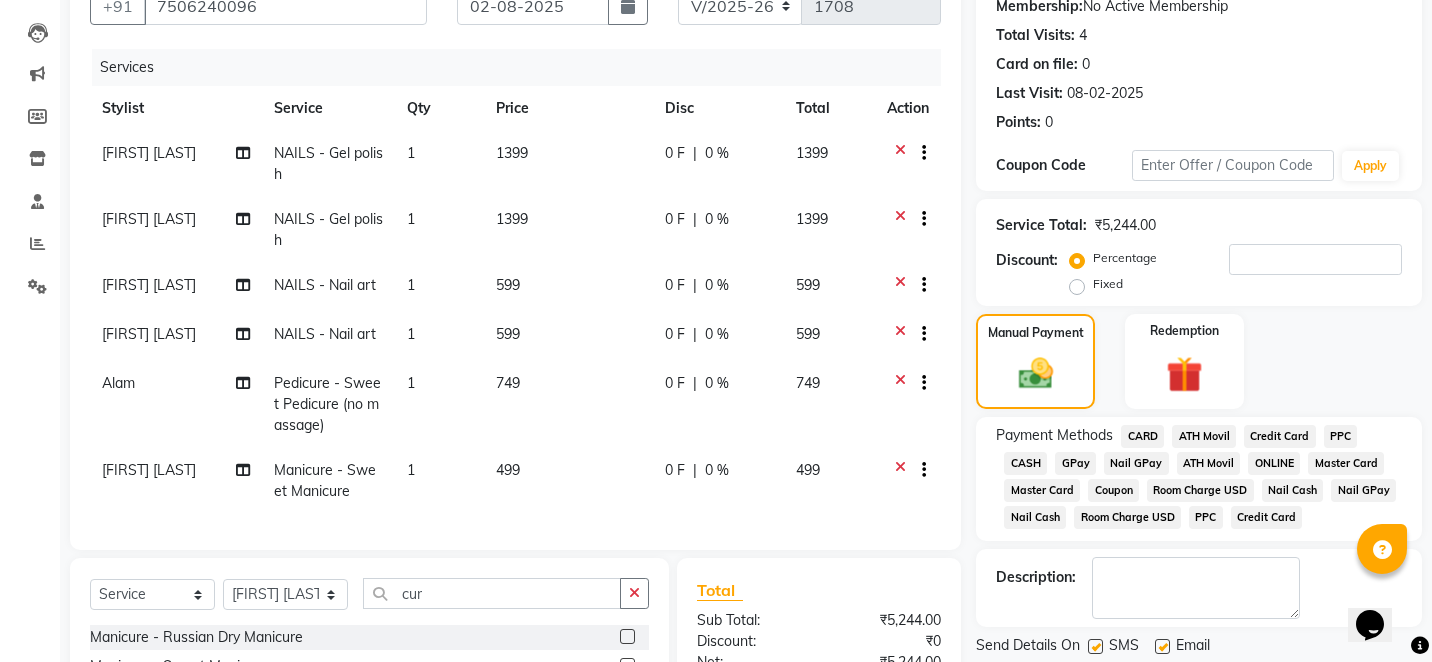 click on "Name: Sanzila Gautam Membership:  No Active Membership  Total Visits:  4 Card on file:  0 Last Visit:   08-02-2025 Points:   0  Coupon Code Apply Service Total:  ₹5,244.00  Discount:  Percentage   Fixed  Manual Payment Redemption Payment Methods  CARD   ATH Movil   Credit Card   PPC   CASH   GPay   Nail GPay   ATH Movil   ONLINE   Master Card   Master Card   Coupon   Room Charge USD   Nail Cash   Nail GPay   Nail Cash   Room Charge USD   PPC   Credit Card  Description:                  Send Details On SMS Email  Checkout" 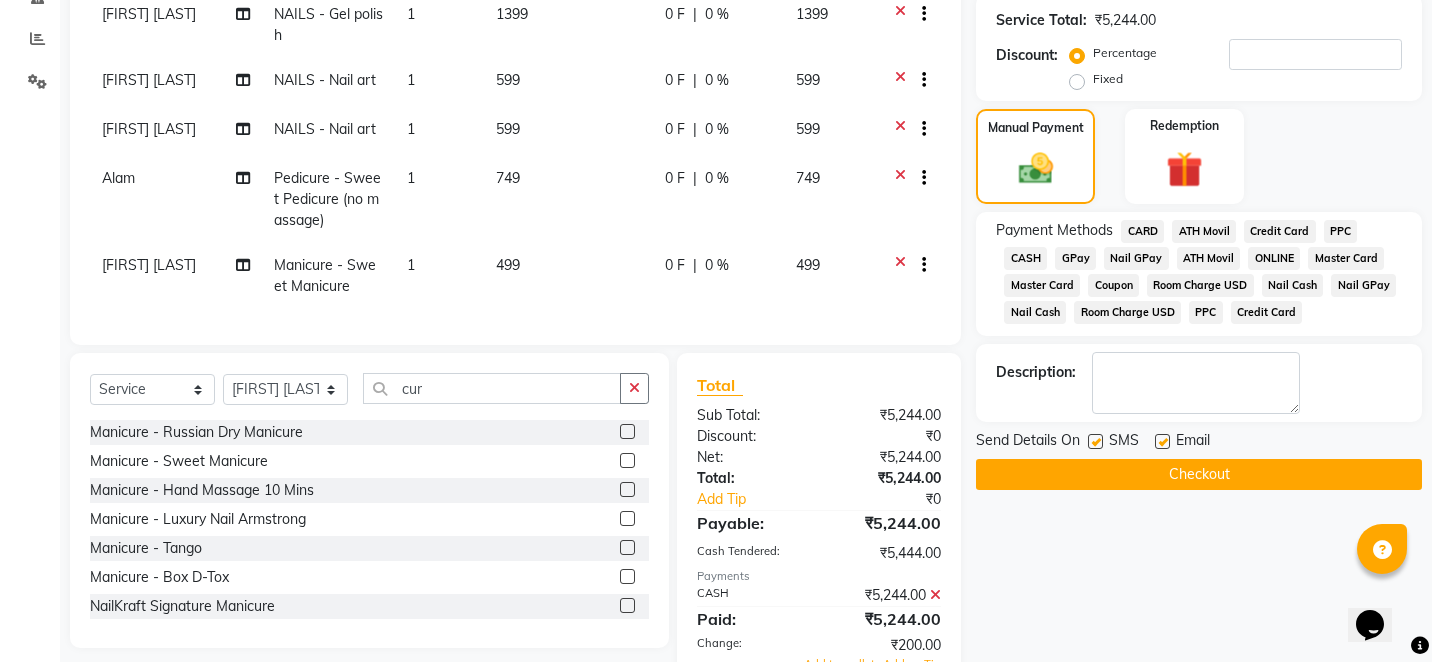 scroll, scrollTop: 479, scrollLeft: 0, axis: vertical 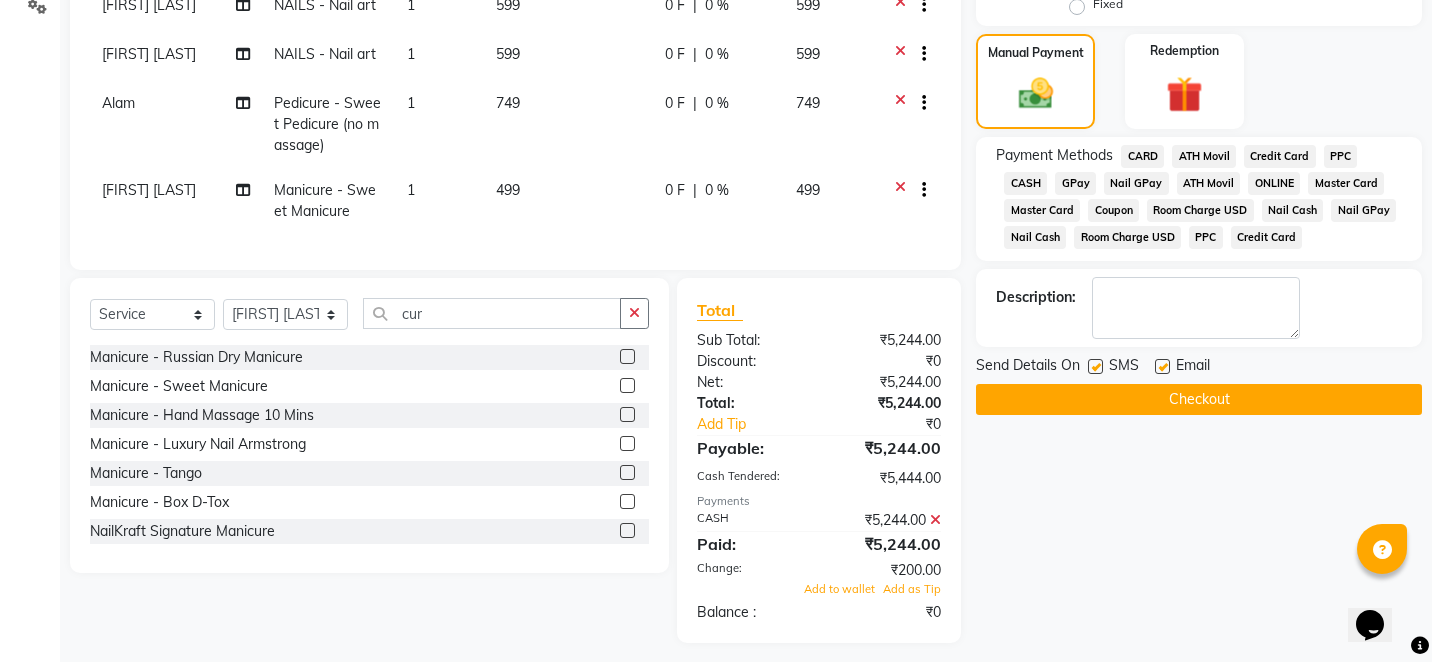 click on "499" 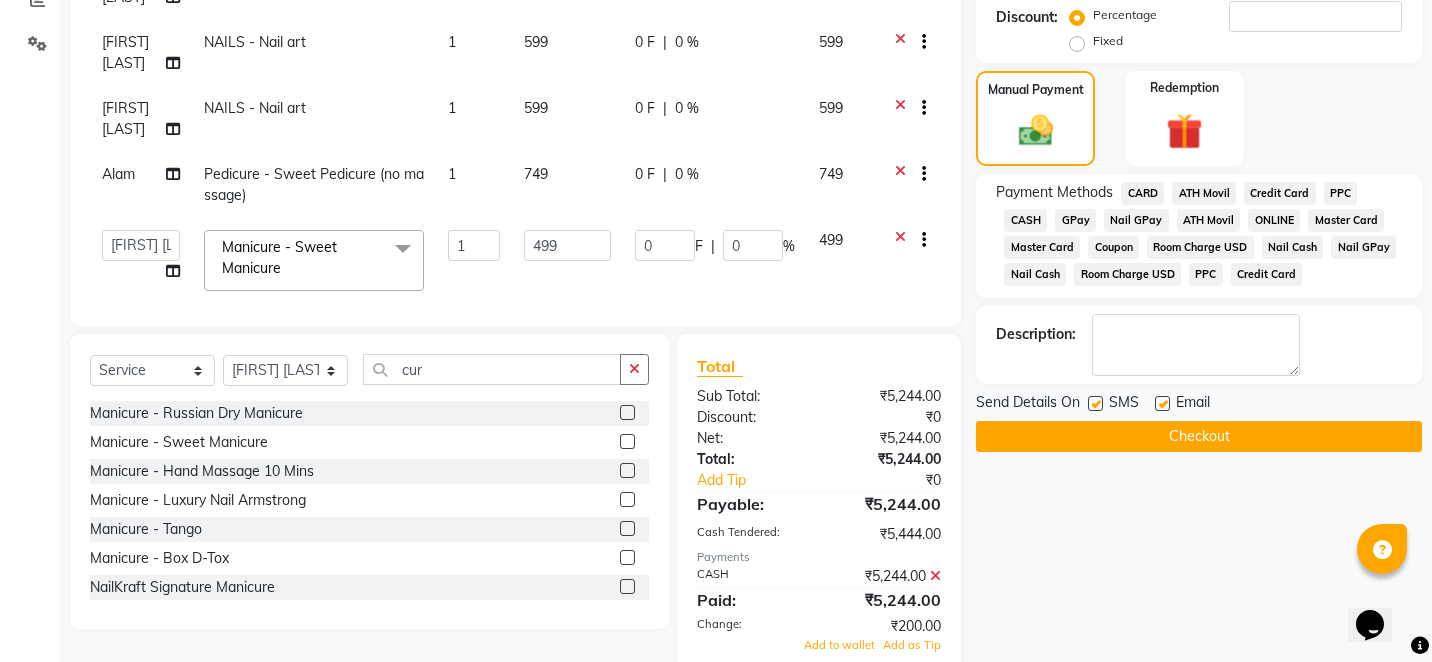 scroll, scrollTop: 439, scrollLeft: 0, axis: vertical 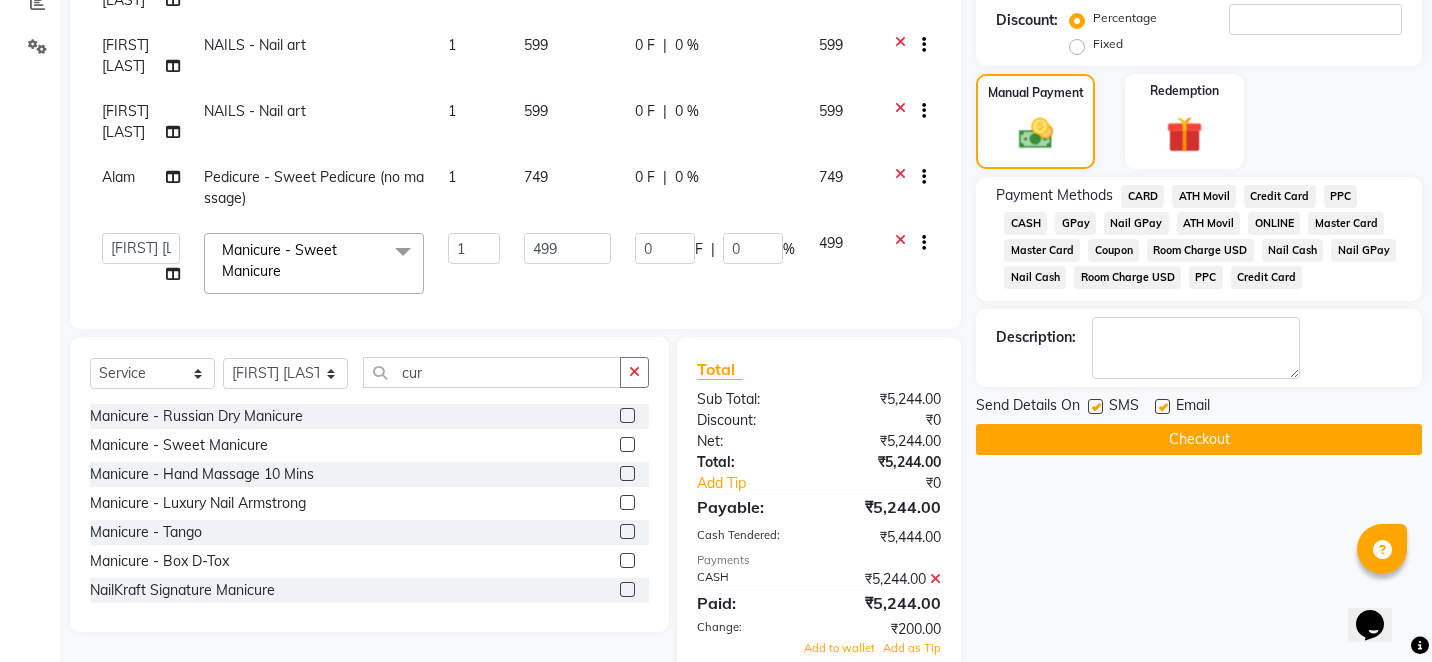click on "499" 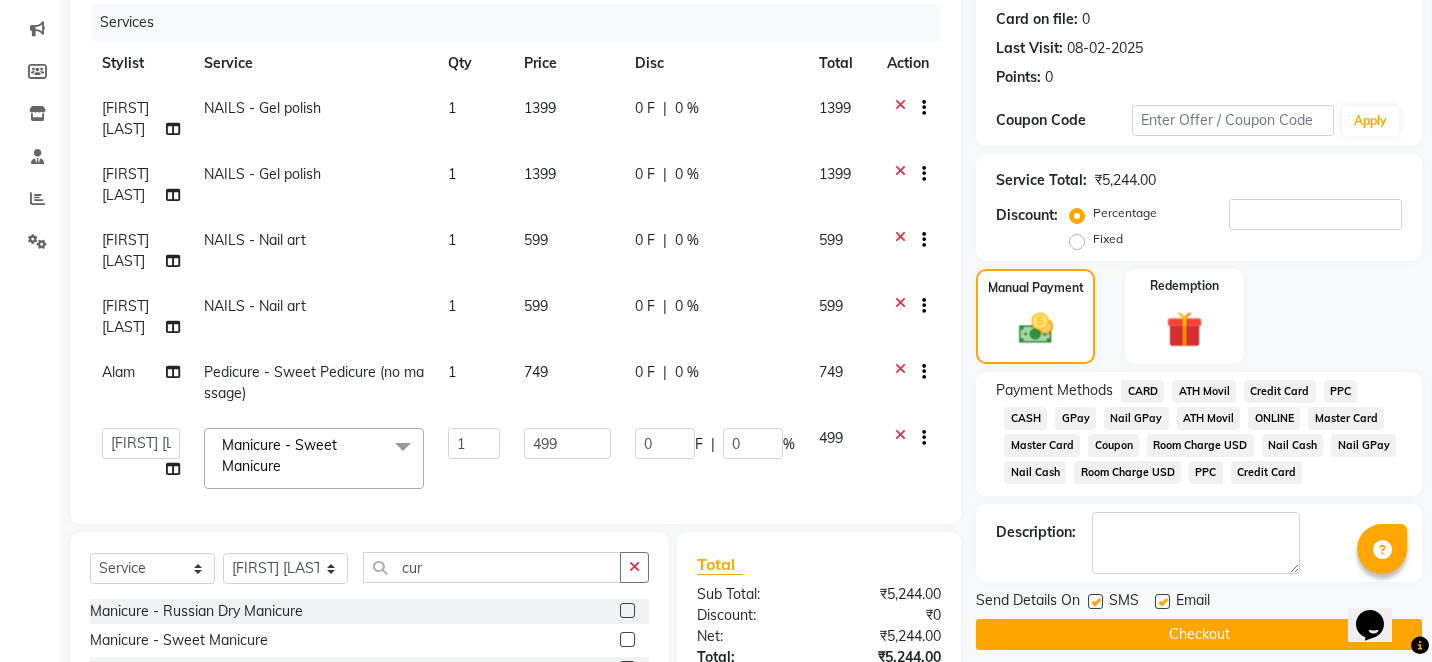 scroll, scrollTop: 239, scrollLeft: 0, axis: vertical 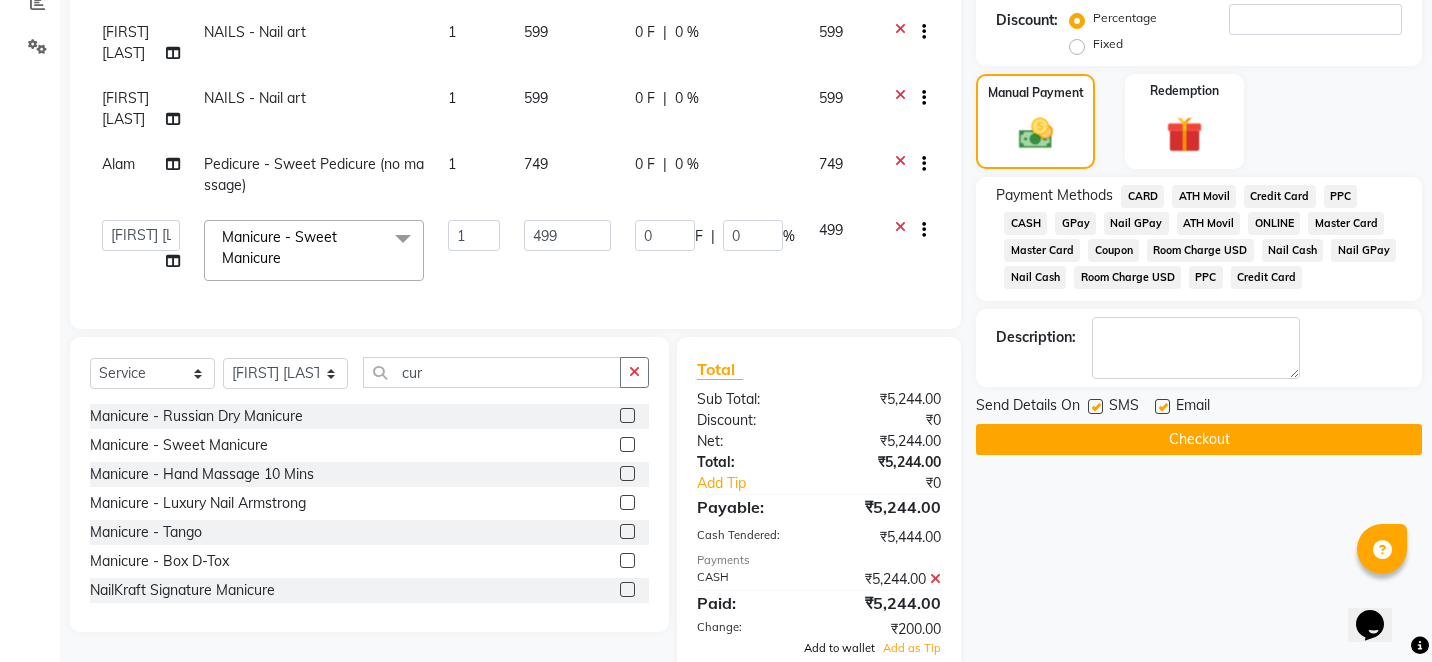 click on "Add to wallet" 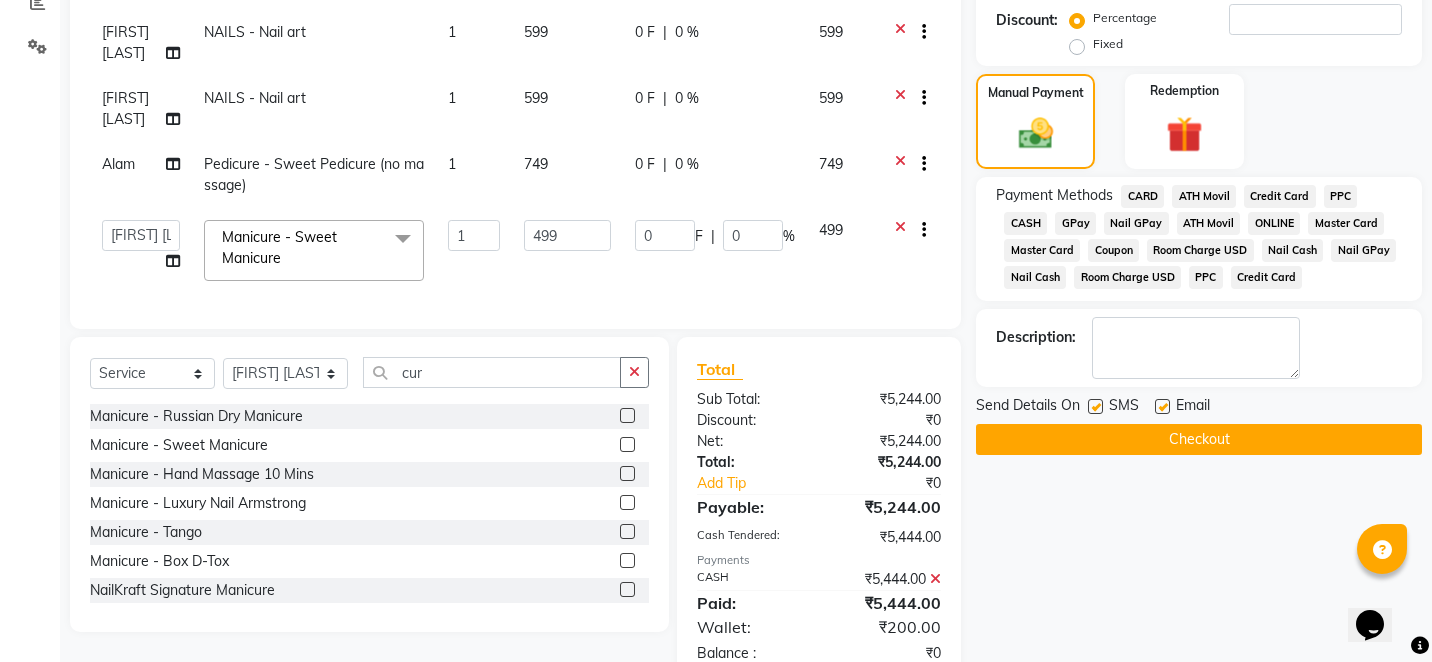 click on "Name: Sanzila Gautam Membership:  No Active Membership  Total Visits:  4 Card on file:  0 Last Visit:   08-02-2025 Points:   0  Coupon Code Apply Service Total:  ₹5,244.00  Discount:  Percentage   Fixed  Manual Payment Redemption Payment Methods  CARD   ATH Movil   Credit Card   PPC   CASH   GPay   Nail GPay   ATH Movil   ONLINE   Master Card   Master Card   Coupon   Room Charge USD   Nail Cash   Nail GPay   Nail Cash   Room Charge USD   PPC   Credit Card  Description:                  Send Details On SMS Email  Checkout" 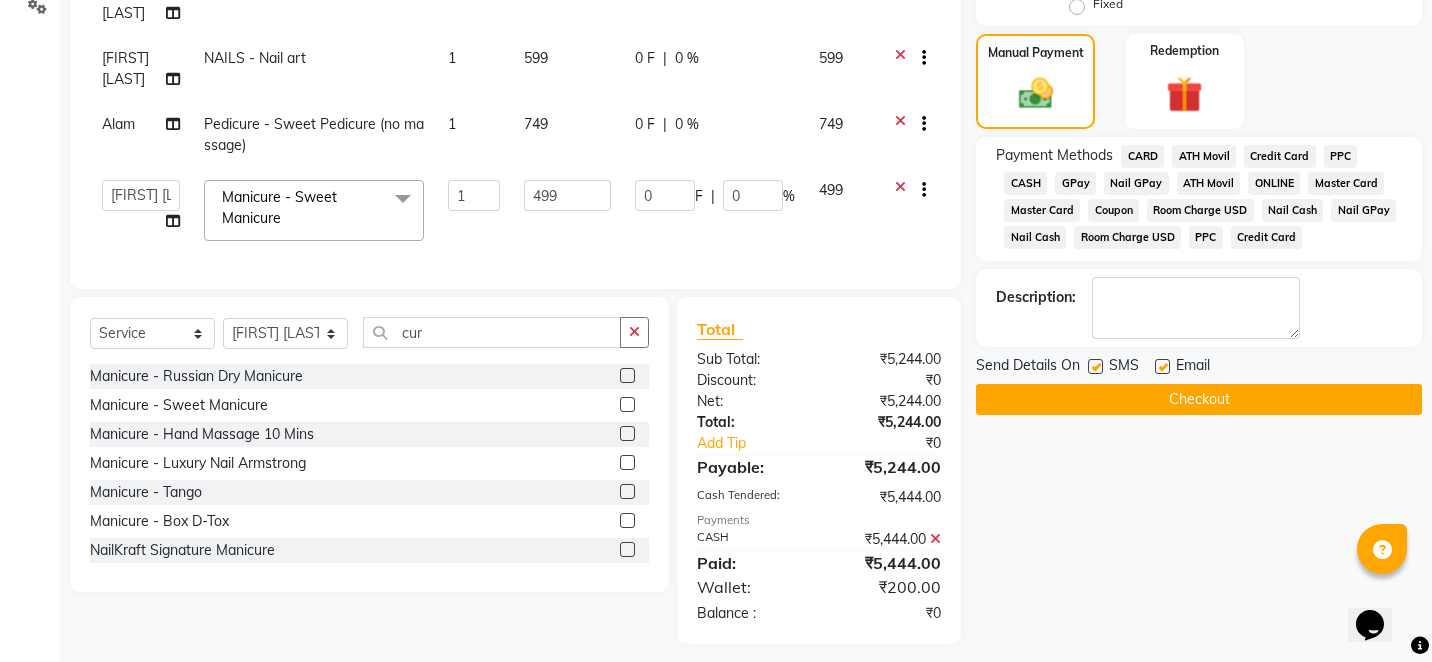 scroll, scrollTop: 491, scrollLeft: 0, axis: vertical 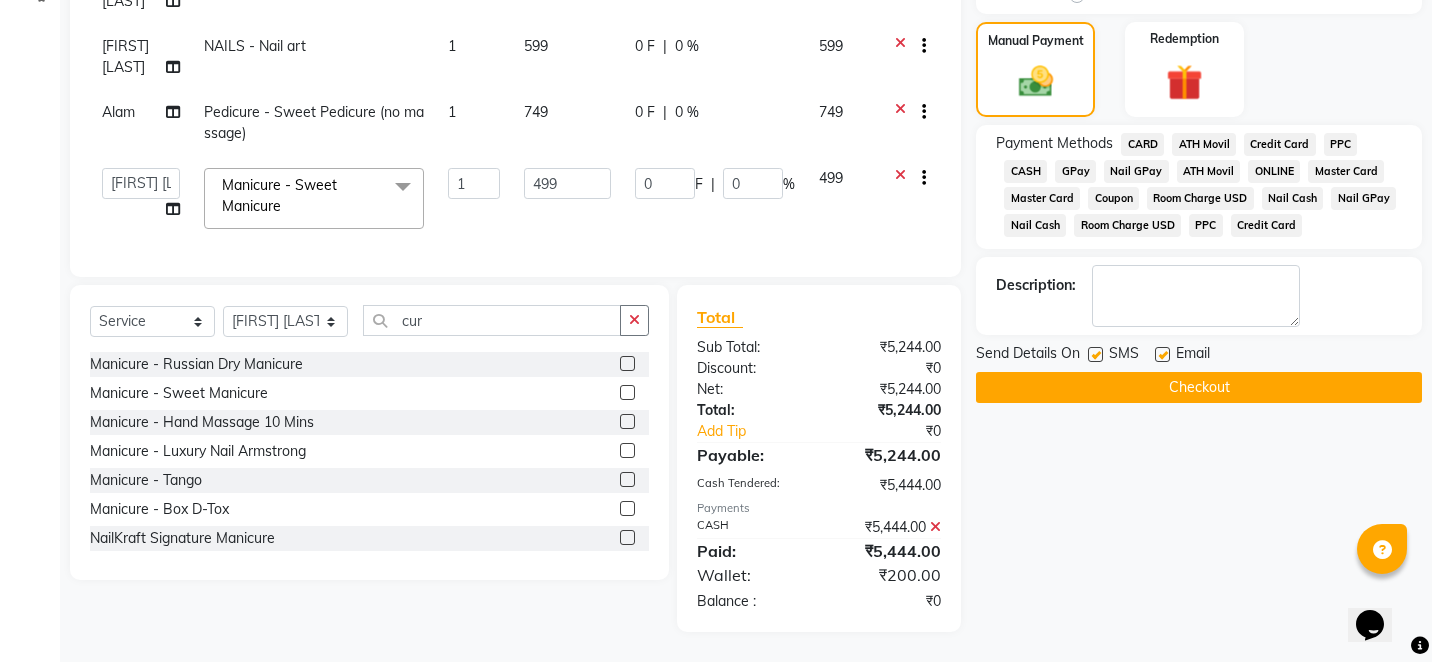 click on "Checkout" 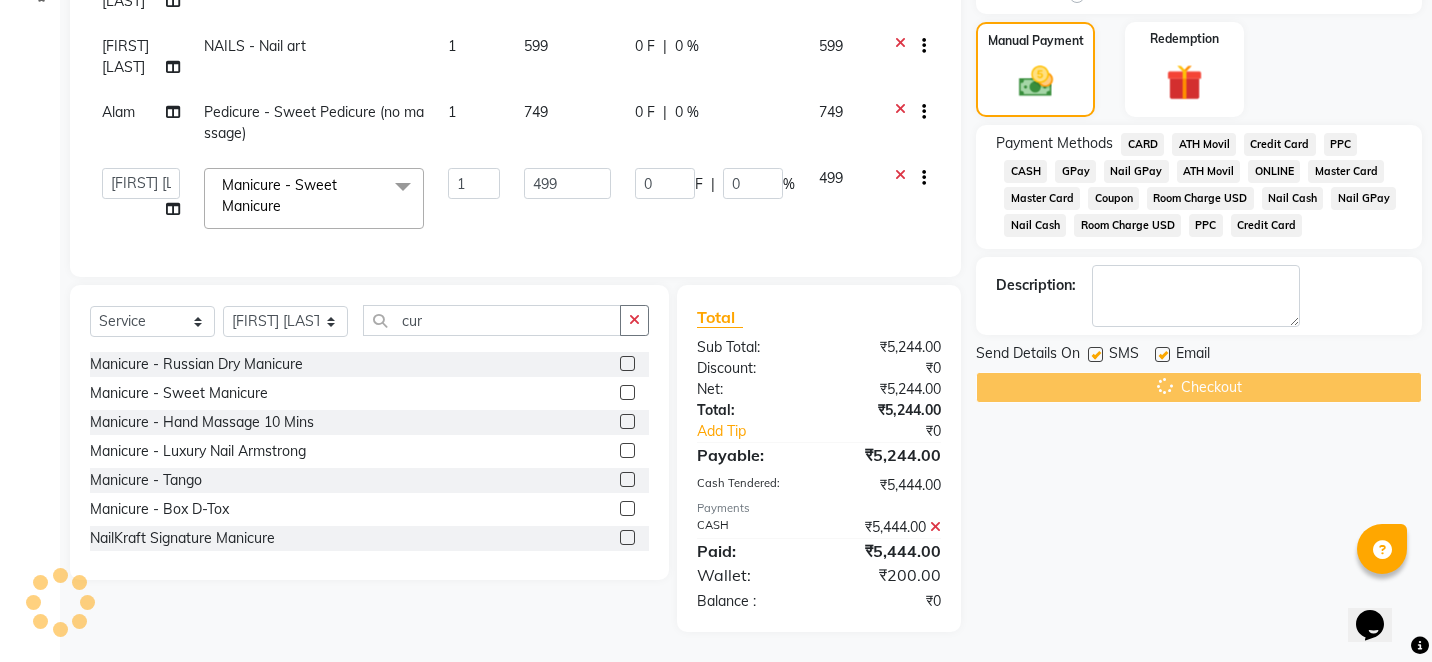 scroll, scrollTop: 0, scrollLeft: 0, axis: both 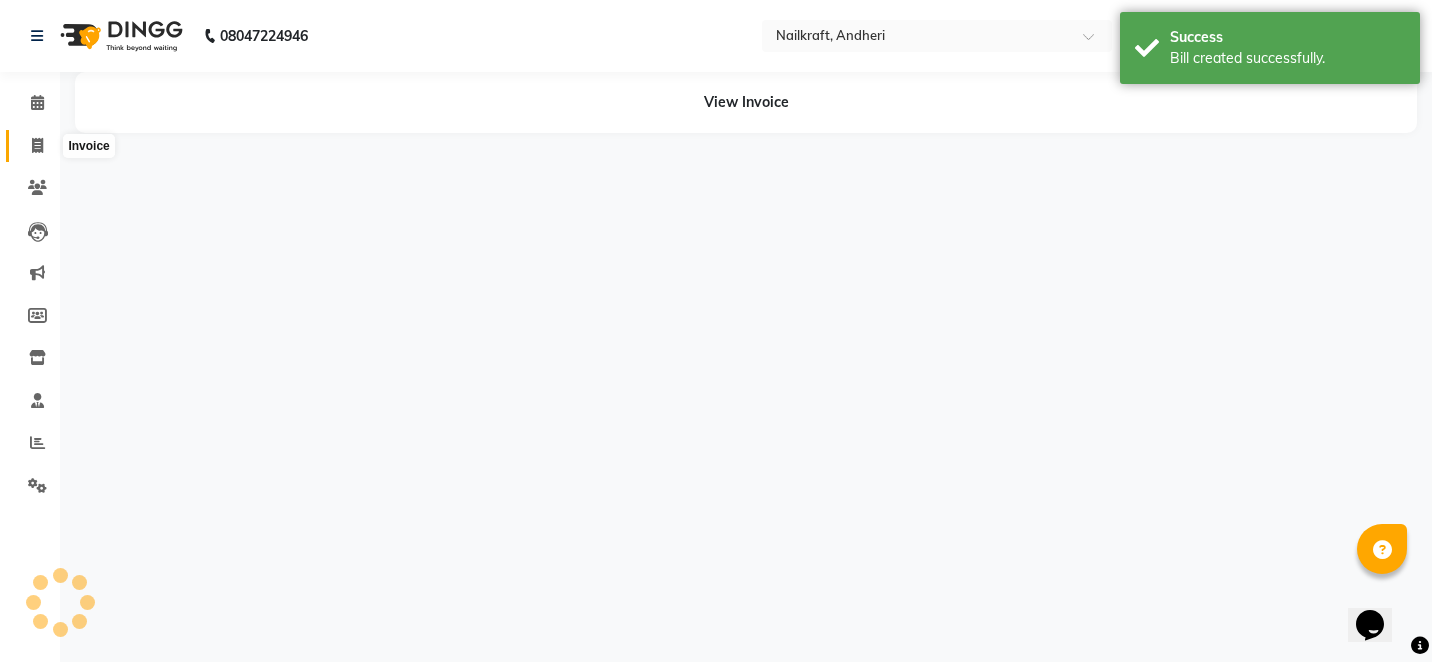 click 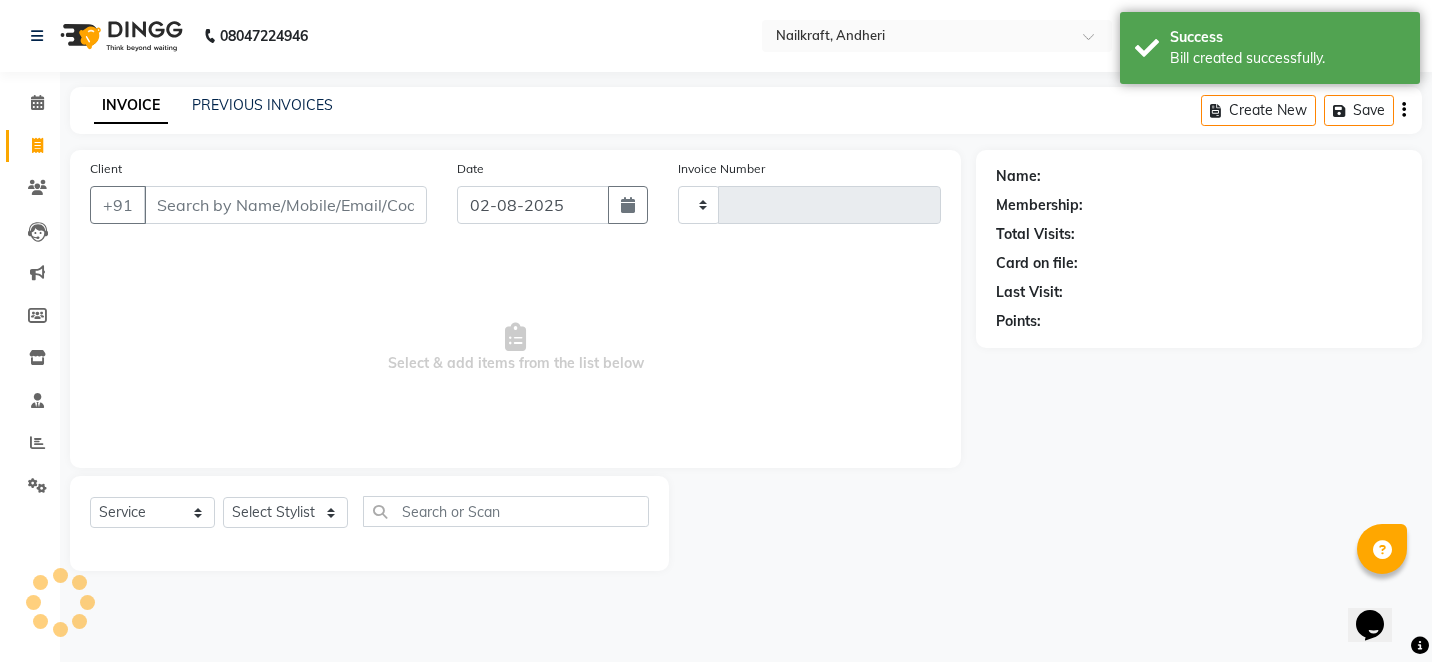 type on "1709" 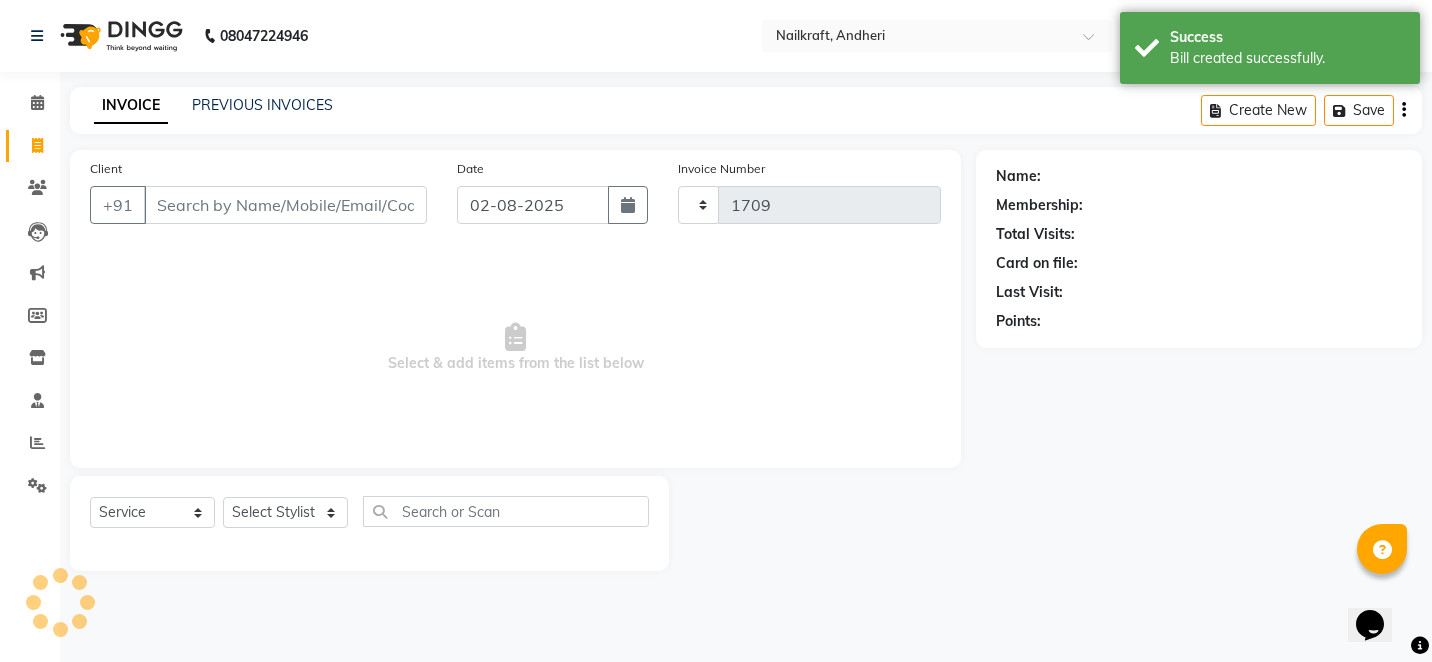 select on "6081" 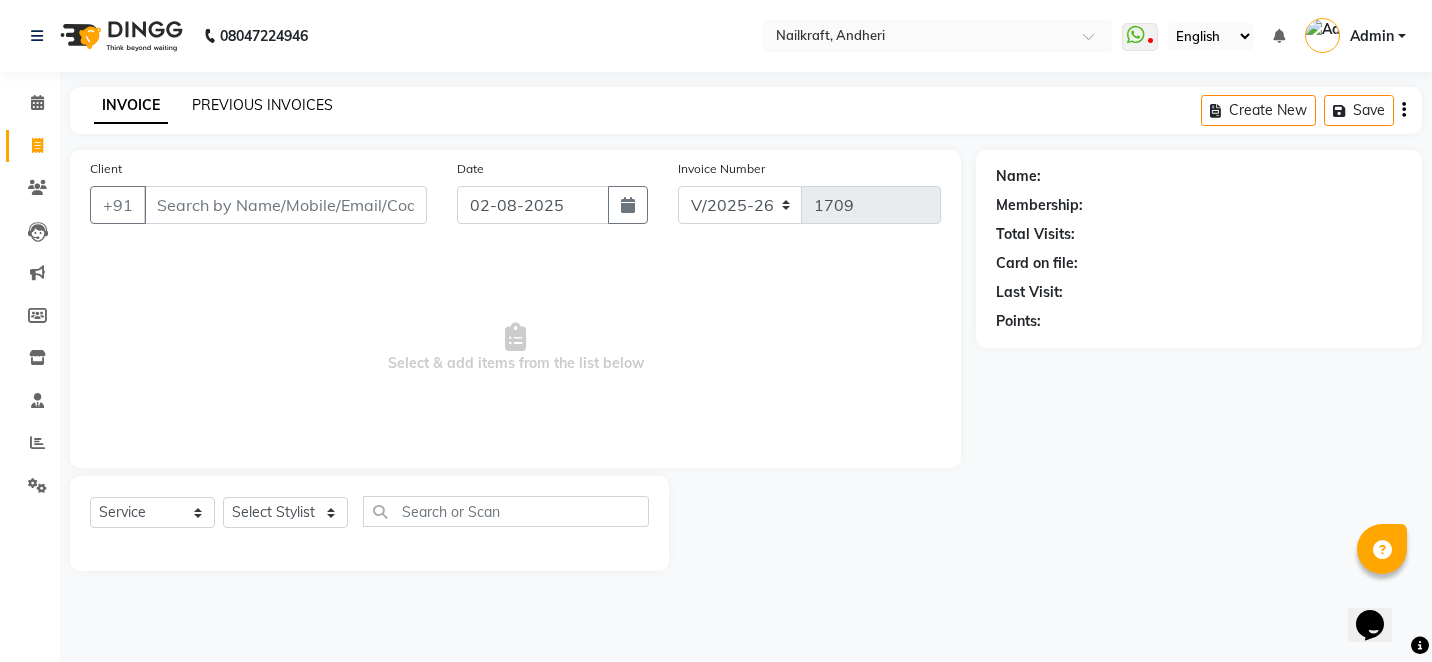 click on "PREVIOUS INVOICES" 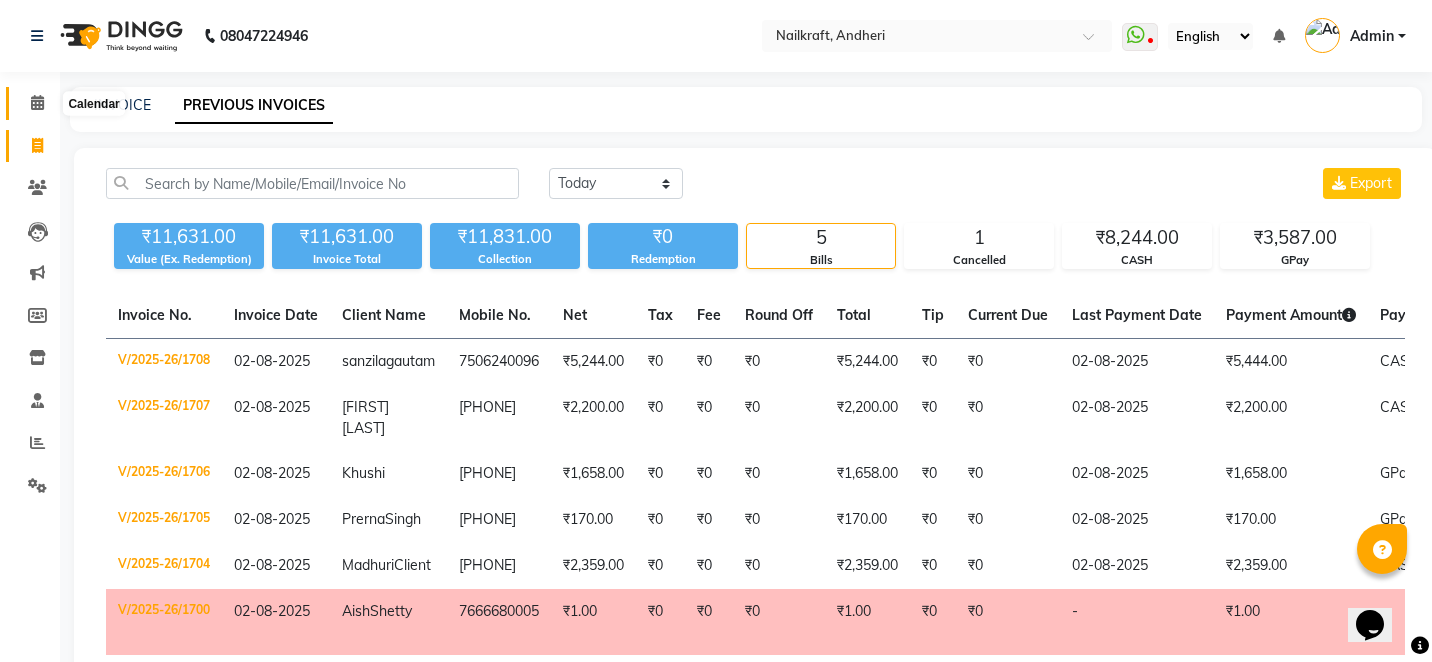 click 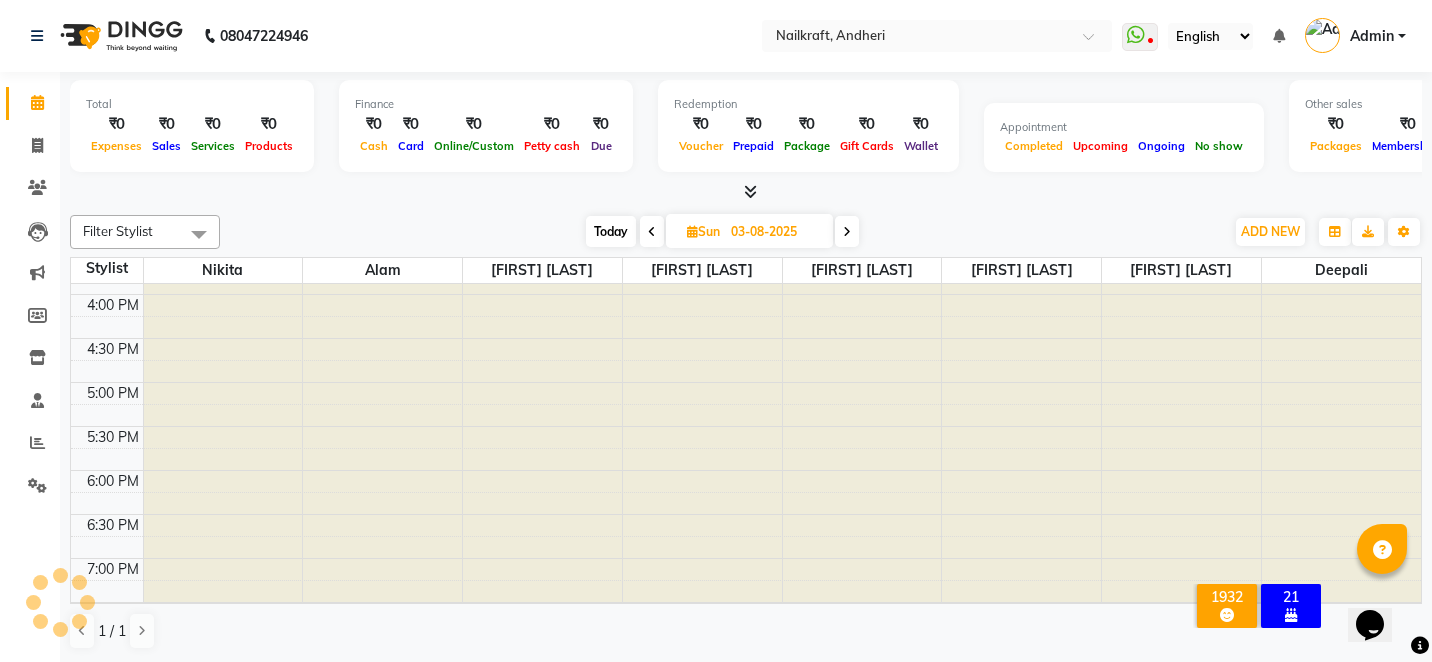 scroll, scrollTop: 0, scrollLeft: 0, axis: both 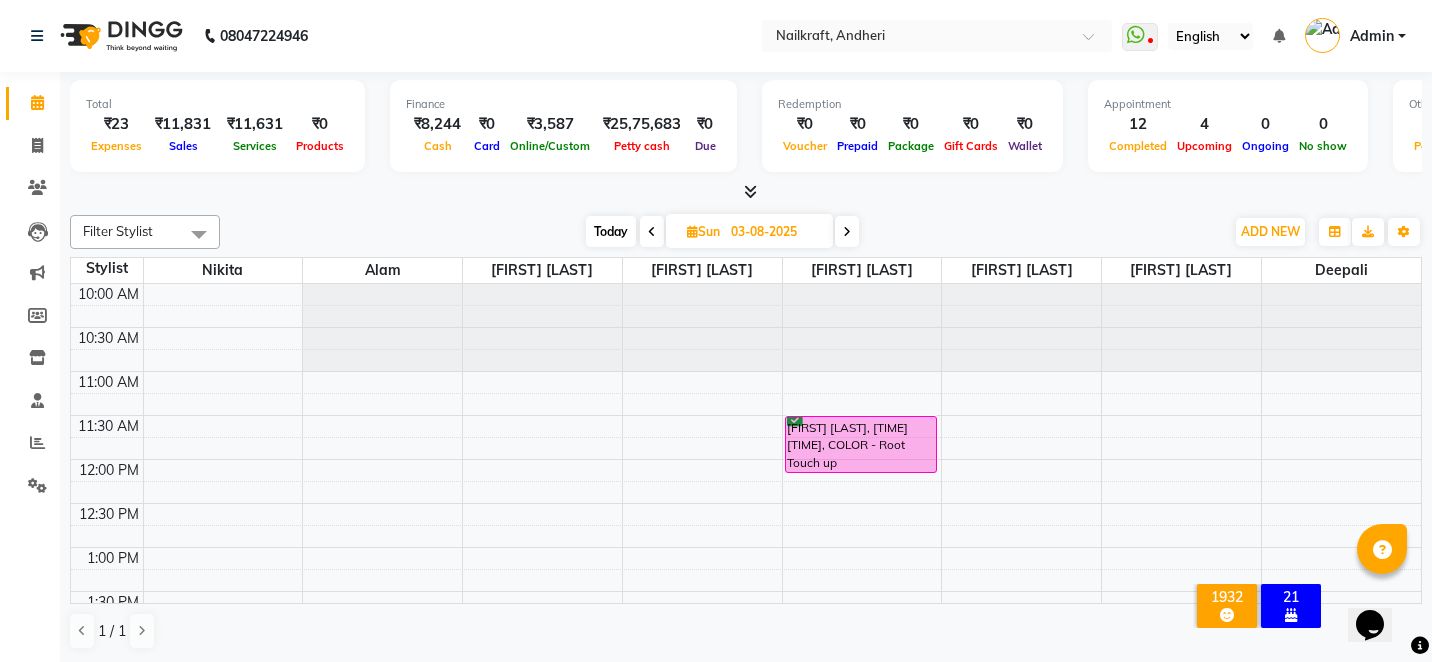 click on "Total  ₹23  Expenses ₹11,831  Sales ₹11,631  Services ₹0  Products Finance  ₹8,244  Cash ₹0  Card ₹3,587  Online/Custom ₹25,75,683 Petty cash ₹0 Due  Redemption  ₹0 Voucher ₹0 Prepaid ₹0 Package ₹0  Gift Cards ₹0  Wallet  Appointment  12 Completed 4 Upcoming 0 Ongoing 0 No show  Other sales  ₹0  Packages ₹0  Memberships ₹0  Vouchers ₹0  Prepaids ₹0  Gift Cards Filter Stylist Select All Alam Arshad shaikh Deepali Deepu Chatry Nikita NITA  CHAHAL  Sneha Balu Ichake Vaishali Vinod Yadav Today  Sun 03-08-2025 Toggle Dropdown Add Appointment Add Invoice Add Expense Add Attendance Add Client Add Transaction Toggle Dropdown Add Appointment Add Invoice Add Expense Add Attendance Add Client ADD NEW Toggle Dropdown Add Appointment Add Invoice Add Expense Add Attendance Add Client Add Transaction Filter Stylist Select All Alam Arshad shaikh Deepali Deepu Chatry Nikita NITA  CHAHAL  Sneha Balu Ichake Vaishali Vinod Yadav Group By  Staff View   Room View  View as Vertical  Horizontal" 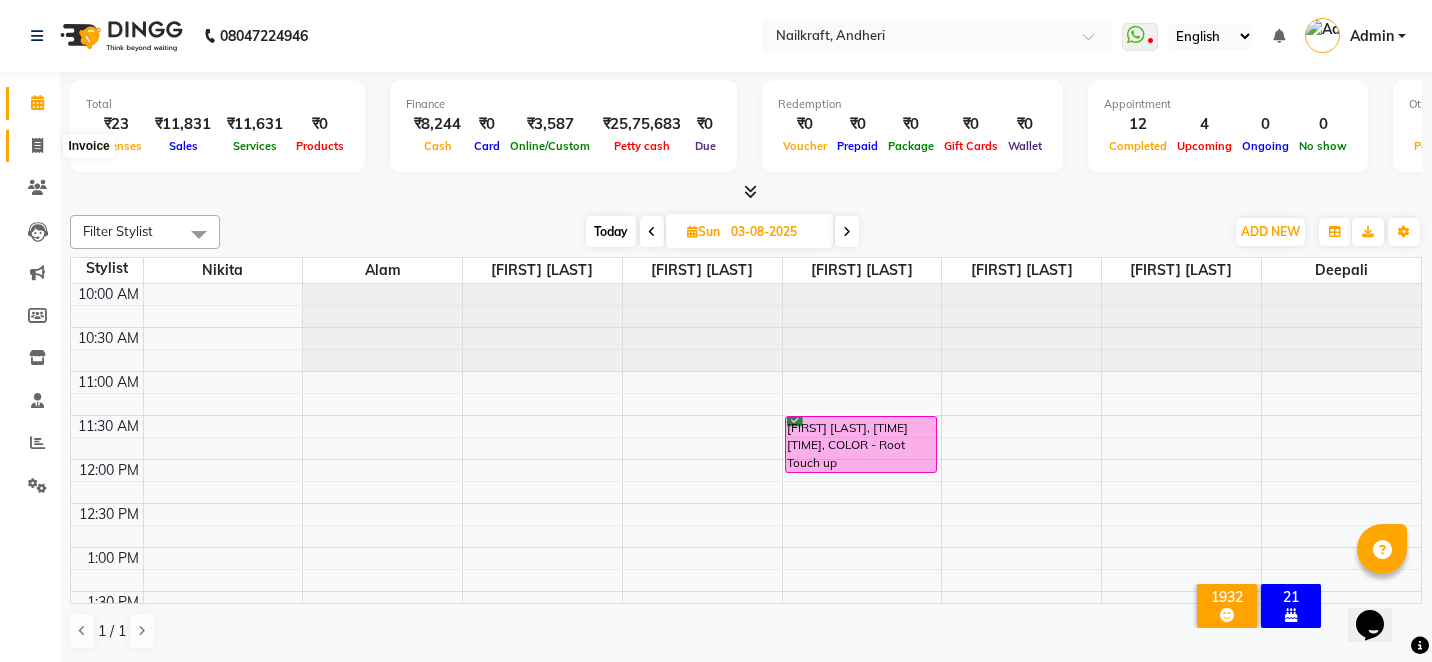 click 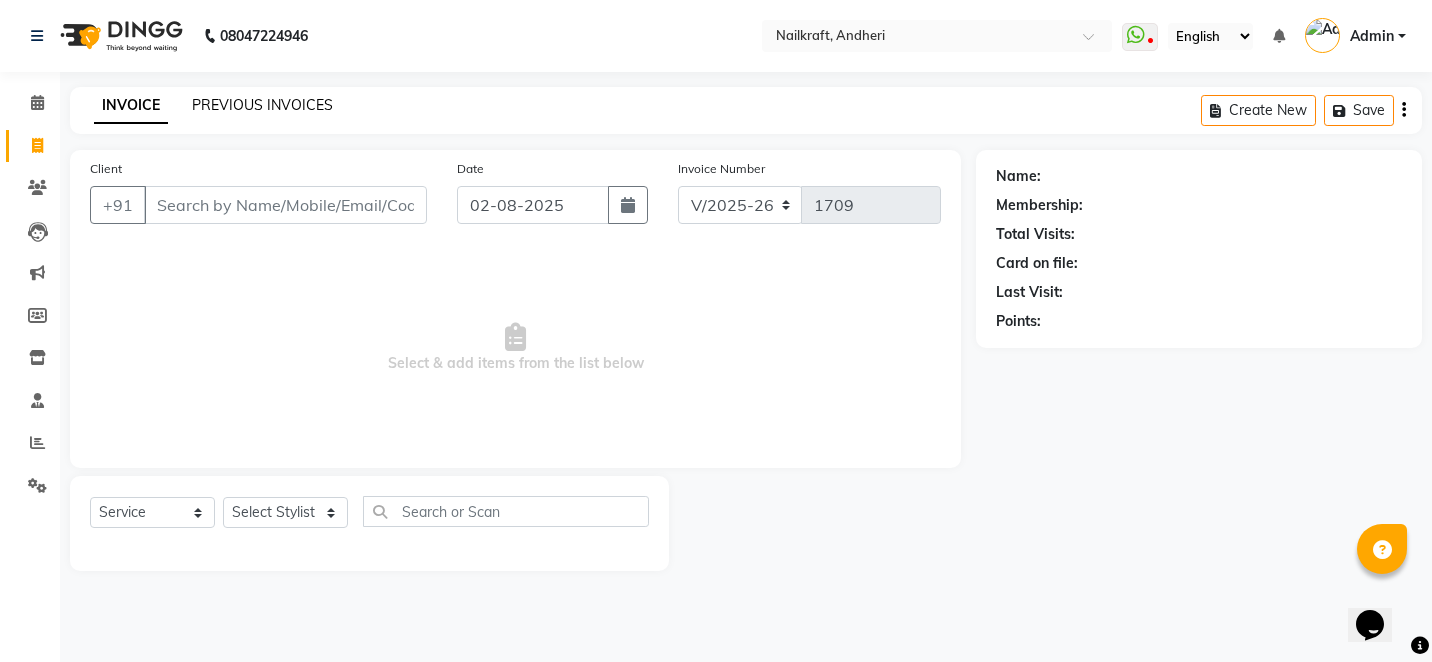 click on "PREVIOUS INVOICES" 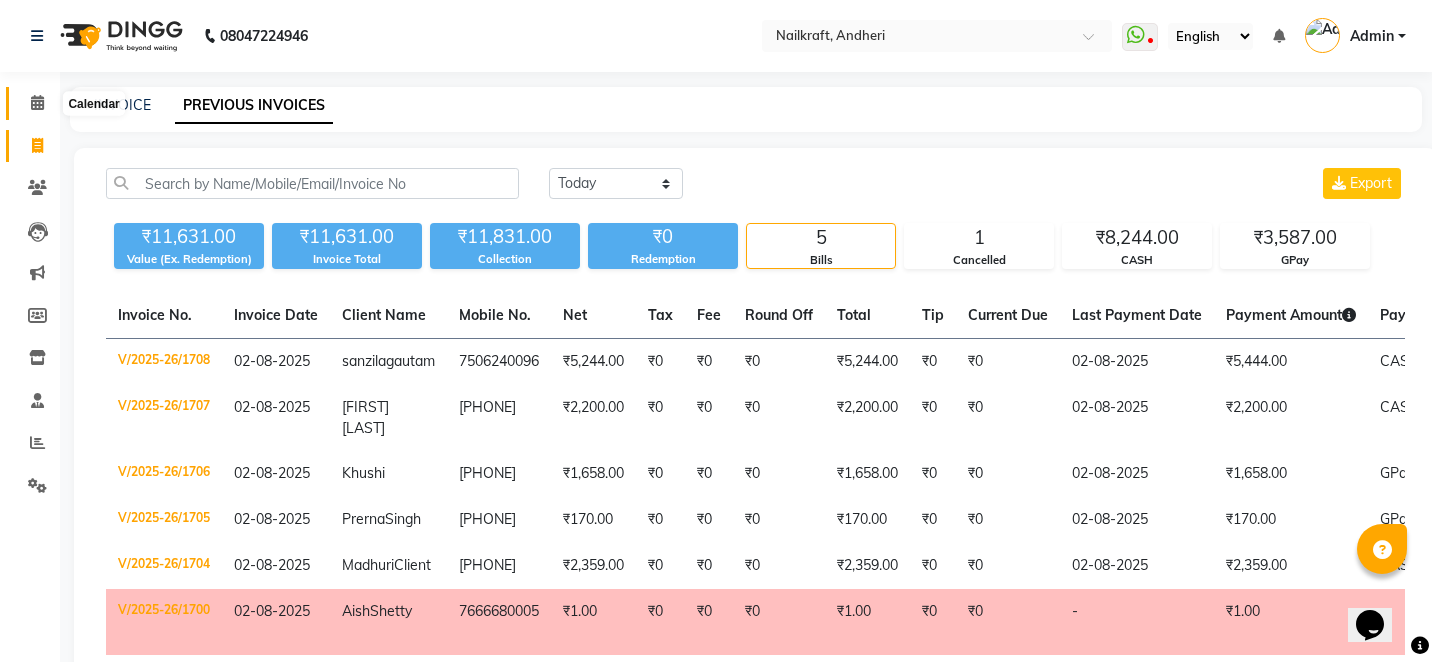 click 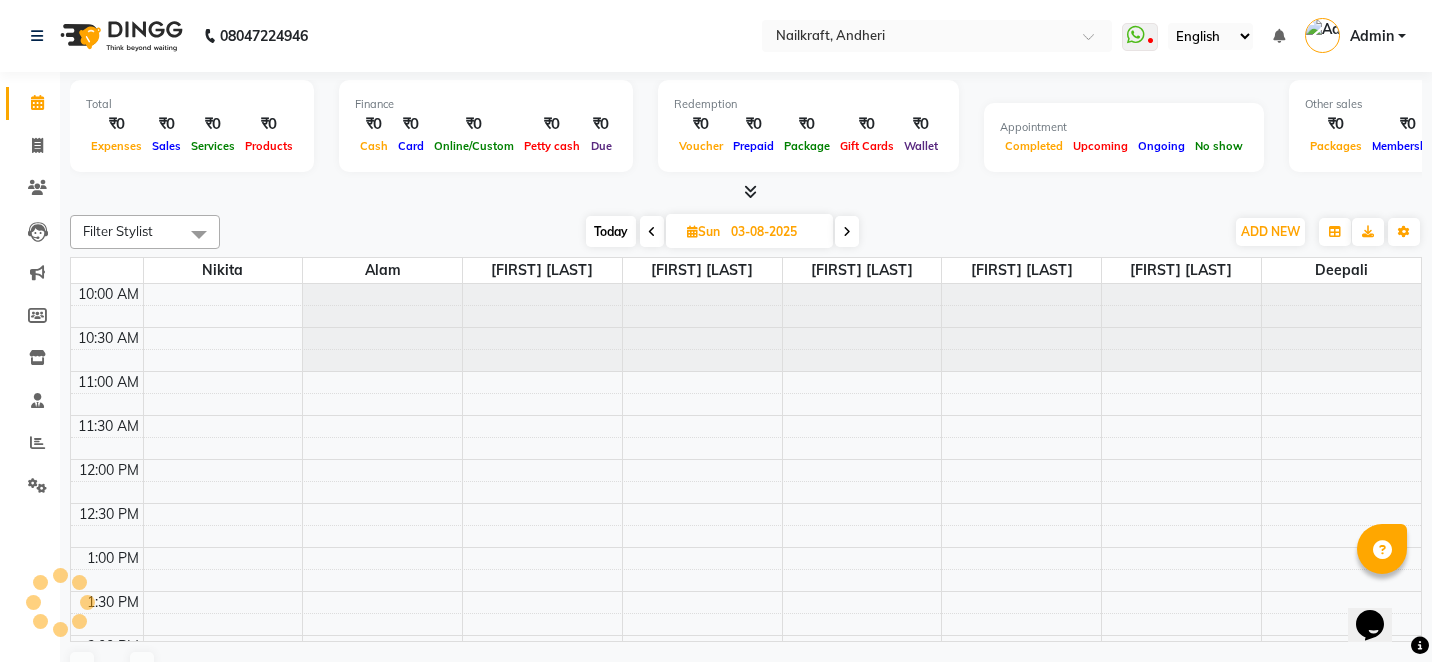 scroll, scrollTop: 697, scrollLeft: 0, axis: vertical 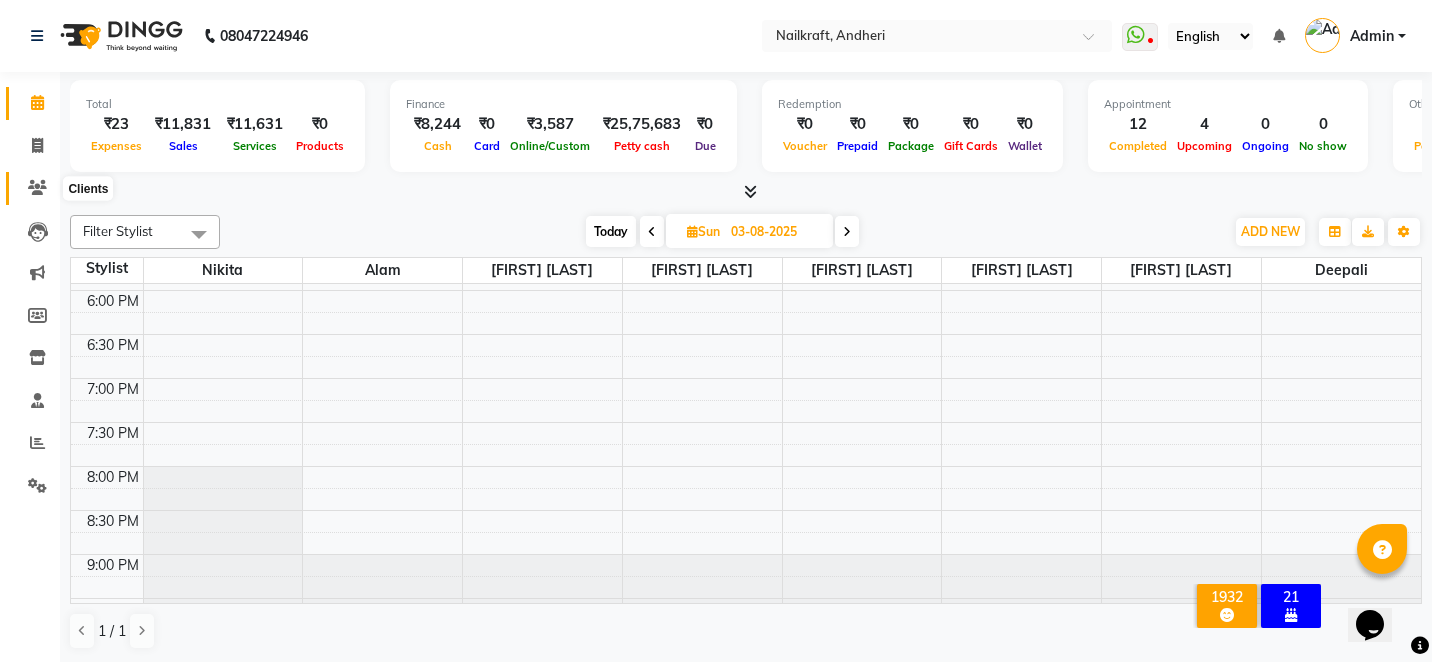 click 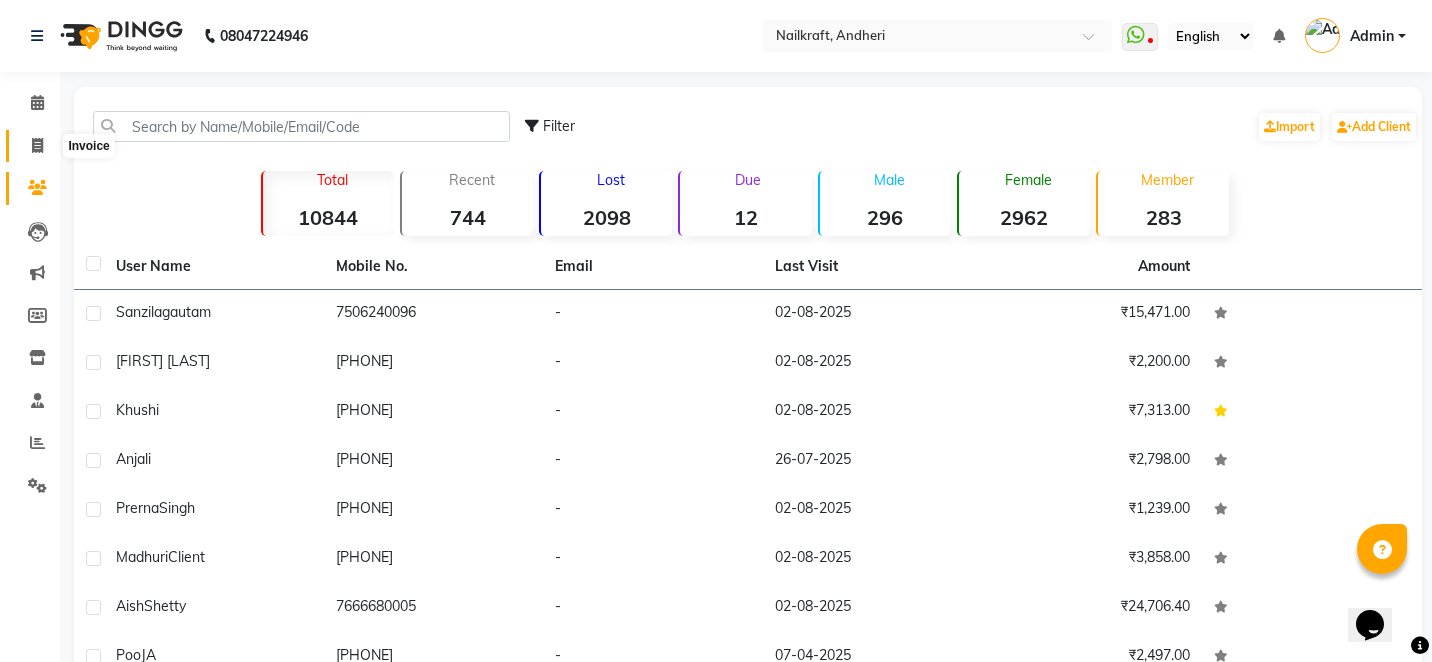 click 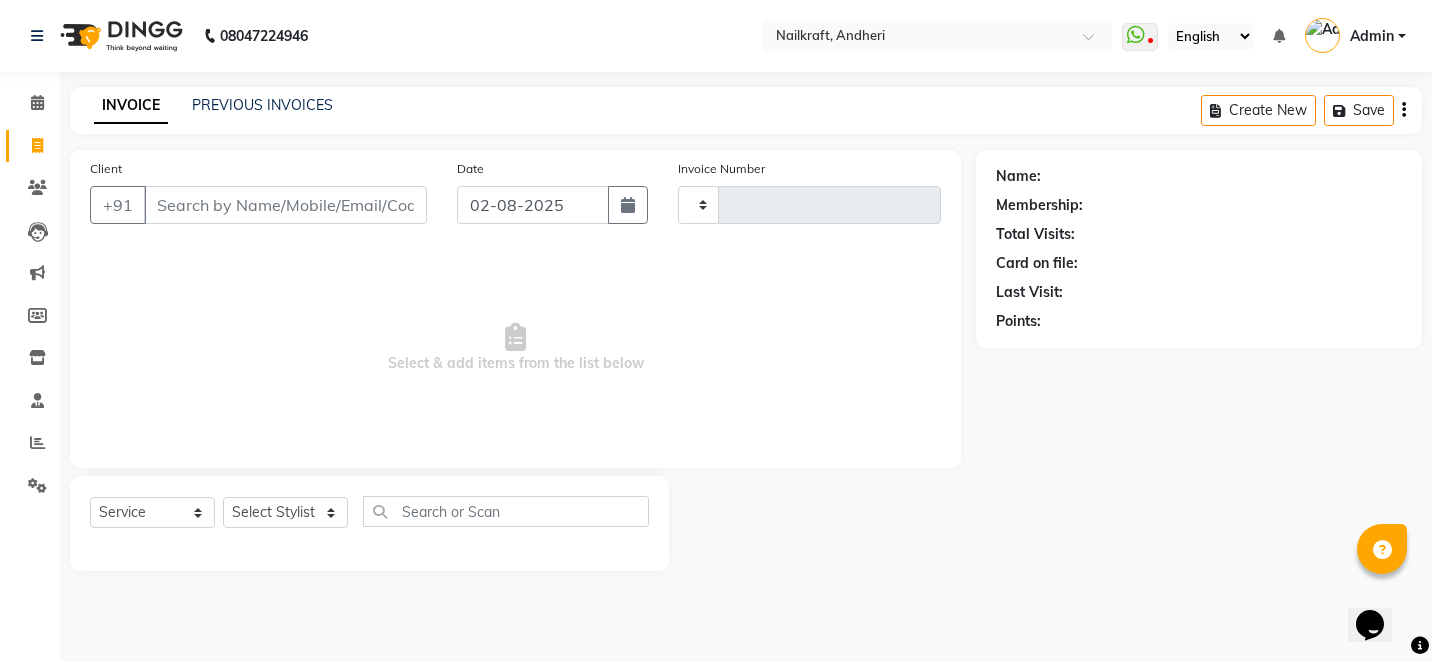 type on "1709" 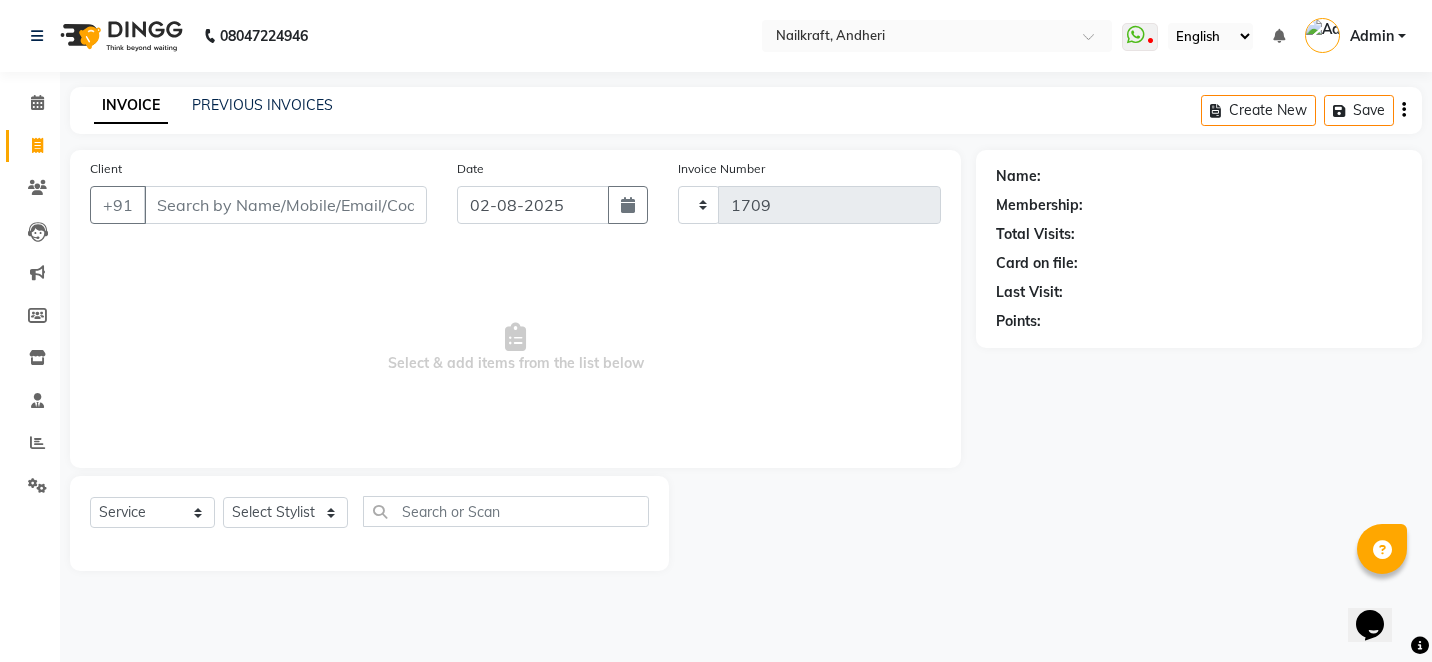 select on "6081" 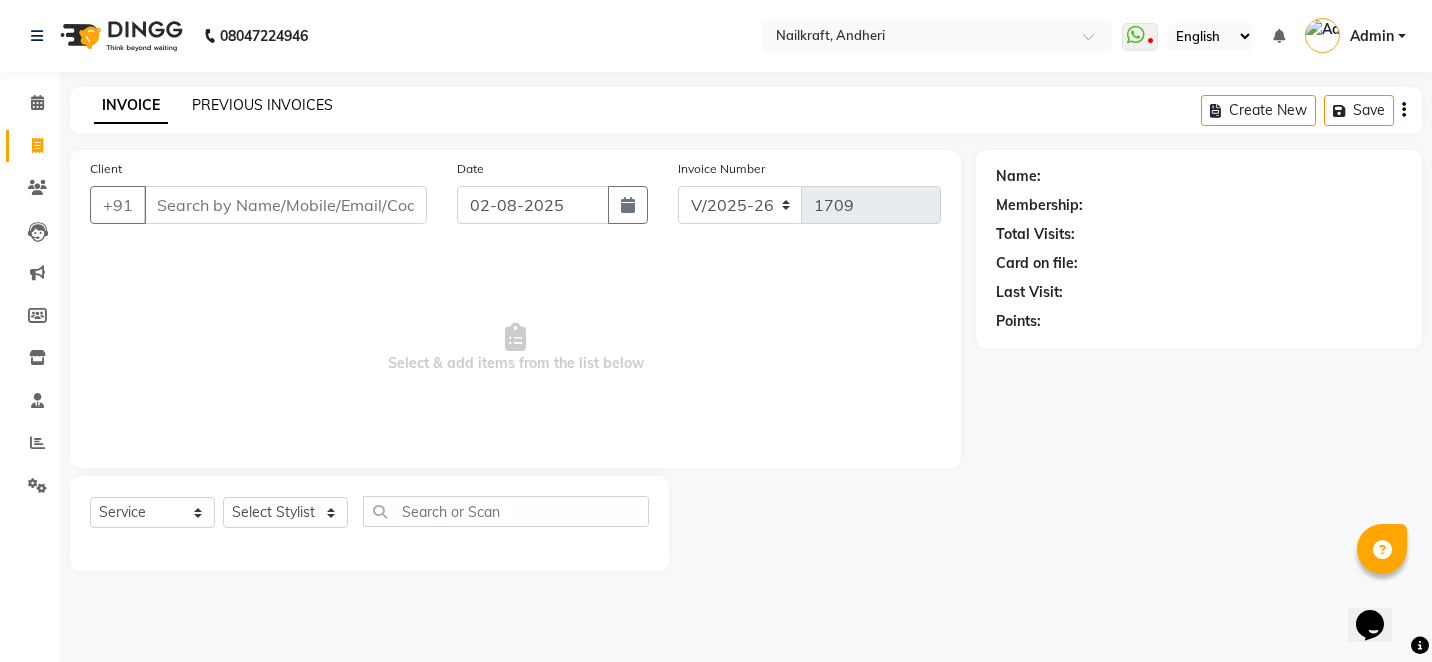 click on "PREVIOUS INVOICES" 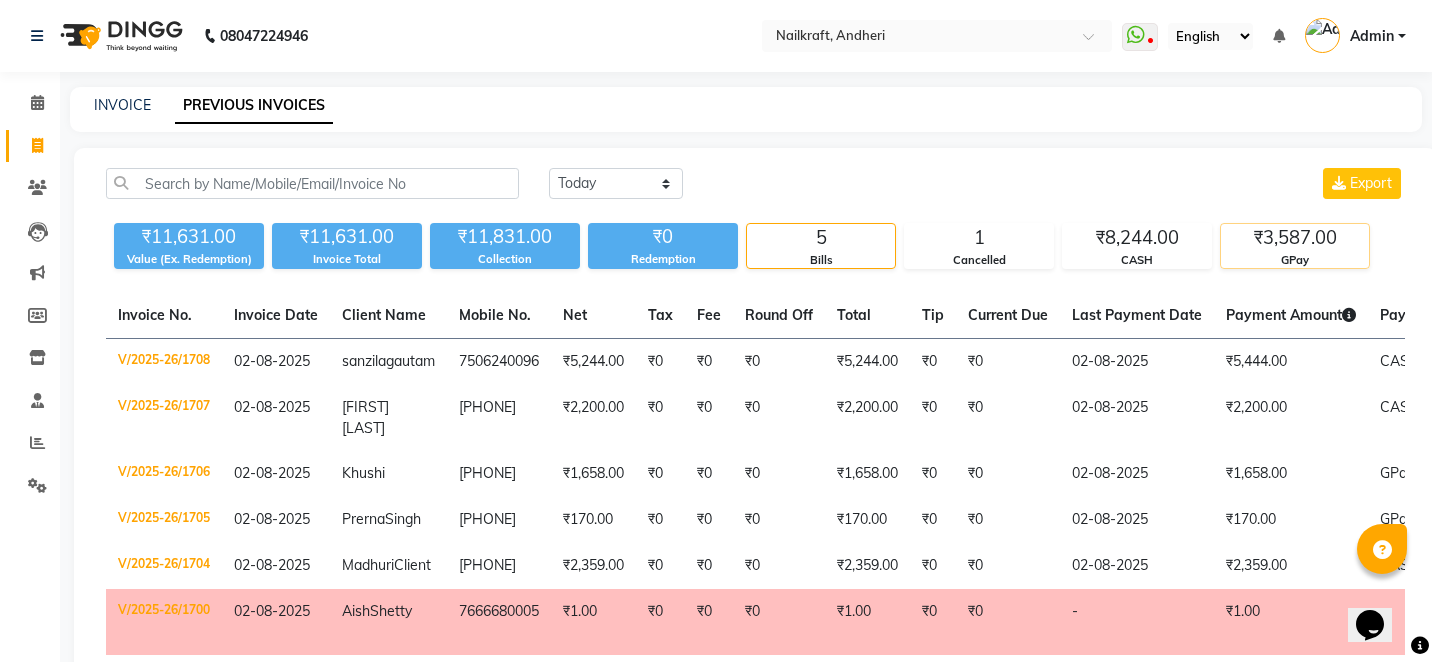 click on "₹3,587.00" 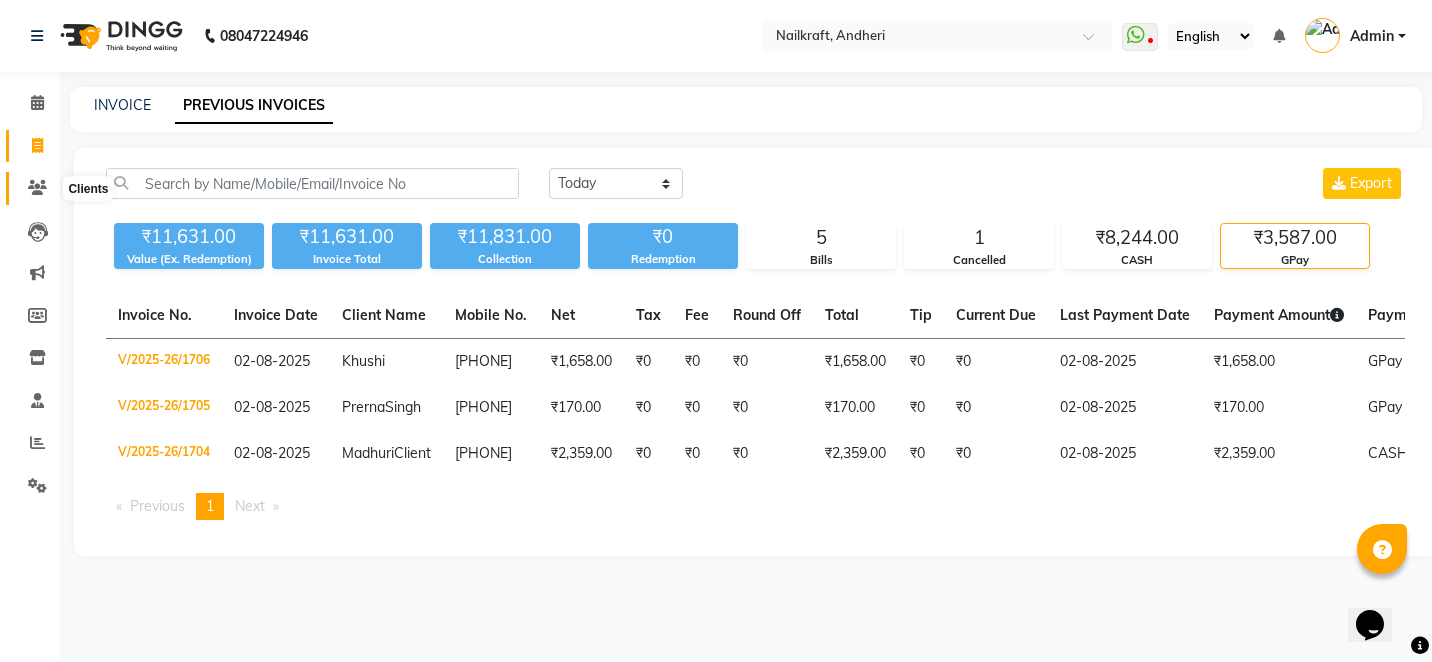 click 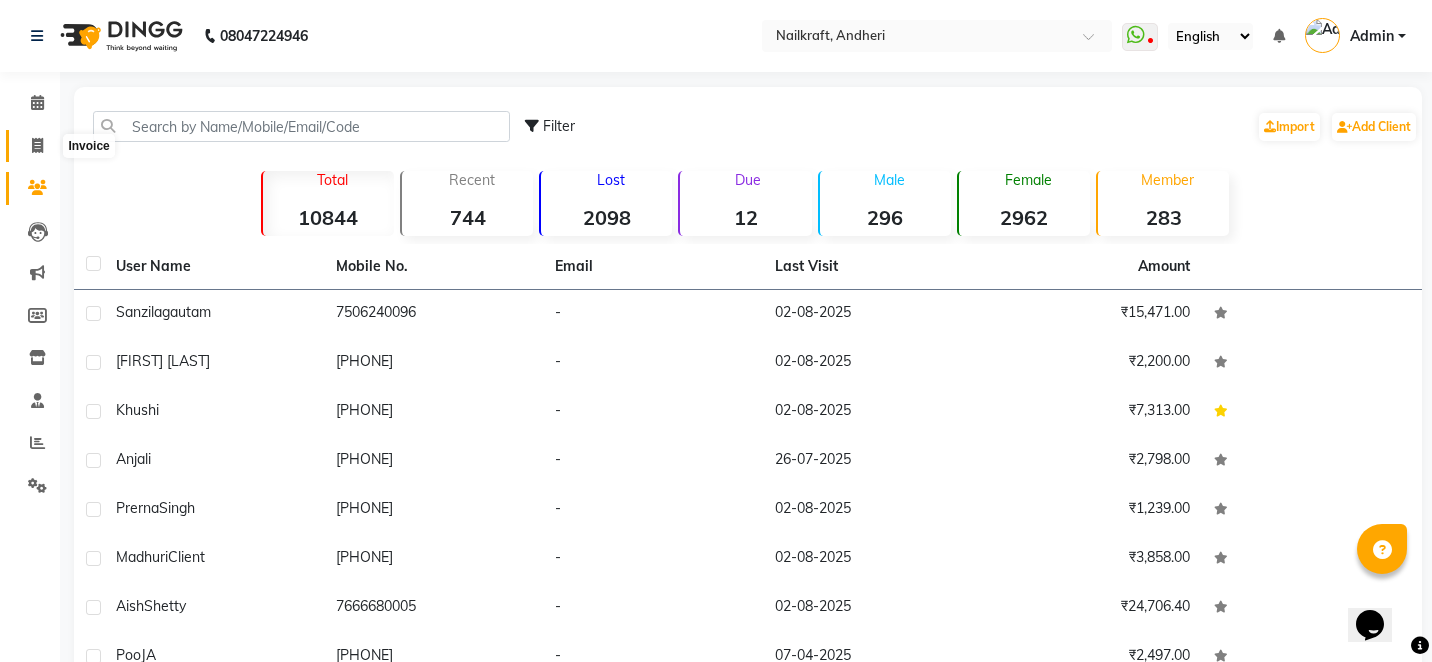 click 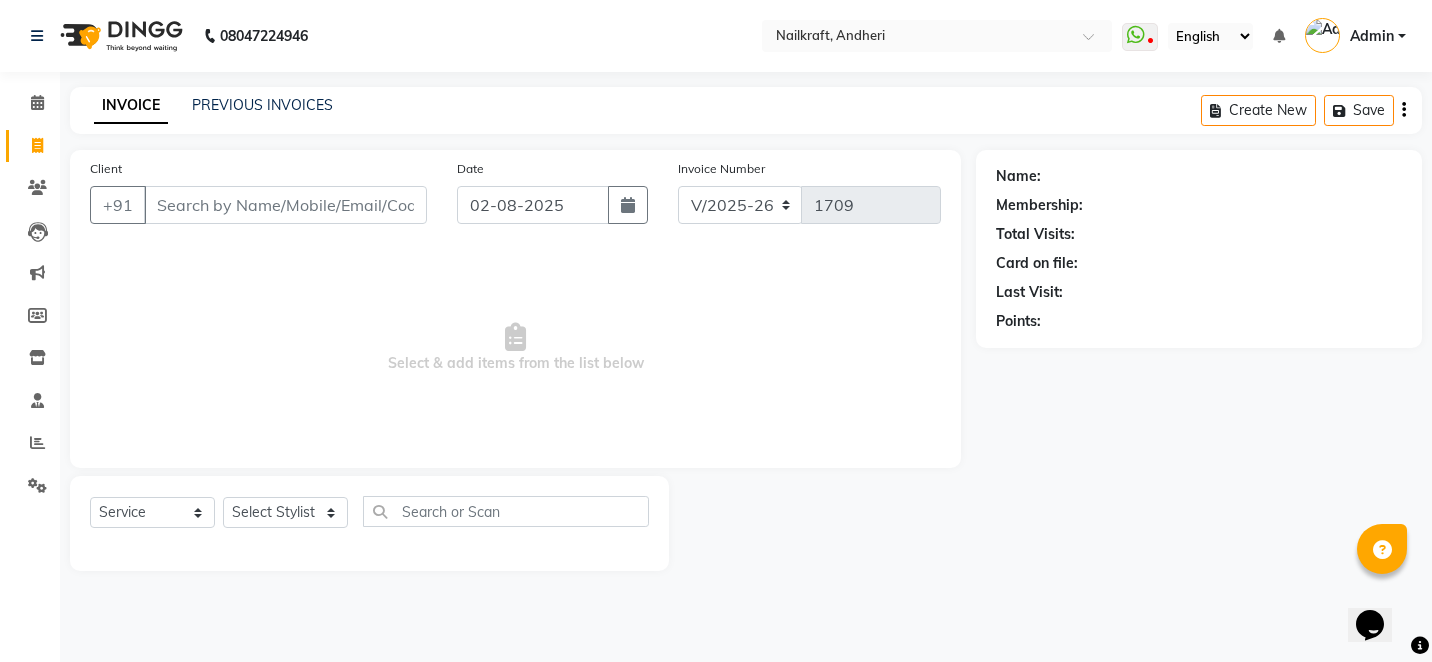 click on "Client" at bounding box center (285, 205) 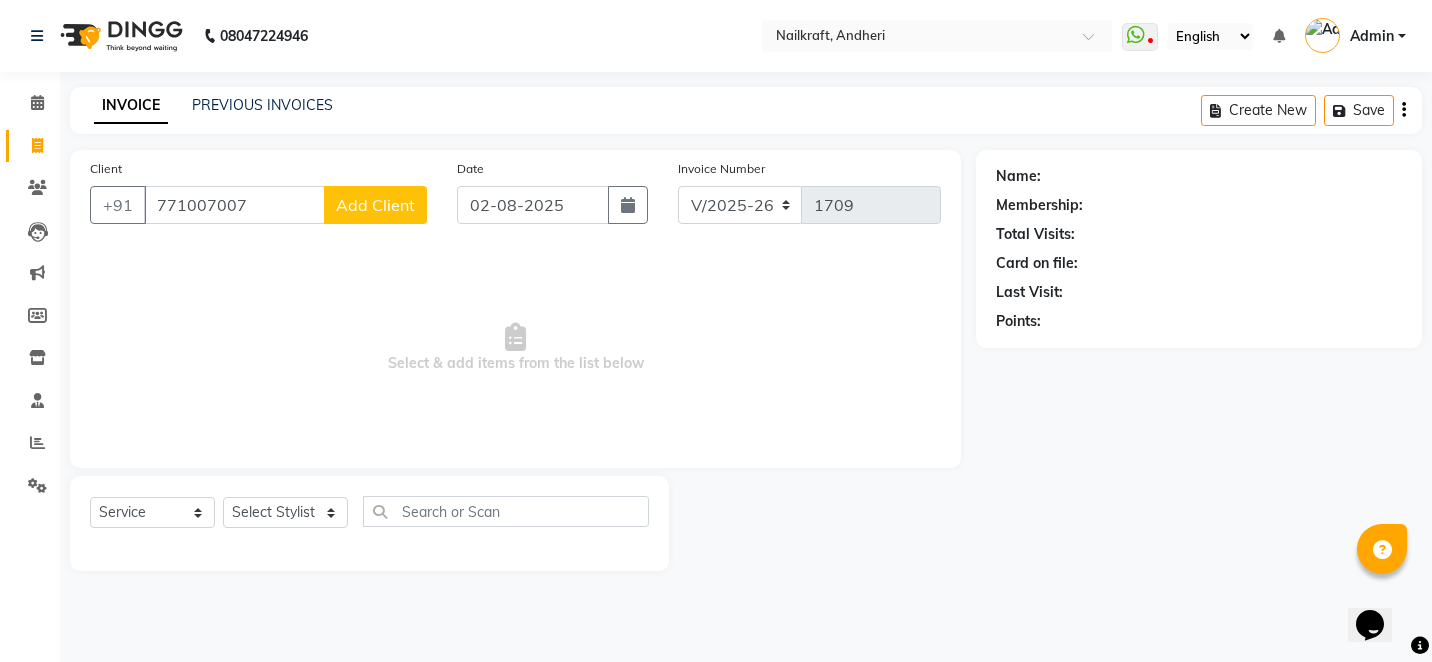 type on "771007007" 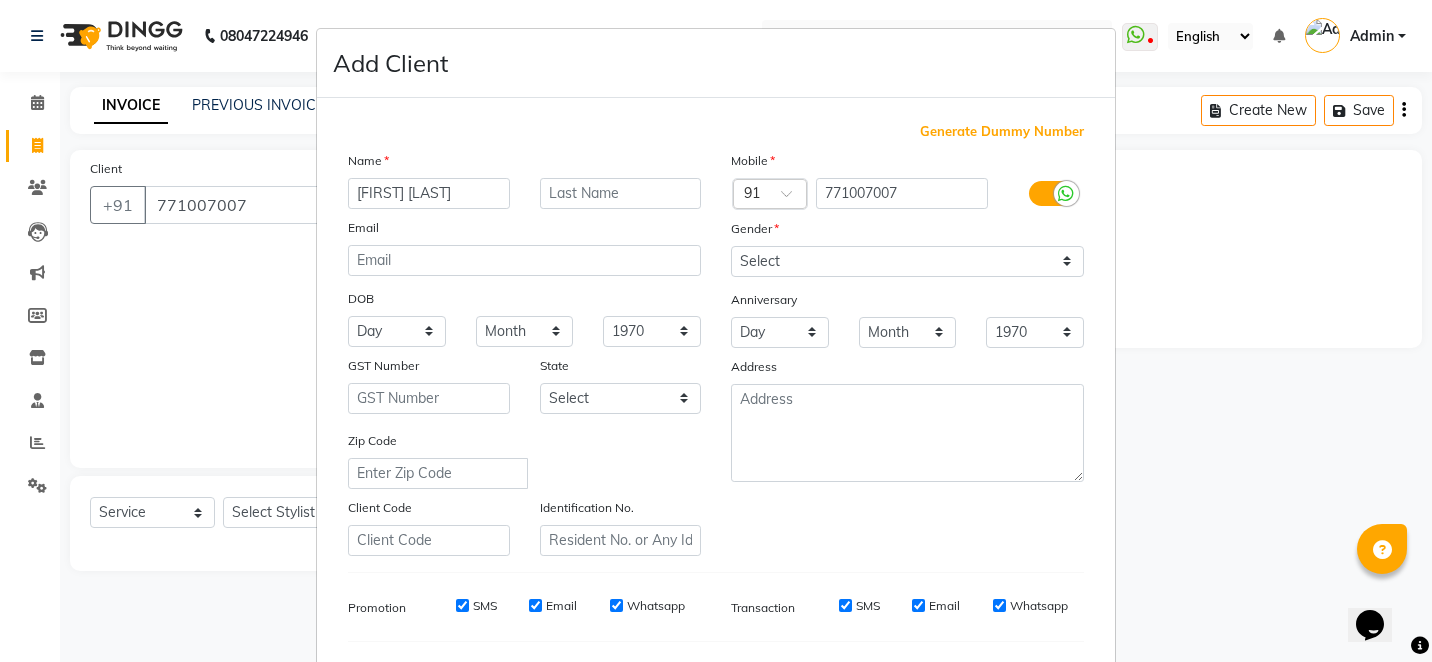 type on "Nilesh Dethe" 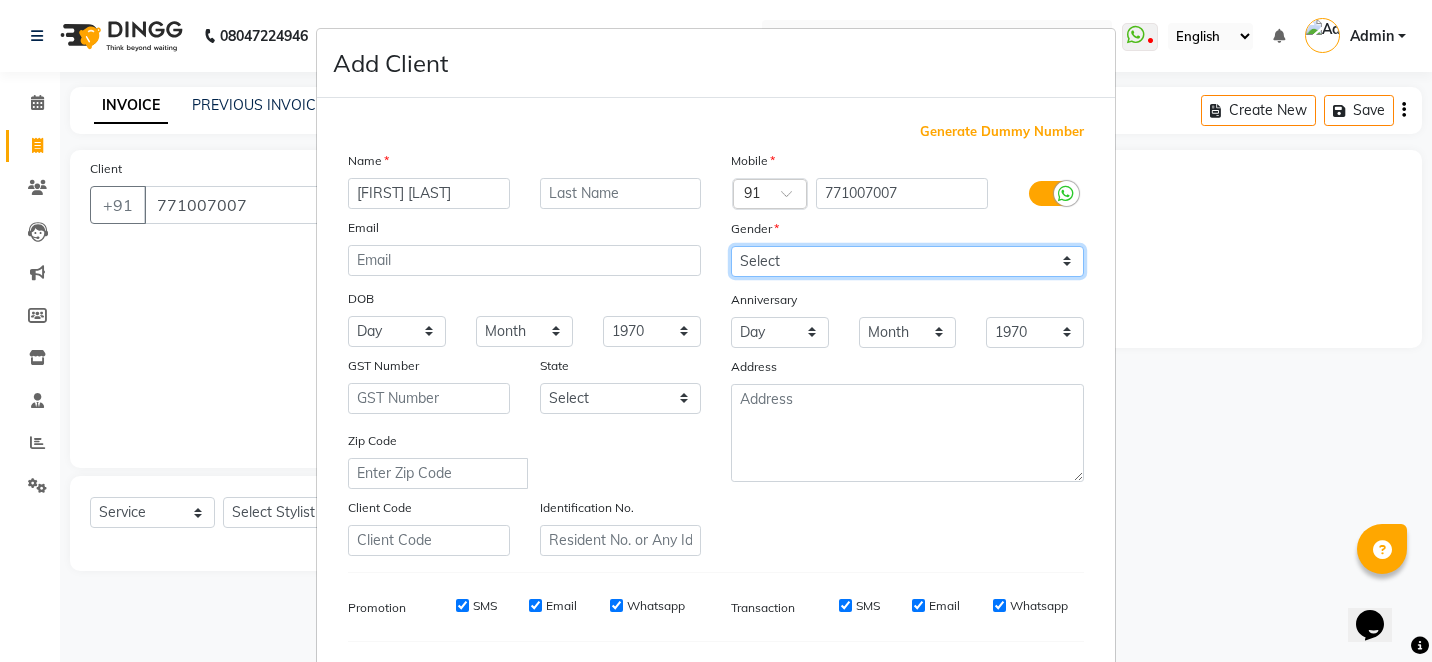 click on "Select Male Female Other Prefer Not To Say" at bounding box center (907, 261) 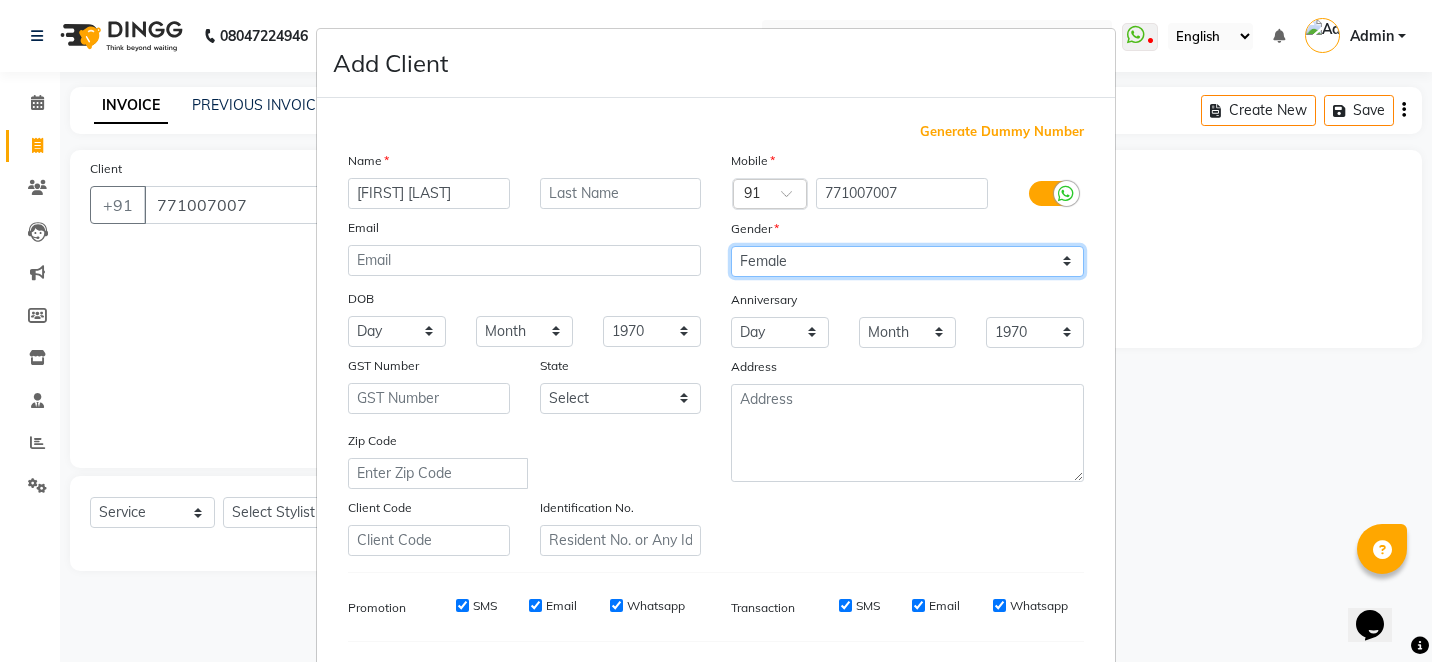 click on "Select Male Female Other Prefer Not To Say" at bounding box center [907, 261] 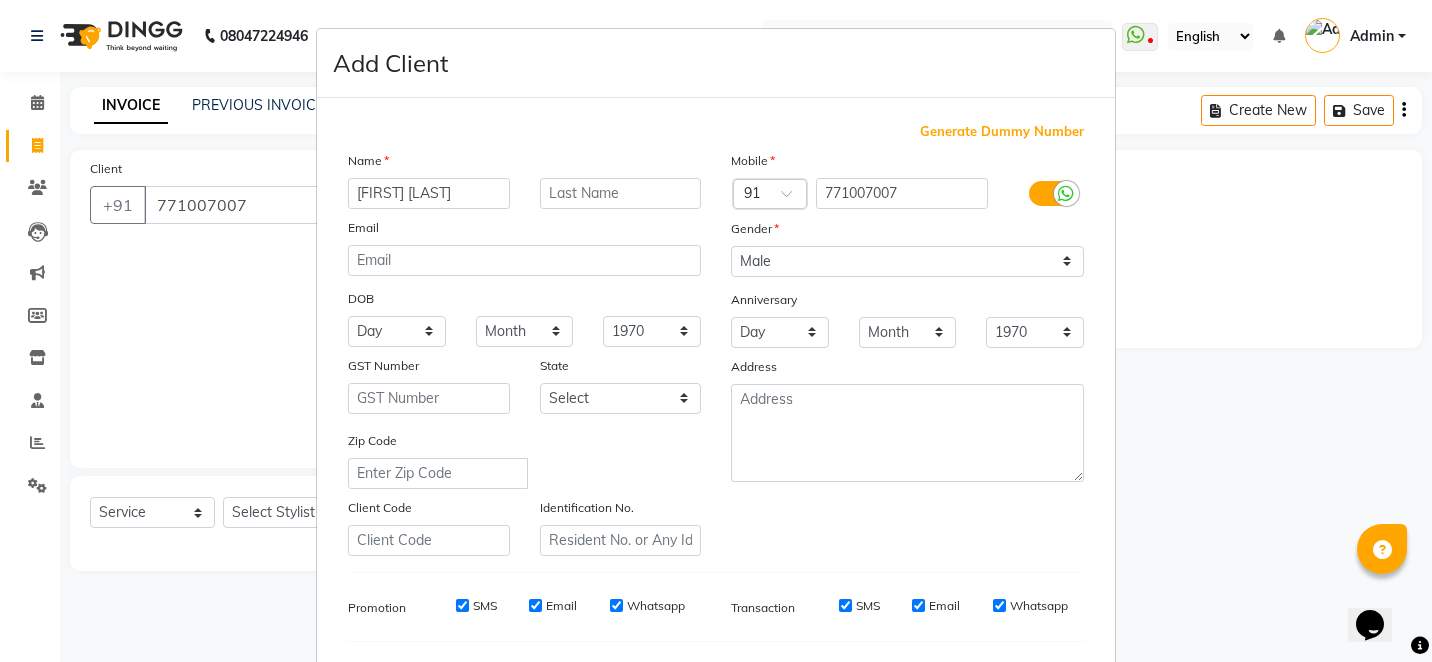 click on "Add Client Generate Dummy Number Name Nilesh Dethe Email DOB Day 01 02 03 04 05 06 07 08 09 10 11 12 13 14 15 16 17 18 19 20 21 22 23 24 25 26 27 28 29 30 31 Month January February March April May June July August September October November December 1940 1941 1942 1943 1944 1945 1946 1947 1948 1949 1950 1951 1952 1953 1954 1955 1956 1957 1958 1959 1960 1961 1962 1963 1964 1965 1966 1967 1968 1969 1970 1971 1972 1973 1974 1975 1976 1977 1978 1979 1980 1981 1982 1983 1984 1985 1986 1987 1988 1989 1990 1991 1992 1993 1994 1995 1996 1997 1998 1999 2000 2001 2002 2003 2004 2005 2006 2007 2008 2009 2010 2011 2012 2013 2014 2015 2016 2017 2018 2019 2020 2021 2022 2023 2024 GST Number State Select Andaman and Nicobar Islands Andhra Pradesh Arunachal Pradesh Assam Bihar Chandigarh Chhattisgarh Dadra and Nagar Haveli Daman and Diu Delhi Goa Gujarat Haryana Himachal Pradesh Jammu and Kashmir Jharkhand Karnataka Kerala Lakshadweep Madhya Pradesh Maharashtra Manipur Meghalaya Mizoram Nagaland Odisha Pondicherry Punjab ×" at bounding box center [716, 331] 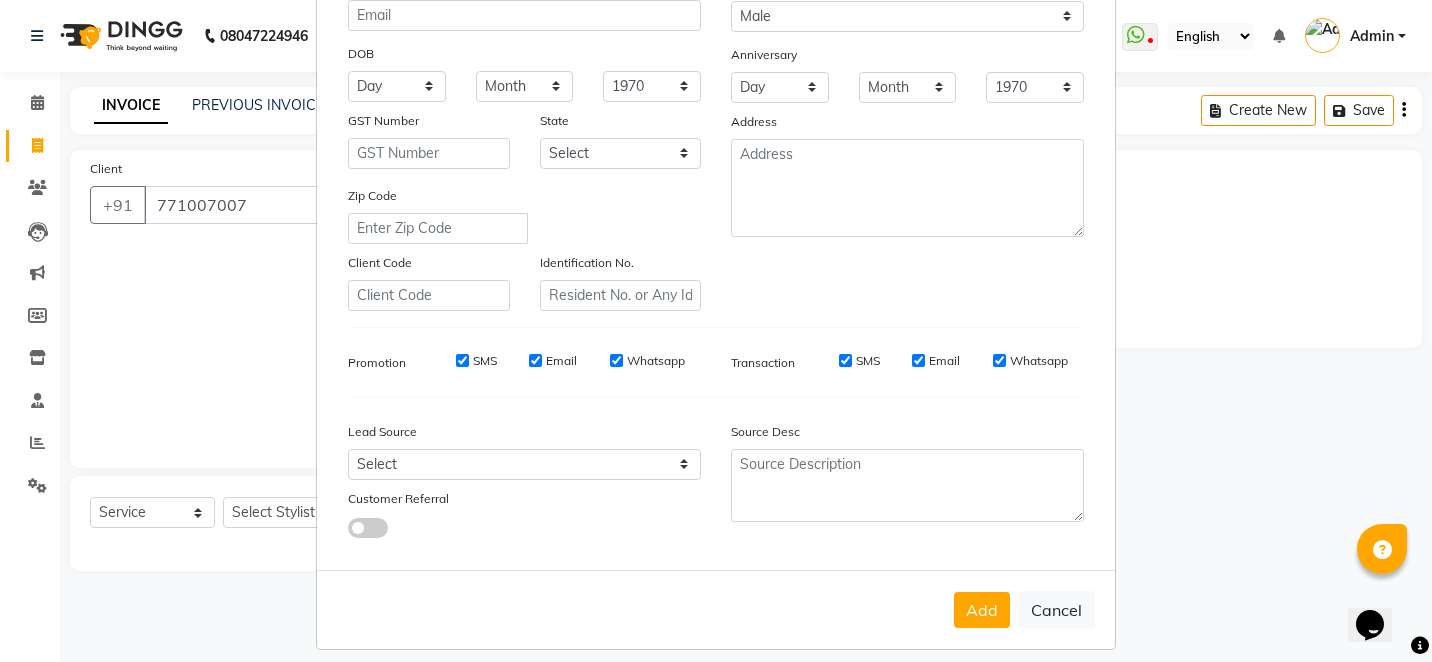 scroll, scrollTop: 260, scrollLeft: 0, axis: vertical 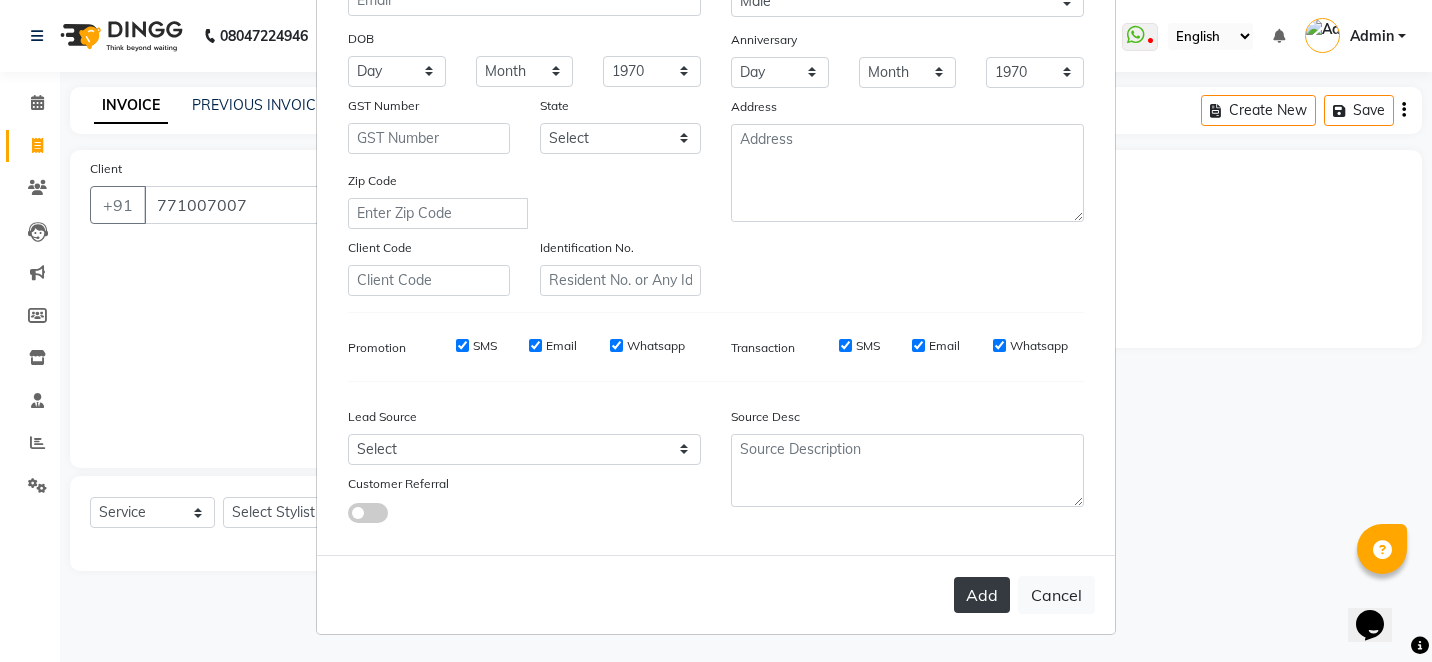 click on "Add" at bounding box center [982, 595] 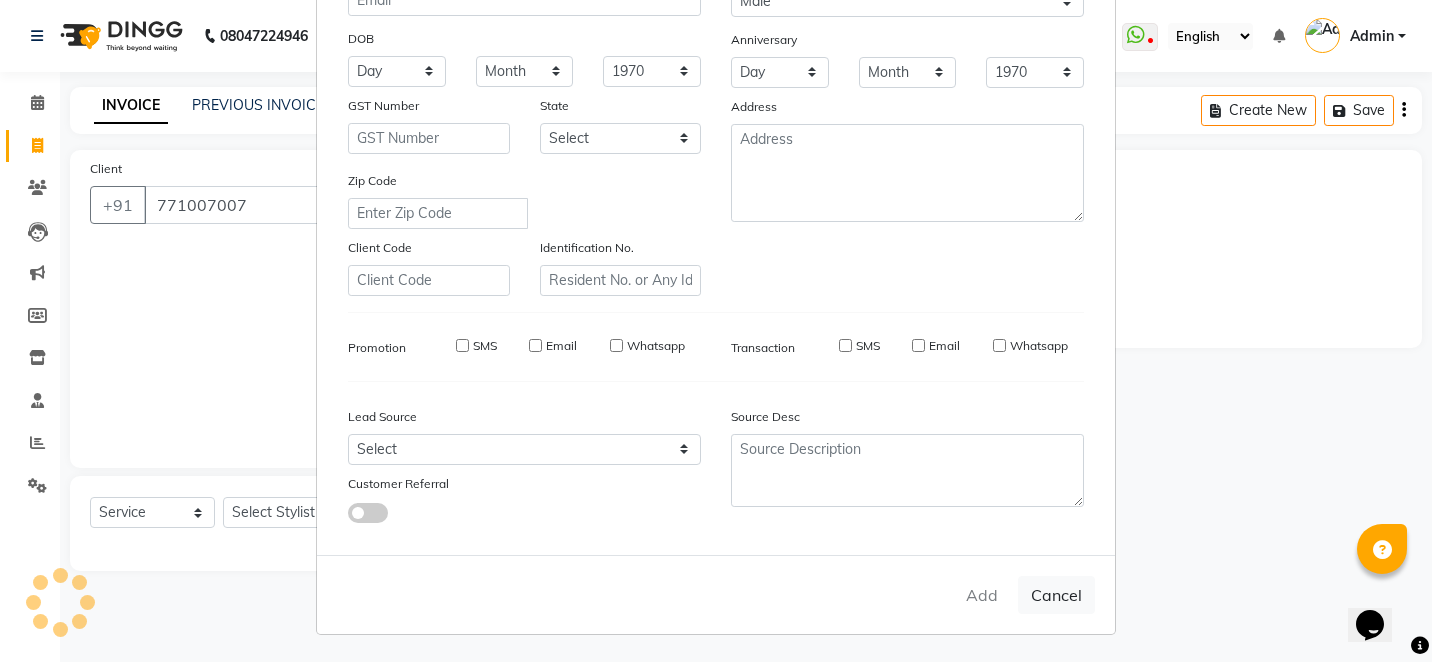 type 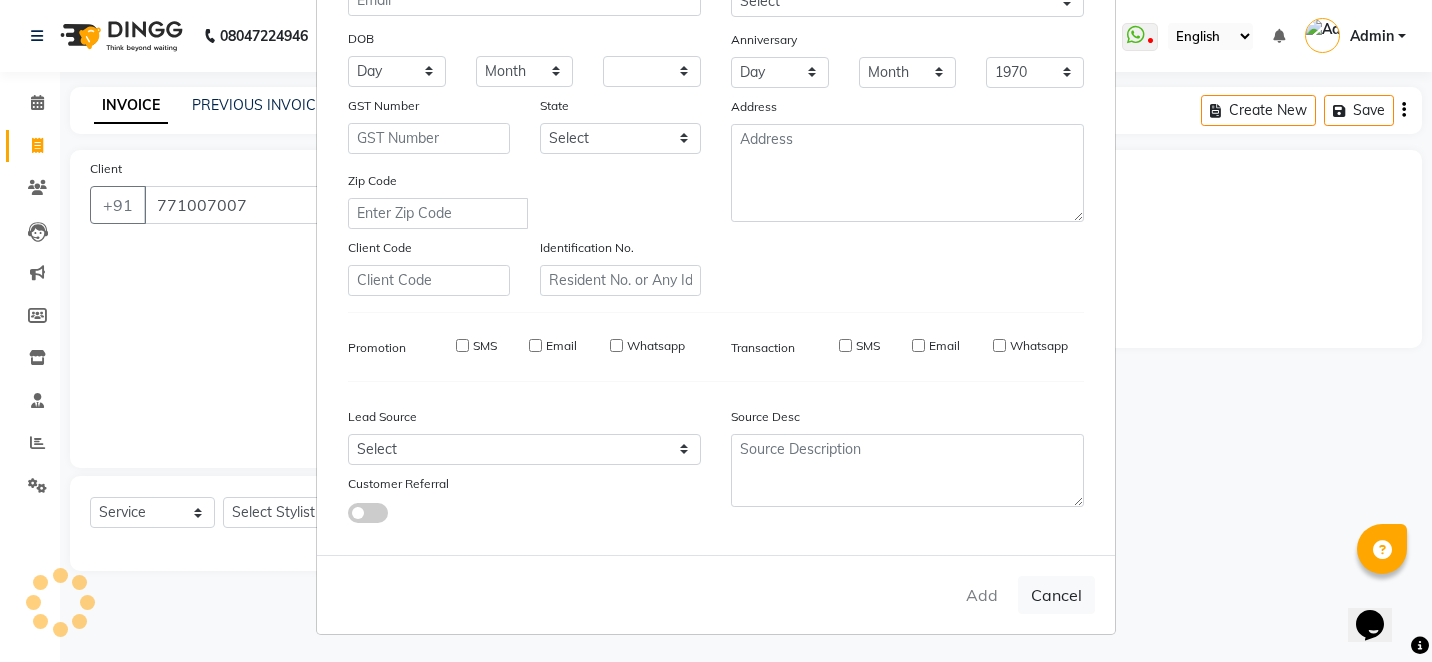 select 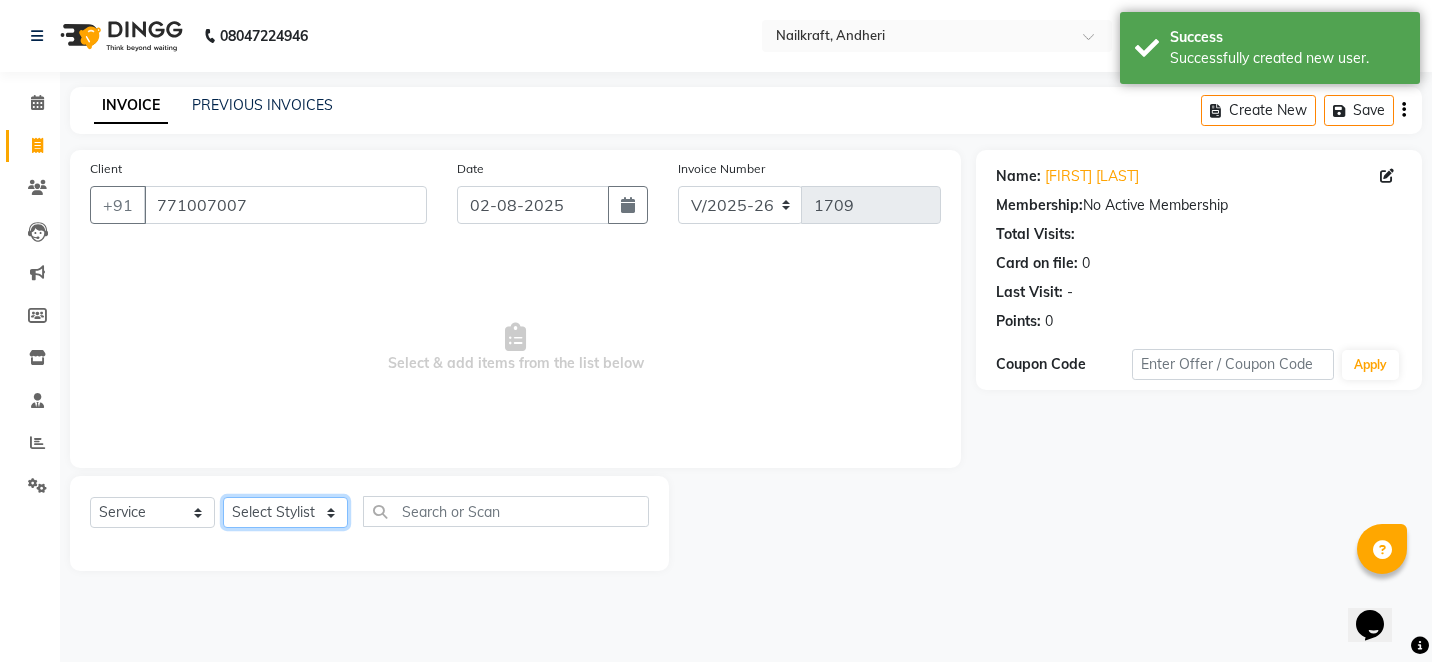 click on "Select Stylist Alam Arshad shaikh Deepali Deepu Chatry NailKraft Nikita NITA  CHAHAL  Sneha Balu Ichake Vaishali Vinod Yadav" 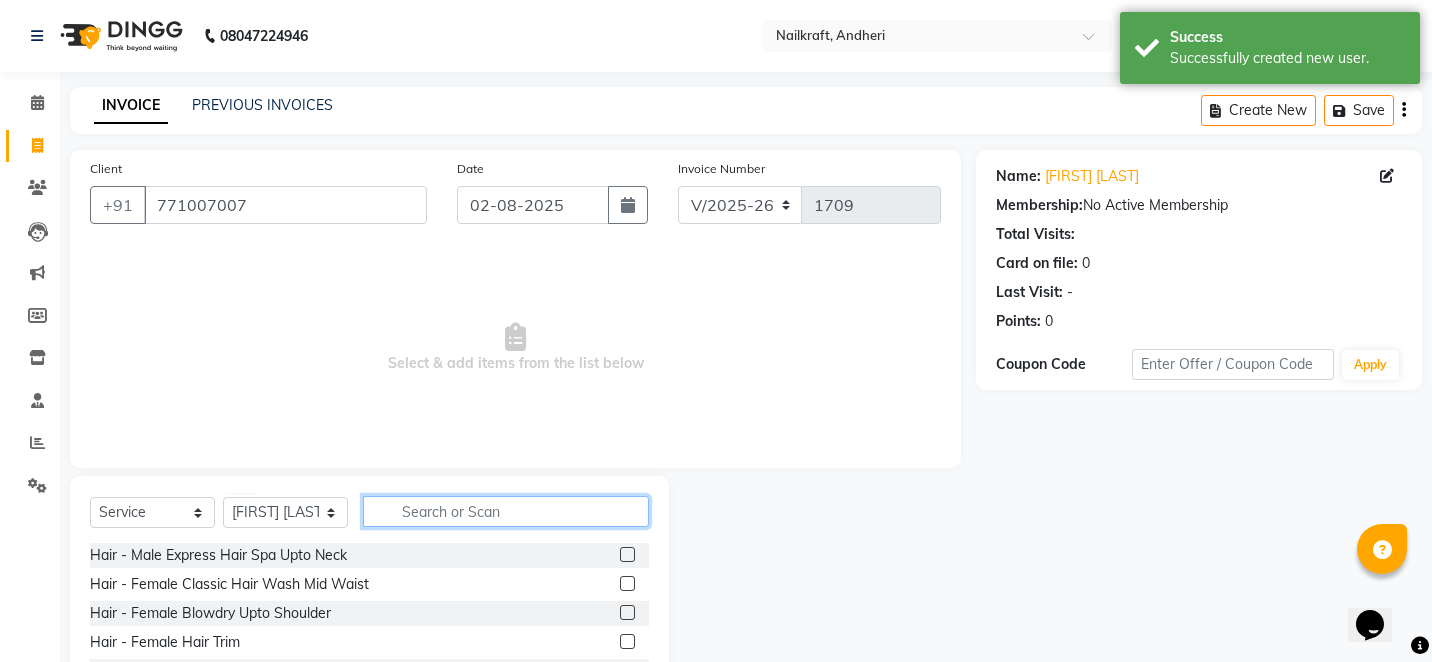 click 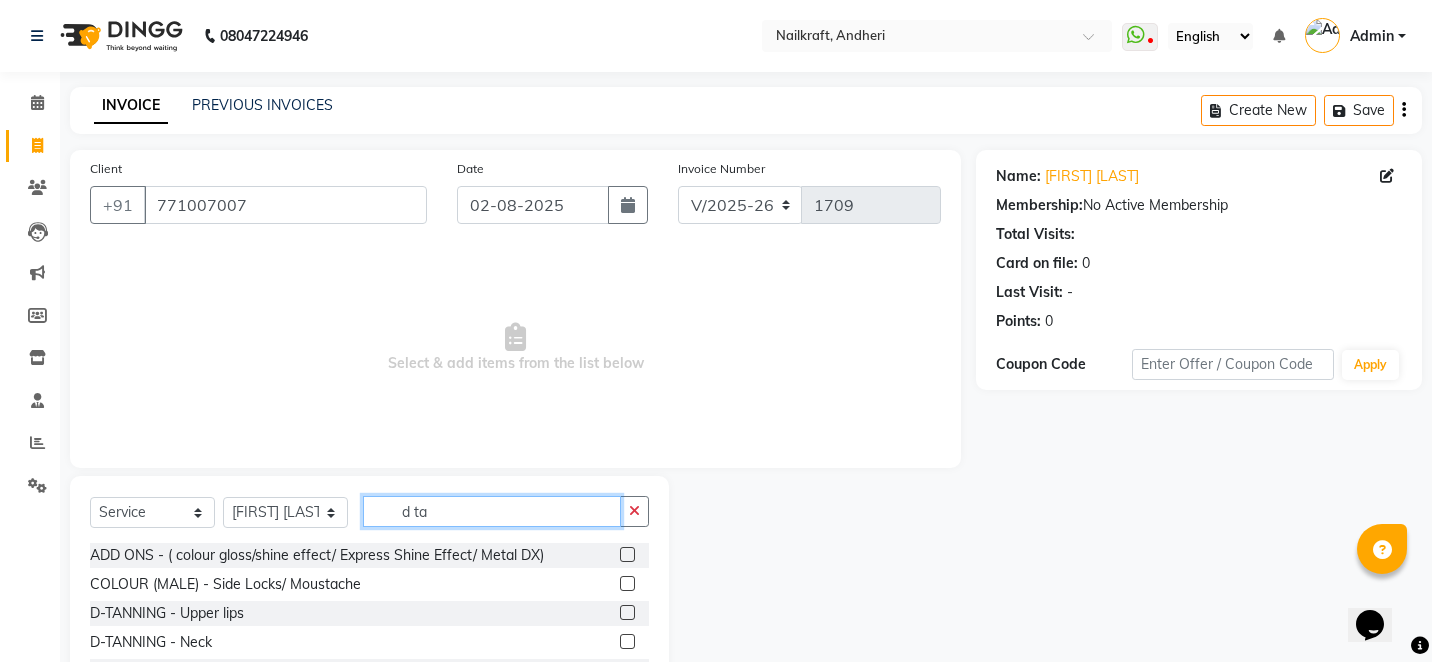 type on "d ta" 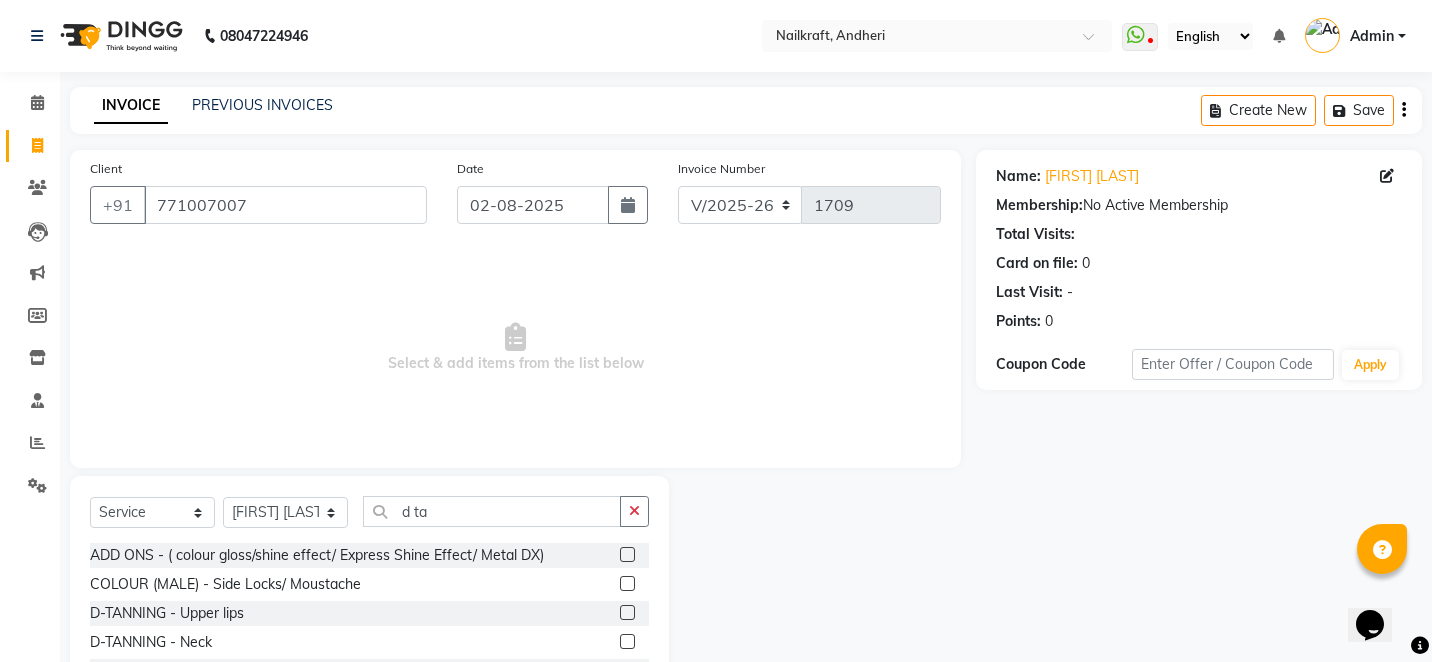 click 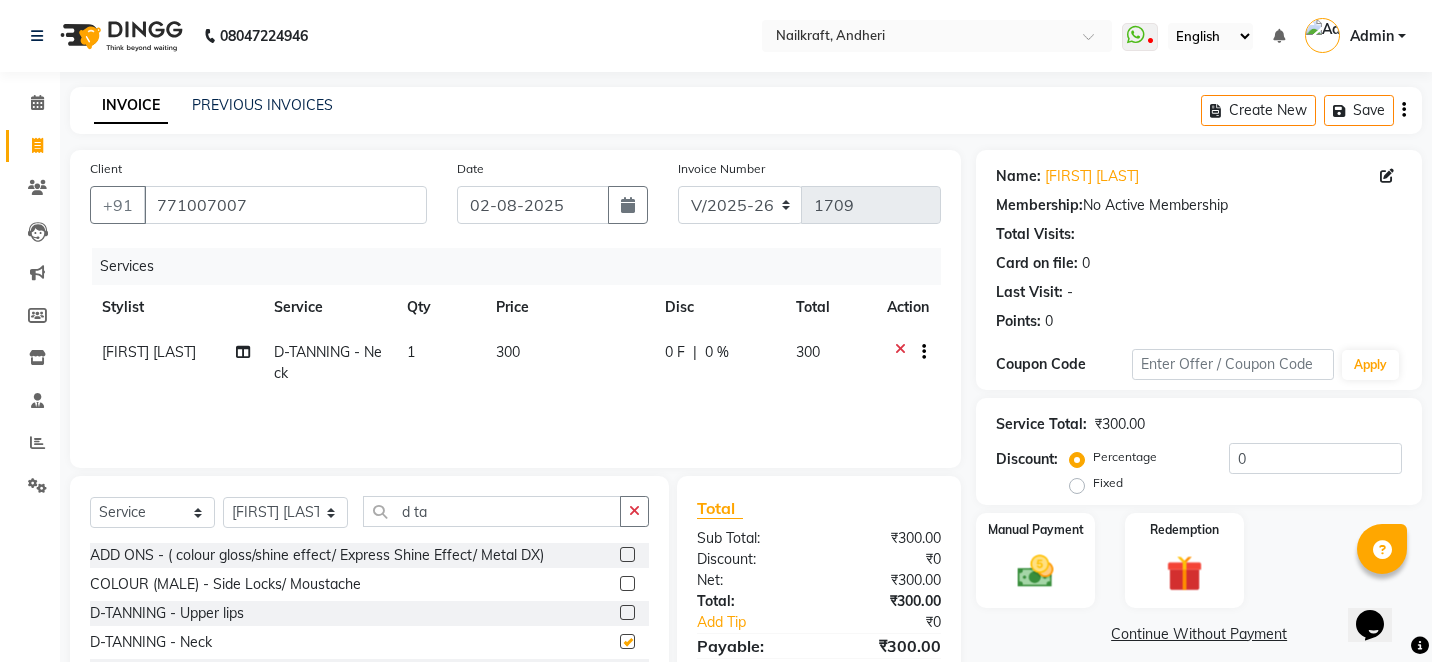 checkbox on "false" 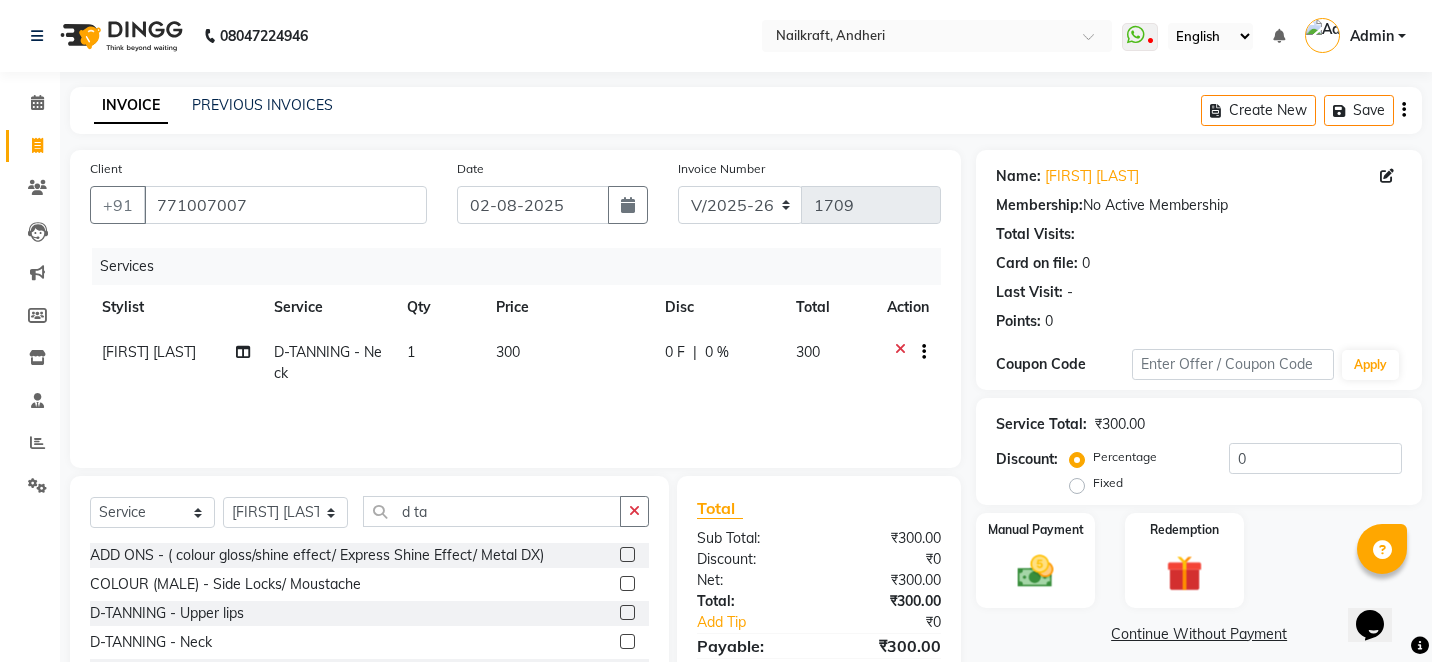 click on "300" 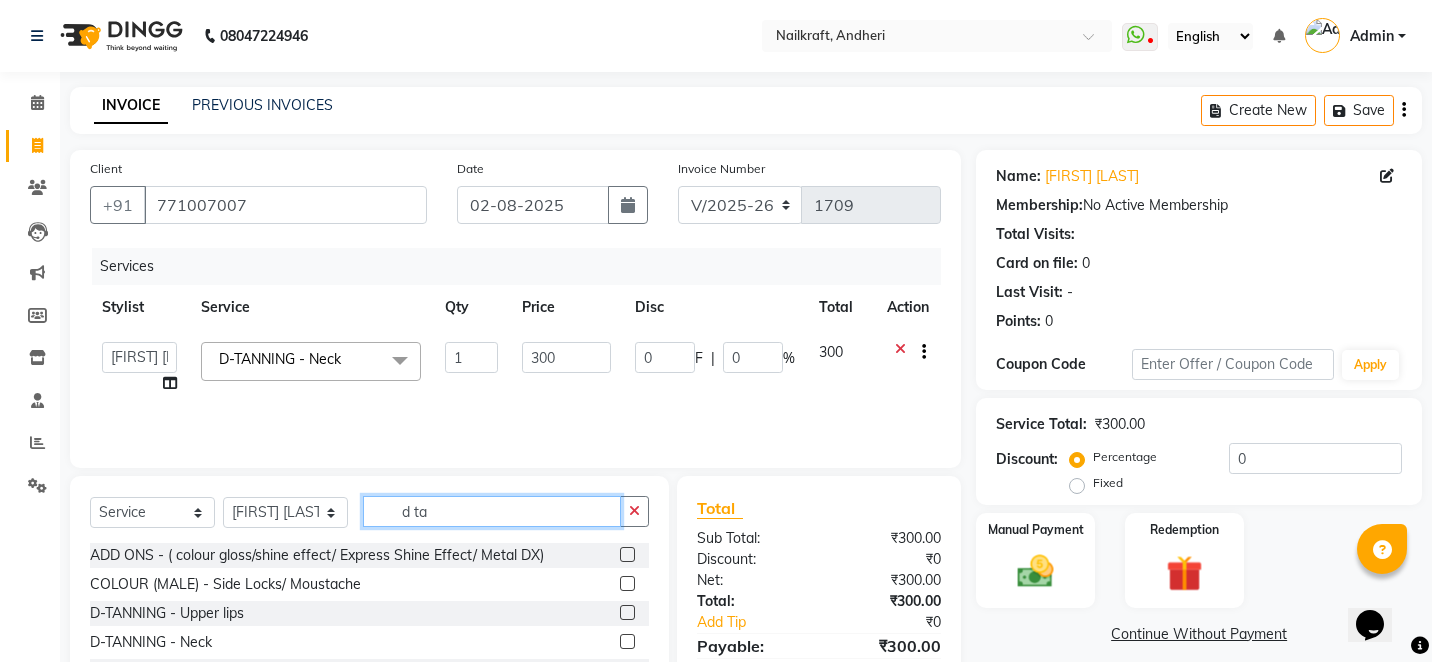 click on "d ta" 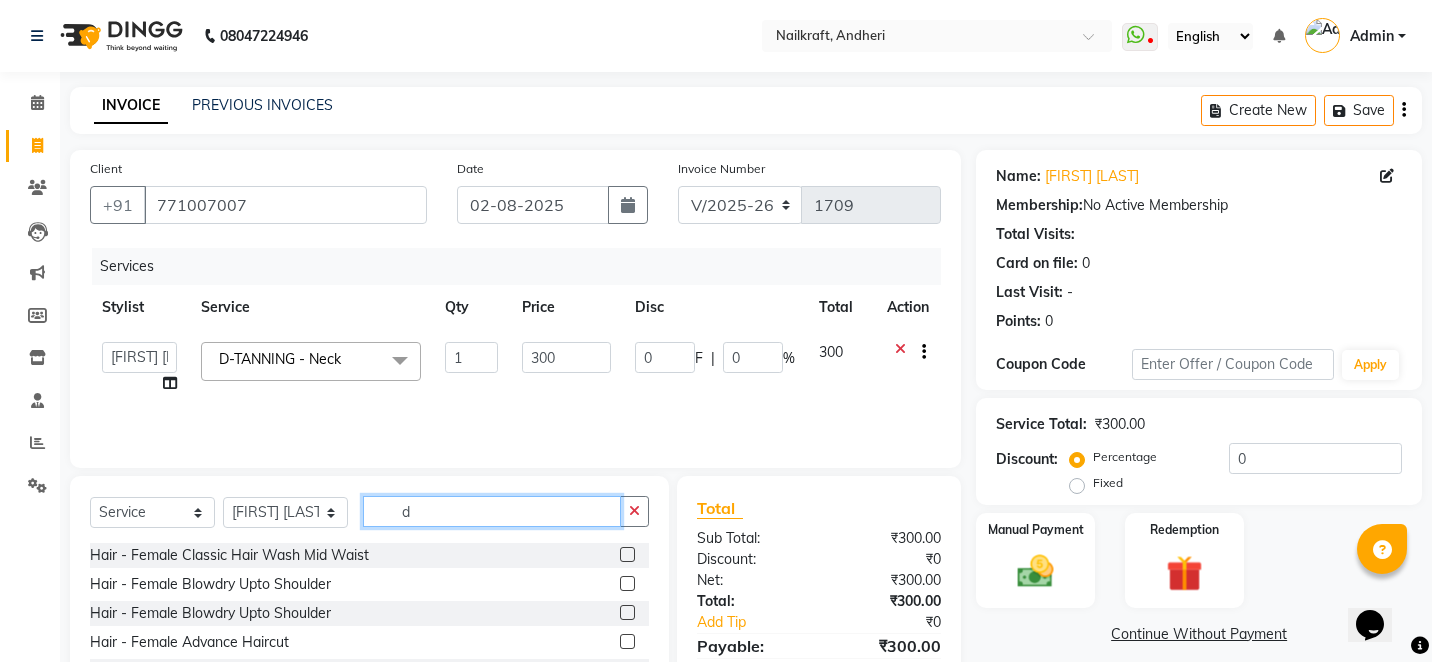 type 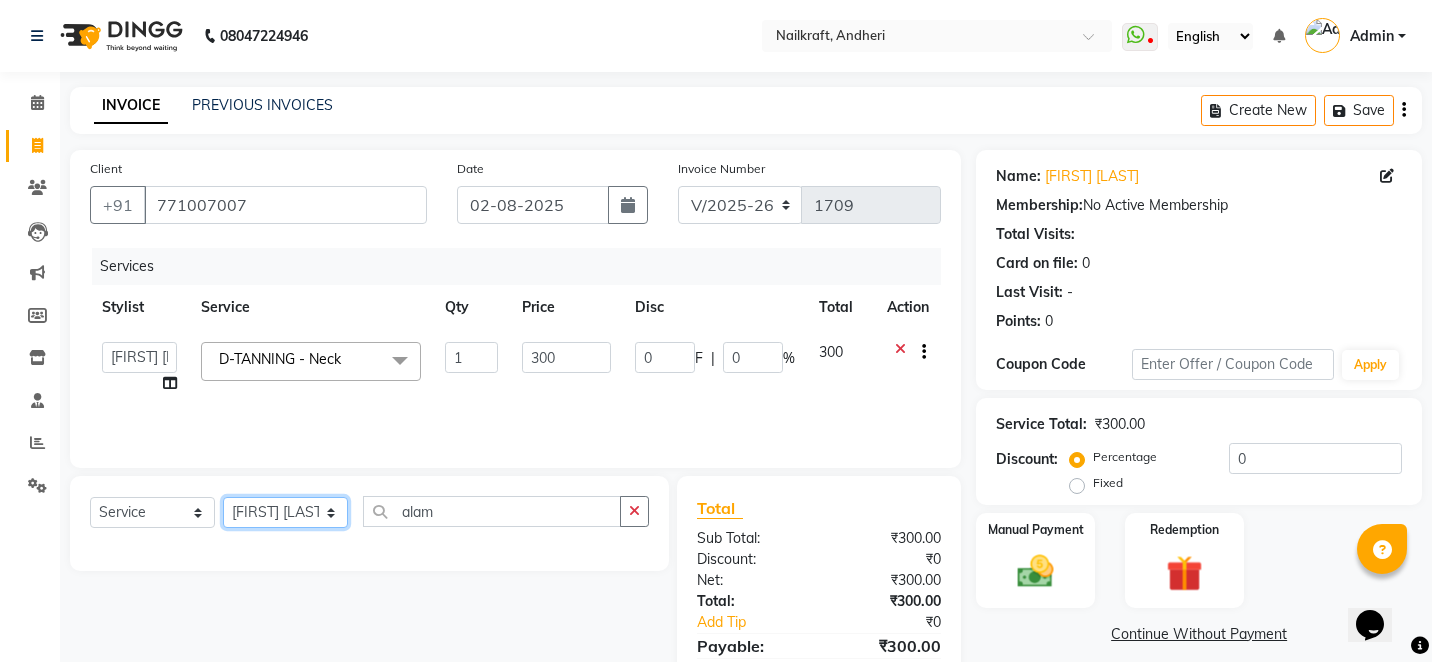 click on "Select Stylist Alam Arshad shaikh Deepali Deepu Chatry NailKraft Nikita NITA  CHAHAL  Sneha Balu Ichake Vaishali Vinod Yadav" 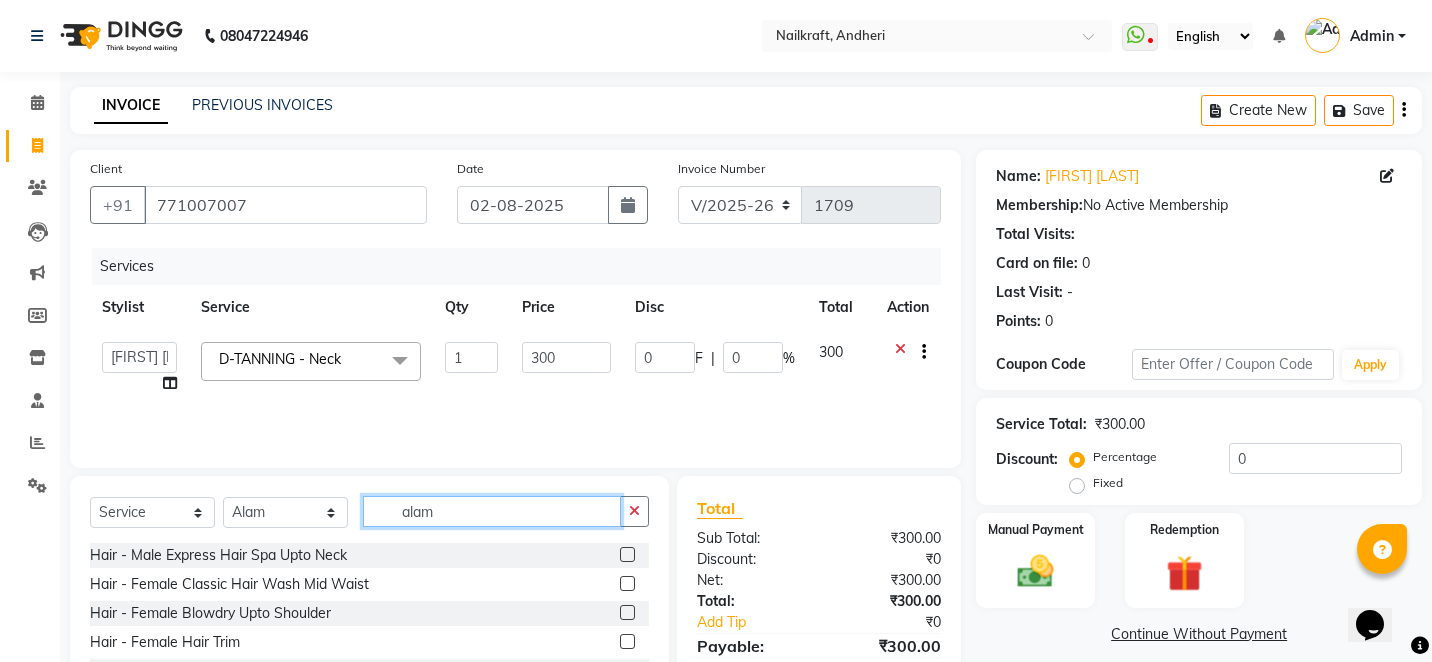 click on "alam" 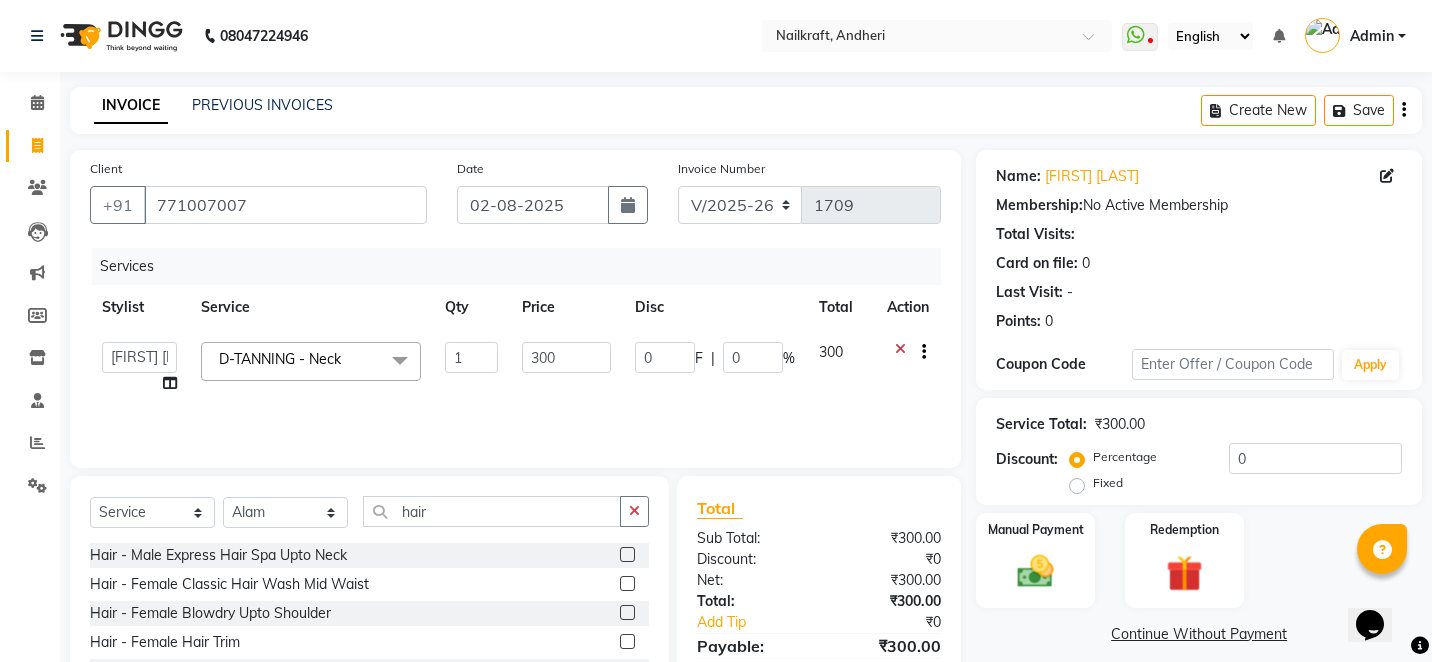 click 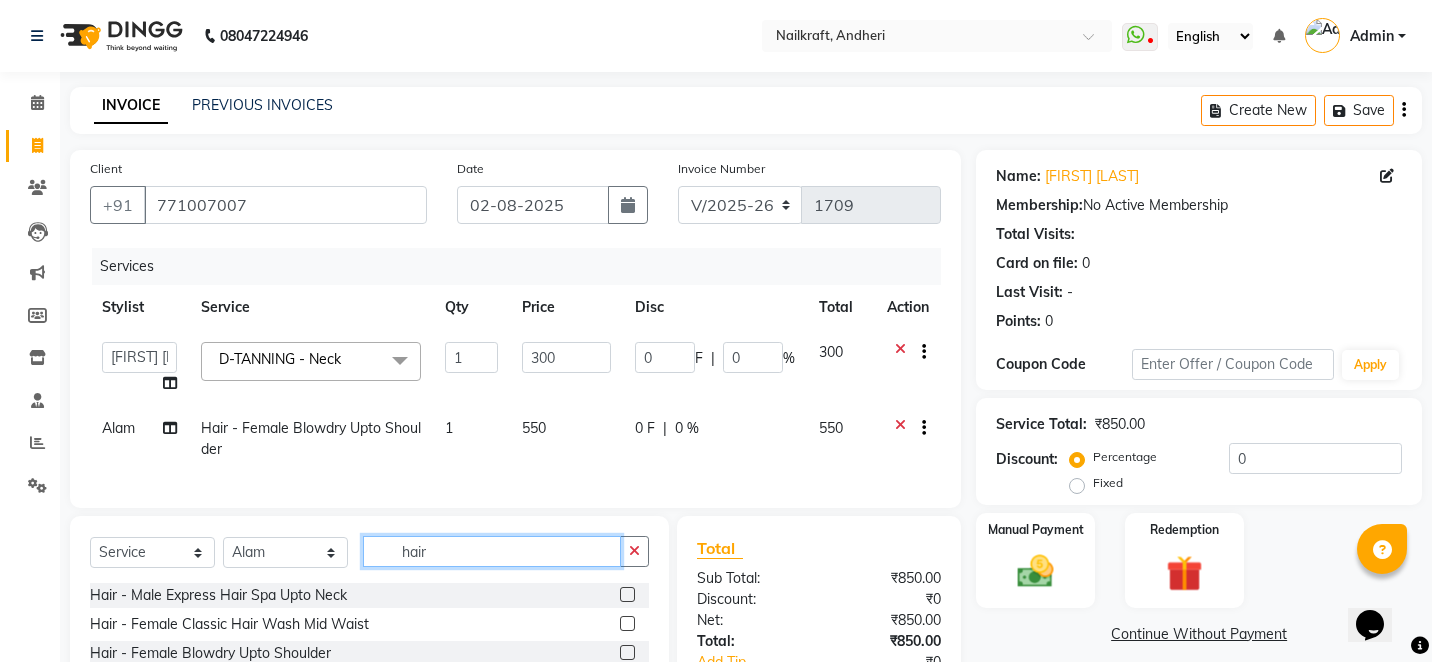 click on "hair" 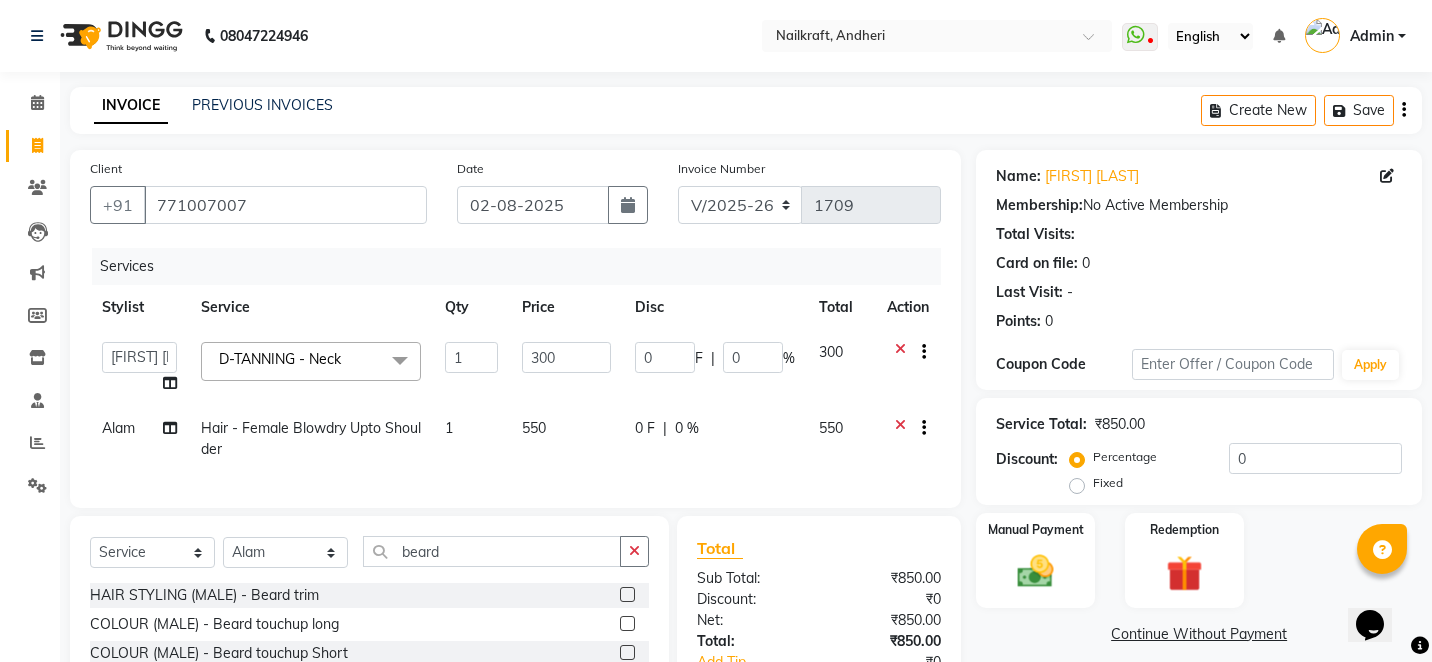 click 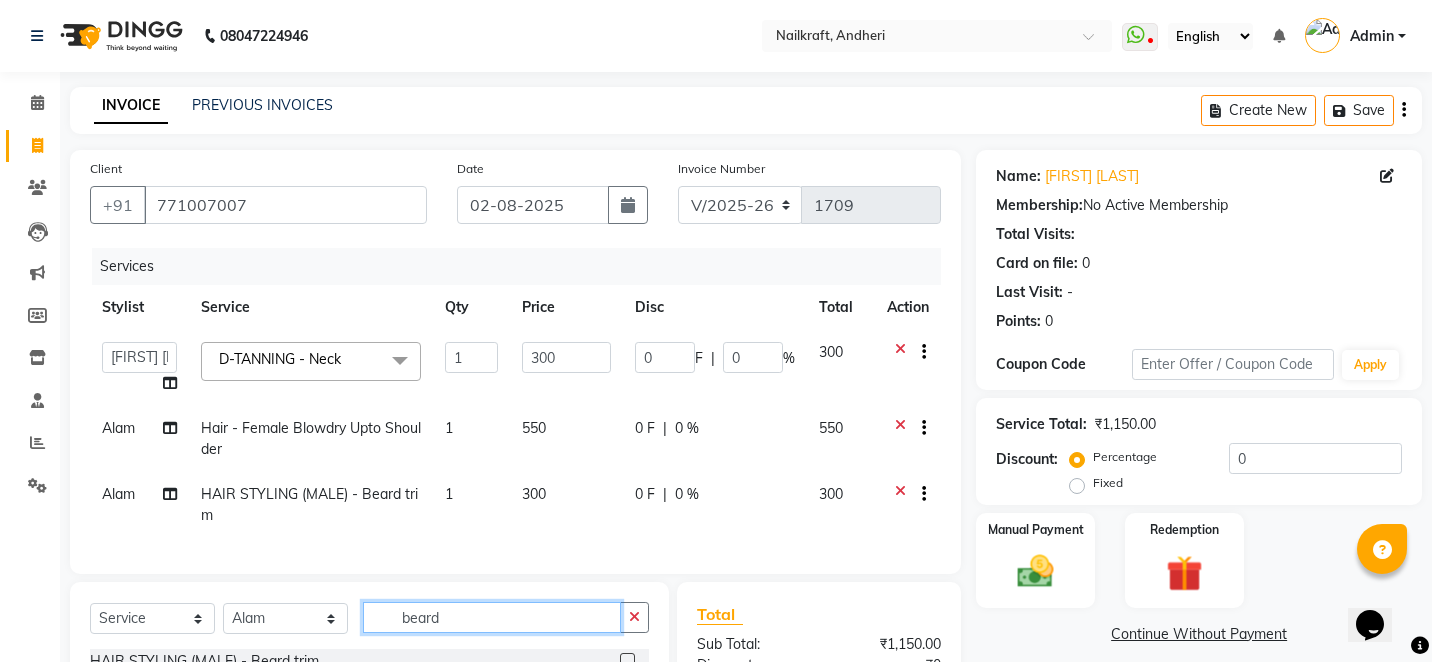 click on "beard" 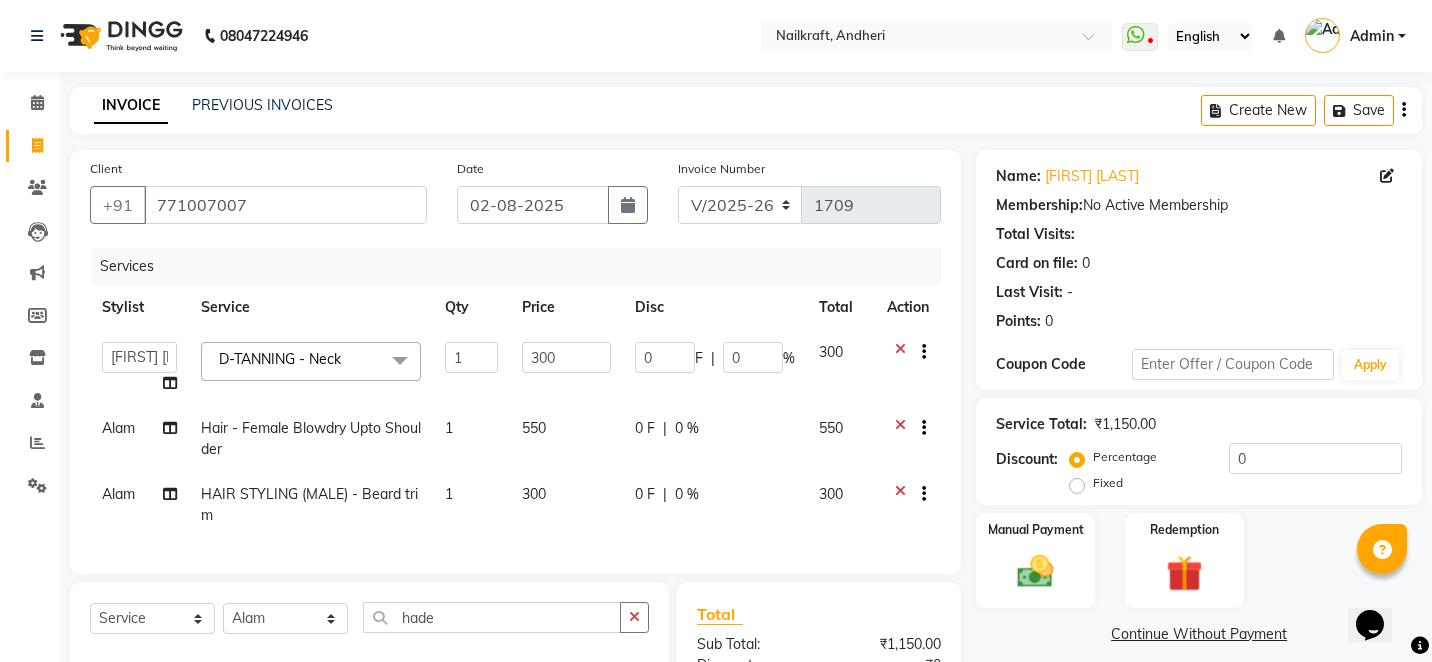 click on "Client +91 771007007 Date 02-08-2025 Invoice Number V/2025 V/2025-26 1709 Services Stylist Service Qty Price Disc Total Action  Alam   Arshad shaikh   Deepali   Deepu Chatry   NailKraft   Nikita   NITA  CHAHAL    Sneha Balu Ichake   Vaishali Vinod Yadav  D-TANNING - Neck  x  Hair - Male Express Hair Spa Upto Neck Hair - Female Classic Hair Wash Mid Waist Hair - Female Blowdry Upto Shoulder Hair - Female Hair Trim Hair - Female Blowdry Upto Shoulder Hair - Female Advance Haircut Hair - Smoothening Upto Shoulder Rica Waxing - Full Arms + Half Legs + Underarms Rica Waxing - Full Arms + Underarms Rica Waxing - Full Legs Rica Waxing - Full Arms Rica Waxing - Half Arms Rica Waxing - Full Back Rica Waxing - Bikini Rica Waxing - Underarms Rica Waxing - Bikini+Butt Wax Rica Waxing - Butt Wax Rica Waxing - Bikini Line+Butt Line Rica Waxing - Male Half Arms  Rica - Full Hands + Under Arms + Full Legs  Honey Waxing - Full Arms + Underarms Honey Waxing - Full Legs Facial - Cheryls Skin Lightening Facial Manicure - Tango" 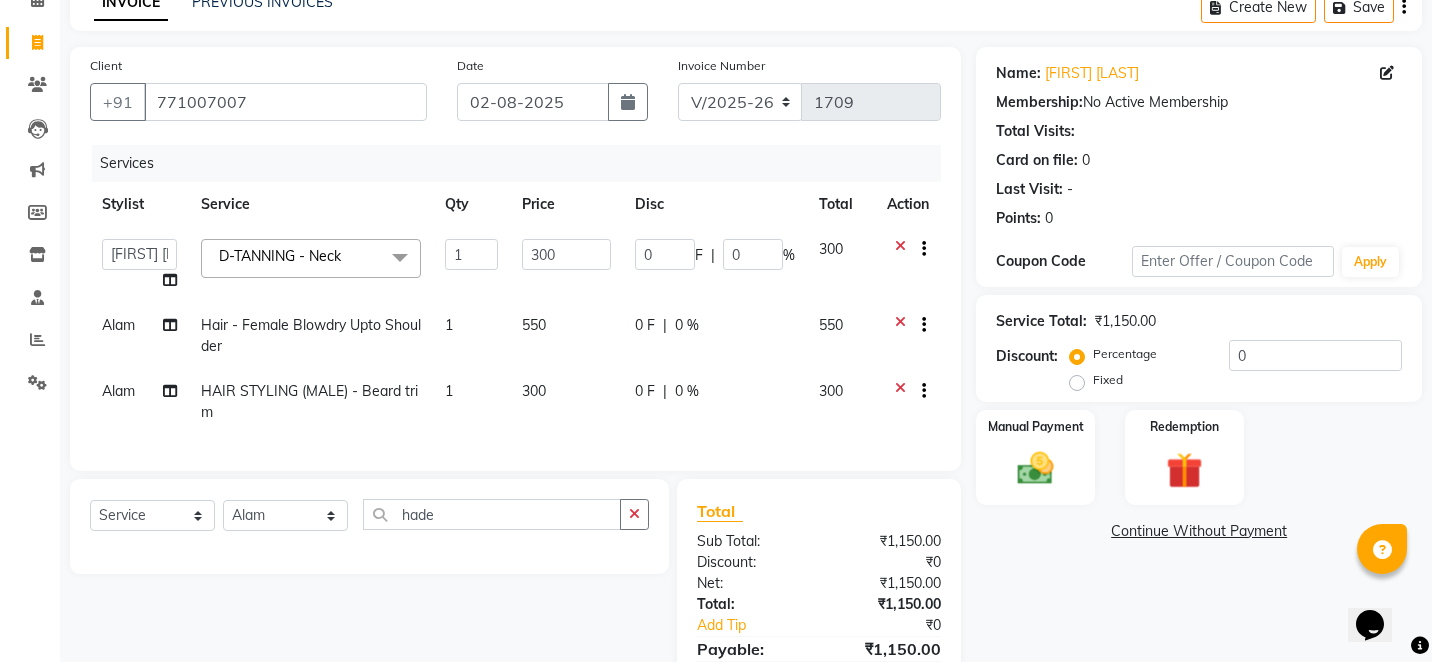 scroll, scrollTop: 120, scrollLeft: 0, axis: vertical 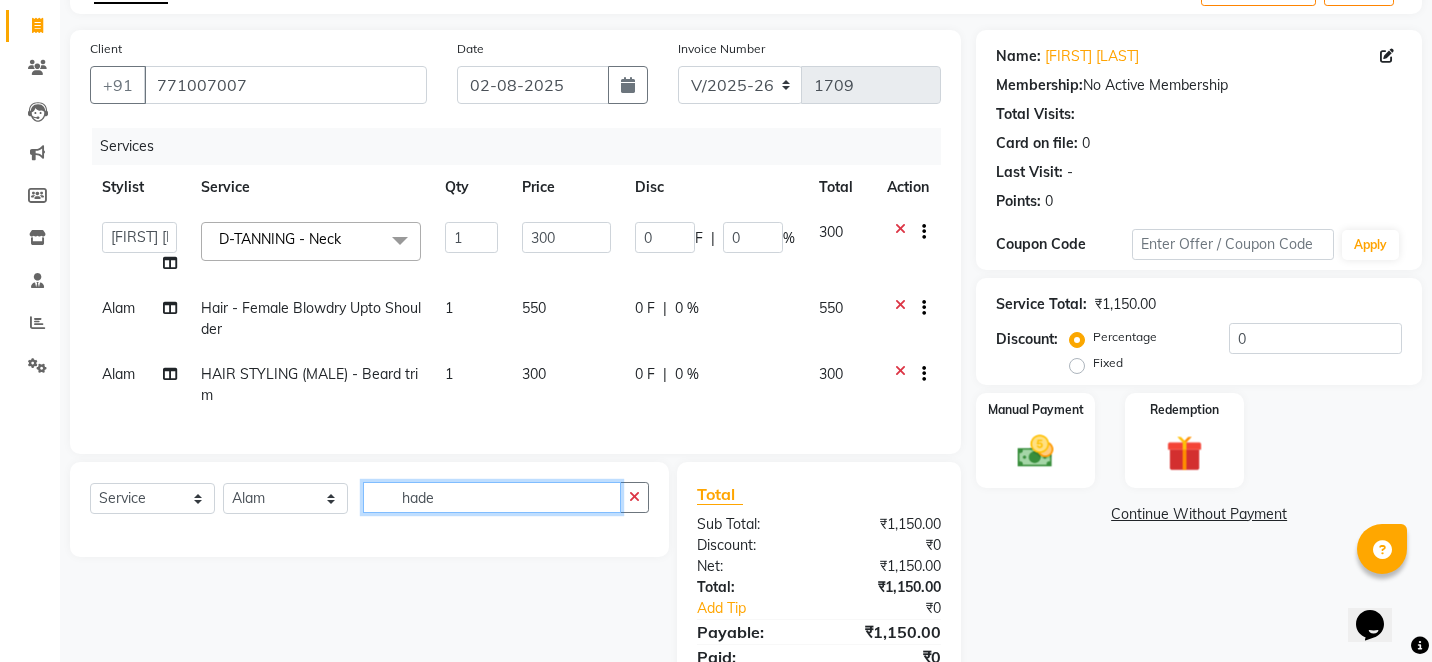 click on "hade" 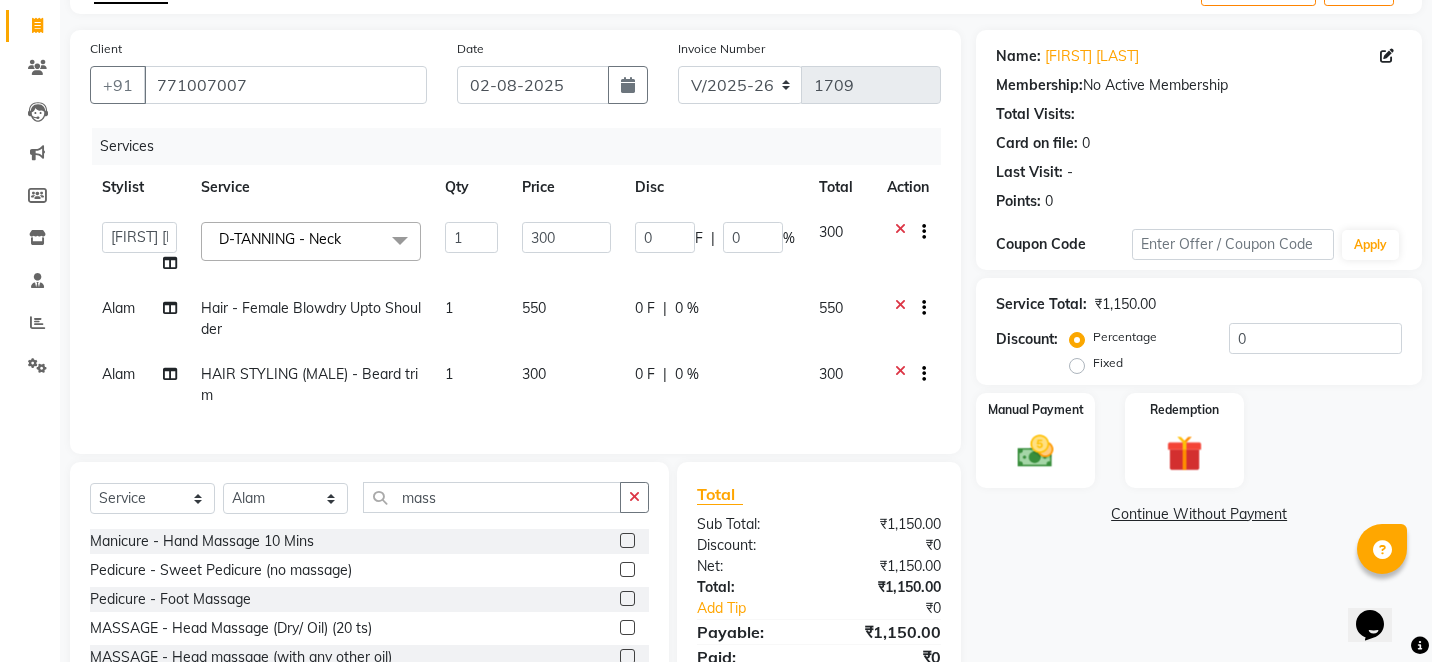 click 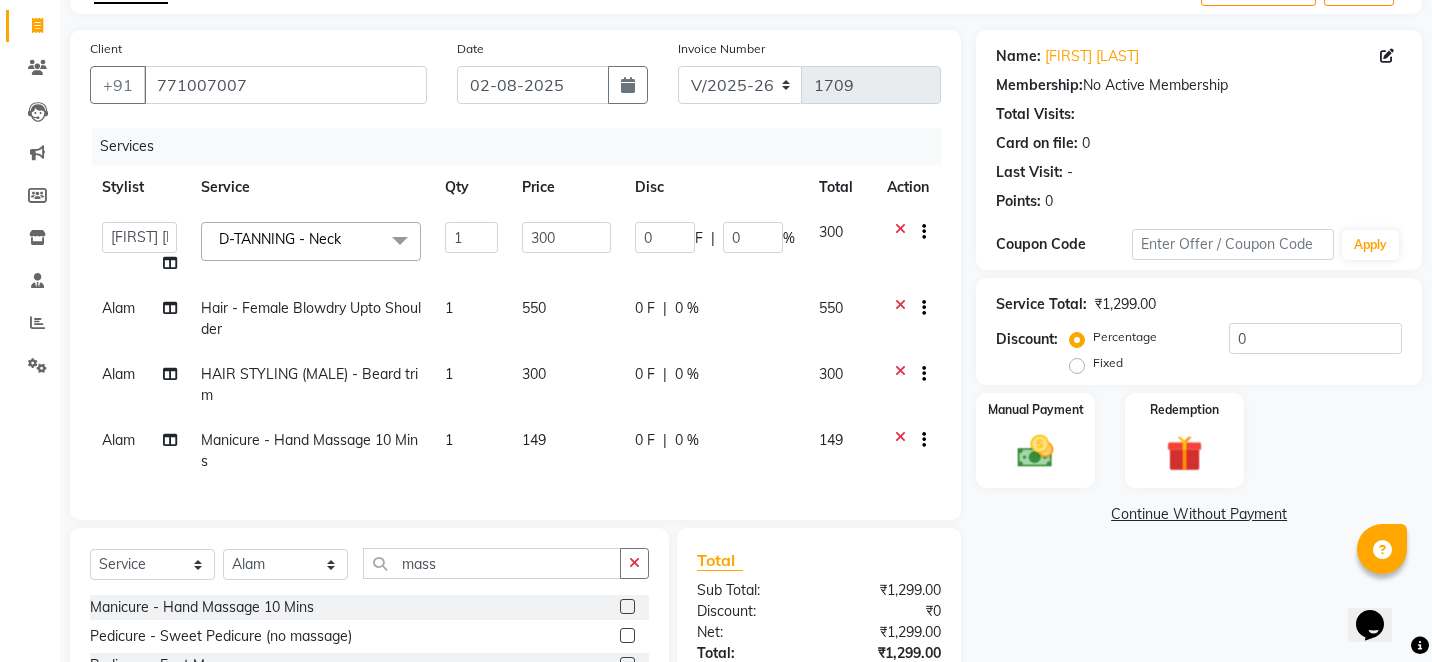 click 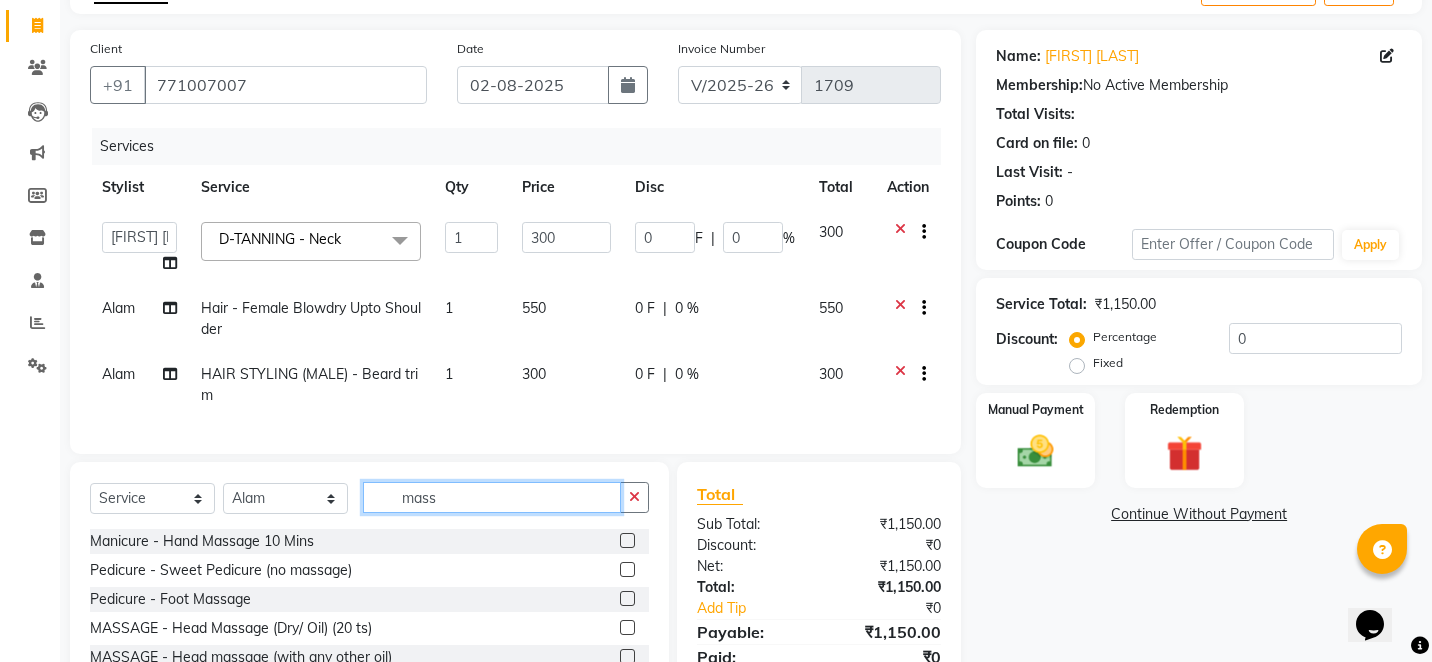 click on "mass" 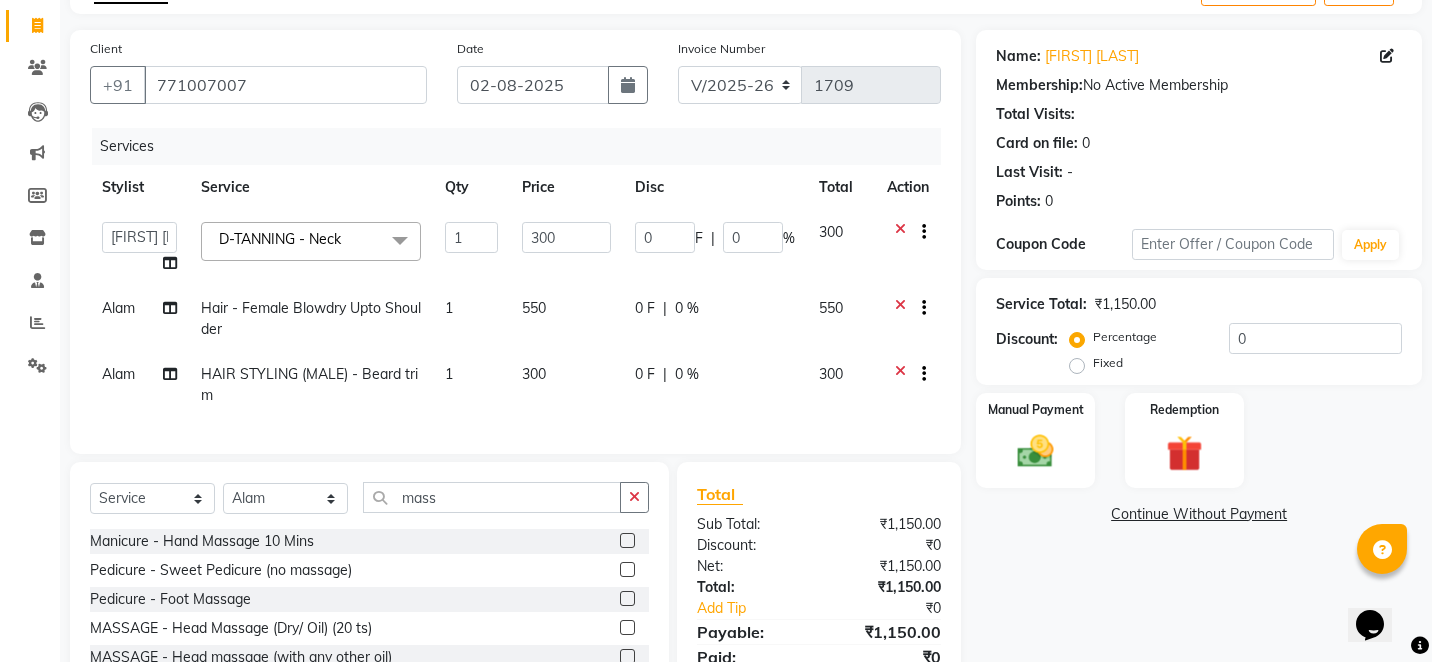 click 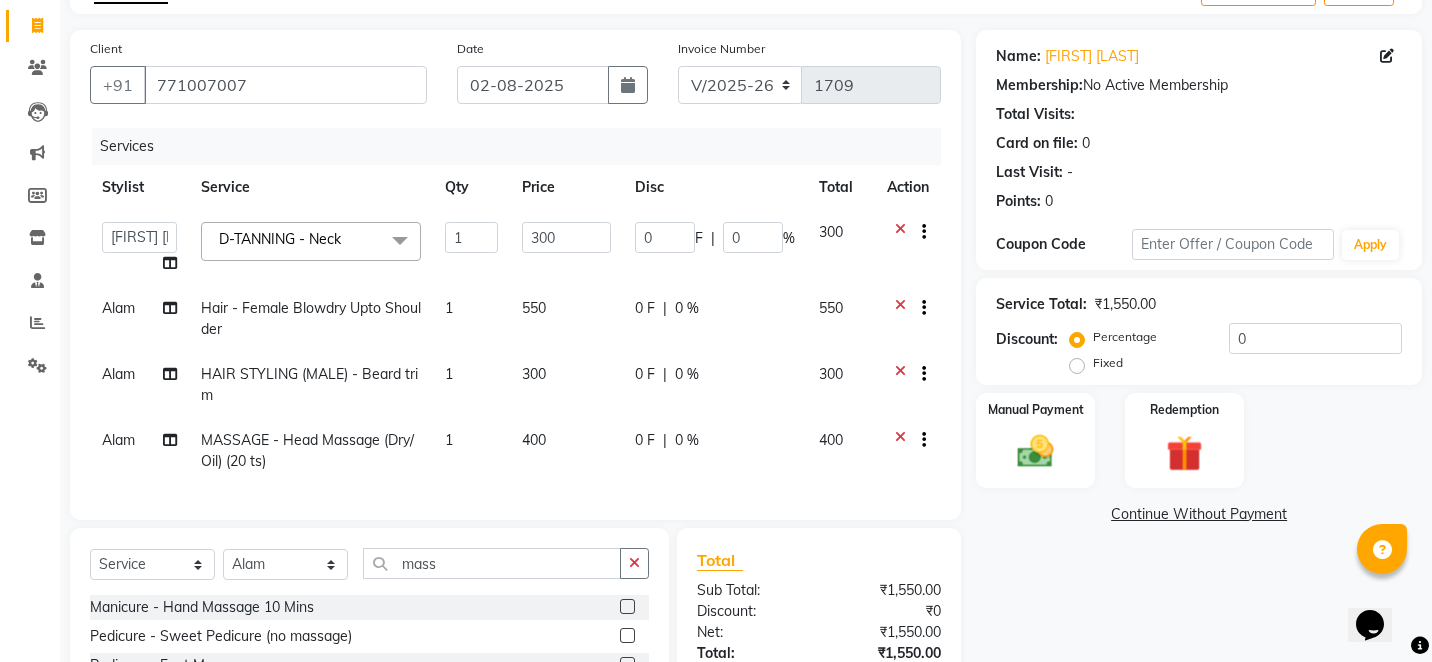 click on "400" 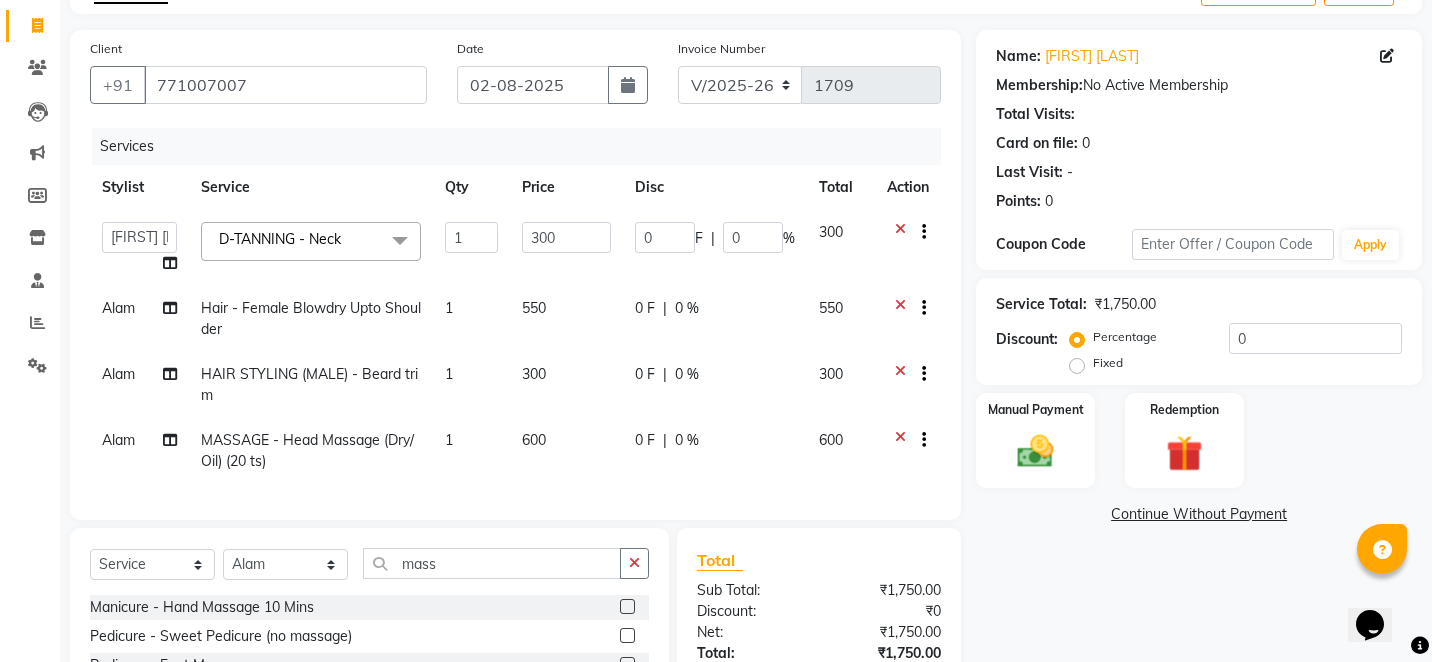 click on "Name: Nilesh Dethe  Membership:  No Active Membership  Total Visits:   Card on file:  0 Last Visit:   - Points:   0  Coupon Code Apply Service Total:  ₹1,750.00  Discount:  Percentage   Fixed  0 Manual Payment Redemption  Continue Without Payment" 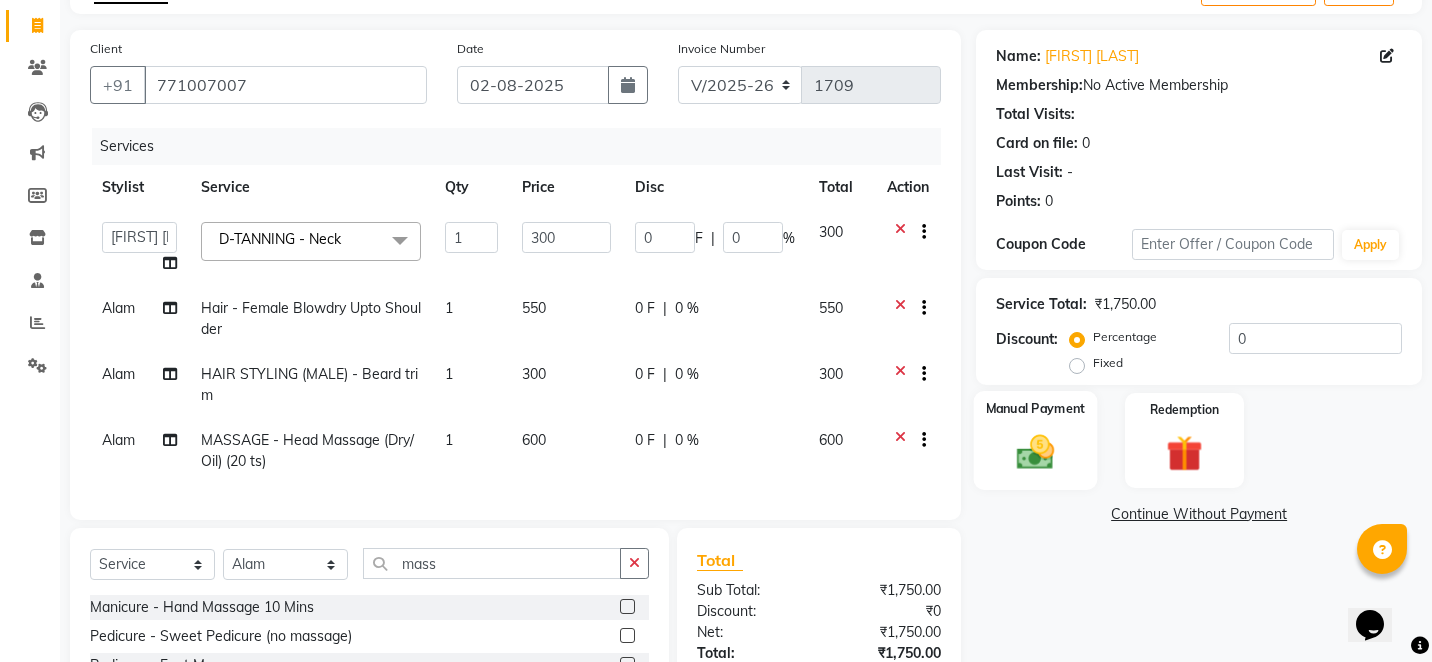 click on "Manual Payment" 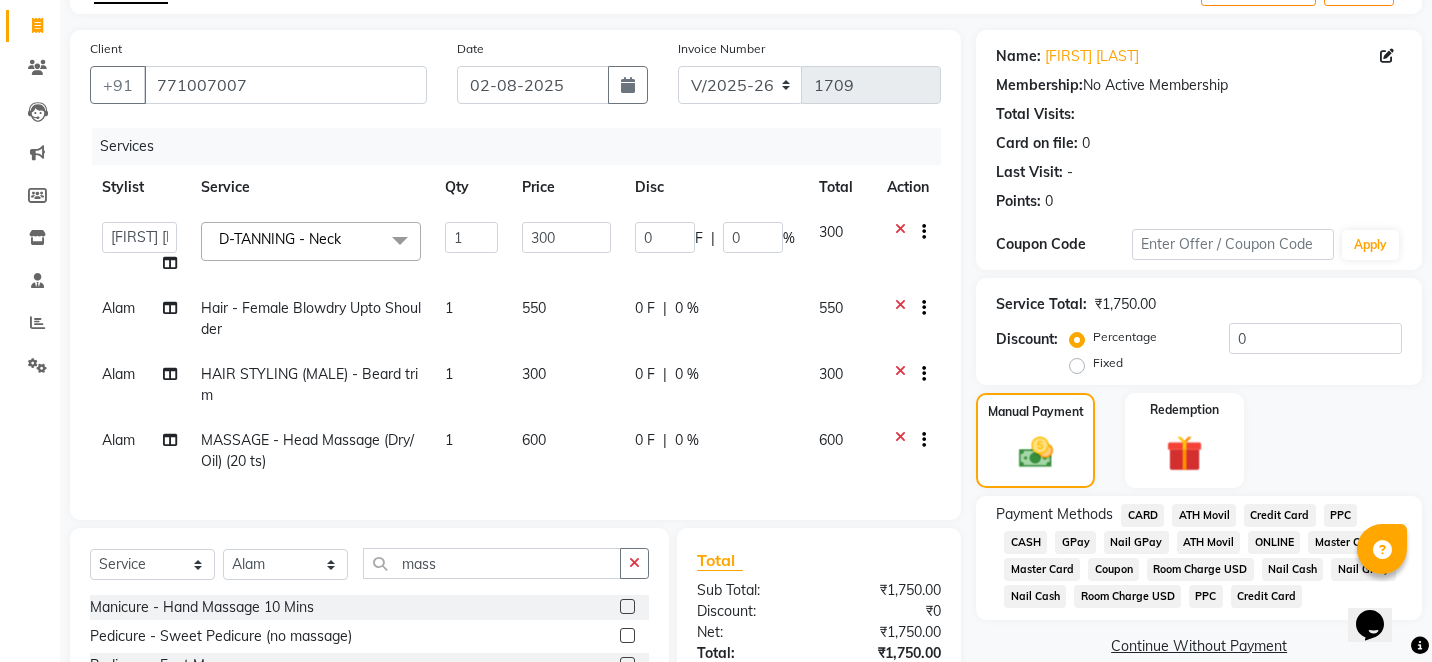 click on "GPay" 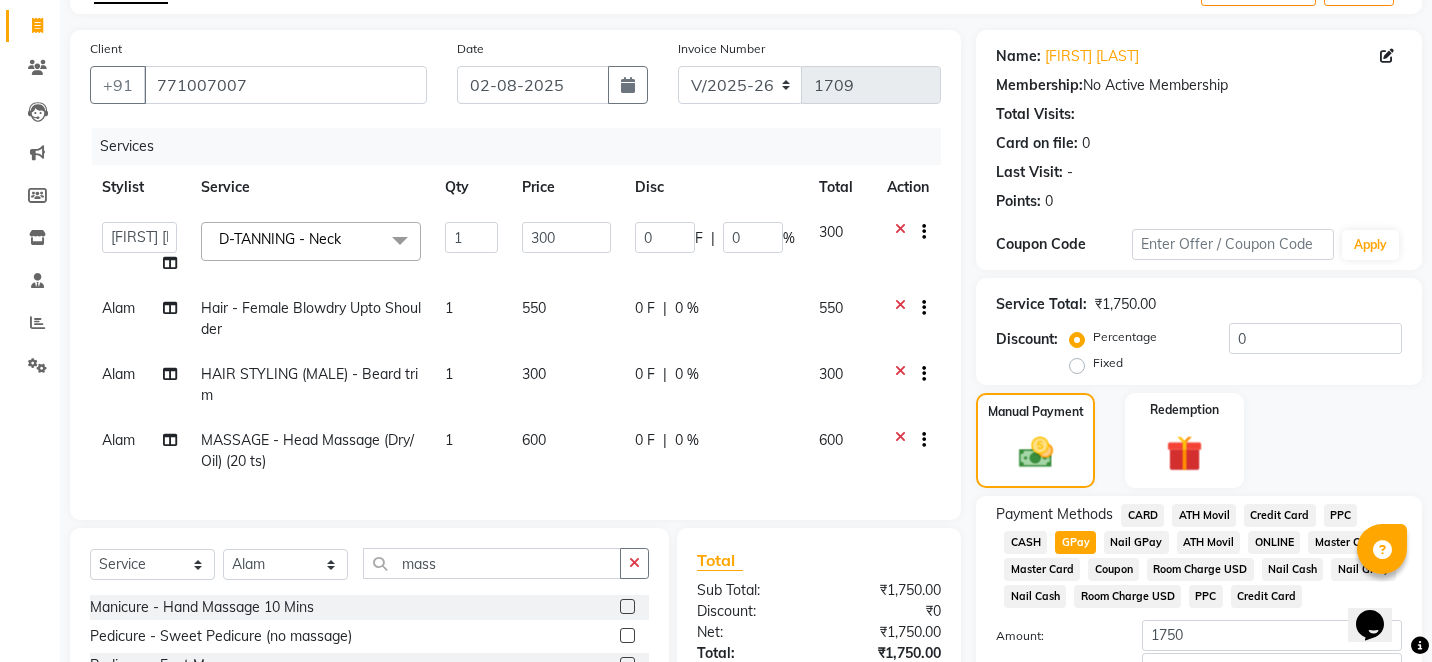 click on "Manual Payment Redemption" 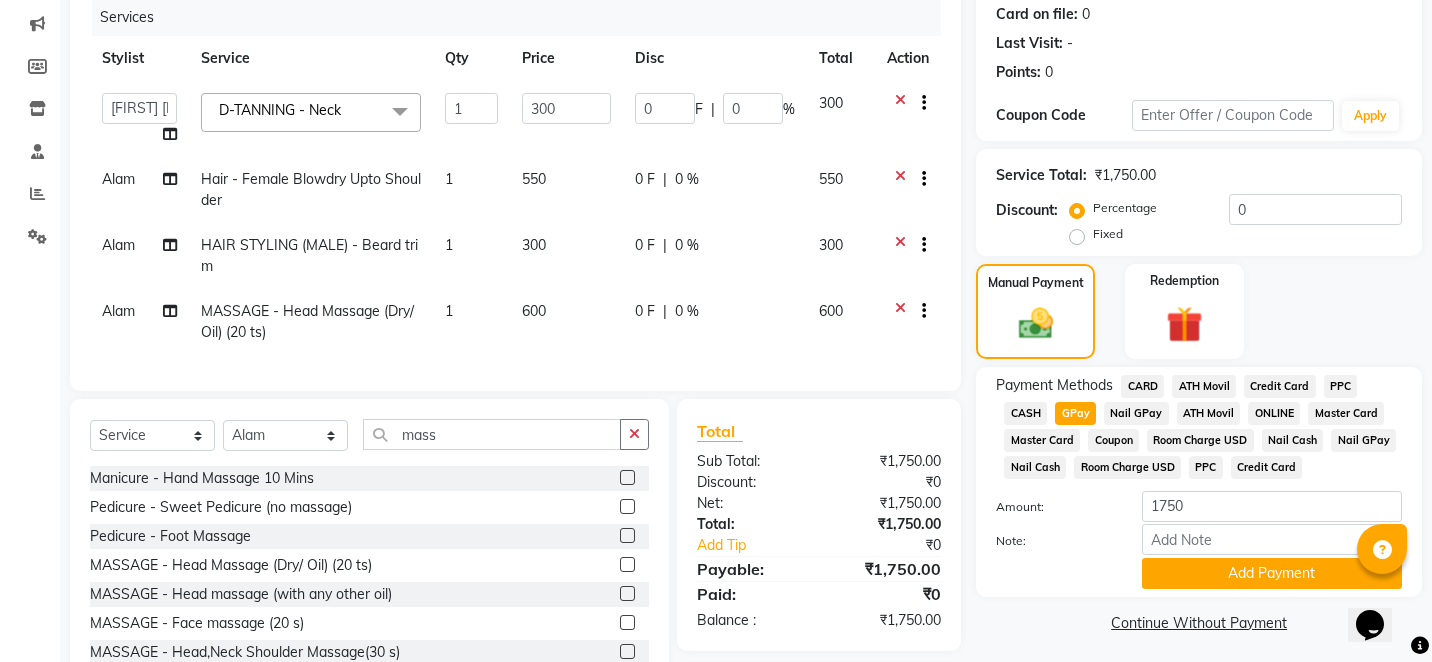 scroll, scrollTop: 311, scrollLeft: 0, axis: vertical 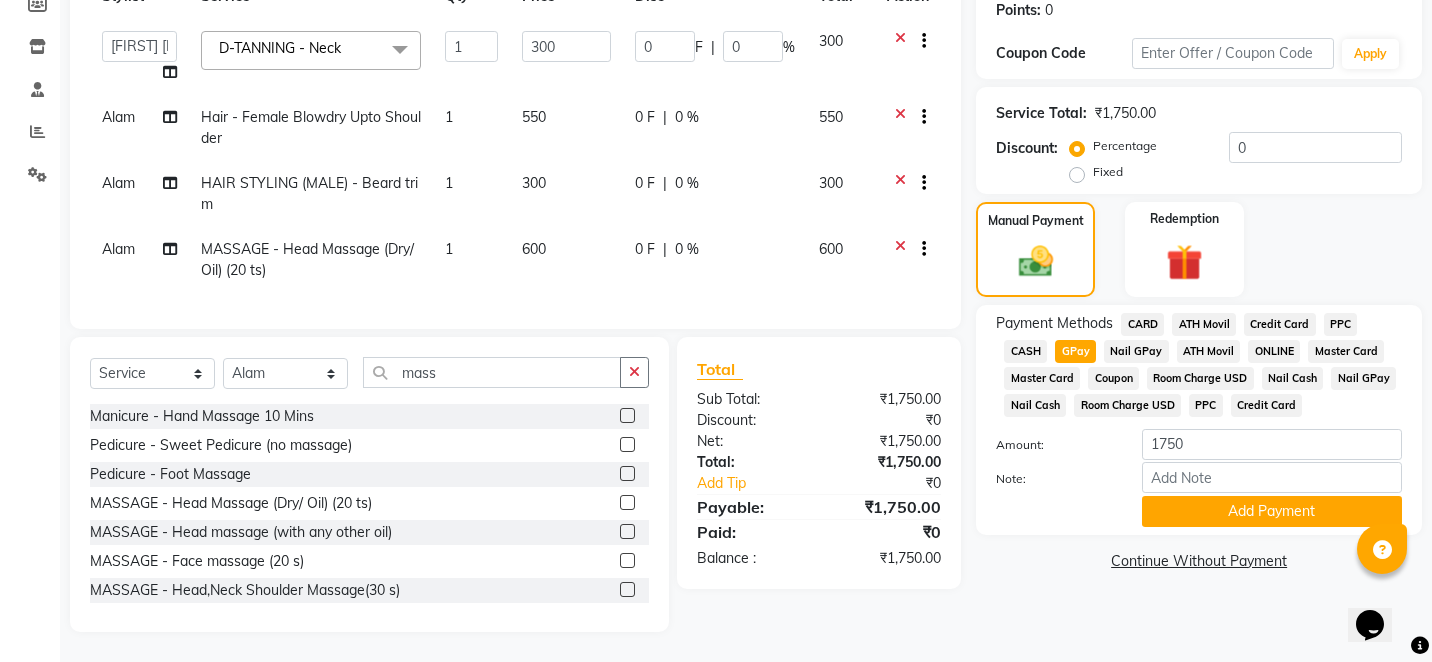 click on "Payment Methods  CARD   ATH Movil   Credit Card   PPC   CASH   GPay   Nail GPay   ATH Movil   ONLINE   Master Card   Master Card   Coupon   Room Charge USD   Nail Cash   Nail GPay   Nail Cash   Room Charge USD   PPC   Credit Card  Amount: 1750 Note: Add Payment" 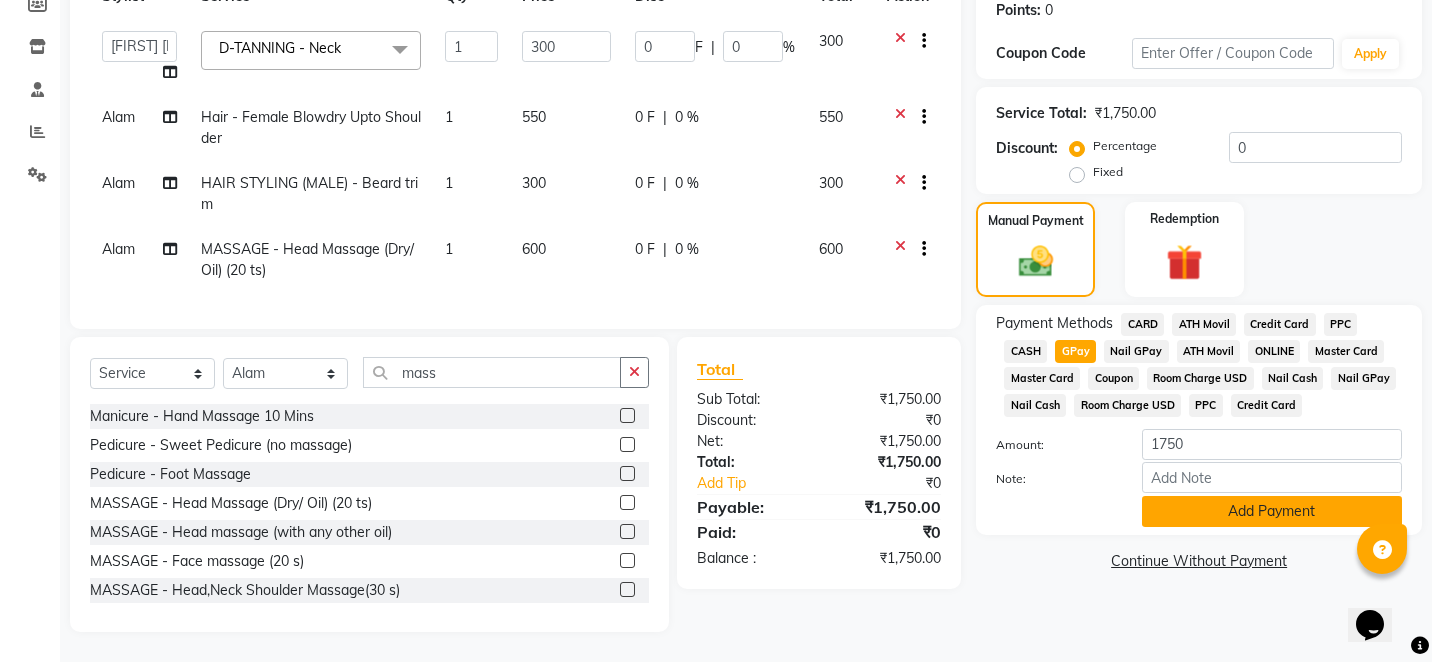 click on "Add Payment" 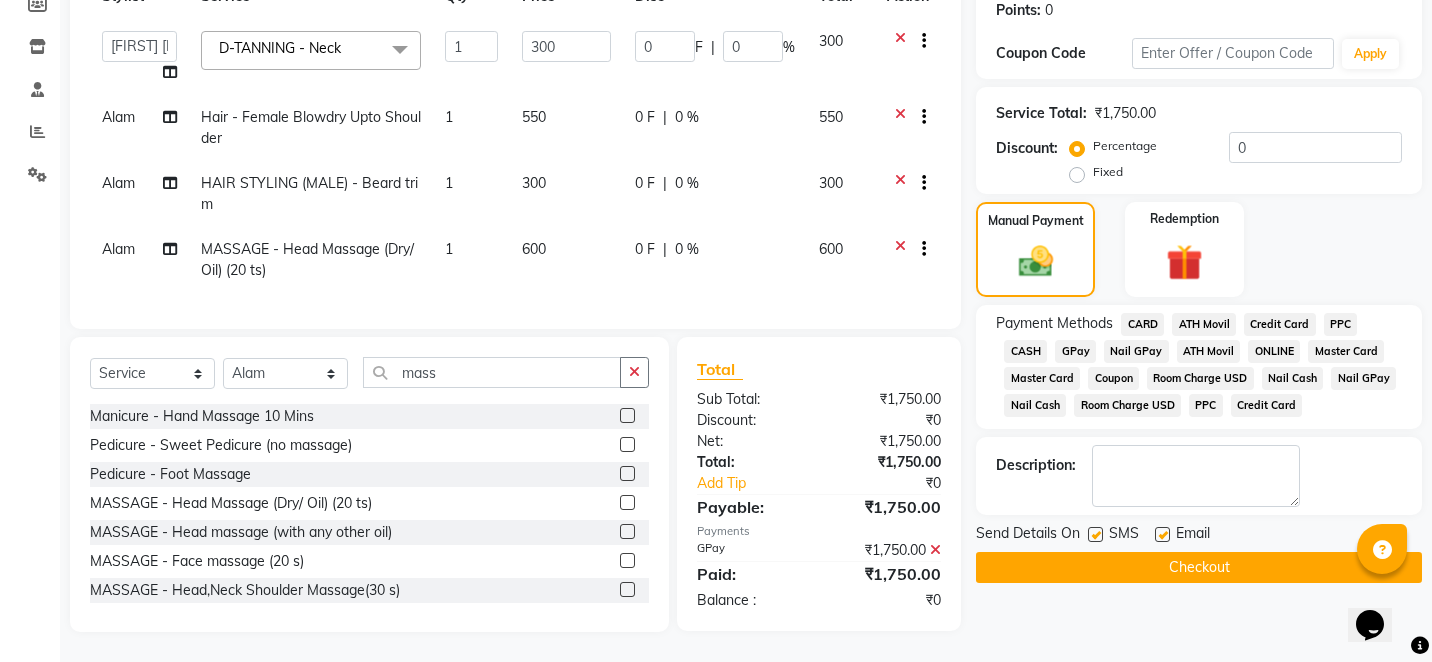 click on "Checkout" 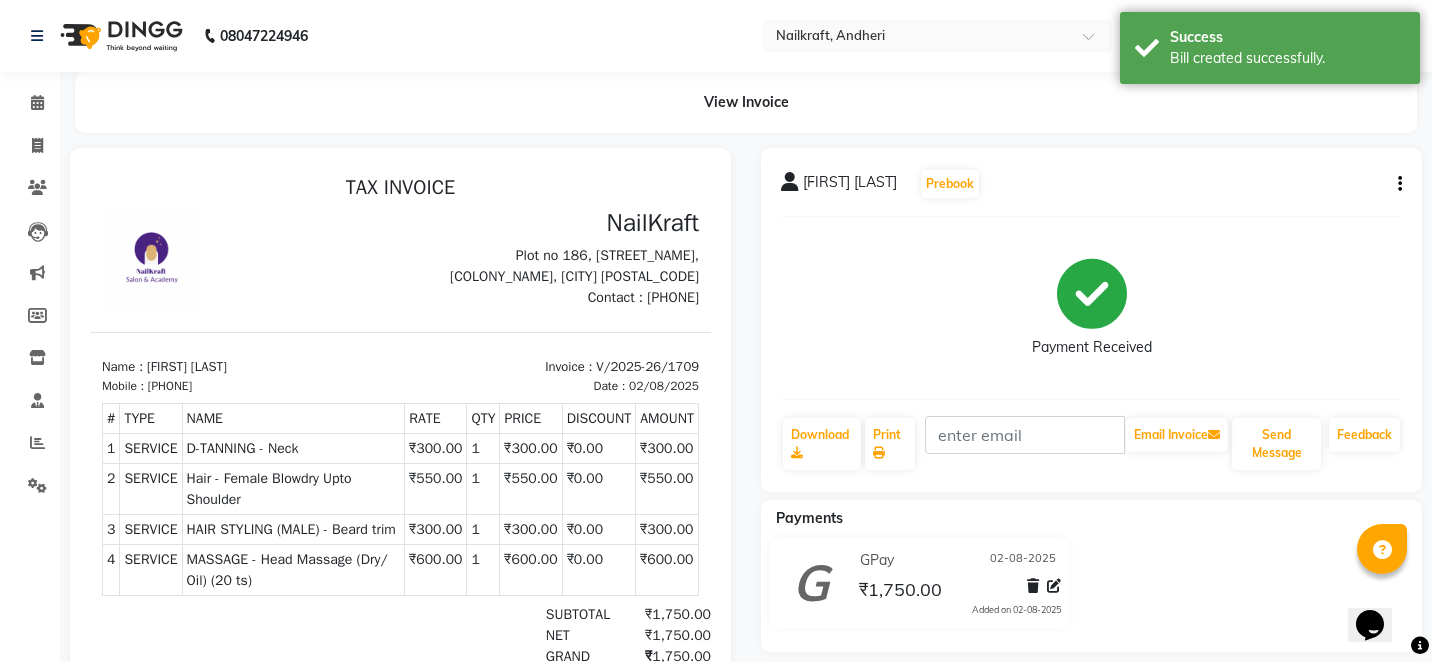 scroll, scrollTop: 0, scrollLeft: 0, axis: both 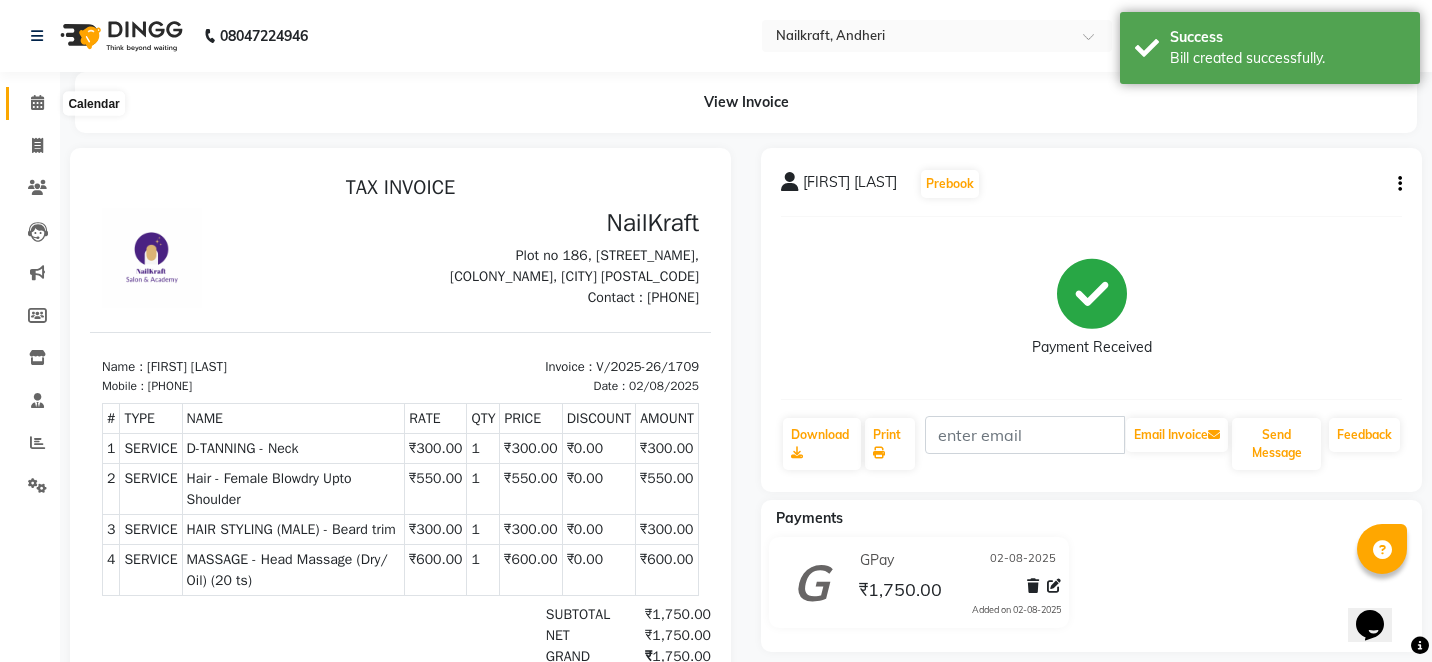 click 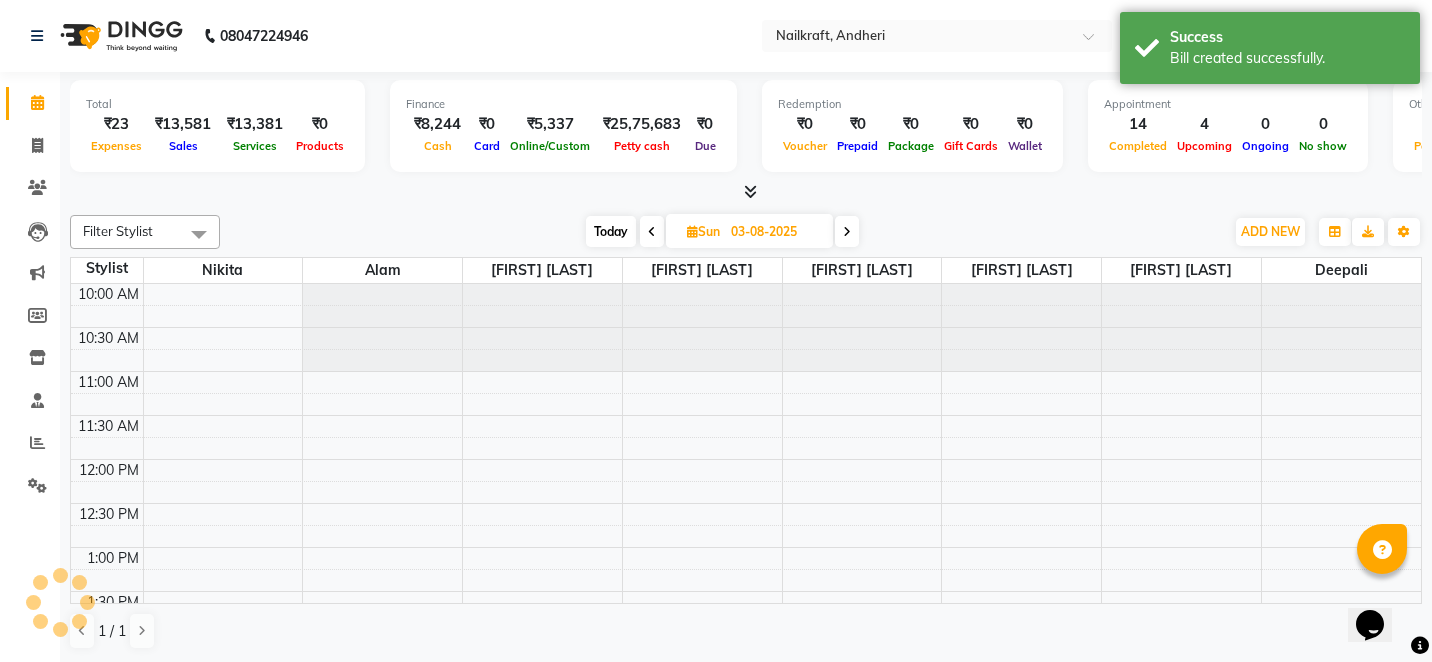 scroll, scrollTop: 697, scrollLeft: 0, axis: vertical 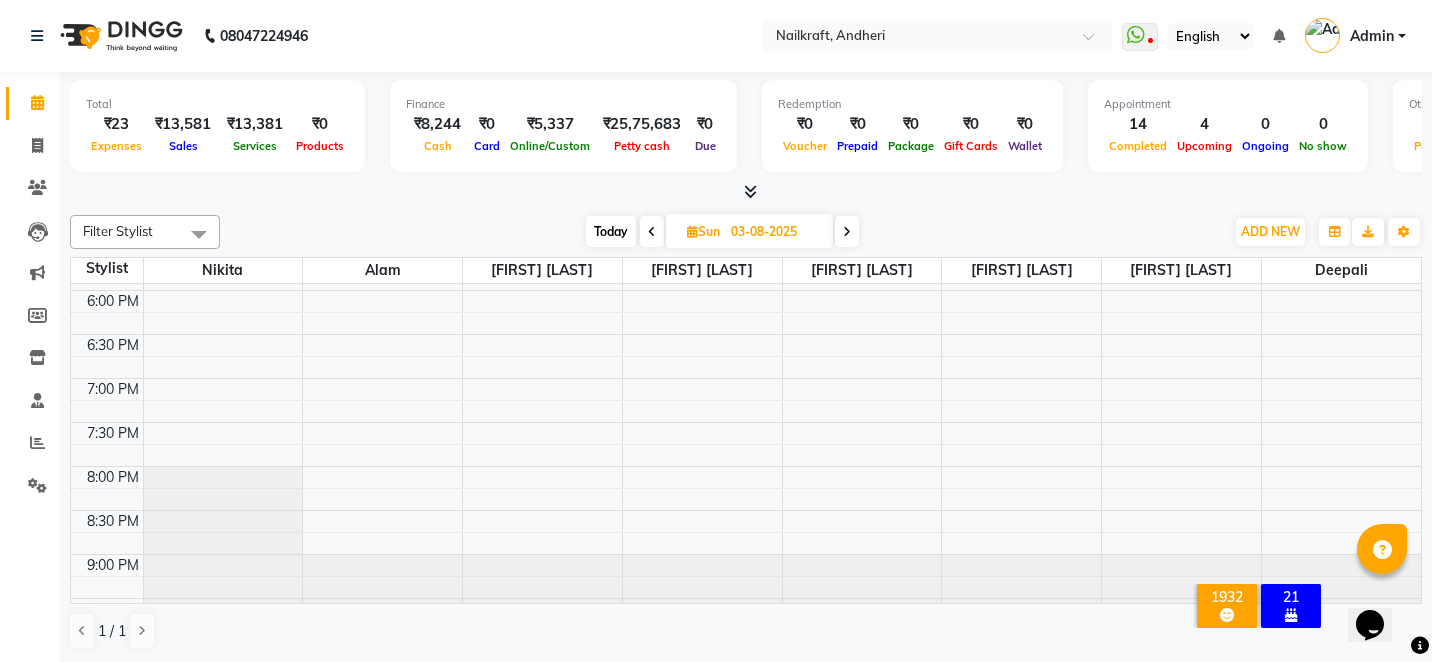 click on "Filter Stylist Select All Alam Arshad shaikh Deepali Deepu Chatry Nikita NITA  CHAHAL  Sneha Balu Ichake Vaishali Vinod Yadav Today  Sun 03-08-2025 Toggle Dropdown Add Appointment Add Invoice Add Expense Add Attendance Add Client Add Transaction Toggle Dropdown Add Appointment Add Invoice Add Expense Add Attendance Add Client ADD NEW Toggle Dropdown Add Appointment Add Invoice Add Expense Add Attendance Add Client Add Transaction Filter Stylist Select All Alam Arshad shaikh Deepali Deepu Chatry Nikita NITA  CHAHAL  Sneha Balu Ichake Vaishali Vinod Yadav Group By  Staff View   Room View  View as Vertical  Vertical - Week View  Horizontal  Horizontal - Week View  List  Toggle Dropdown Calendar Settings Manage Tags   Arrange Stylists   Reset Stylists  Full Screen  Show Available Stylist  Appointment Form Zoom 100% Staff/Room Display Count 8 Stylist Nikita Alam Sneha Balu Ichake Deepu Chatry NITA  CHAHAL  Arshad shaikh Vaishali Vinod Yadav Deepali 10:00 AM 10:30 AM 11:00 AM 11:30 AM 12:00 PM 12:30 PM 1:00 PM" 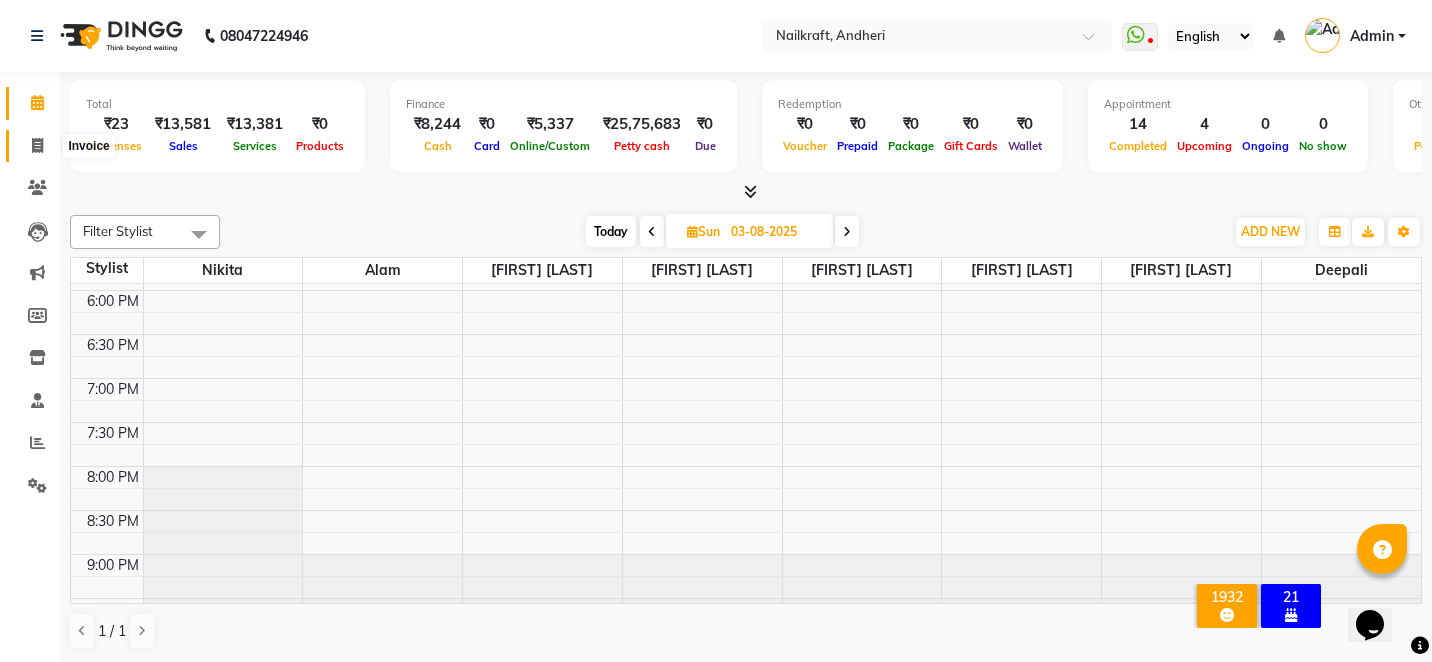 click 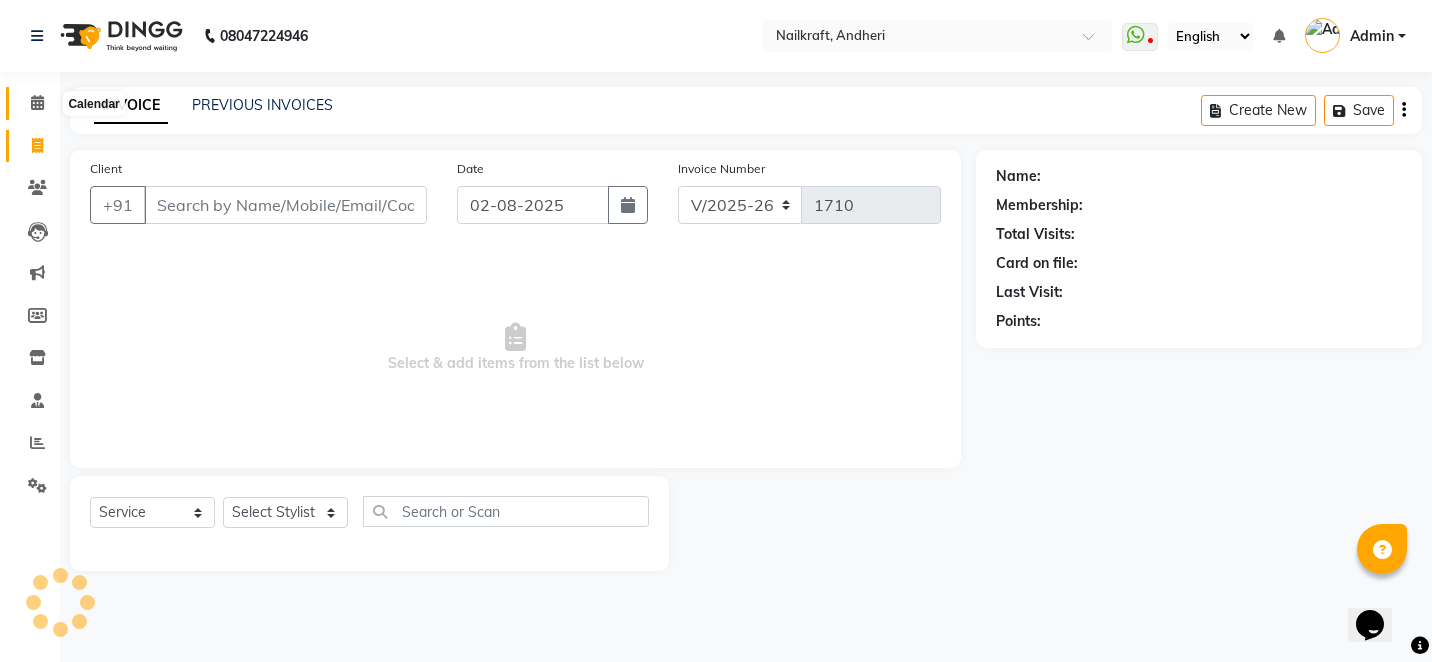 click 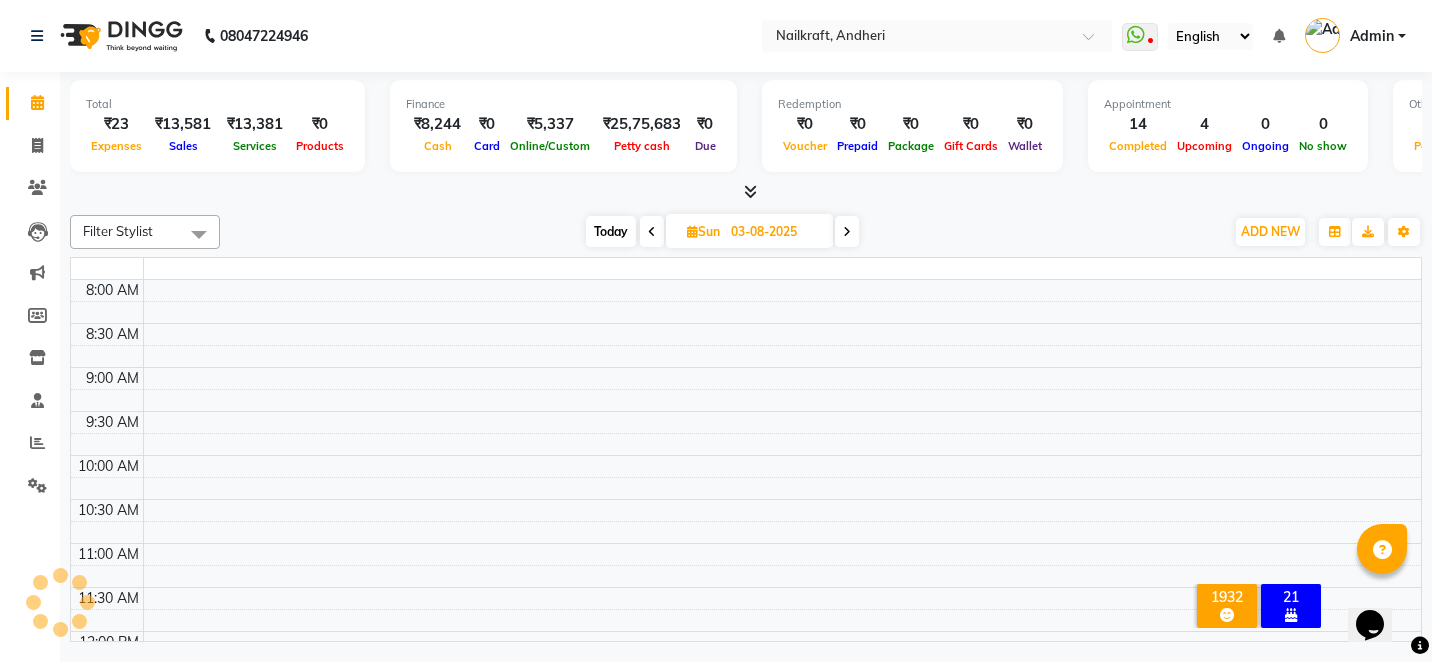 scroll, scrollTop: 0, scrollLeft: 0, axis: both 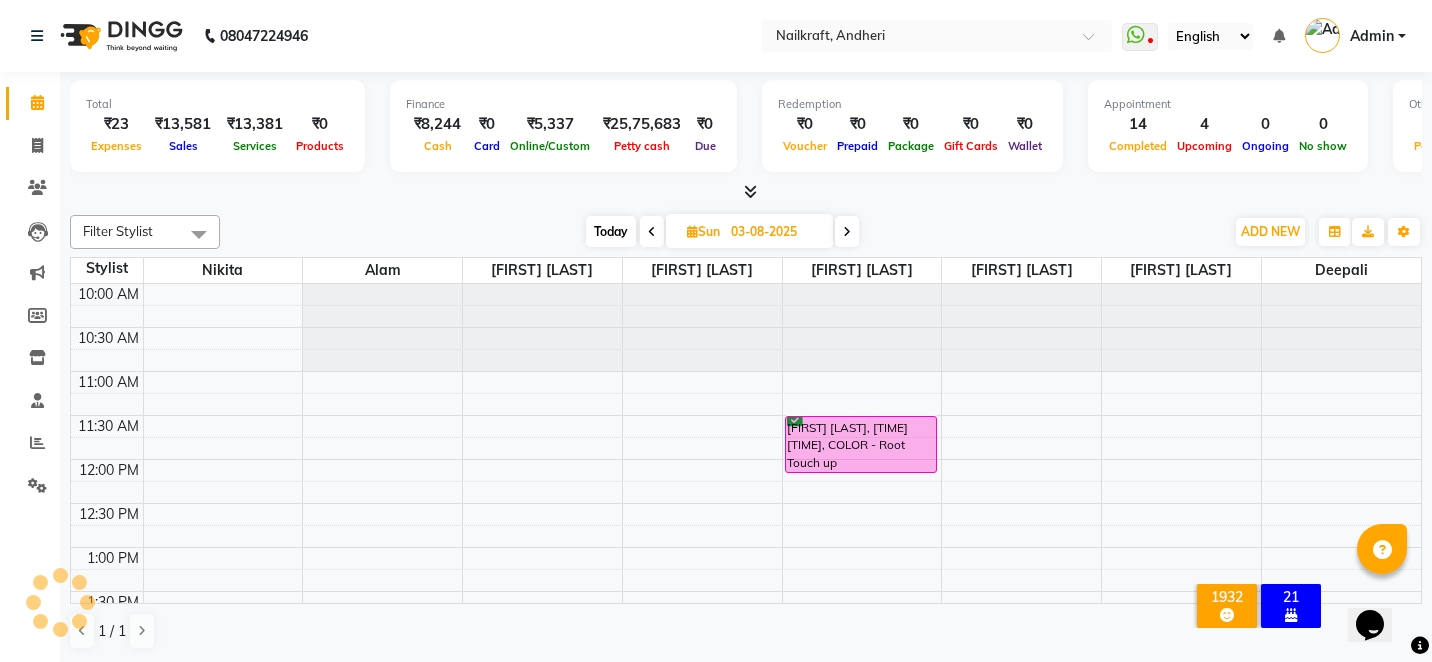 click 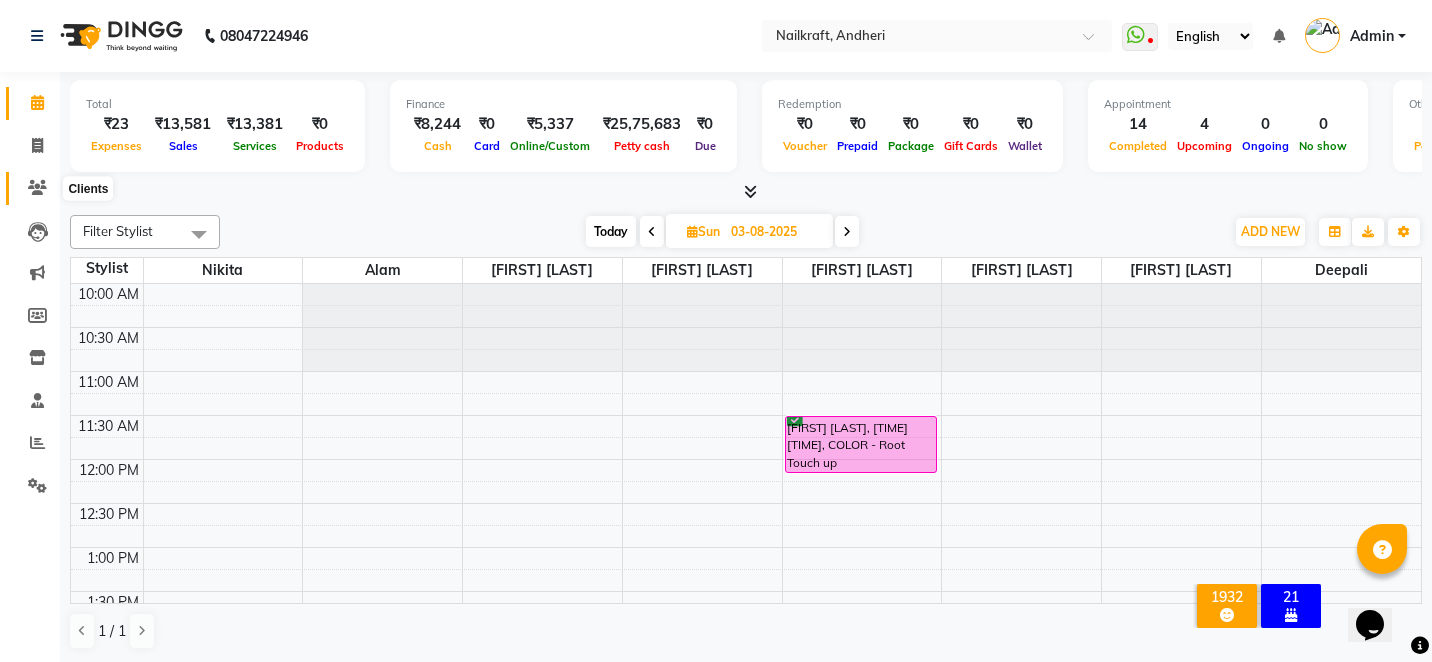 click 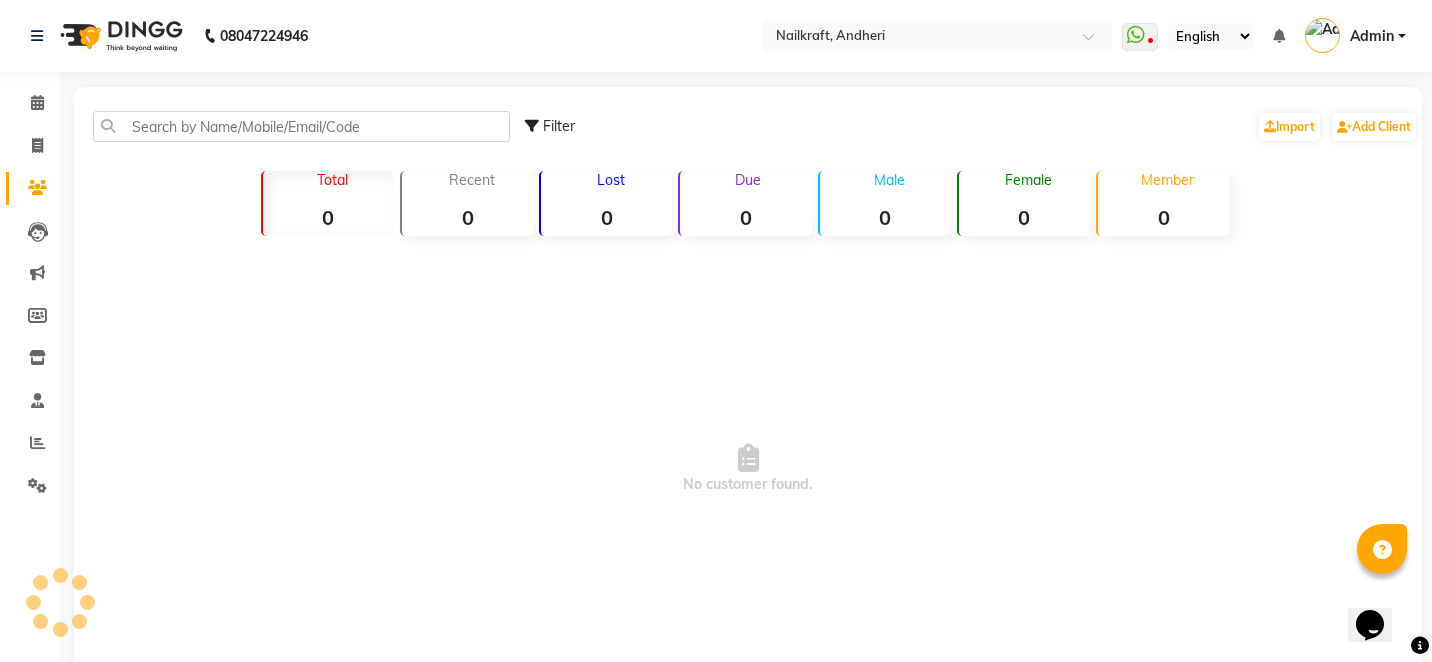 click 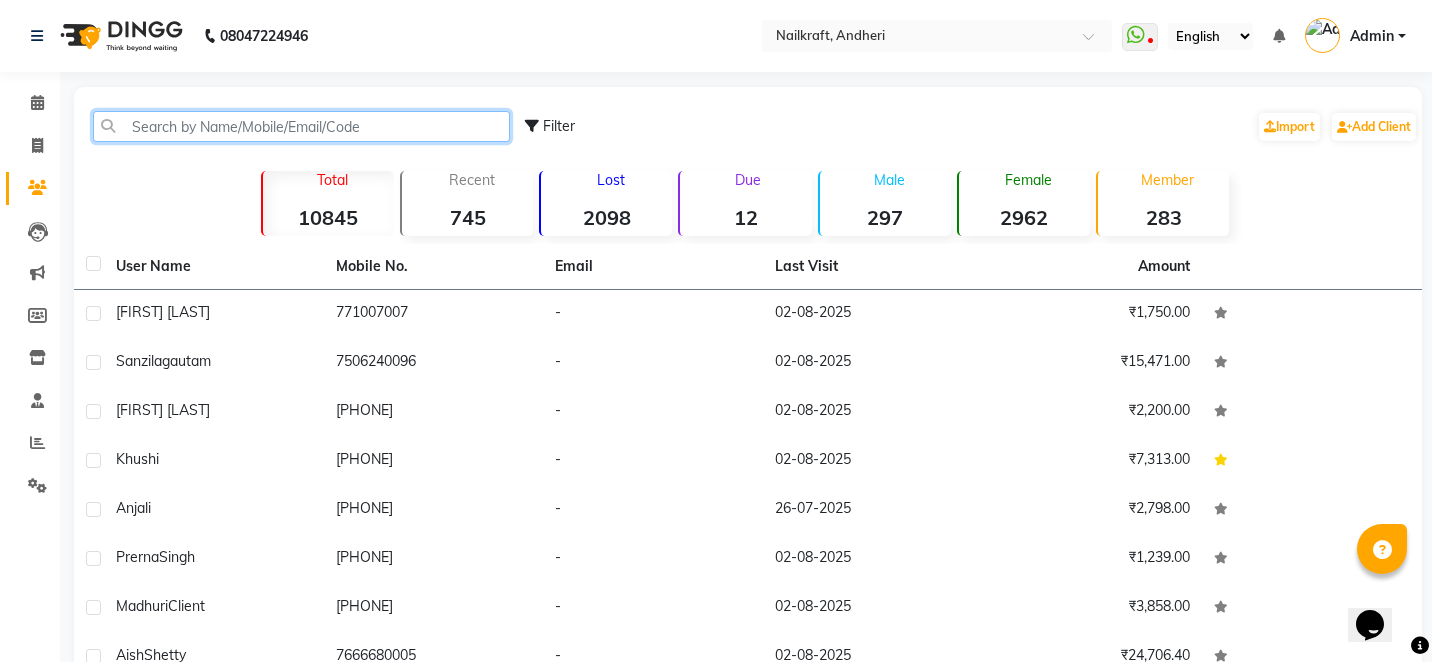 click 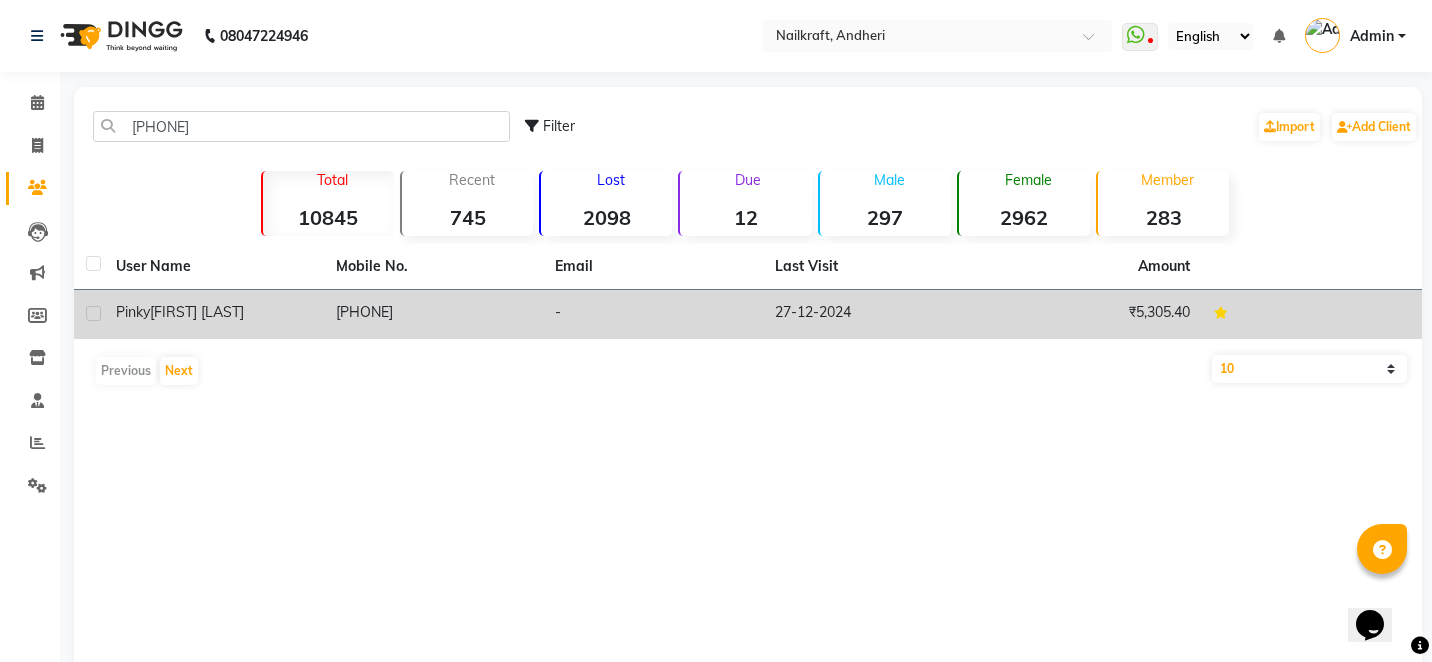click on "9930686007" 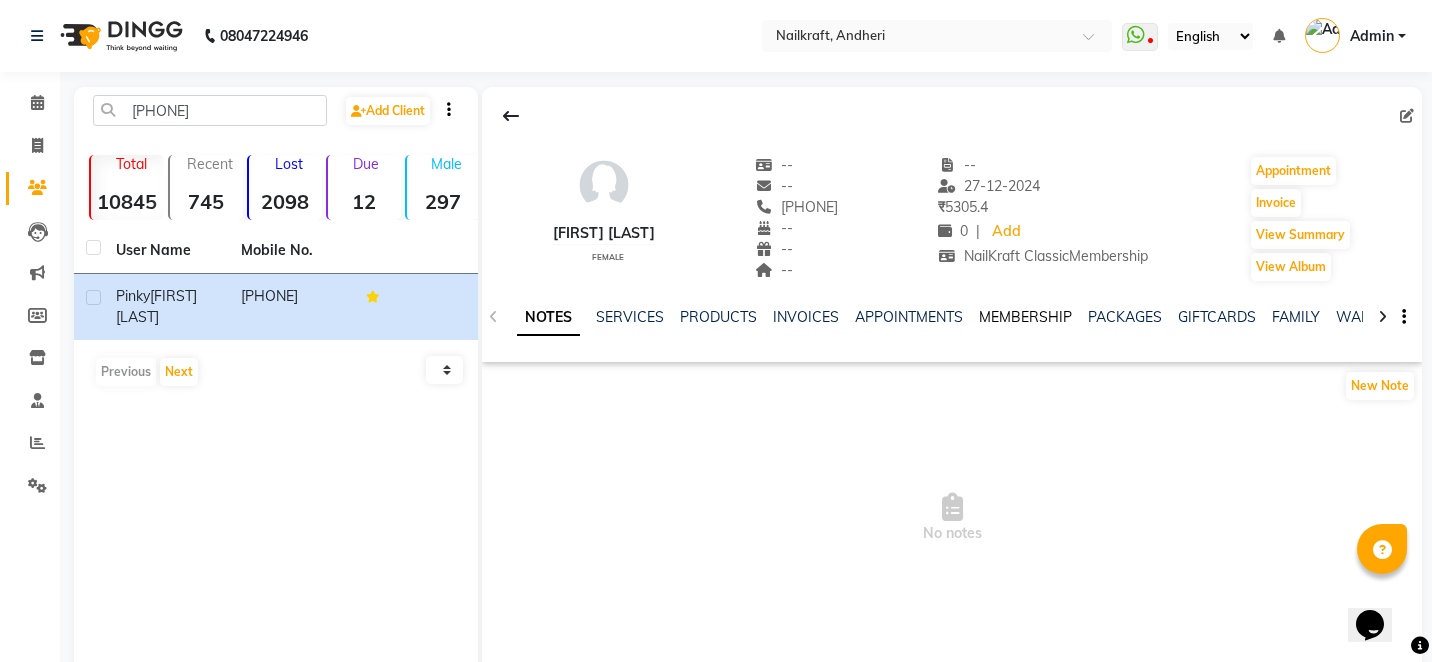 click on "MEMBERSHIP" 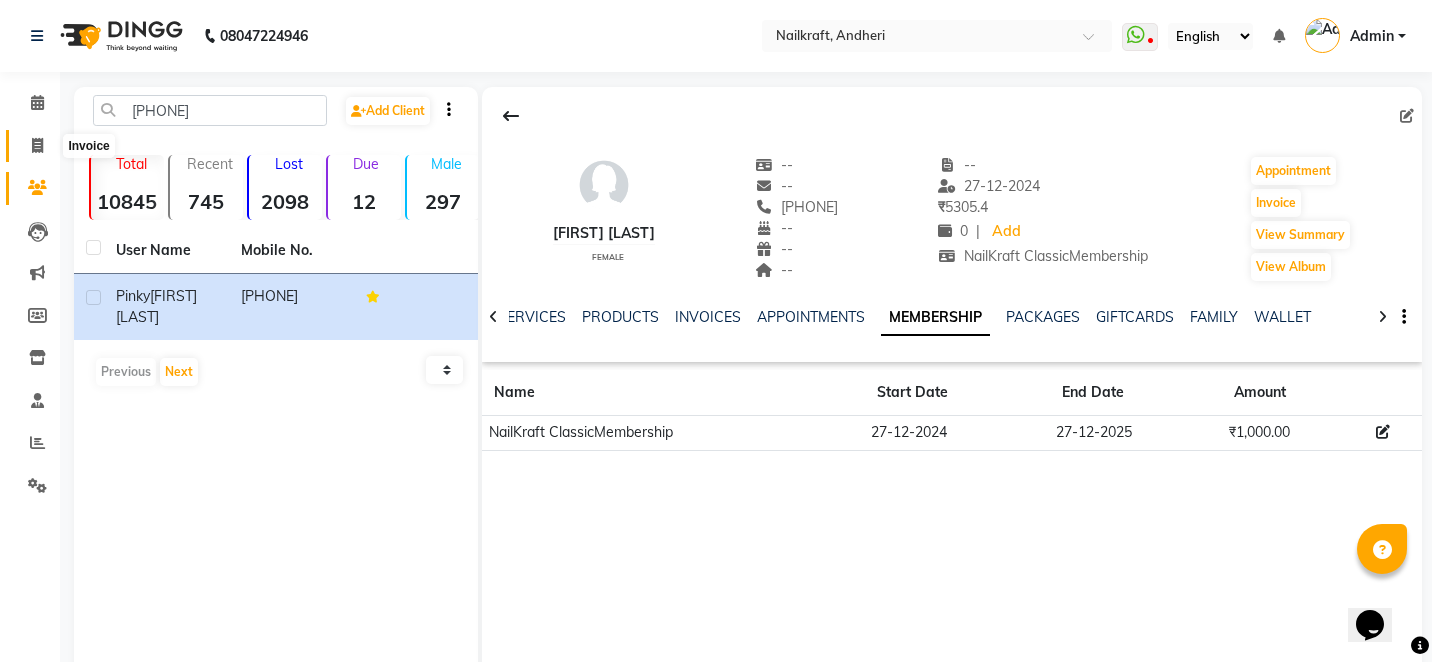 click 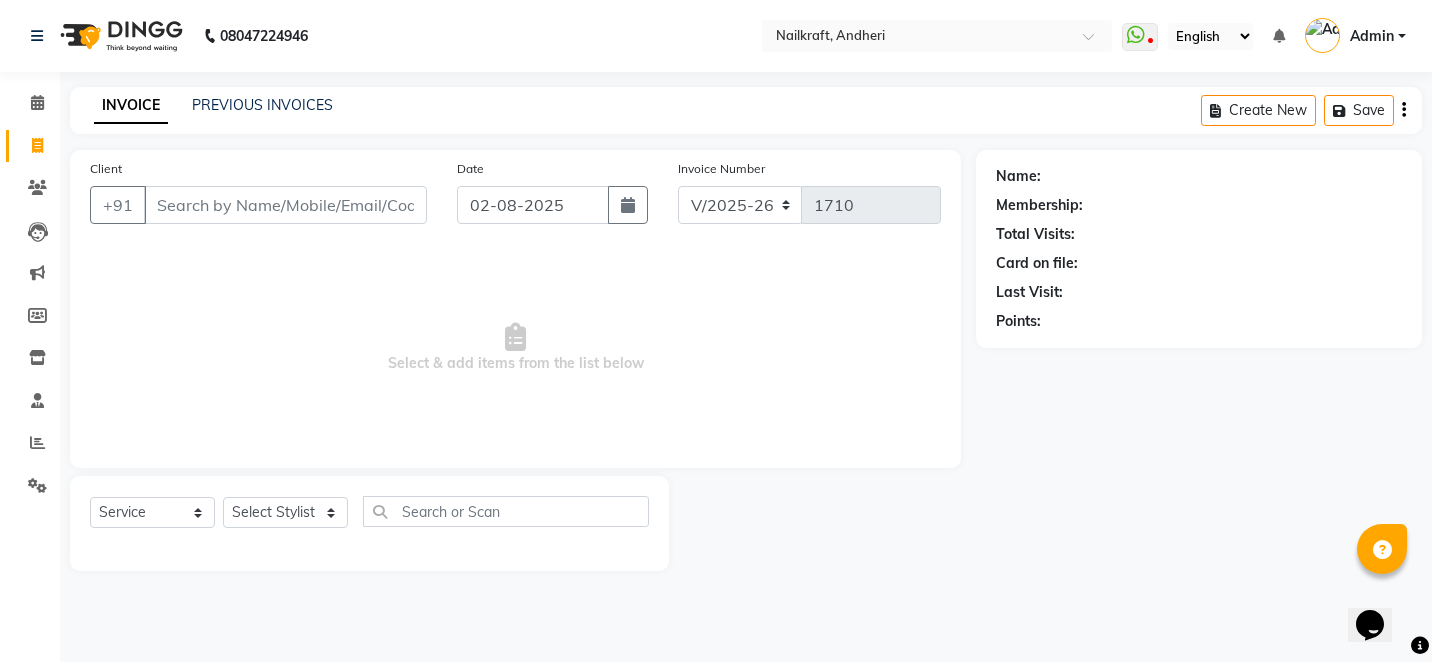 click on "Client" at bounding box center (285, 205) 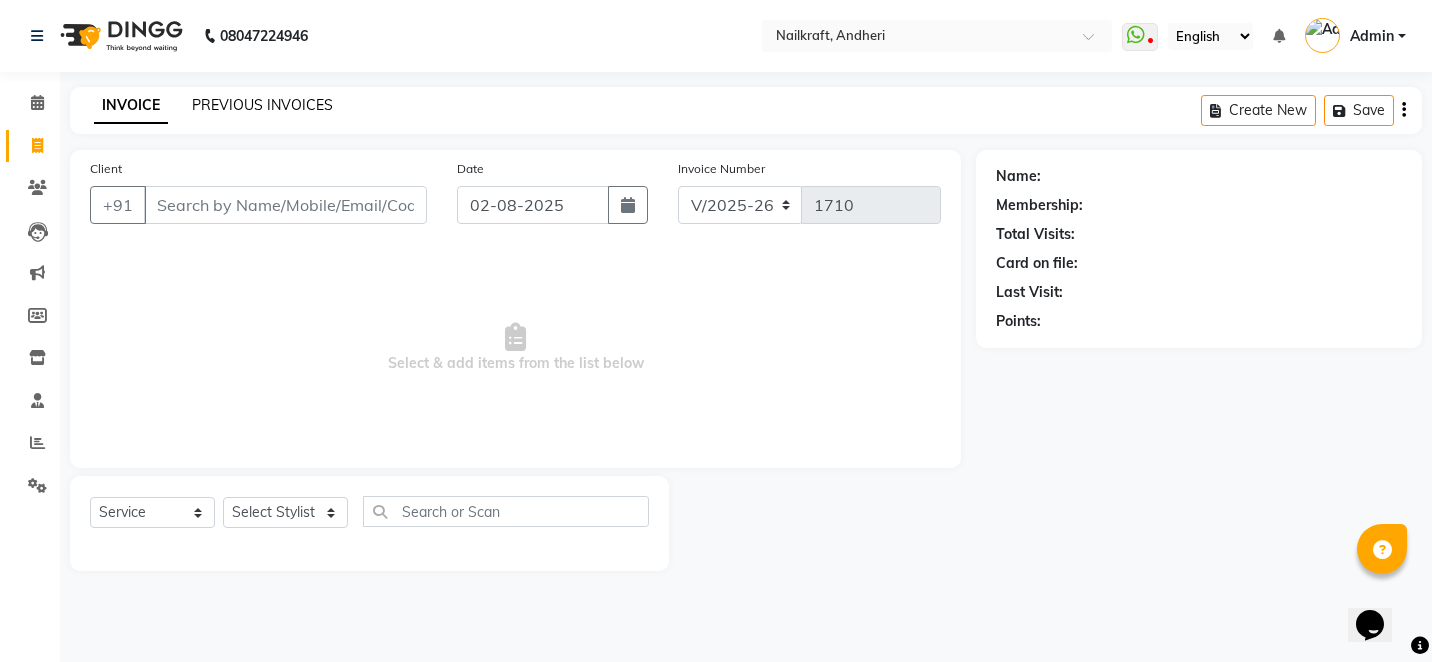 click on "PREVIOUS INVOICES" 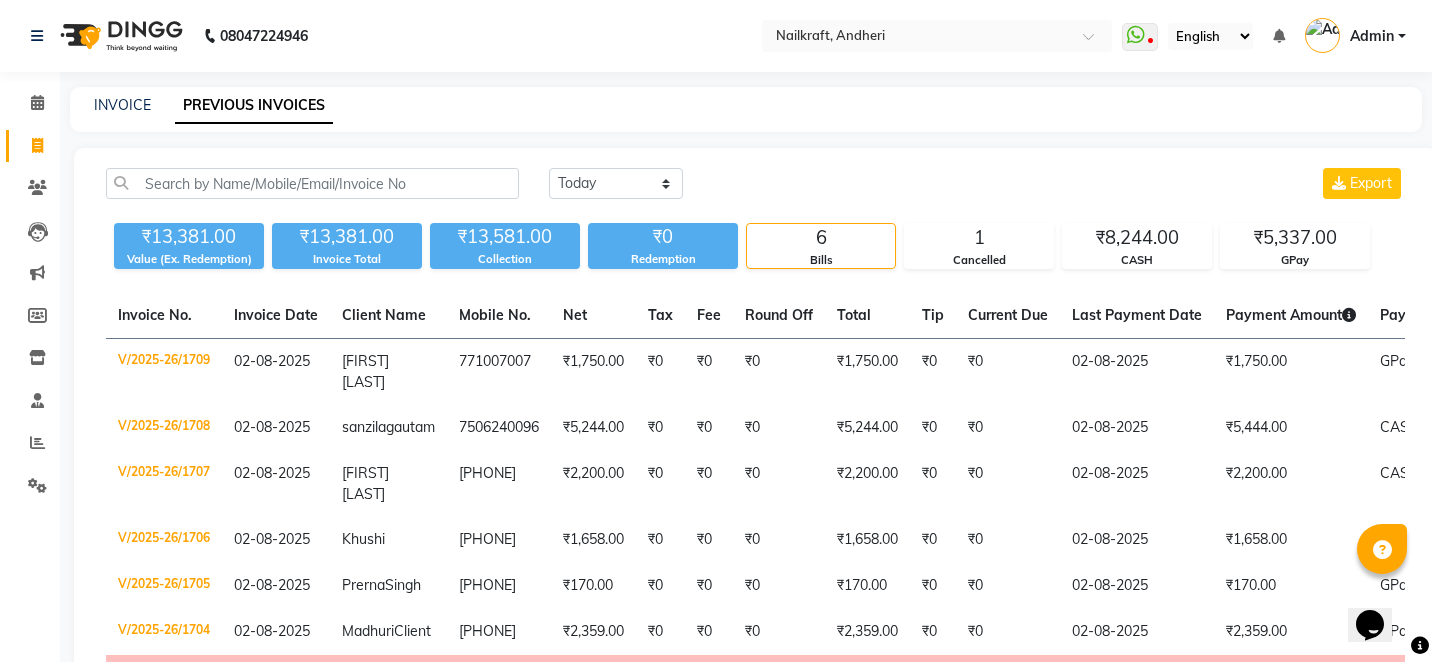 click on "PREVIOUS INVOICES" 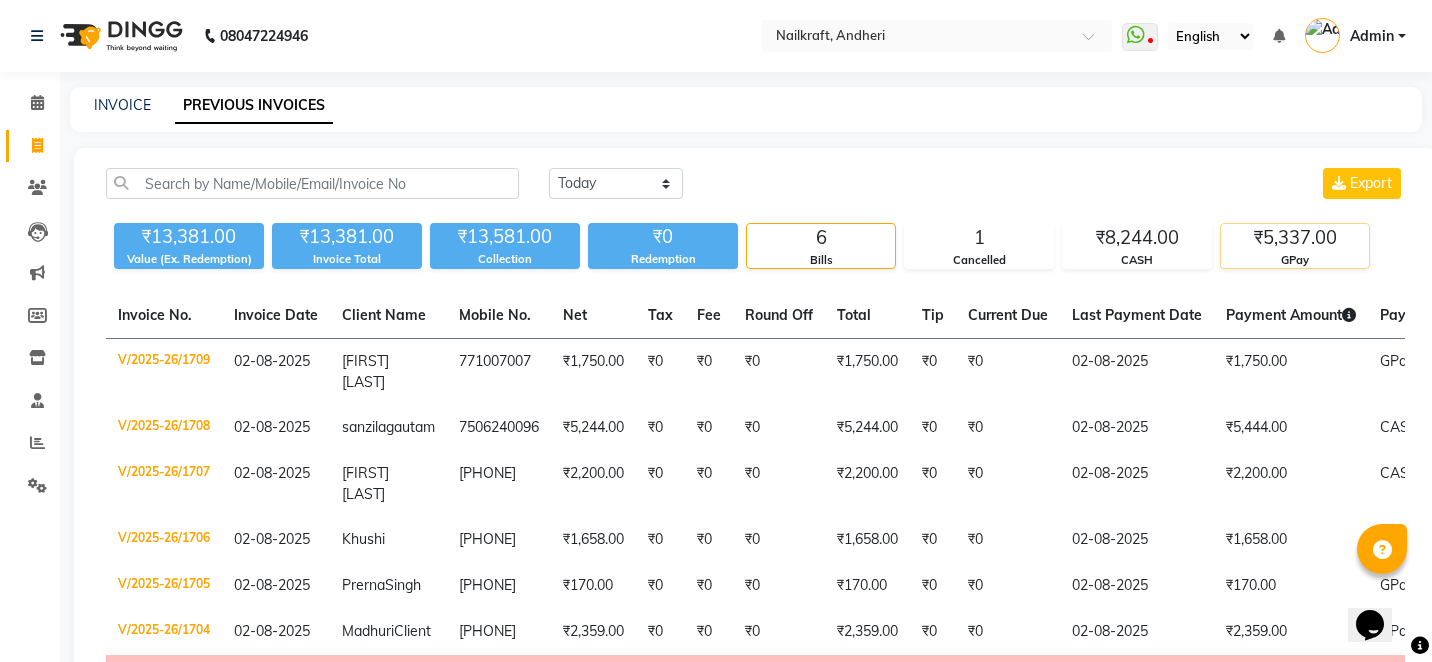 click on "₹5,337.00" 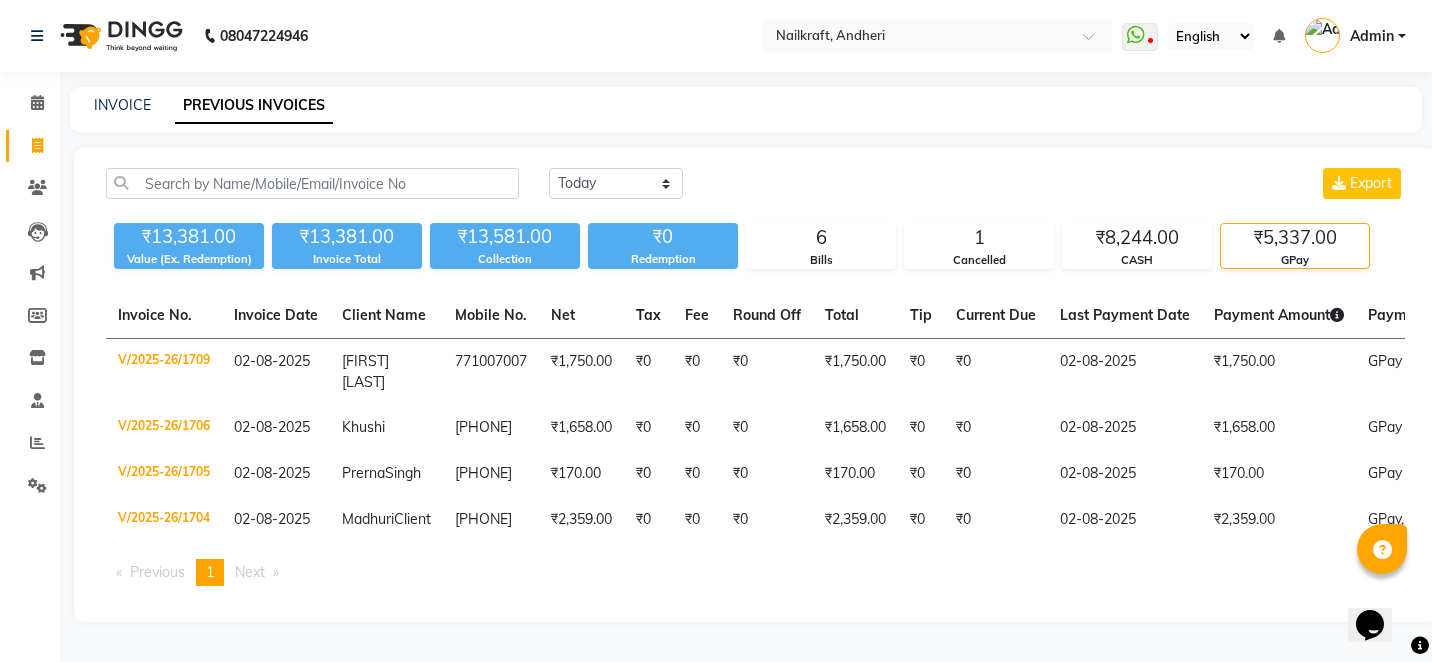 click on "₹5,337.00" 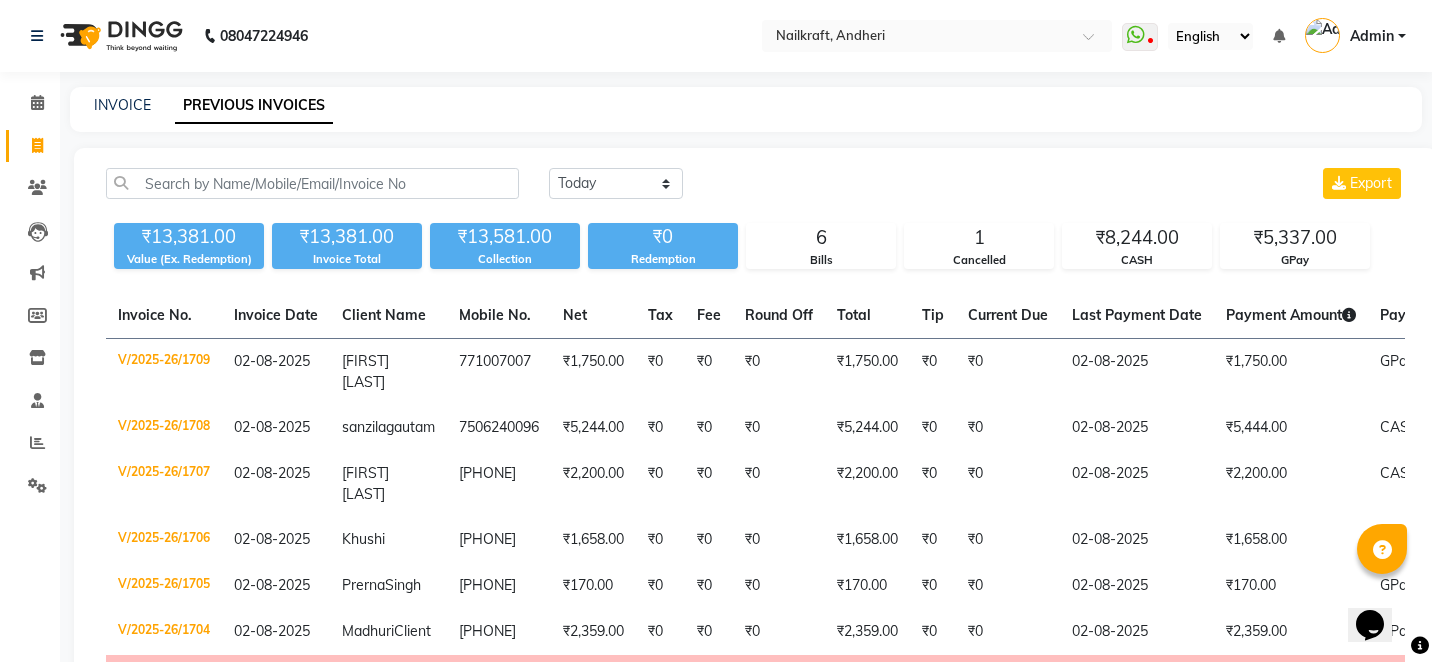 click on "Today Yesterday Custom Range Export ₹13,381.00 Value (Ex. Redemption) ₹13,381.00 Invoice Total  ₹13,581.00 Collection ₹0 Redemption 6 Bills 1 Cancelled ₹8,244.00 CASH ₹5,337.00 GPay  Invoice No.   Invoice Date   Client Name   Mobile No.   Net   Tax   Fee   Round Off   Total   Tip   Current Due   Last Payment Date   Payment Amount   Payment Methods   Cancel Reason   Status   V/2025-26/1709  02-08-2025 Nilesh Dethe   771007007 ₹1,750.00 ₹0  ₹0  ₹0 ₹1,750.00 ₹0 ₹0 02-08-2025 ₹1,750.00  GPay - PAID  V/2025-26/1708  02-08-2025 sanzila  gautam 7506240096 ₹5,244.00 ₹0  ₹0  ₹0 ₹5,244.00 ₹0 ₹0 02-08-2025 ₹5,444.00  CASH - PAID  V/2025-26/1707  02-08-2025 Ani das   9576911066 ₹2,200.00 ₹0  ₹0  ₹0 ₹2,200.00 ₹0 ₹0 02-08-2025 ₹2,200.00  CASH - PAID  V/2025-26/1706  02-08-2025 Khushi   8108677273 ₹1,658.00 ₹0  ₹0  ₹0 ₹1,658.00 ₹0 ₹0 02-08-2025 ₹1,658.00  GPay - PAID  V/2025-26/1705  02-08-2025 Prerna  Singh 9833410220 ₹170.00 ₹0  ₹0  ₹0 - -" 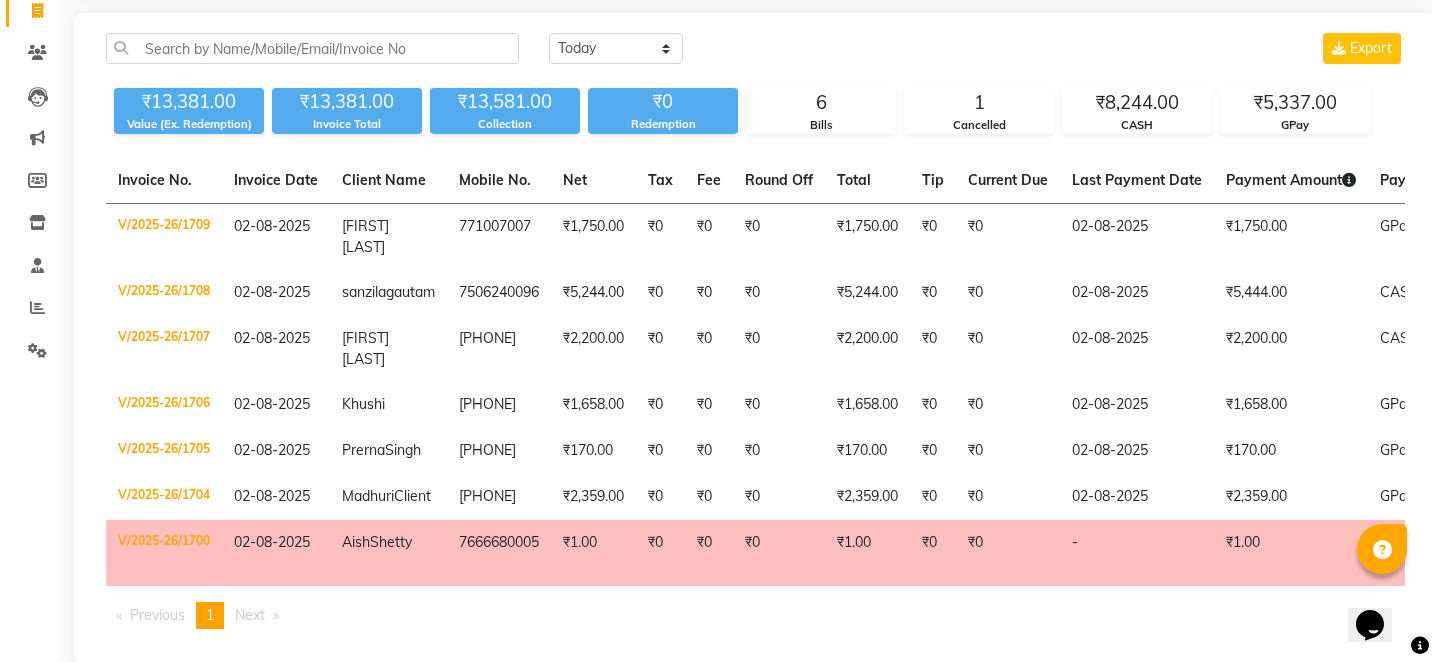 scroll, scrollTop: 160, scrollLeft: 0, axis: vertical 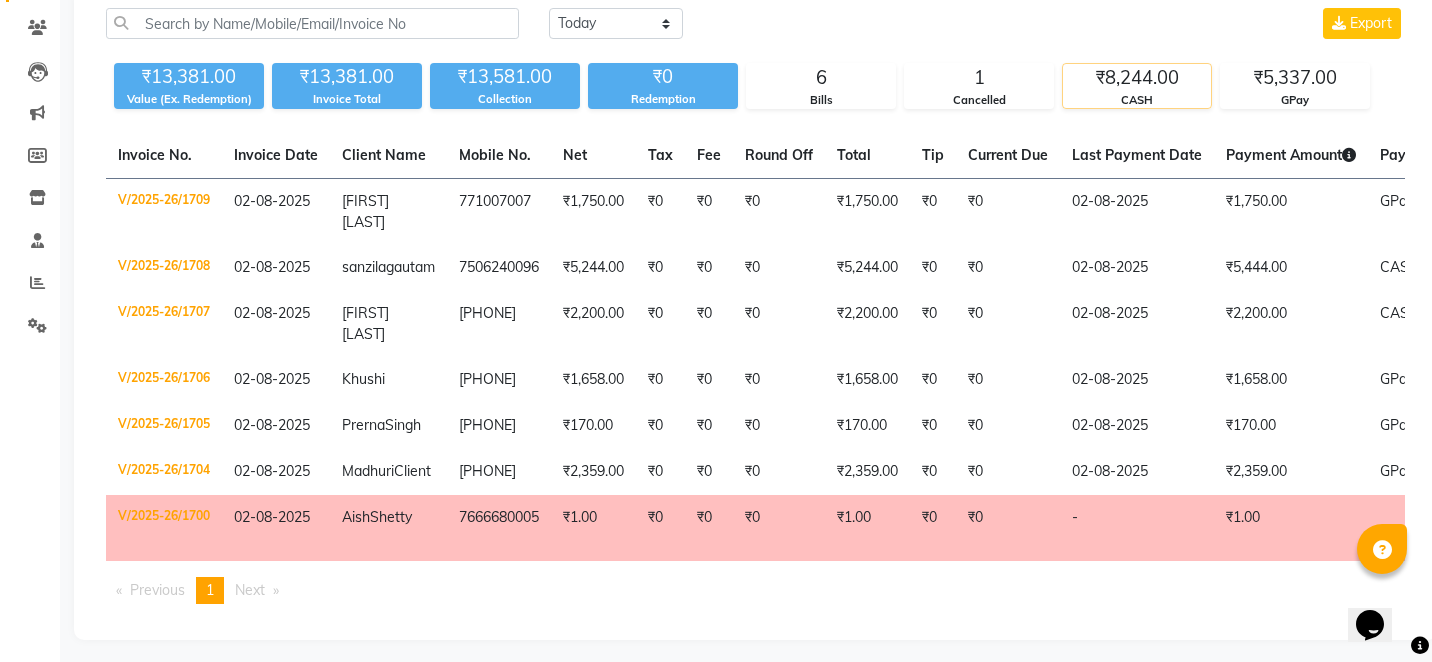 click on "₹8,244.00" 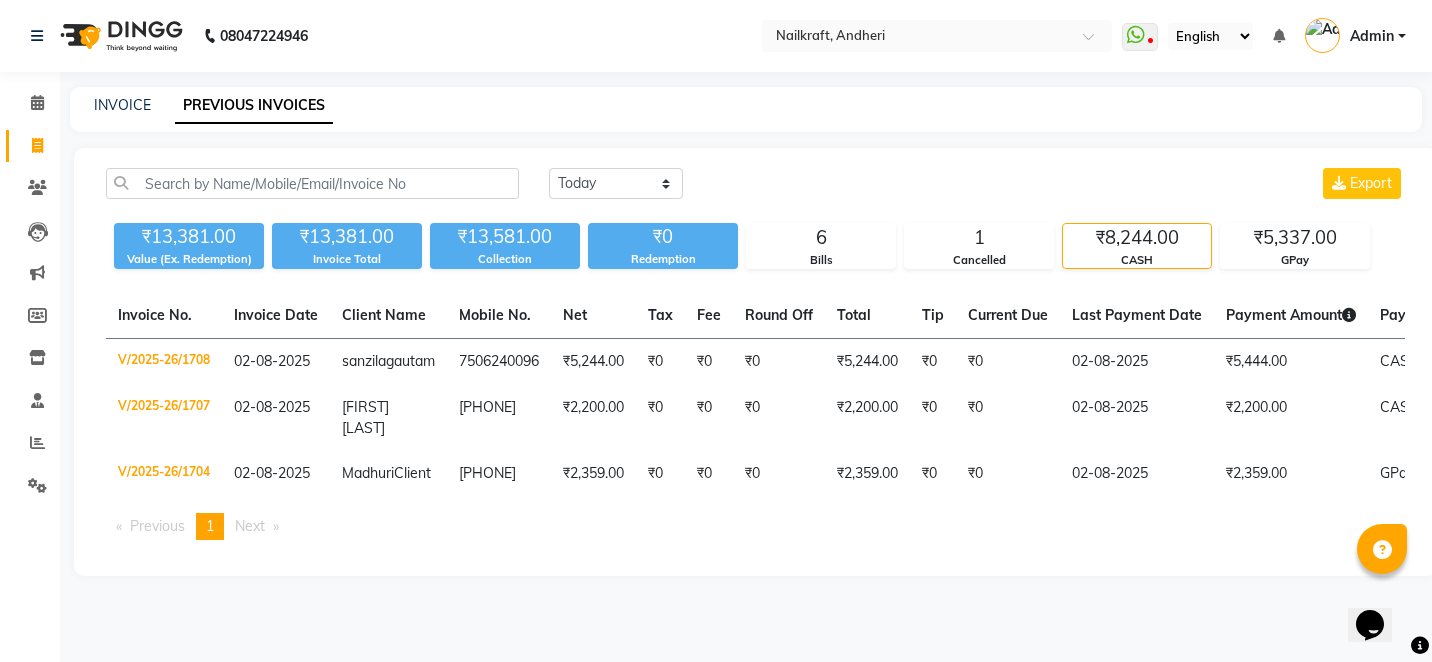 scroll, scrollTop: 0, scrollLeft: 0, axis: both 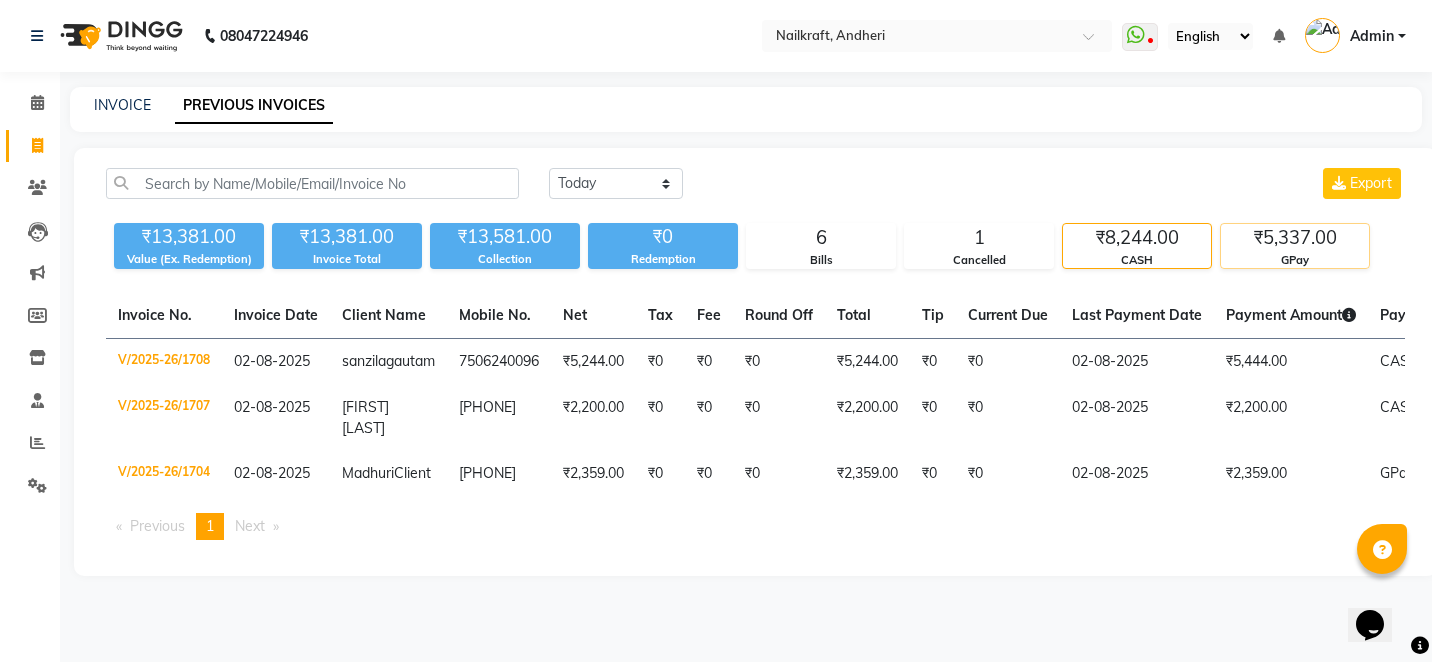 click on "₹5,337.00" 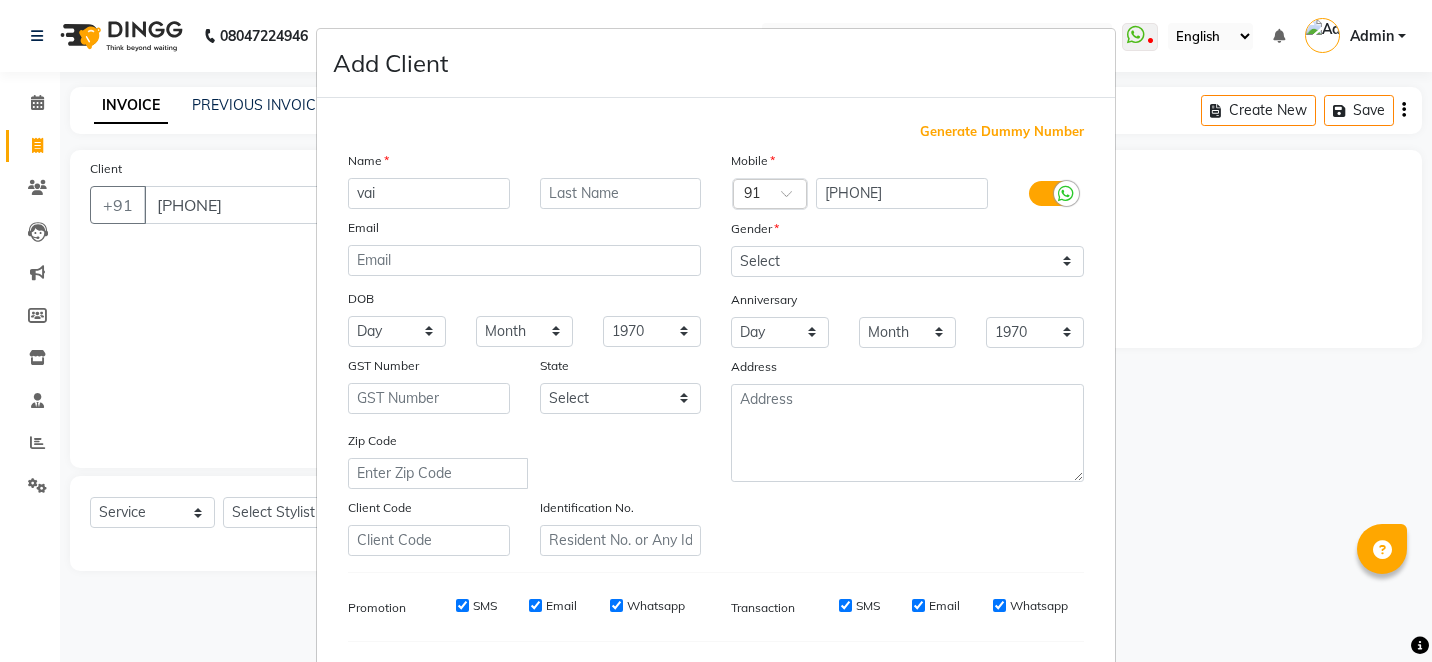 select on "6081" 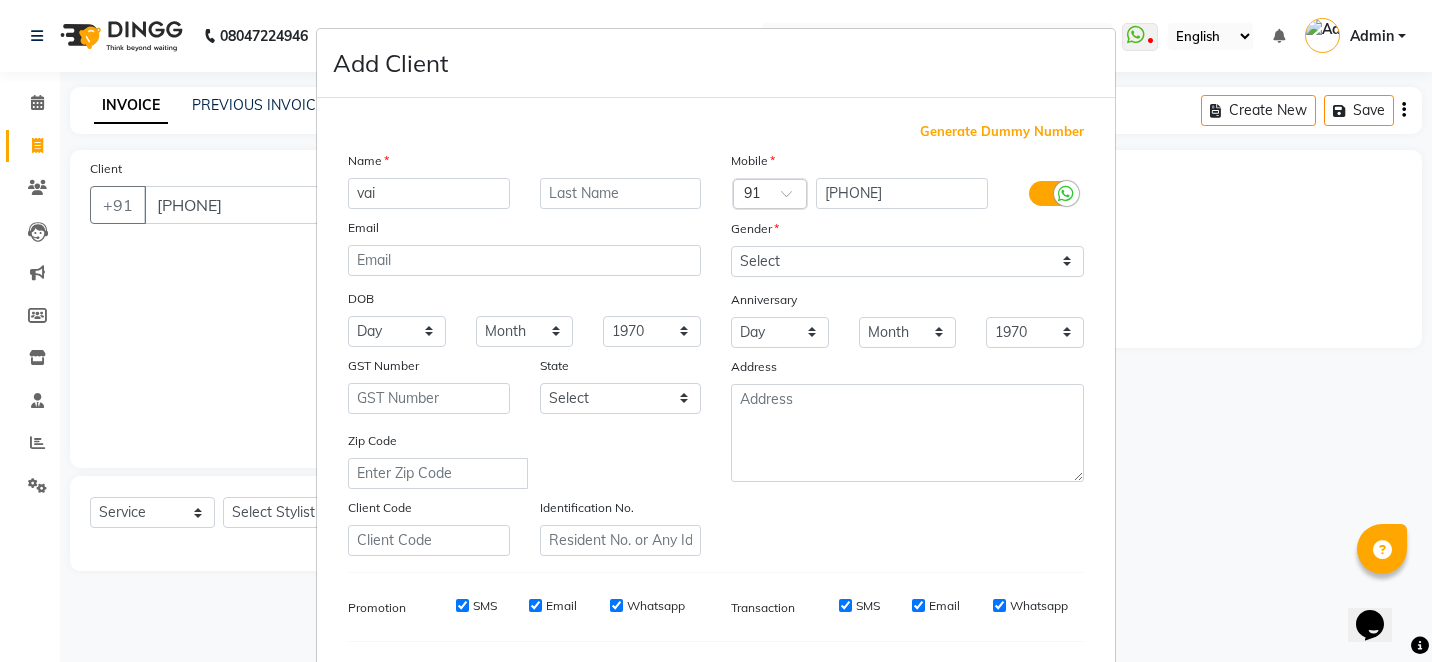 scroll, scrollTop: 0, scrollLeft: 0, axis: both 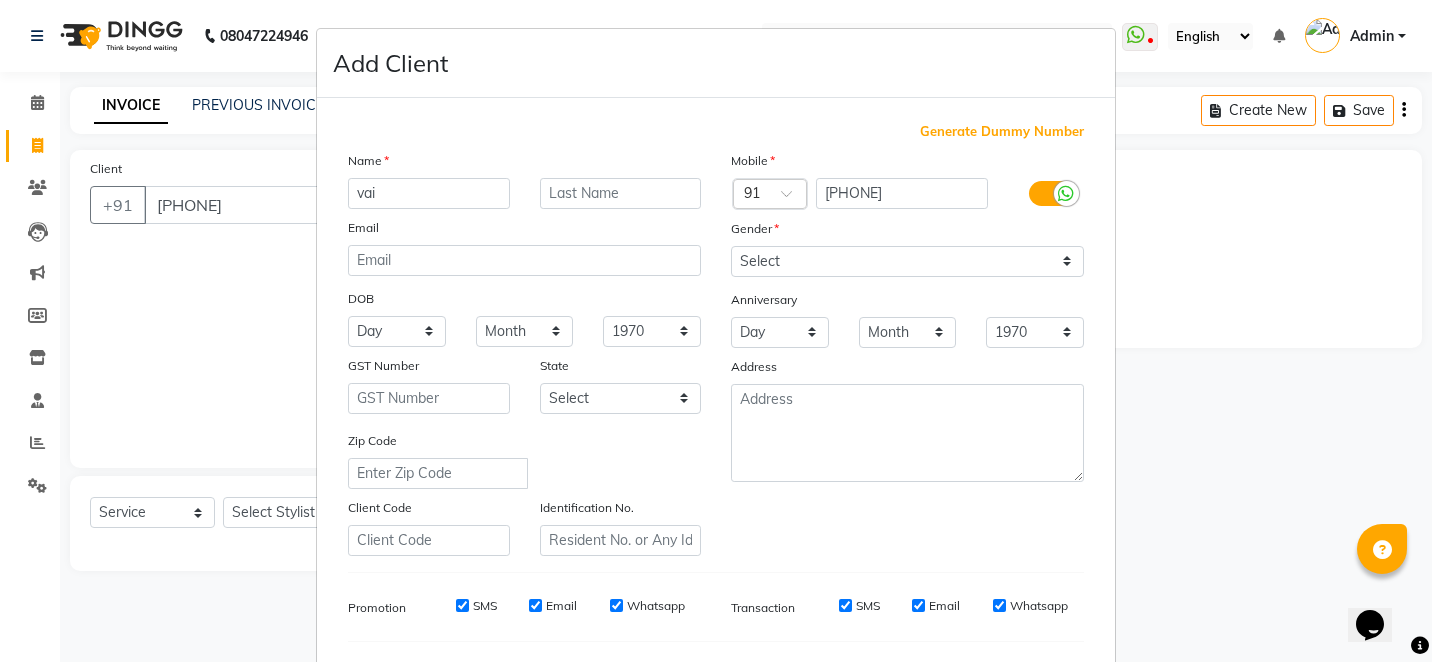 click on "Add Client Generate Dummy Number Name [FIRST] Email DOB Day 01 02 03 04 05 06 07 08 09 10 11 12 13 14 15 16 17 18 19 20 21 22 23 24 25 26 27 28 29 30 31 Month January February March April May June July August September October November December 1940 1941 1942 1943 1944 1945 1946 1947 1948 1949 1950 1951 1952 1953 1954 1955 1956 1957 1958 1959 1960 1961 1962 1963 1964 1965 1966 1967 1968 1969 1970 1971 1972 1973 1974 1975 1976 1977 1978 1979 1980 1981 1982 1983 1984 1985 1986 1987 1988 1989 1990 1991 1992 1993 1994 1995 1996 1997 1998 1999 2000 2001 2002 2003 2004 2005 2006 2007 2008 2009 2010 2011 2012 2013 2014 2015 2016 2017 2018 2019 2020 2021 2022 2023 2024 GST Number State Select Andaman and Nicobar Islands Andhra Pradesh Arunachal Pradesh Assam Bihar Chandigarh Chhattisgarh Dadra and Nagar Haveli Daman and Diu Delhi Goa Gujarat Haryana Himachal Pradesh Jammu and Kashmir Jharkhand Karnataka Kerala Lakshadweep Madhya Pradesh Maharashtra Manipur Meghalaya Mizoram Nagaland Odisha Pondicherry Punjab Rajasthan ×" at bounding box center (716, 331) 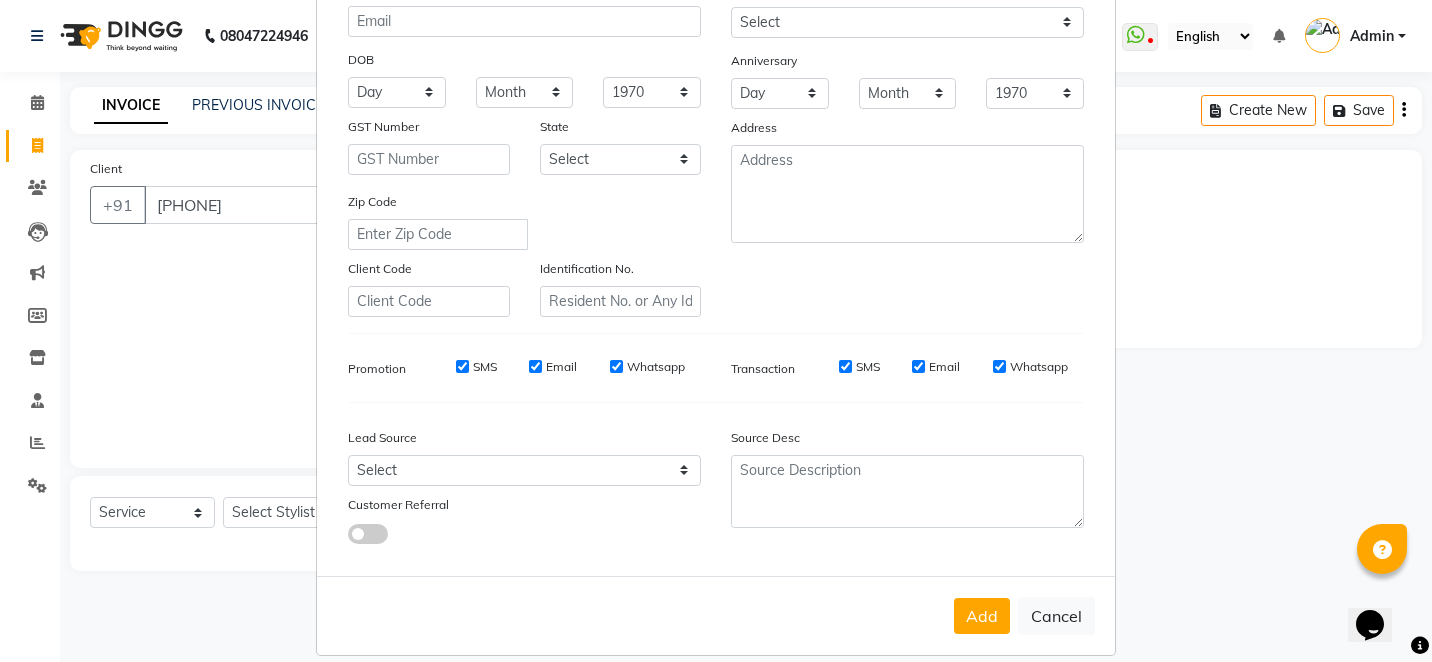 scroll, scrollTop: 240, scrollLeft: 0, axis: vertical 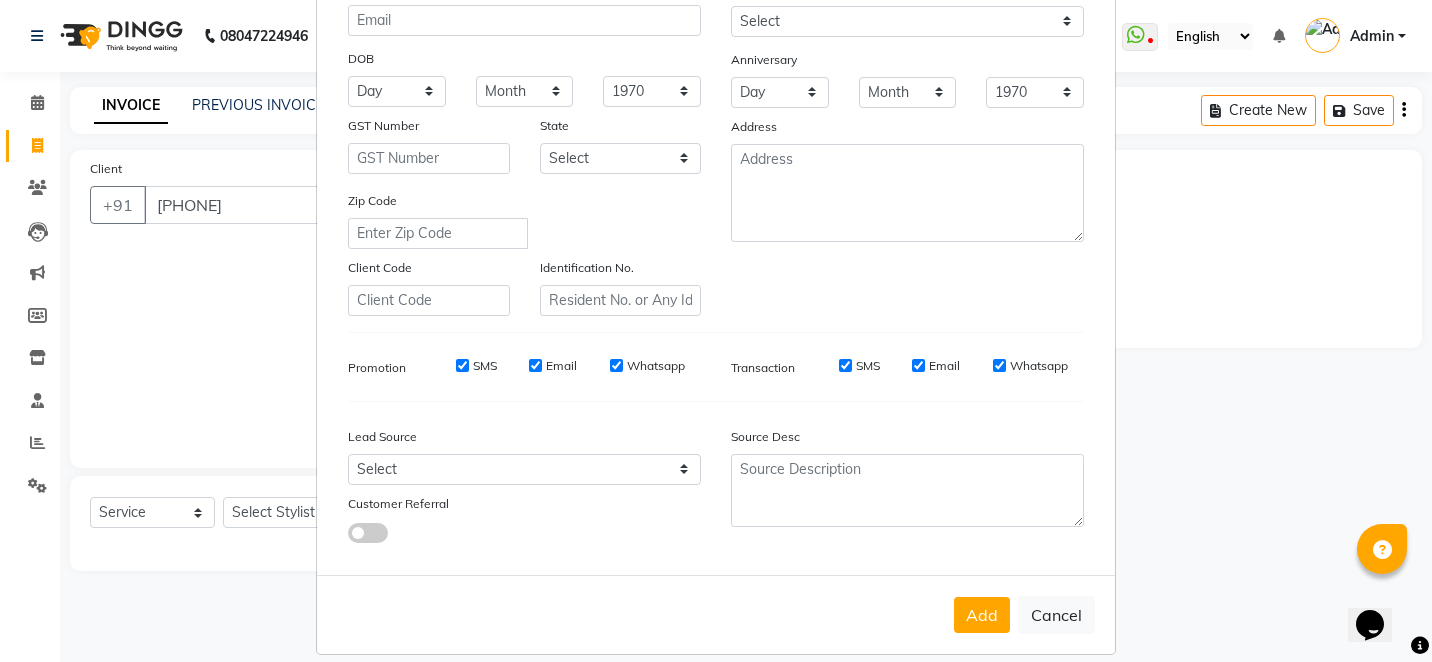 click on "Add   Cancel" at bounding box center [716, 614] 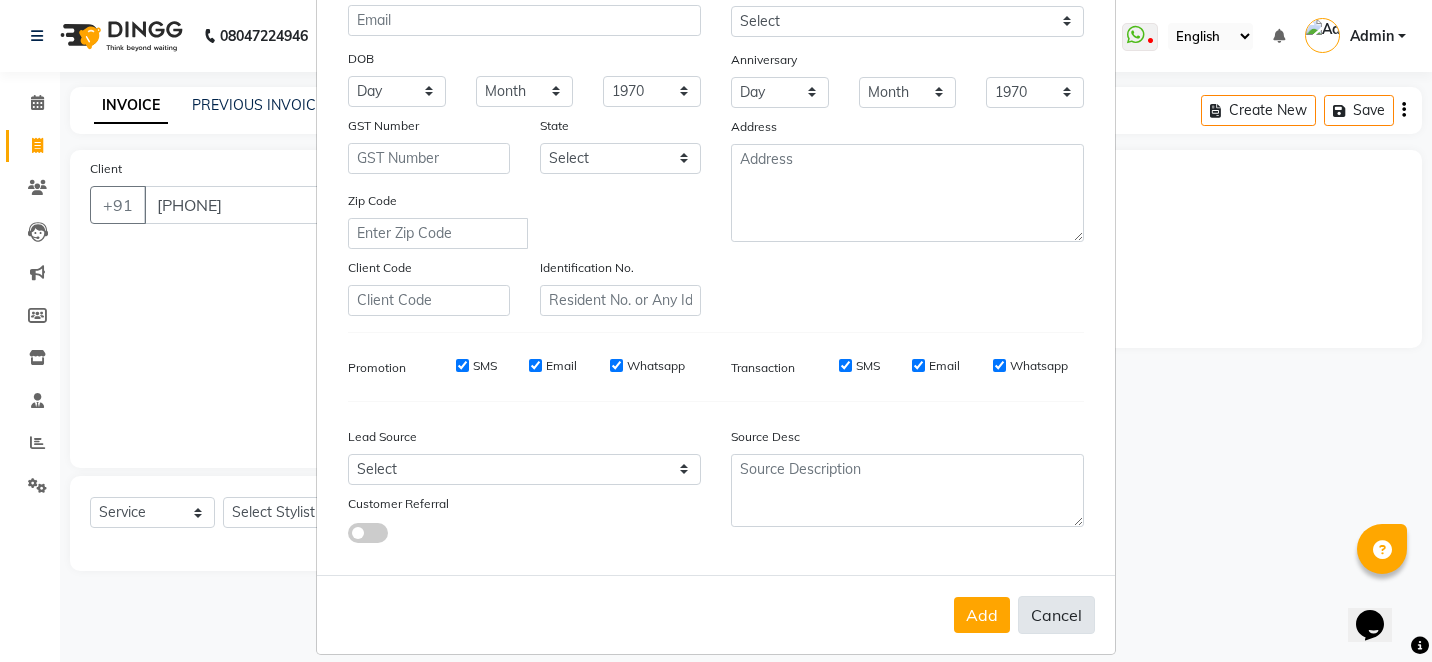 click on "Cancel" at bounding box center (1056, 615) 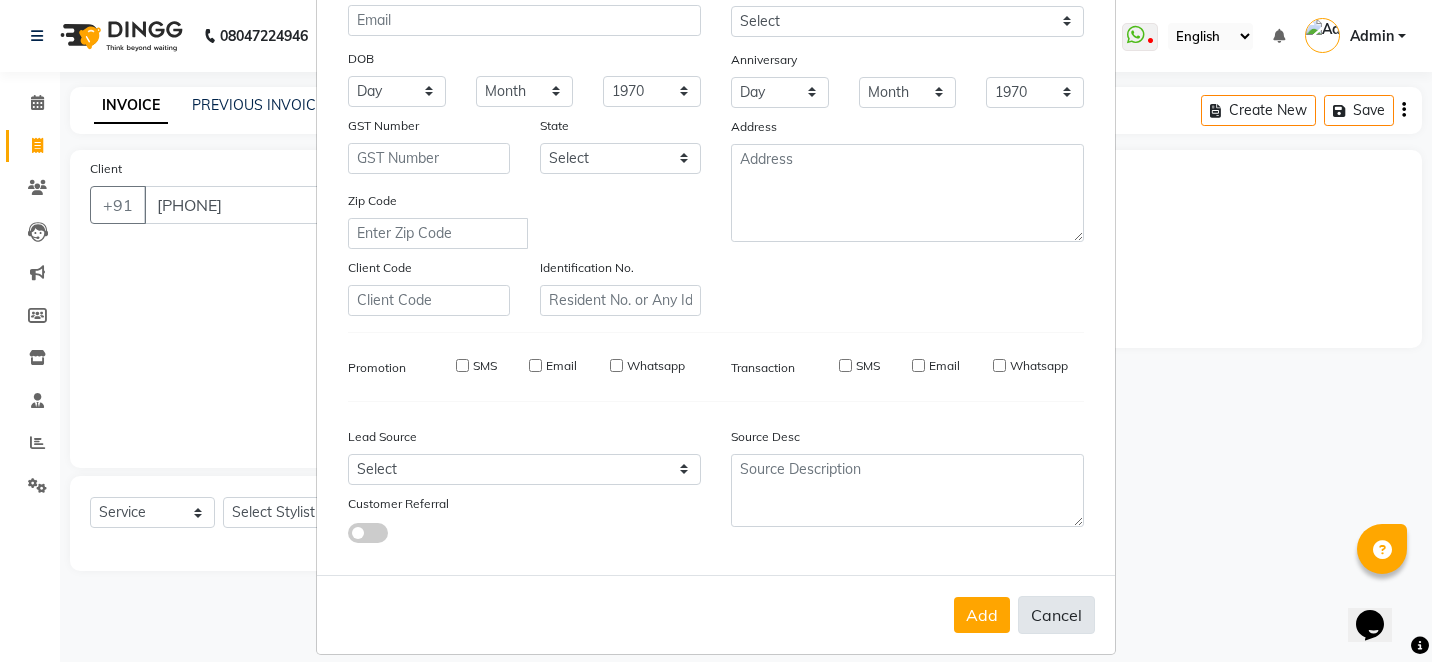 type 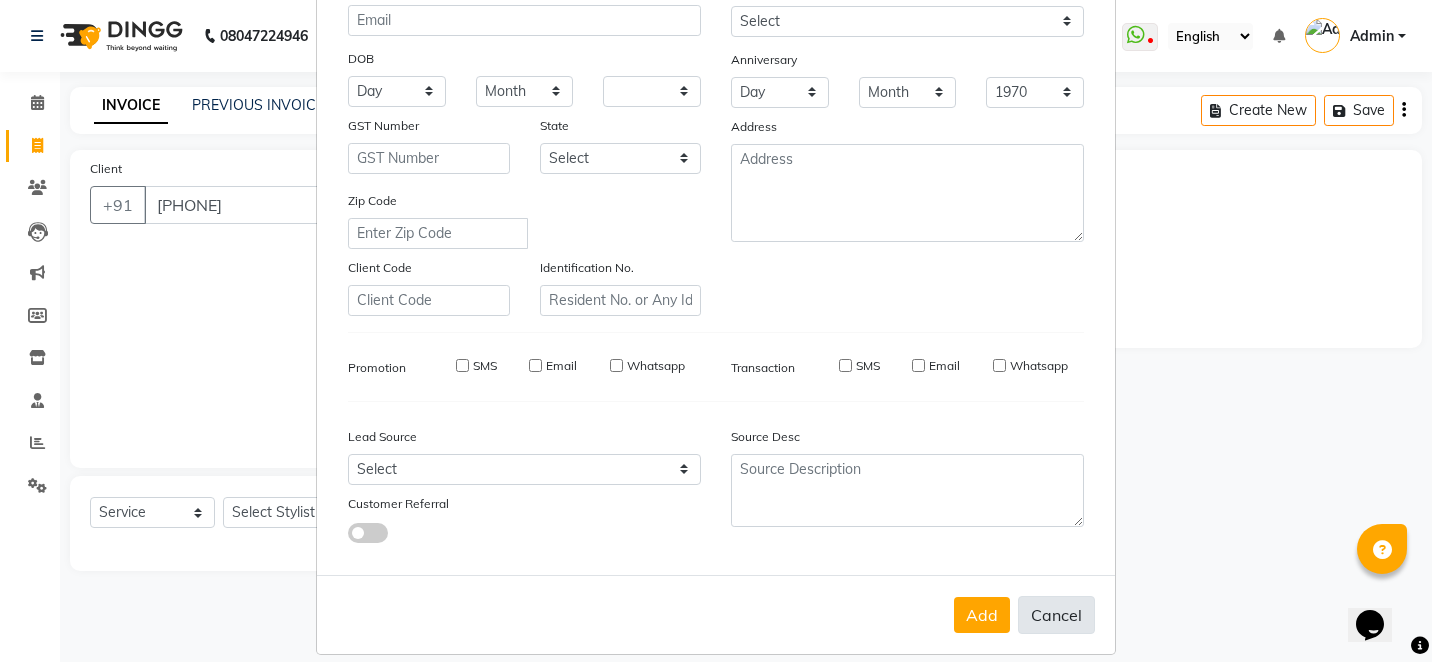 select 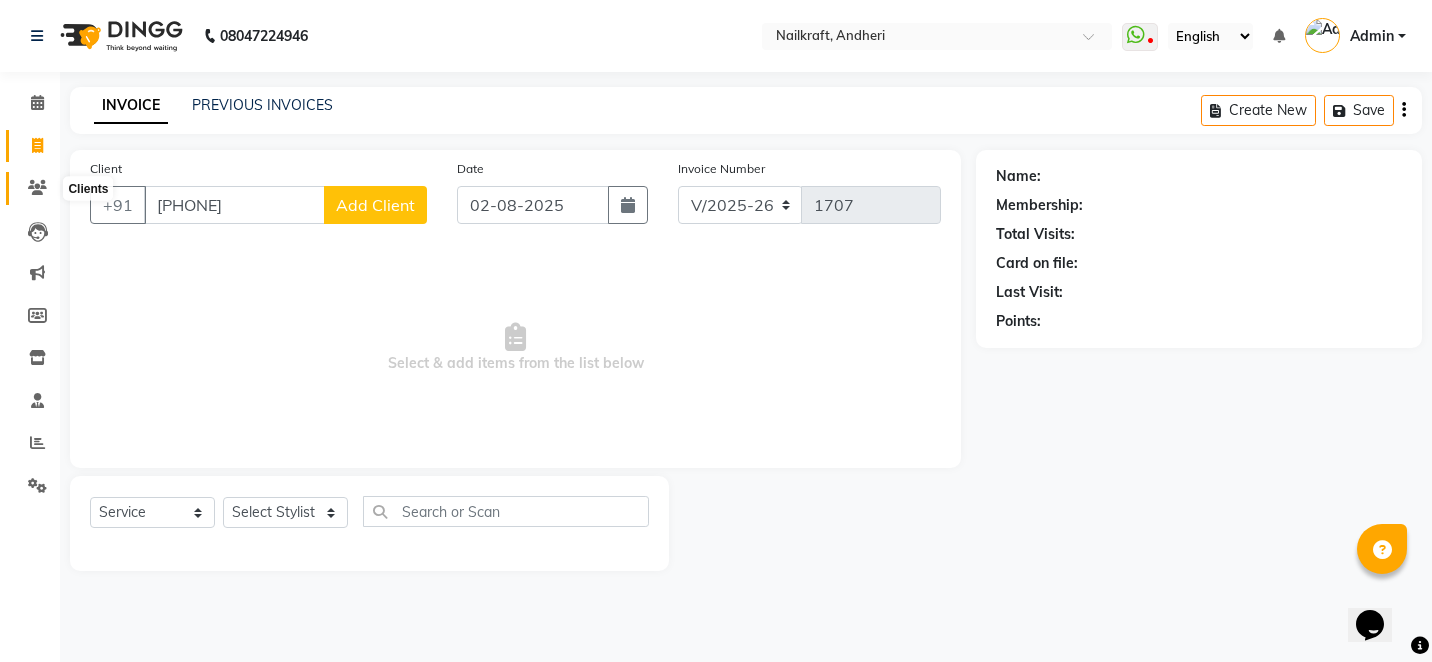 click 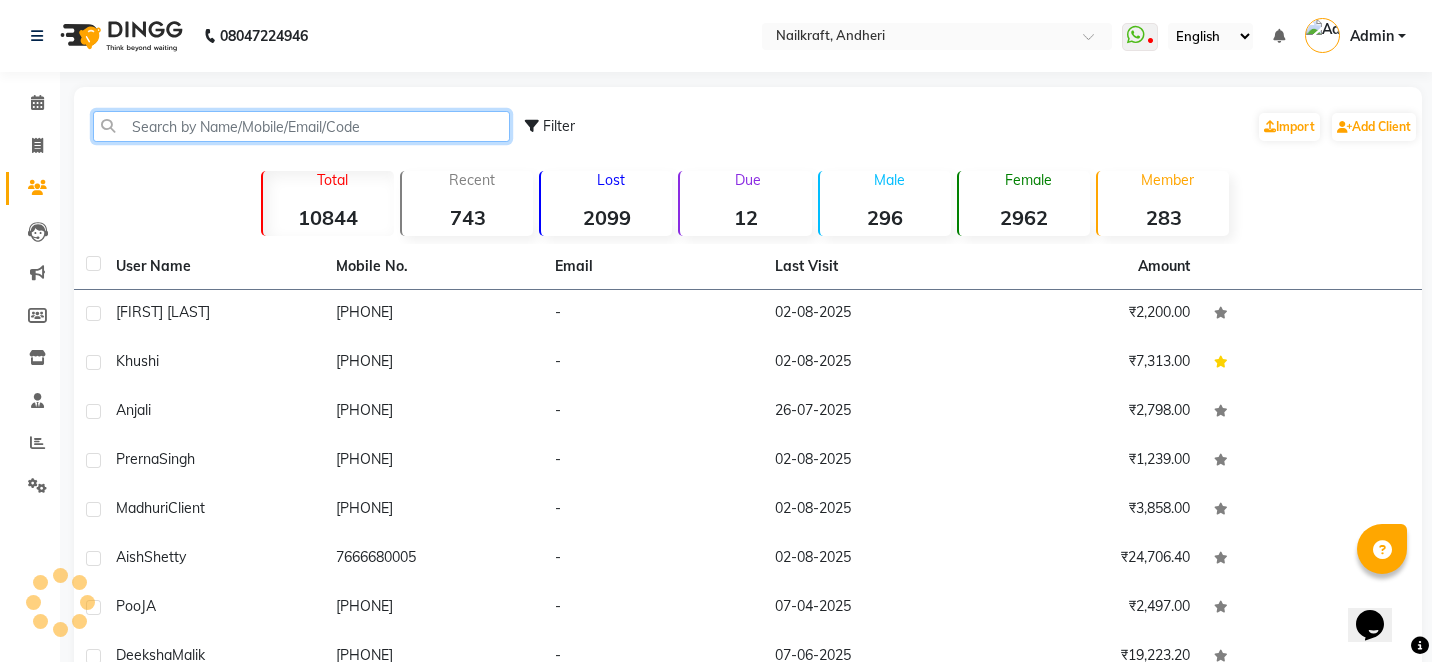 click 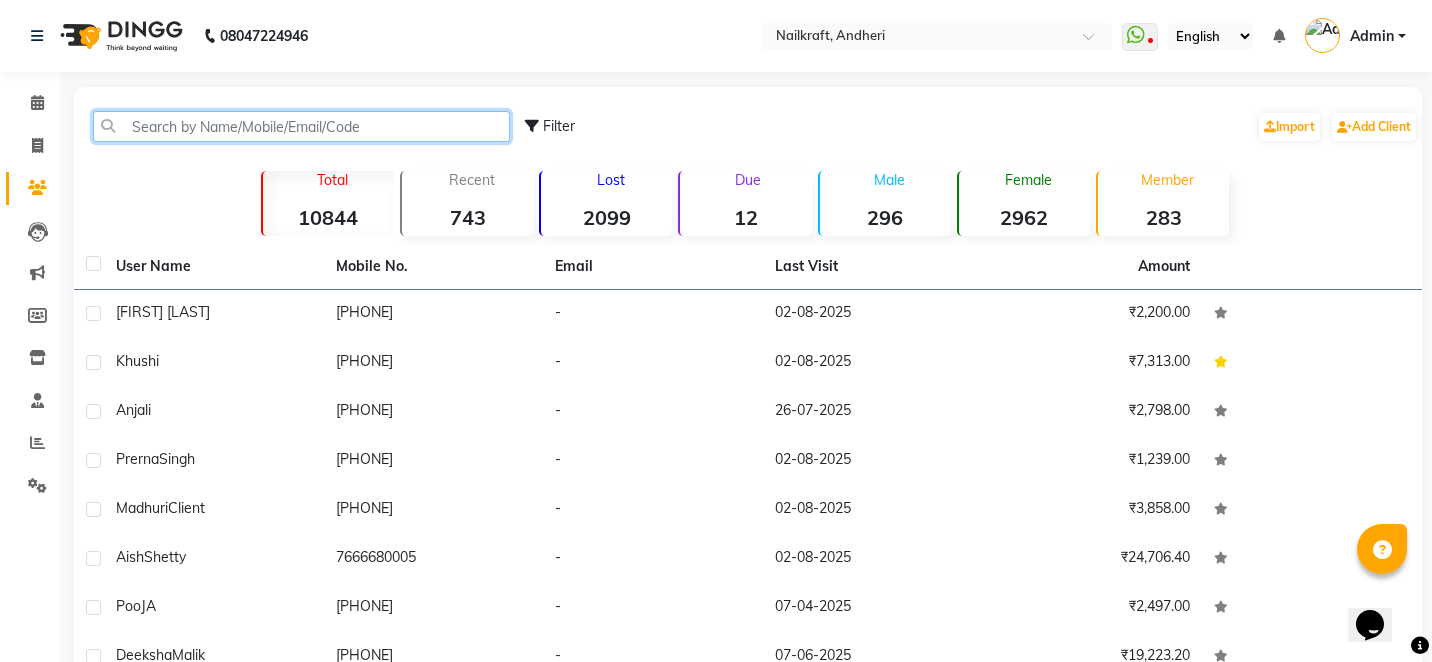 click 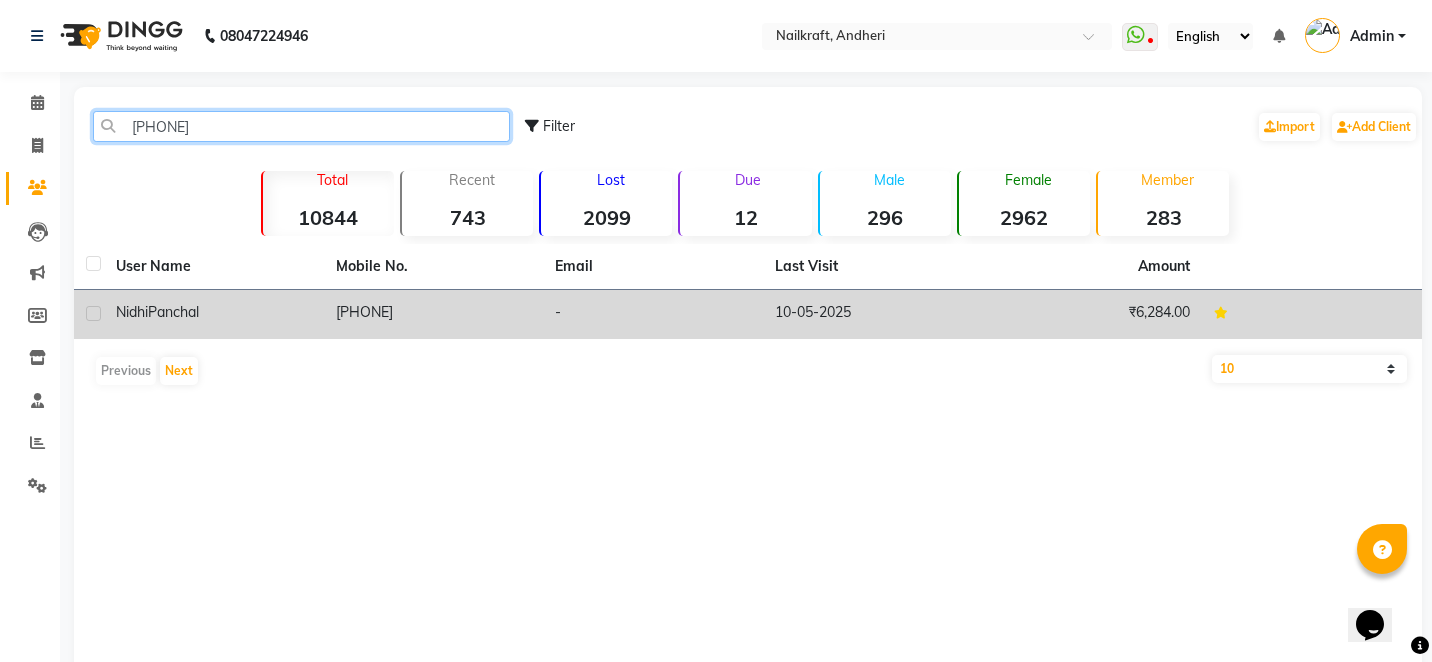 type on "9930024688" 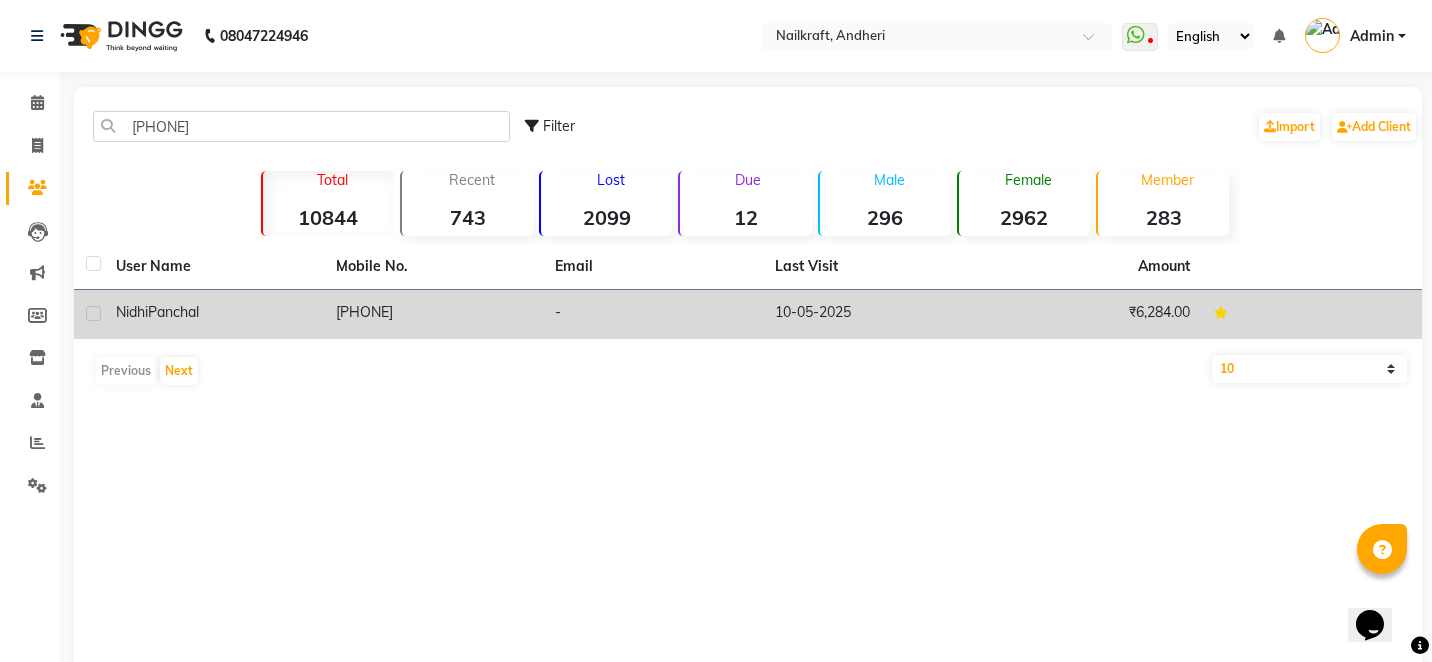 click on "9930024688" 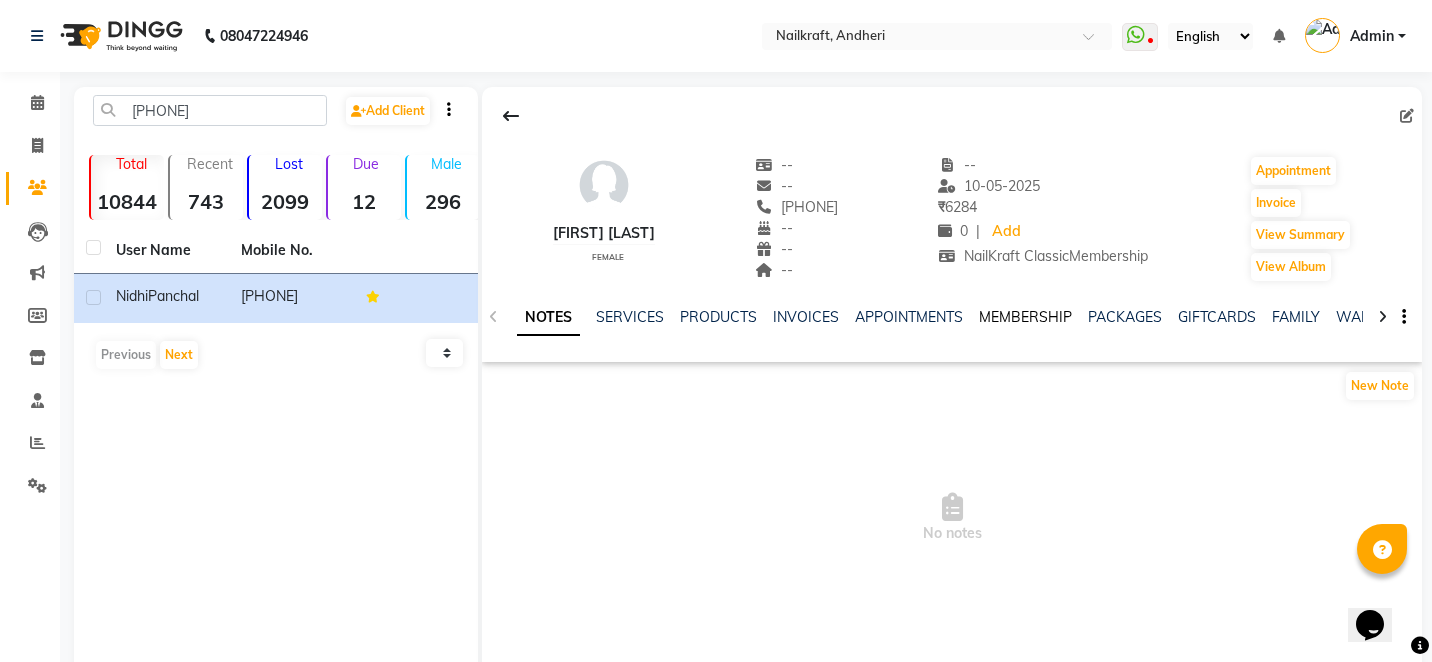 click on "MEMBERSHIP" 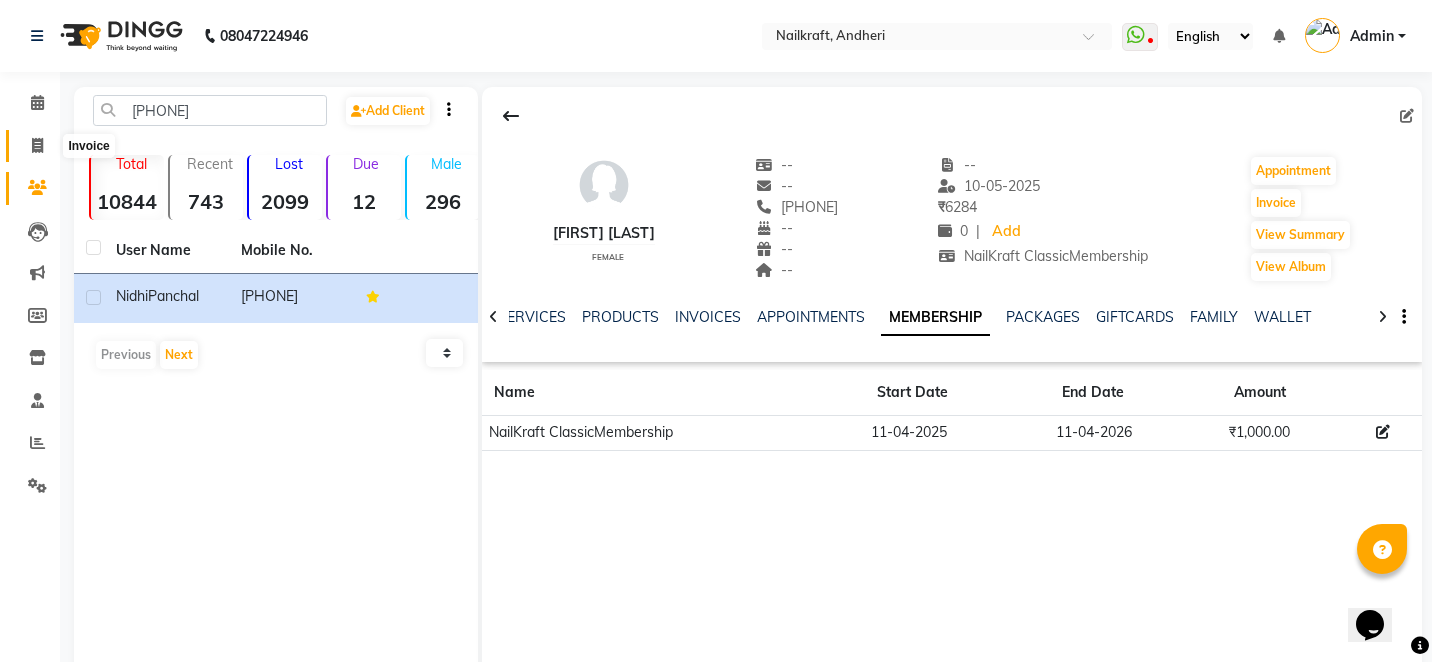 click 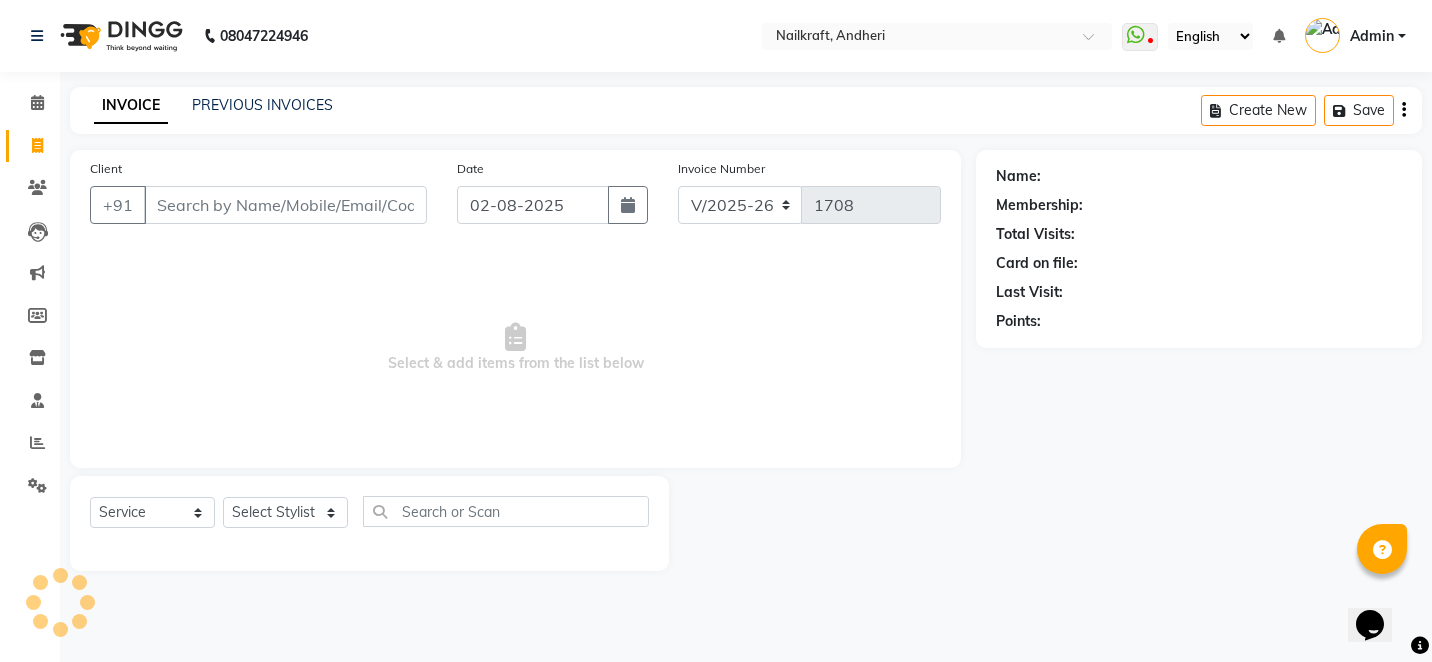 click on "Client" at bounding box center (285, 205) 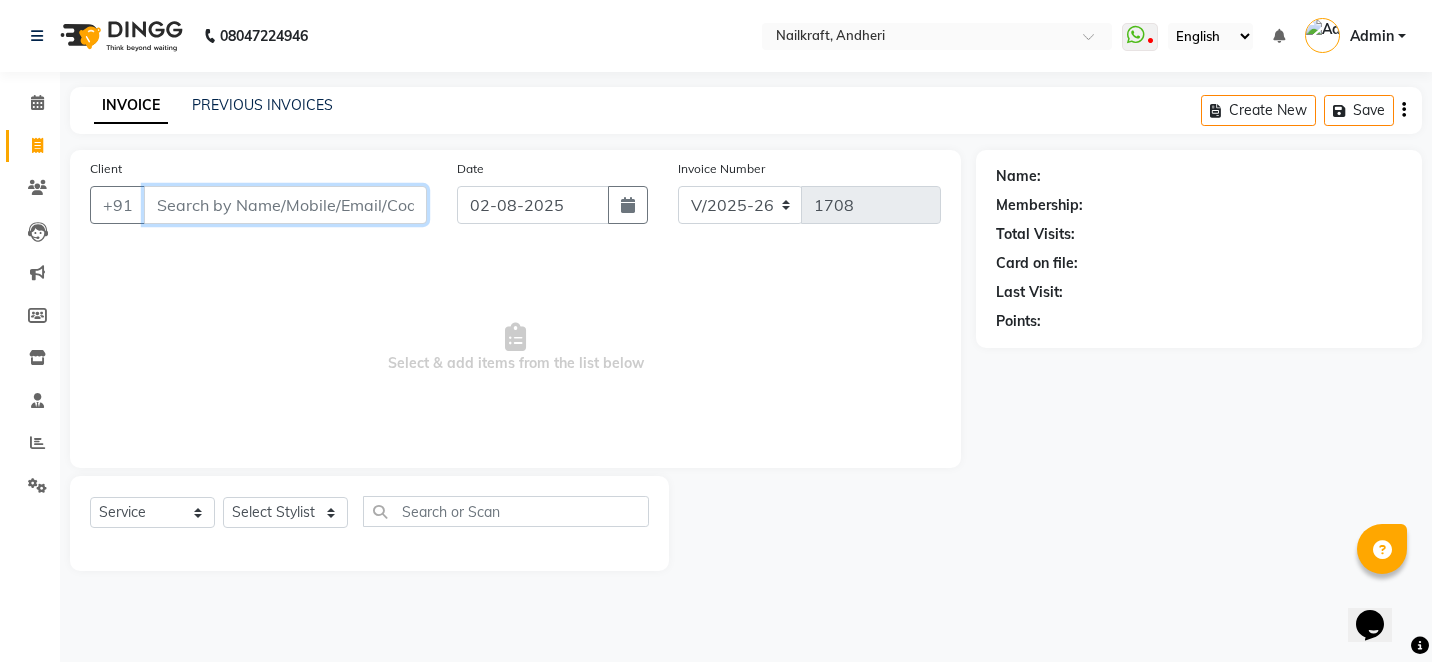 click on "Client" at bounding box center [285, 205] 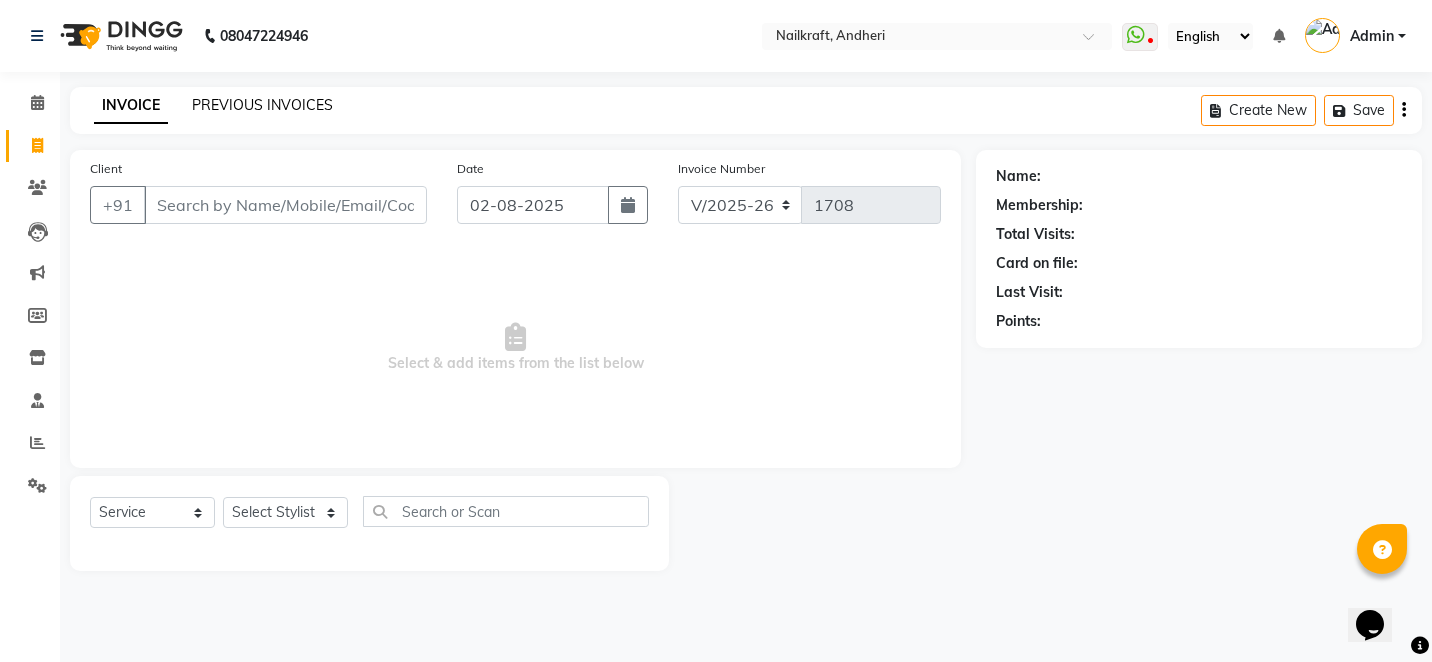click on "PREVIOUS INVOICES" 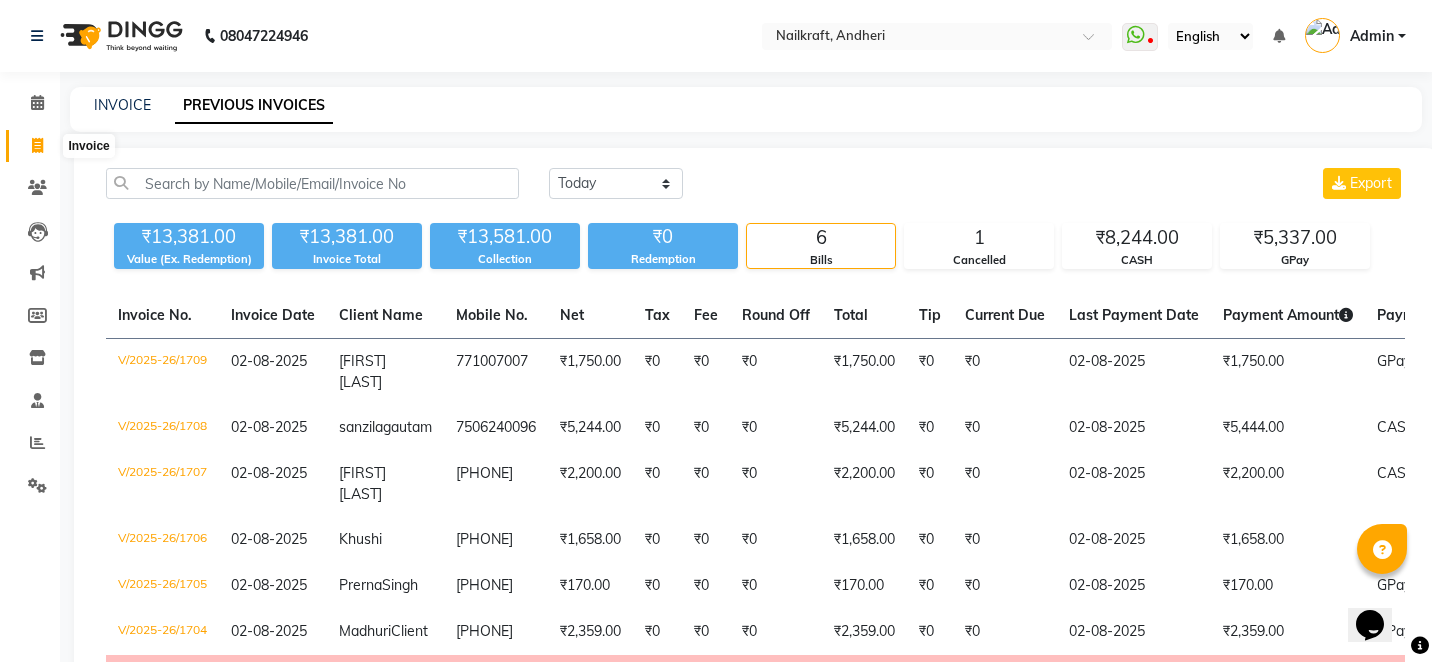 click 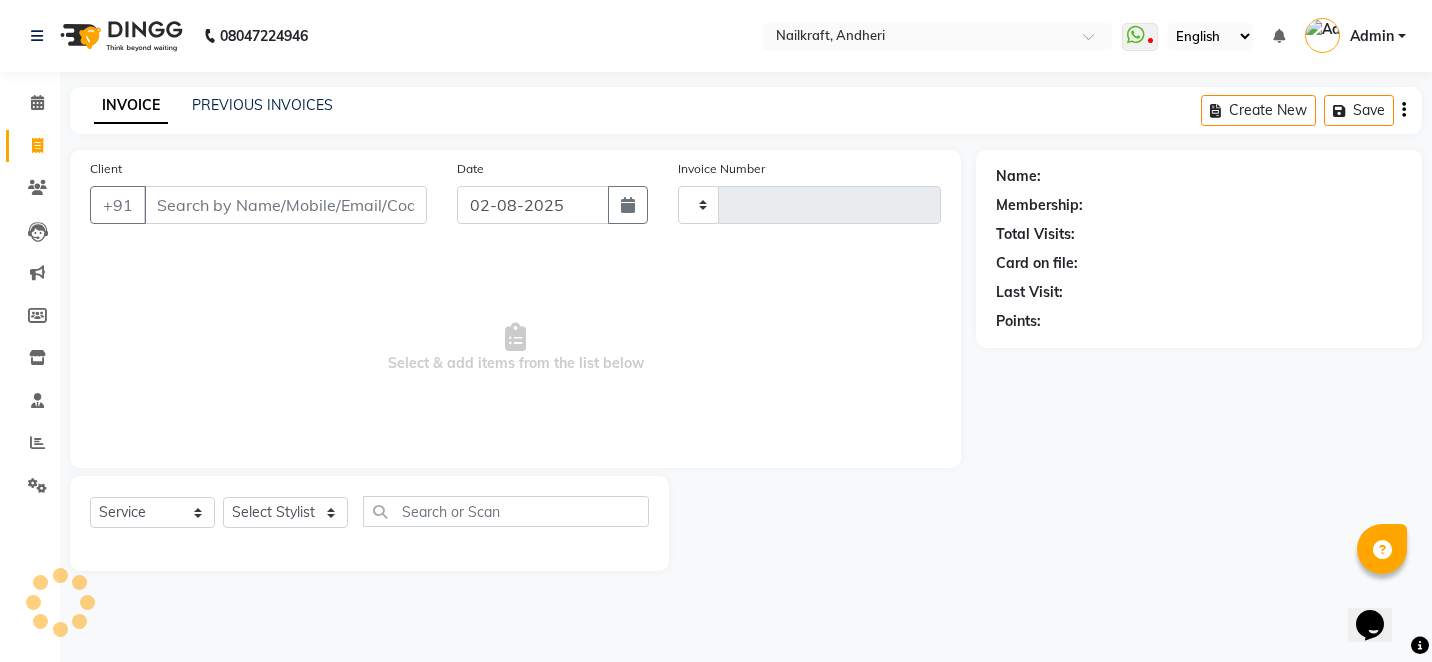 type on "1710" 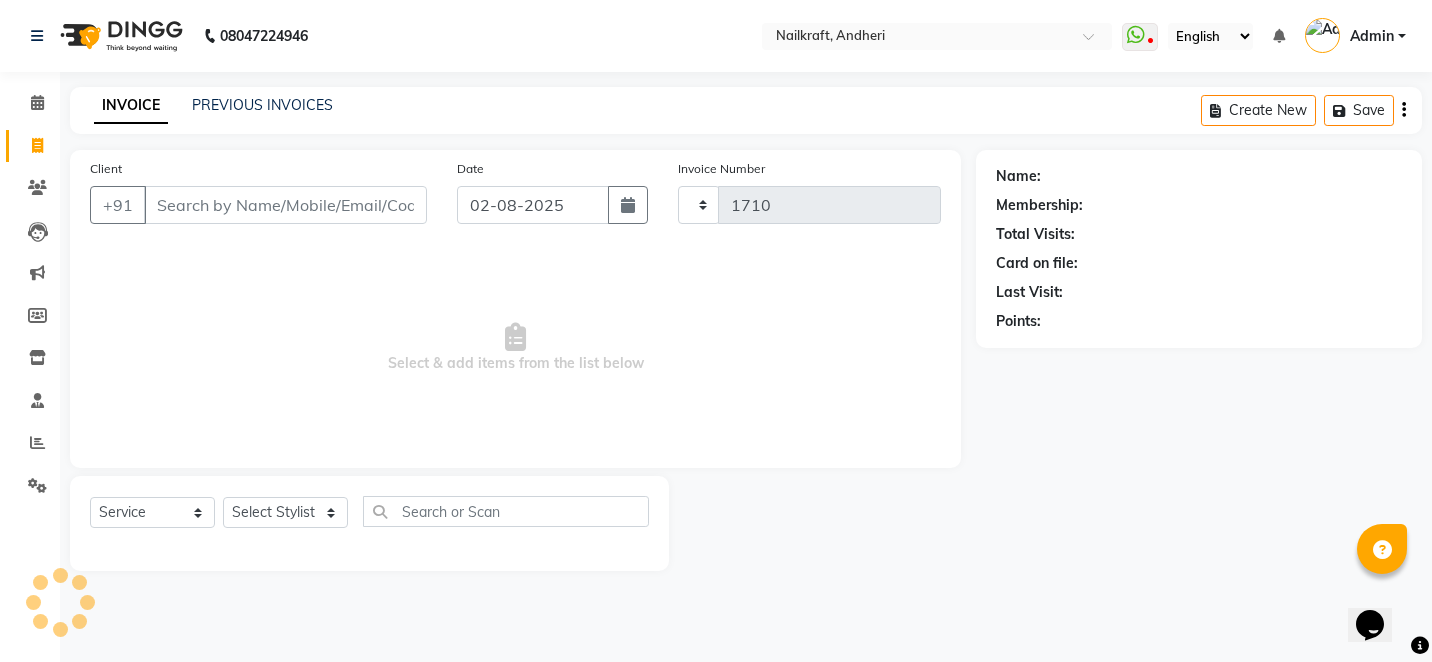 select on "6081" 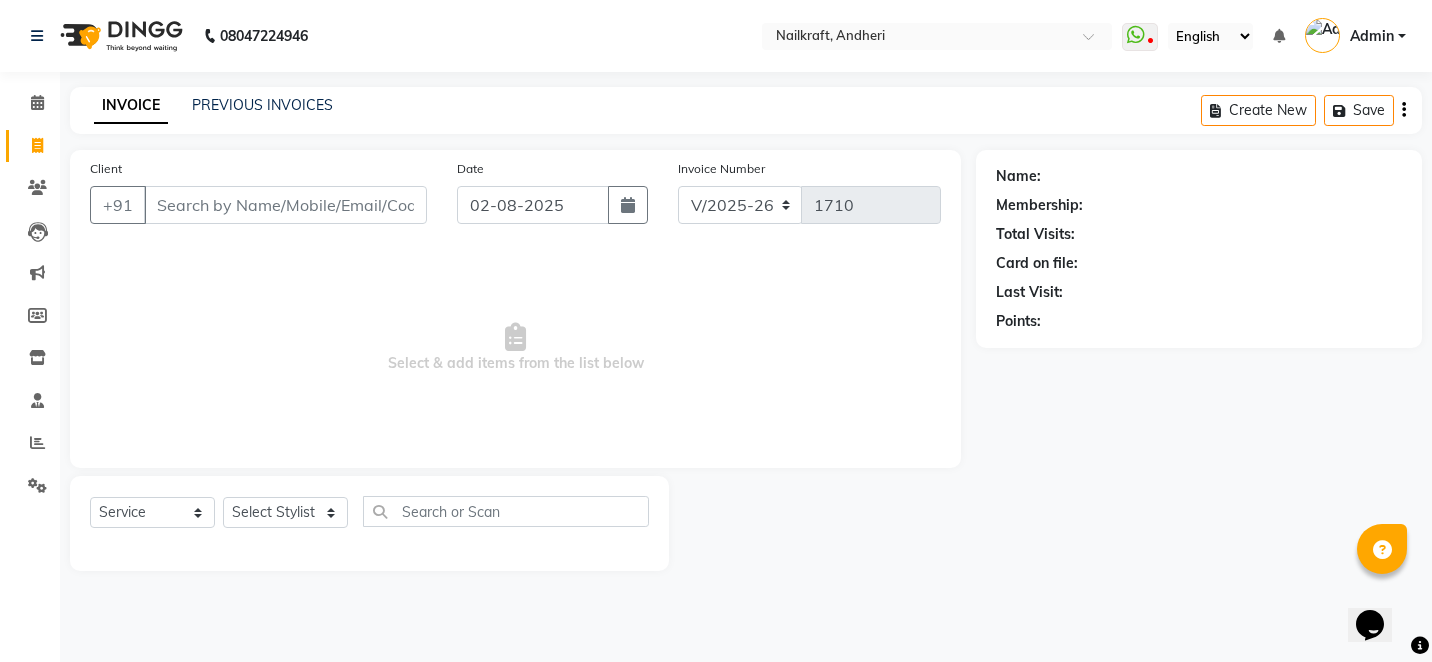 click on "Client" at bounding box center [285, 205] 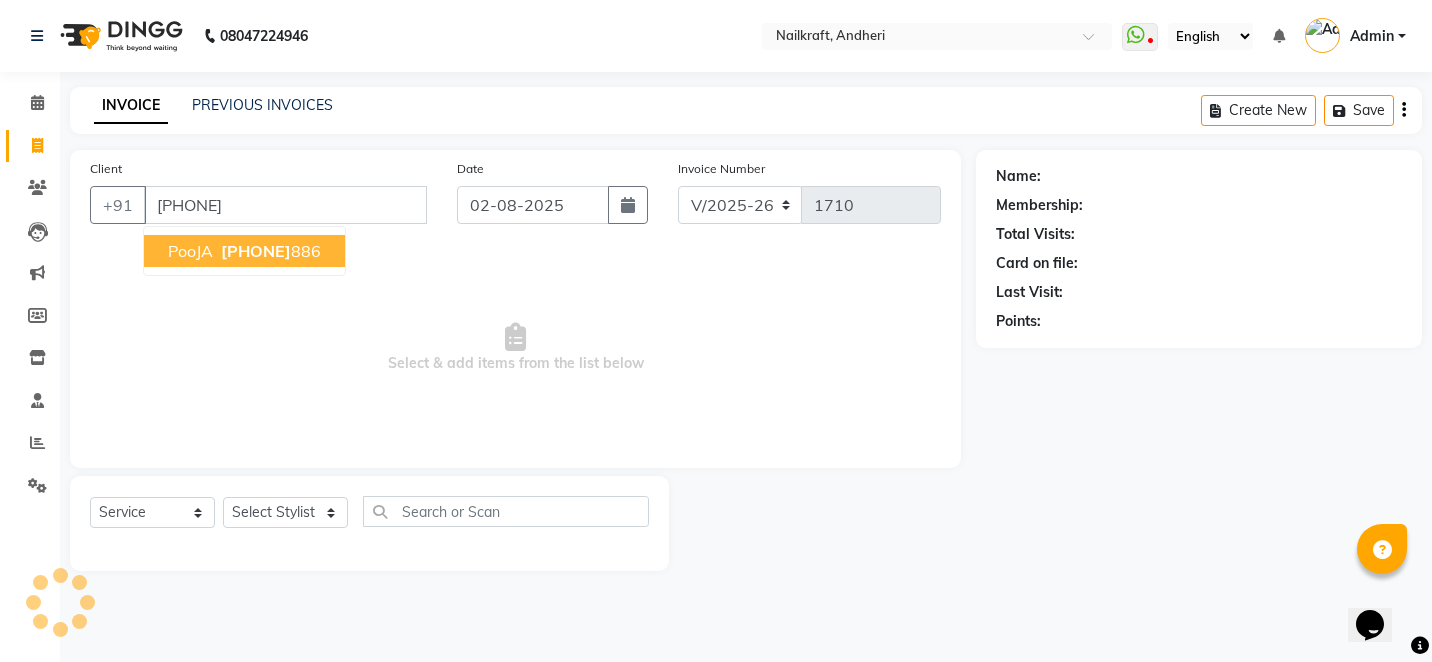 type on "[PHONE]" 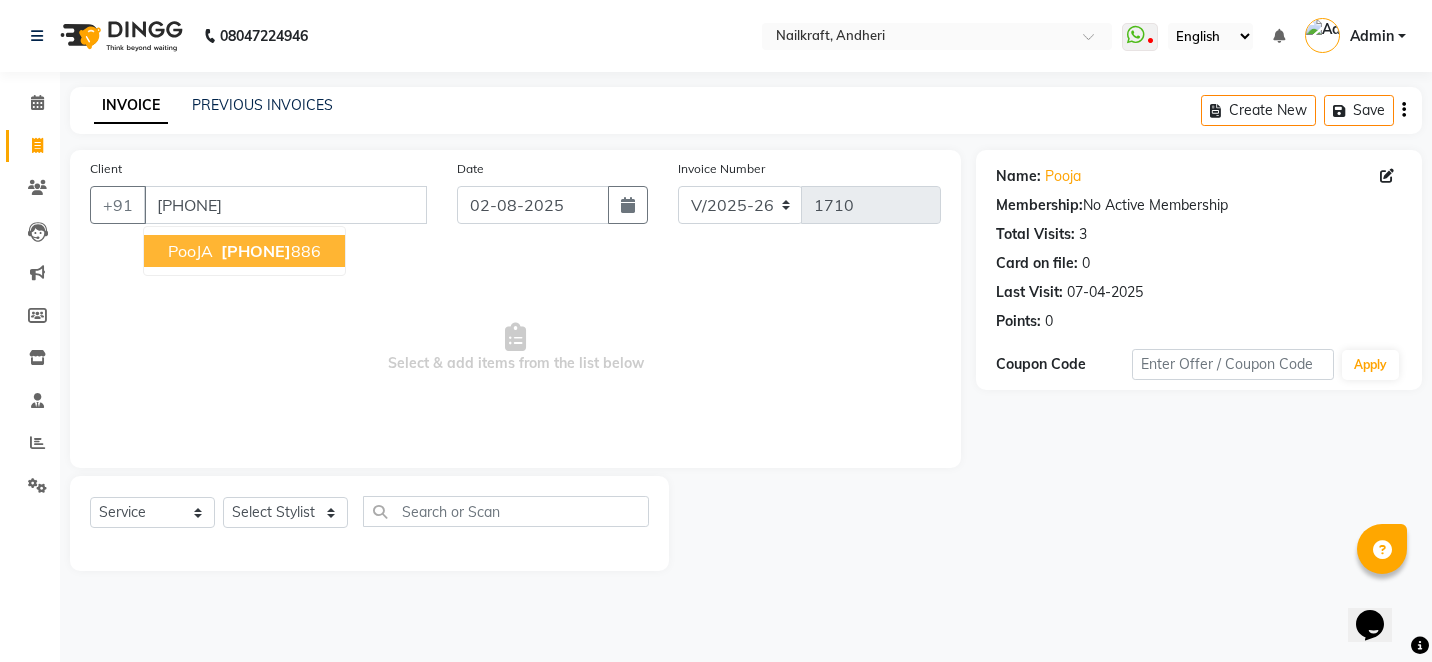 click on "7046941 886" at bounding box center [269, 251] 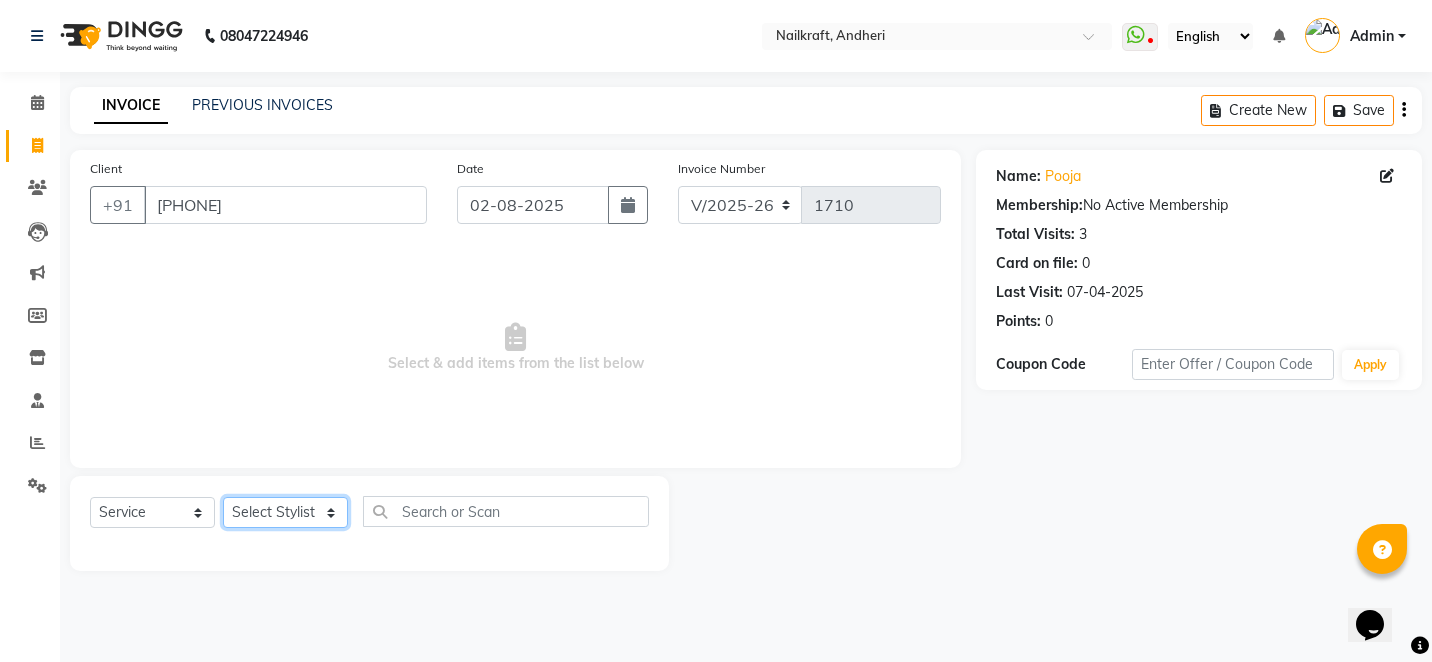 click on "Select Stylist Alam Arshad shaikh Deepali Deepu Chatry NailKraft Nikita NITA  CHAHAL  Sneha Balu Ichake Vaishali Vinod Yadav" 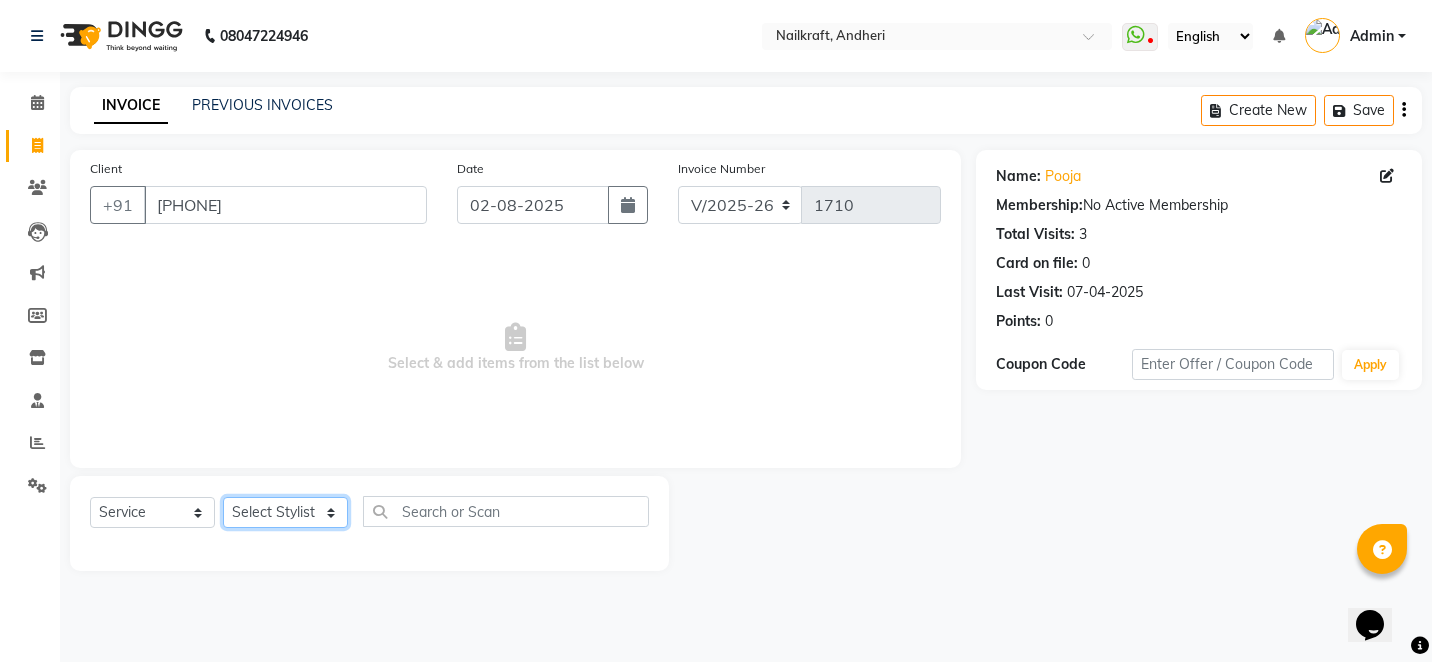 select on "76535" 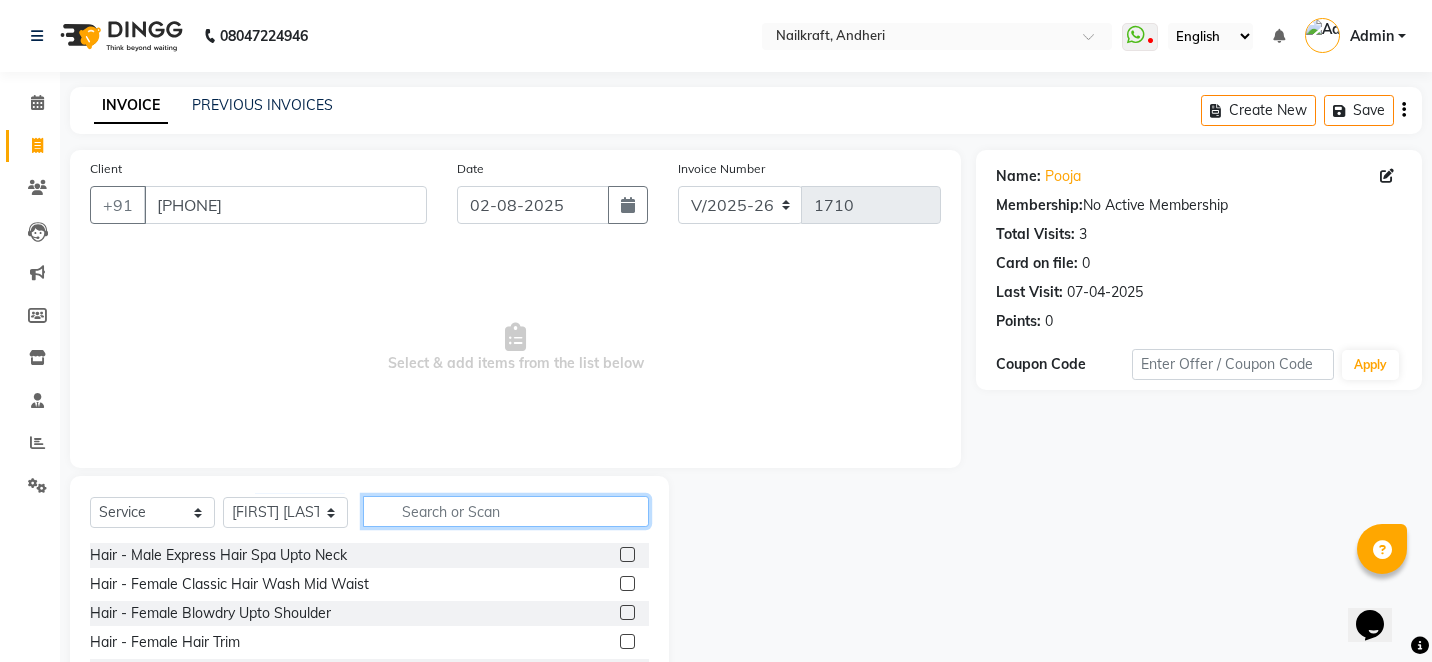 click 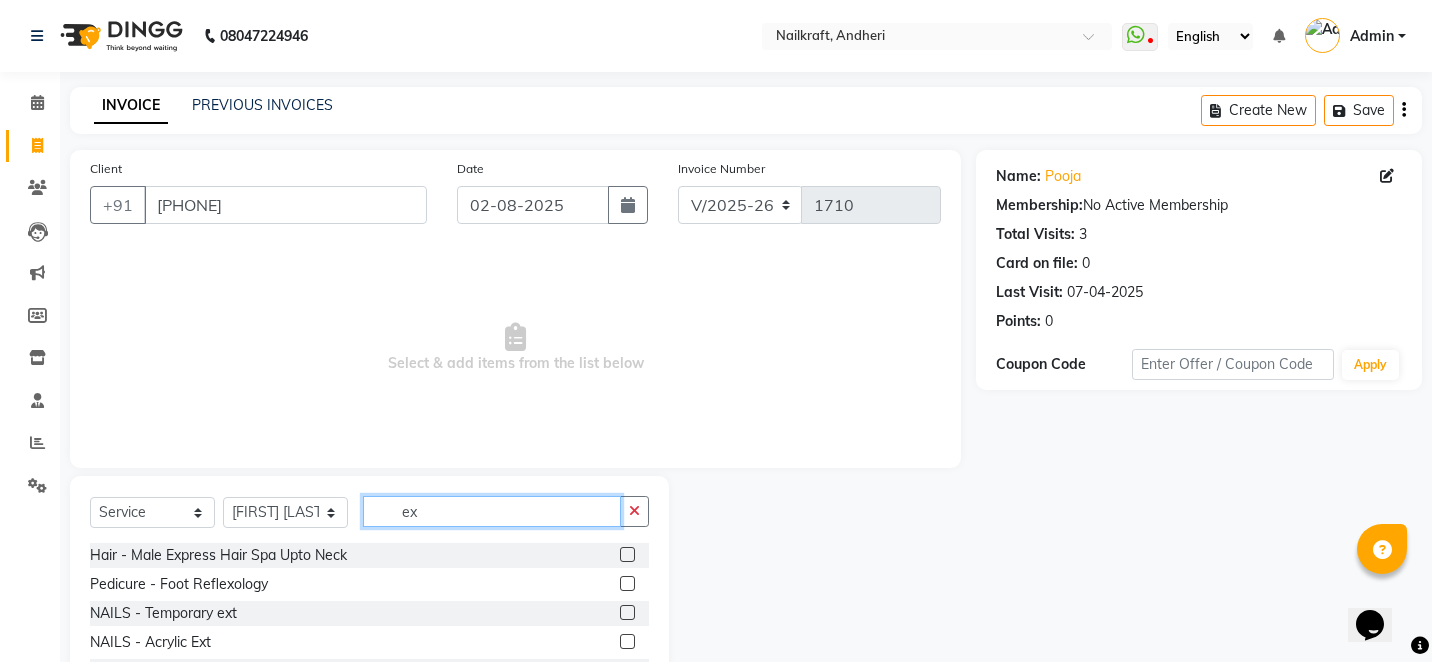 type on "ex" 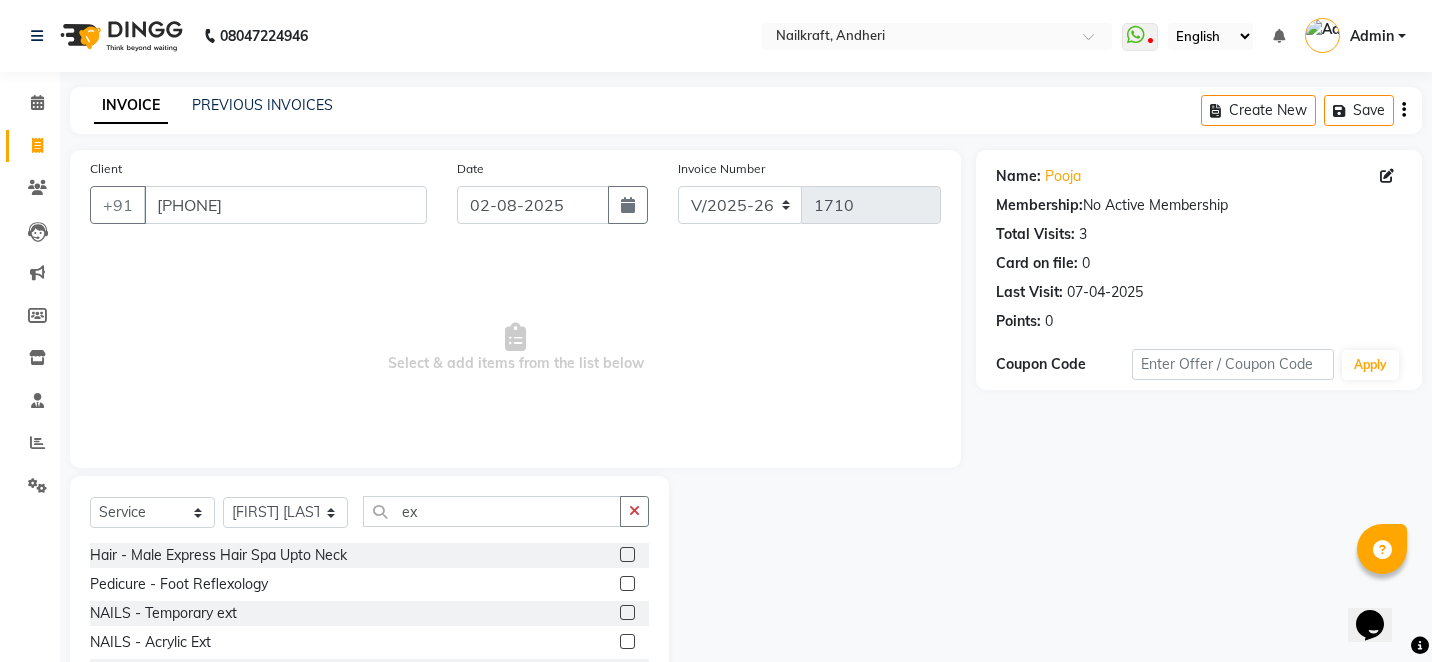 click 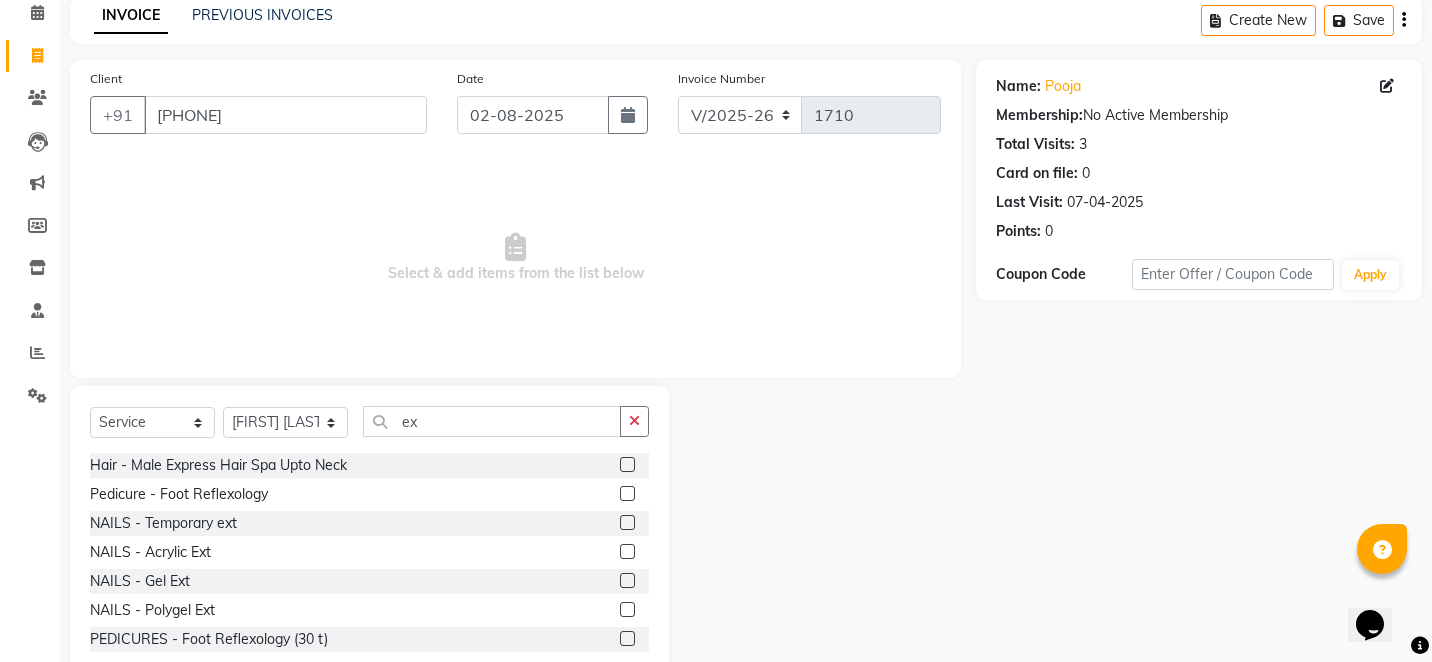 scroll, scrollTop: 120, scrollLeft: 0, axis: vertical 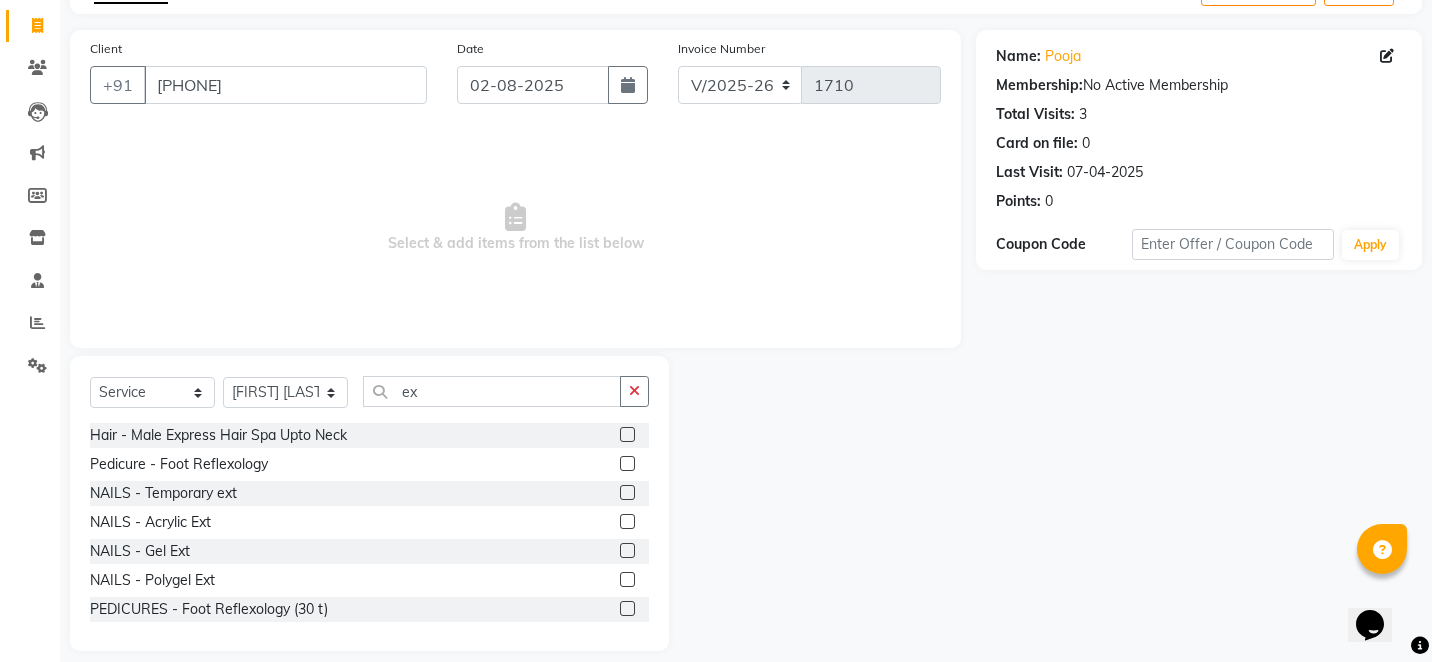 click 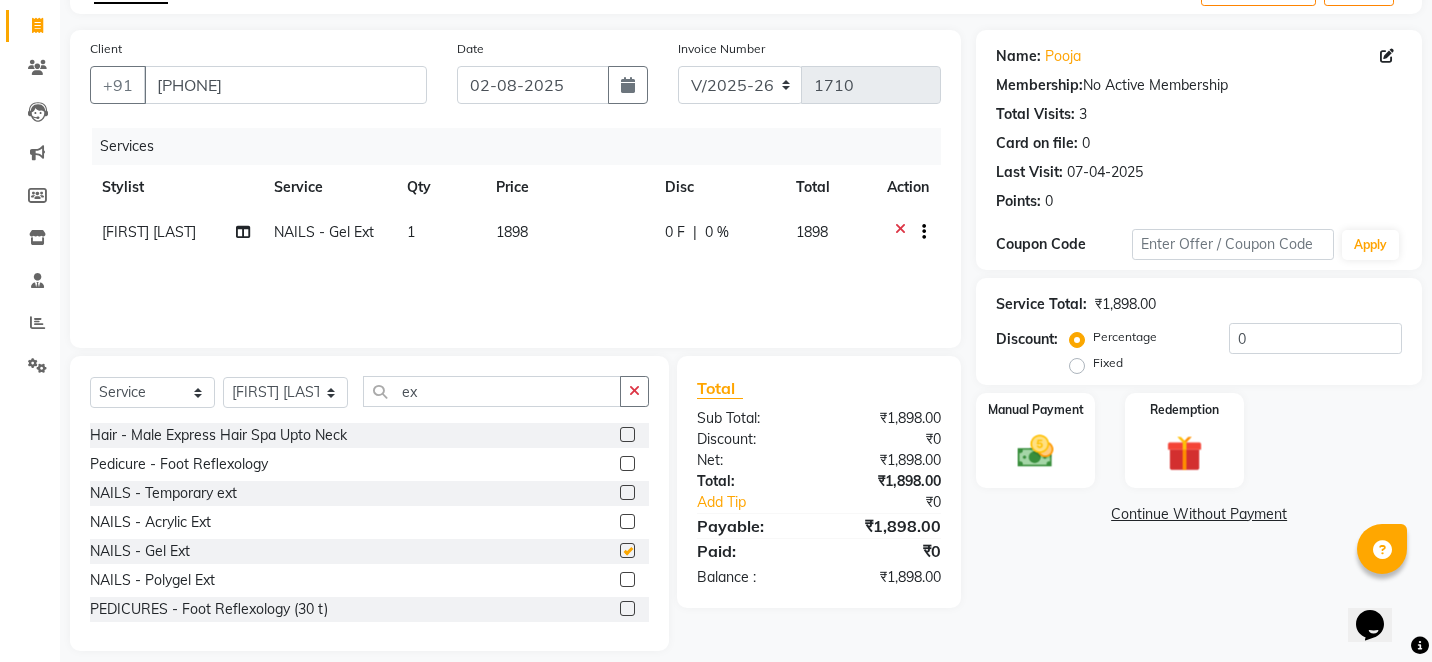 checkbox on "false" 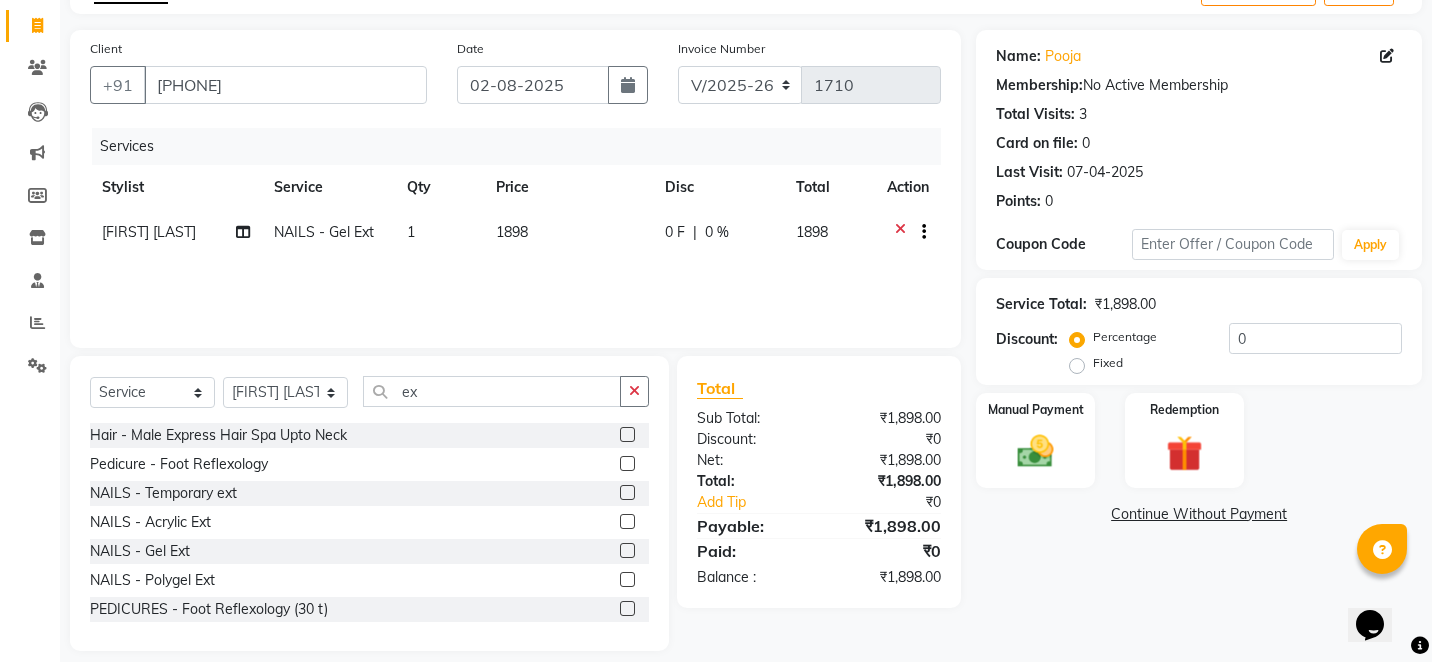 click on "1898" 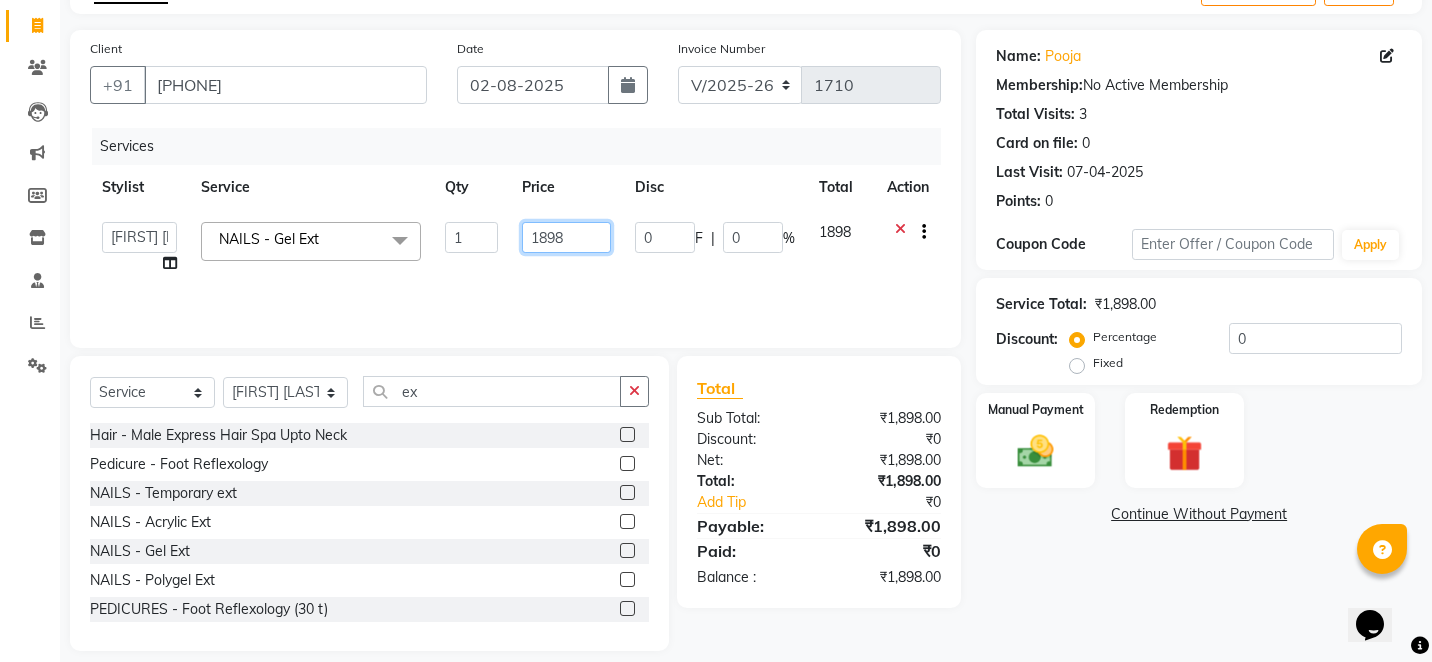 click on "1898" 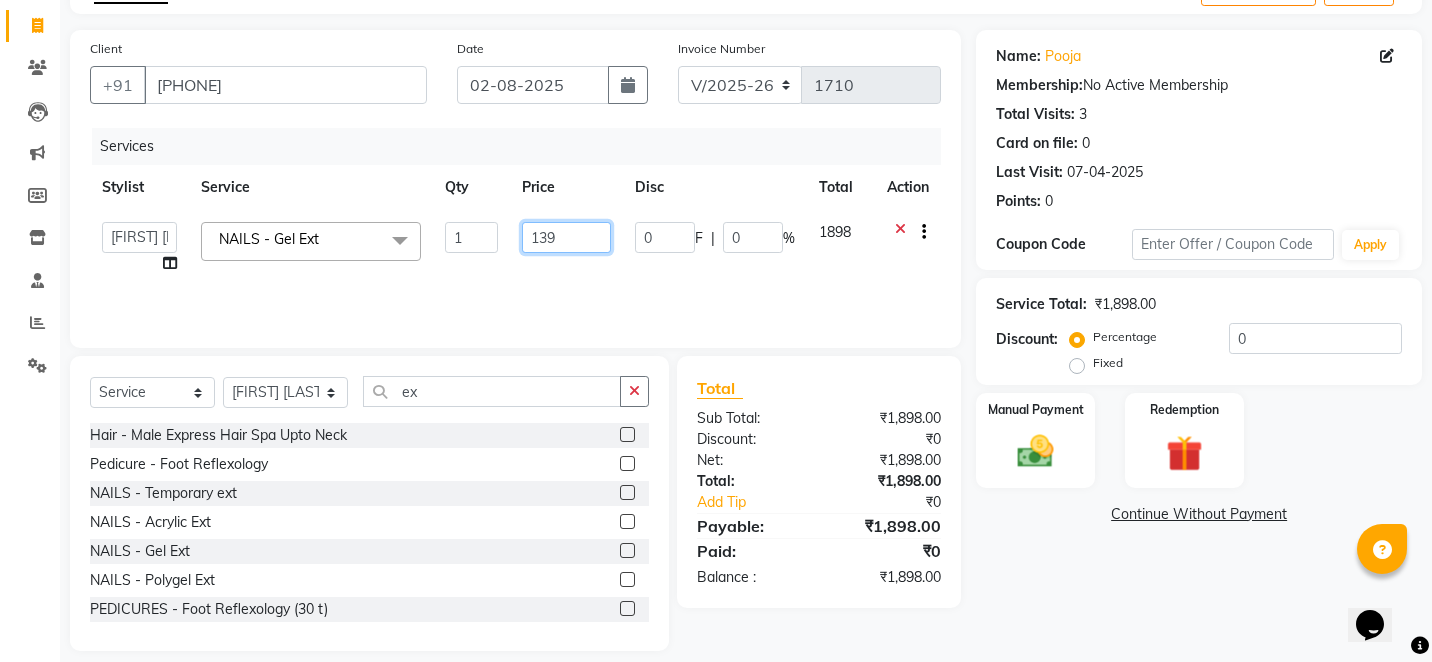 type on "1399" 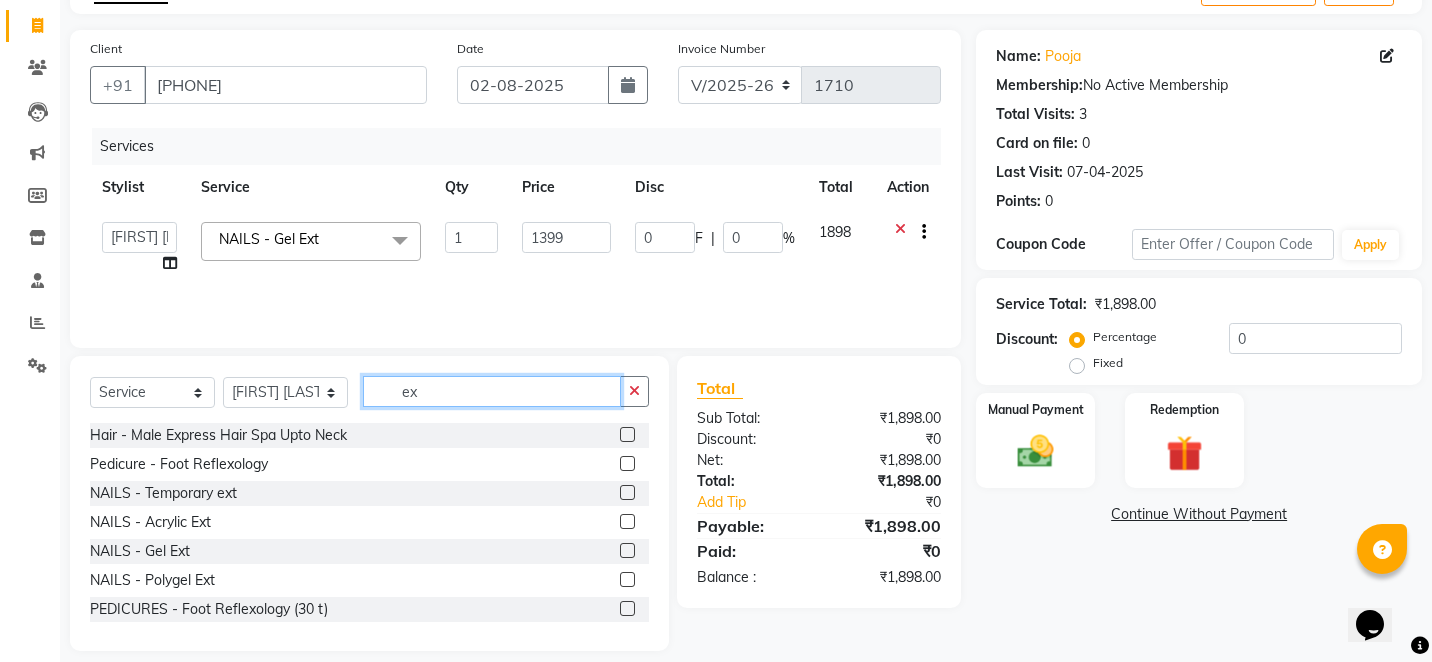 click on "ex" 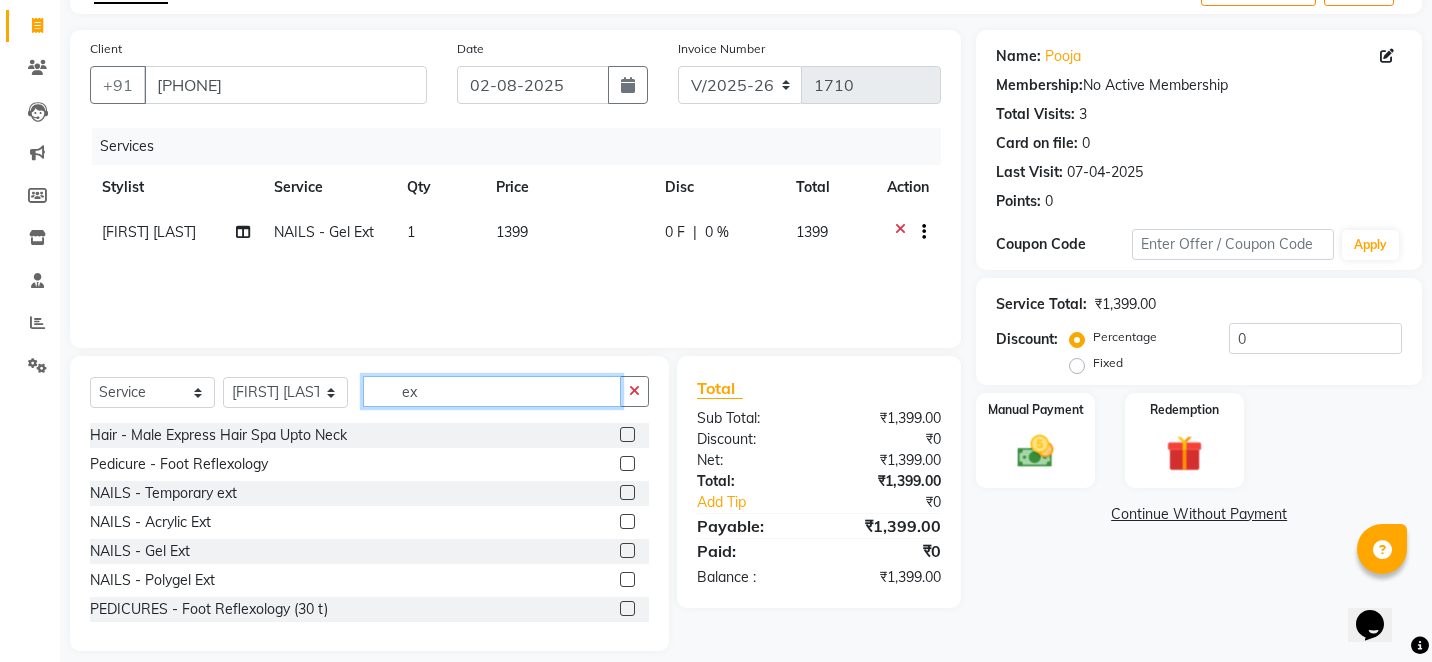 type on "e" 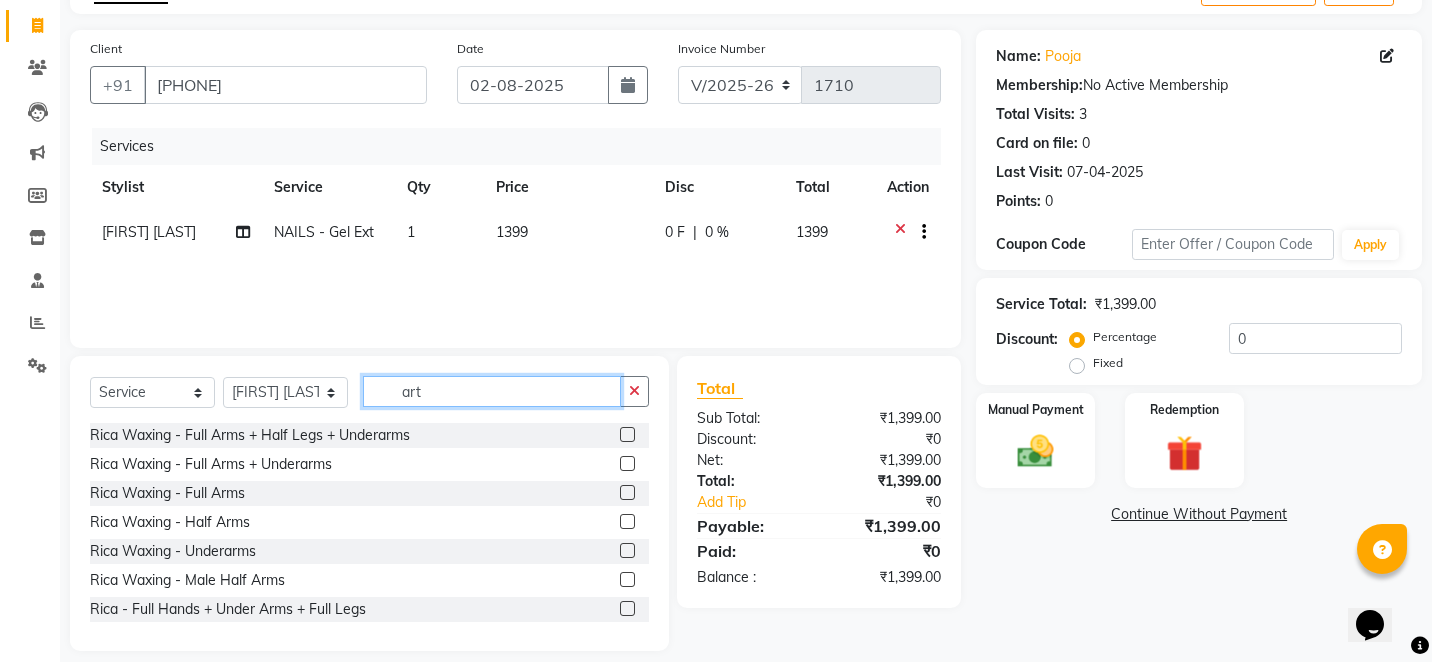 scroll, scrollTop: 96, scrollLeft: 0, axis: vertical 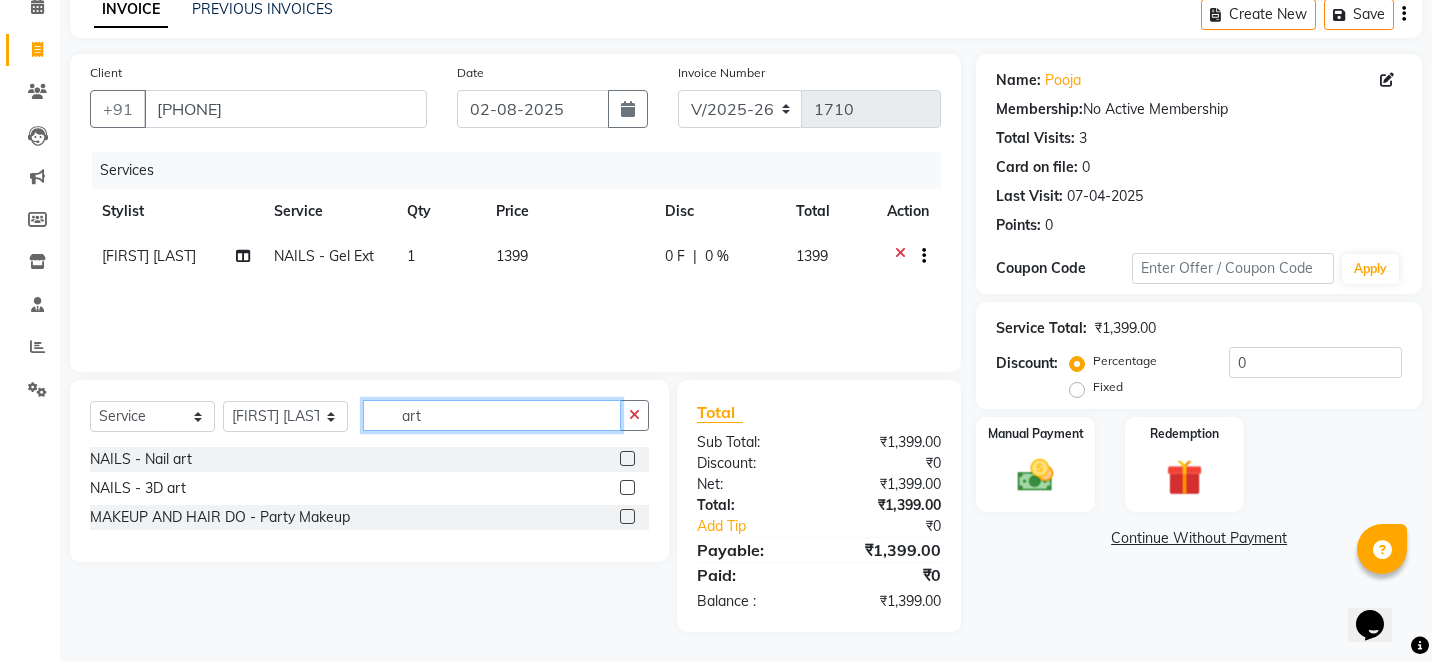 type on "art" 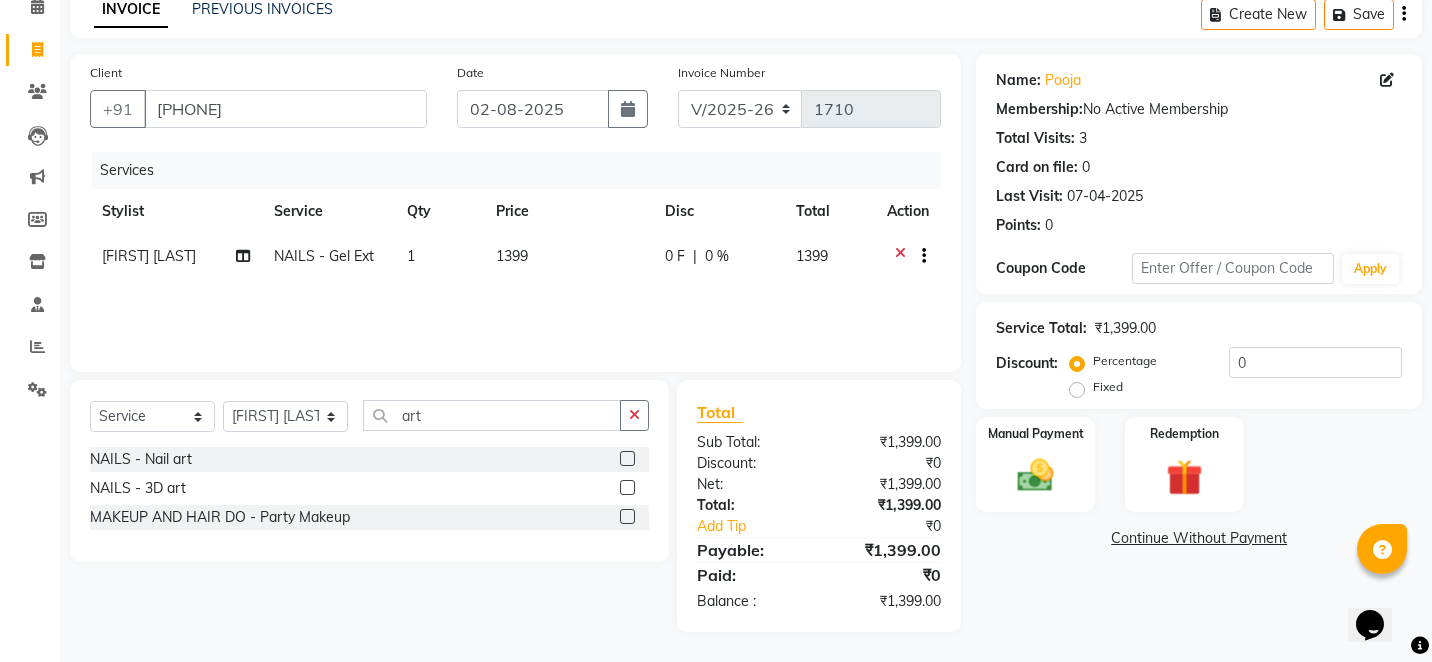 click 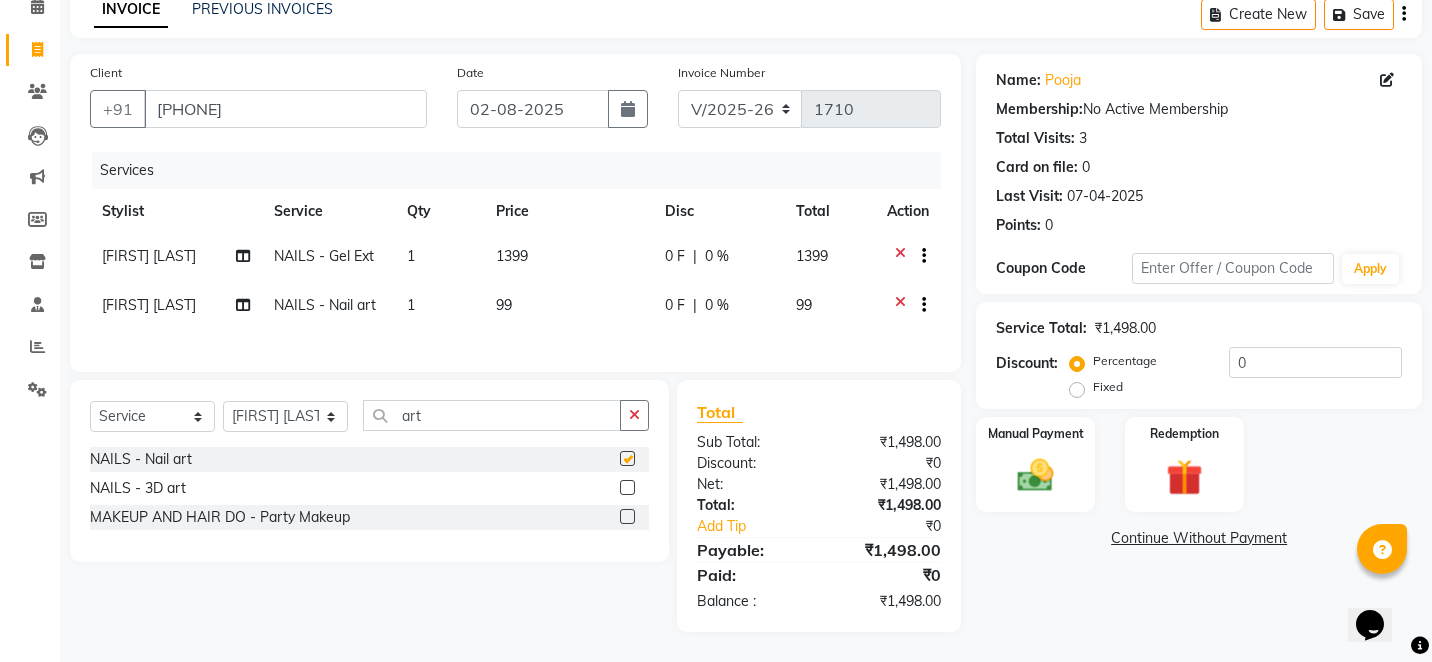 checkbox on "false" 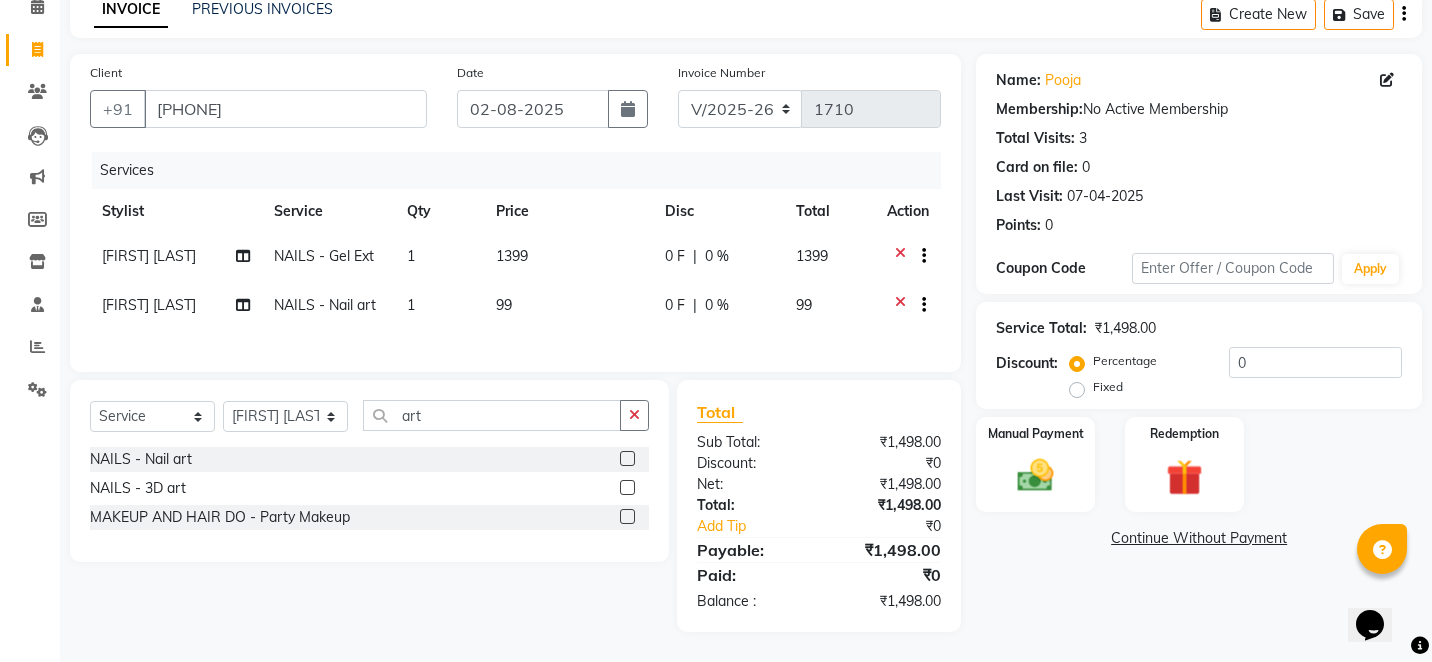 click on "99" 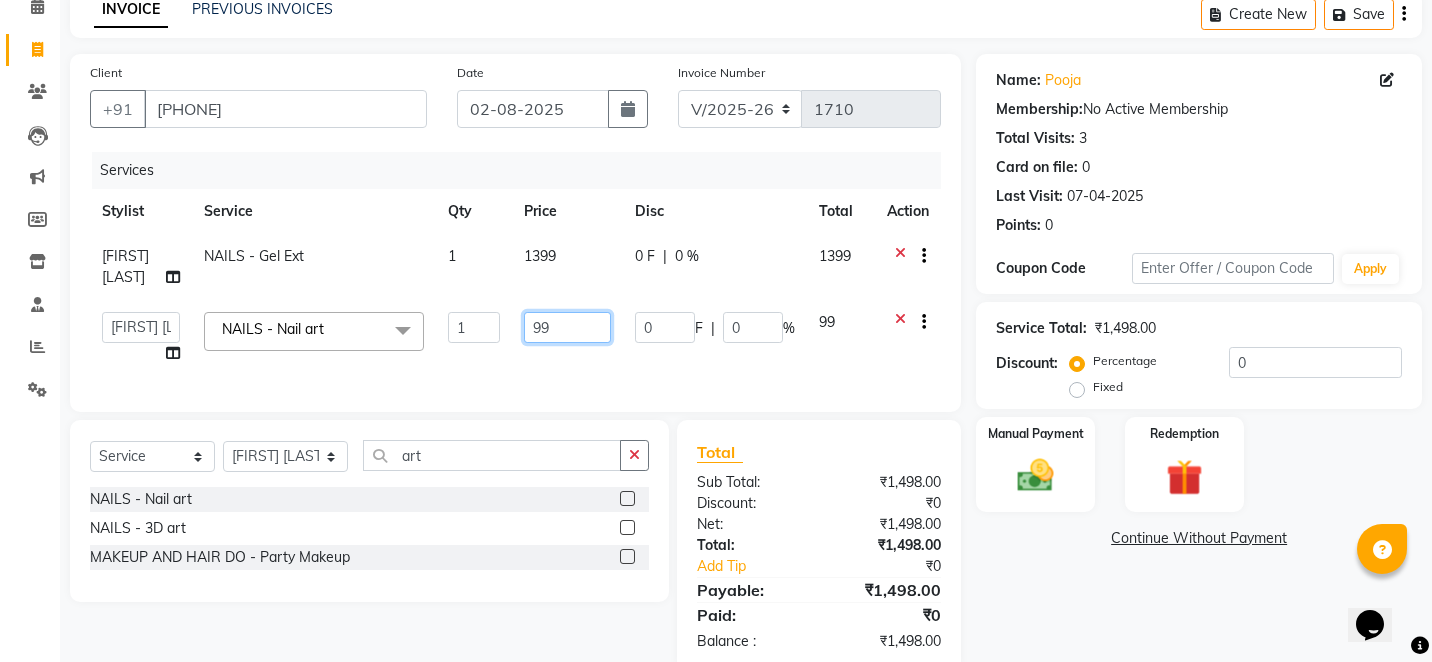 click on "99" 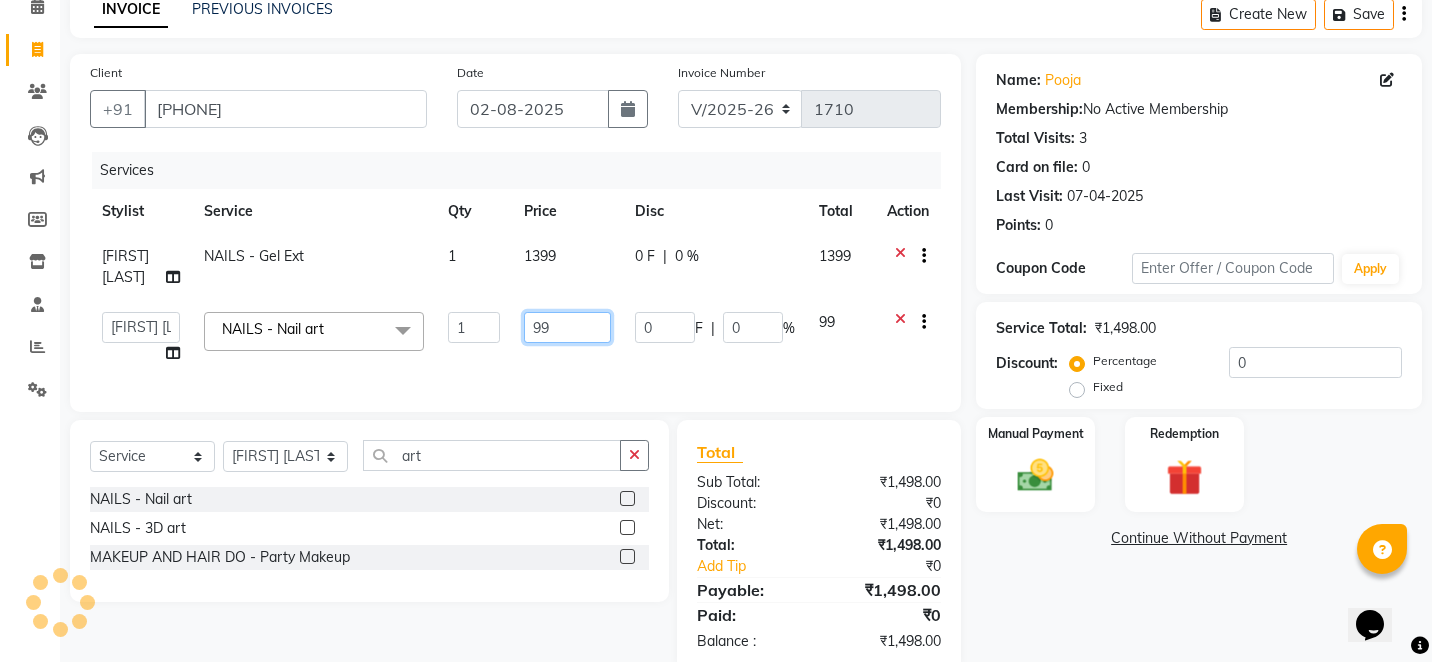 type on "699" 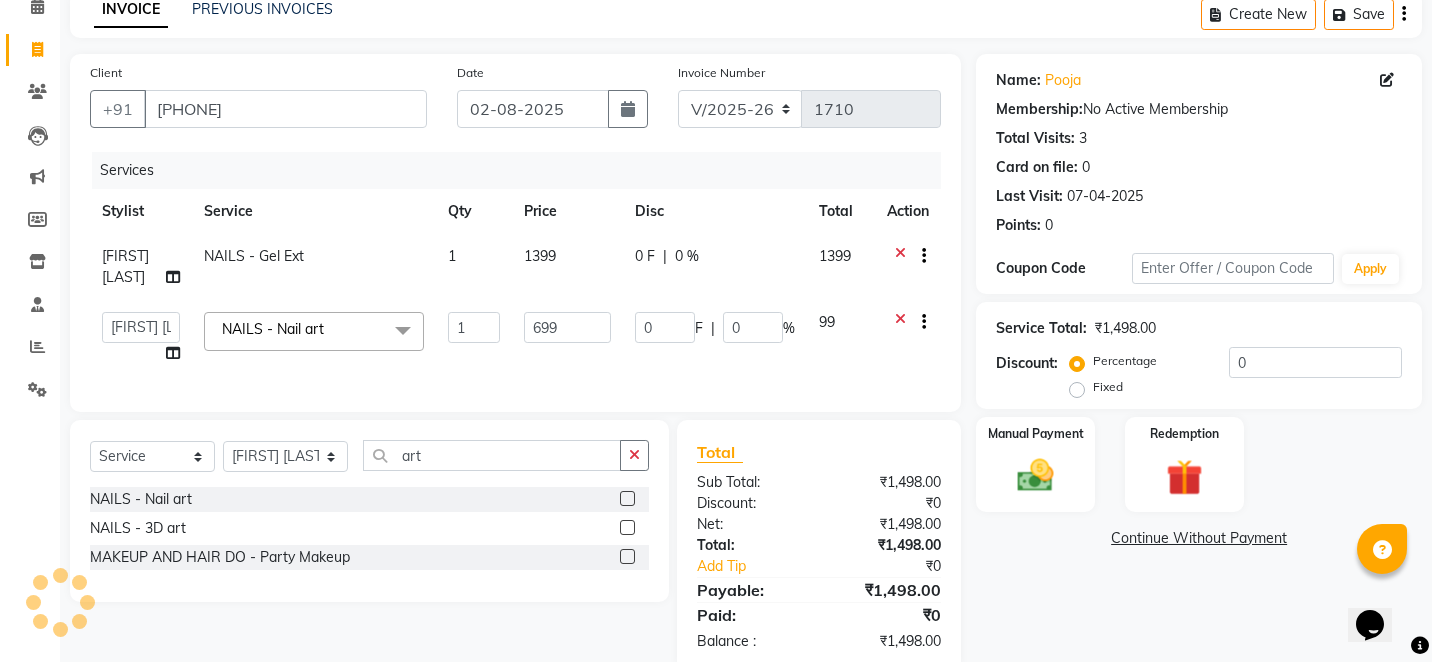 click on "Name: Pooja  Membership:  No Active Membership  Total Visits:  3 Card on file:  0 Last Visit:   07-04-2025 Points:   0  Coupon Code Apply Service Total:  ₹1,498.00  Discount:  Percentage   Fixed  0 Manual Payment Redemption  Continue Without Payment" 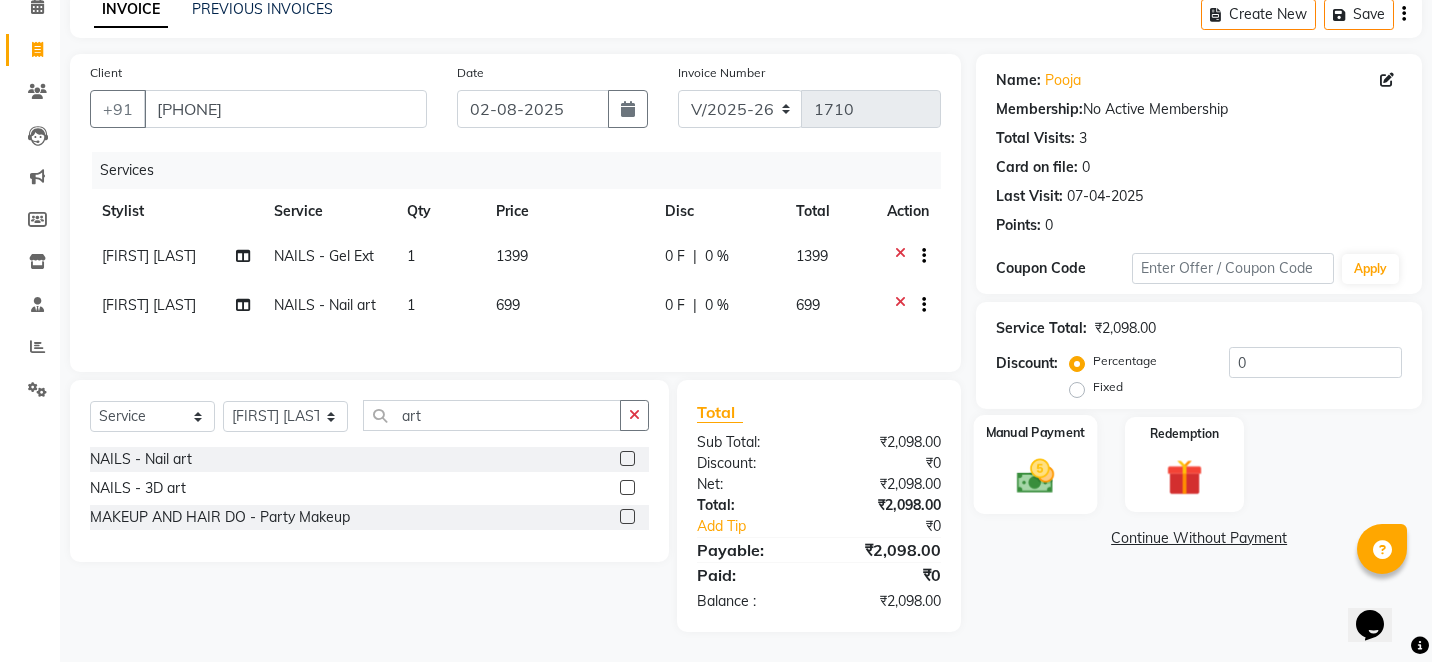 click 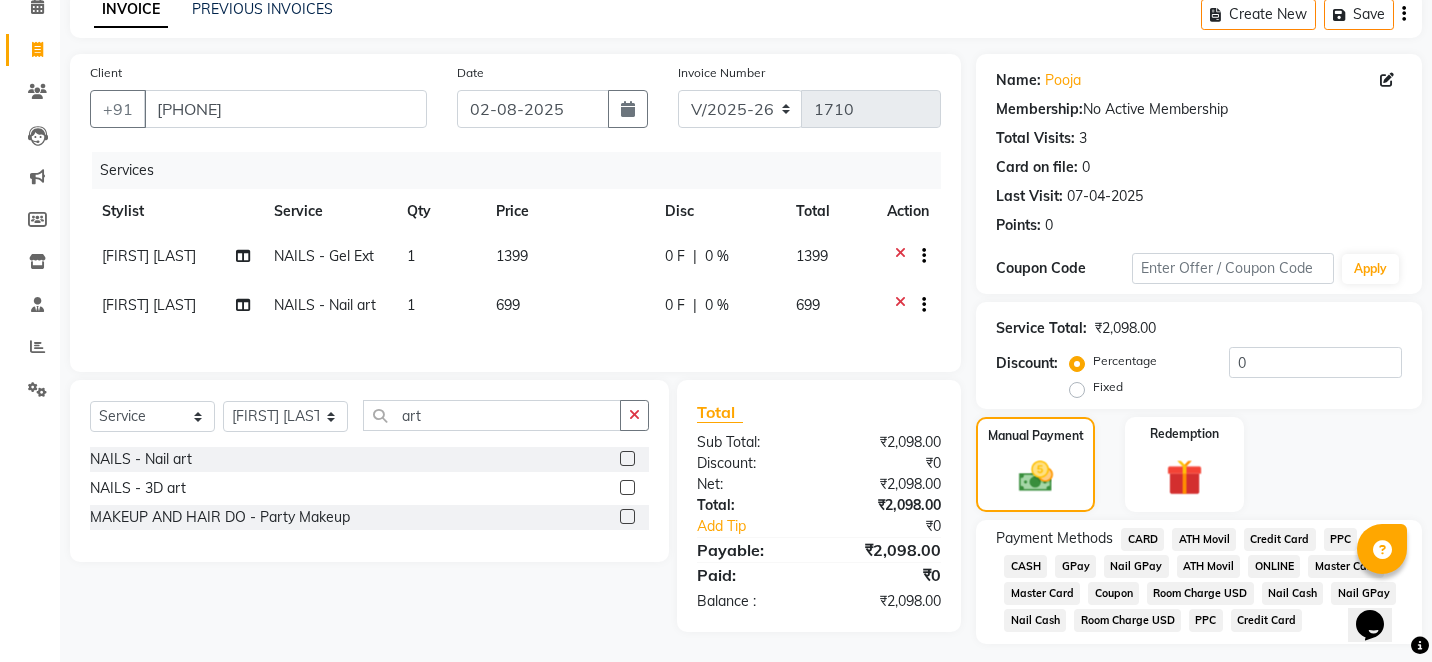 click on "GPay" 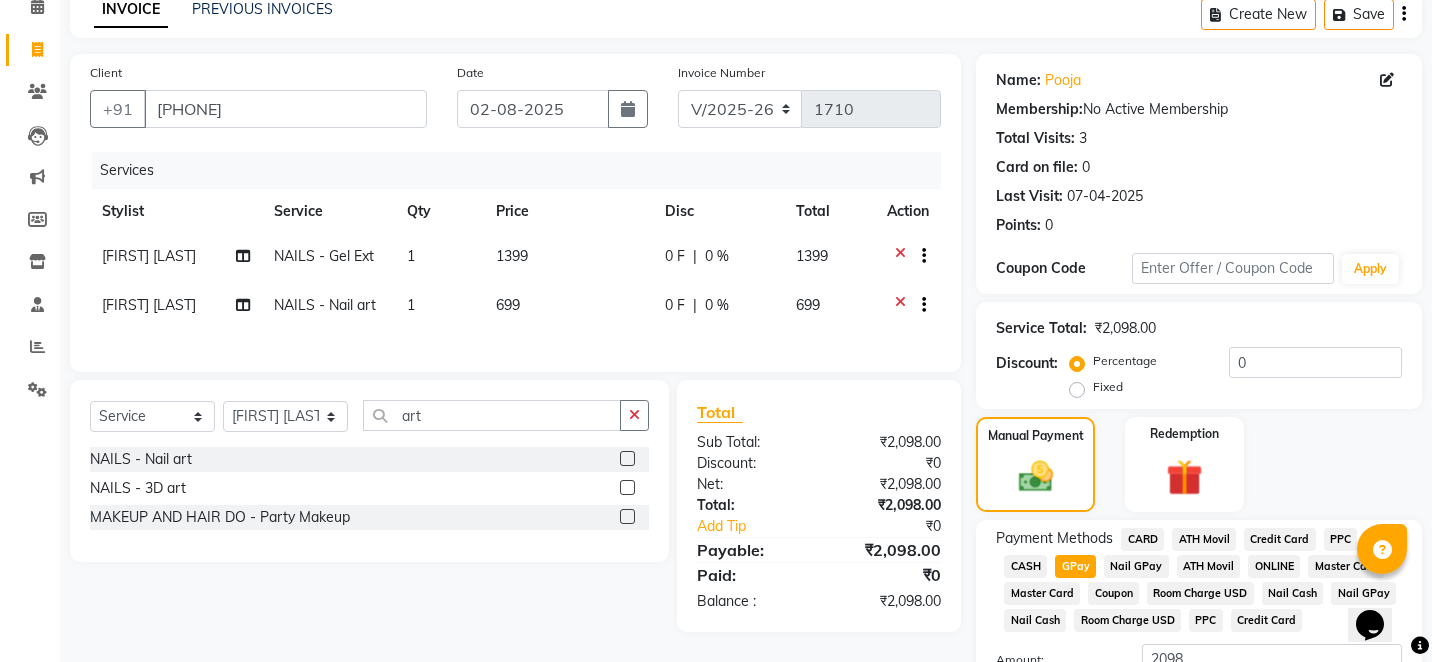 click on "Name: Pooja  Membership:  No Active Membership  Total Visits:  3 Card on file:  0 Last Visit:   07-04-2025 Points:   0  Coupon Code Apply Service Total:  ₹2,098.00  Discount:  Percentage   Fixed  0 Manual Payment Redemption Payment Methods  CARD   ATH Movil   Credit Card   PPC   CASH   GPay   Nail GPay   ATH Movil   ONLINE   Master Card   Master Card   Coupon   Room Charge USD   Nail Cash   Nail GPay   Nail Cash   Room Charge USD   PPC   Credit Card  Amount: 2098 Note: Add Payment  Continue Without Payment" 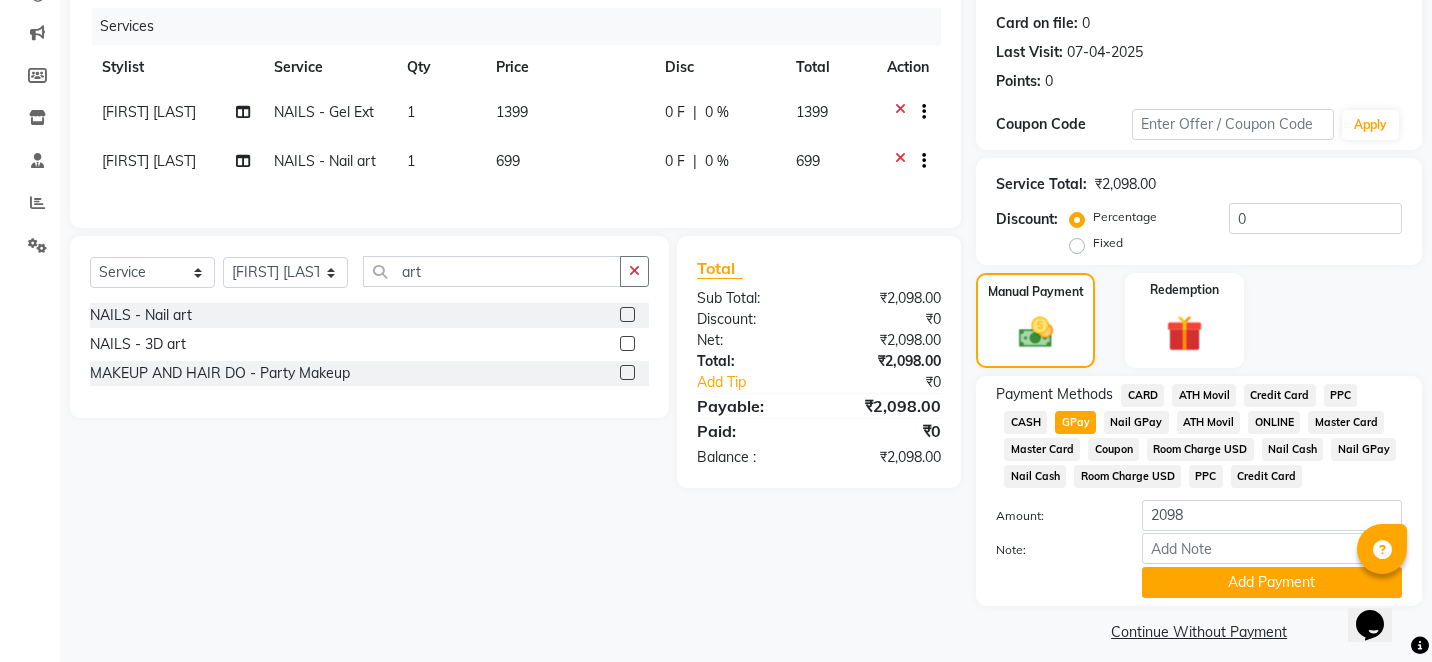 scroll, scrollTop: 255, scrollLeft: 0, axis: vertical 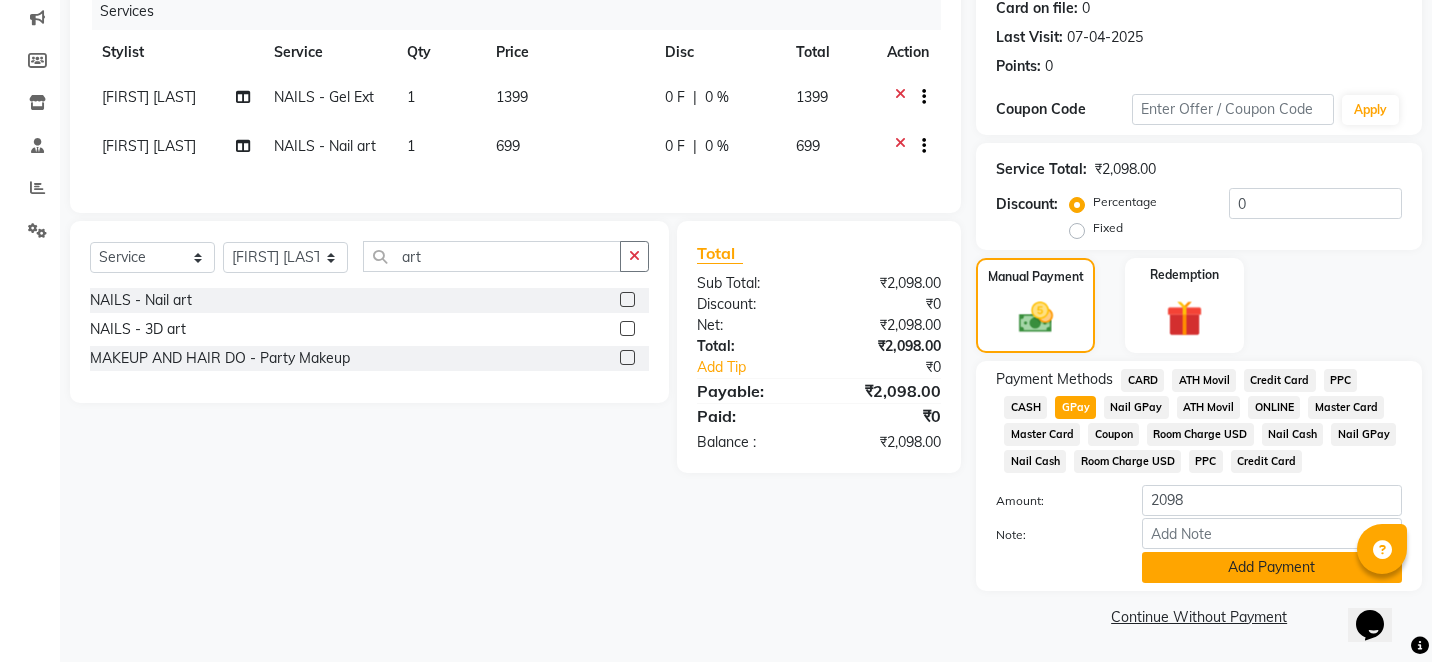 click on "Add Payment" 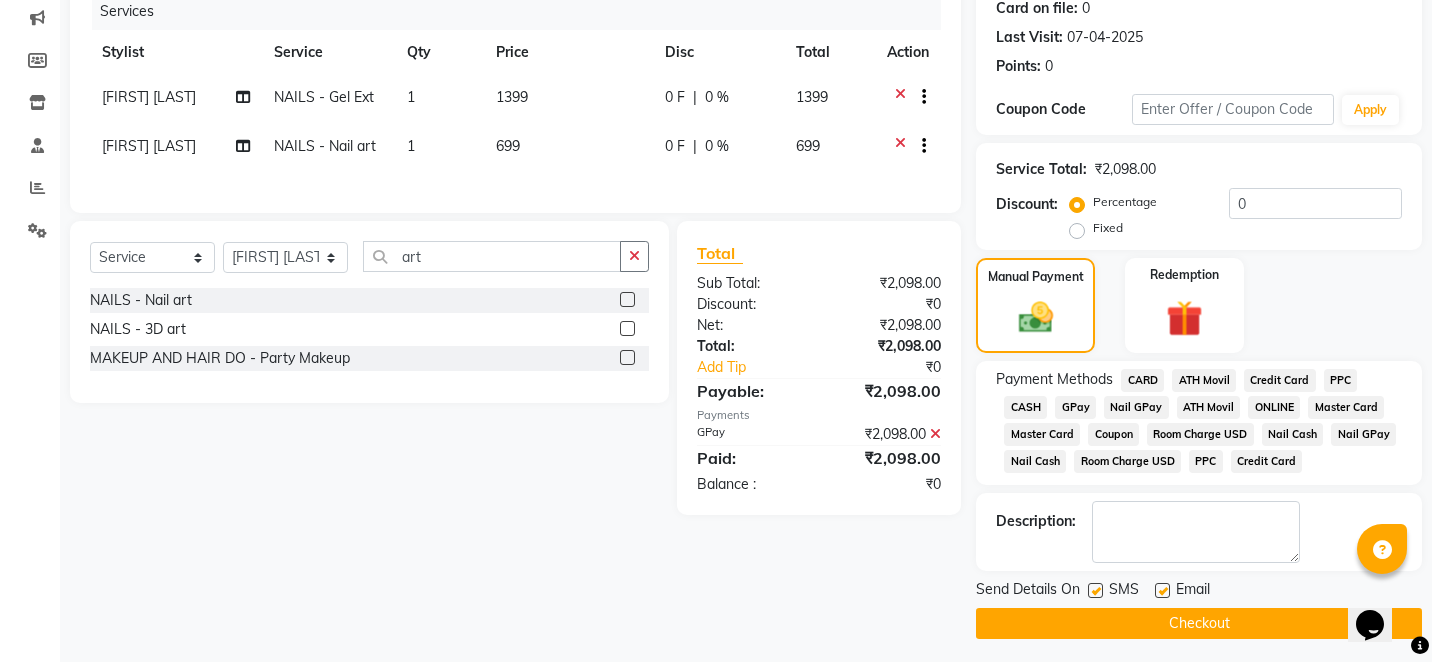 click on "Checkout" 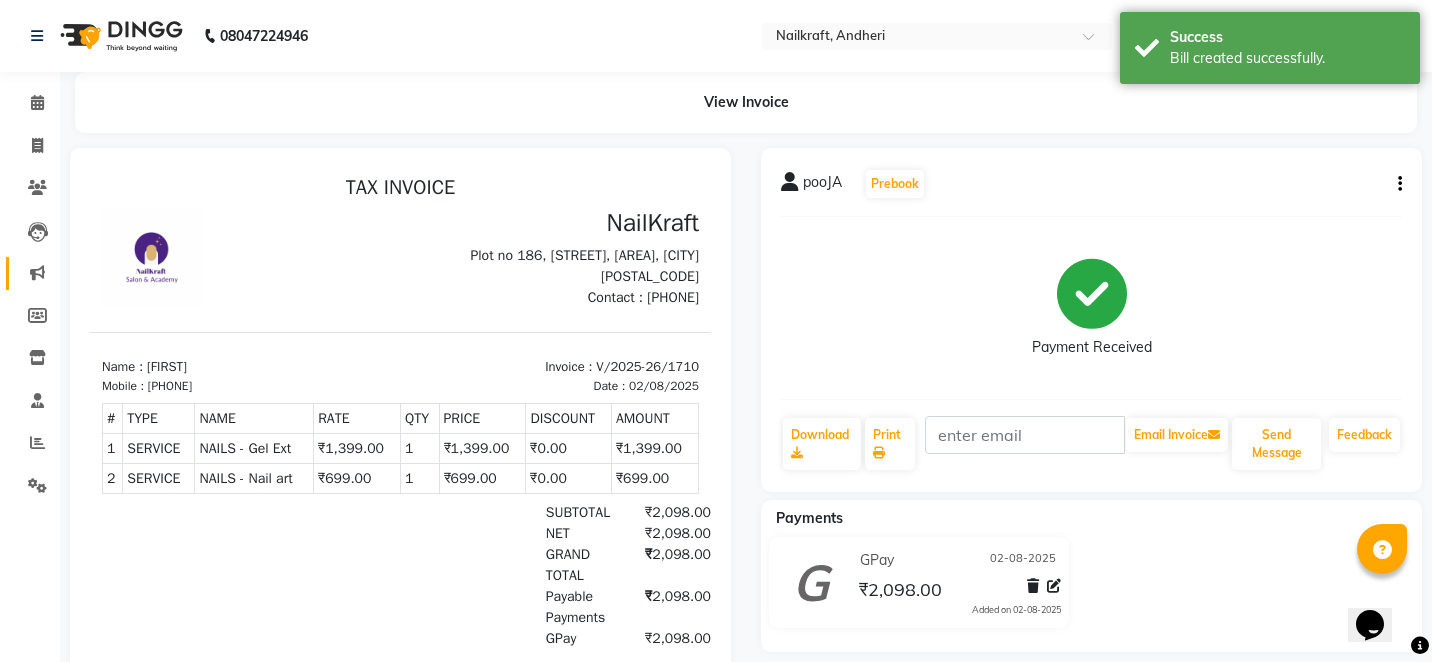 scroll, scrollTop: 0, scrollLeft: 0, axis: both 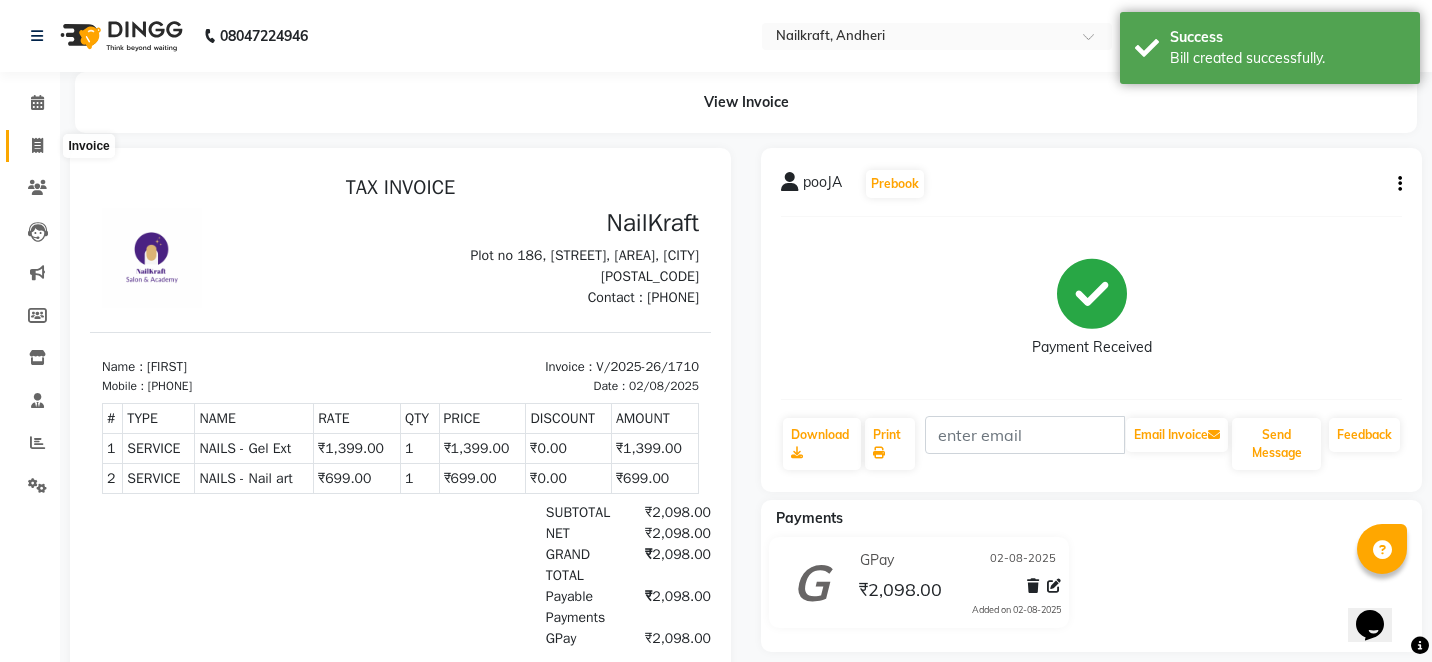 click 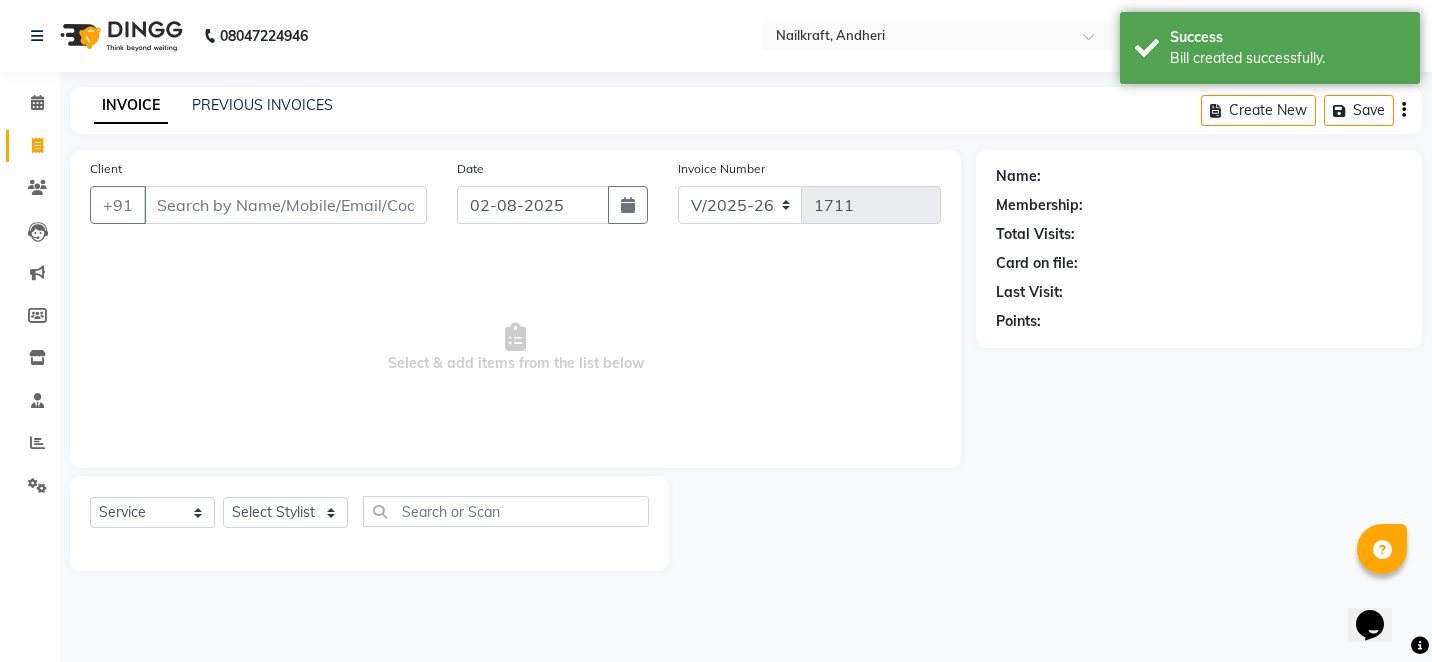 click on "Client" at bounding box center [285, 205] 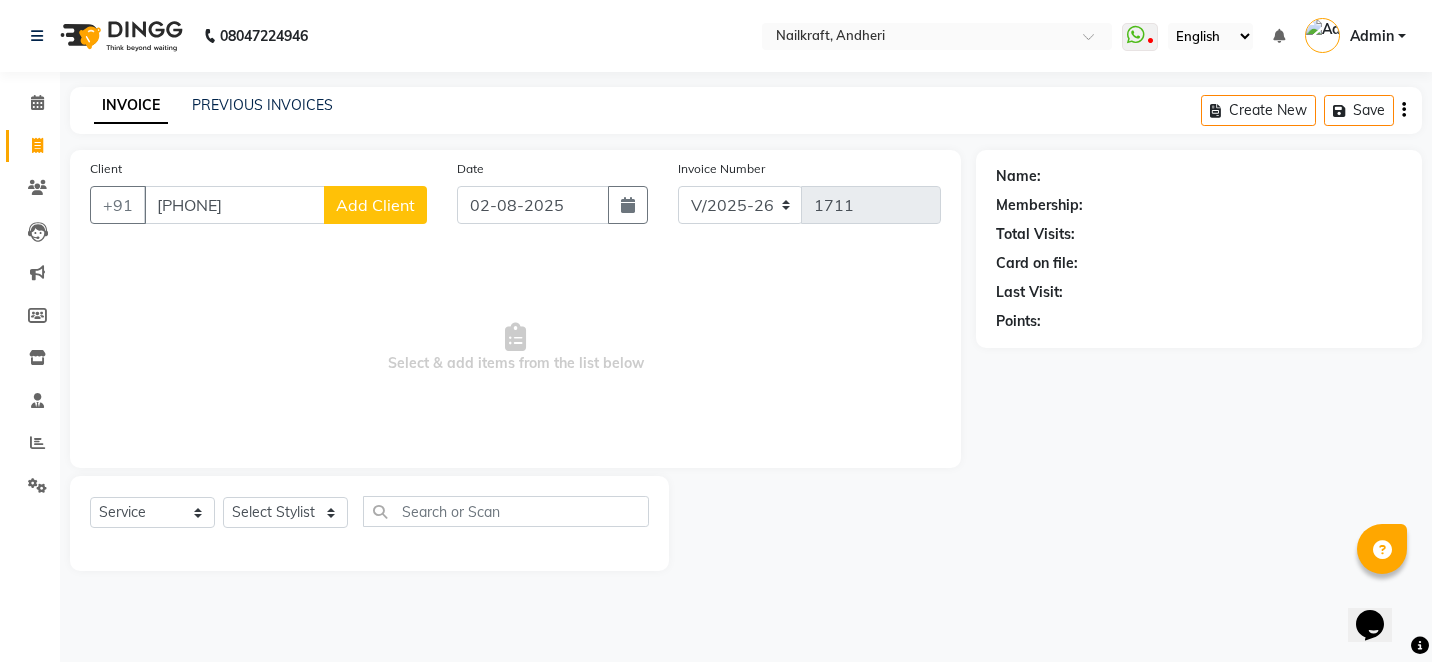 type on "9971929082" 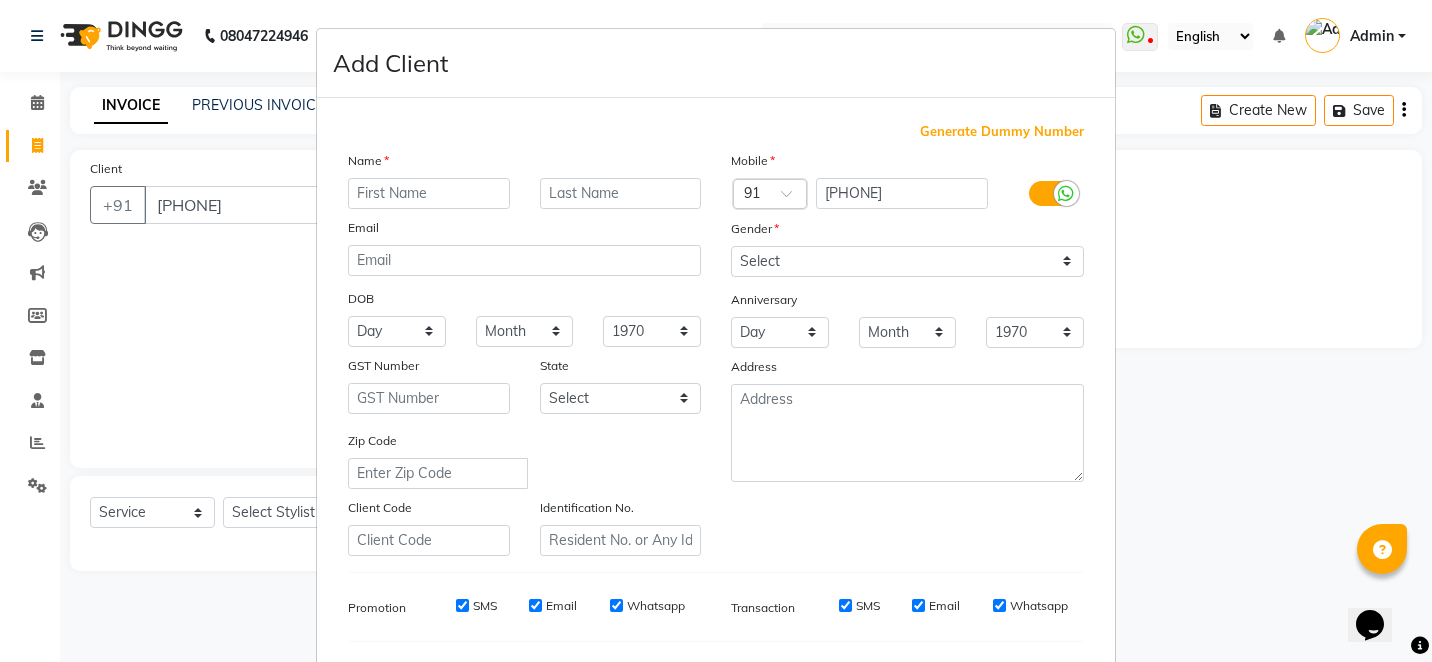 click at bounding box center [429, 193] 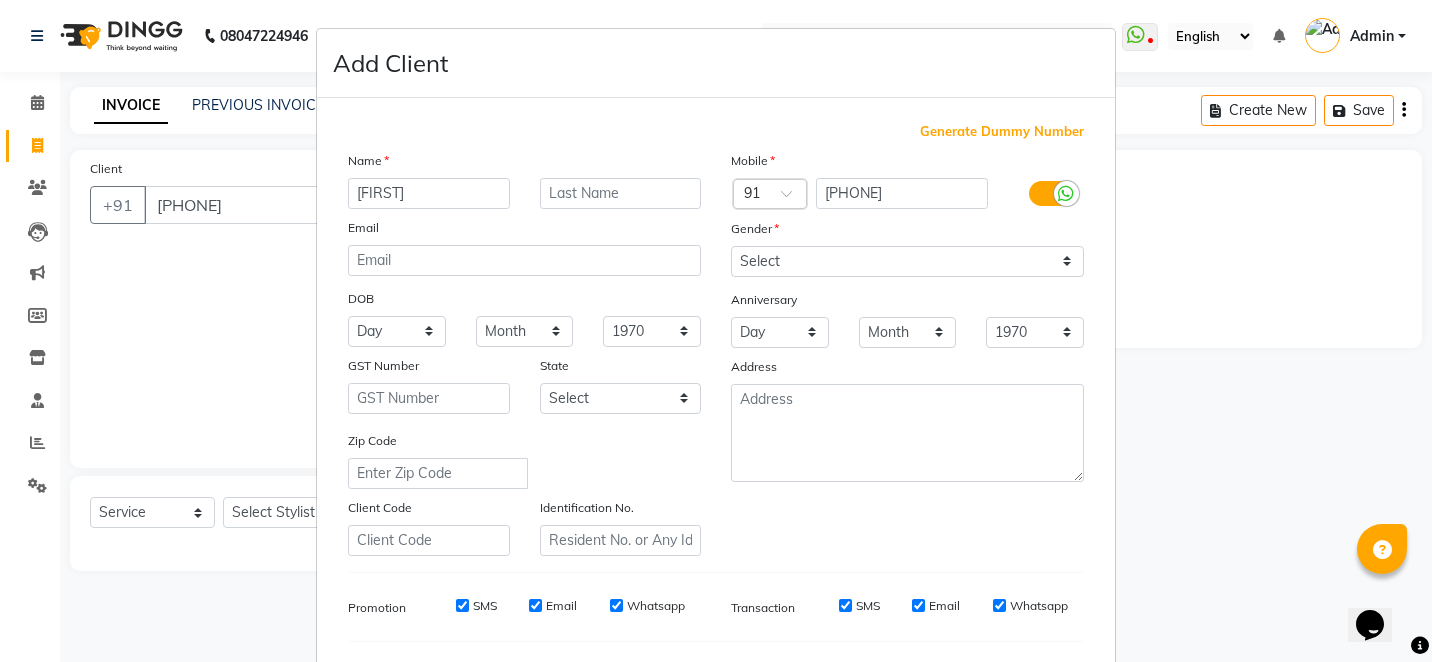 type on "Shurta" 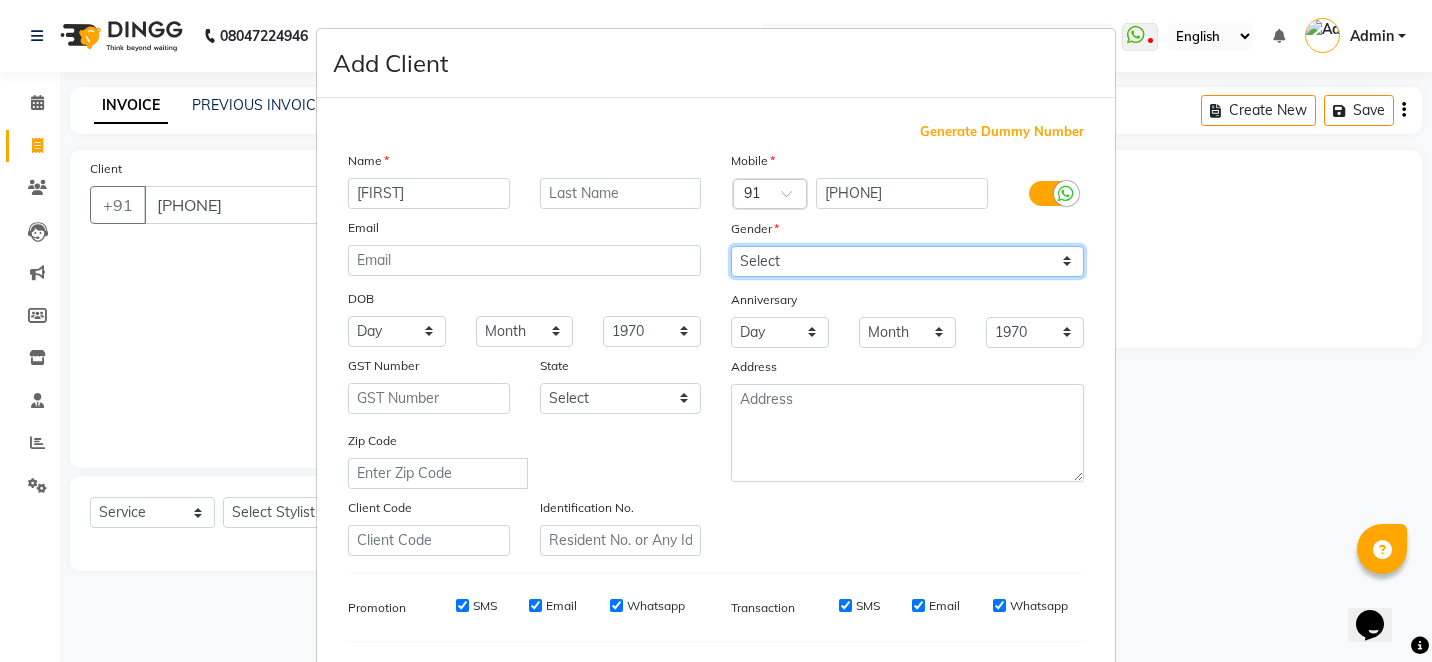 click on "Select Male Female Other Prefer Not To Say" at bounding box center [907, 261] 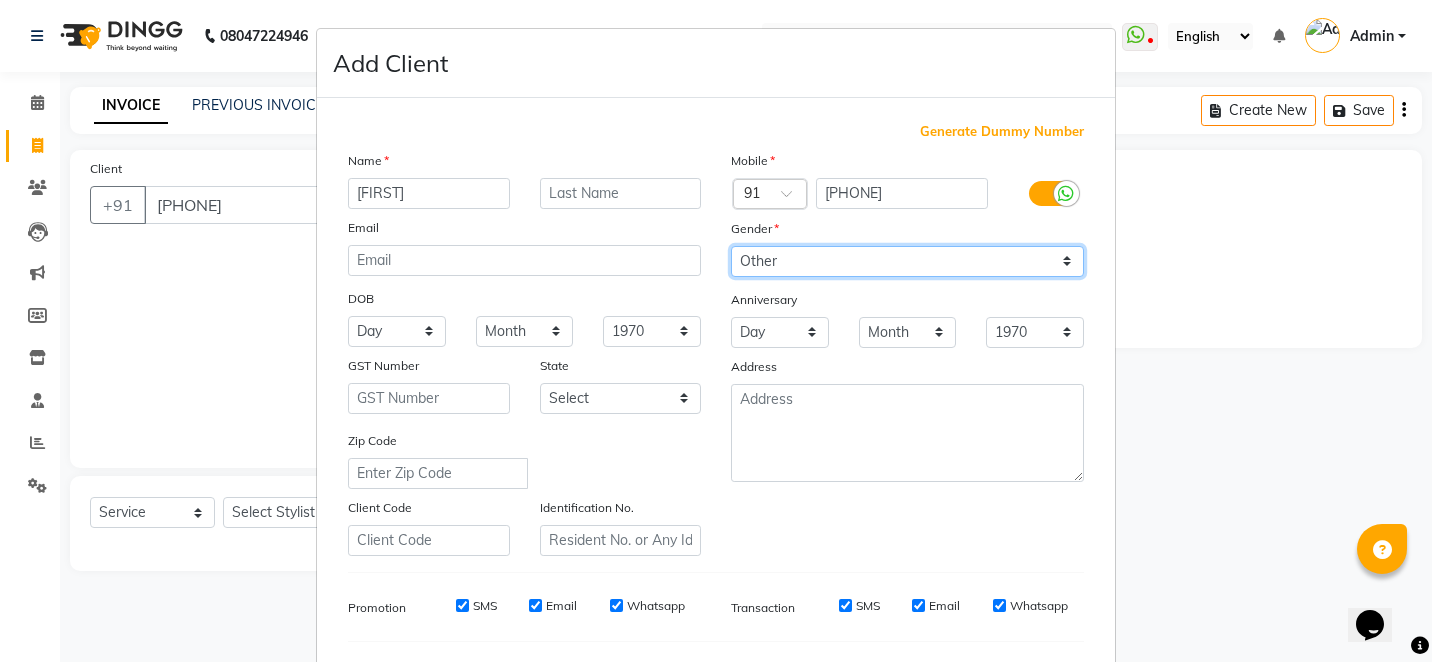 click on "Select Male Female Other Prefer Not To Say" at bounding box center [907, 261] 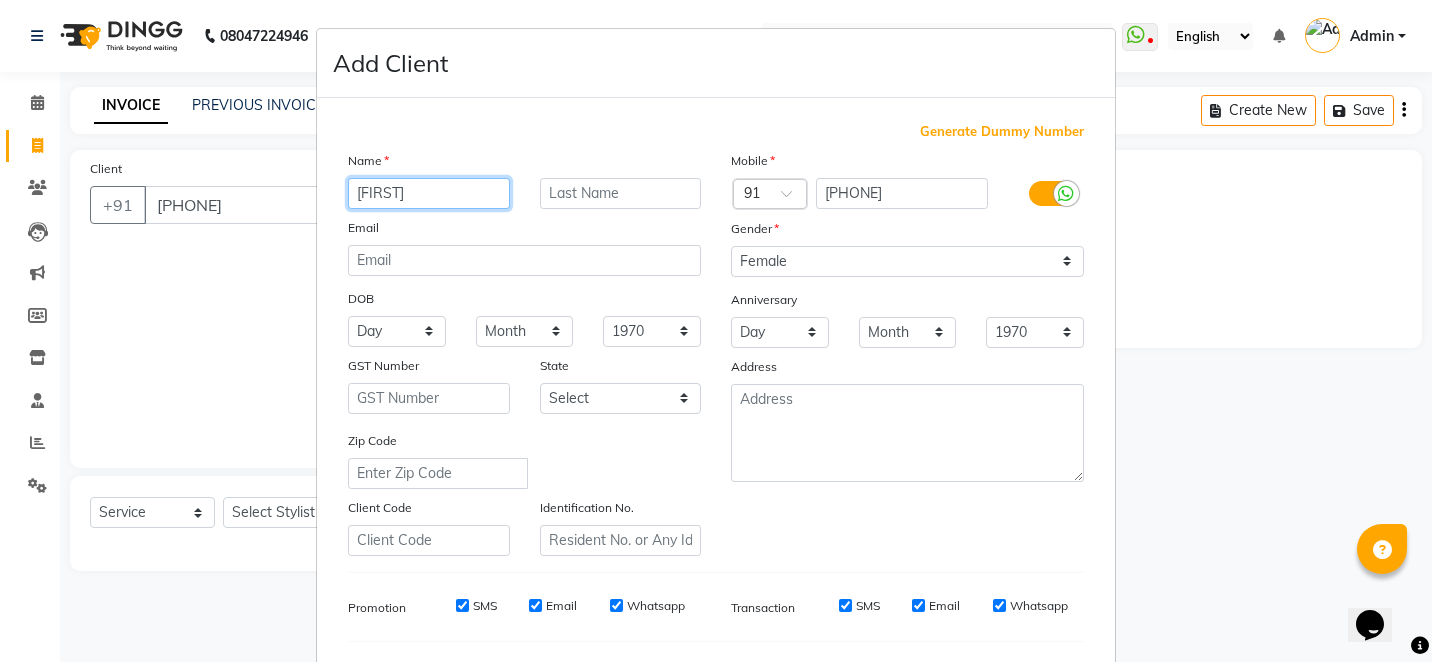 click on "Shurta" at bounding box center (429, 193) 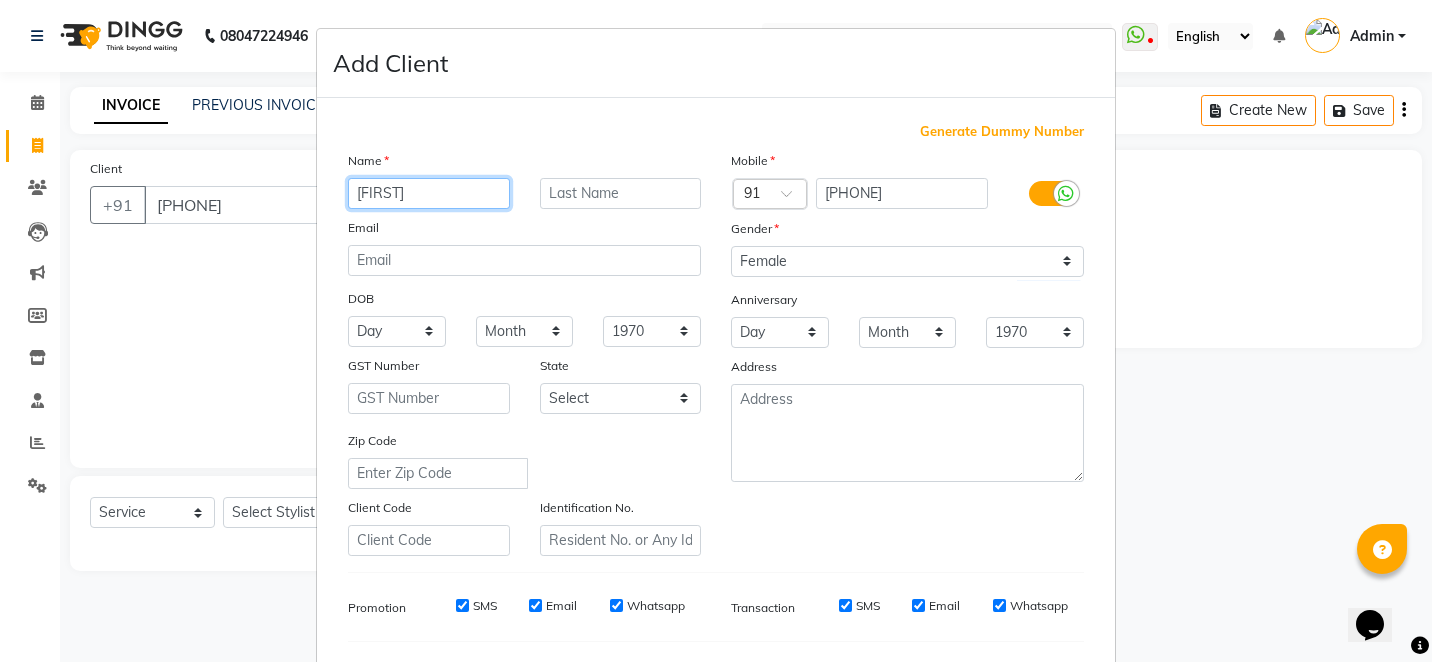 click on "Shurta" at bounding box center [429, 193] 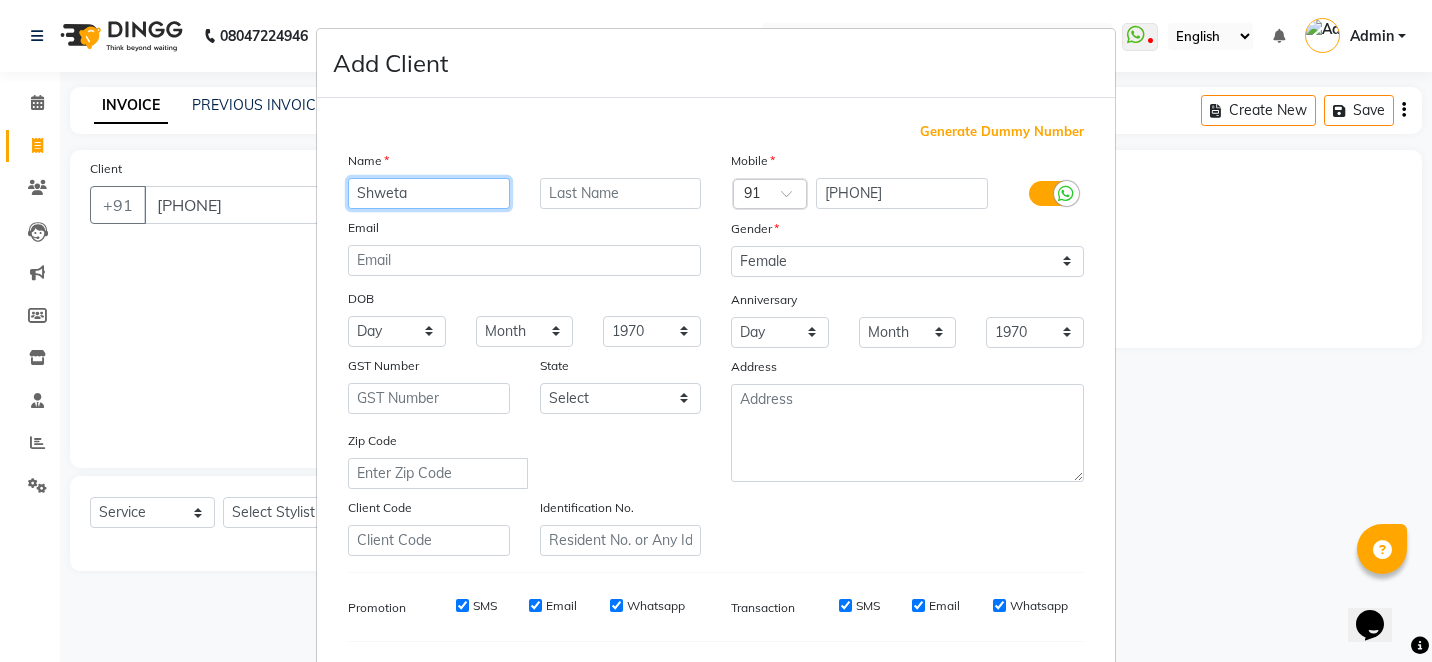 type on "Shweta" 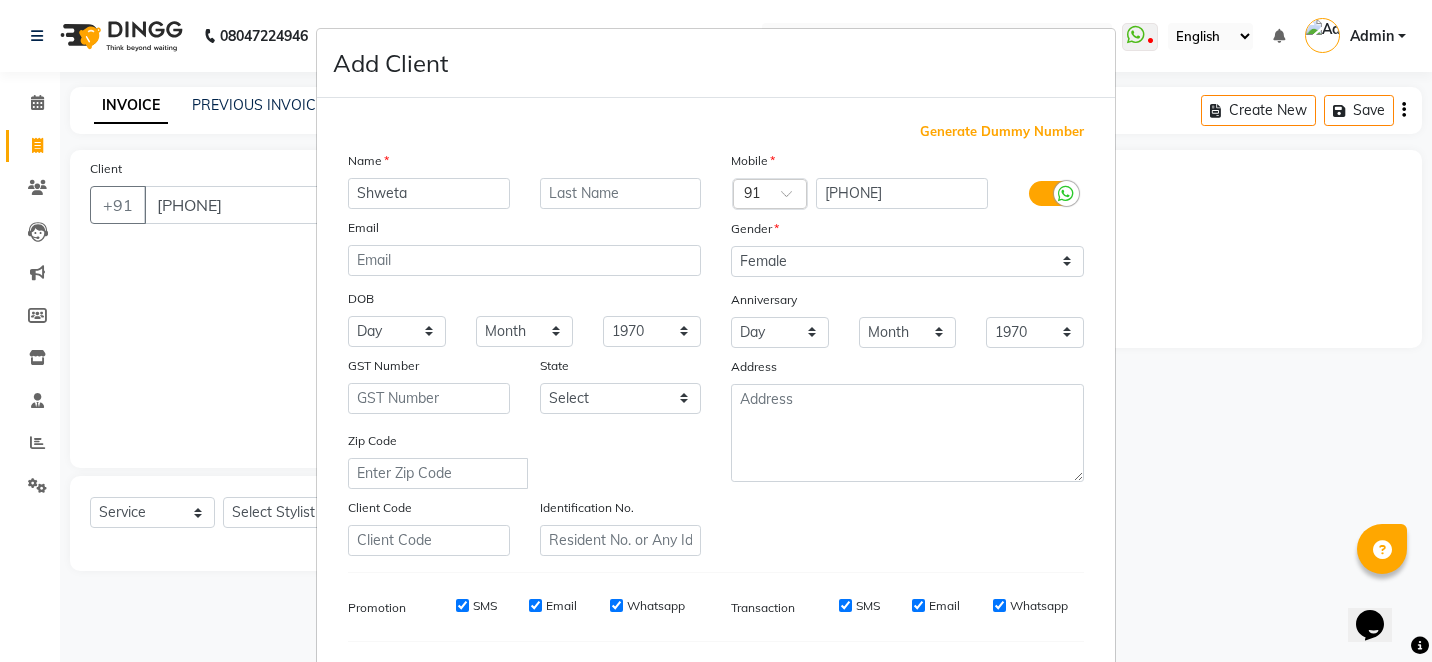 click on "Add Client Generate Dummy Number Name Shweta Email DOB Day 01 02 03 04 05 06 07 08 09 10 11 12 13 14 15 16 17 18 19 20 21 22 23 24 25 26 27 28 29 30 31 Month January February March April May June July August September October November December 1940 1941 1942 1943 1944 1945 1946 1947 1948 1949 1950 1951 1952 1953 1954 1955 1956 1957 1958 1959 1960 1961 1962 1963 1964 1965 1966 1967 1968 1969 1970 1971 1972 1973 1974 1975 1976 1977 1978 1979 1980 1981 1982 1983 1984 1985 1986 1987 1988 1989 1990 1991 1992 1993 1994 1995 1996 1997 1998 1999 2000 2001 2002 2003 2004 2005 2006 2007 2008 2009 2010 2011 2012 2013 2014 2015 2016 2017 2018 2019 2020 2021 2022 2023 2024 GST Number State Select Andaman and Nicobar Islands Andhra Pradesh Arunachal Pradesh Assam Bihar Chandigarh Chhattisgarh Dadra and Nagar Haveli Daman and Diu Delhi Goa Gujarat Haryana Himachal Pradesh Jammu and Kashmir Jharkhand Karnataka Kerala Lakshadweep Madhya Pradesh Maharashtra Manipur Meghalaya Mizoram Nagaland Odisha Pondicherry Punjab Rajasthan" at bounding box center (716, 331) 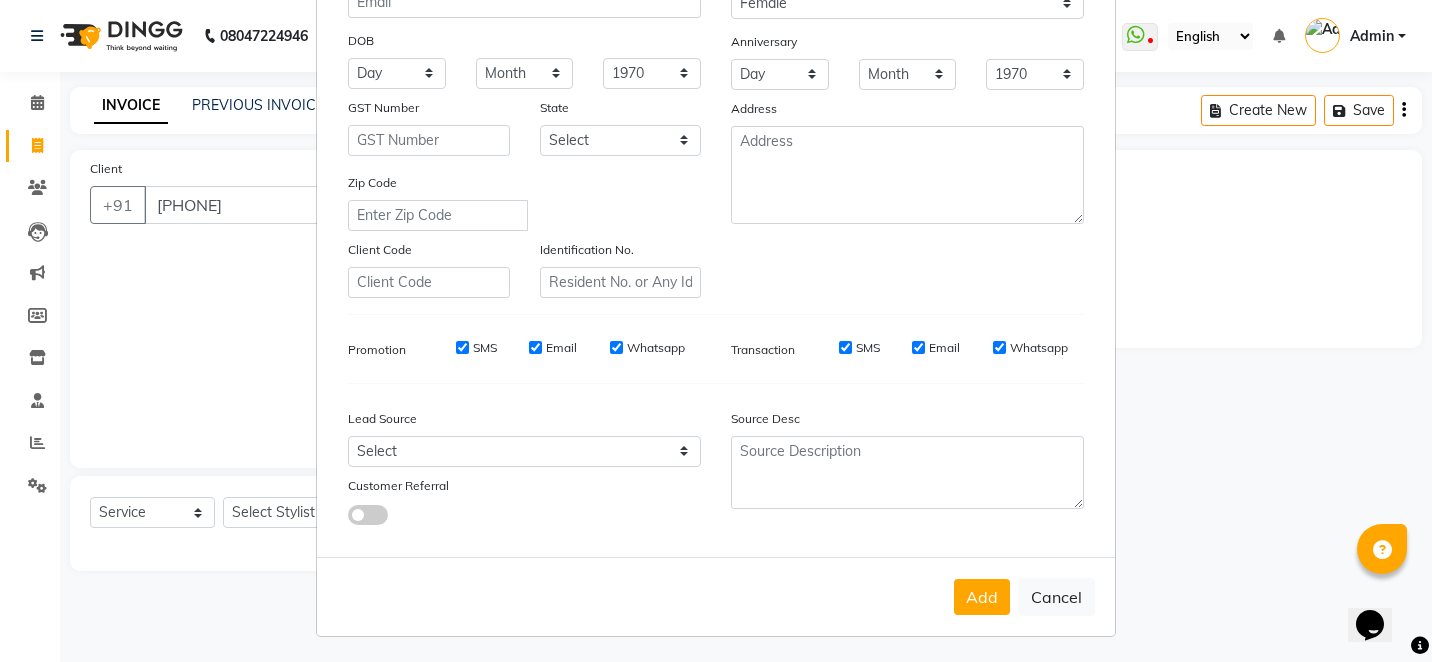 scroll, scrollTop: 260, scrollLeft: 0, axis: vertical 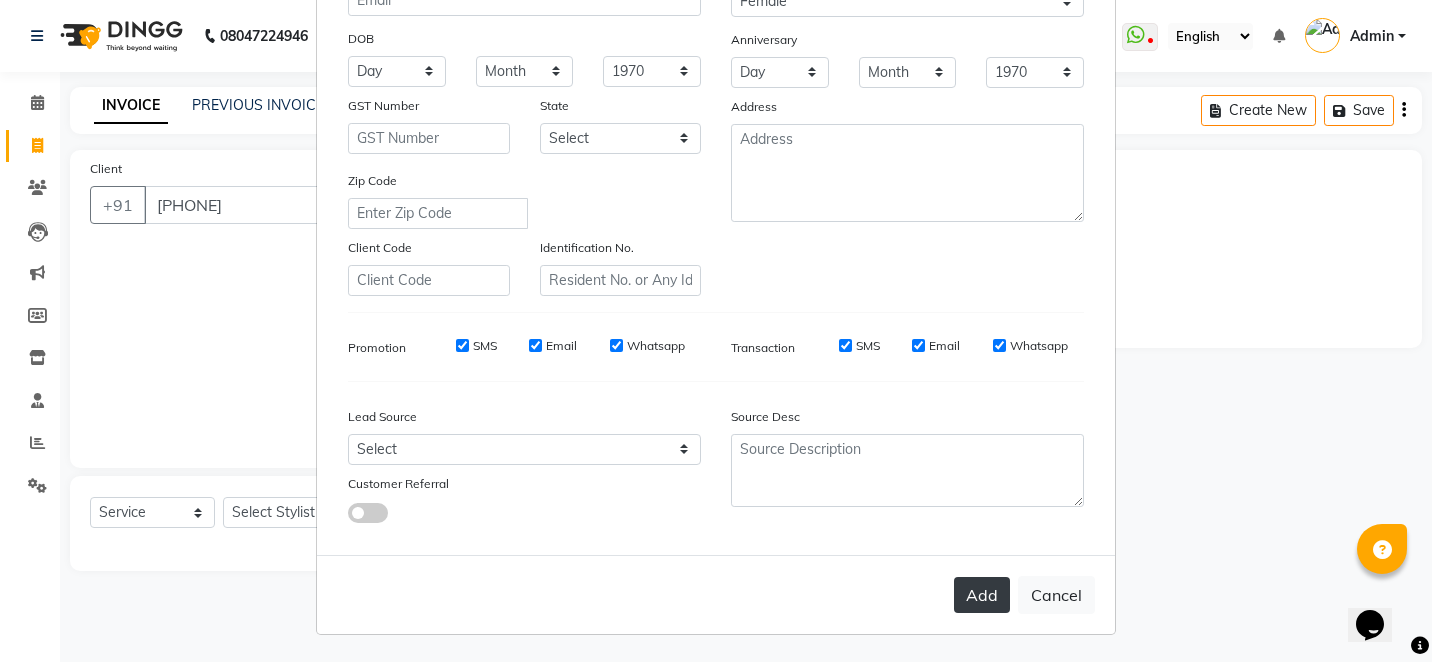 click on "Add" at bounding box center (982, 595) 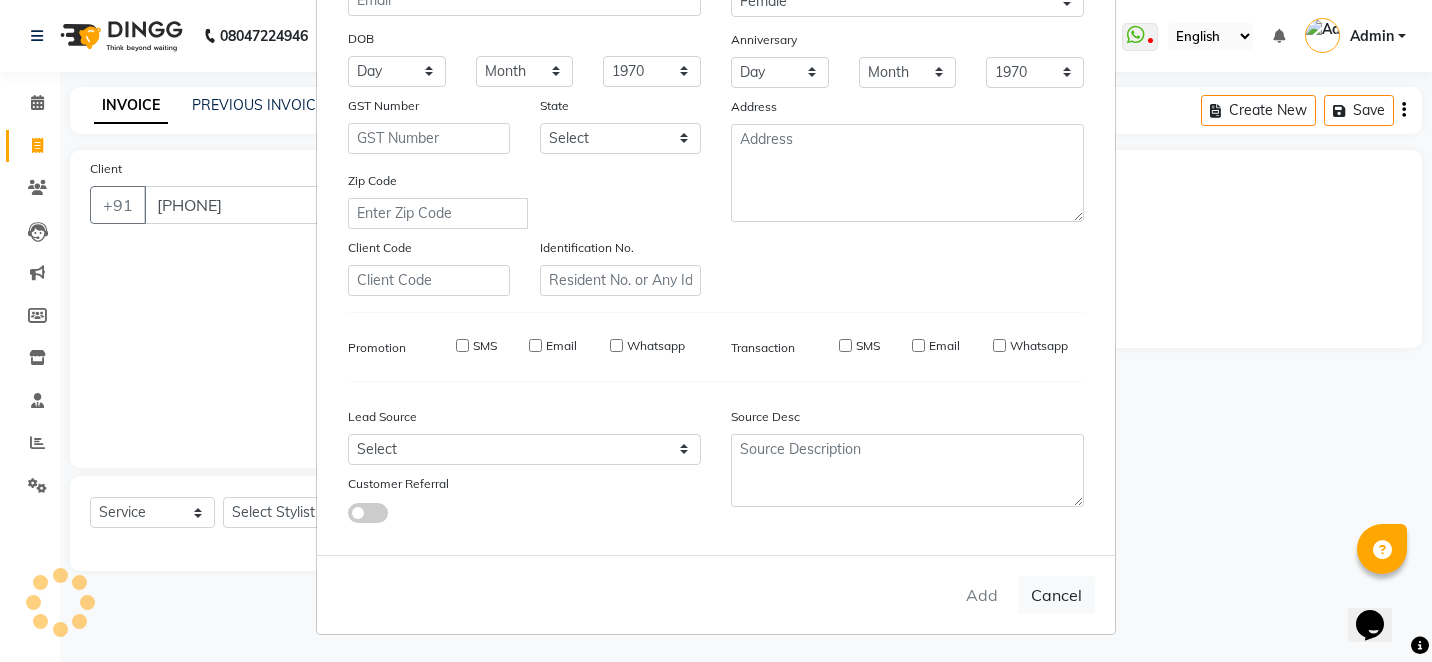 type 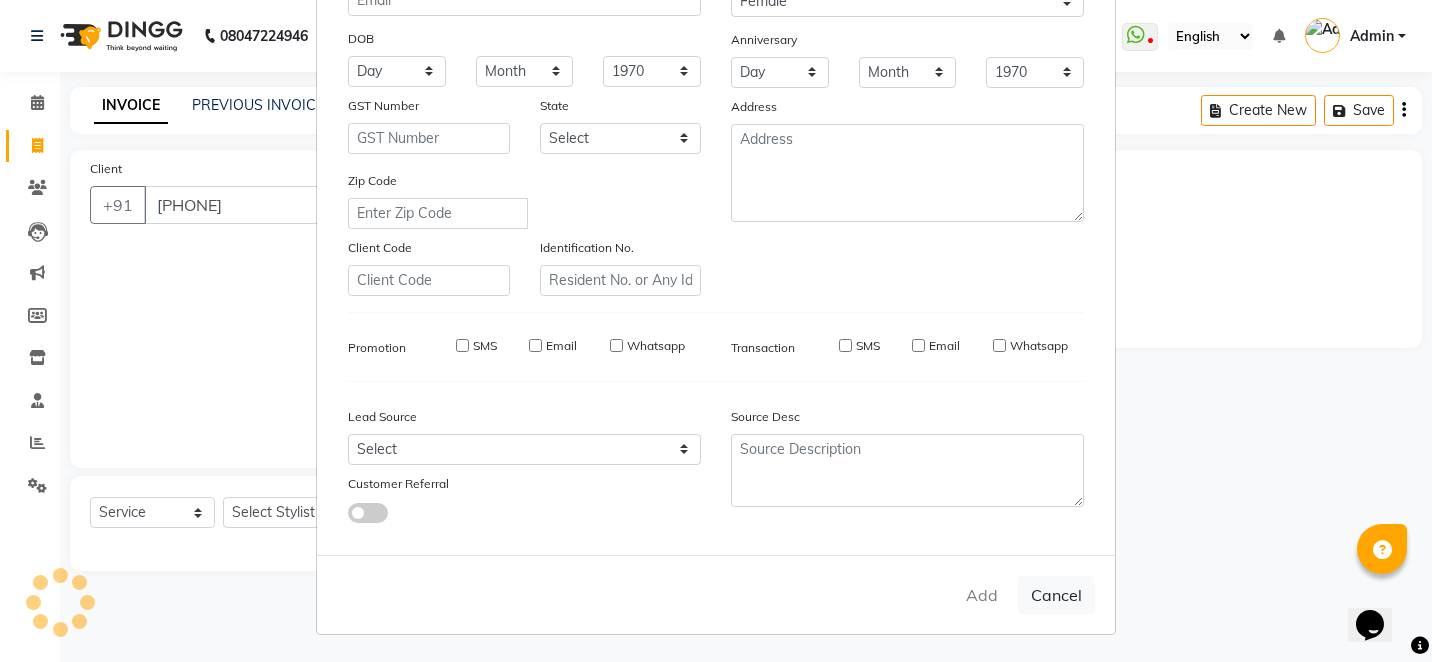 select 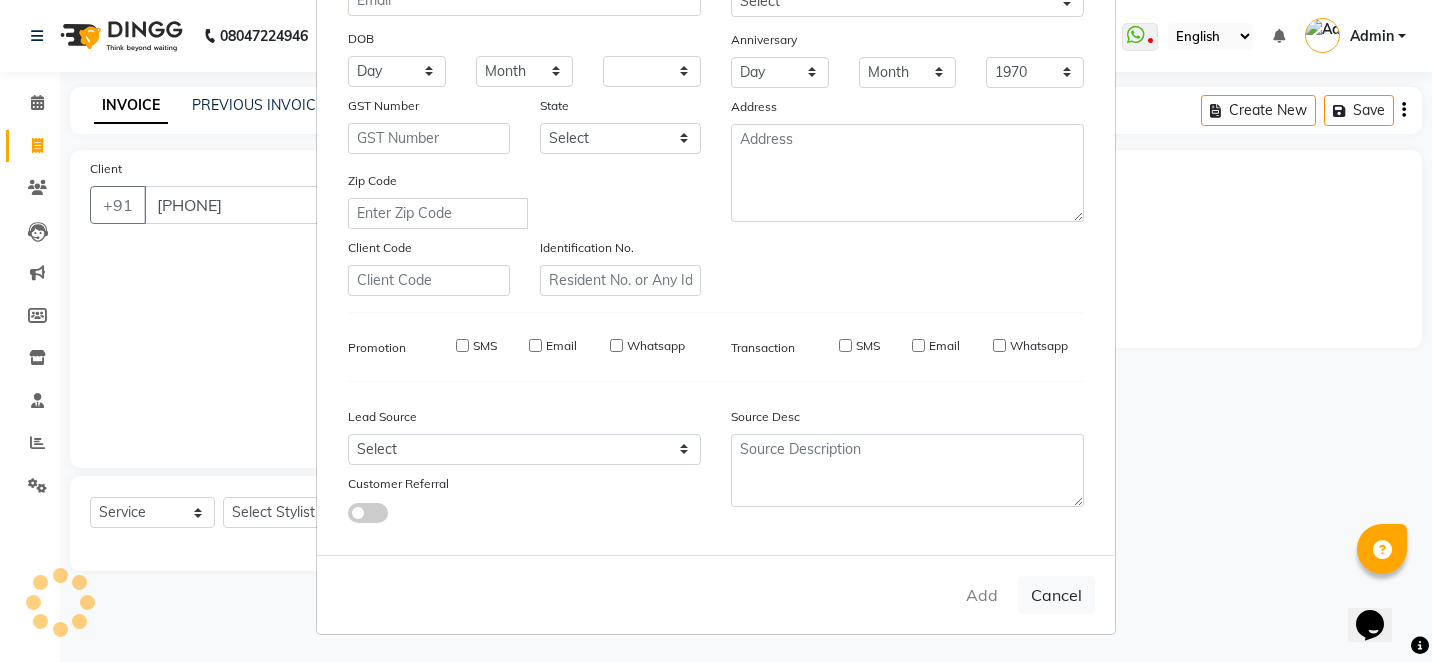 select 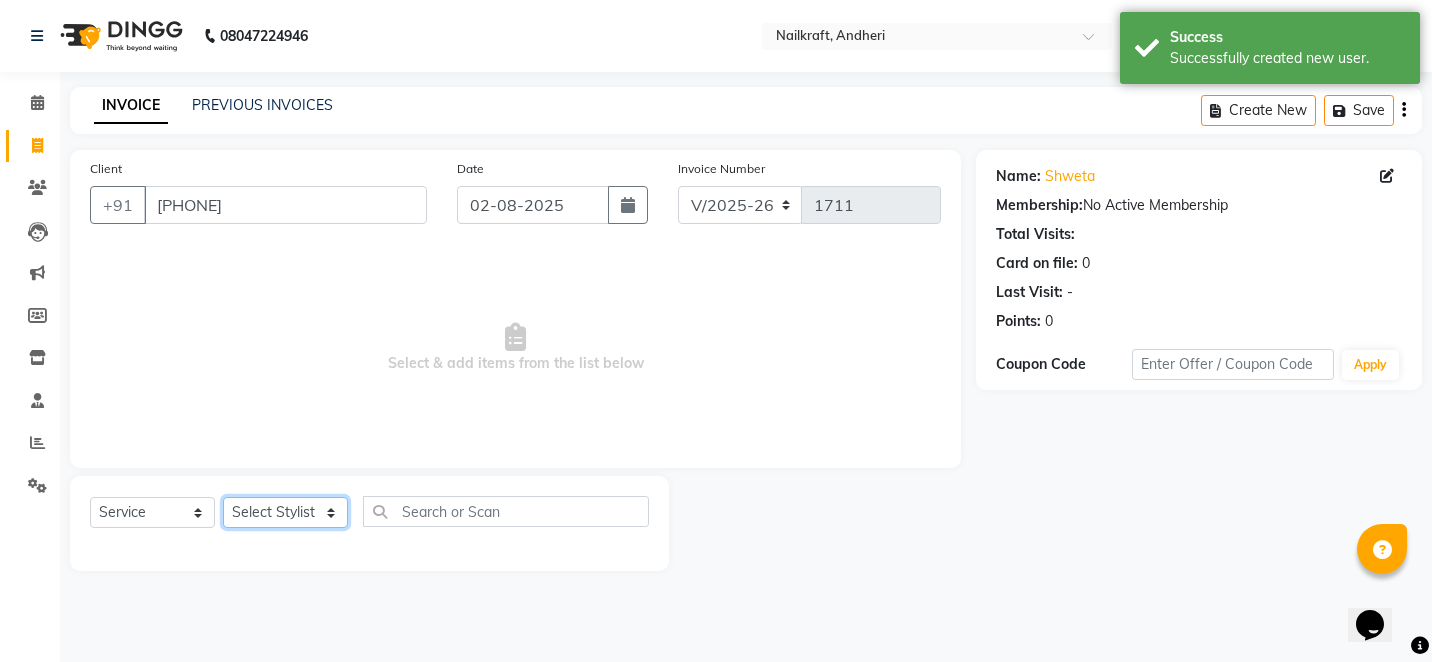 click on "Select Stylist Alam Arshad shaikh Deepali Deepu Chatry NailKraft Nikita NITA  CHAHAL  Sneha Balu Ichake Vaishali Vinod Yadav" 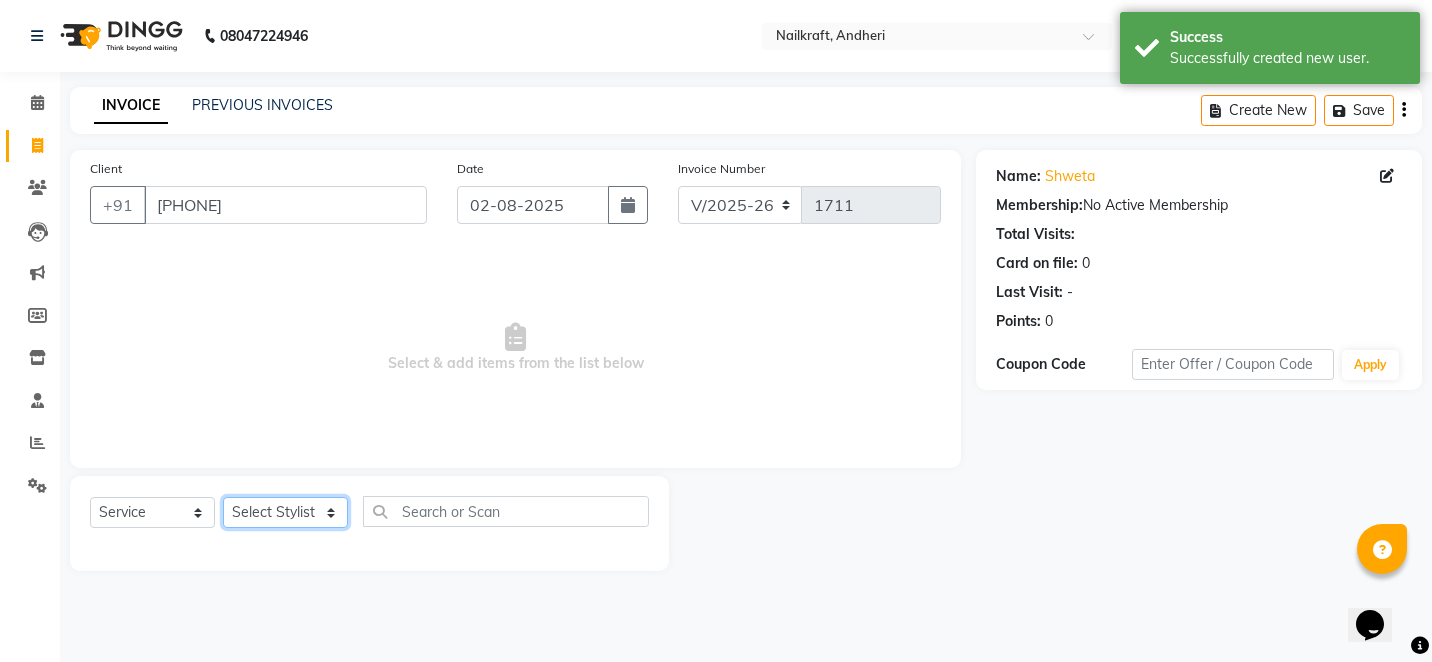 select on "85505" 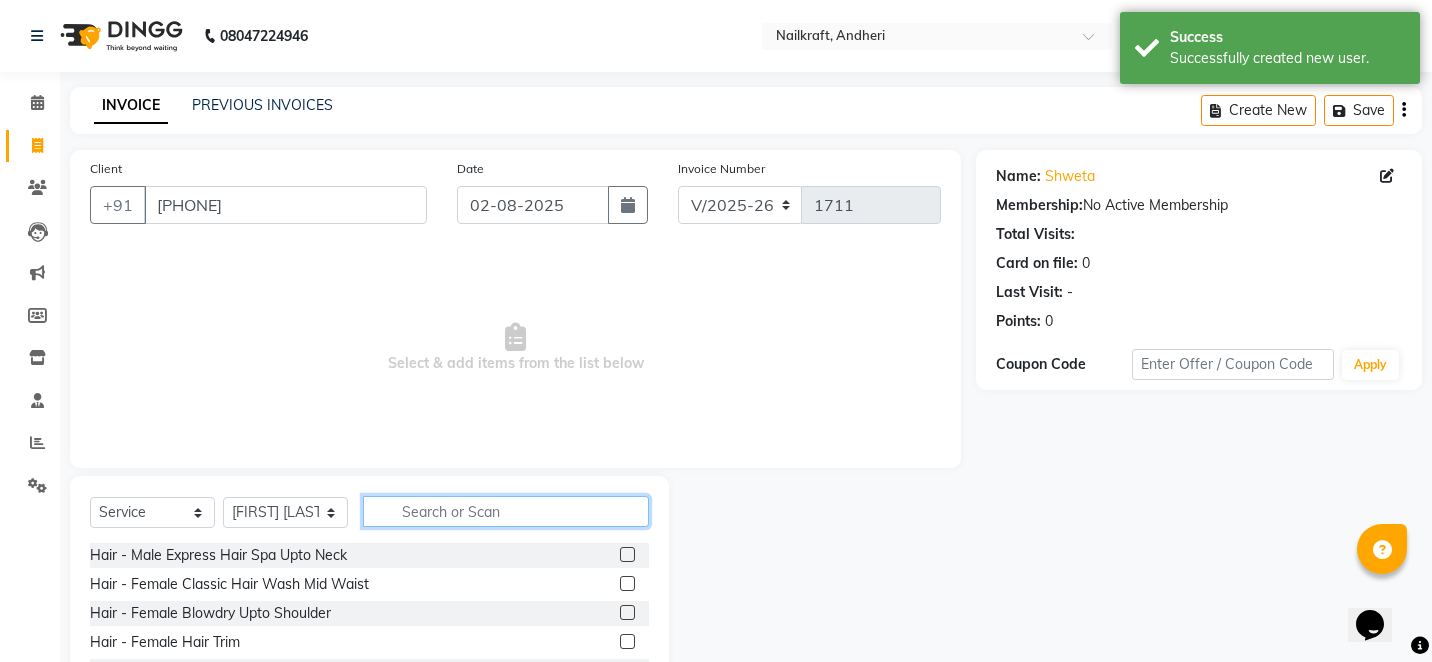 click 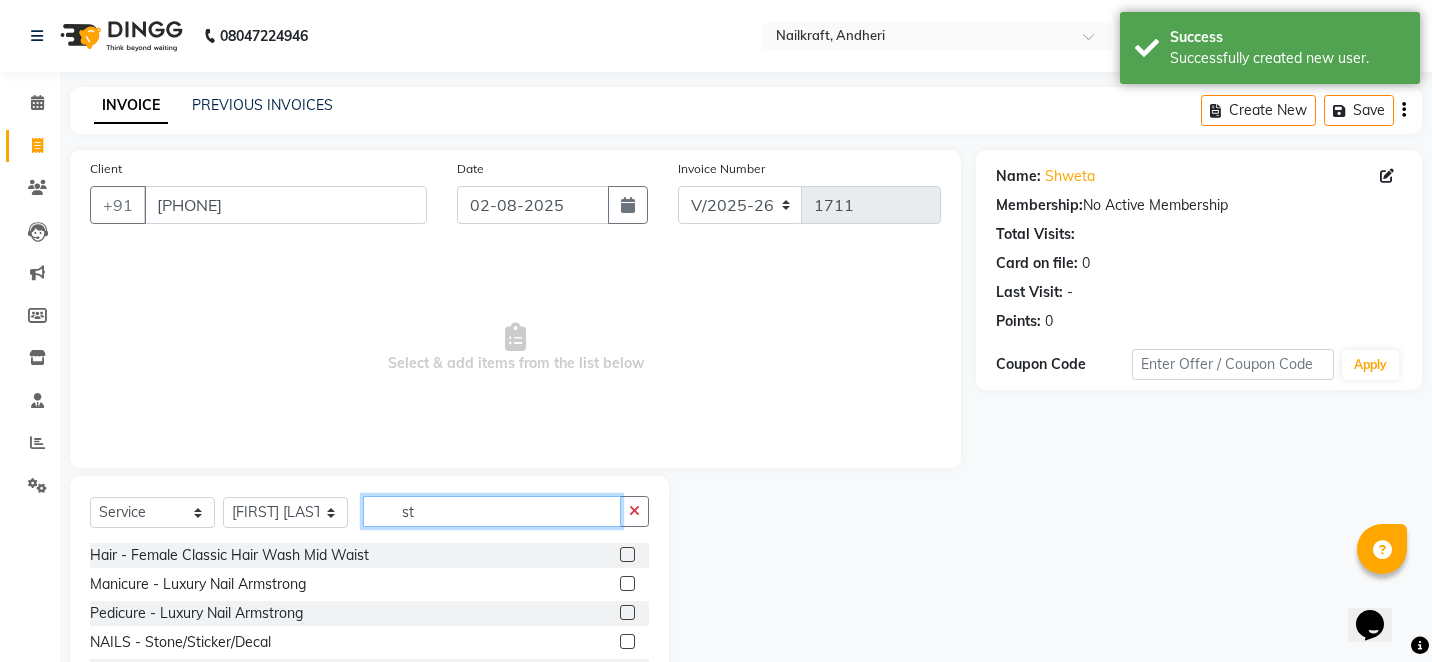 type on "st" 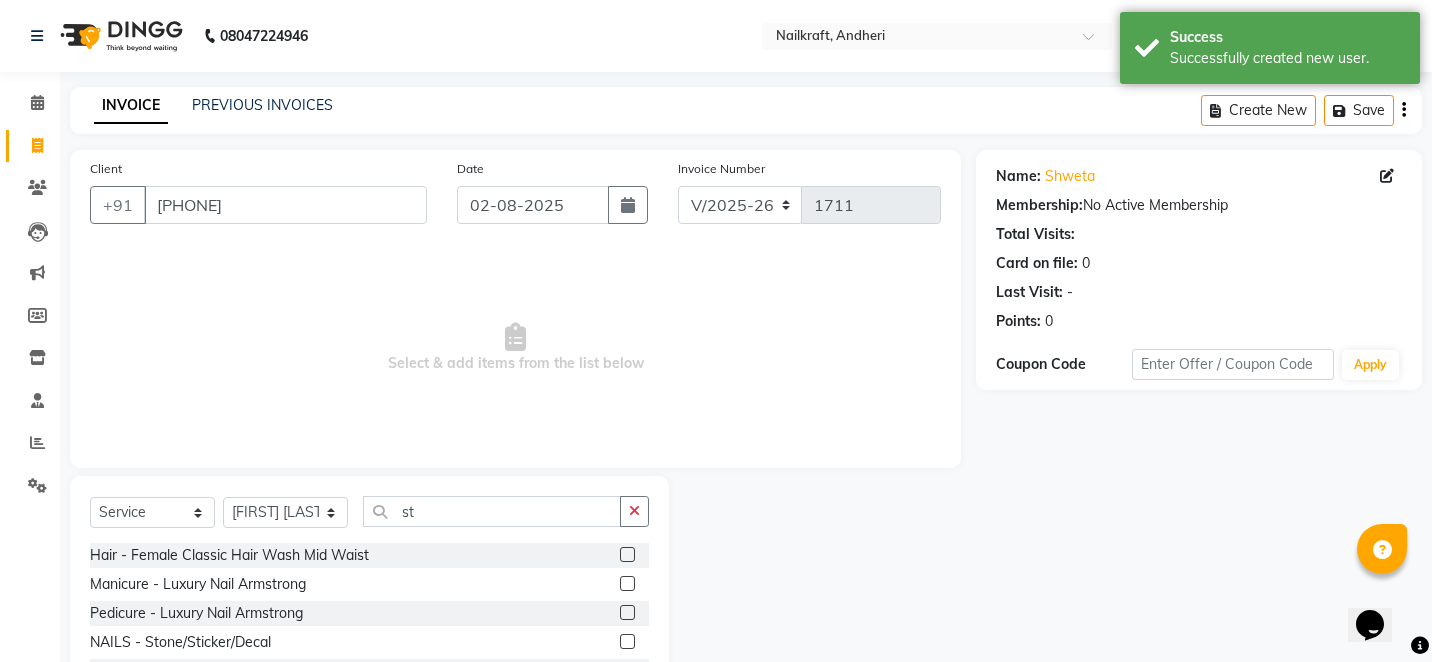 click 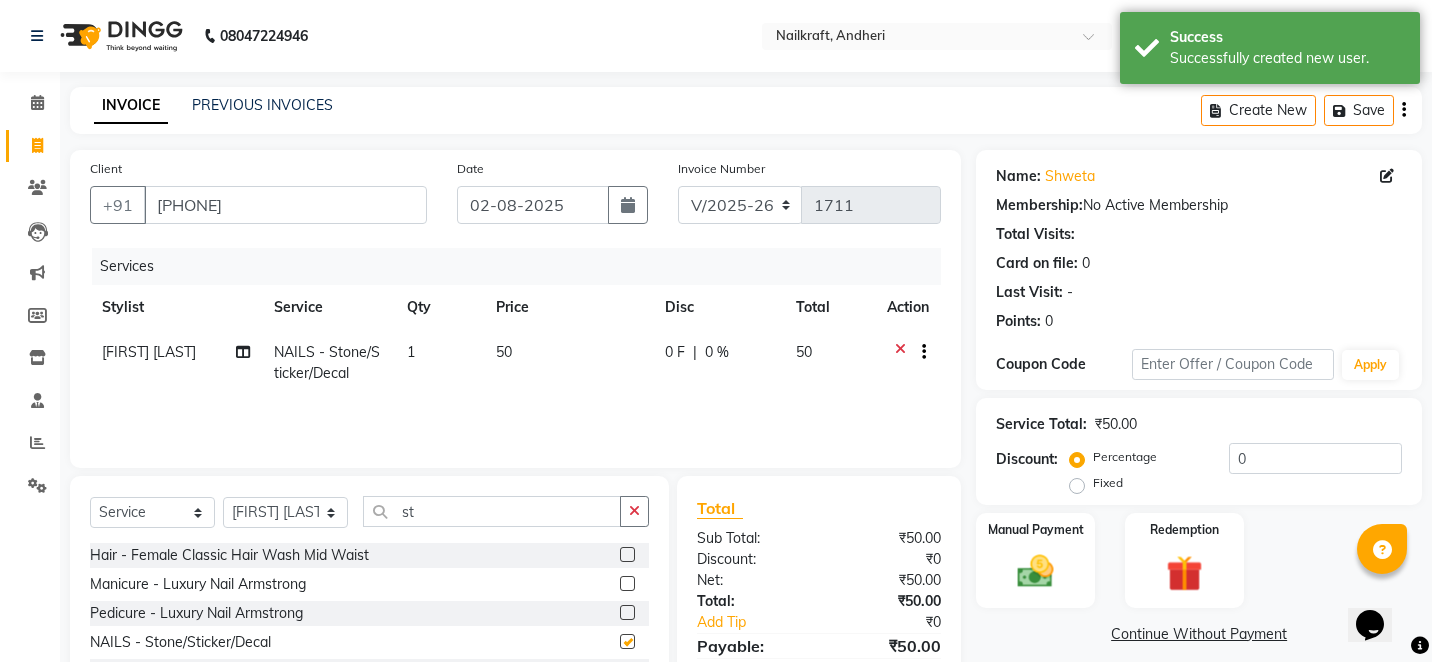 checkbox on "false" 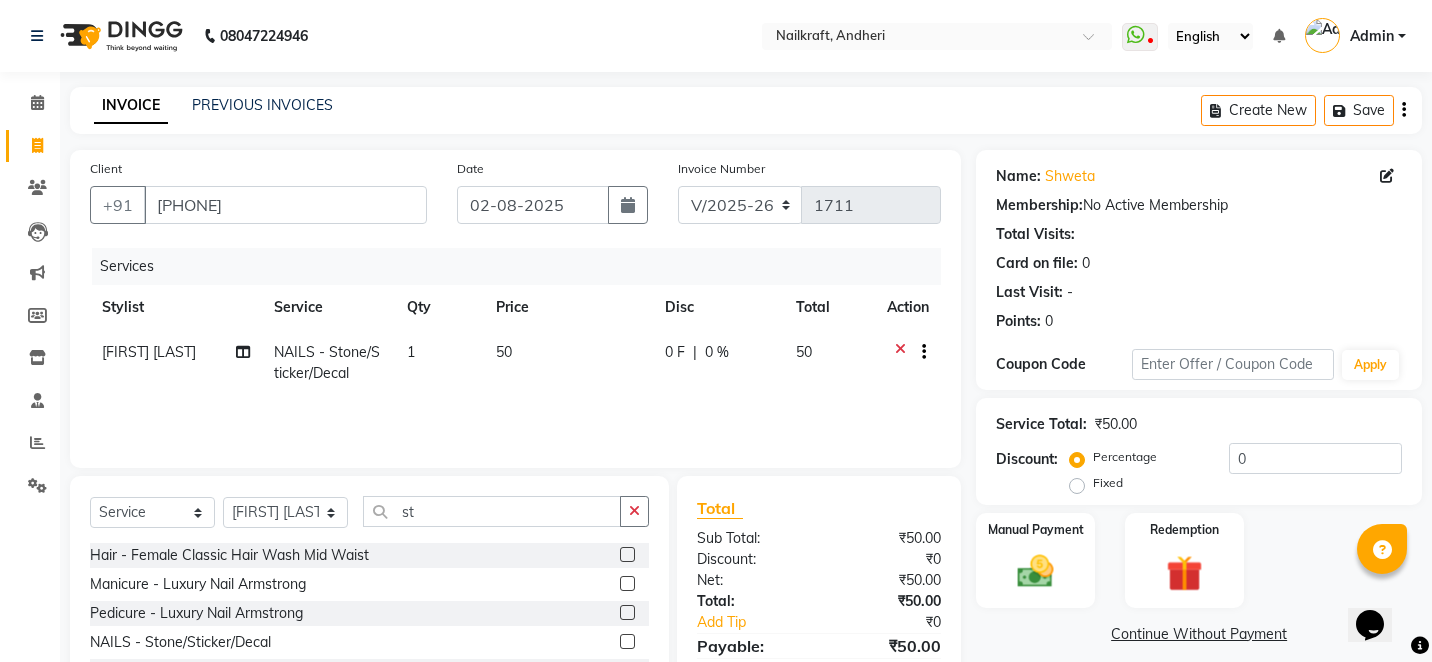click on "50" 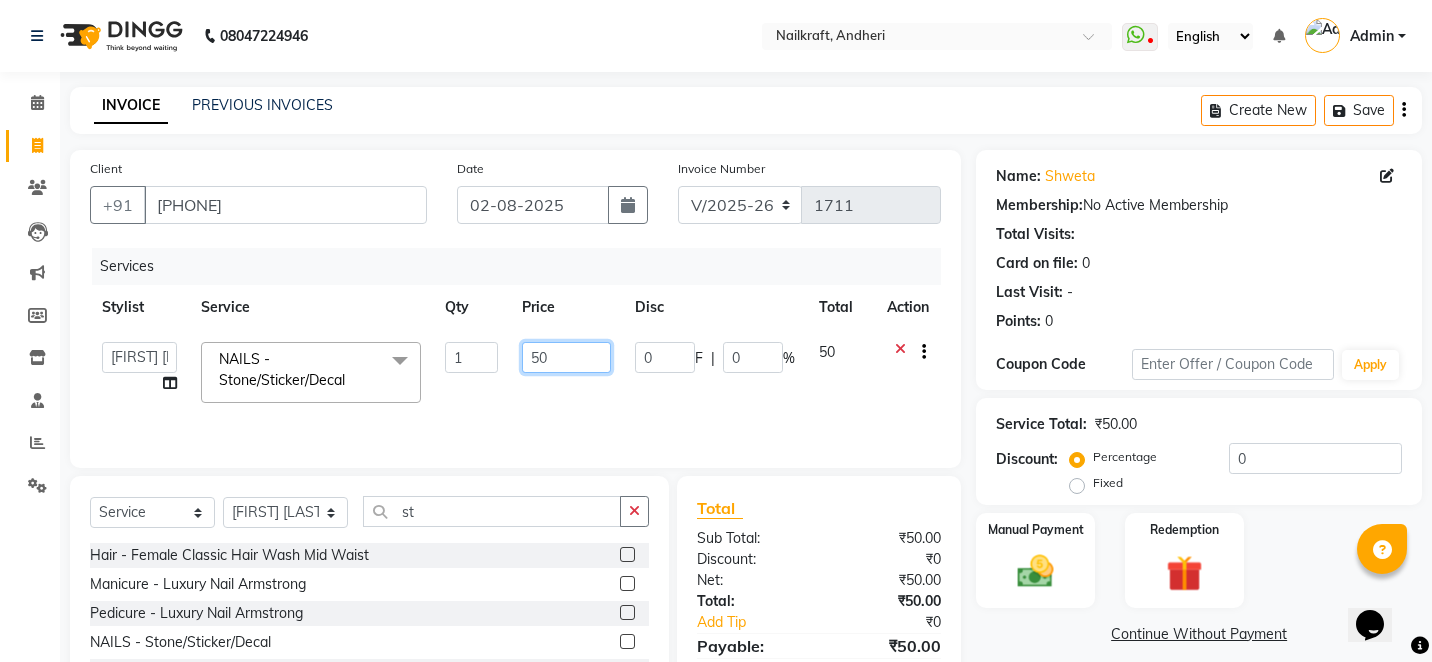 click on "50" 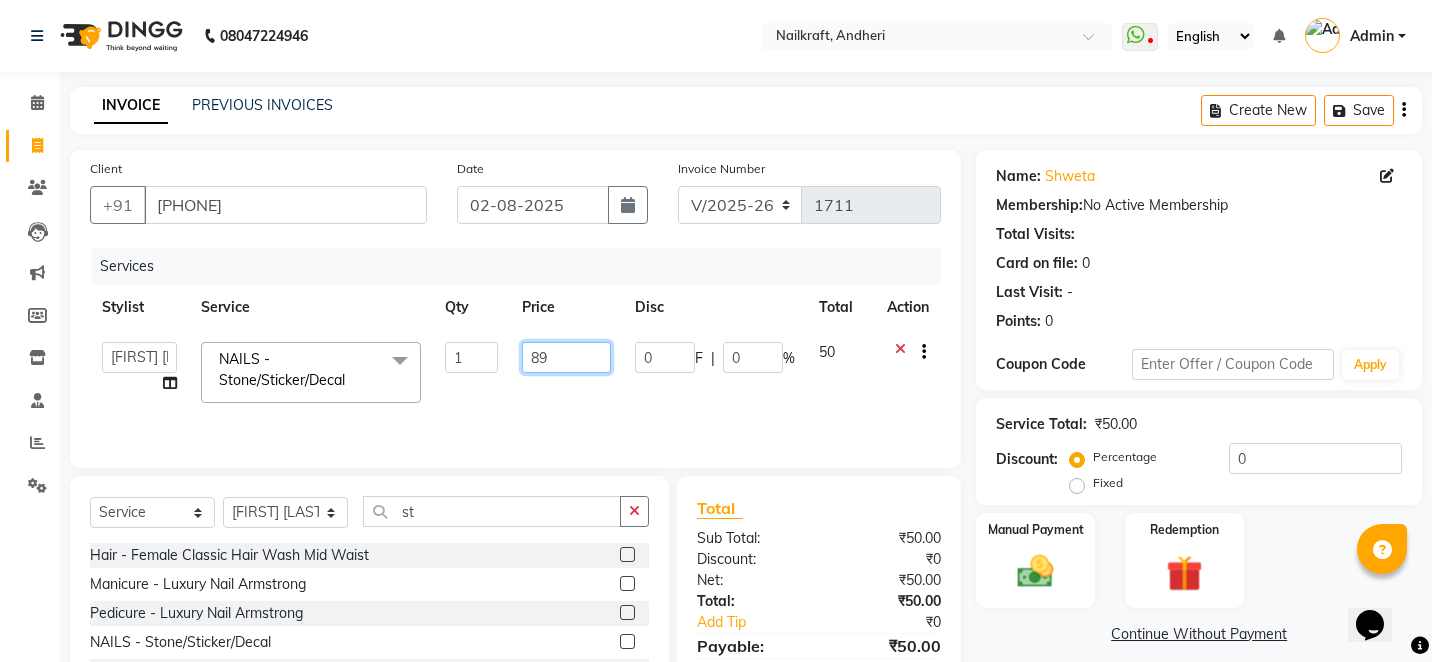 type on "899" 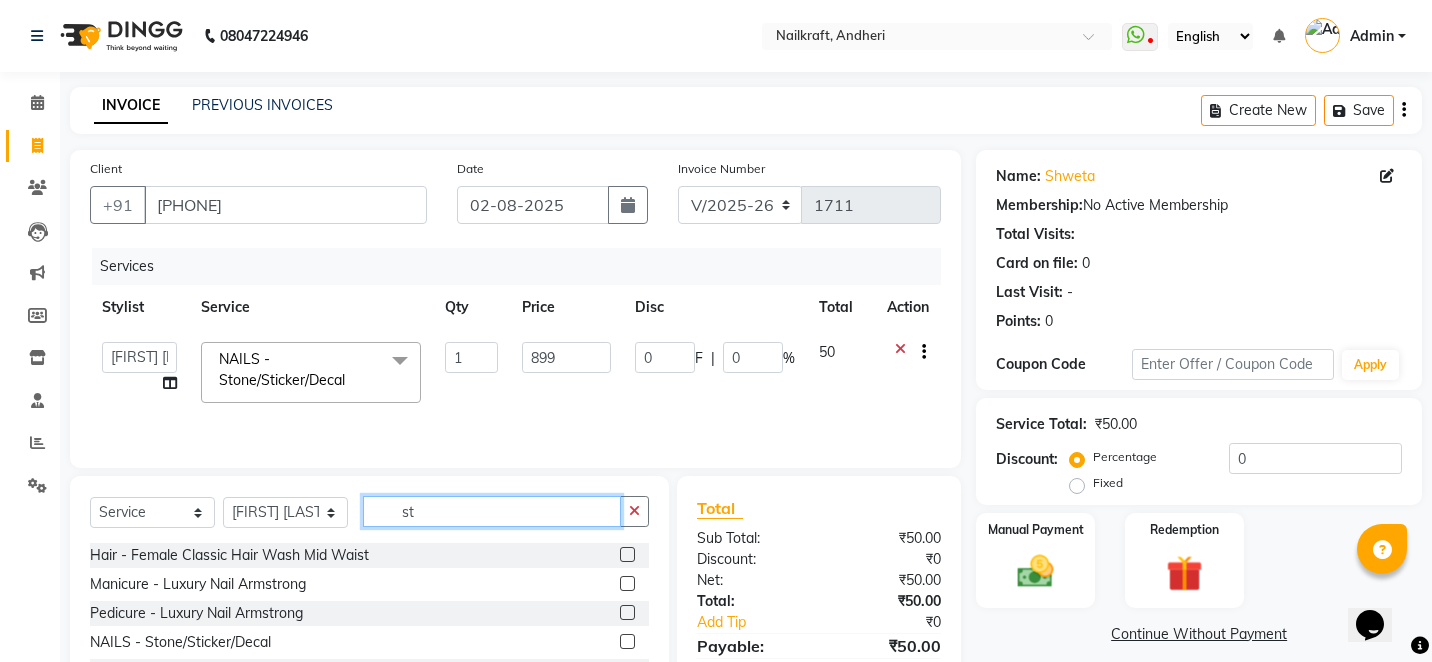 click on "st" 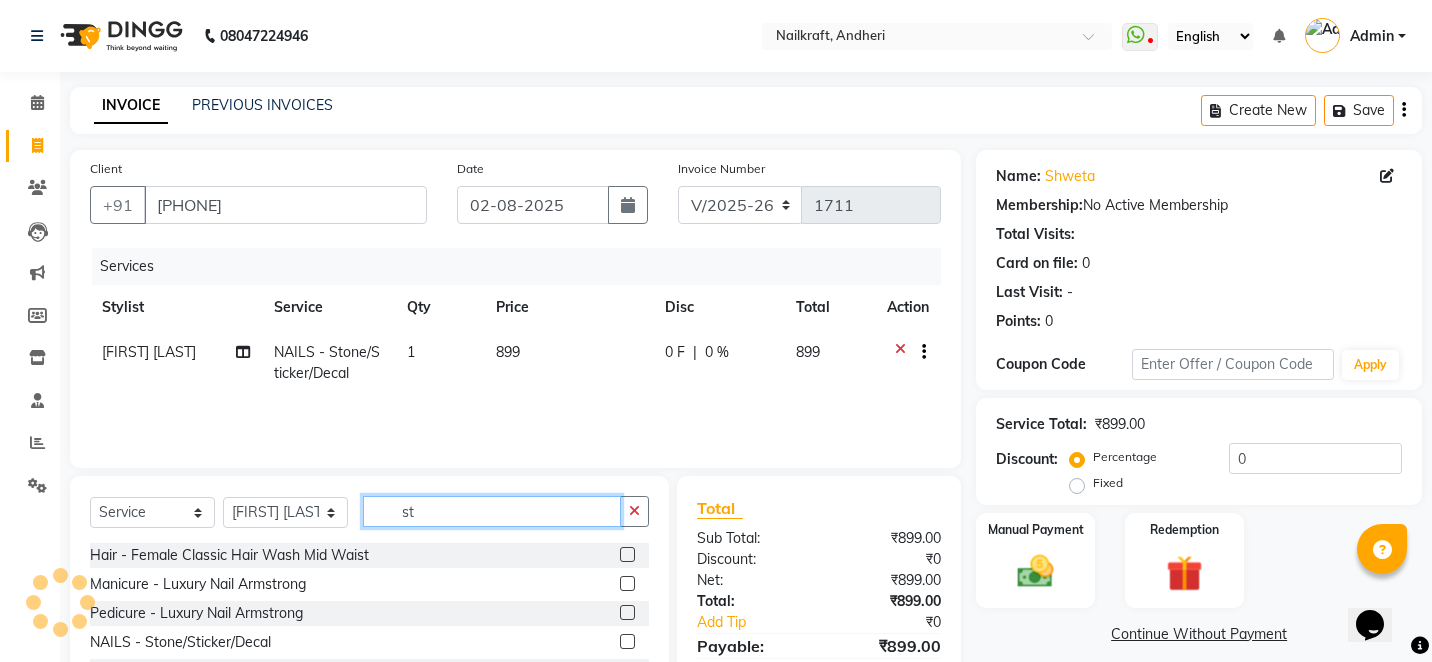 type on "s" 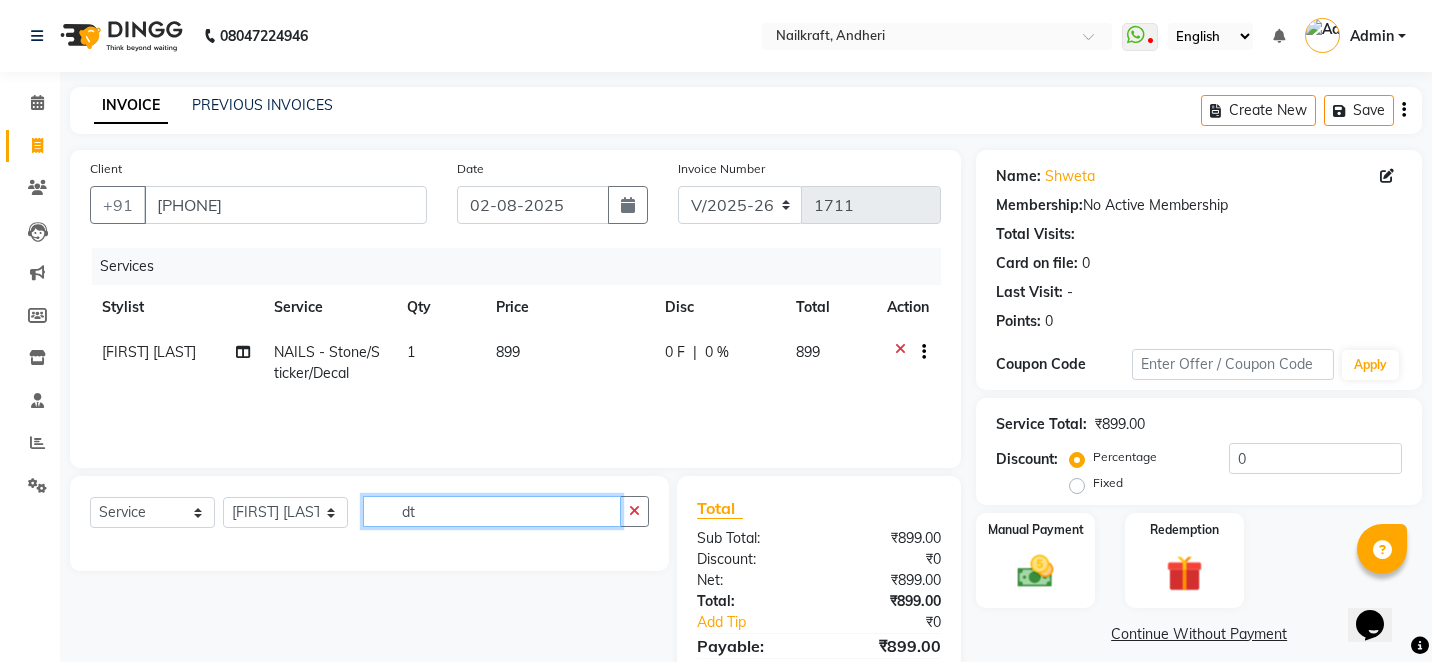type on "d" 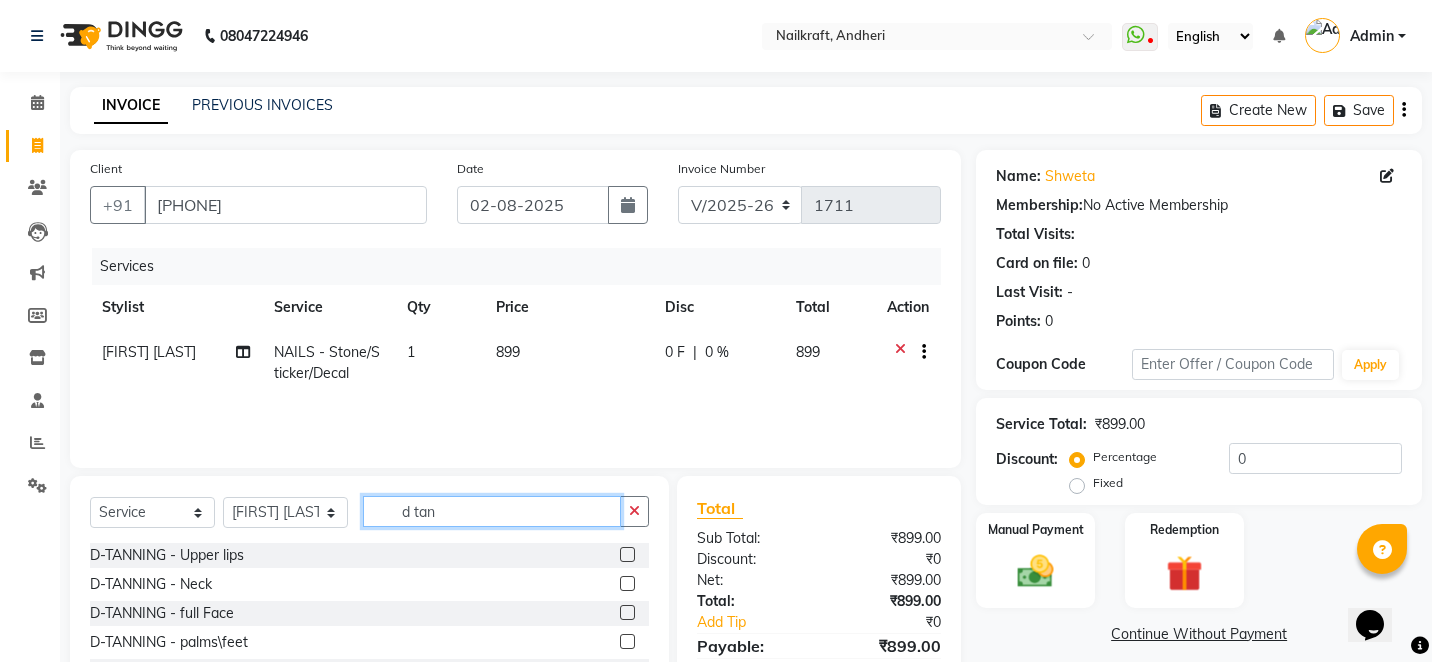 type on "d tan" 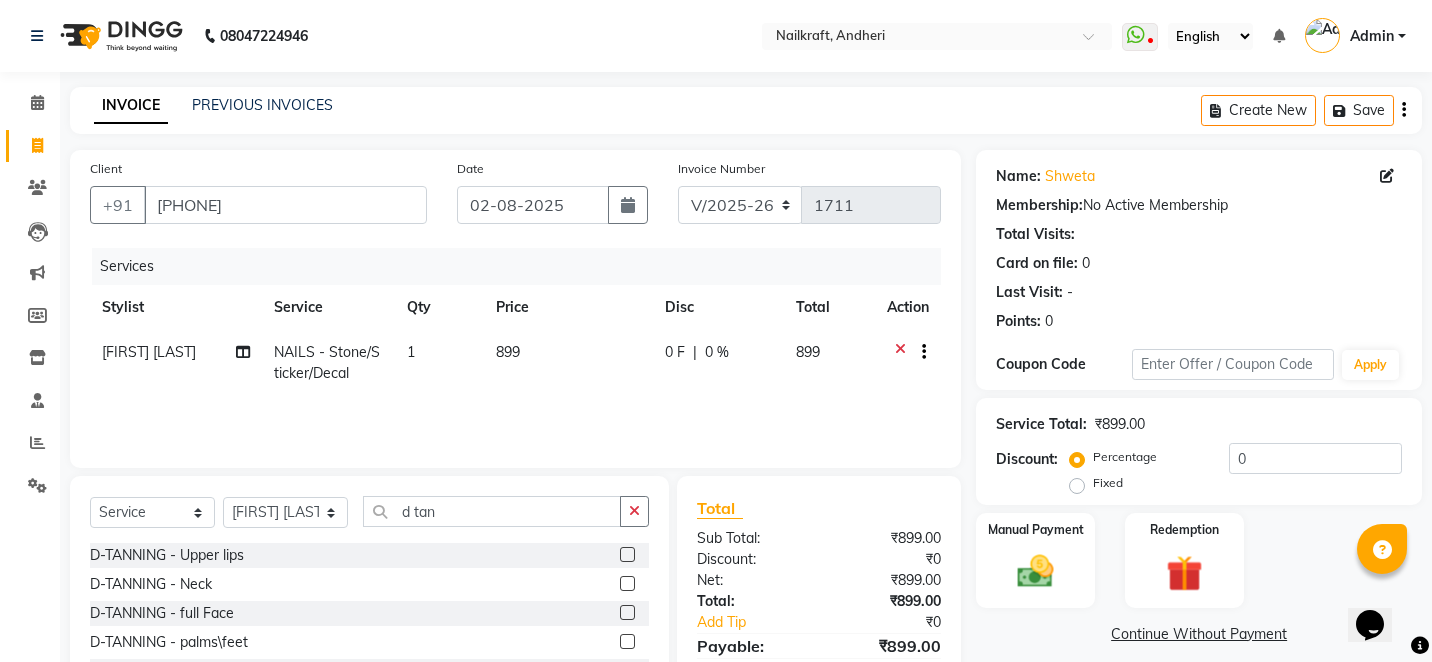 click 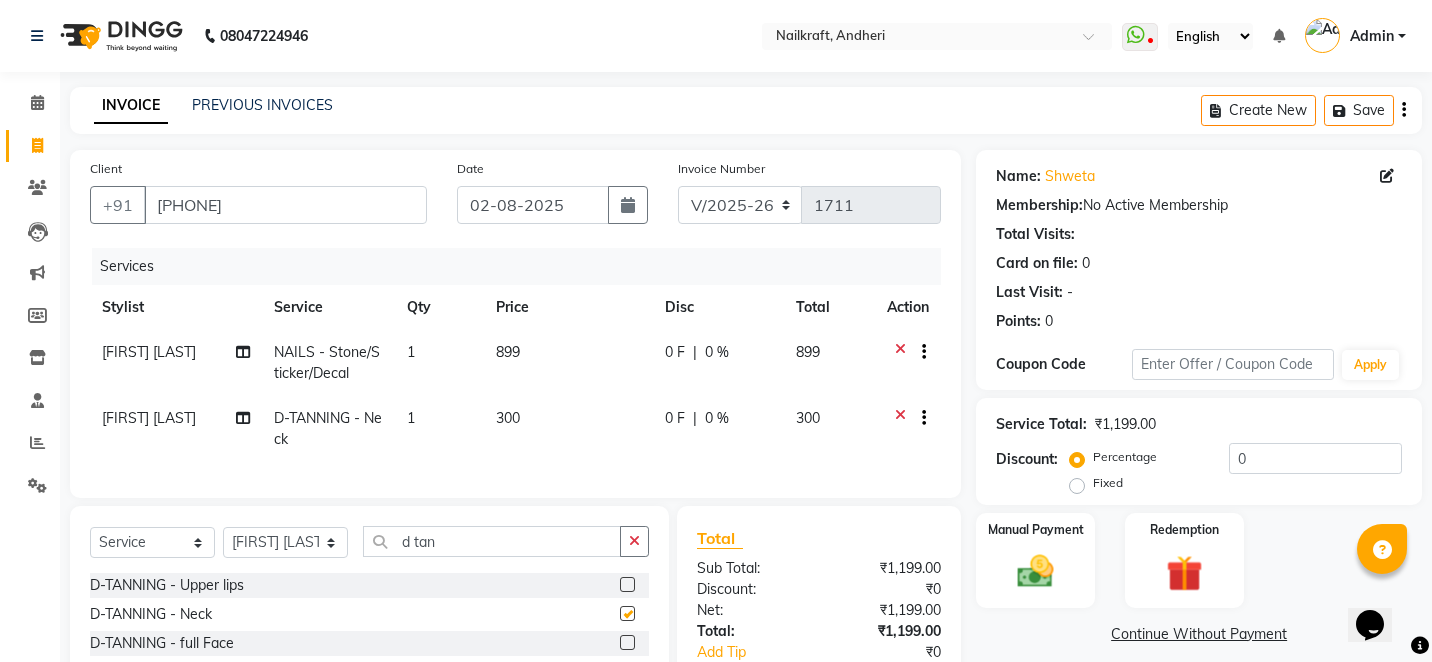 checkbox on "false" 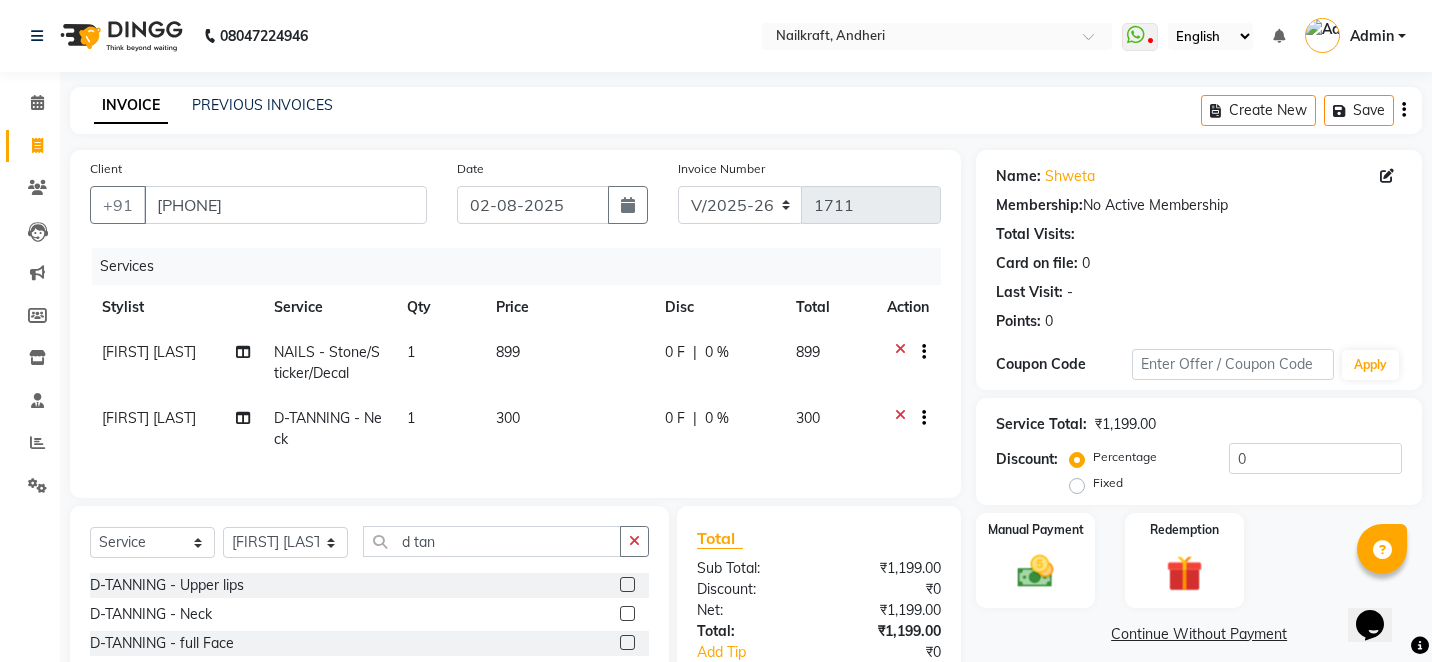 click on "300" 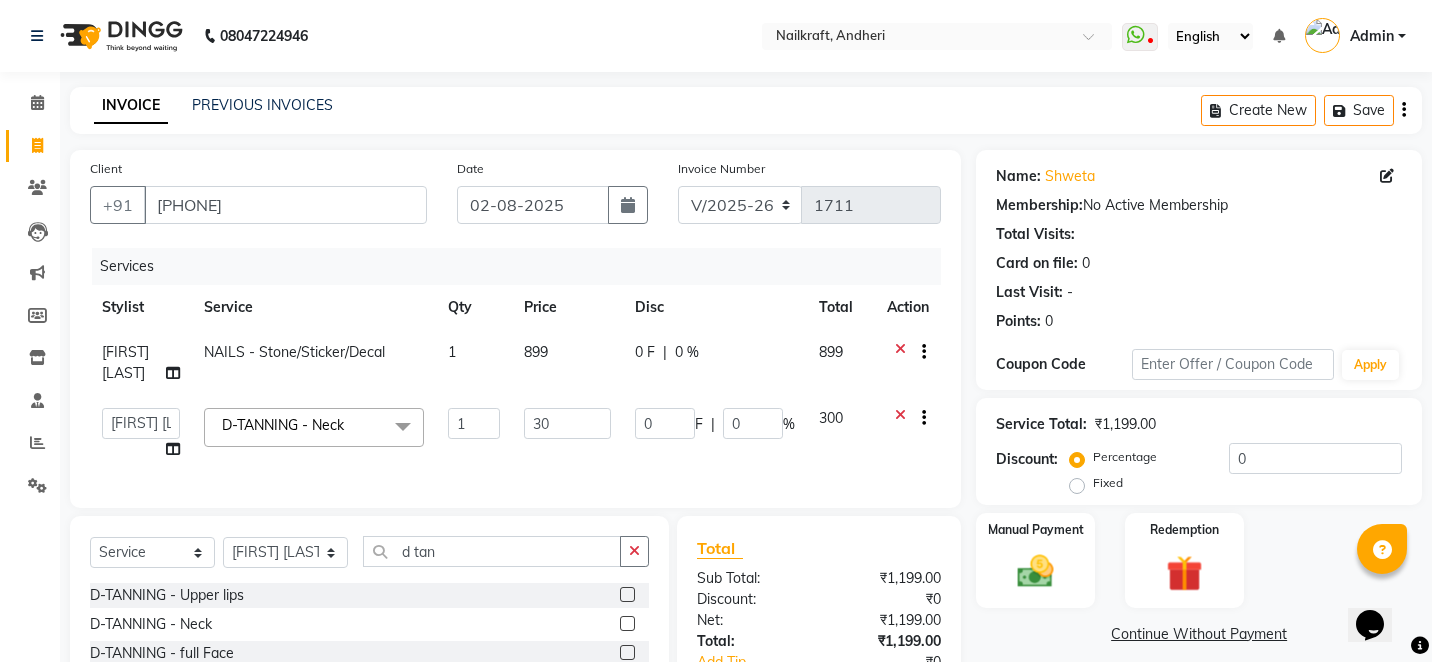 type on "3" 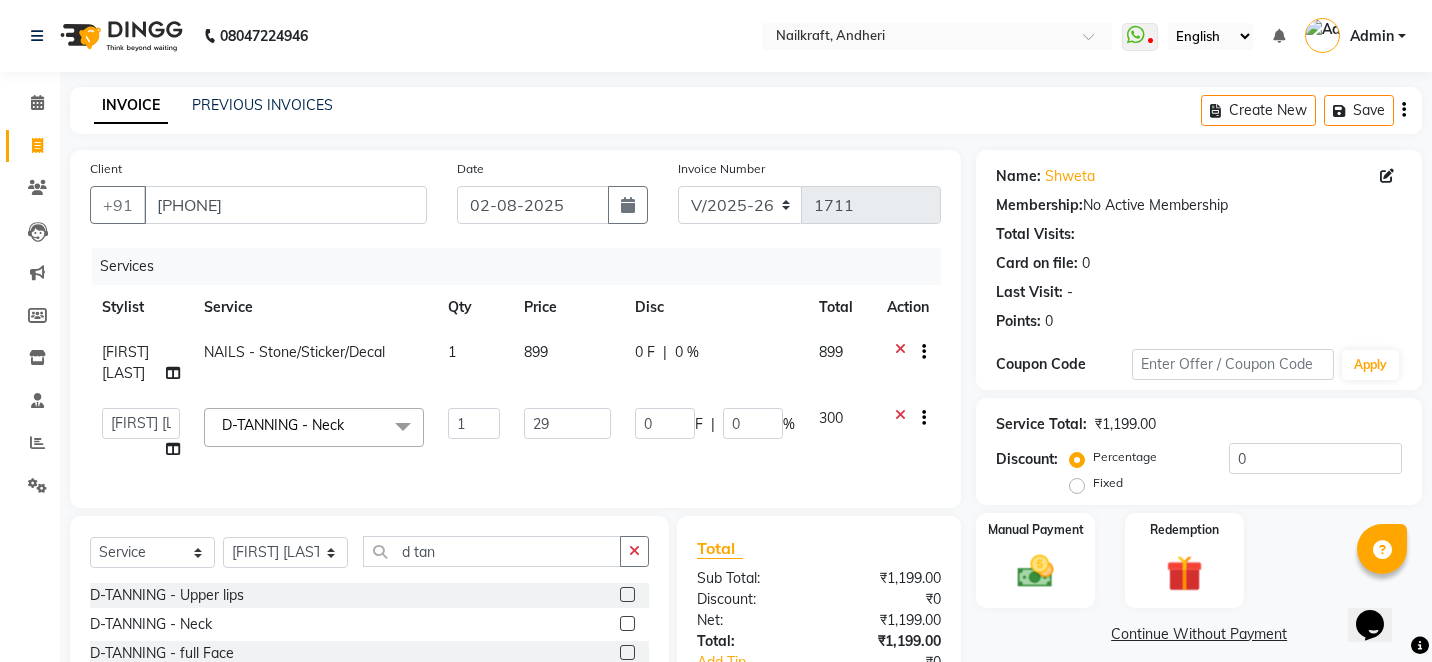 type on "299" 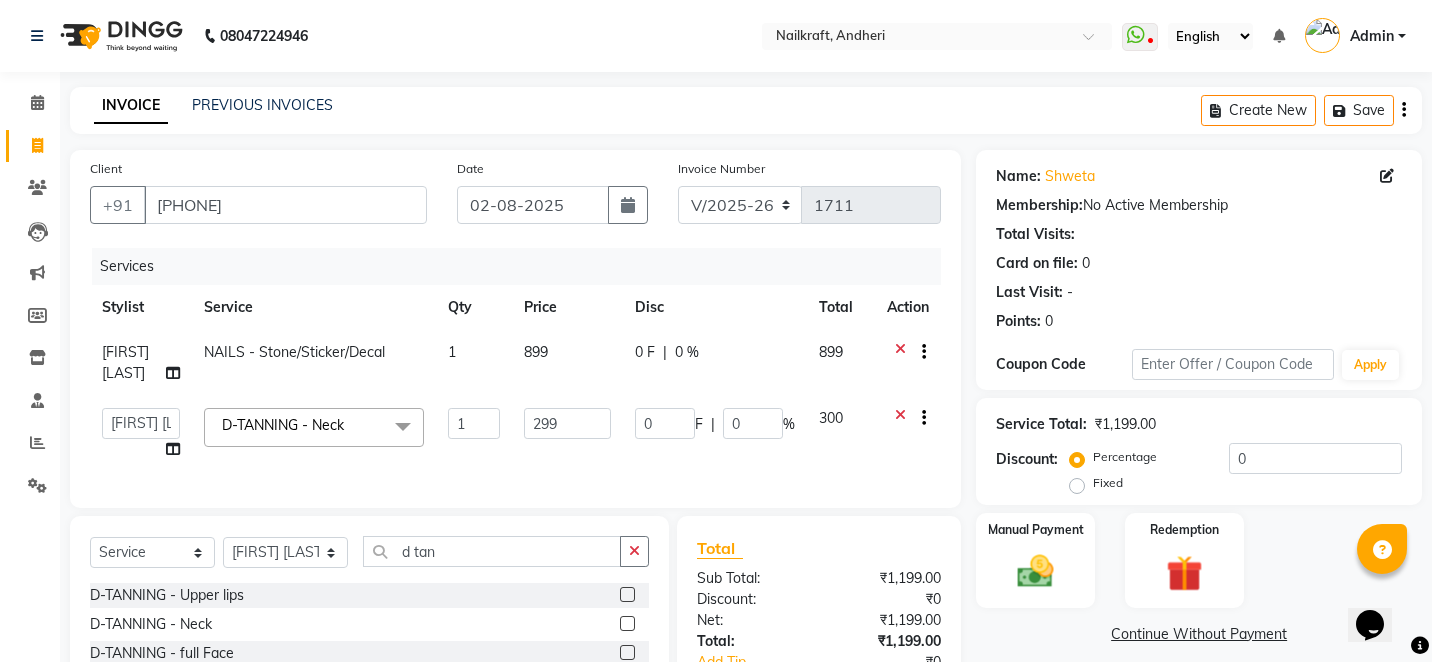 click on "Continue Without Payment" 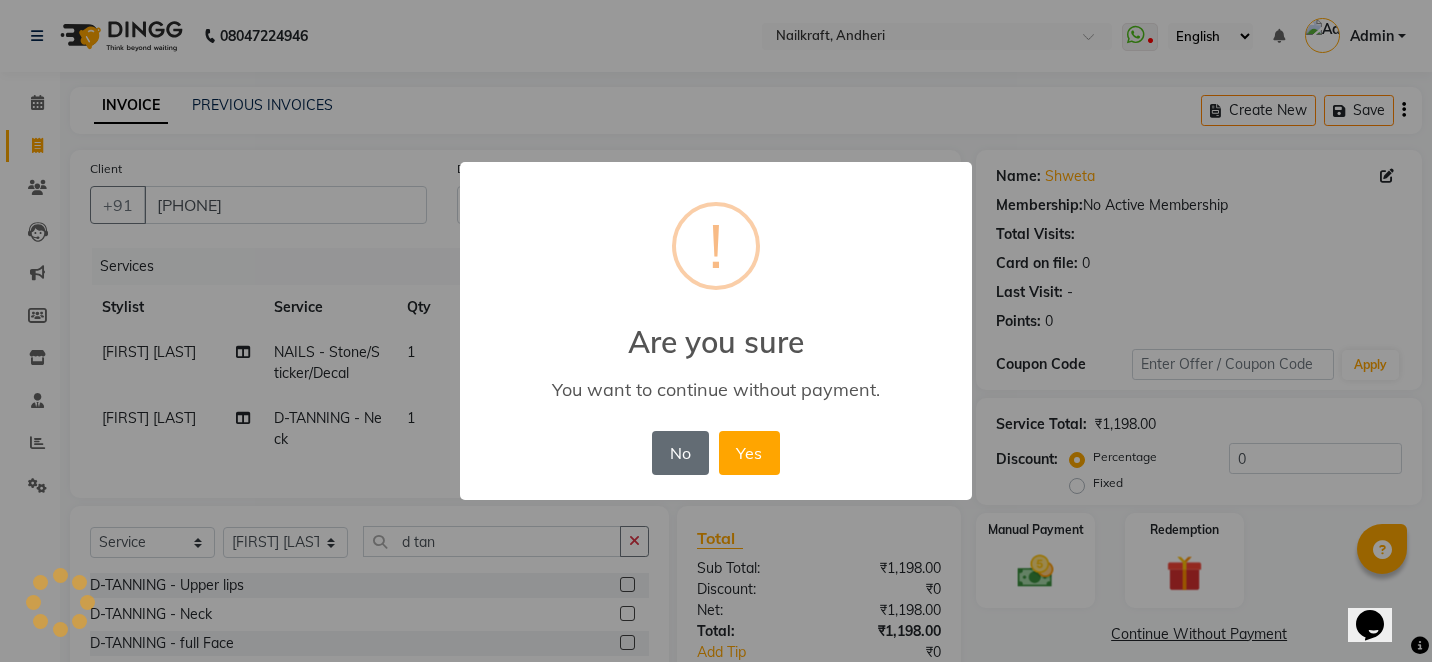 click on "No" at bounding box center (680, 453) 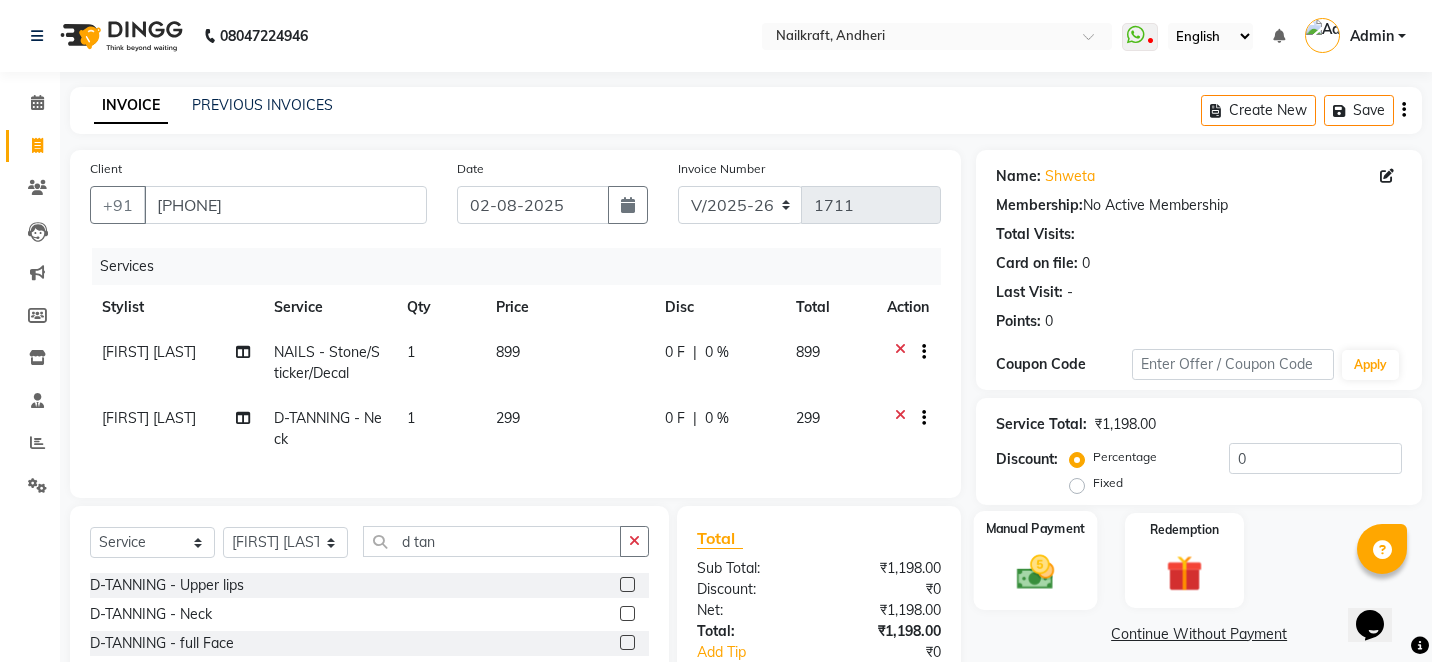 click 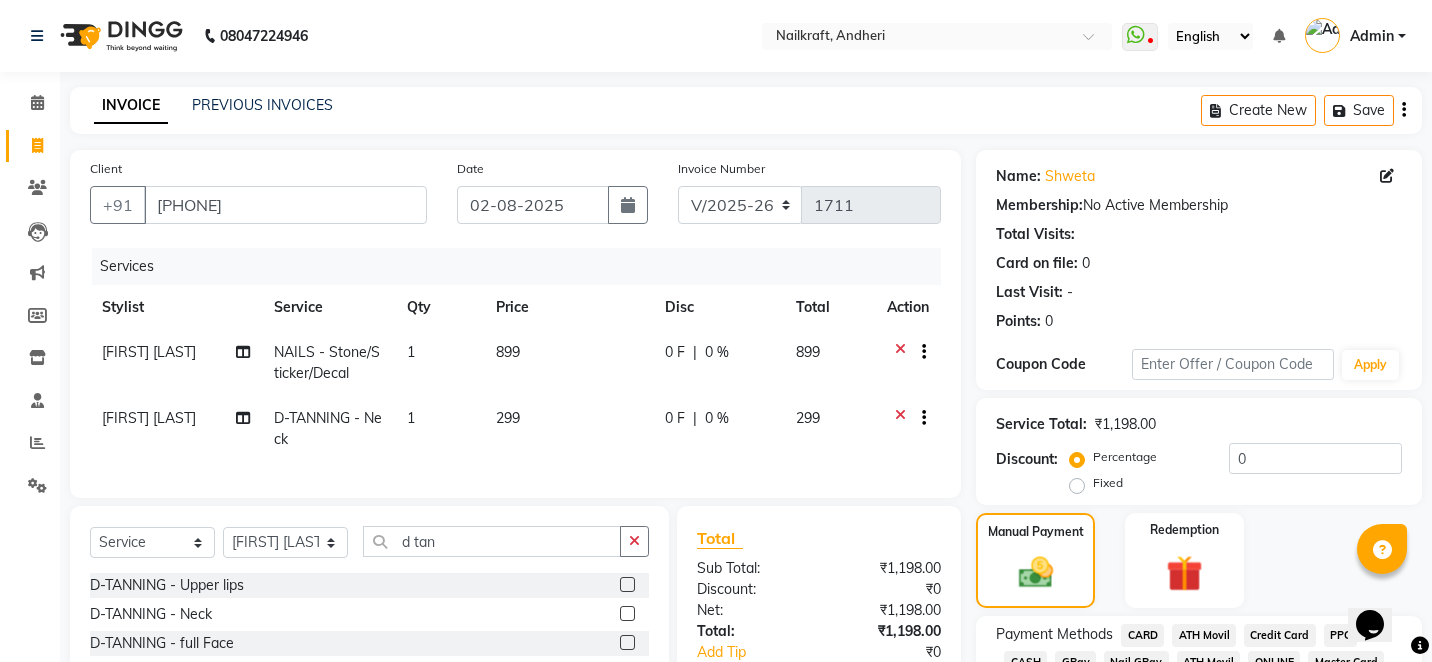click 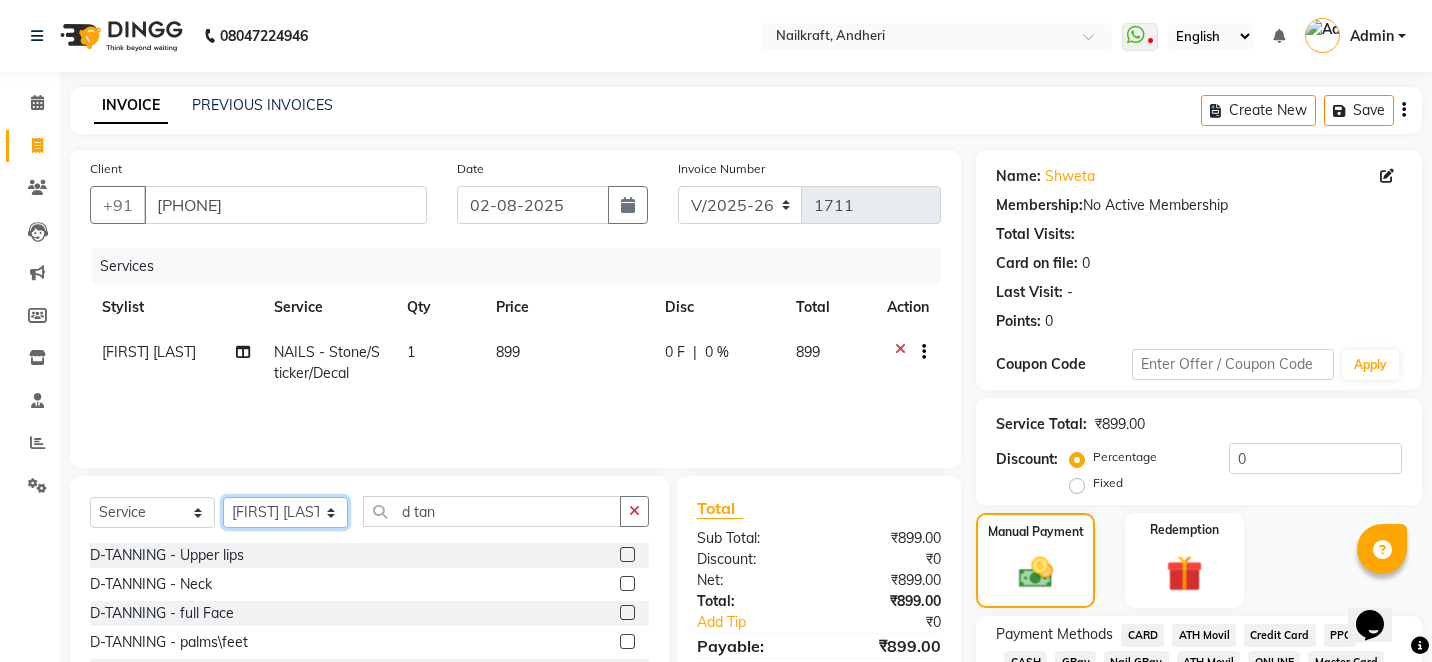 click on "Select Stylist Alam Arshad shaikh Deepali Deepu Chatry NailKraft Nikita NITA  CHAHAL  Sneha Balu Ichake Vaishali Vinod Yadav" 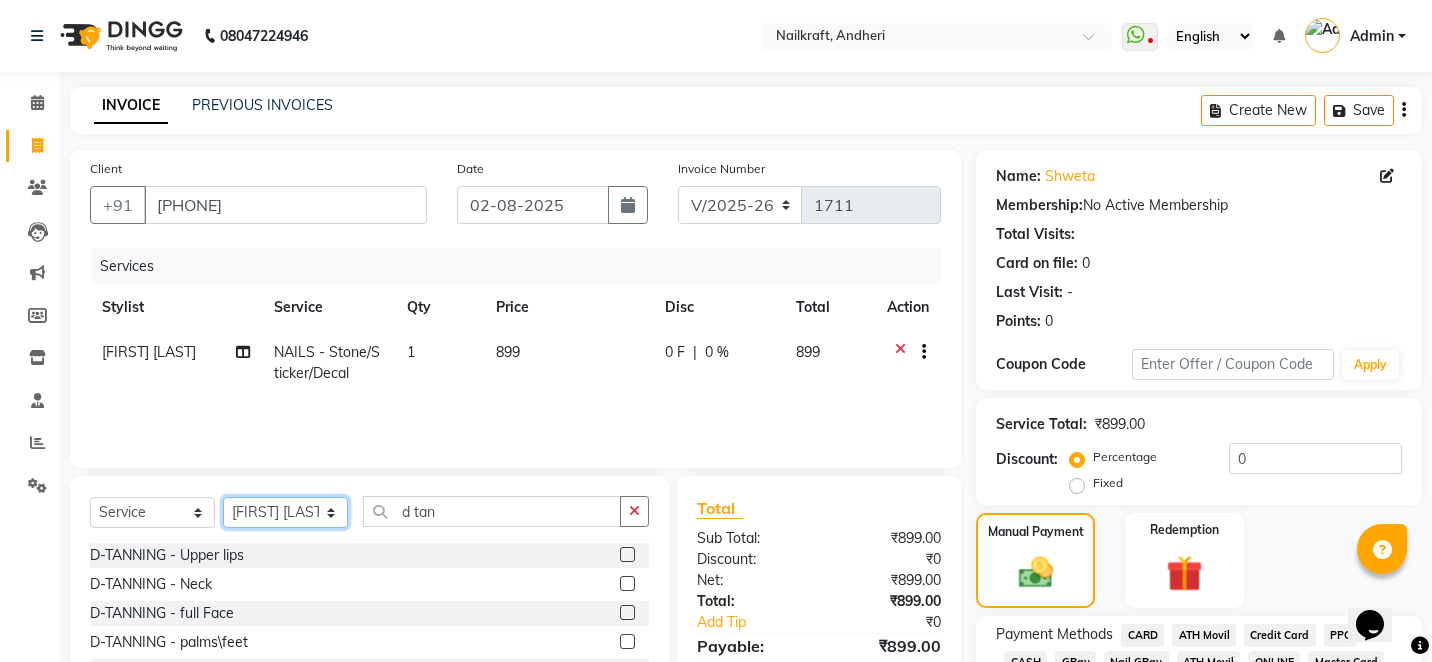 select on "77067" 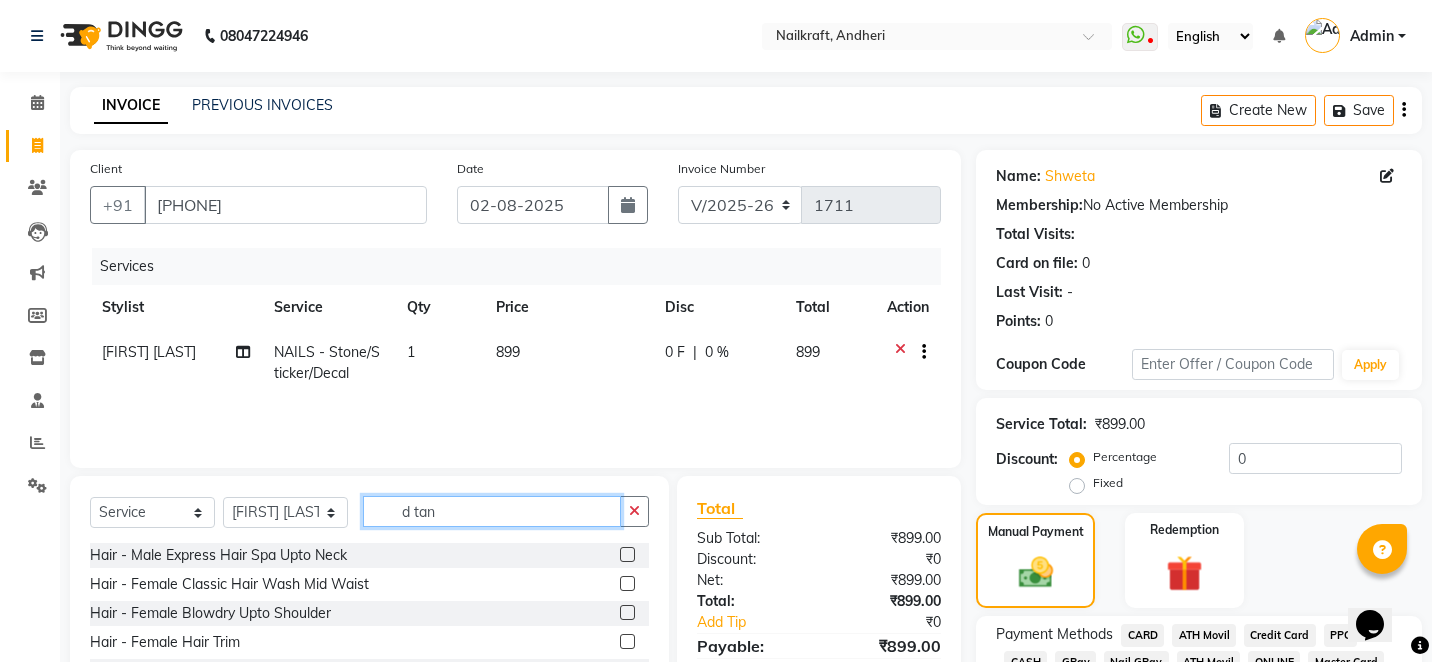 click on "d tan" 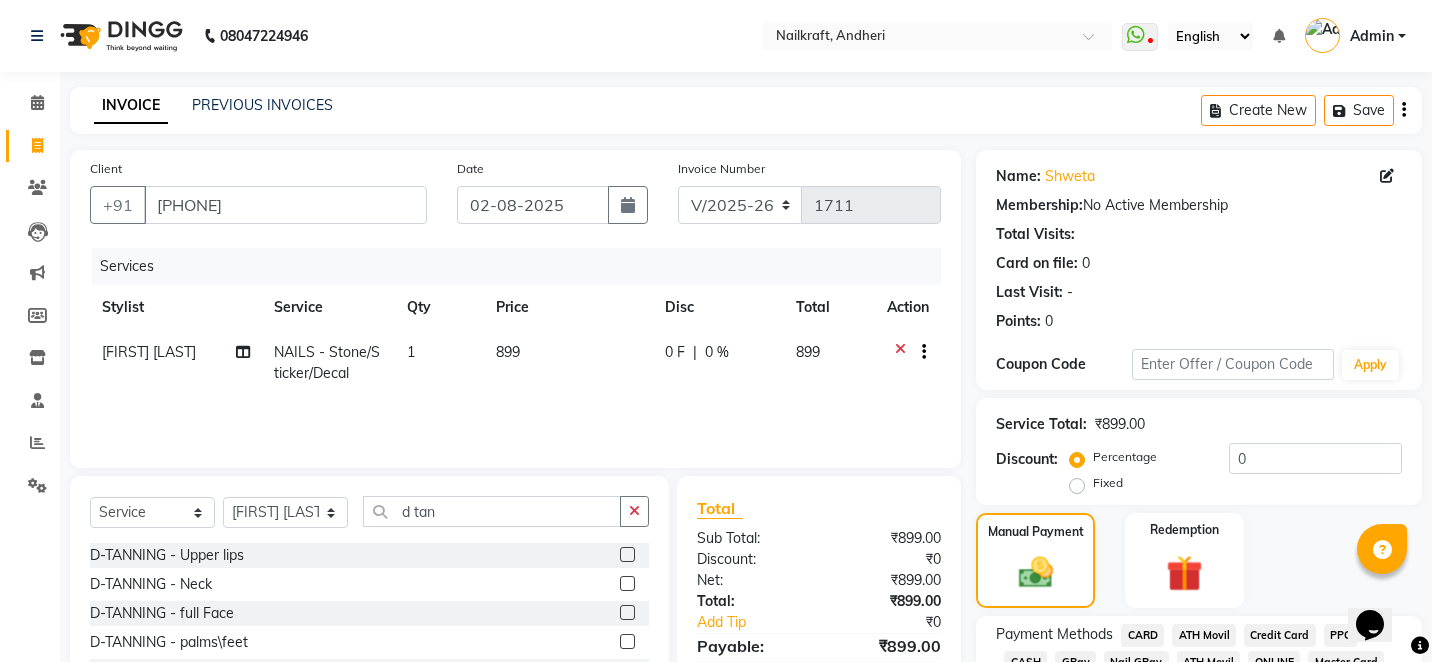 click 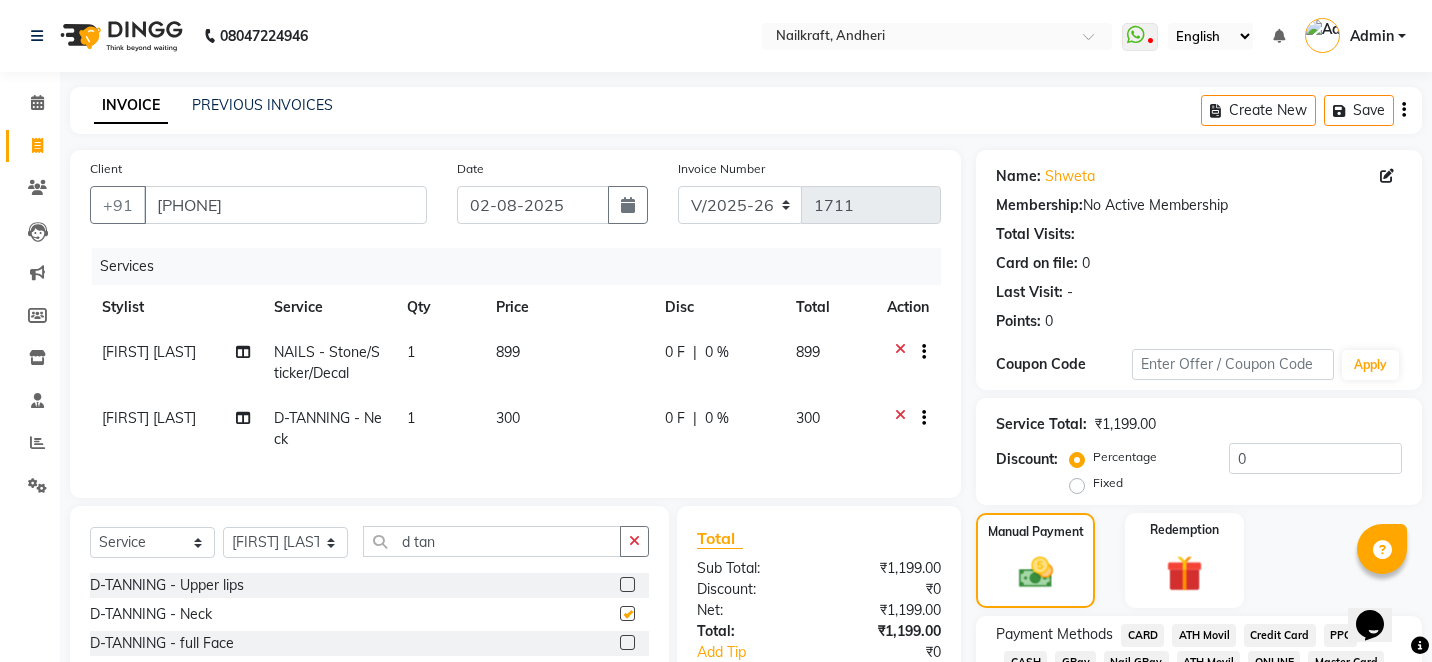 checkbox on "false" 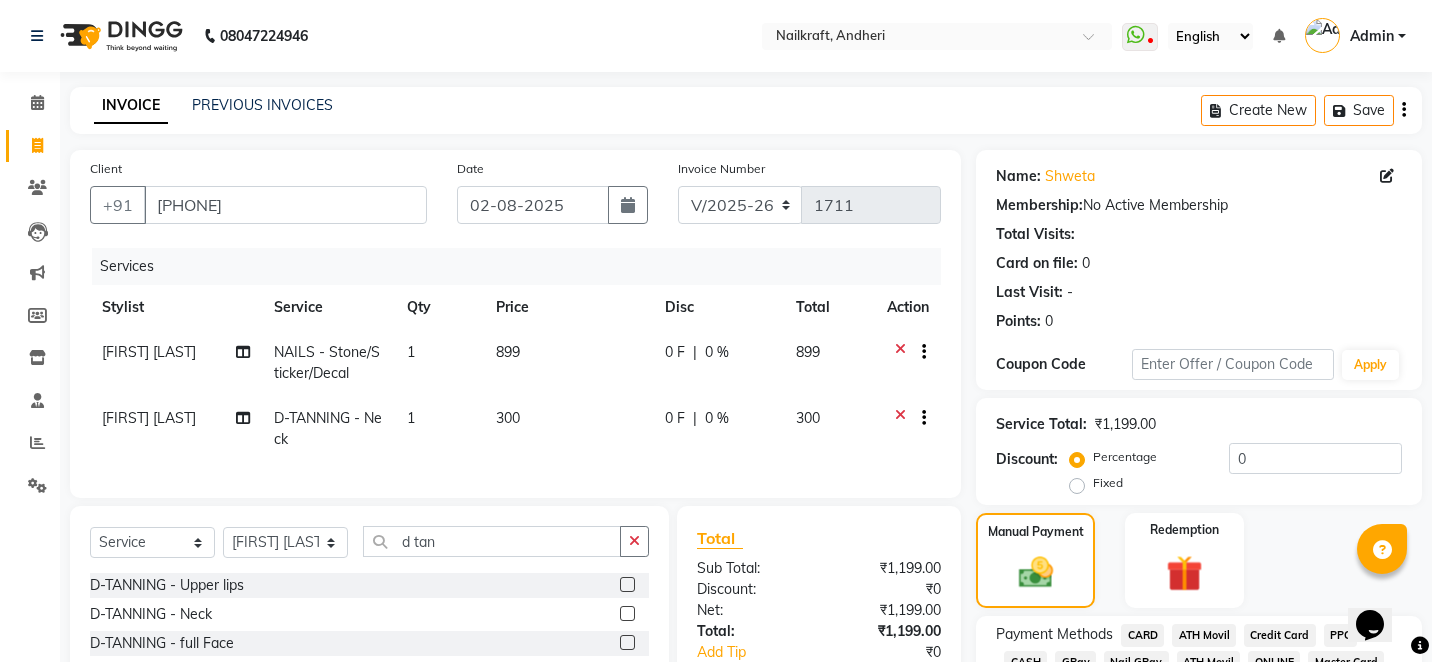 click on "300" 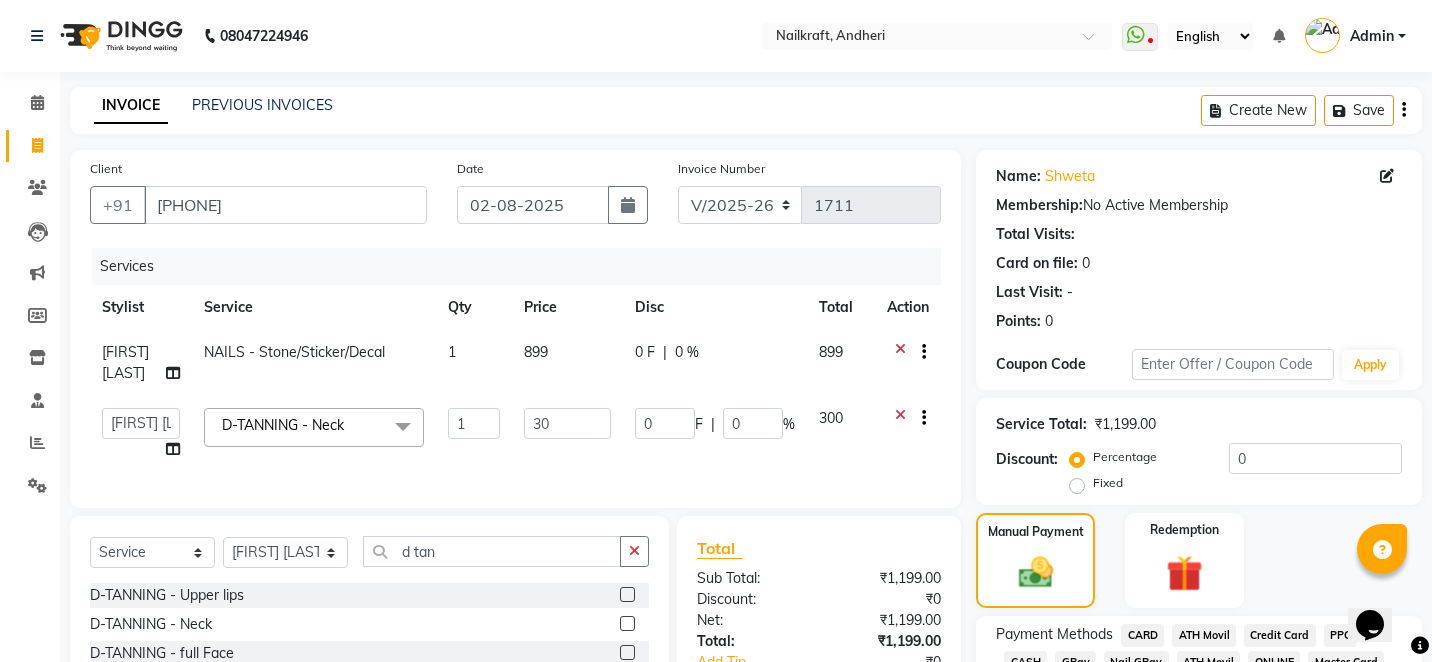 type on "3" 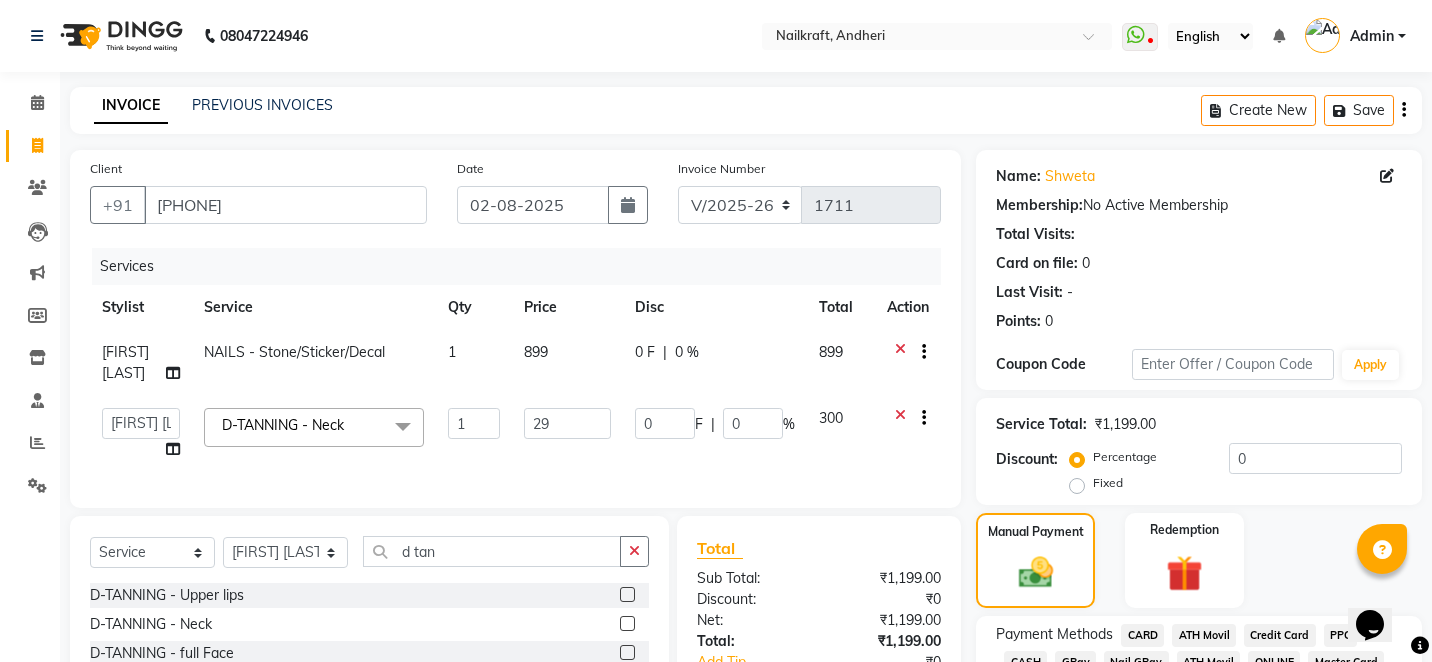 type on "299" 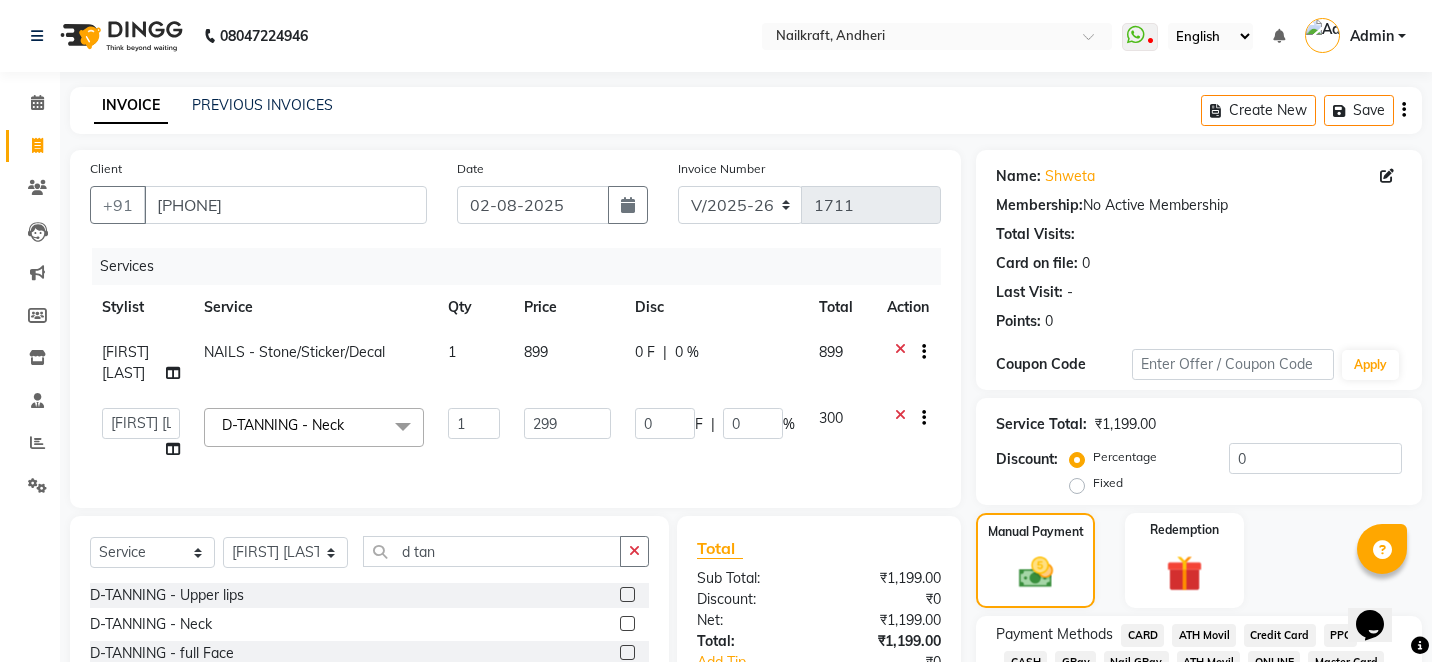 click on "Manual Payment Redemption" 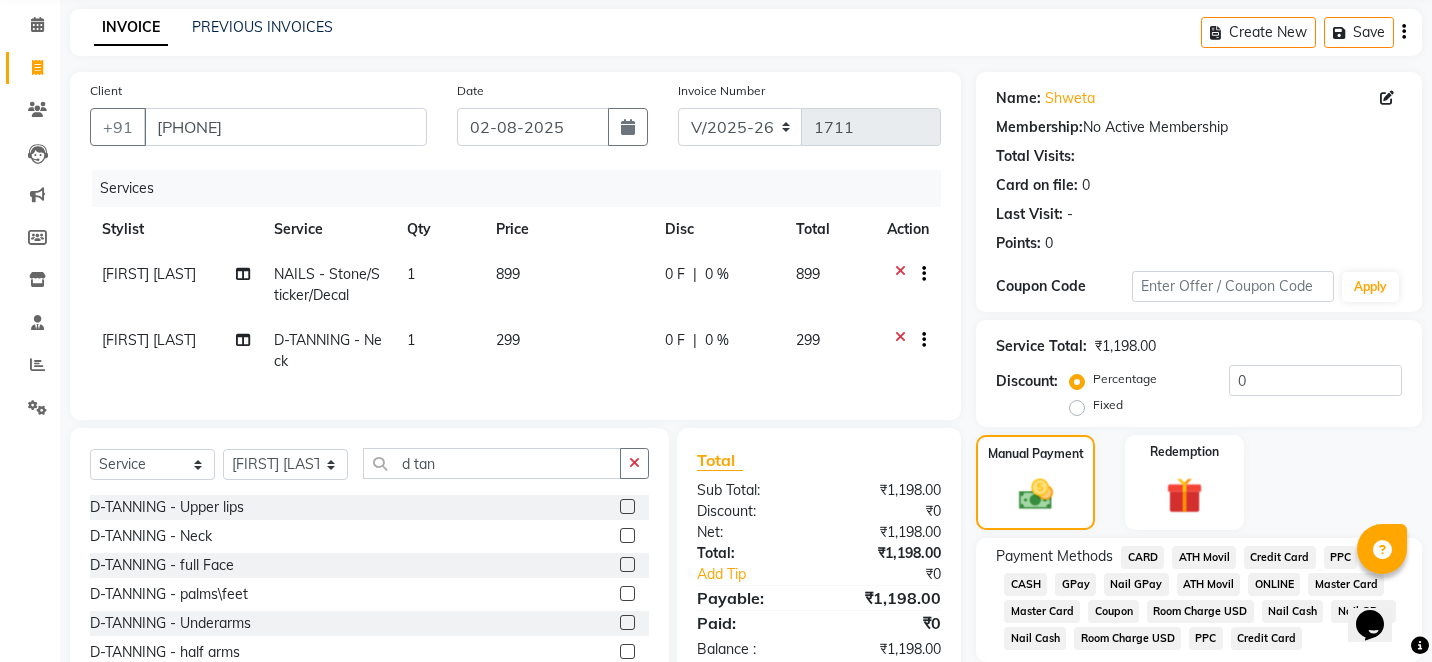 scroll, scrollTop: 80, scrollLeft: 0, axis: vertical 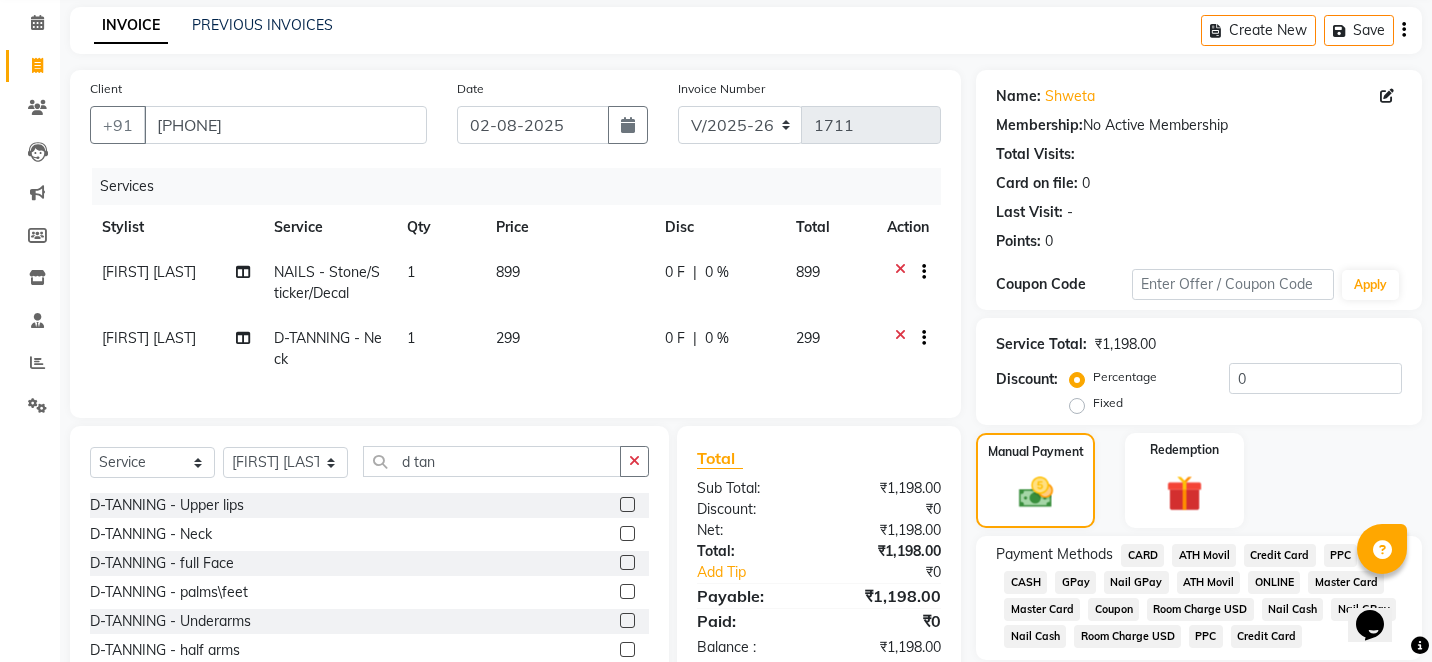 click on "GPay" 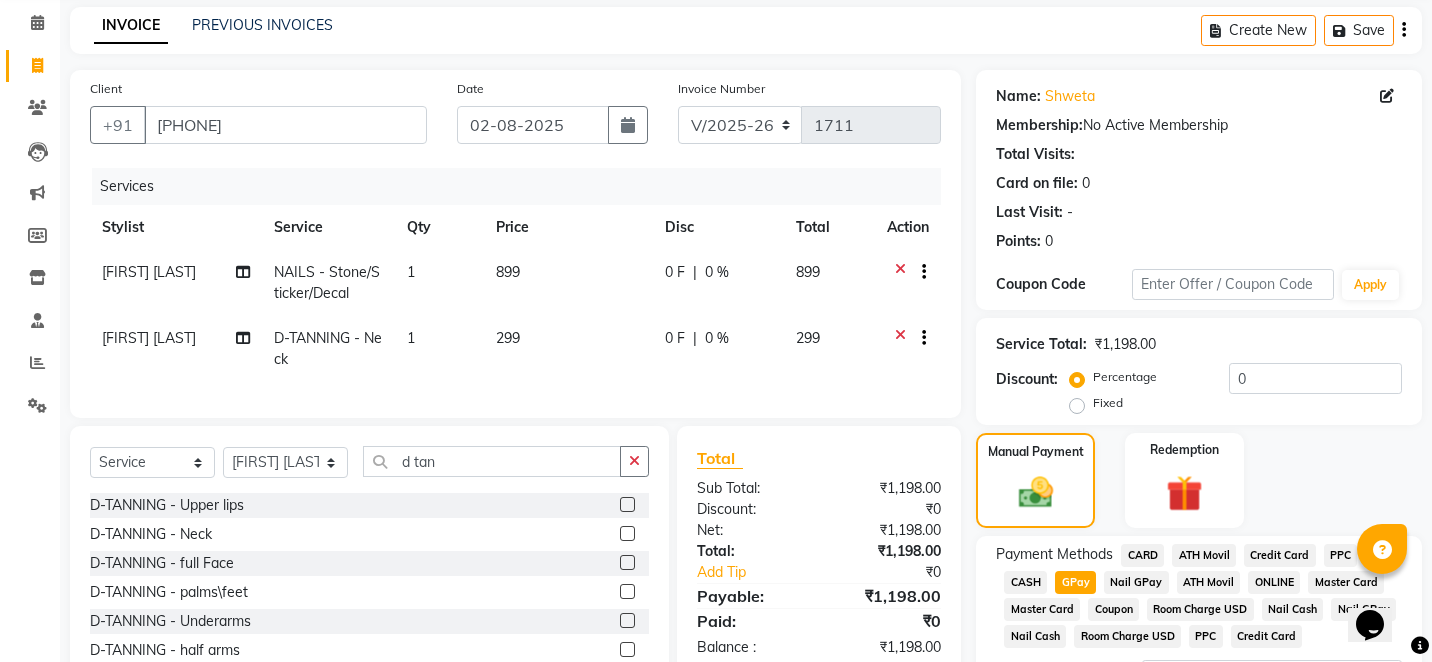 click on "Manual Payment Redemption" 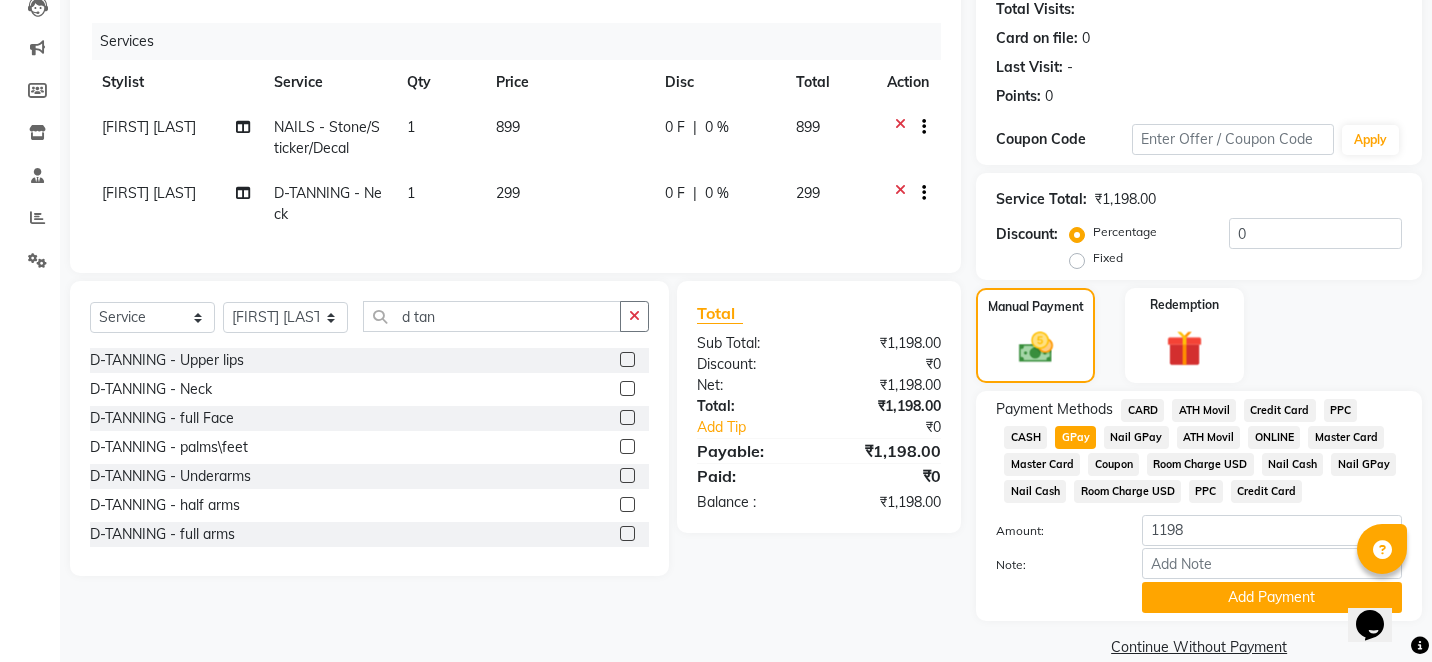 scroll, scrollTop: 255, scrollLeft: 0, axis: vertical 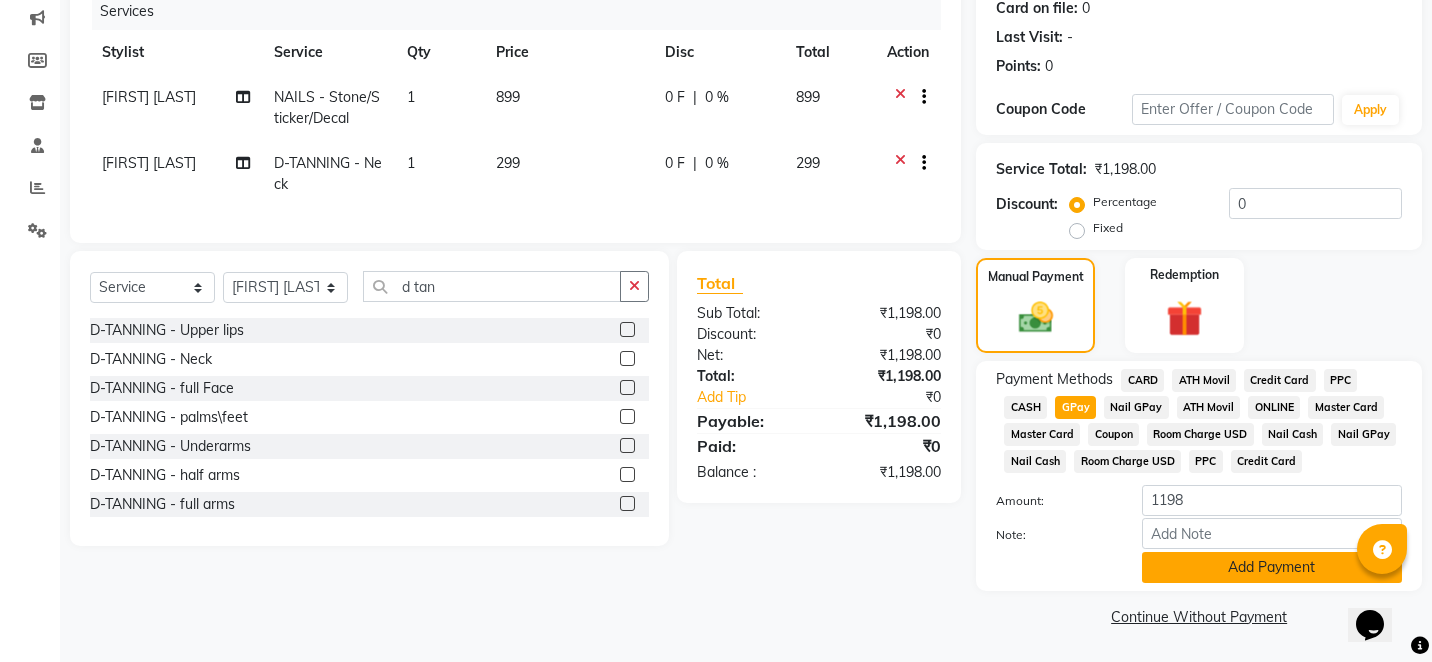 click on "Add Payment" 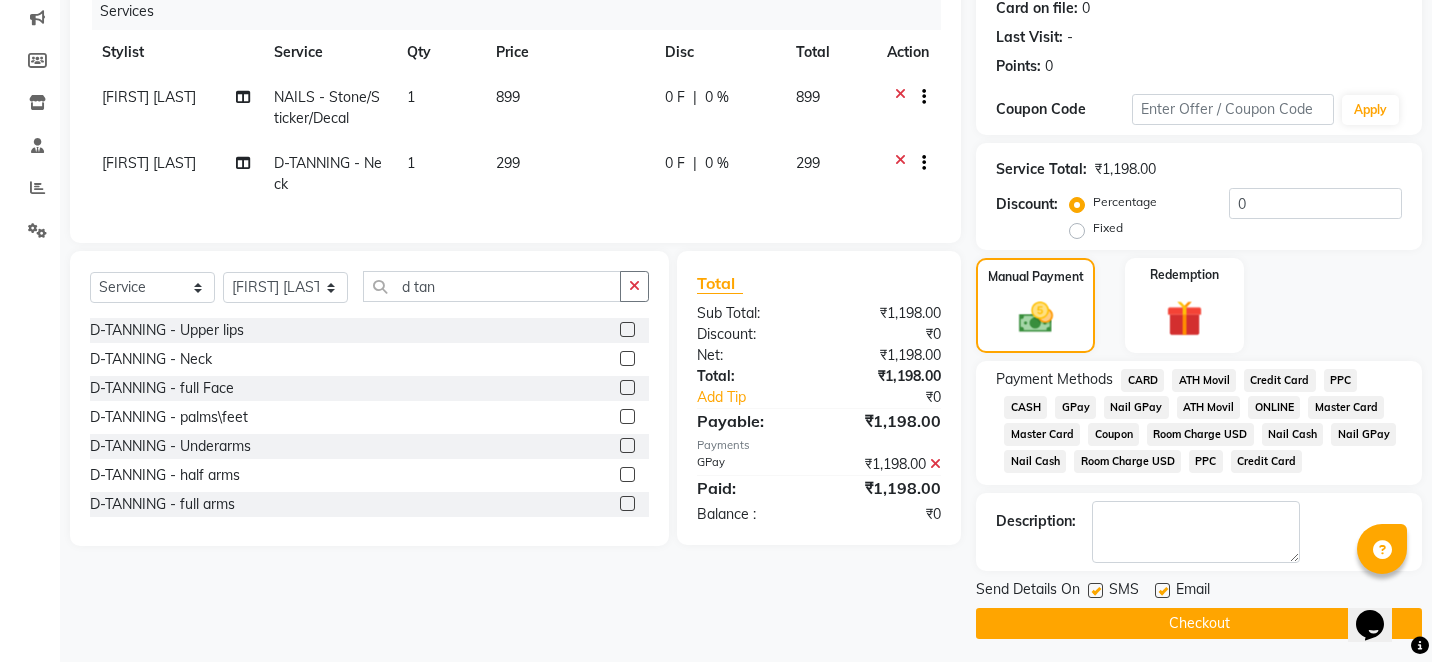 click on "Checkout" 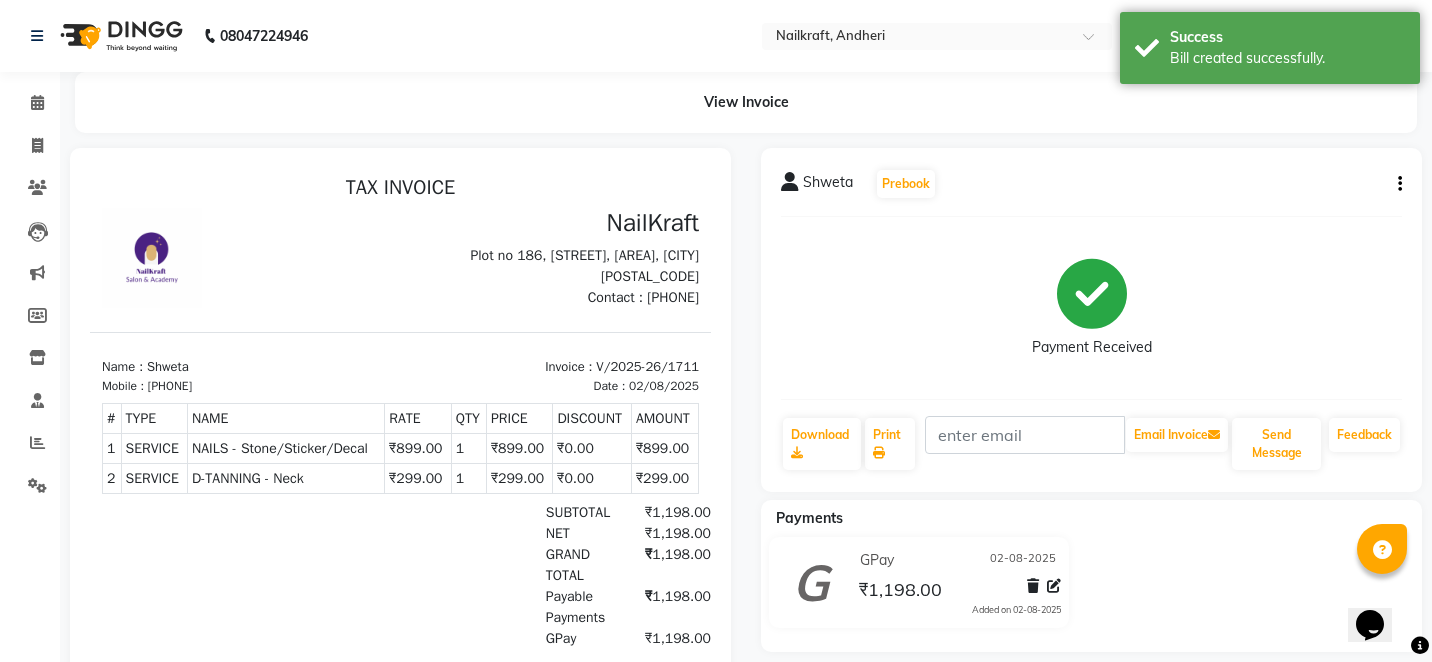 scroll, scrollTop: 0, scrollLeft: 0, axis: both 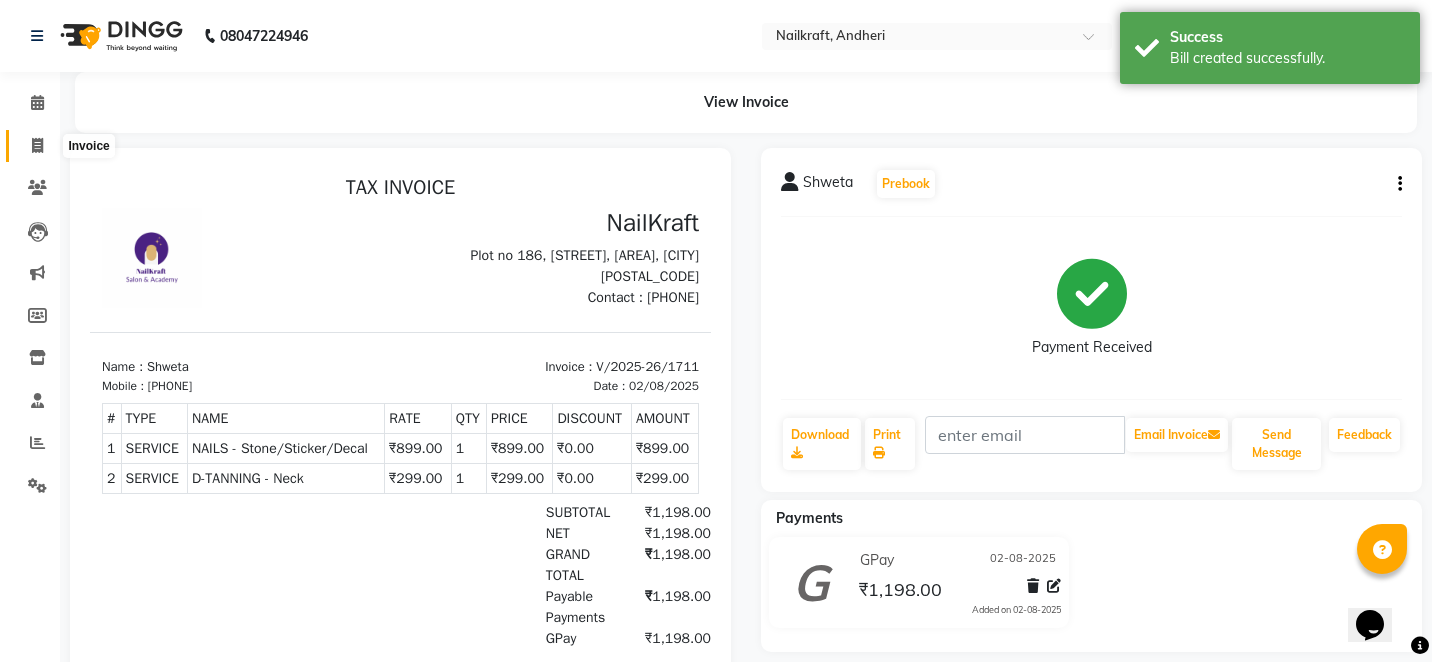 click 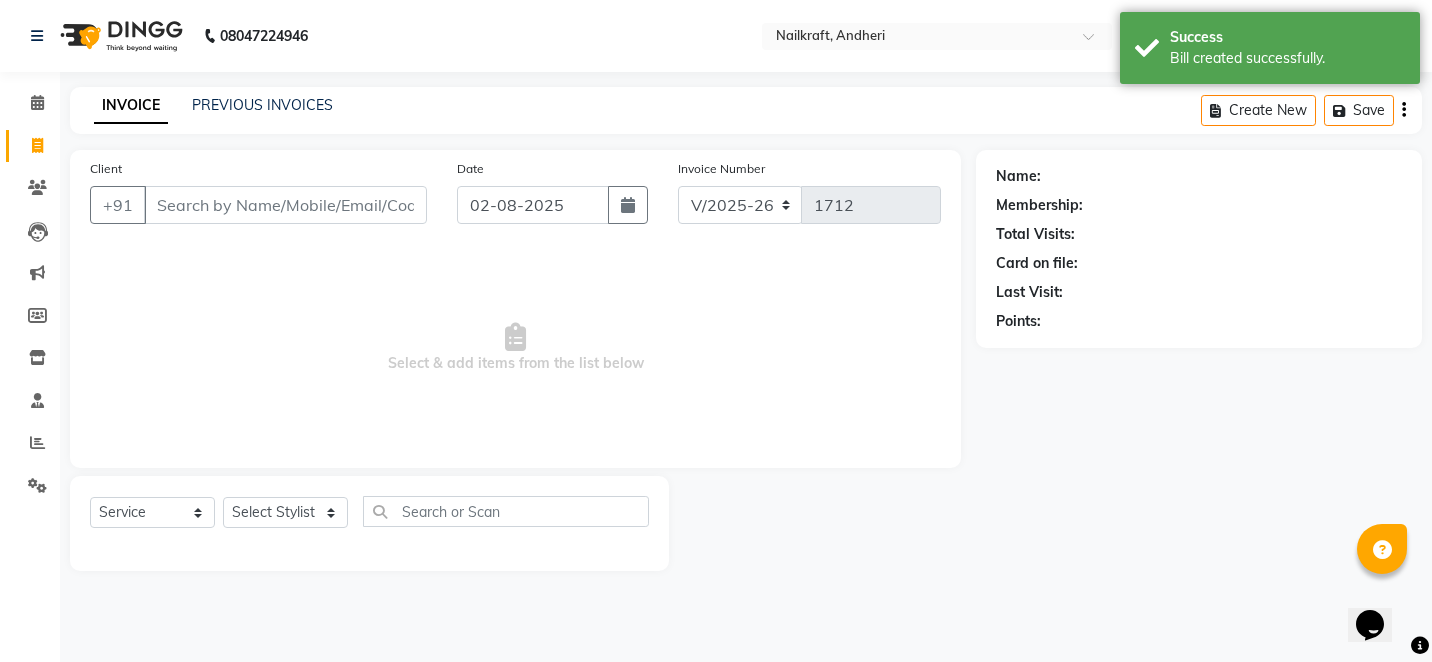 click on "Client" at bounding box center [285, 205] 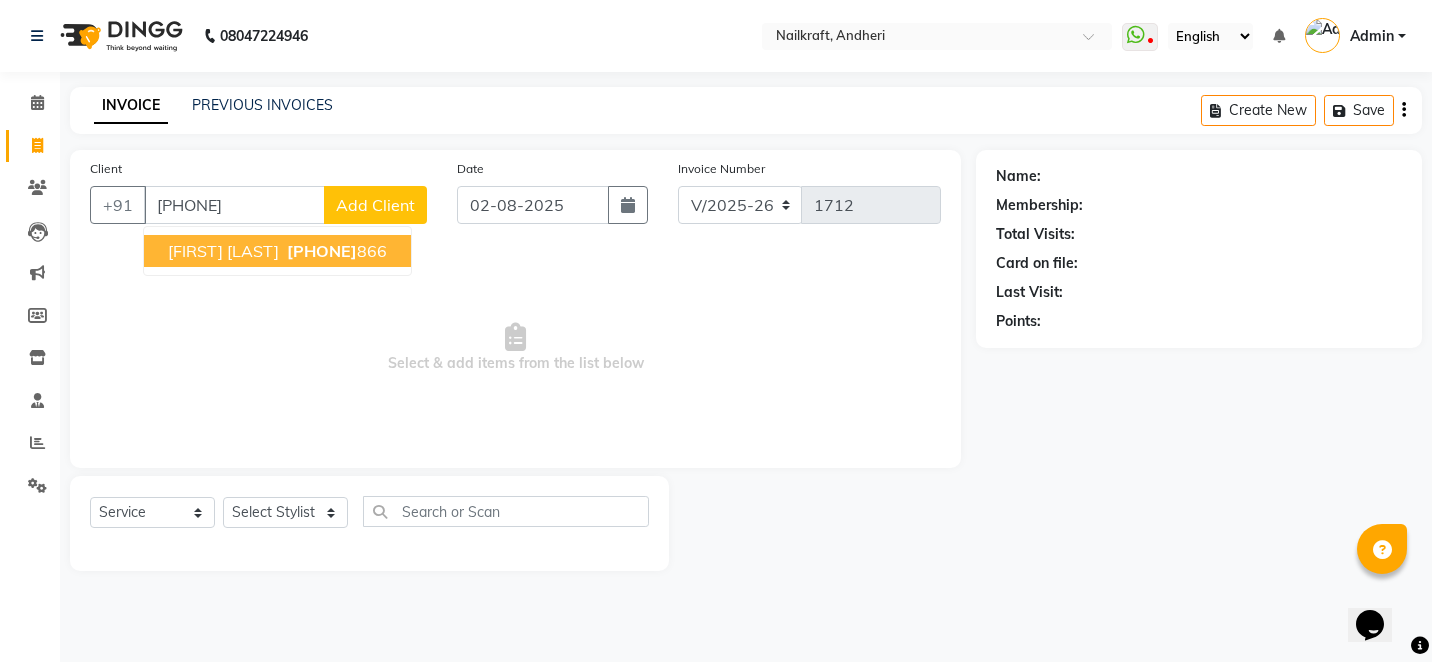 click on "Nandini Bhardwaj" at bounding box center [223, 251] 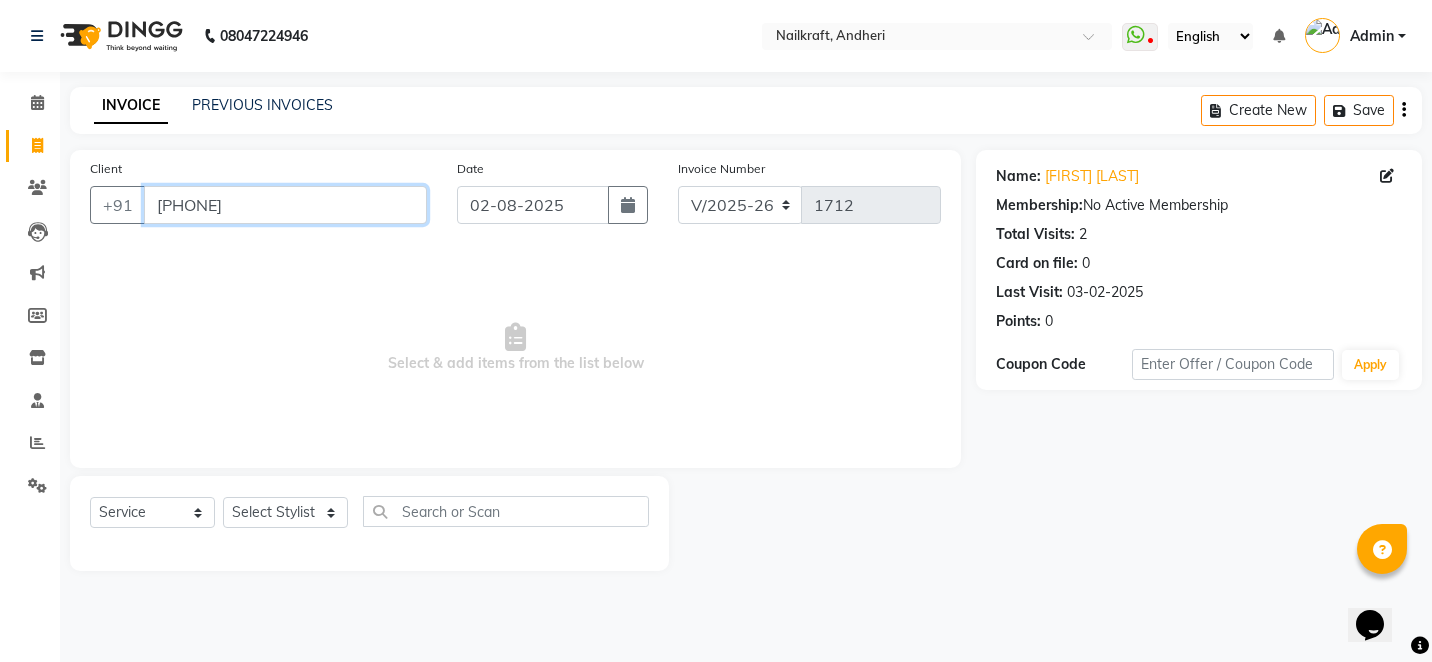 click on "9634969866" at bounding box center [285, 205] 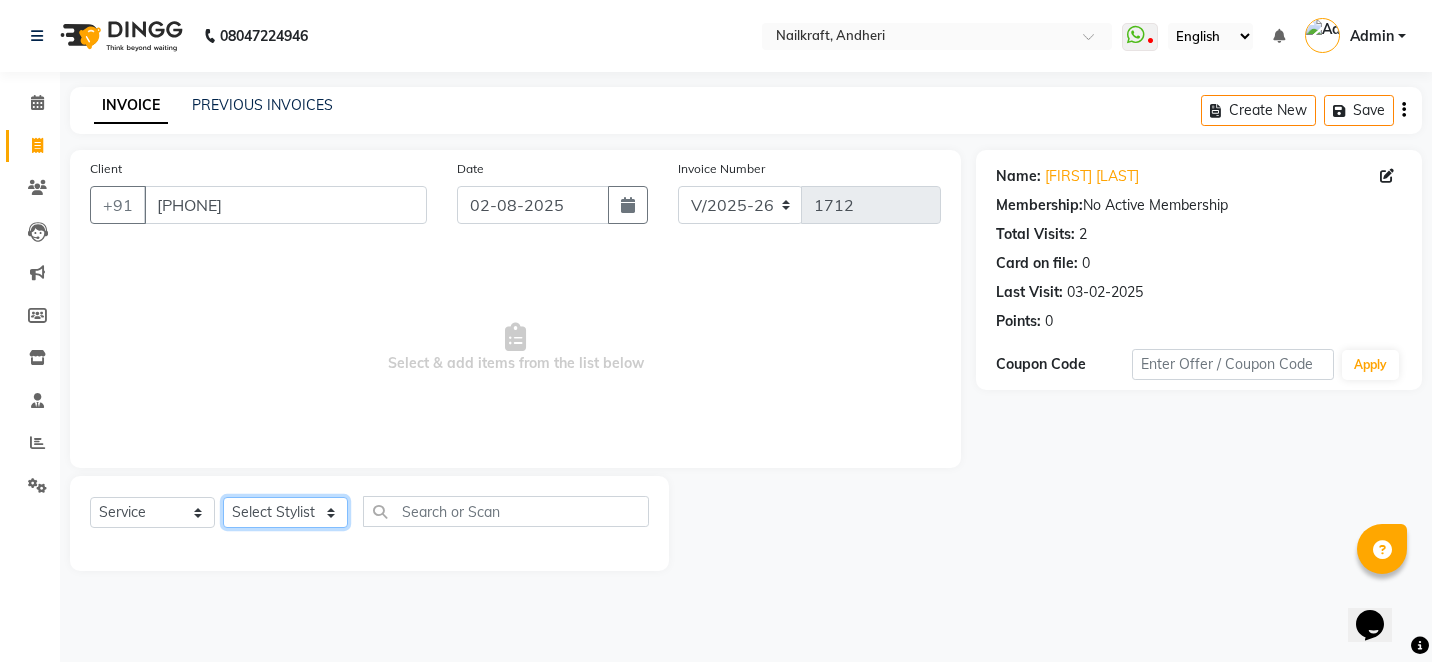 click on "Select Stylist Alam Arshad shaikh Deepali Deepu Chatry NailKraft Nikita NITA  CHAHAL  Sneha Balu Ichake Vaishali Vinod Yadav" 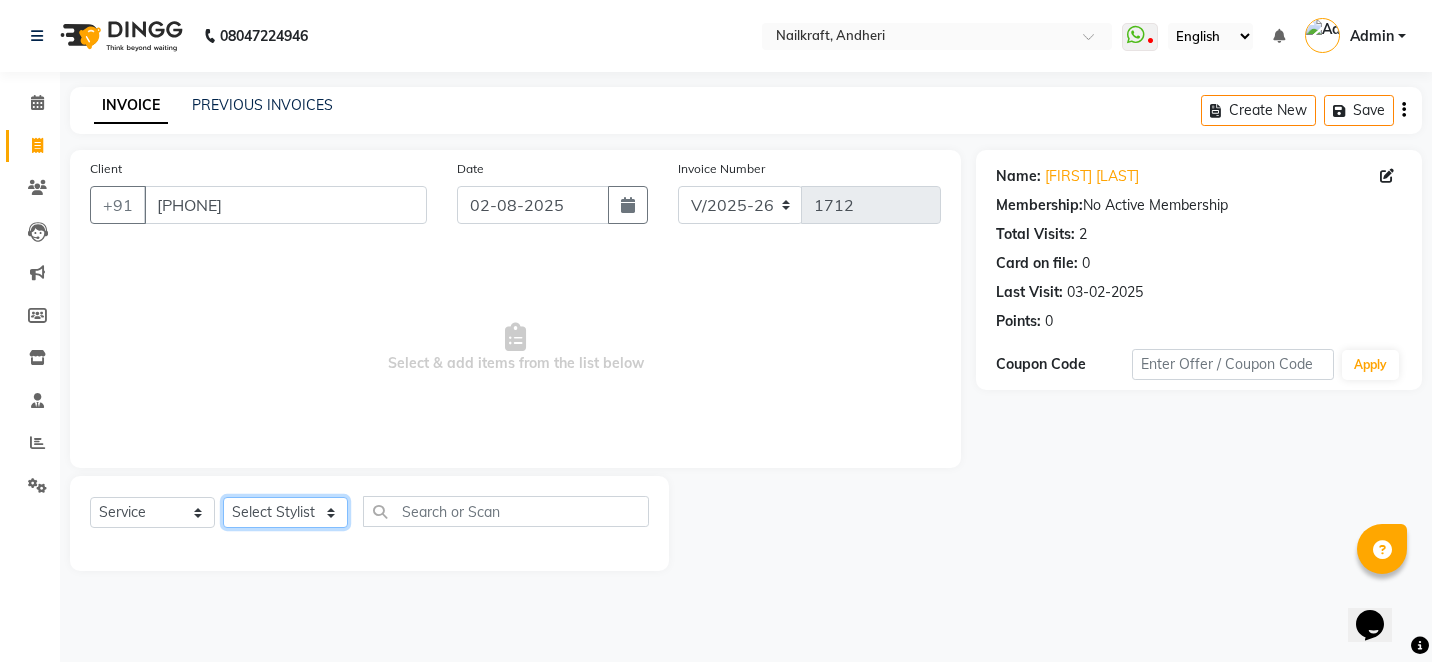 select on "76415" 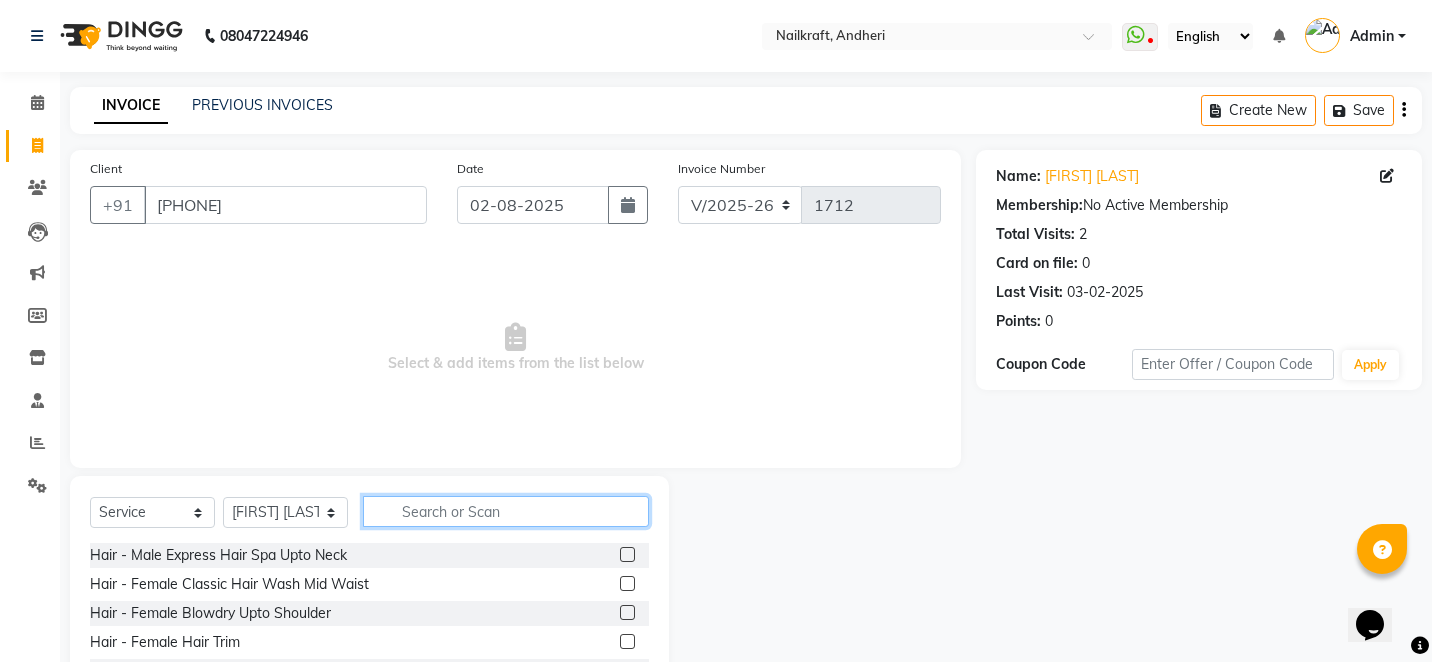 click 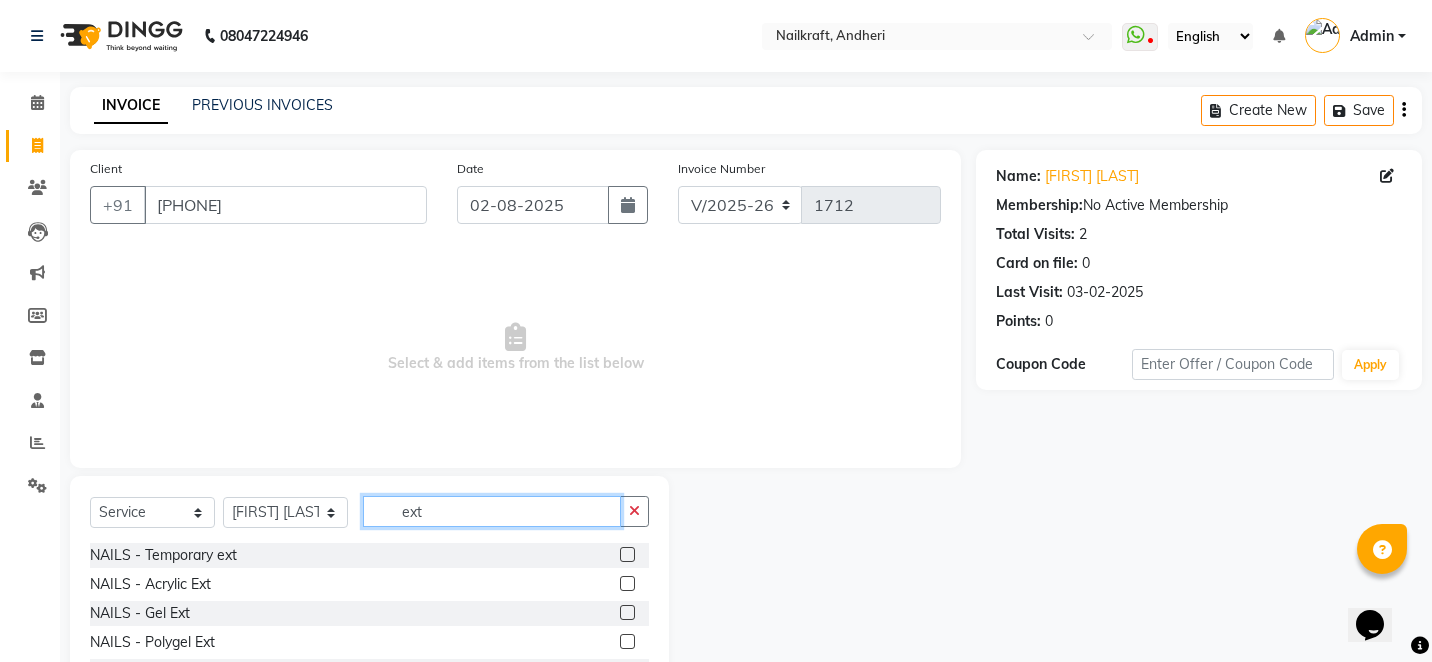 type on "ext" 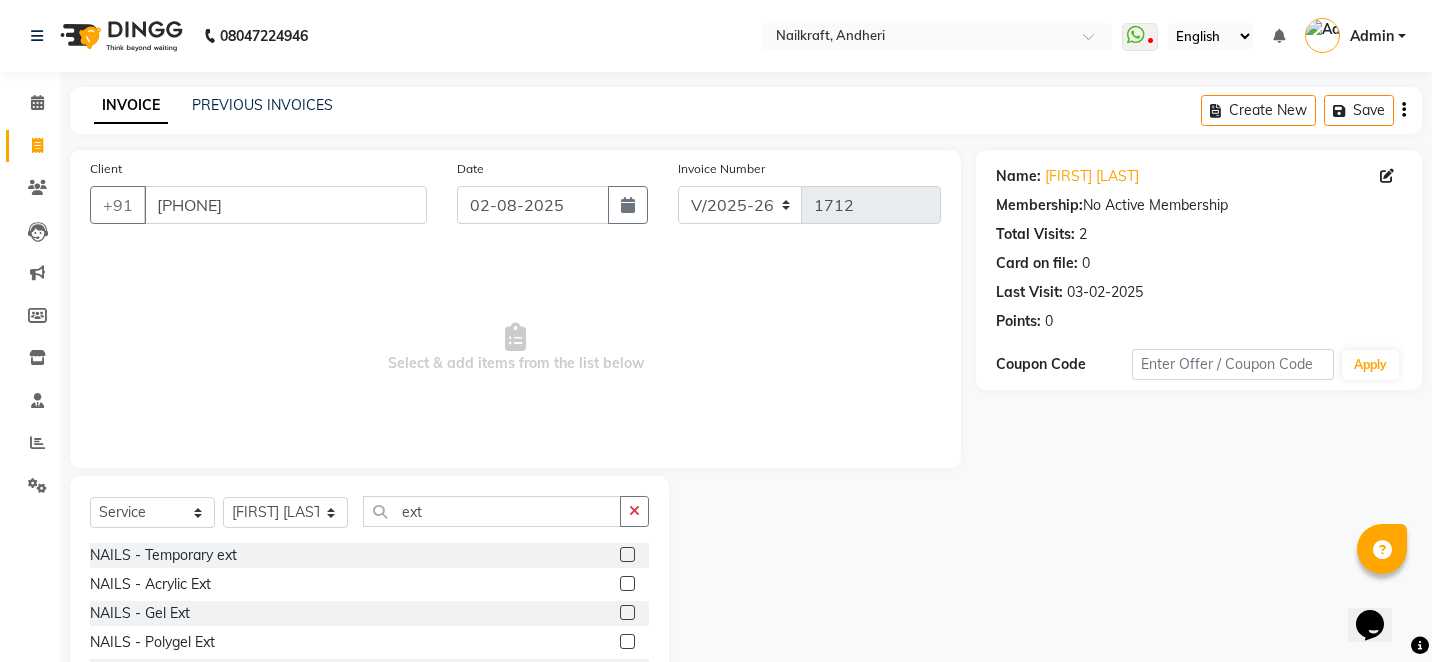 click 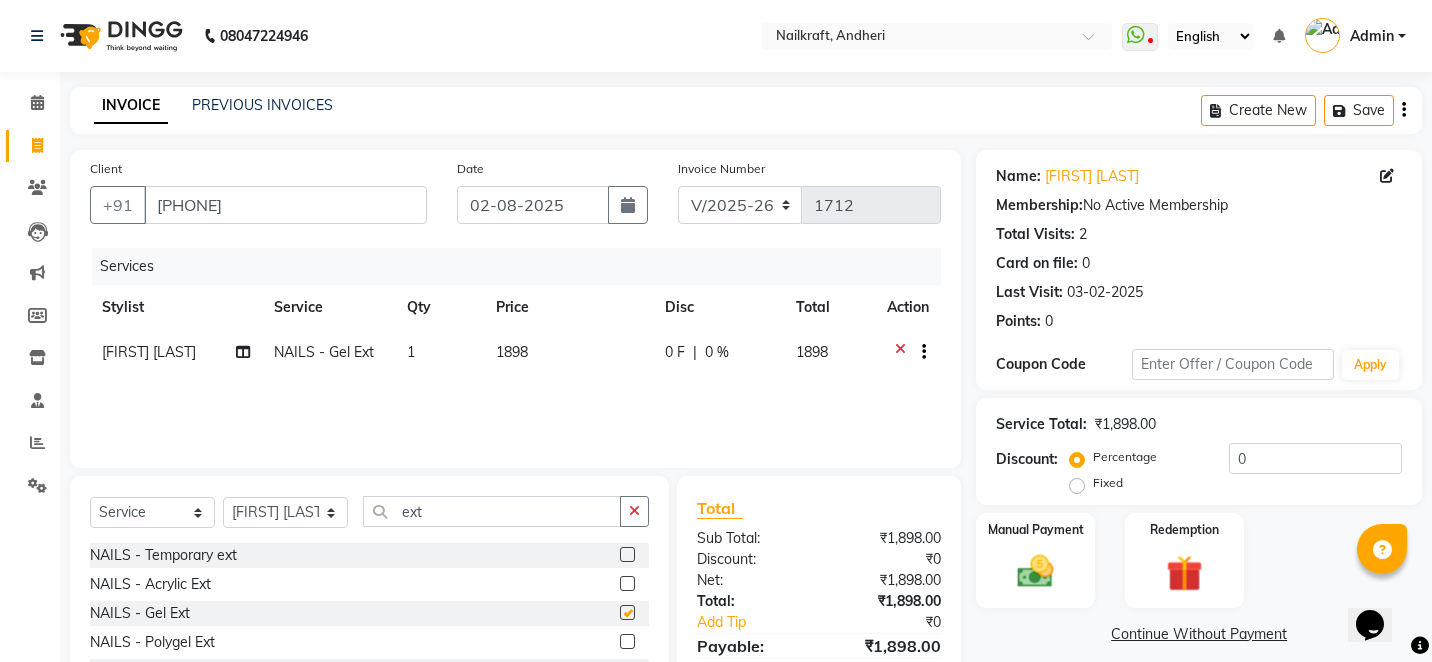 checkbox on "false" 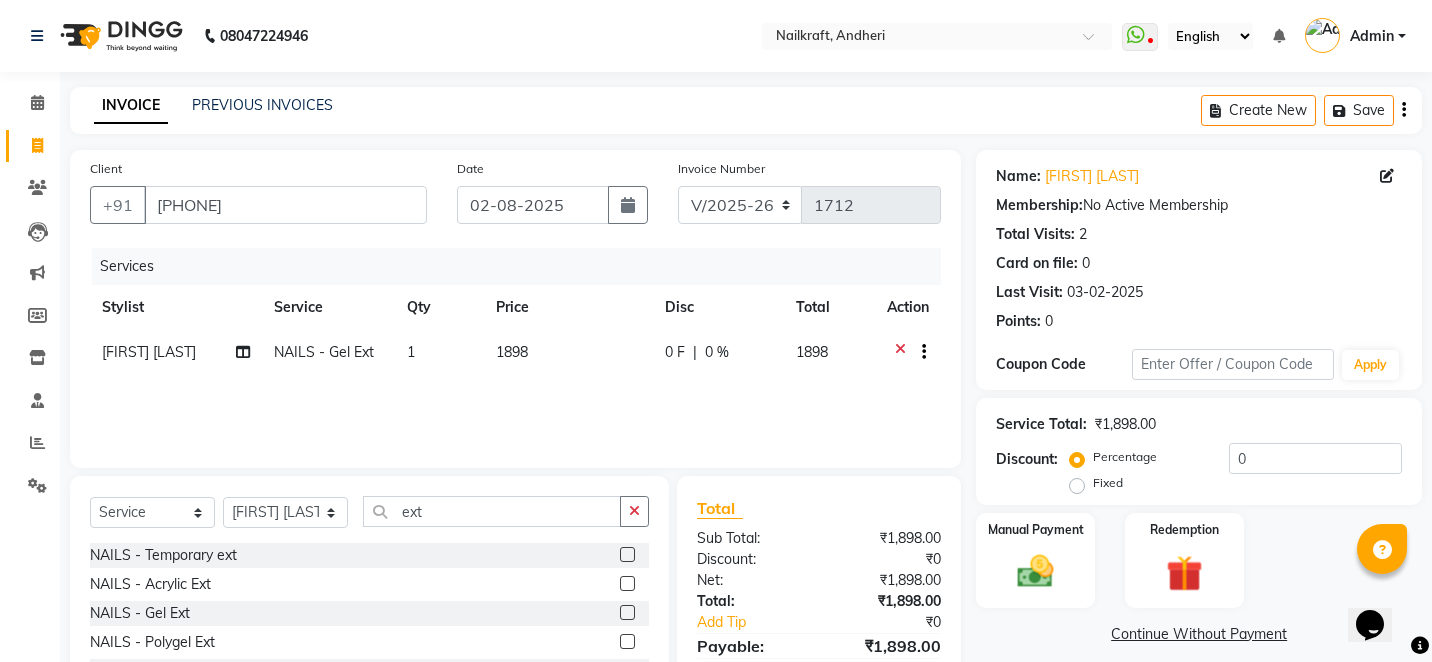 click on "1898" 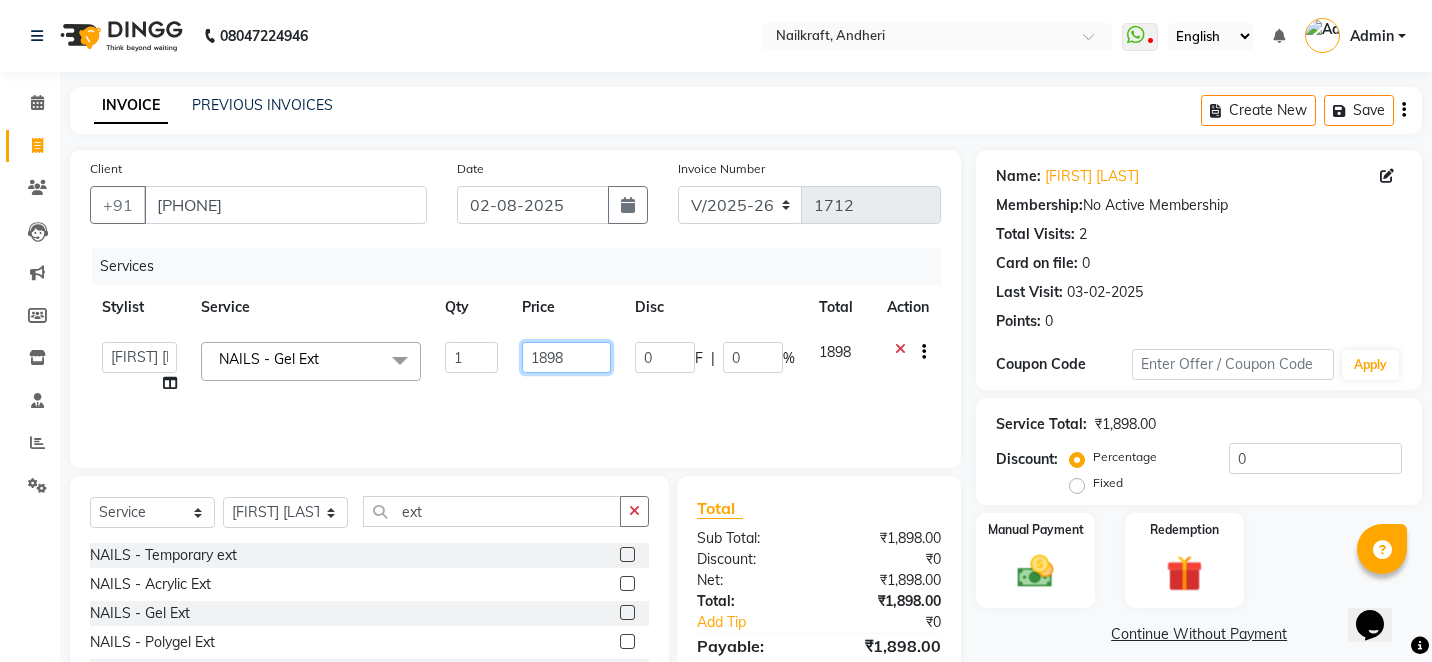 click on "1898" 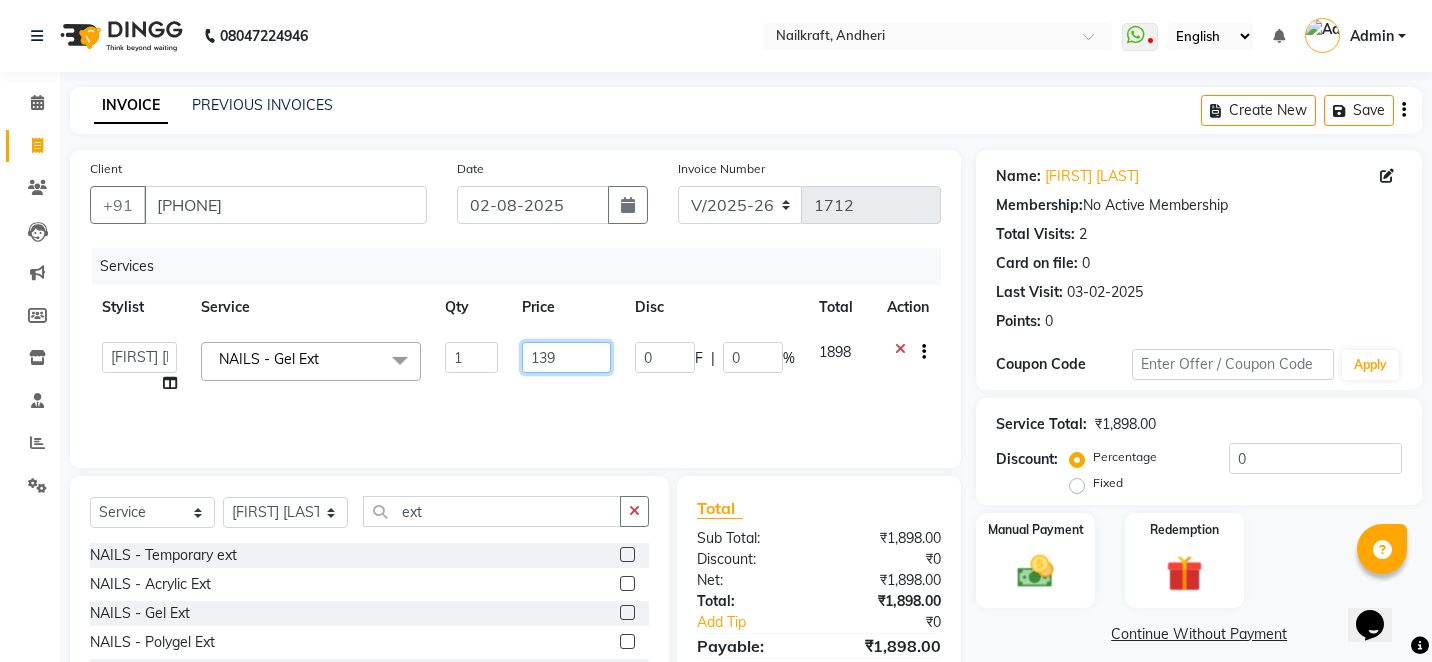 type on "1399" 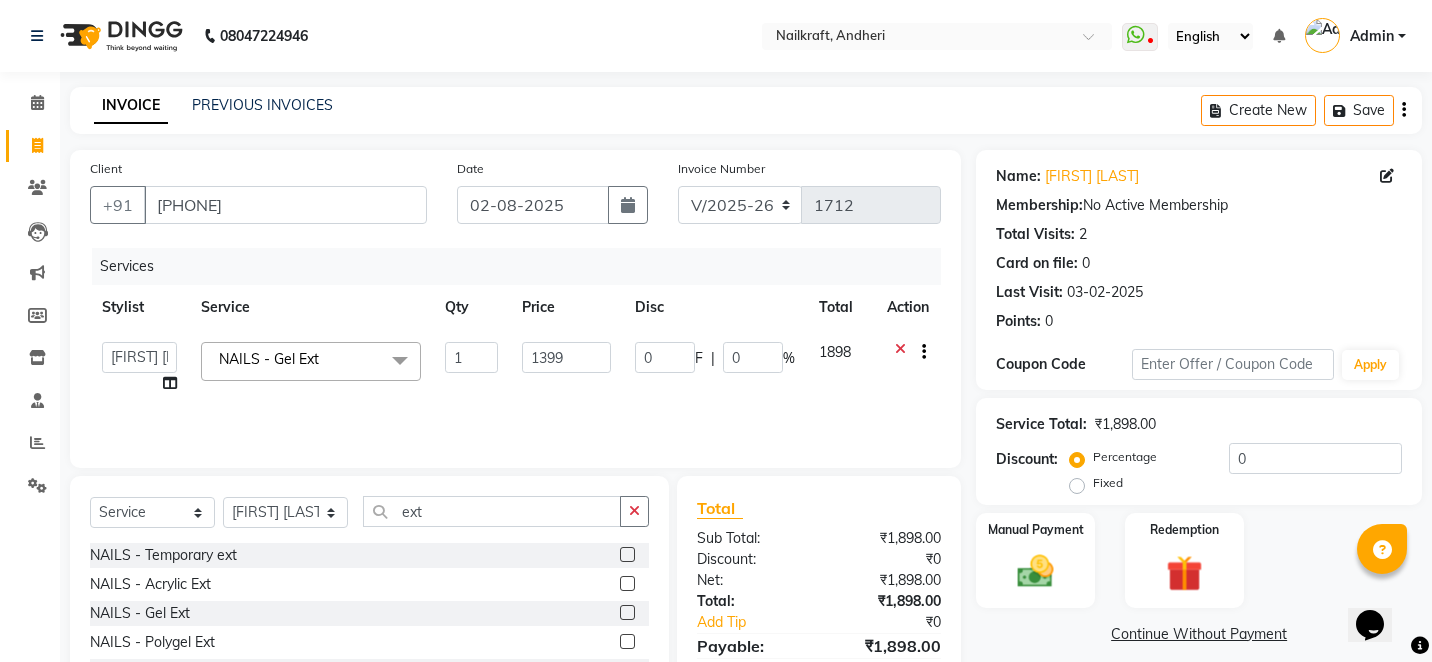 click on "Name: Nandini Bhardwaj Membership:  No Active Membership  Total Visits:  2 Card on file:  0 Last Visit:   03-02-2025 Points:   0  Coupon Code Apply Service Total:  ₹1,898.00  Discount:  Percentage   Fixed  0 Manual Payment Redemption  Continue Without Payment" 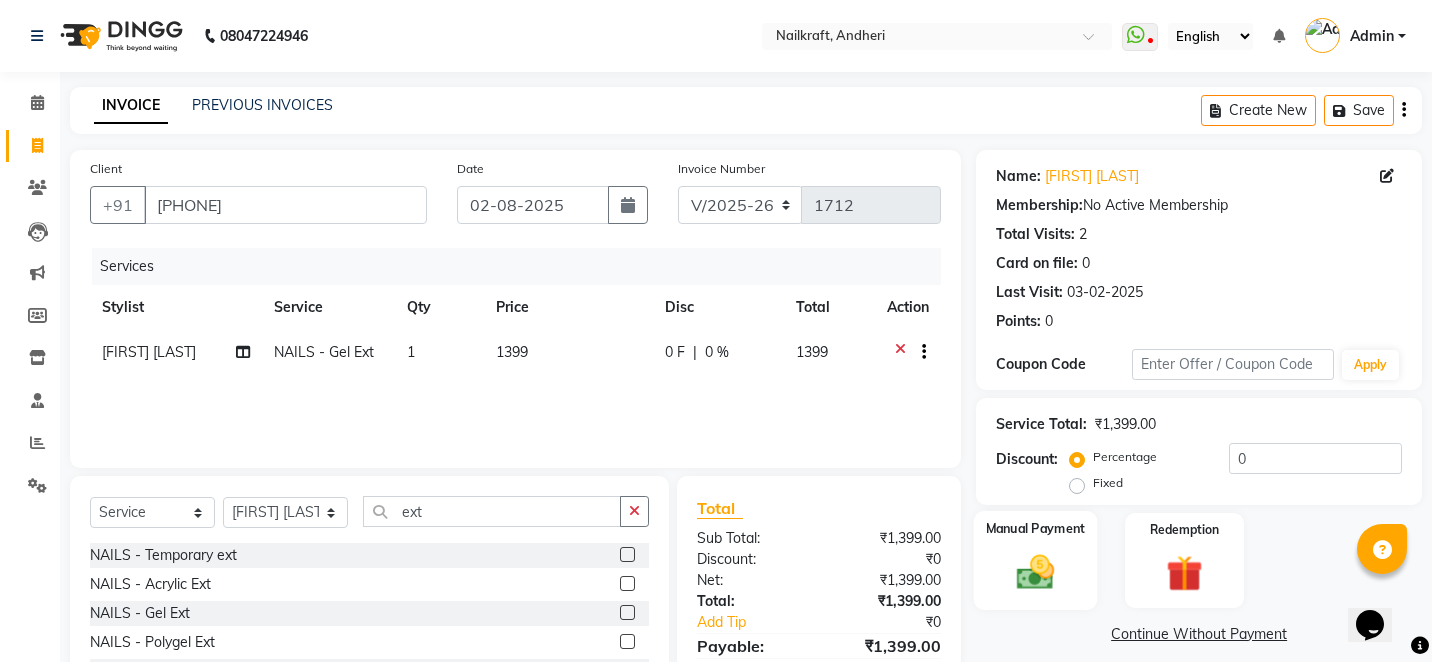 click 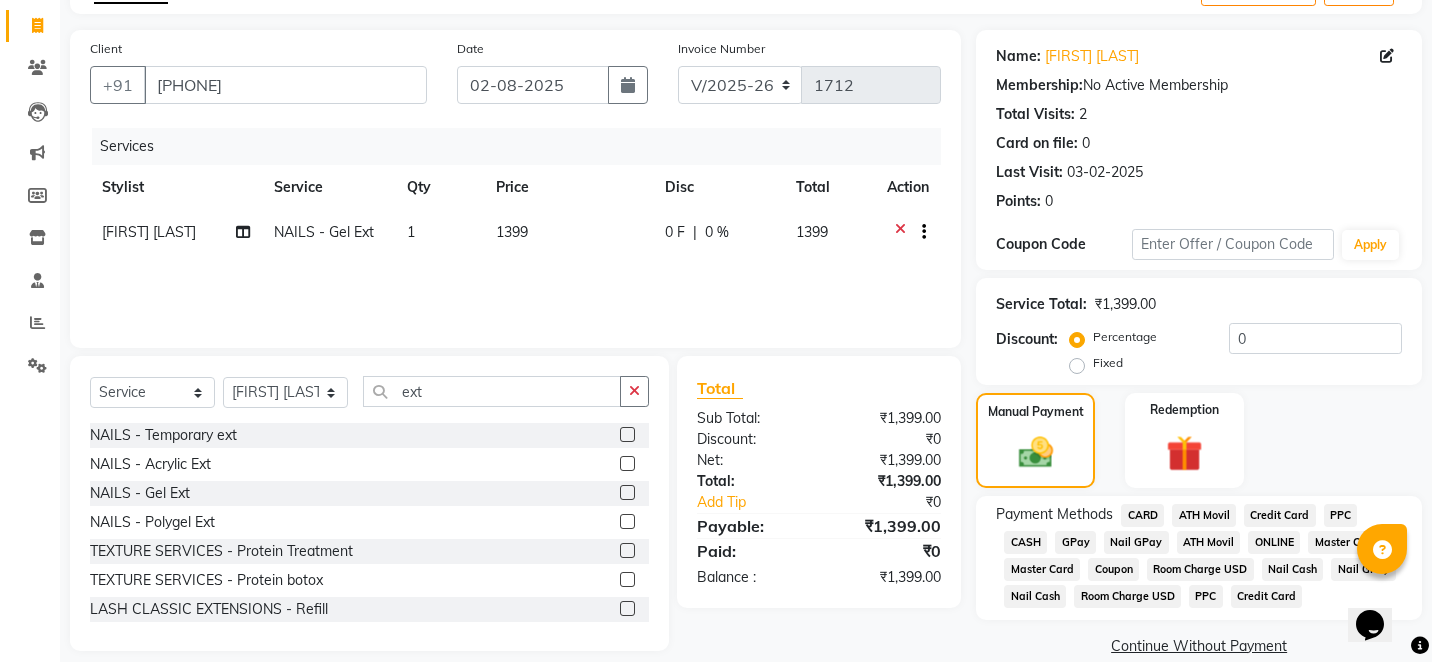 scroll, scrollTop: 149, scrollLeft: 0, axis: vertical 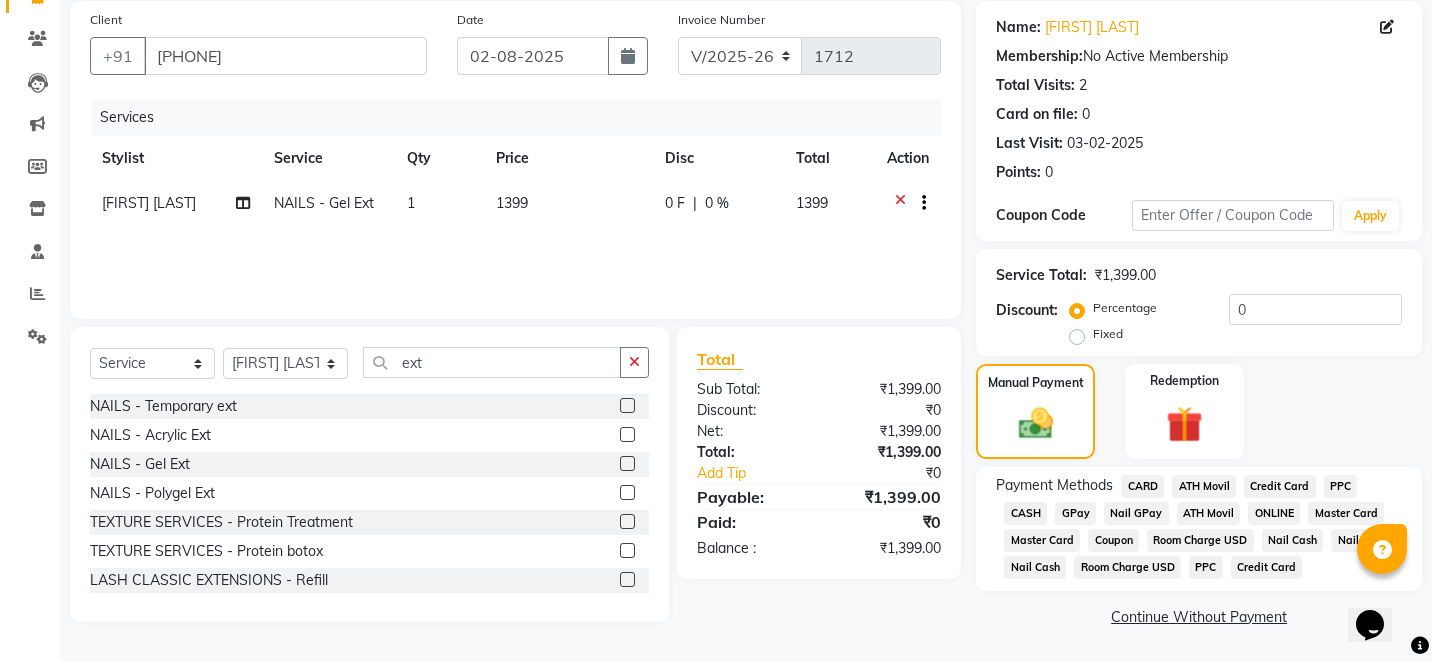 click on "CARD" 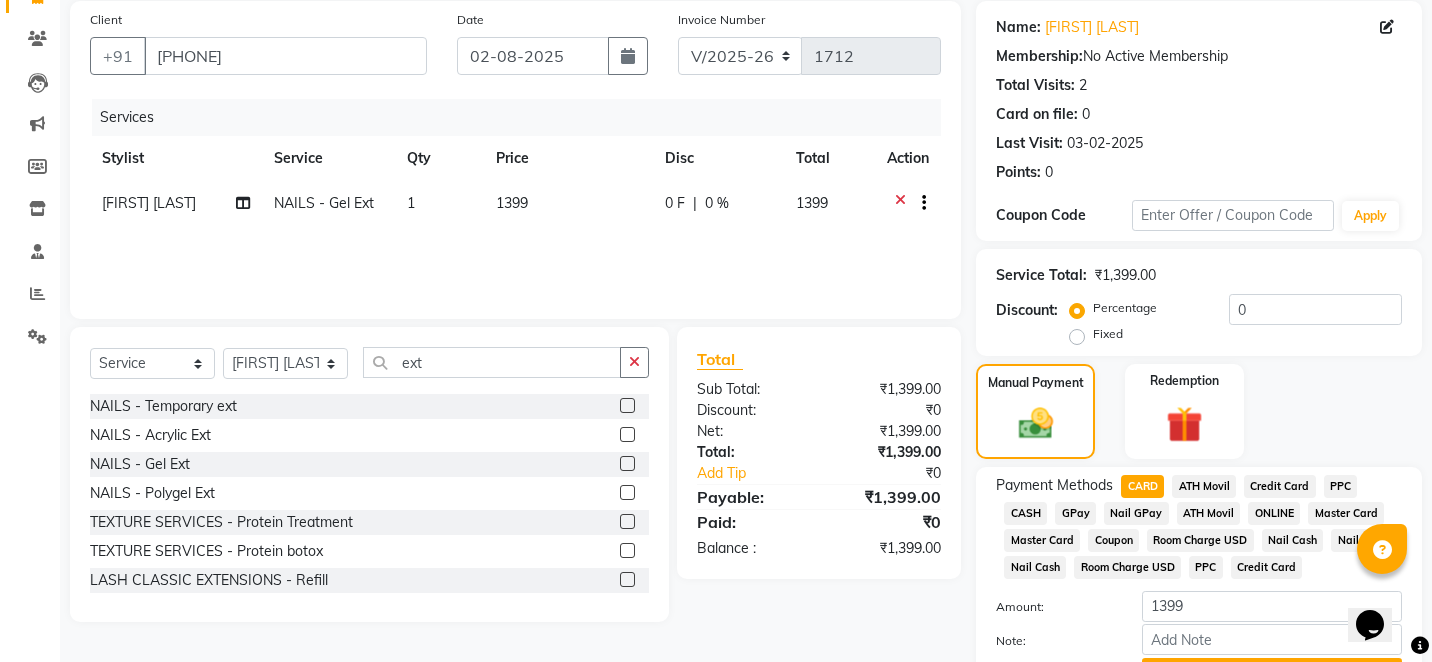 click on "Note:" 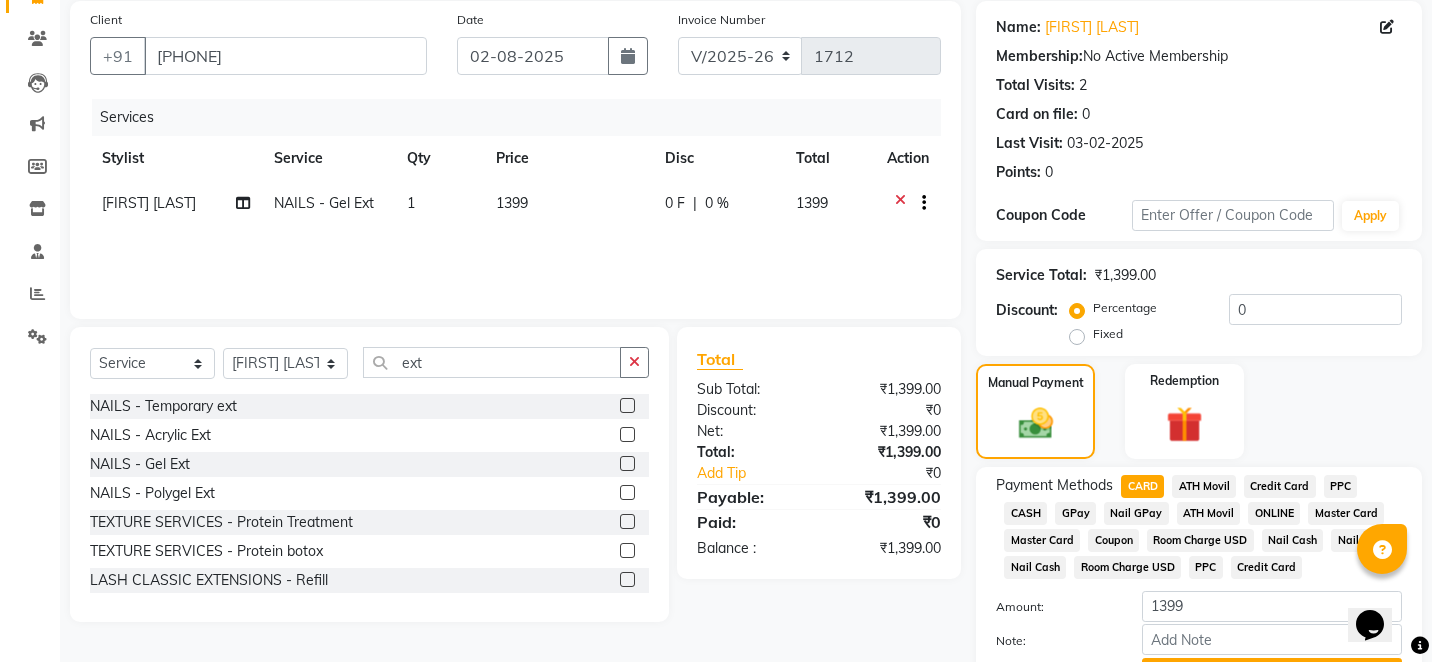 click on "Note:" 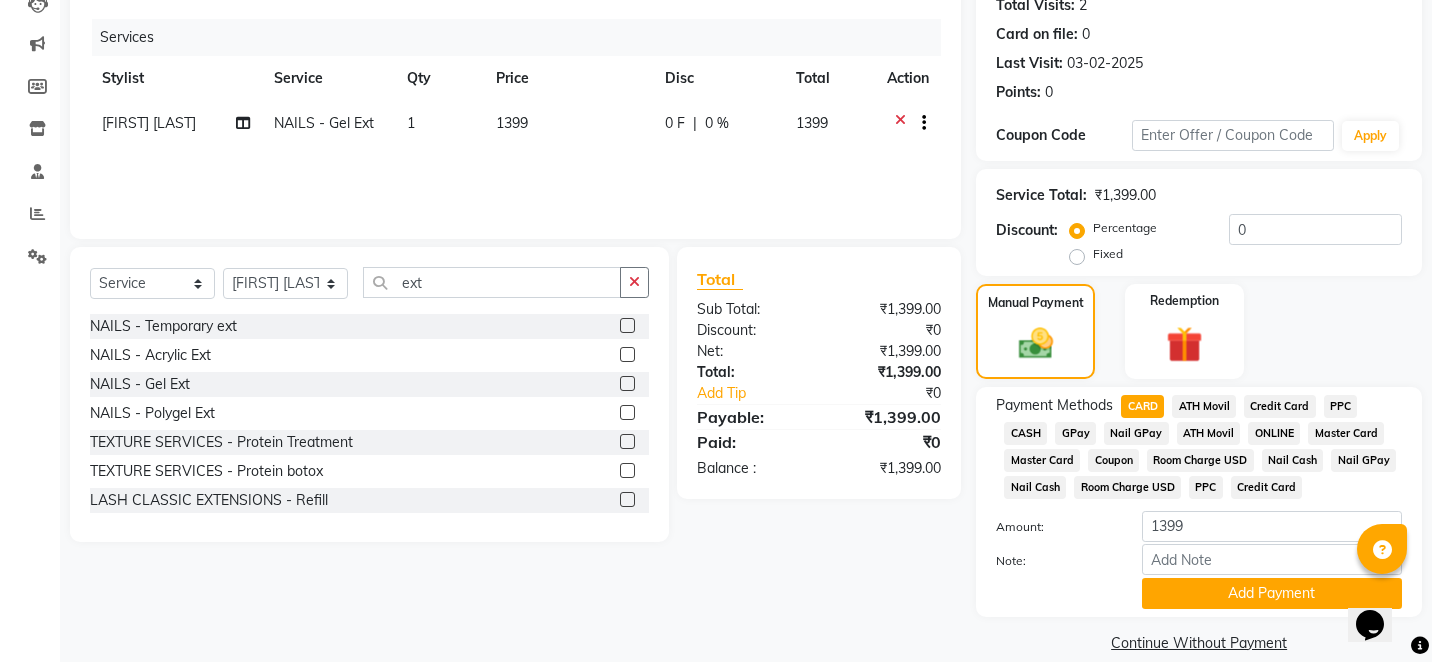 scroll, scrollTop: 255, scrollLeft: 0, axis: vertical 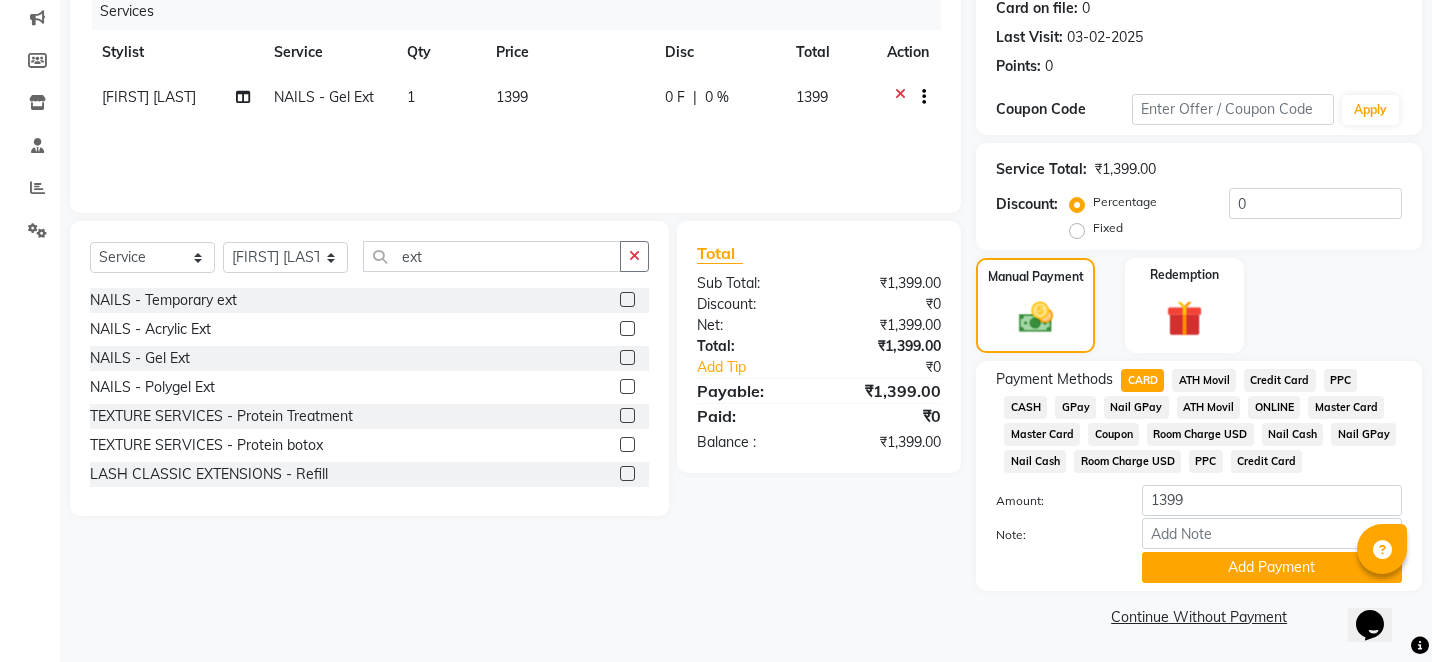 click on "Payment Methods  CARD   ATH Movil   Credit Card   PPC   CASH   GPay   Nail GPay   ATH Movil   ONLINE   Master Card   Master Card   Coupon   Room Charge USD   Nail Cash   Nail GPay   Nail Cash   Room Charge USD   PPC   Credit Card  Amount: 1399 Note: Add Payment" 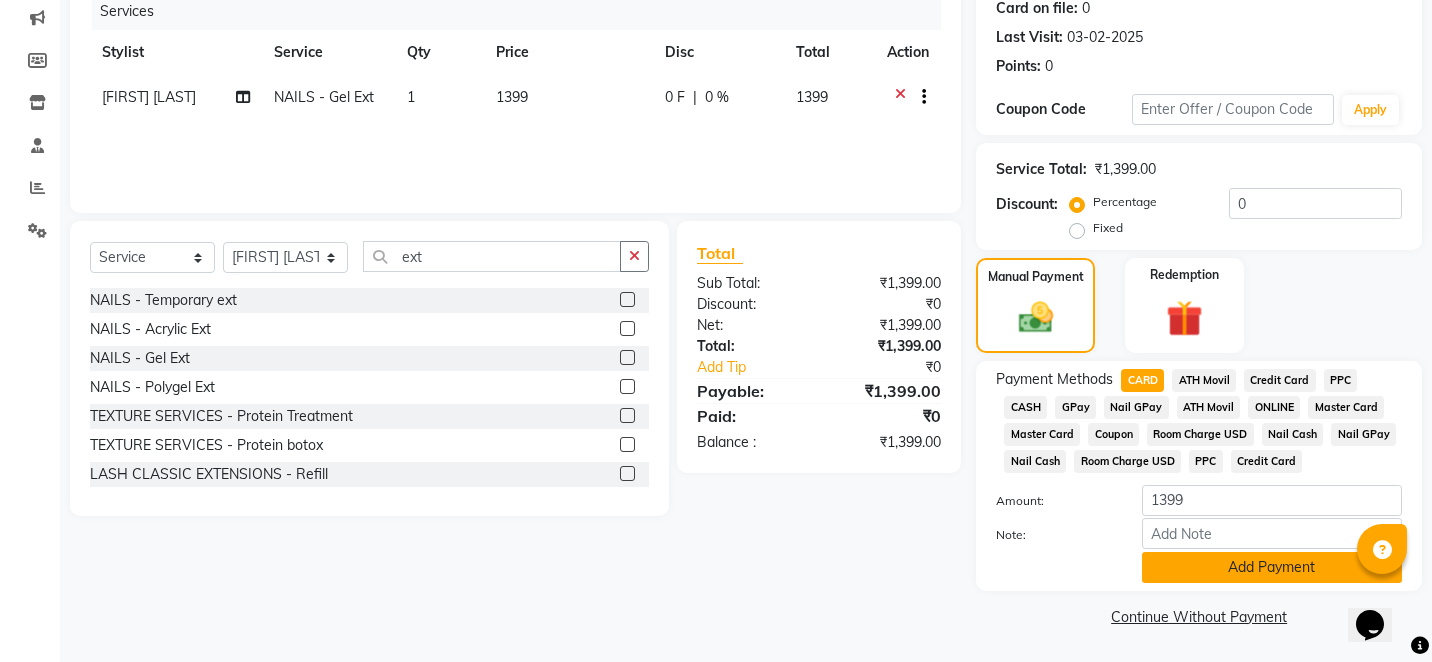 click on "Add Payment" 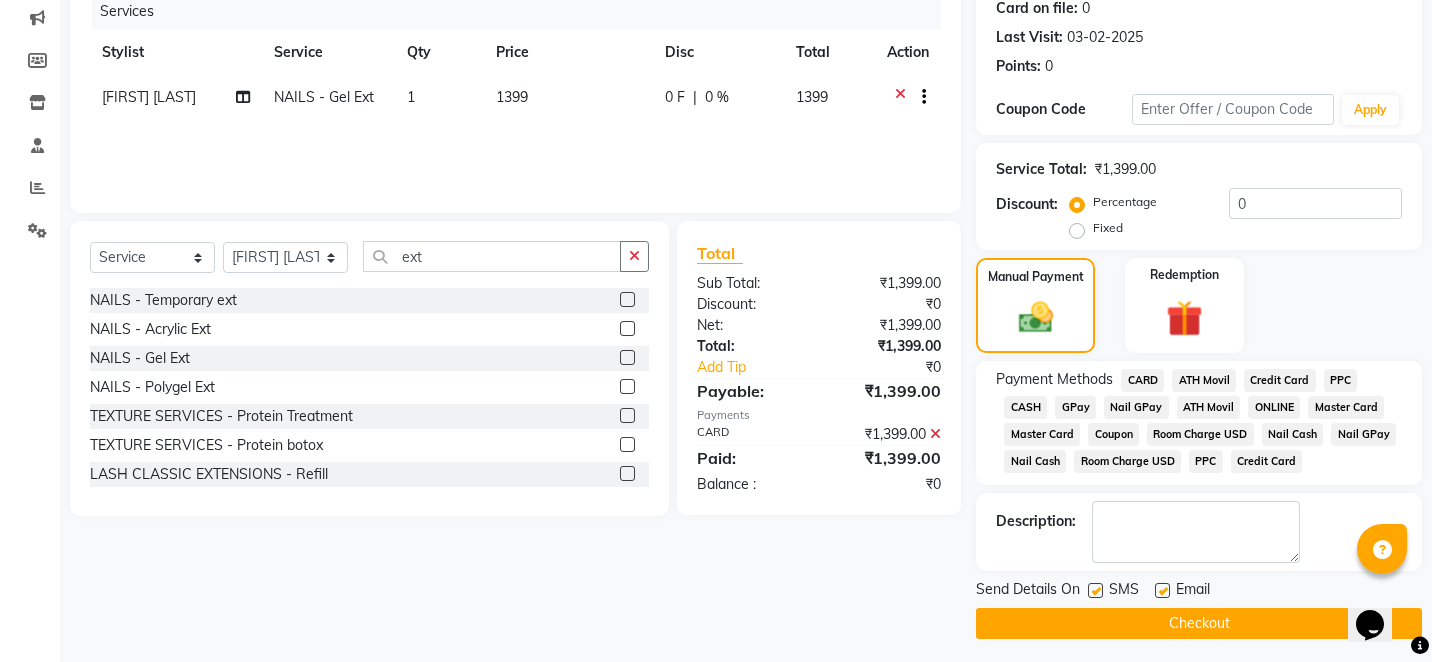 click on "Checkout" 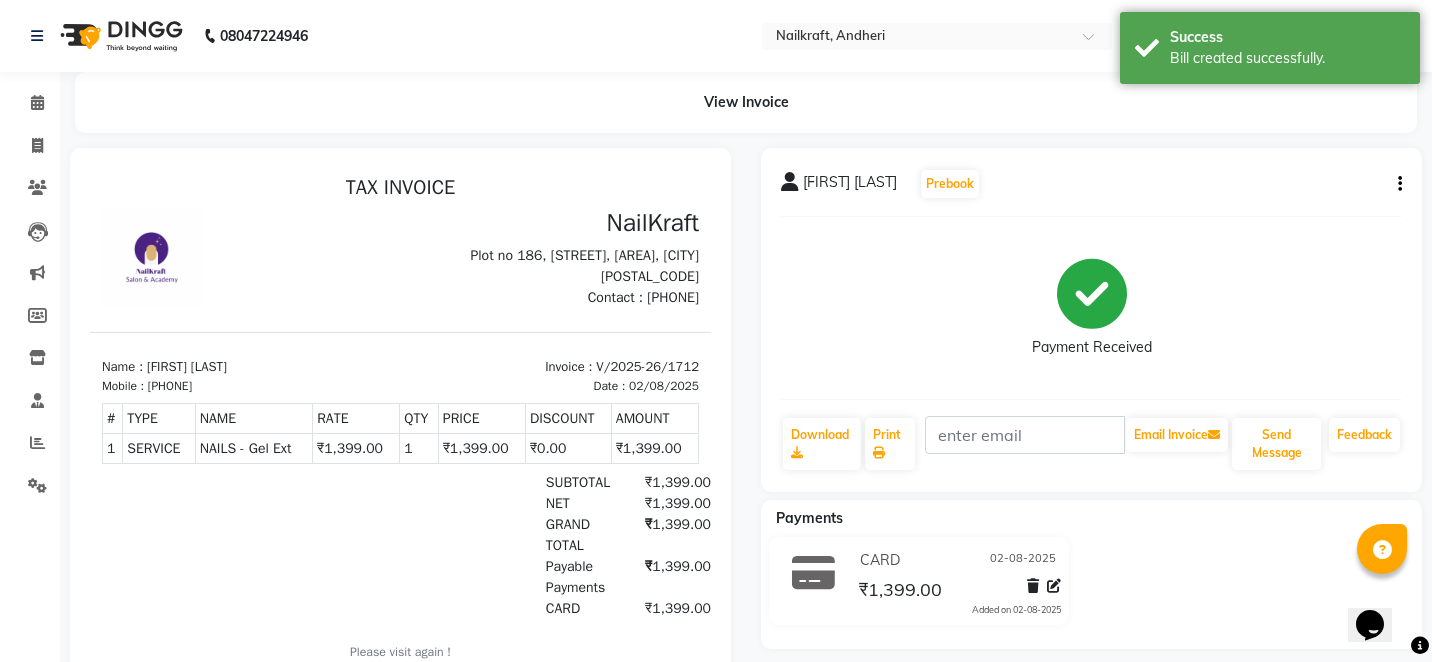 scroll, scrollTop: 0, scrollLeft: 0, axis: both 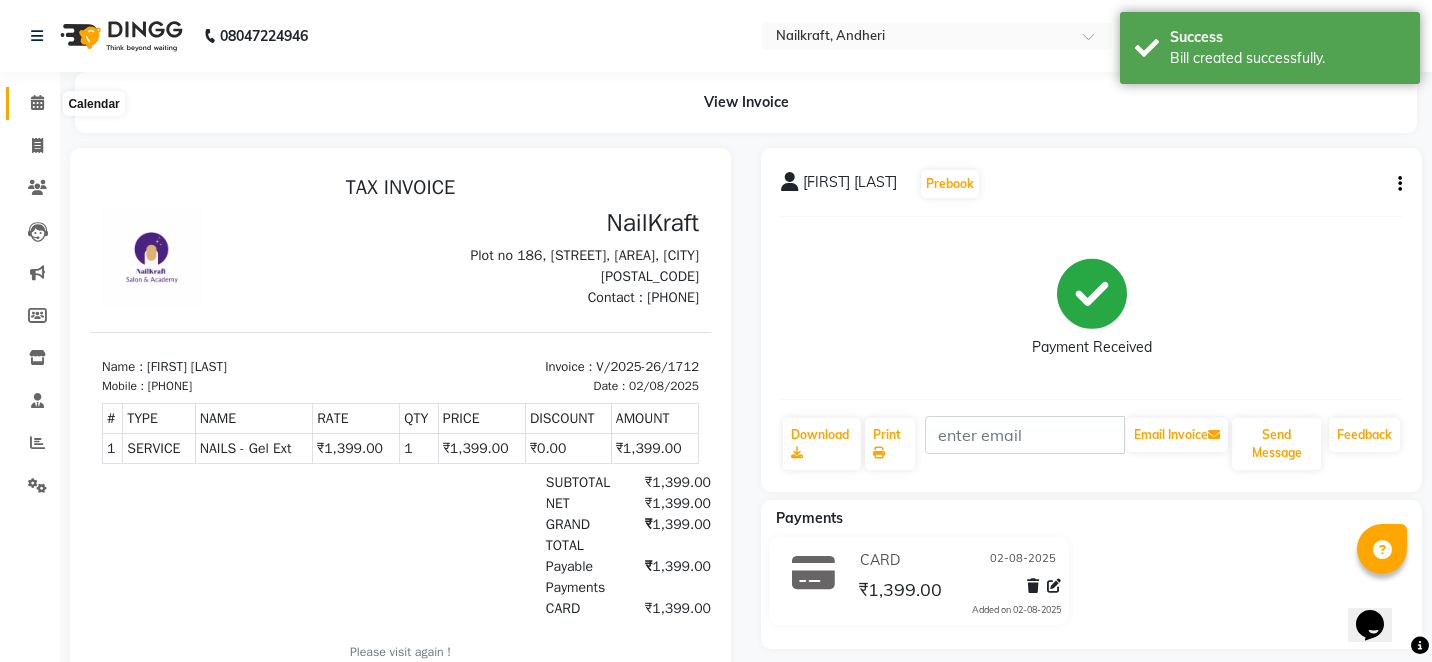 click 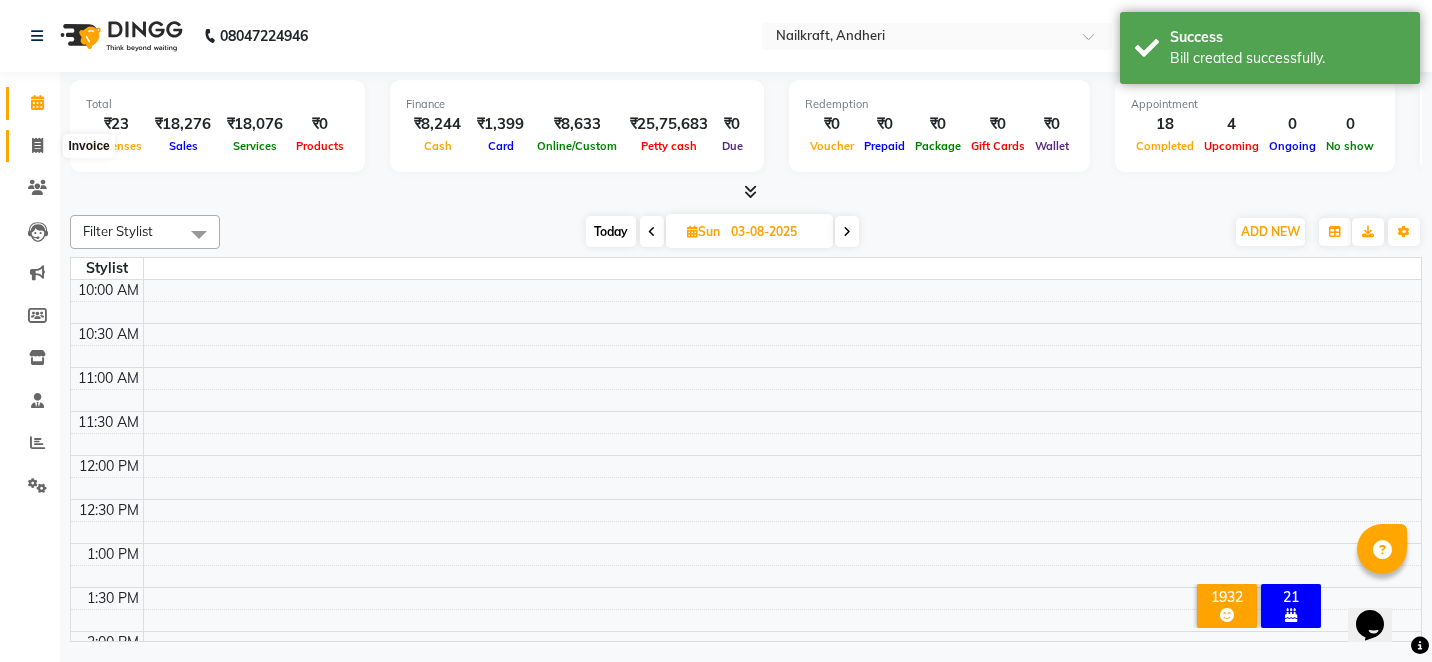 click 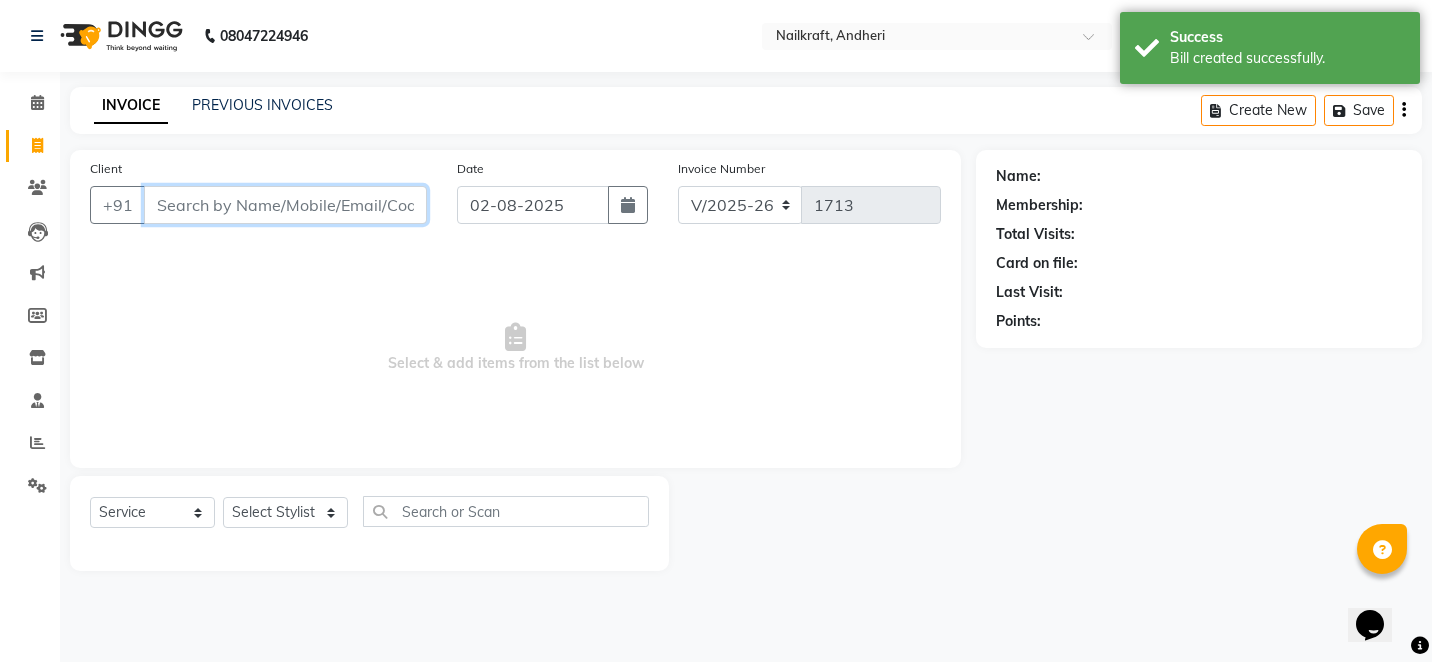 click on "Client" at bounding box center [285, 205] 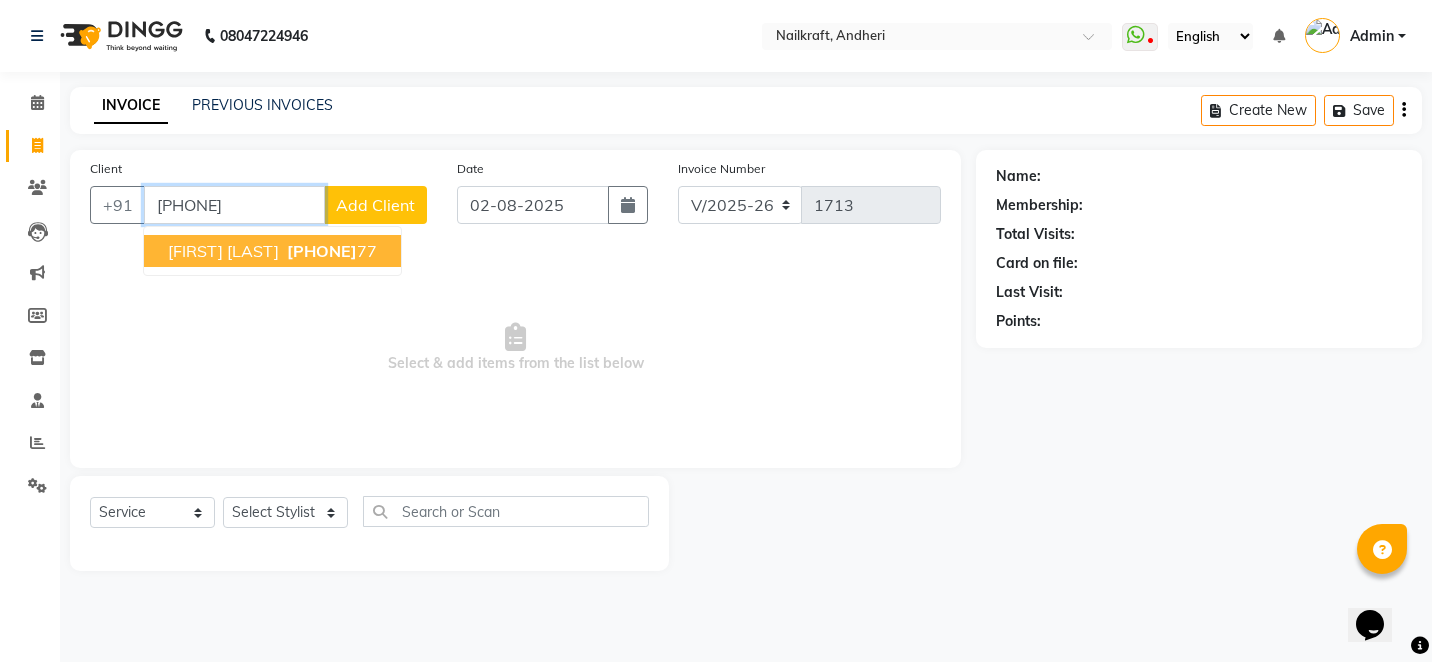 click on "SG Gurjar" at bounding box center (223, 251) 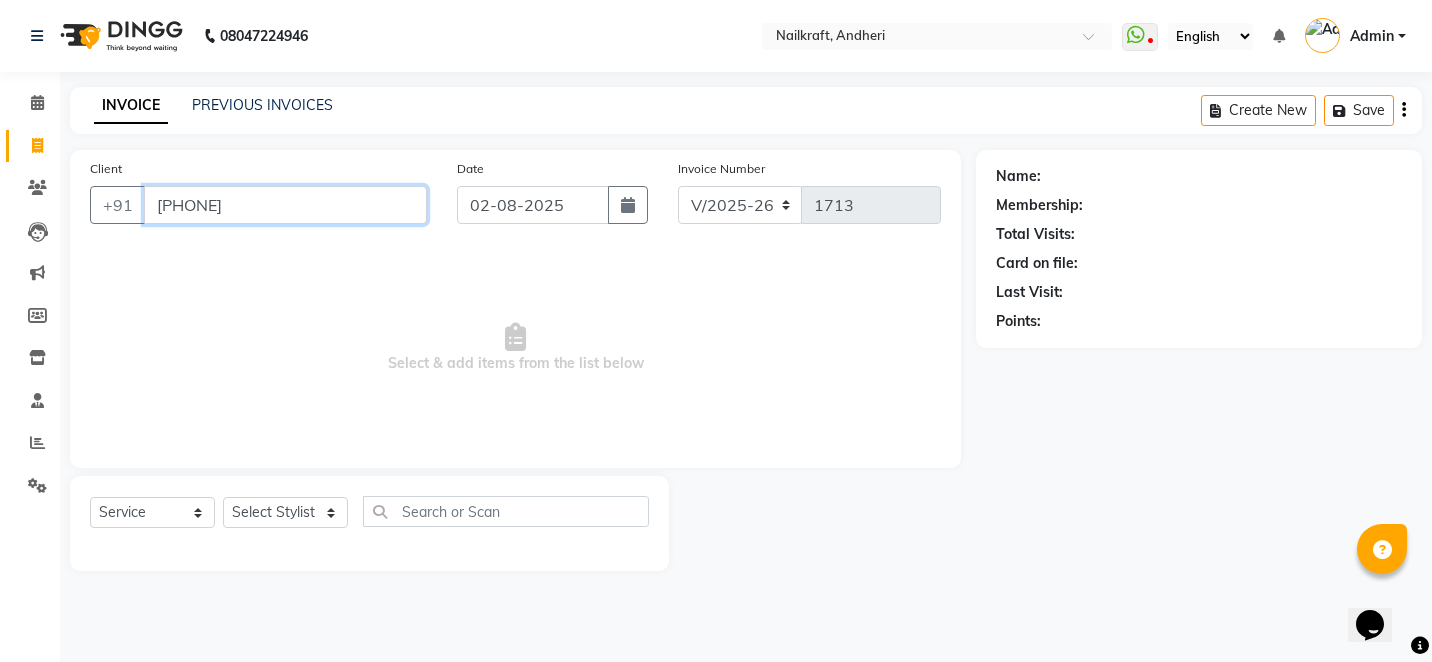 type on "7653877777" 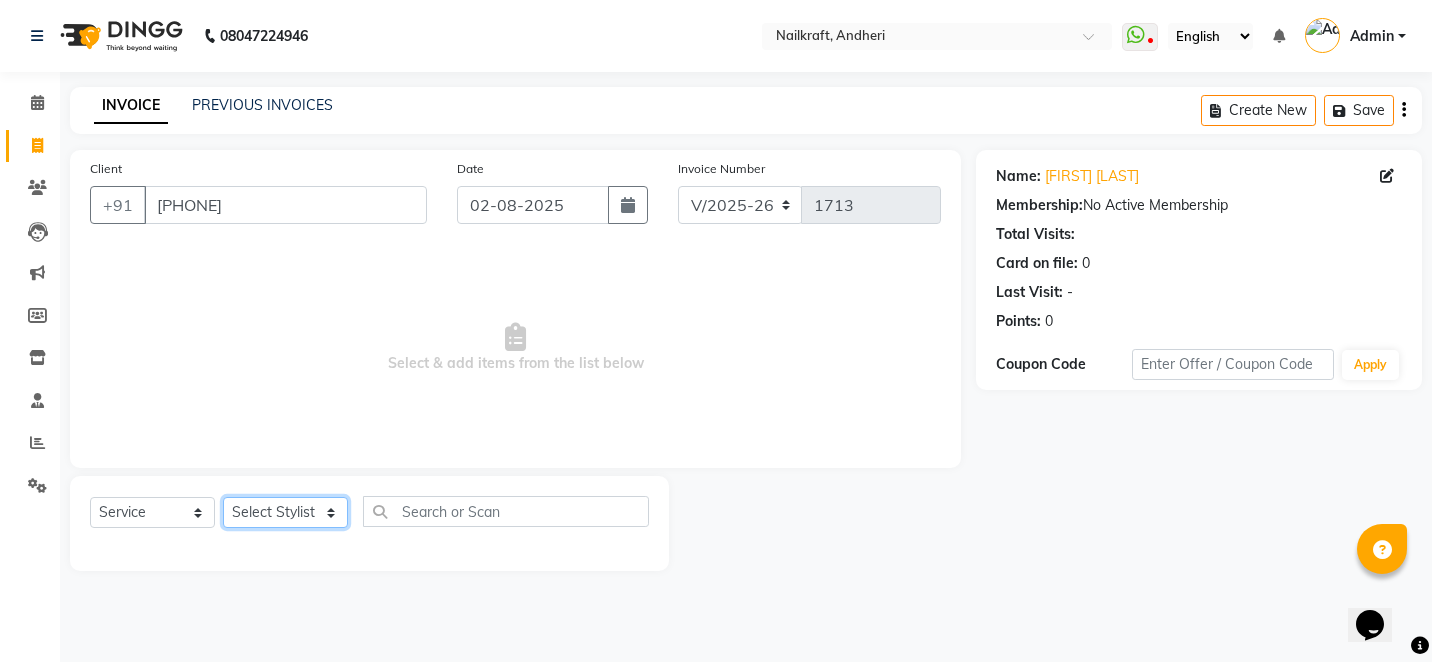 click on "Select Stylist Alam Arshad shaikh Deepali Deepu Chatry NailKraft Nikita NITA  CHAHAL  Sneha Balu Ichake Vaishali Vinod Yadav" 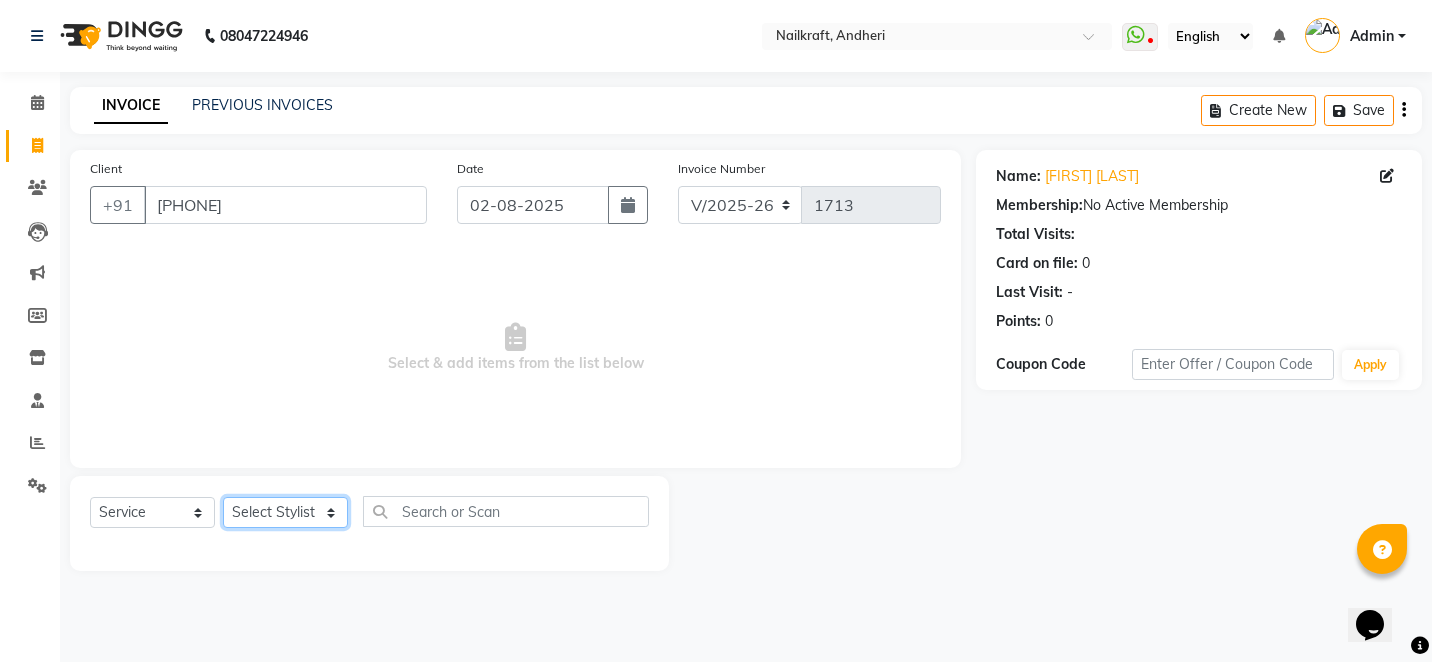 select on "67704" 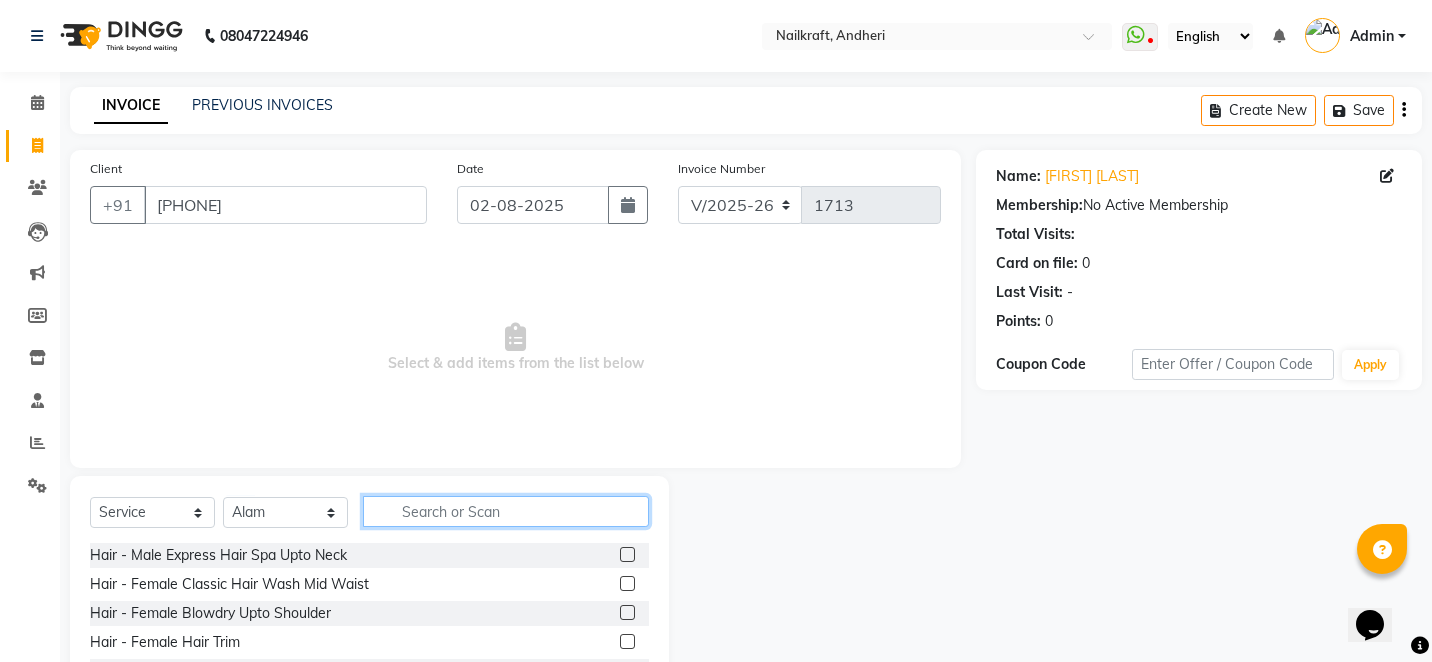 click 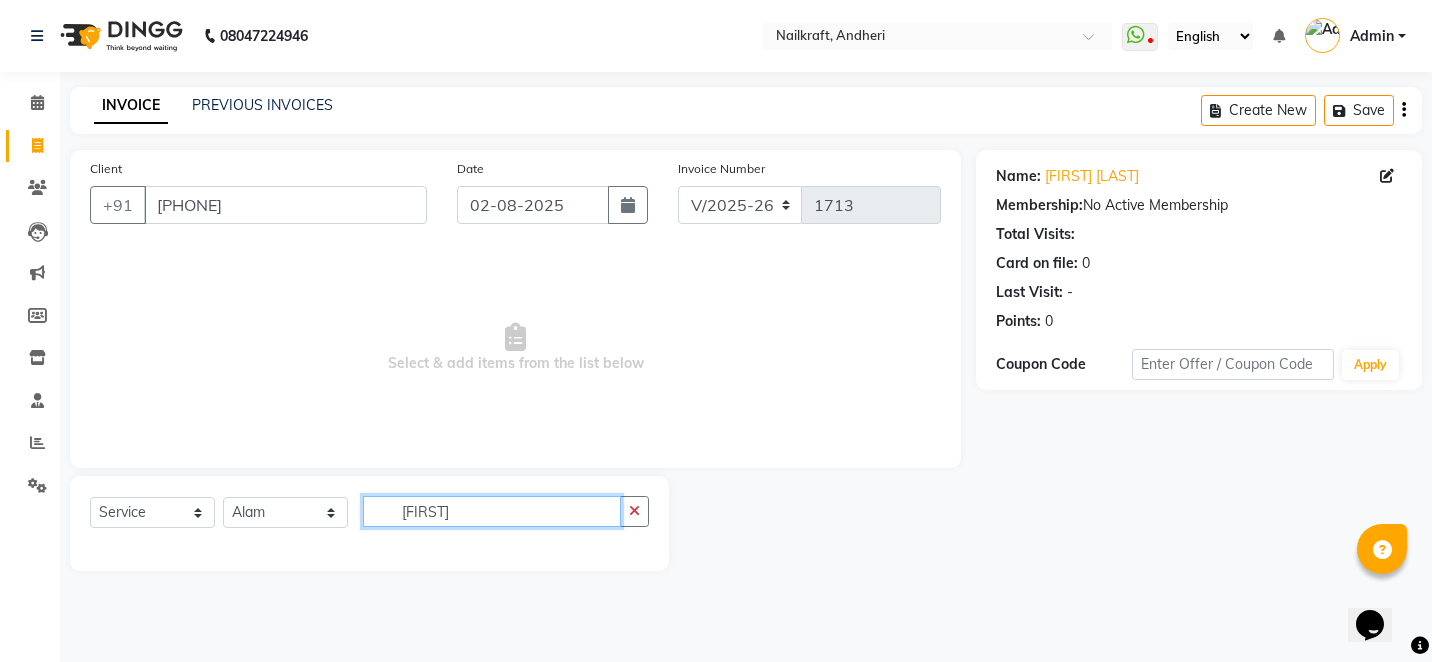 click on "besrd" 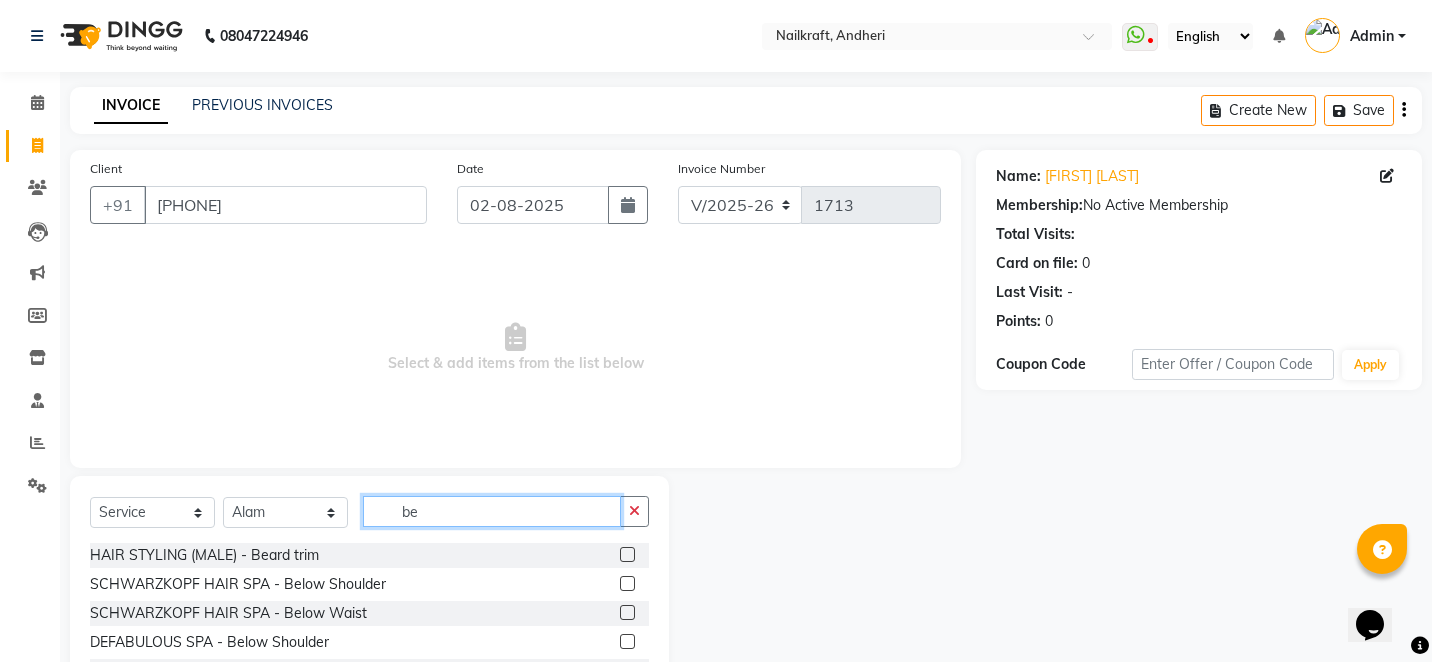 type on "b" 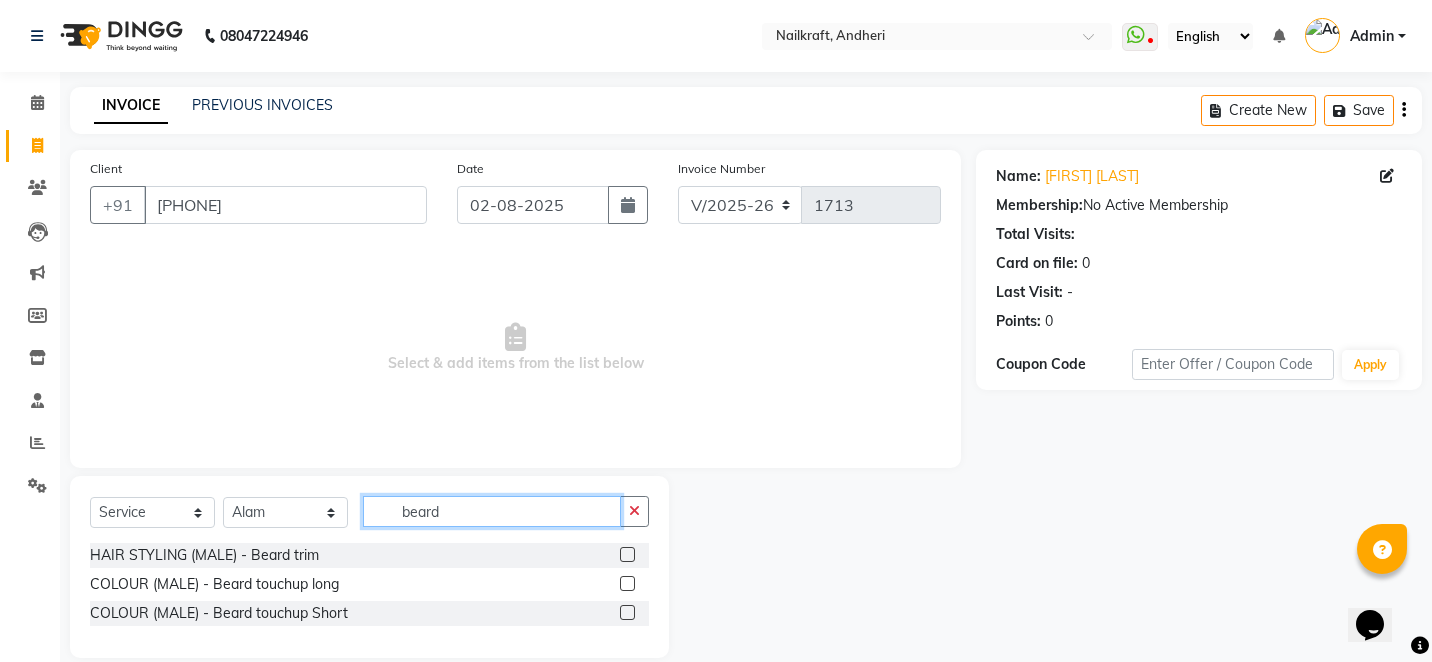 type on "beard" 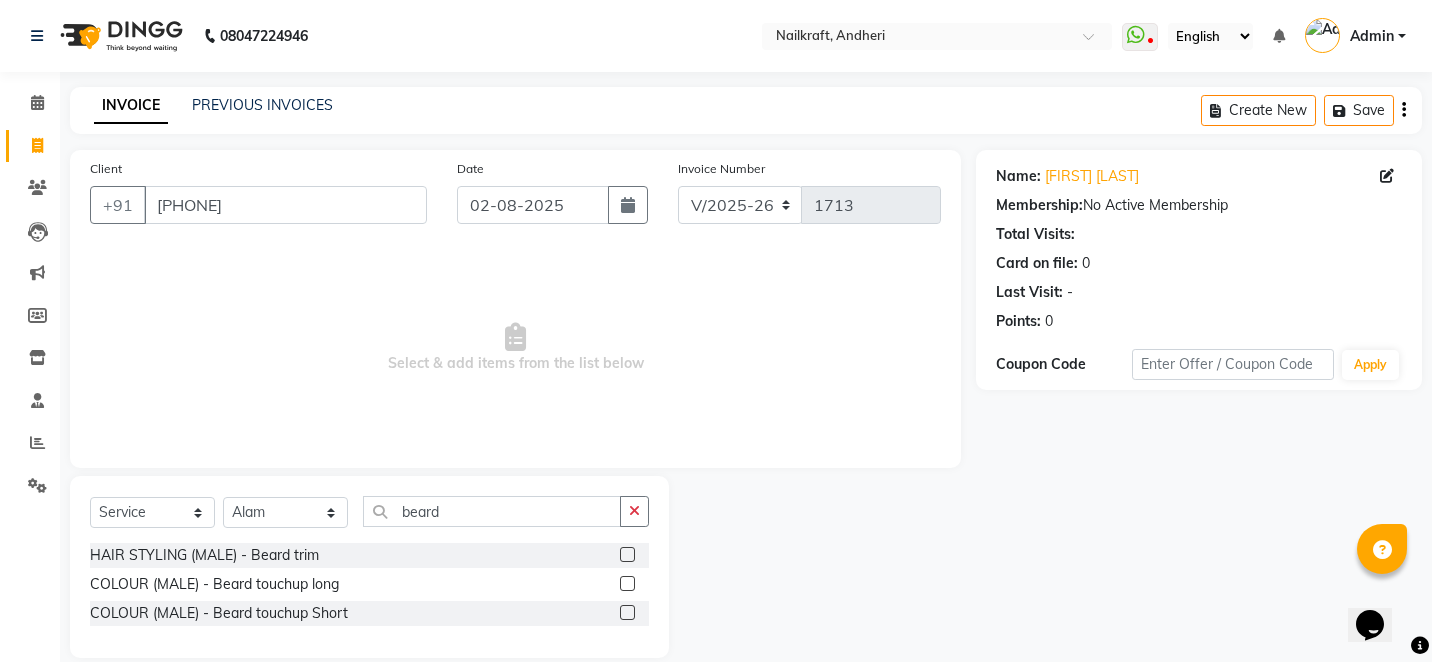 click 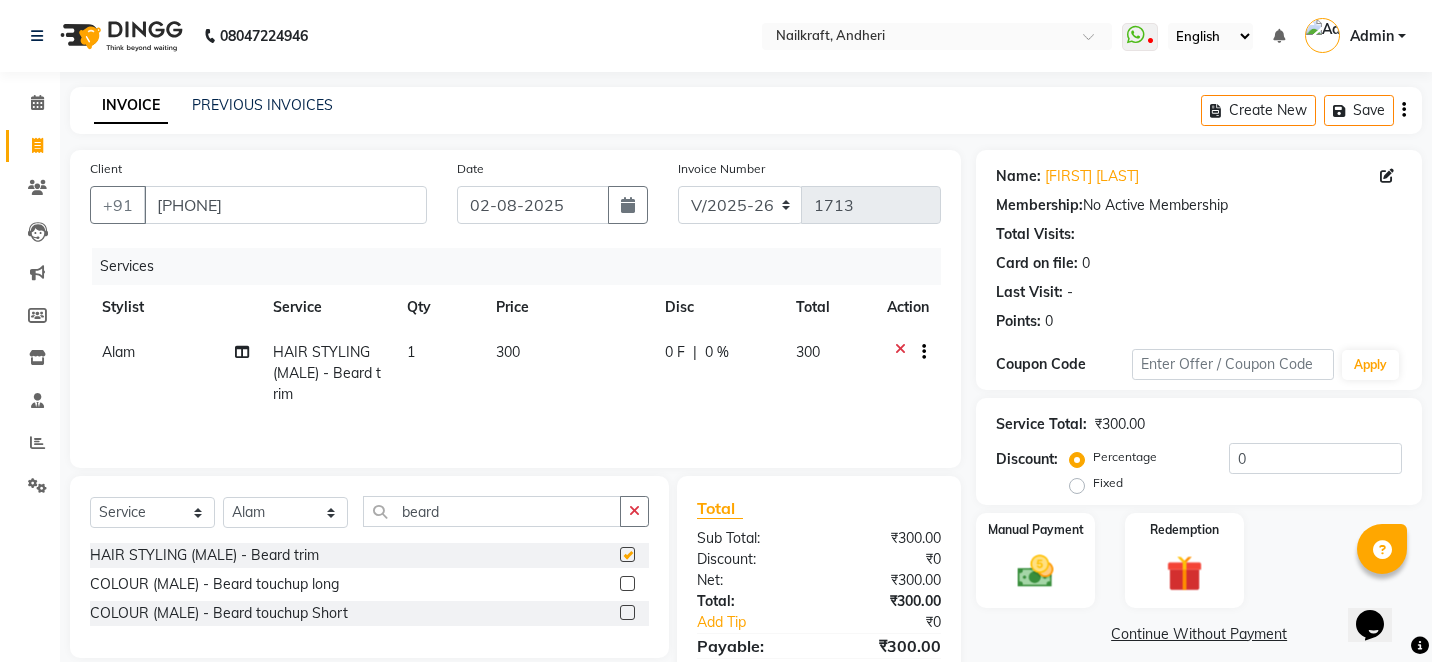 checkbox on "false" 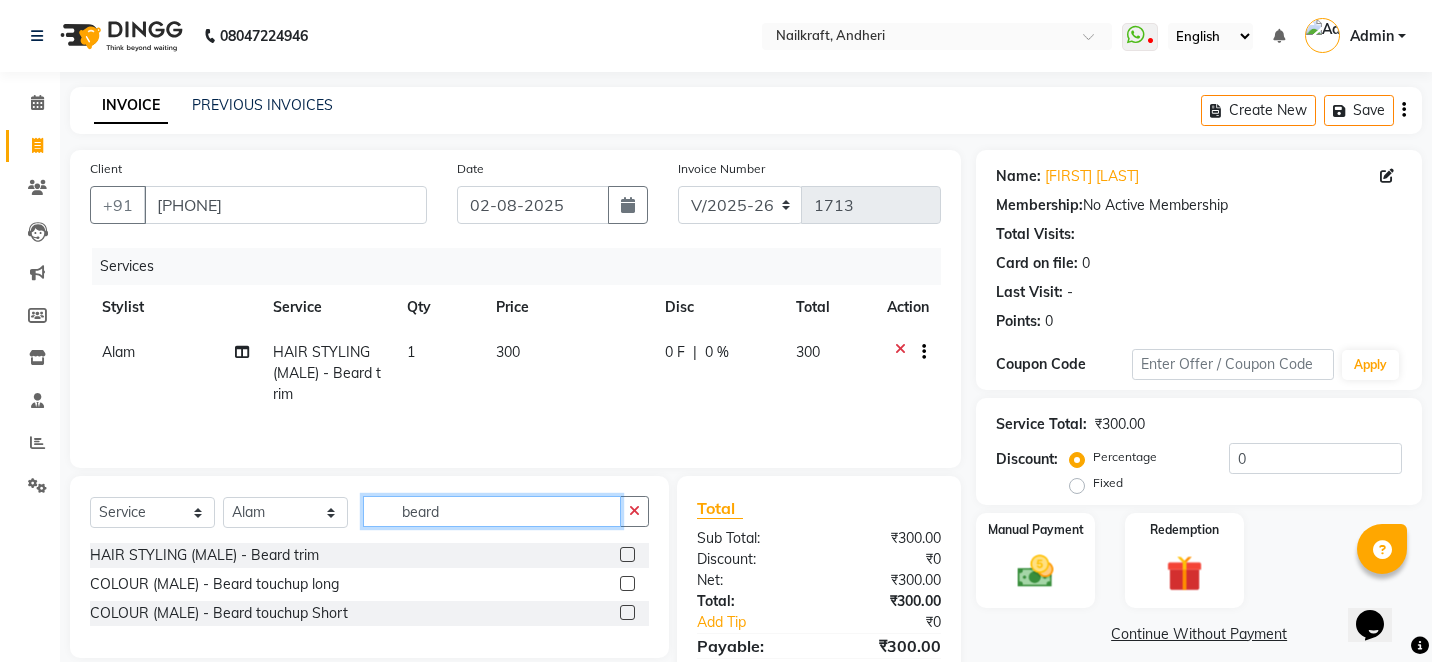 click on "beard" 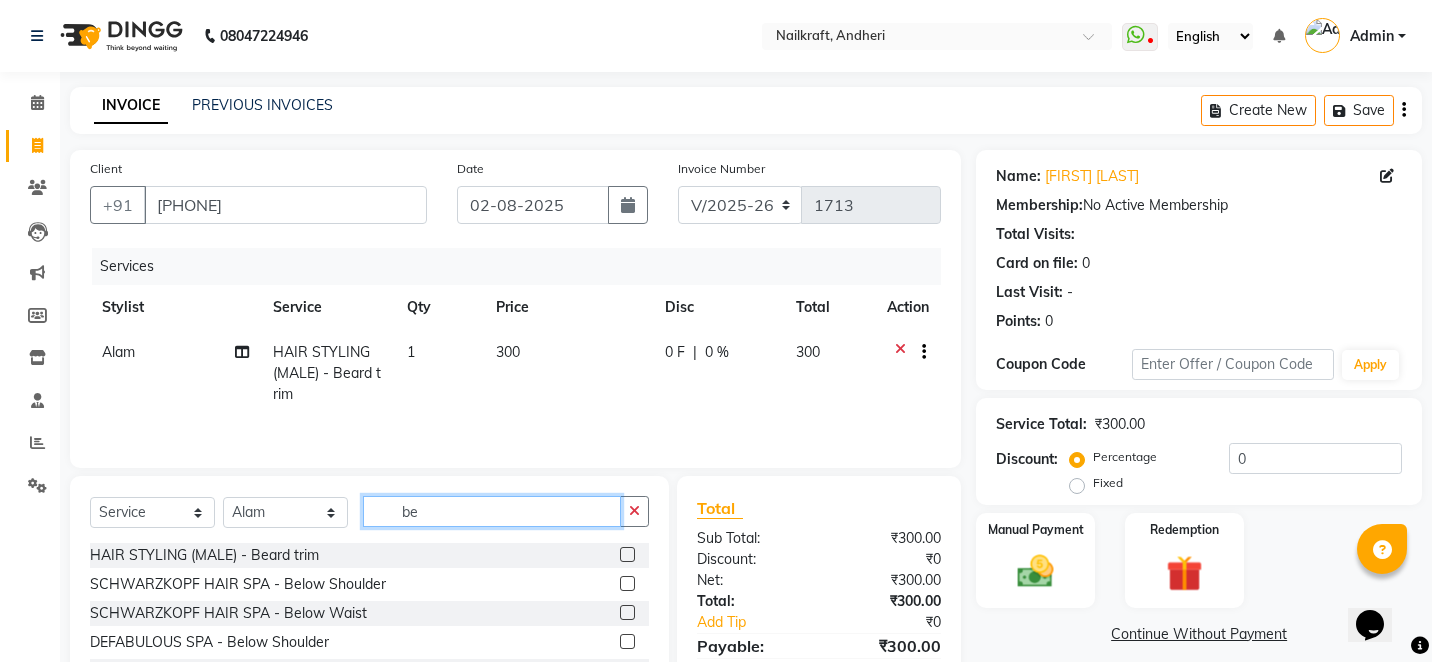type on "b" 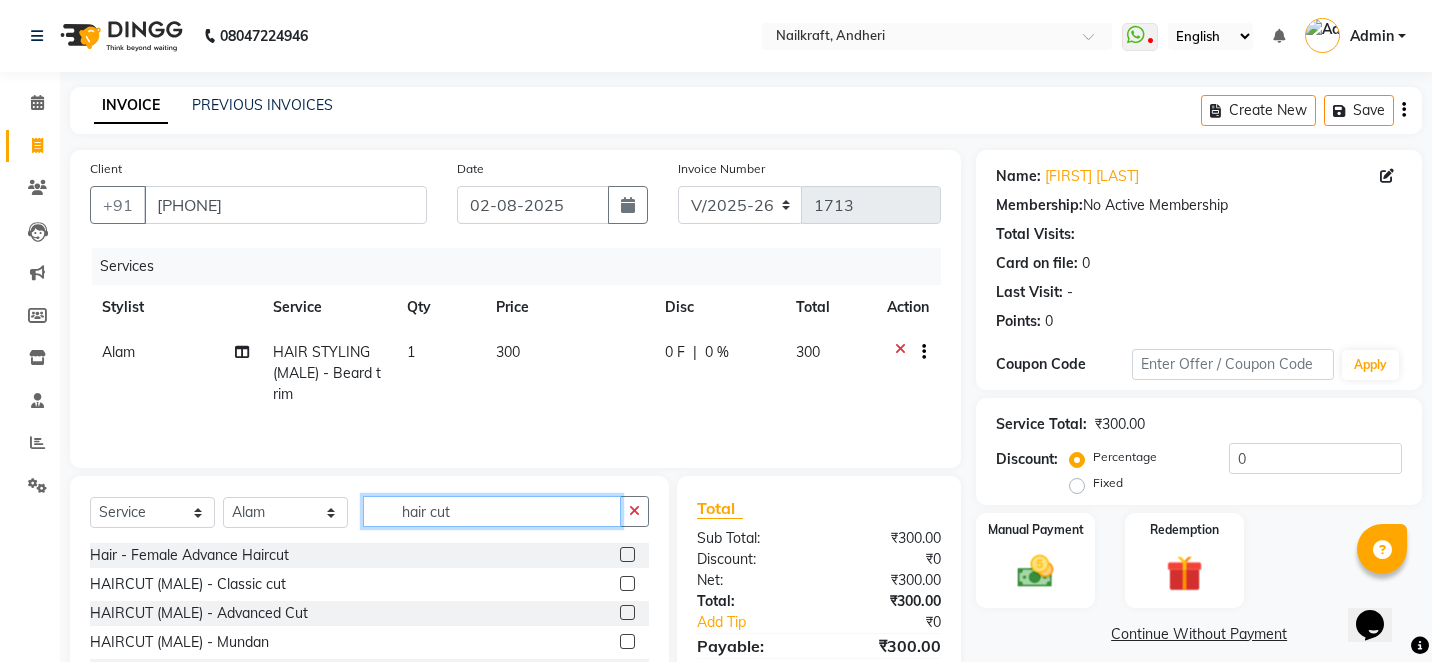 type on "hair cut" 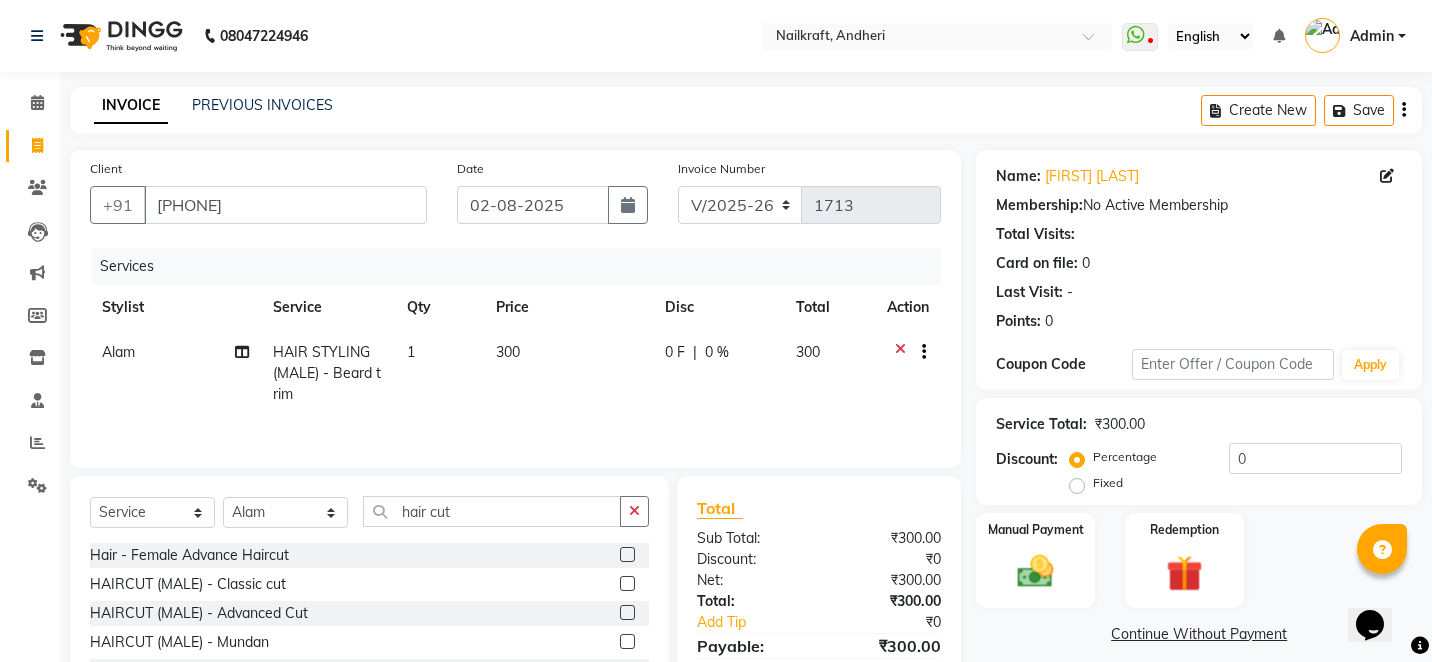 click 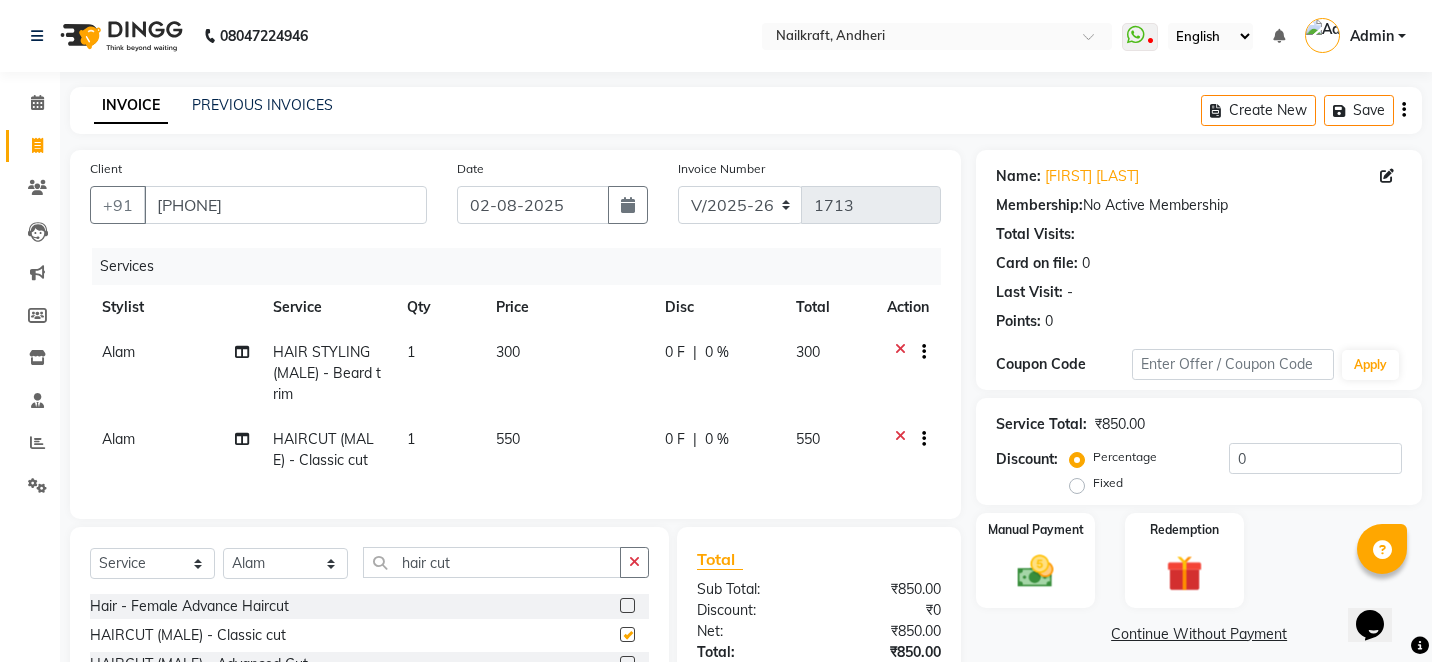 checkbox on "false" 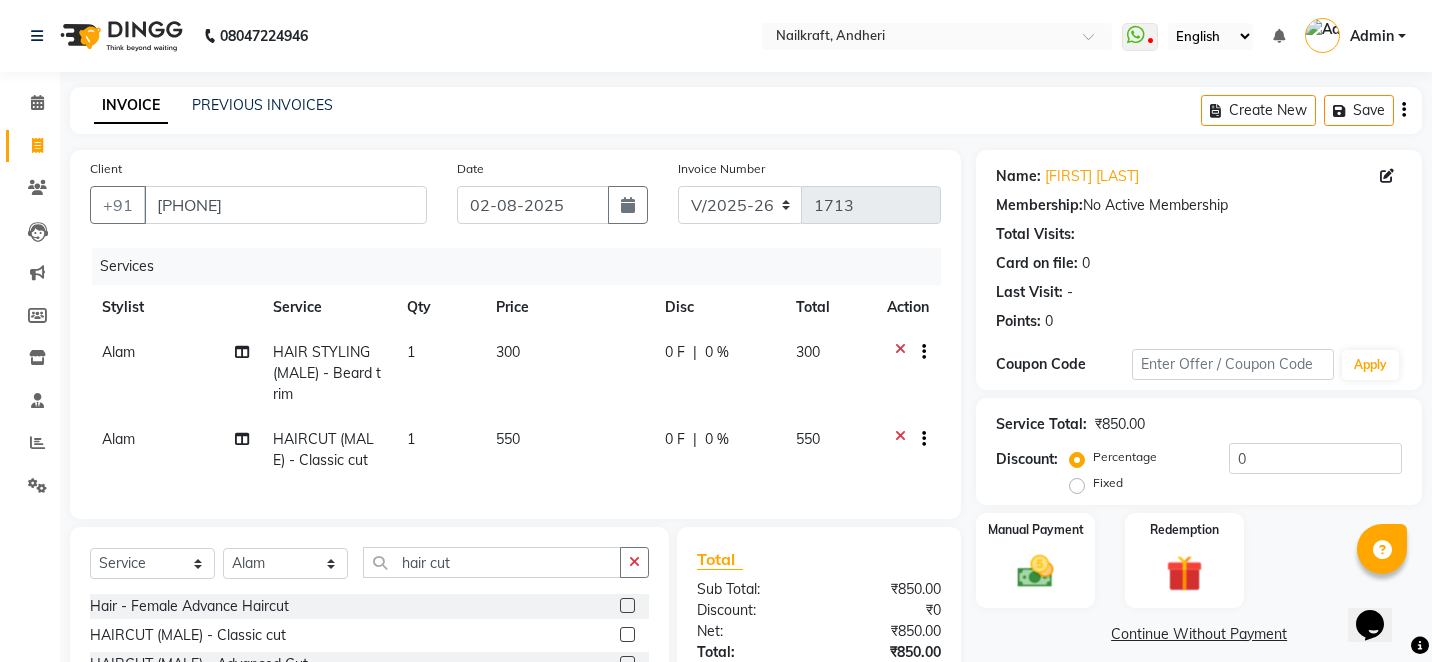 click on "550" 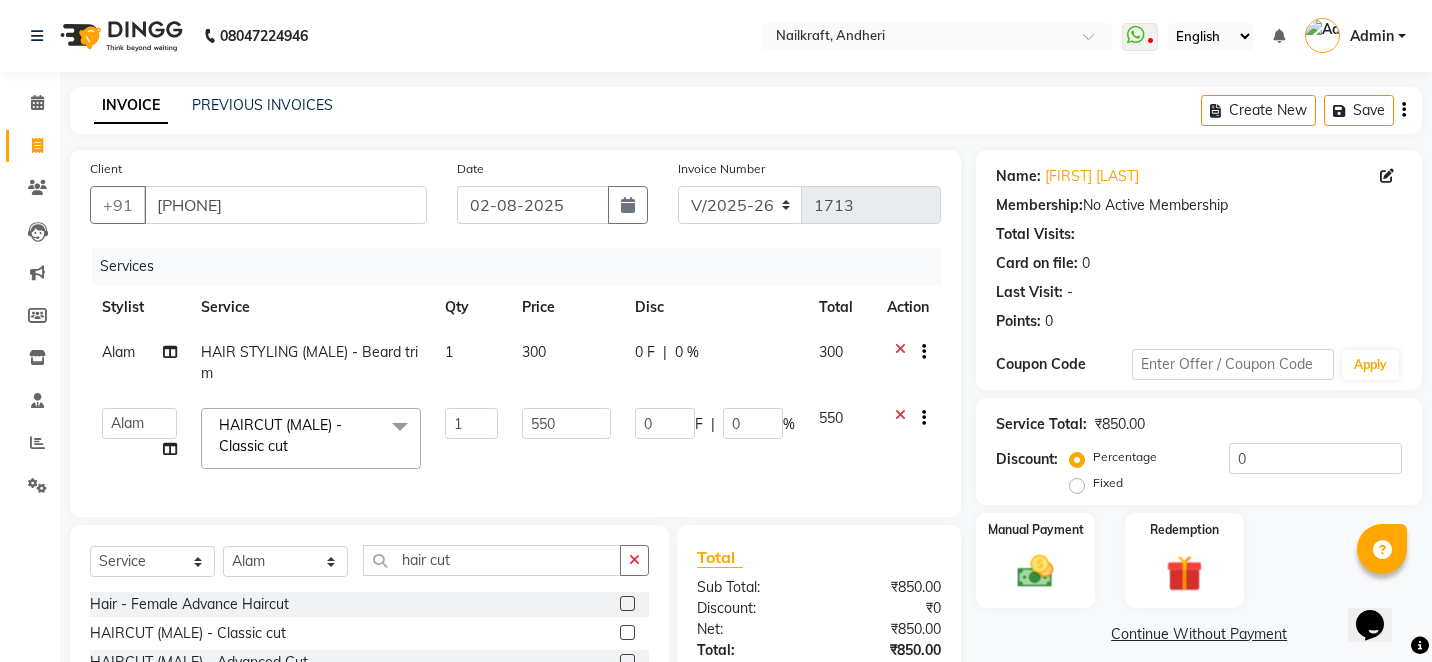 click on "550" 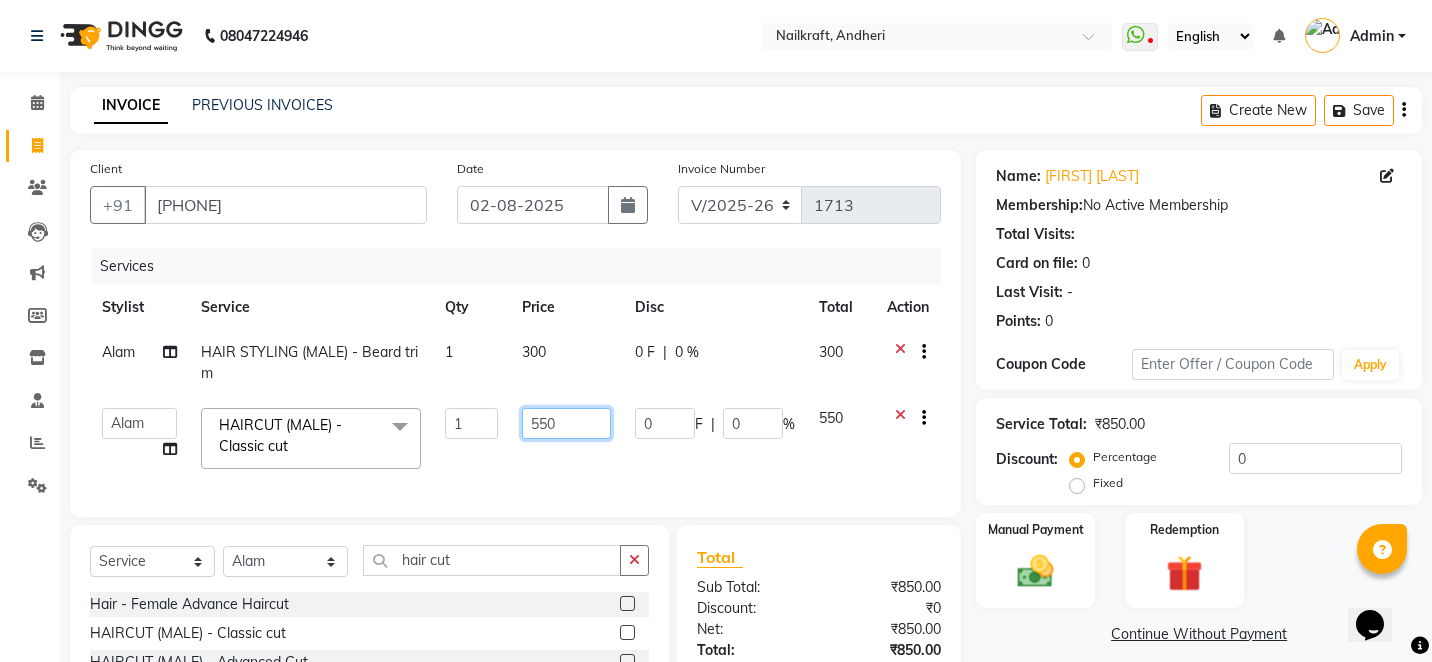 click on "550" 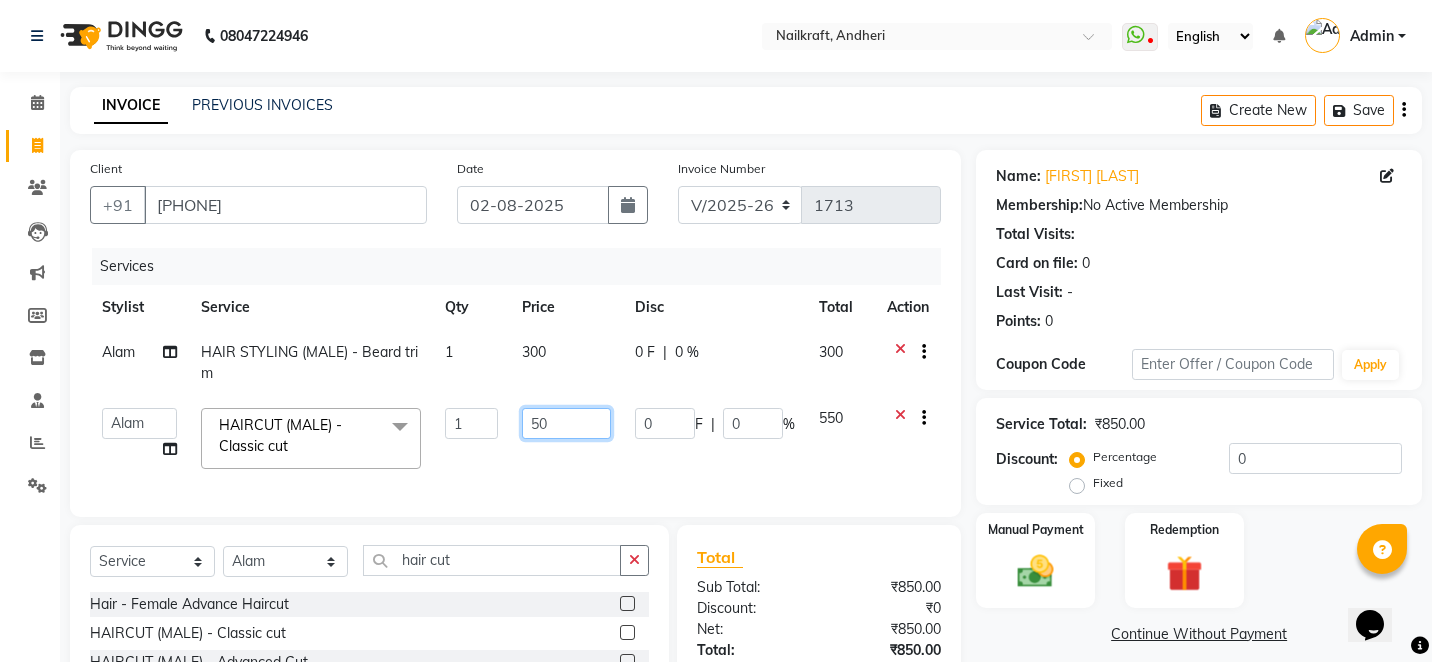 type on "500" 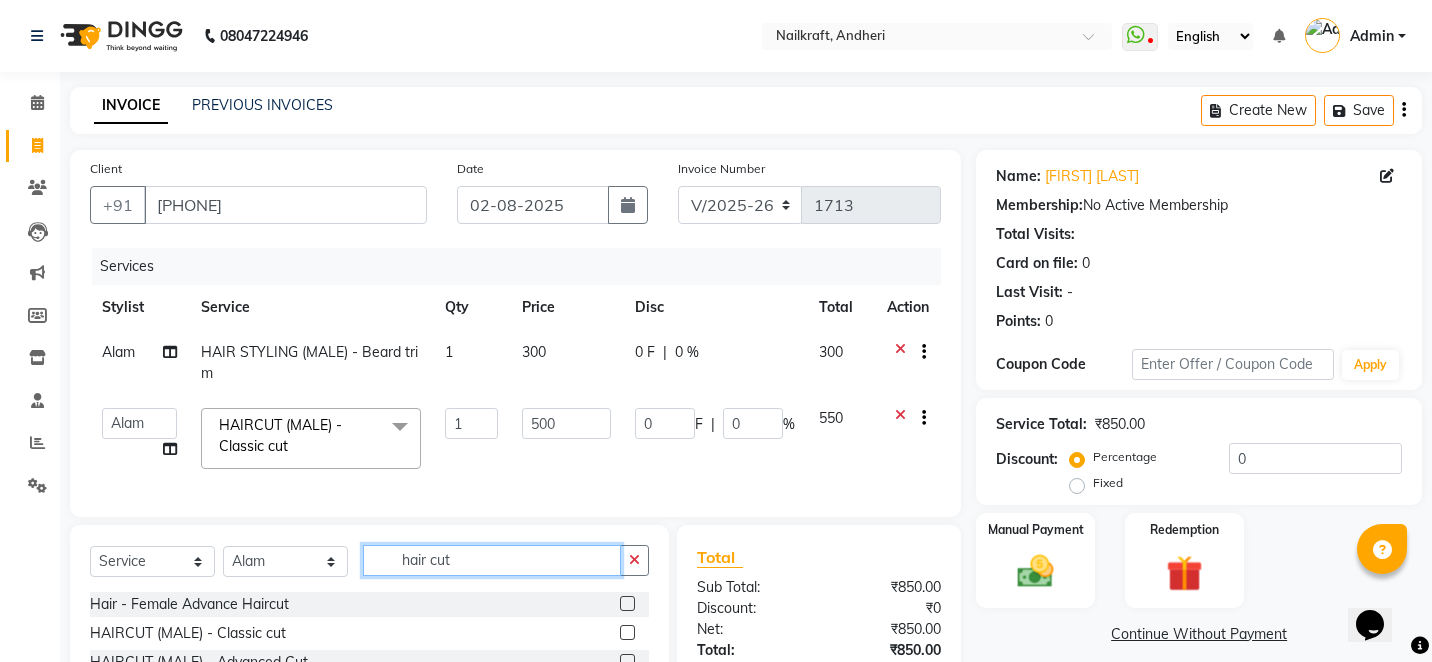 click on "hair cut" 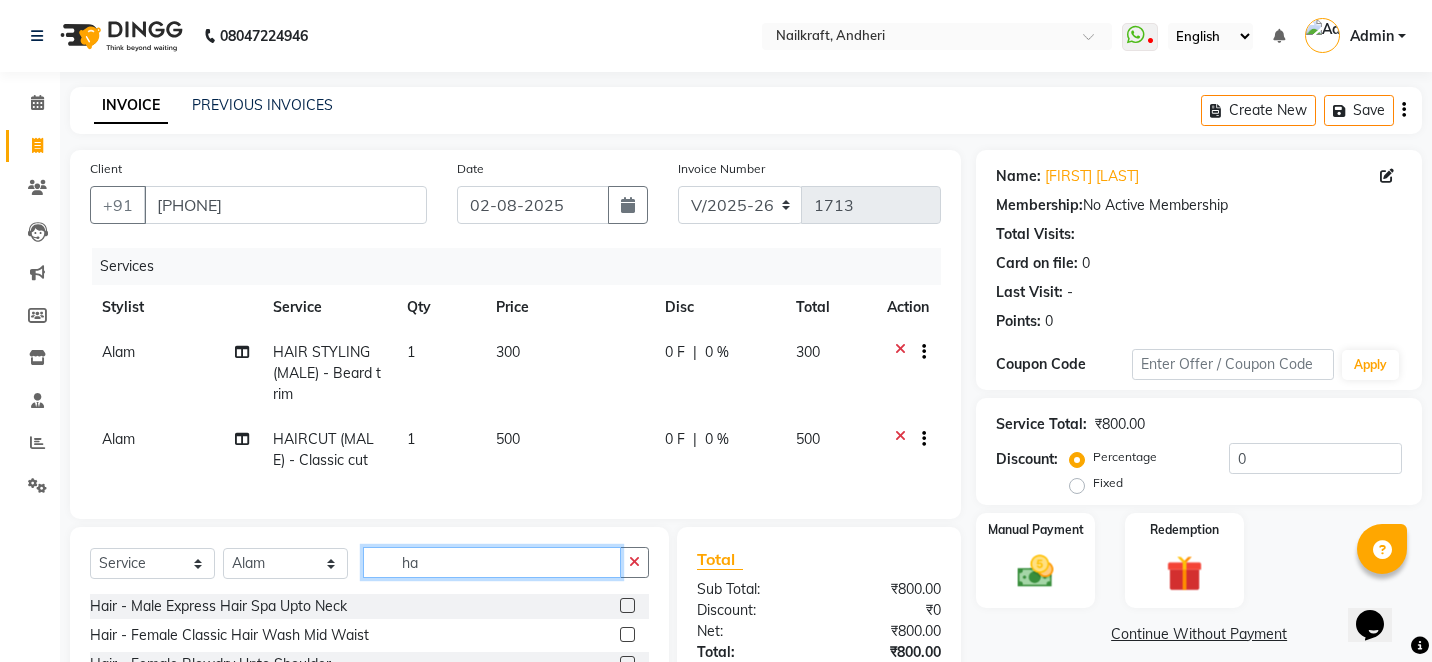 type on "h" 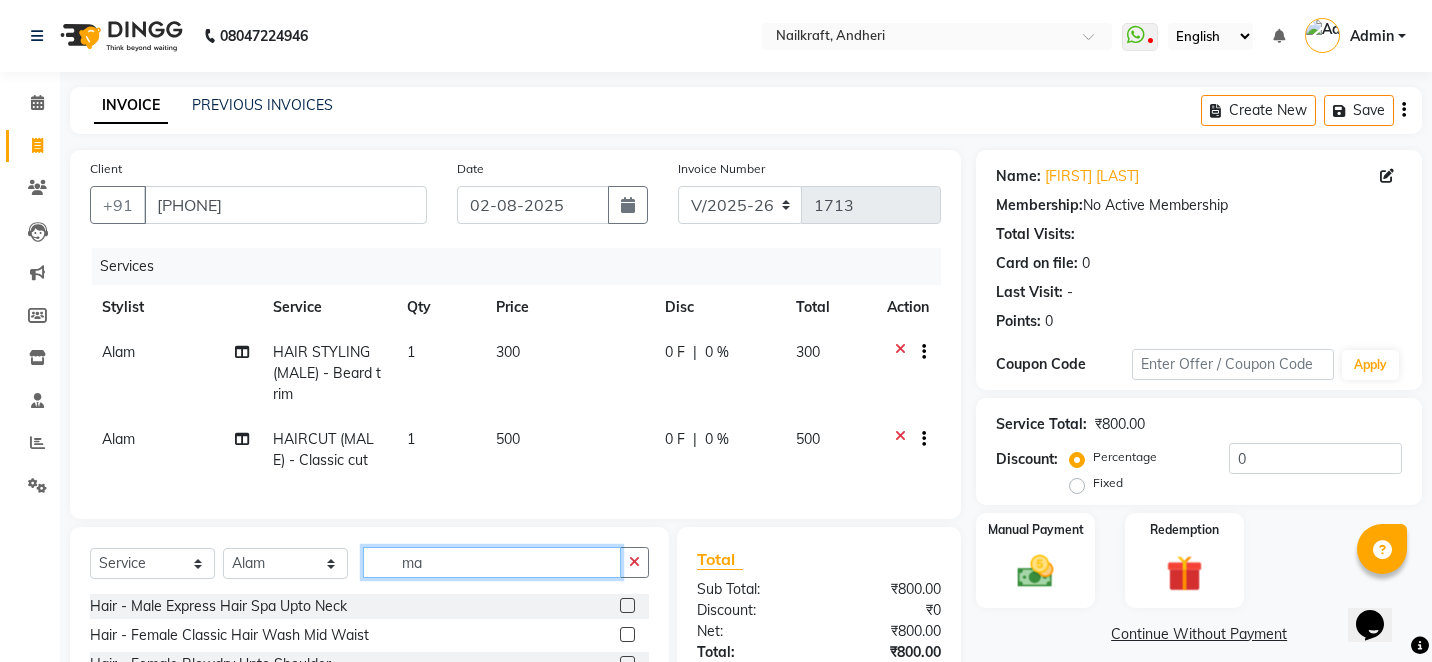 type on "m" 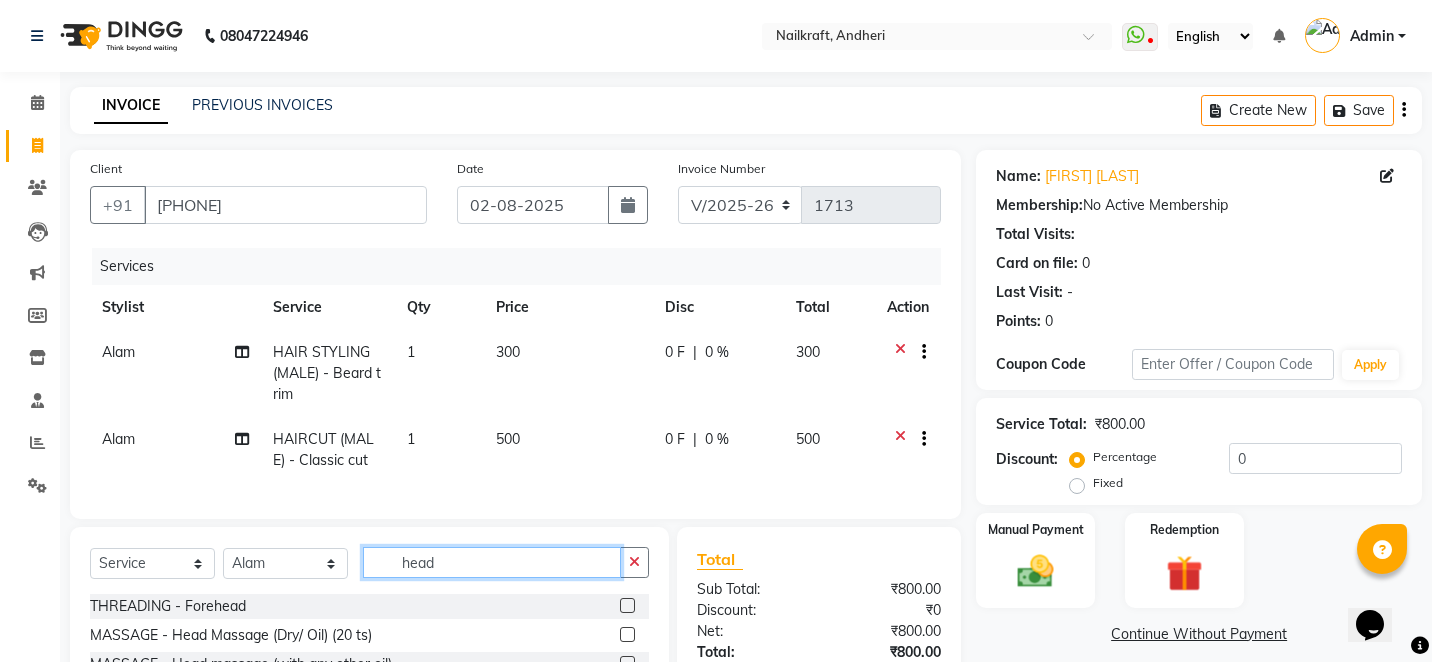 type on "head" 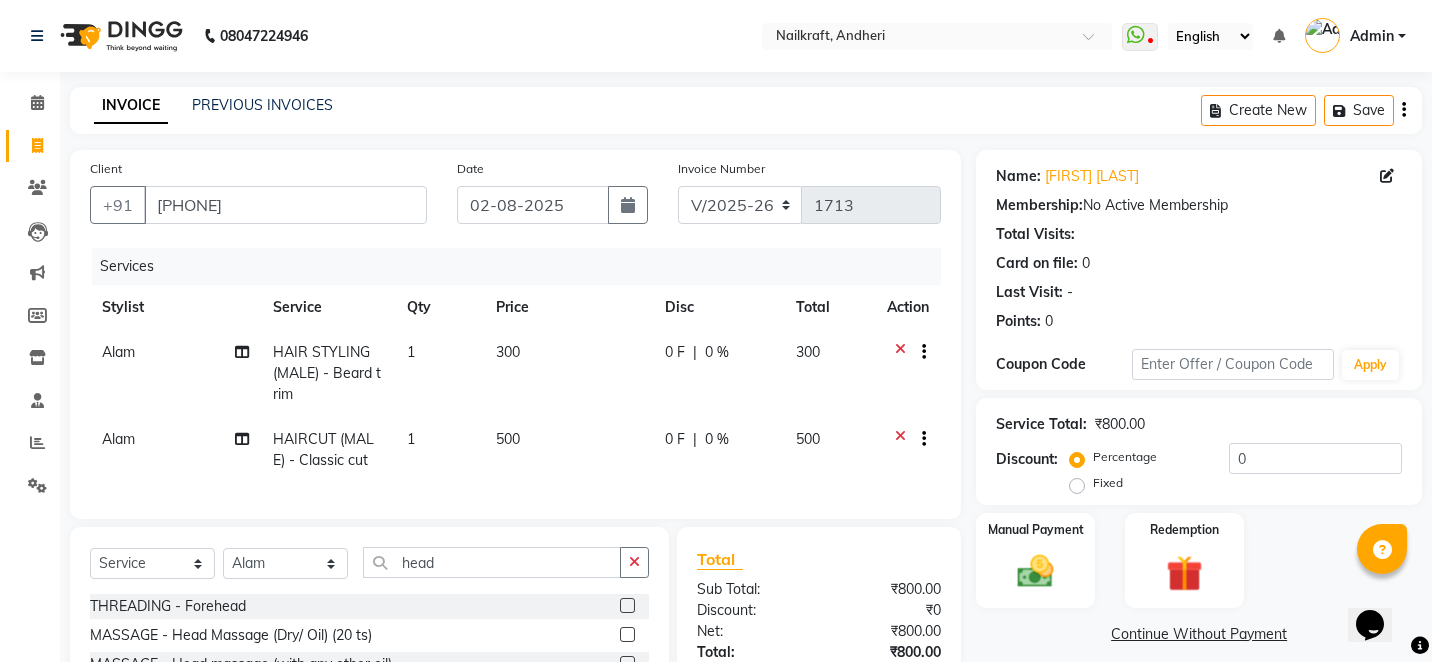 click 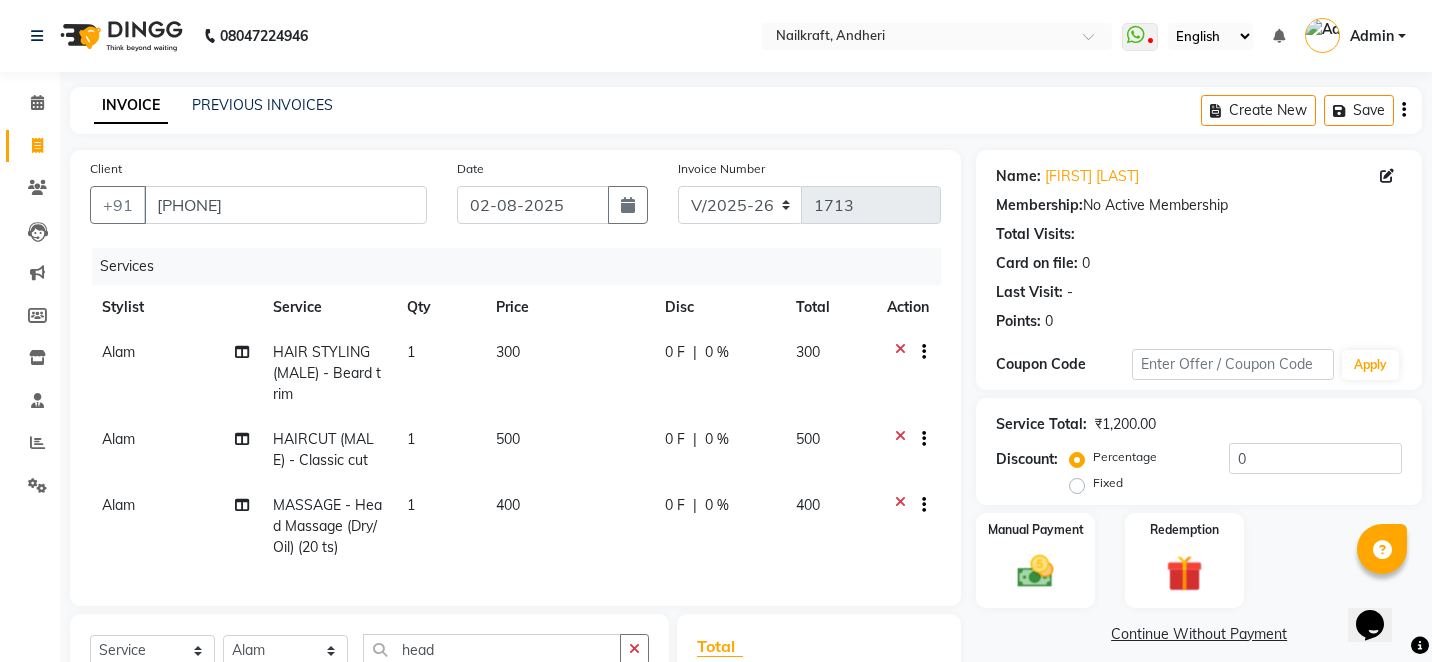 checkbox on "false" 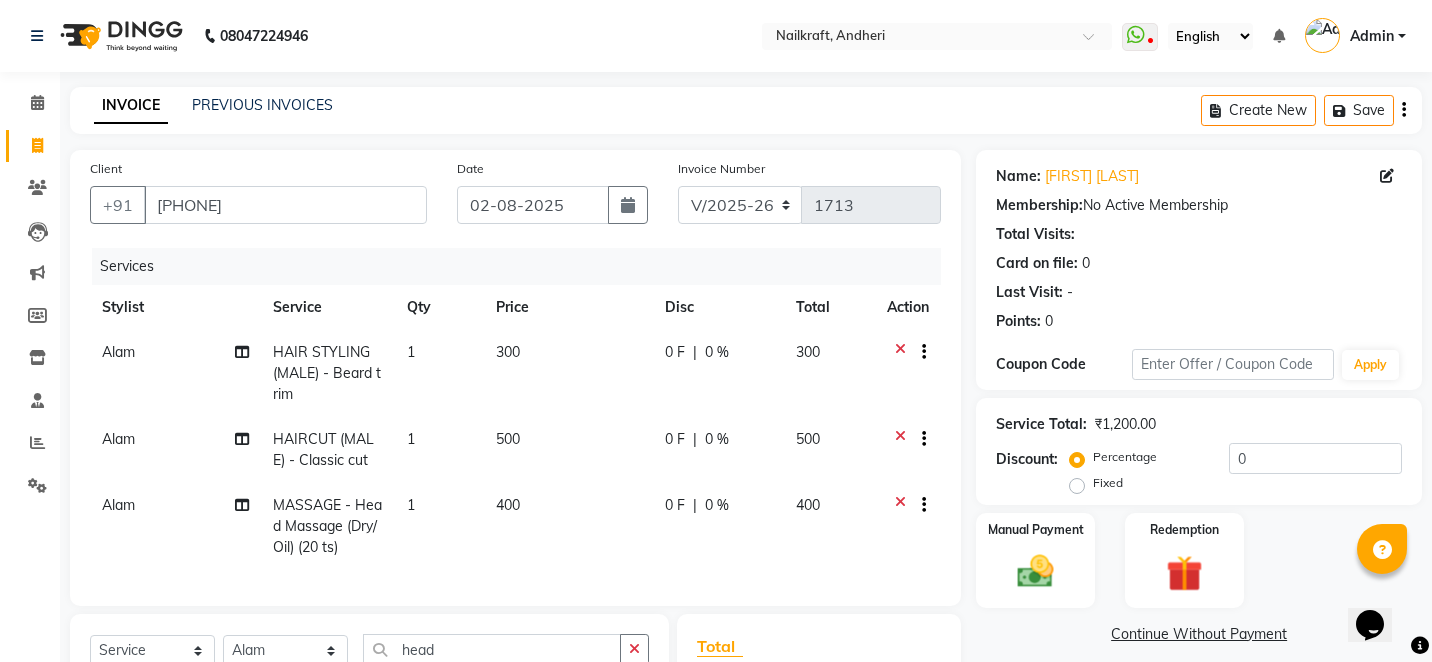 click on "400" 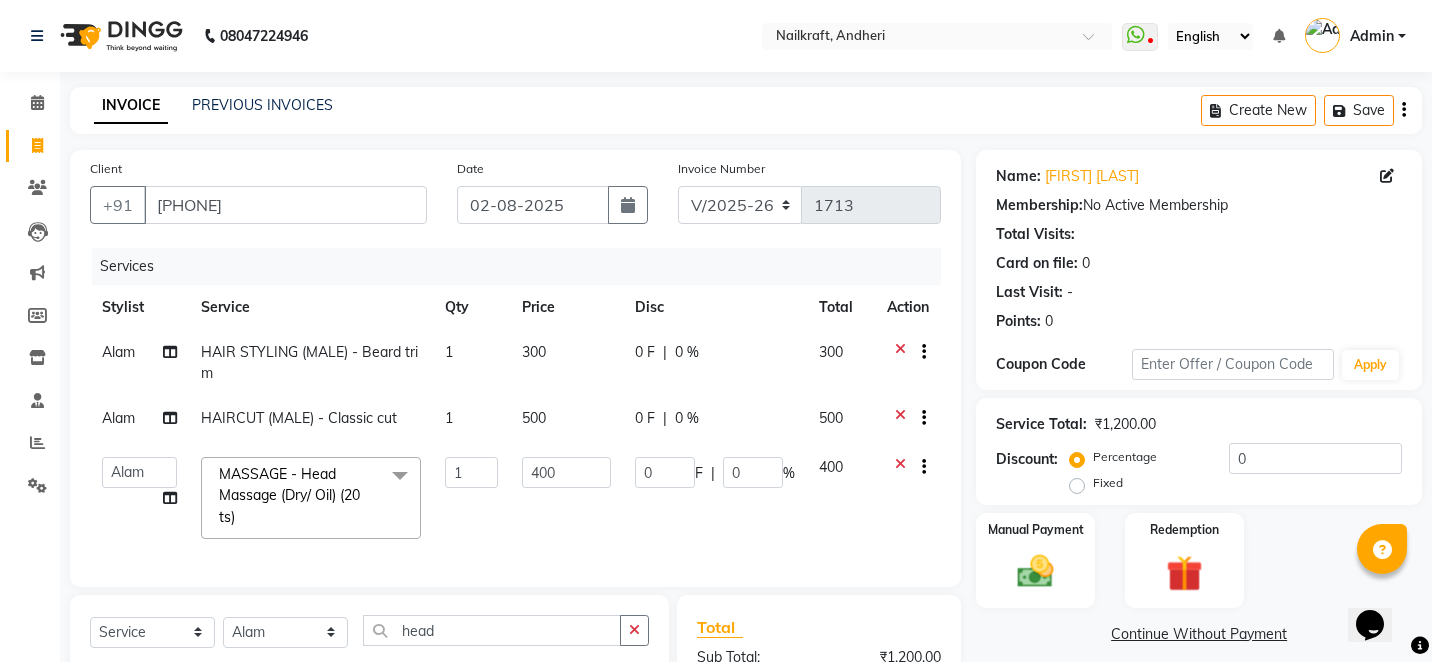 click on "400" 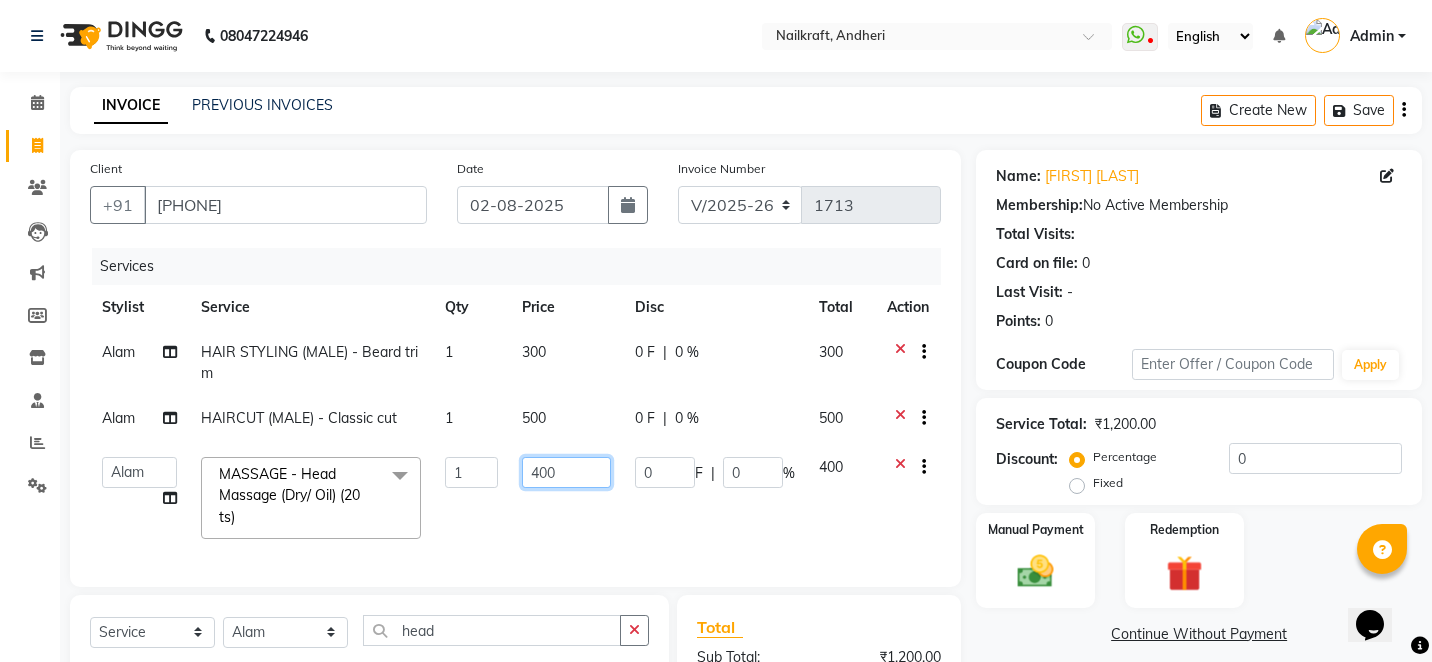 click on "400" 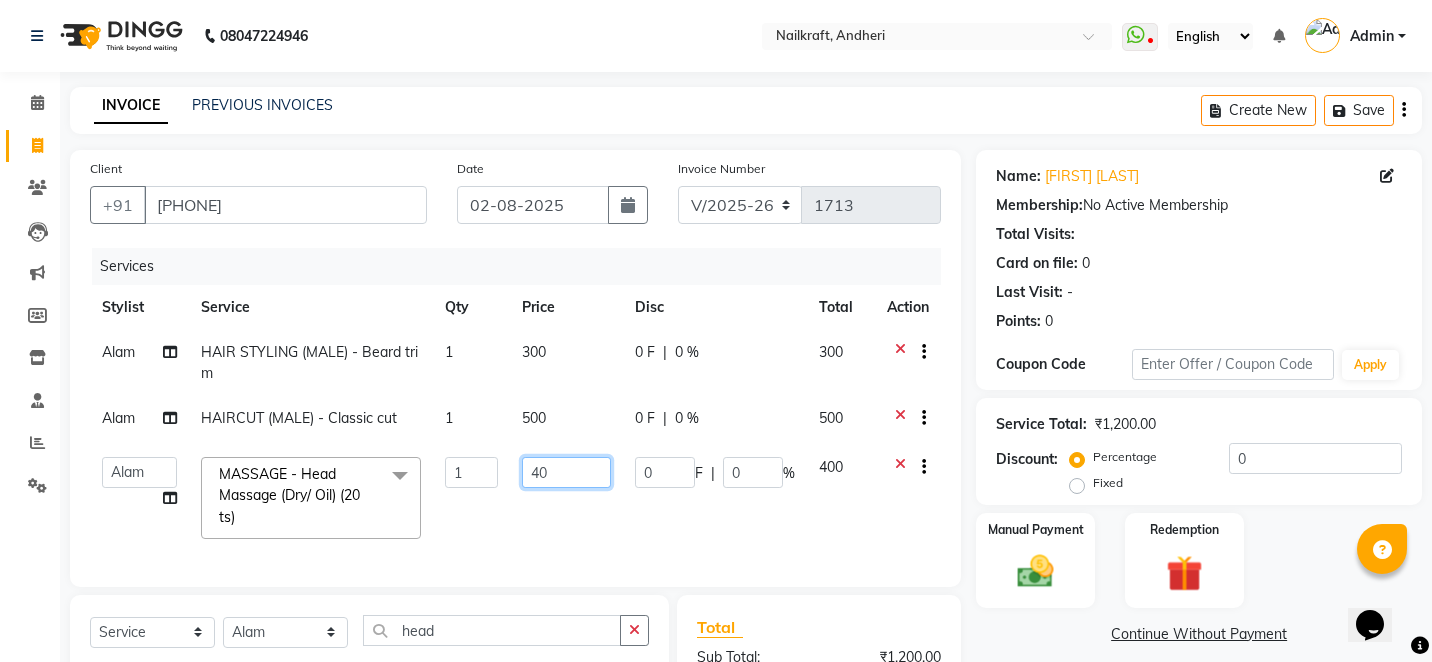type on "4" 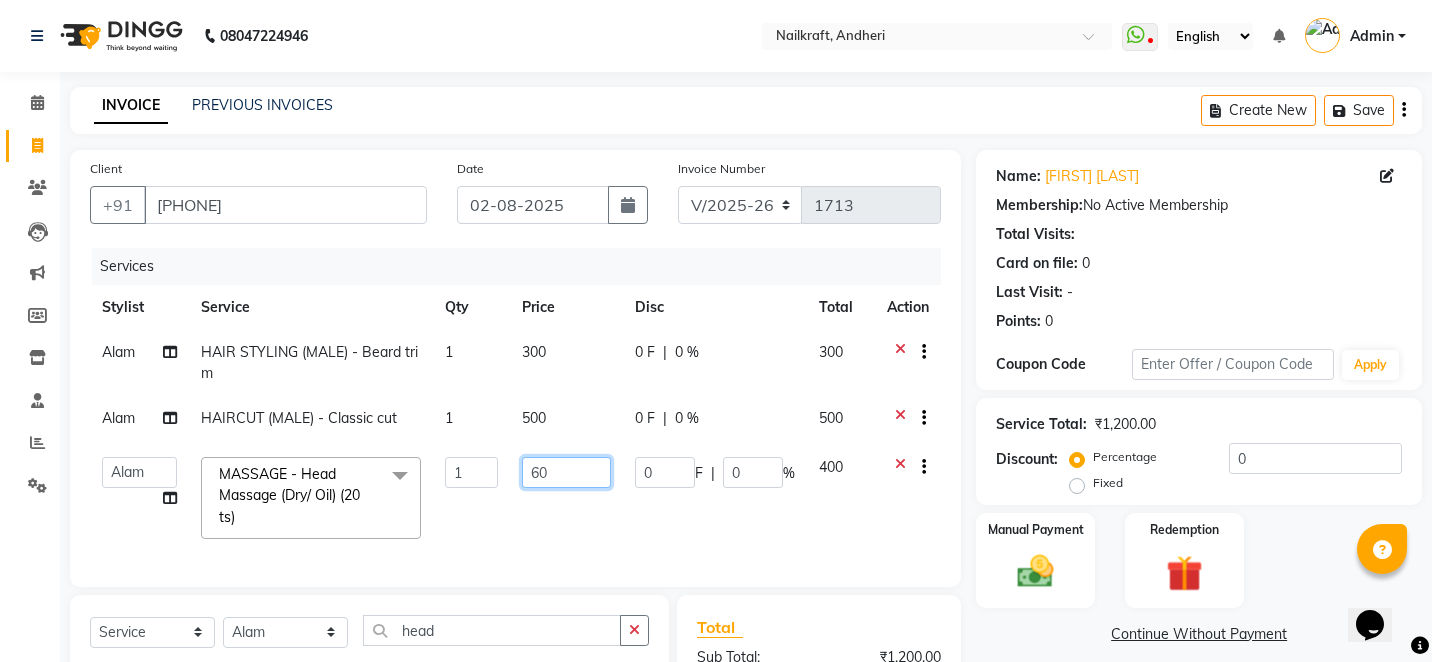 type on "600" 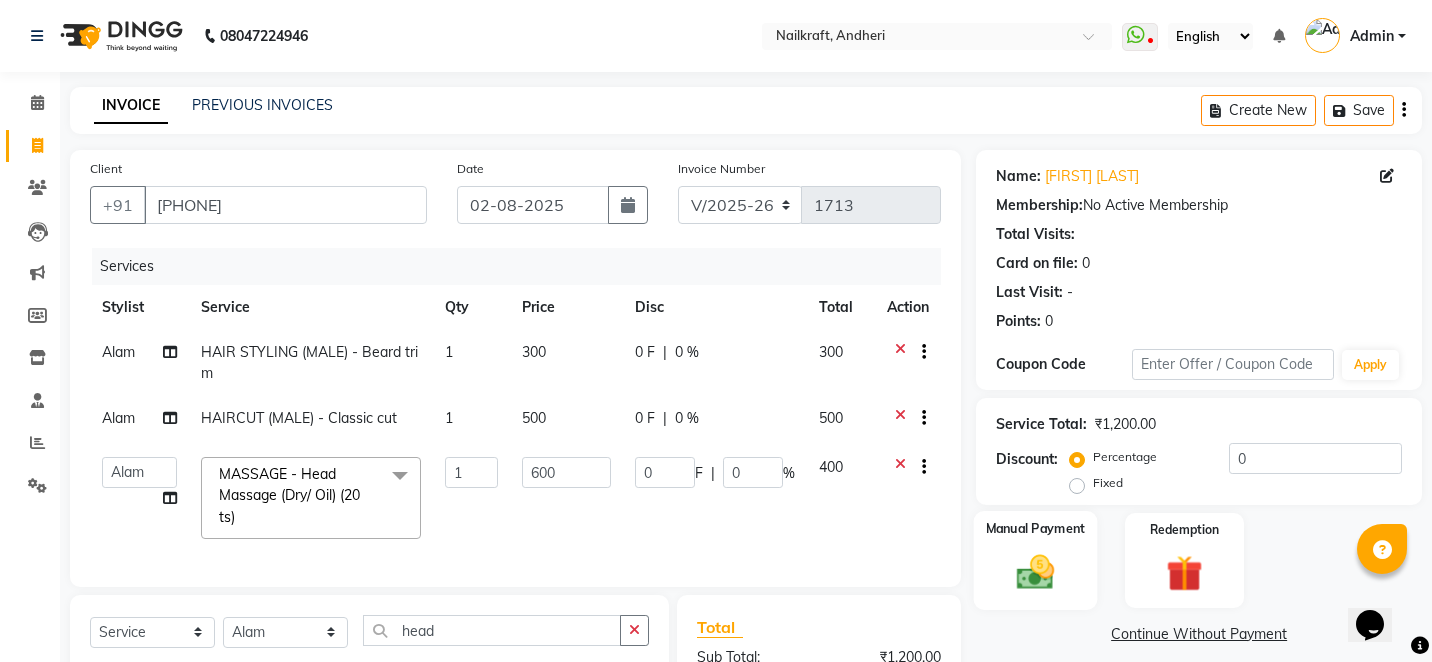 click on "Manual Payment" 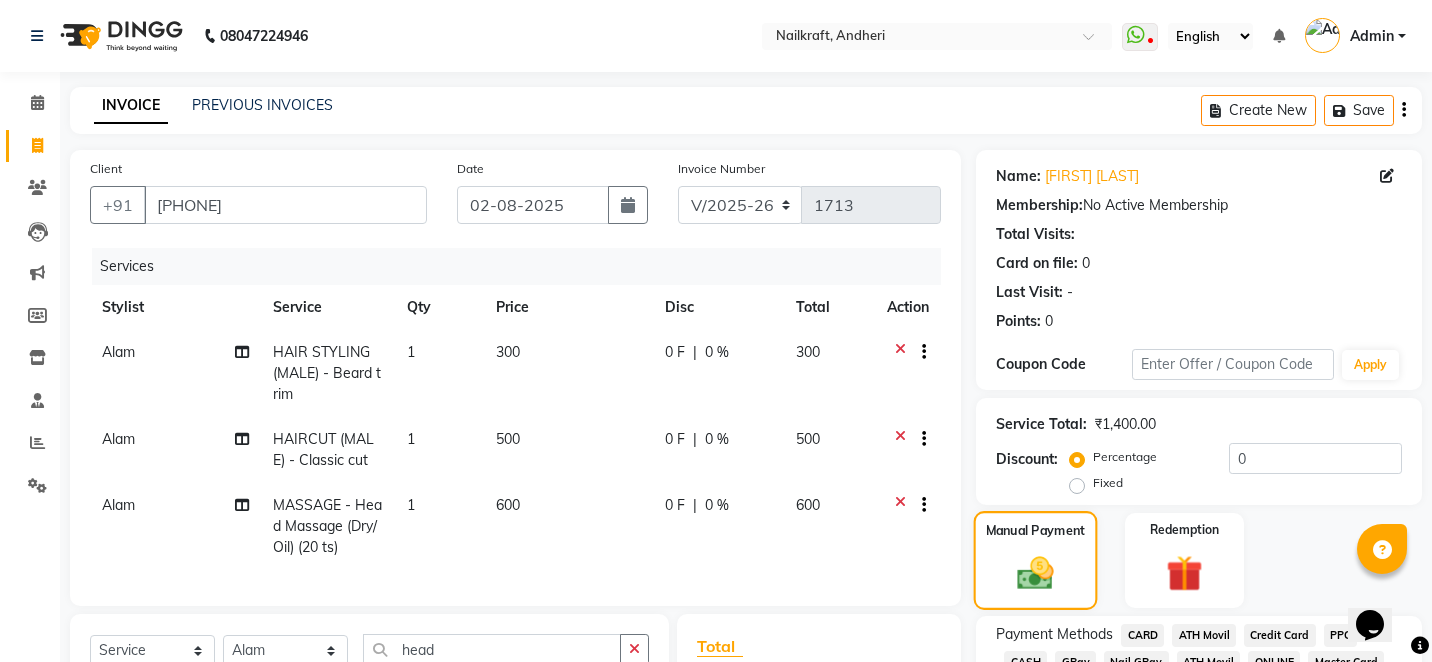 click 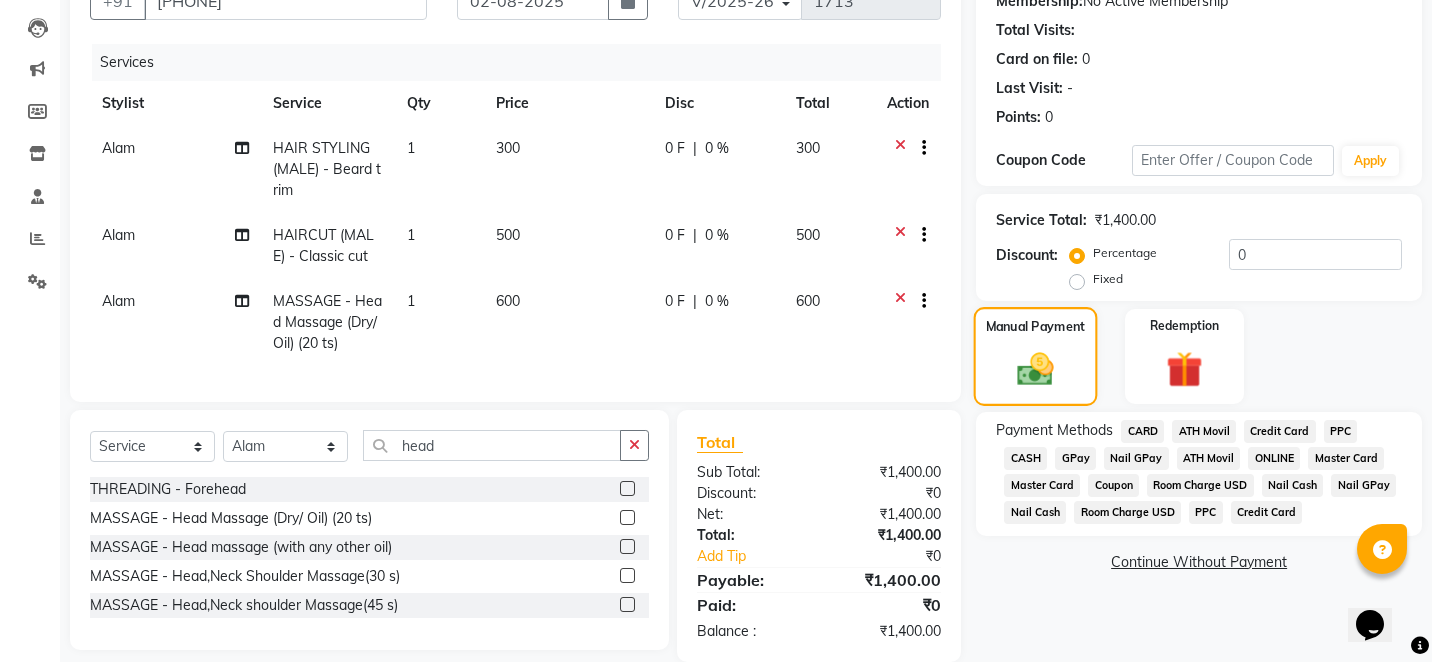 scroll, scrollTop: 234, scrollLeft: 0, axis: vertical 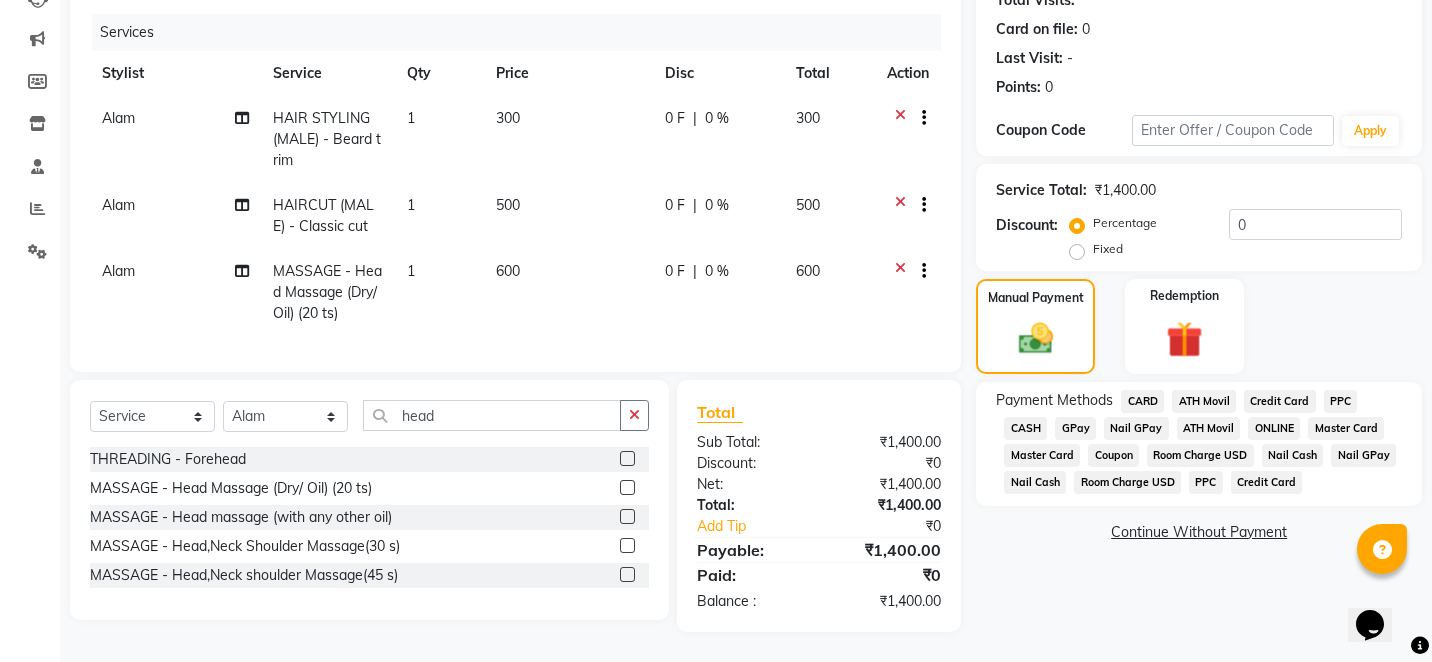 click on "CASH" 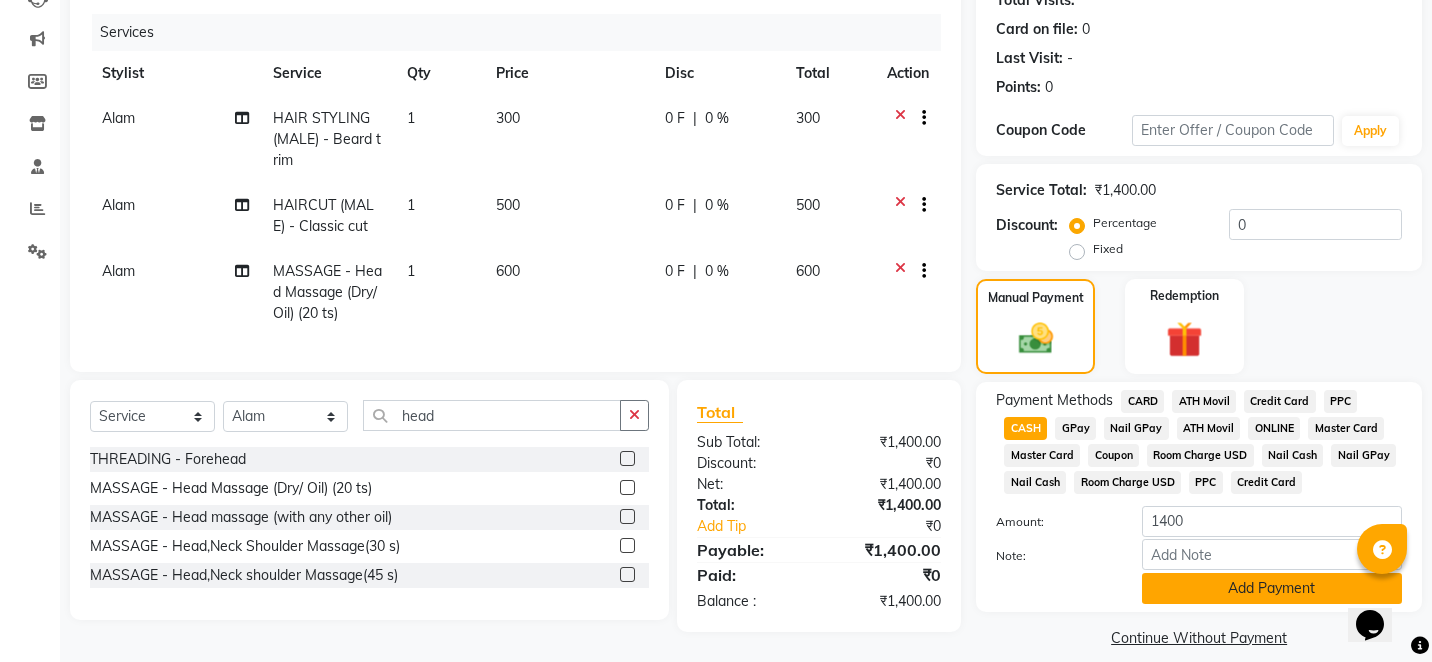 click on "Add Payment" 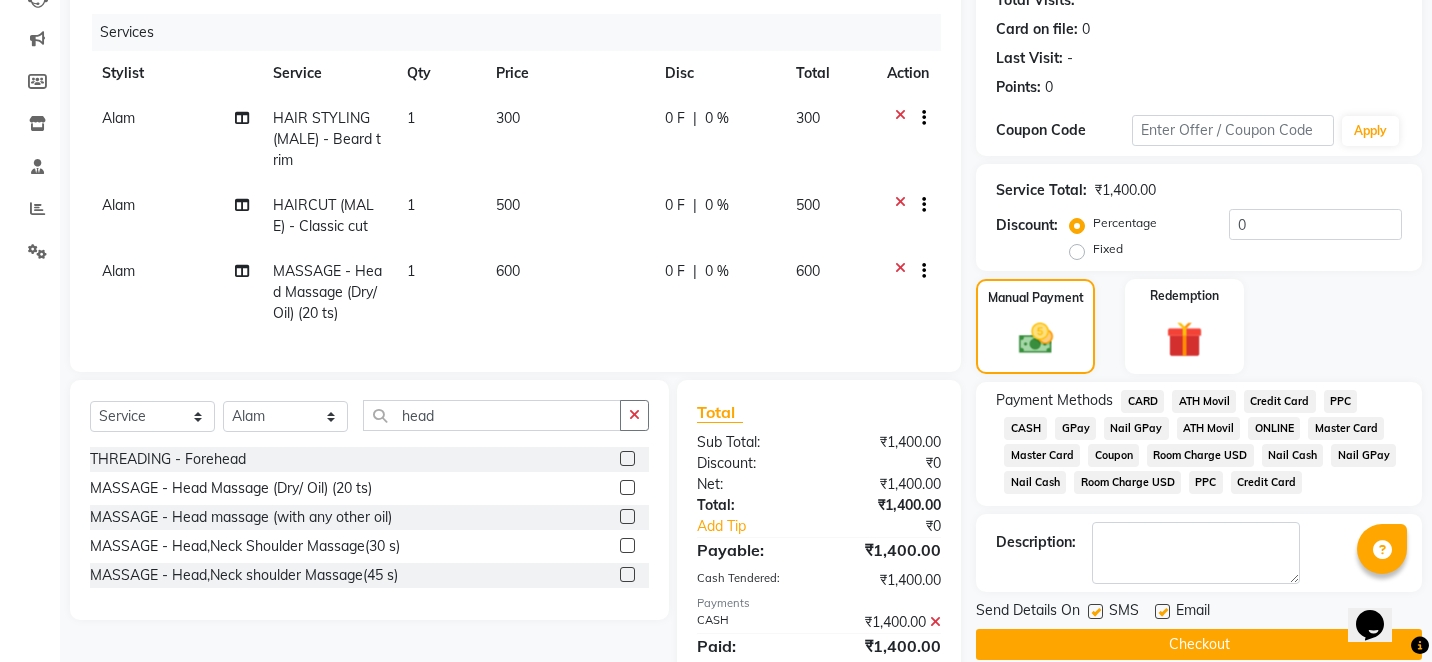 click on "Checkout" 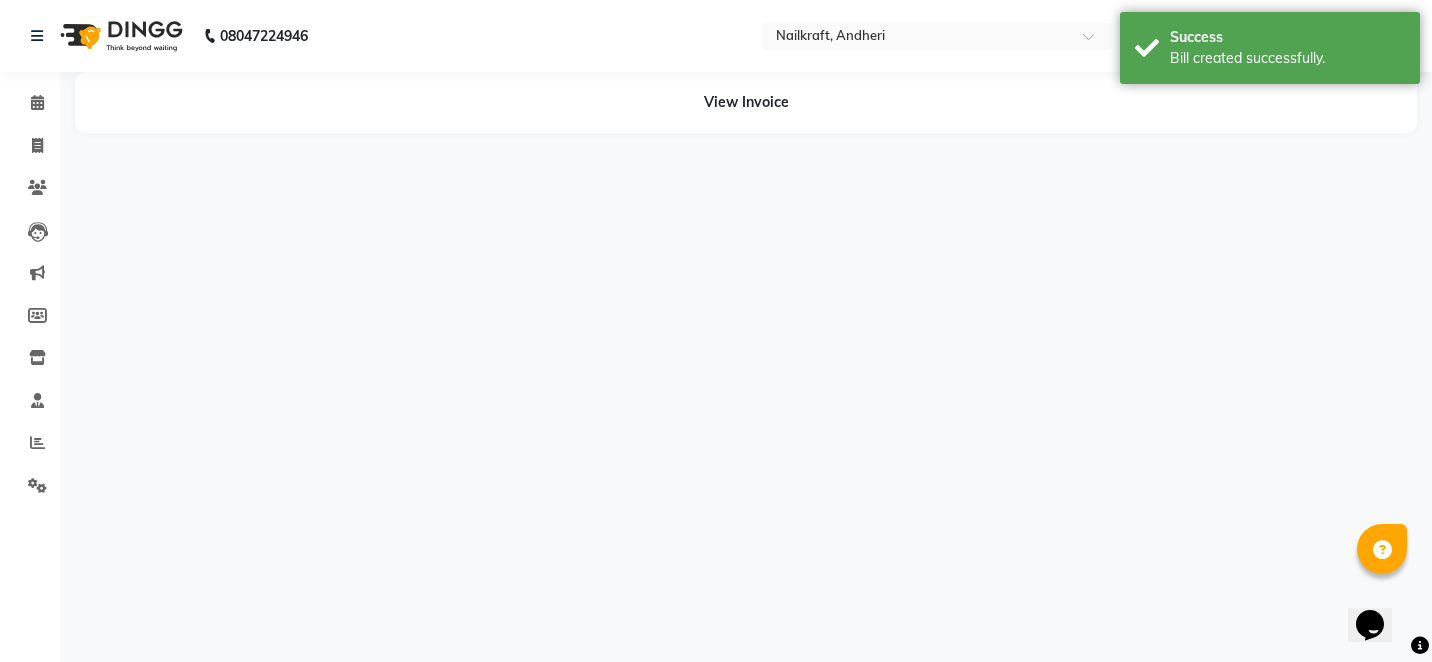 scroll, scrollTop: 0, scrollLeft: 0, axis: both 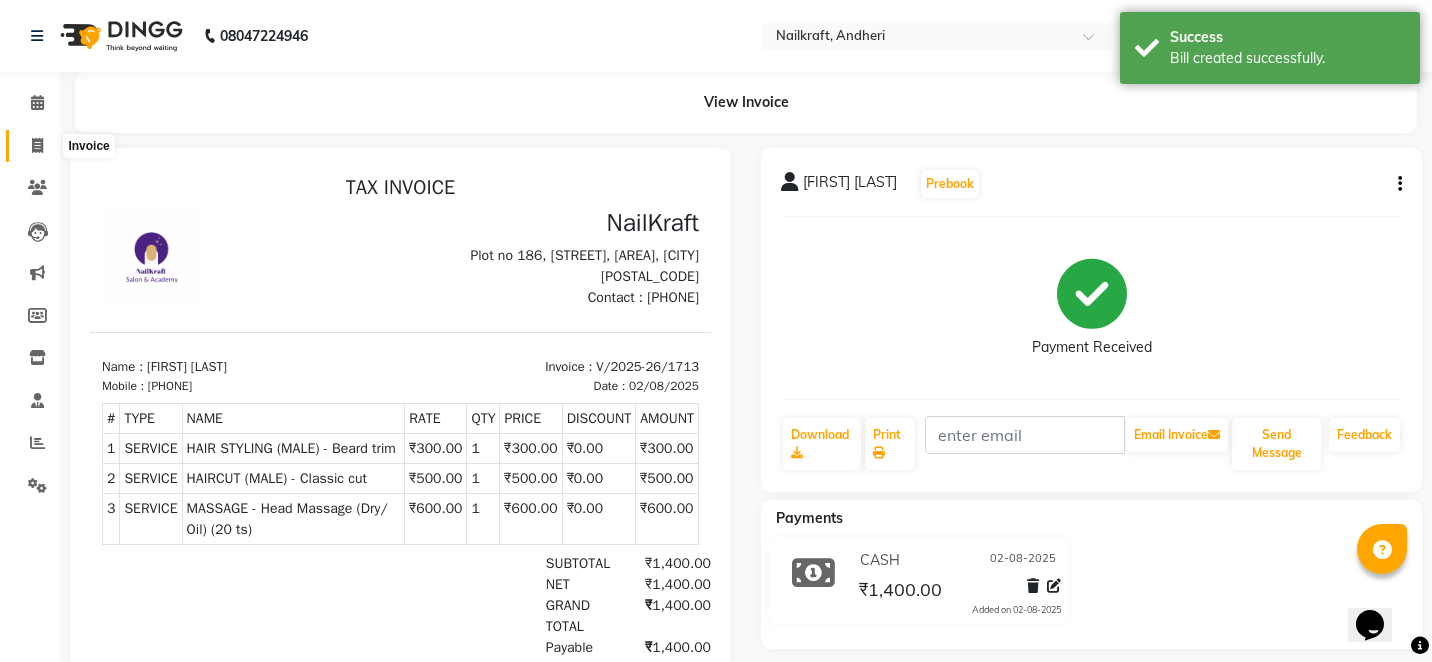 click 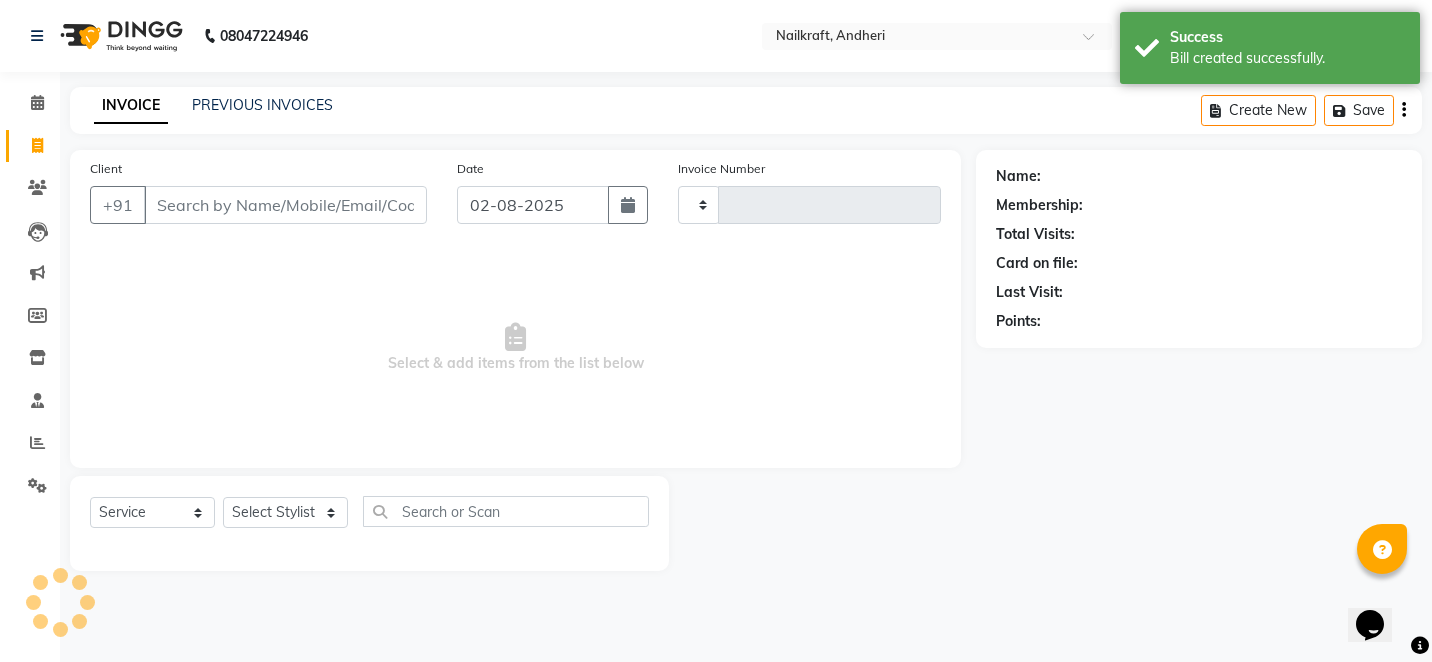 type on "1714" 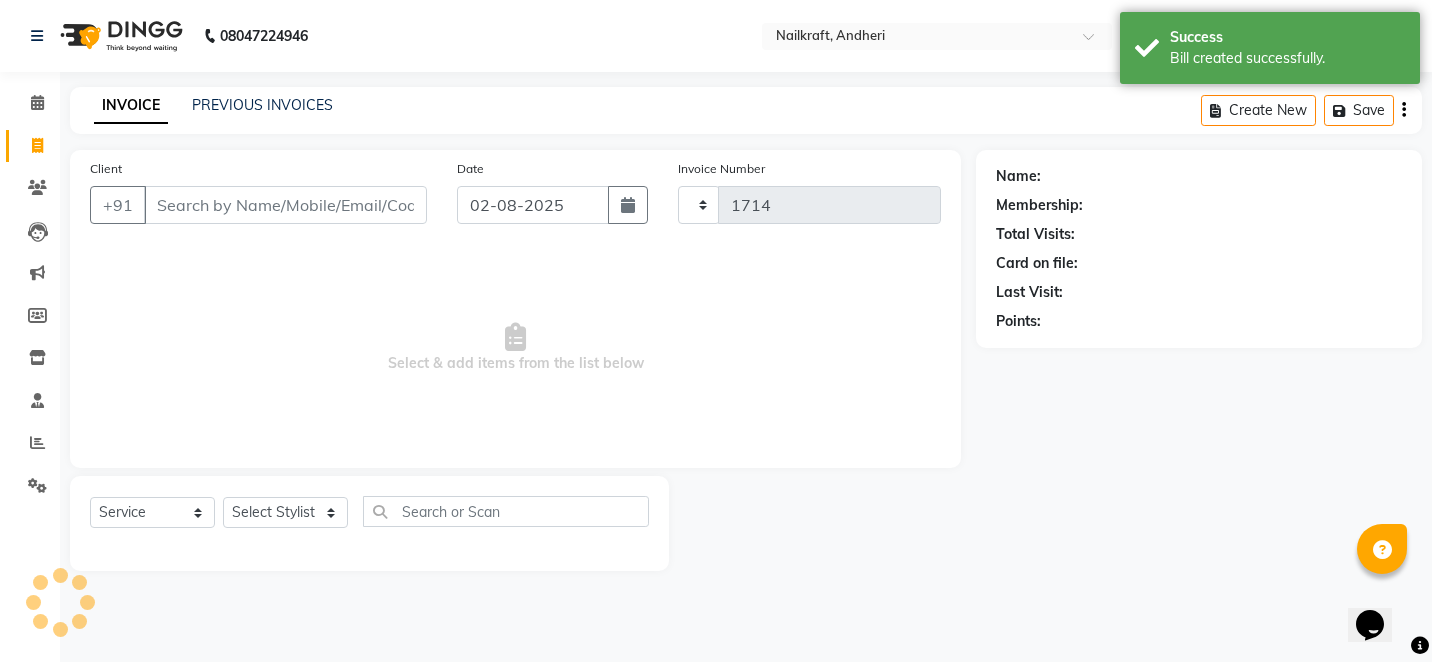 select on "6081" 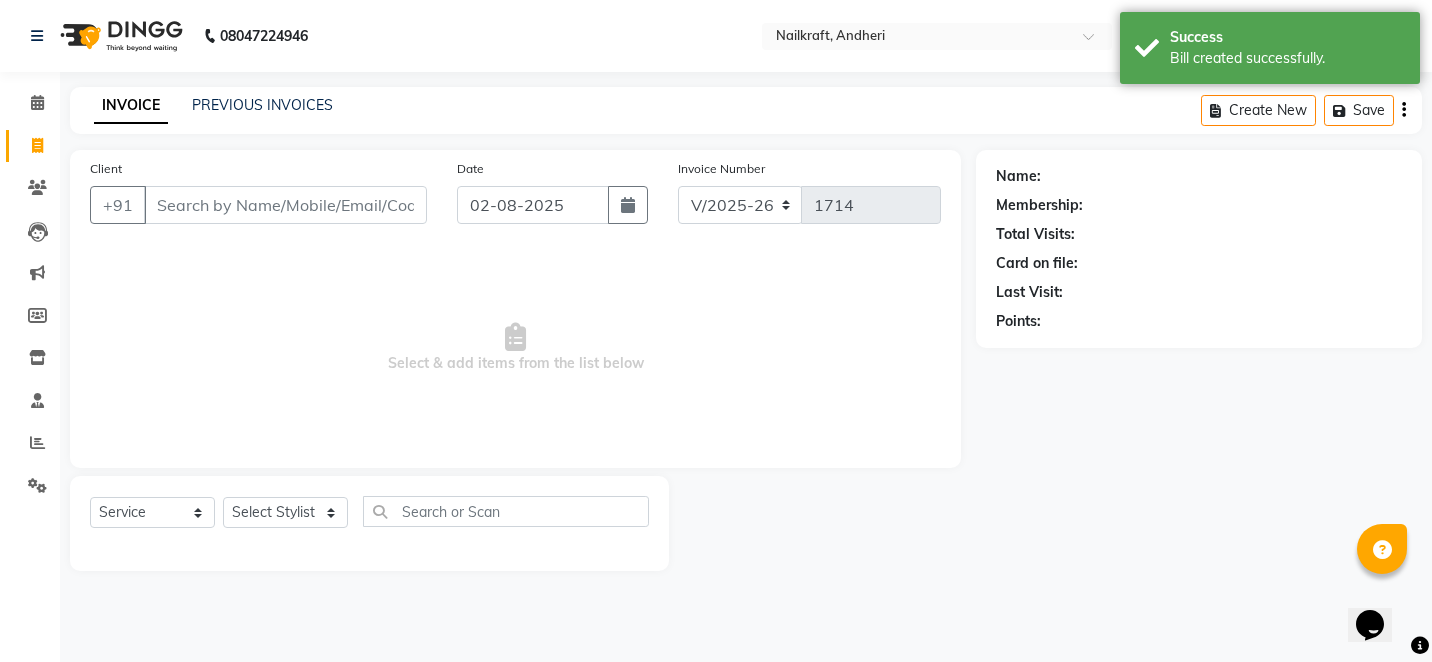 click on "Client" at bounding box center (285, 205) 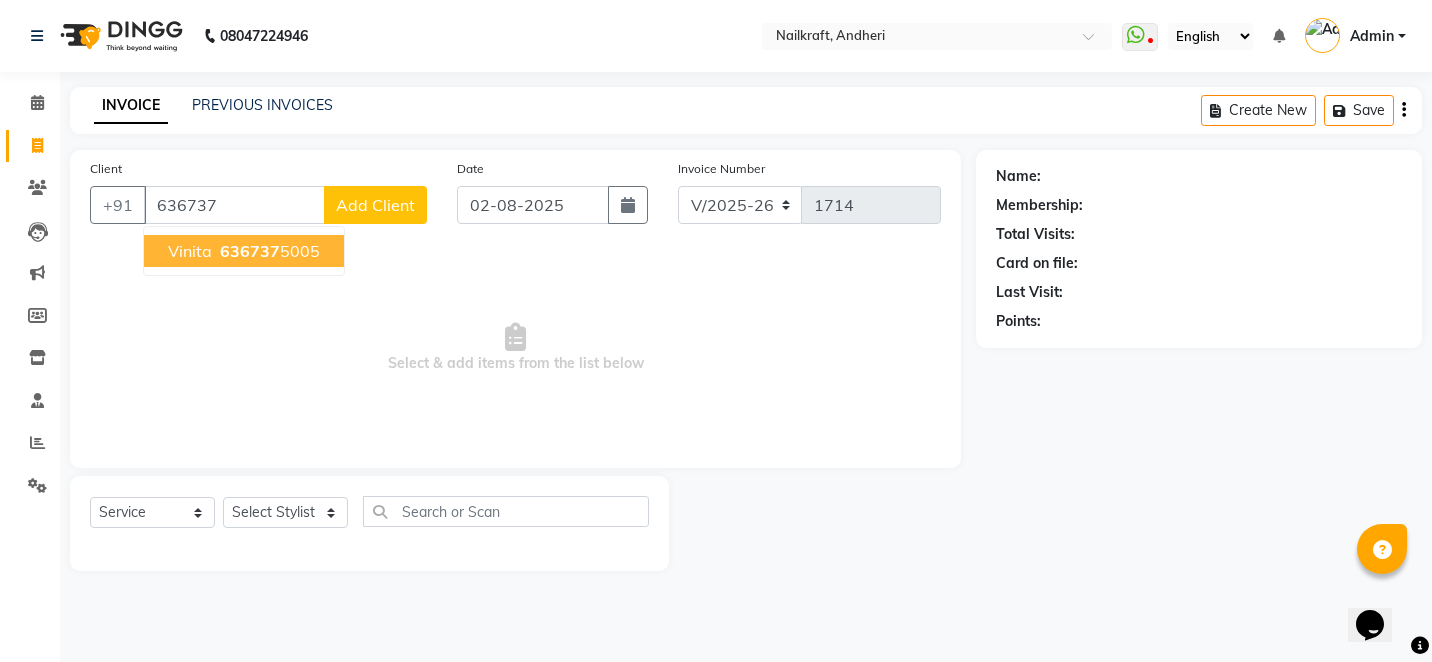 click on "636737" at bounding box center [250, 251] 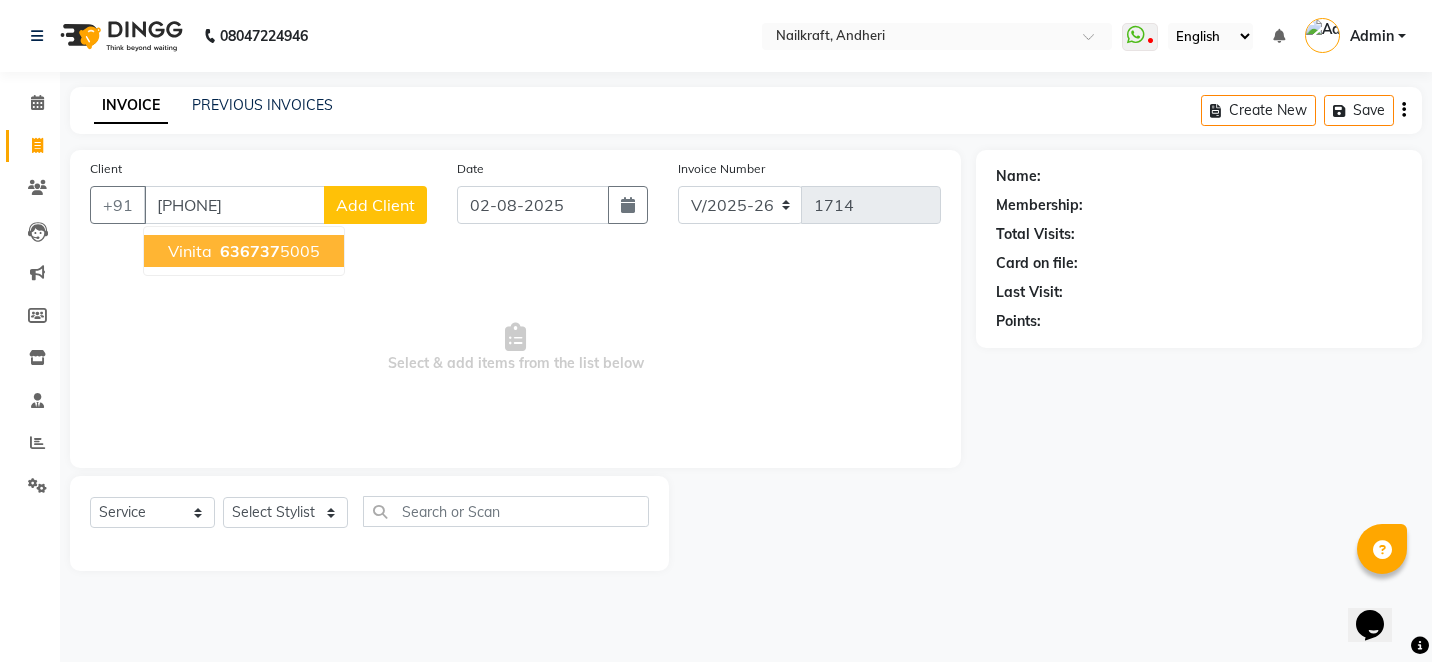 type on "6367375005" 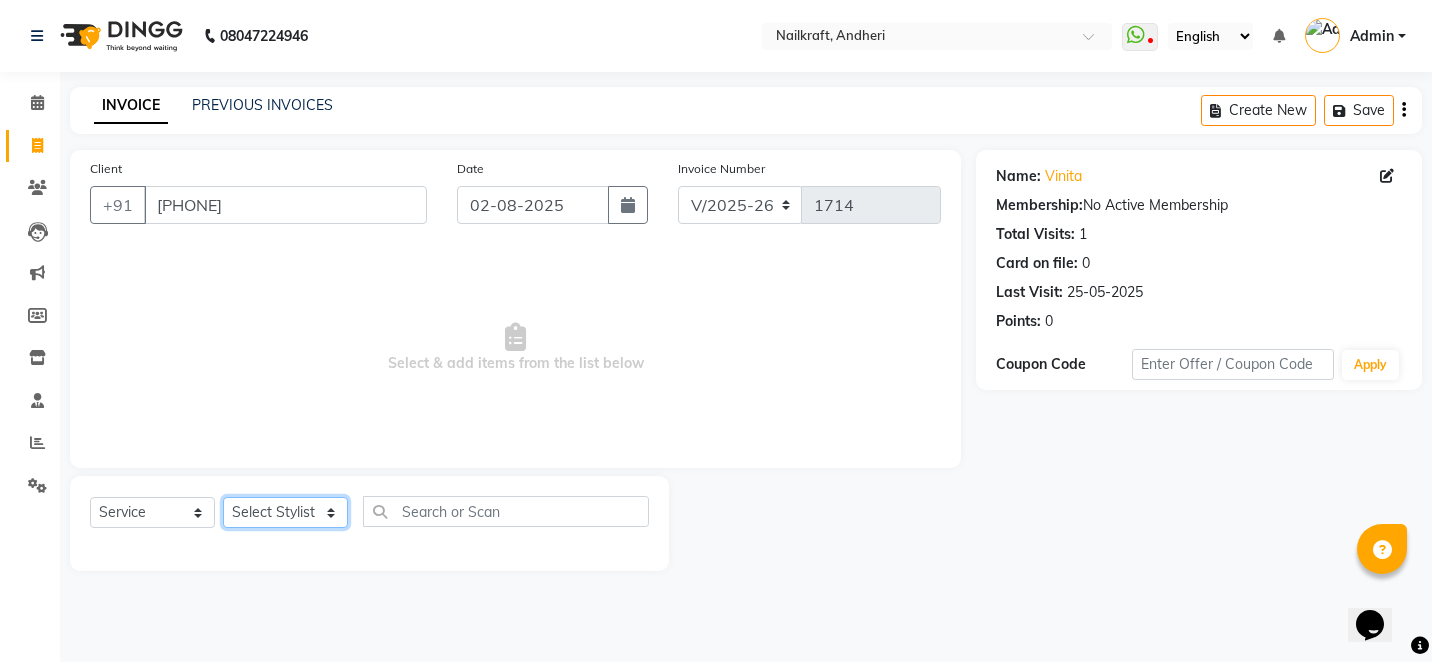click on "Select Stylist Alam Arshad shaikh Deepali Deepu Chatry NailKraft Nikita NITA  CHAHAL  Sneha Balu Ichake Vaishali Vinod Yadav" 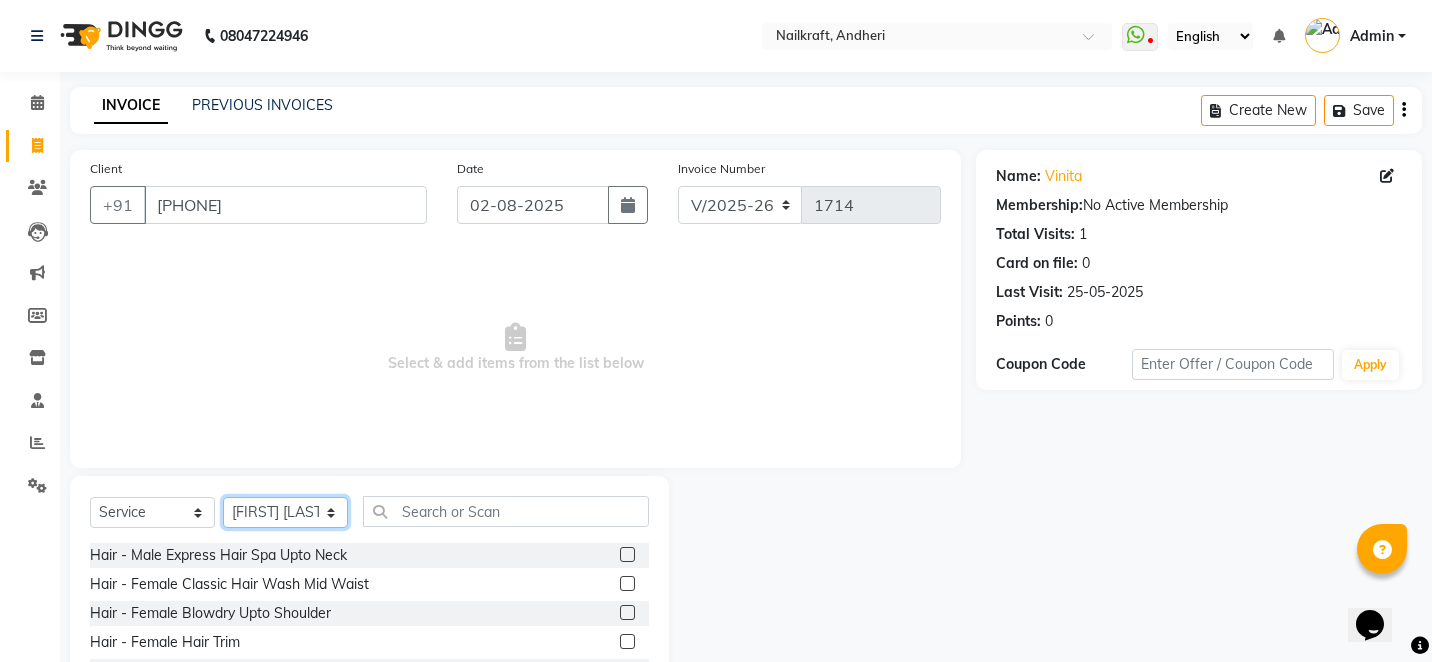 click on "Select Stylist Alam Arshad shaikh Deepali Deepu Chatry NailKraft Nikita NITA  CHAHAL  Sneha Balu Ichake Vaishali Vinod Yadav" 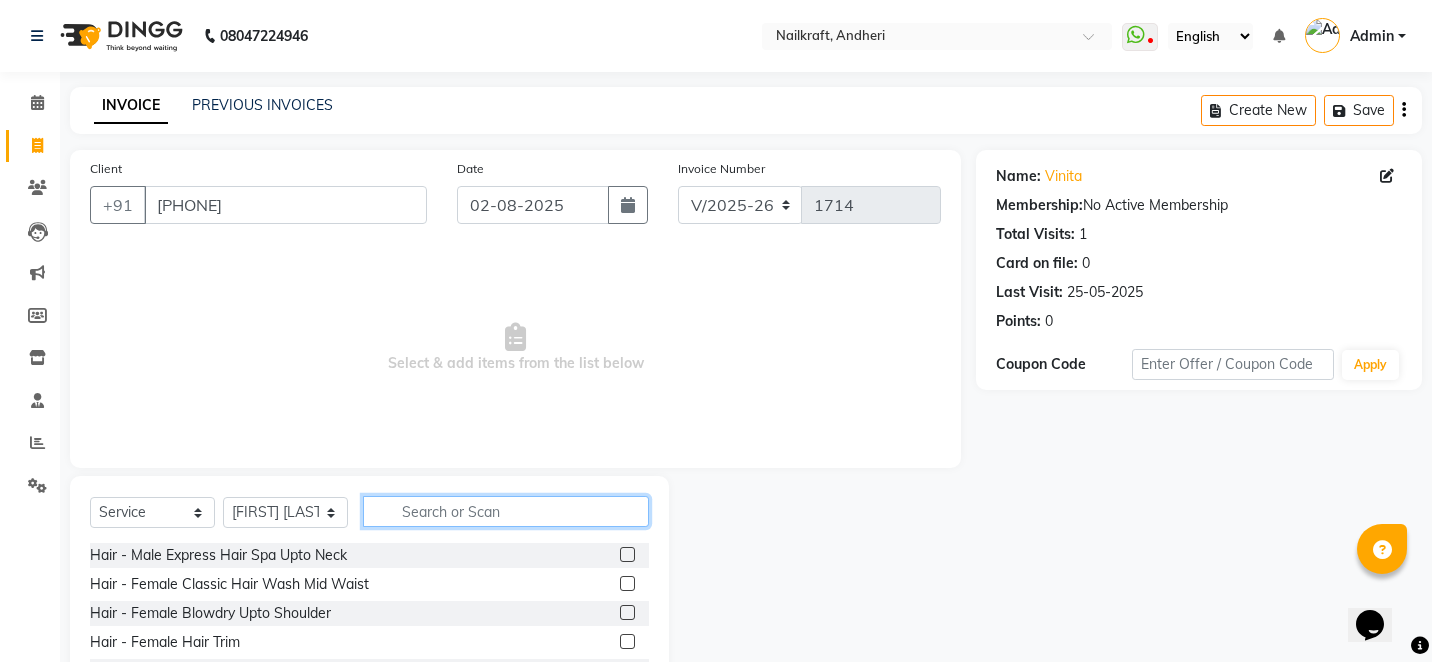 click 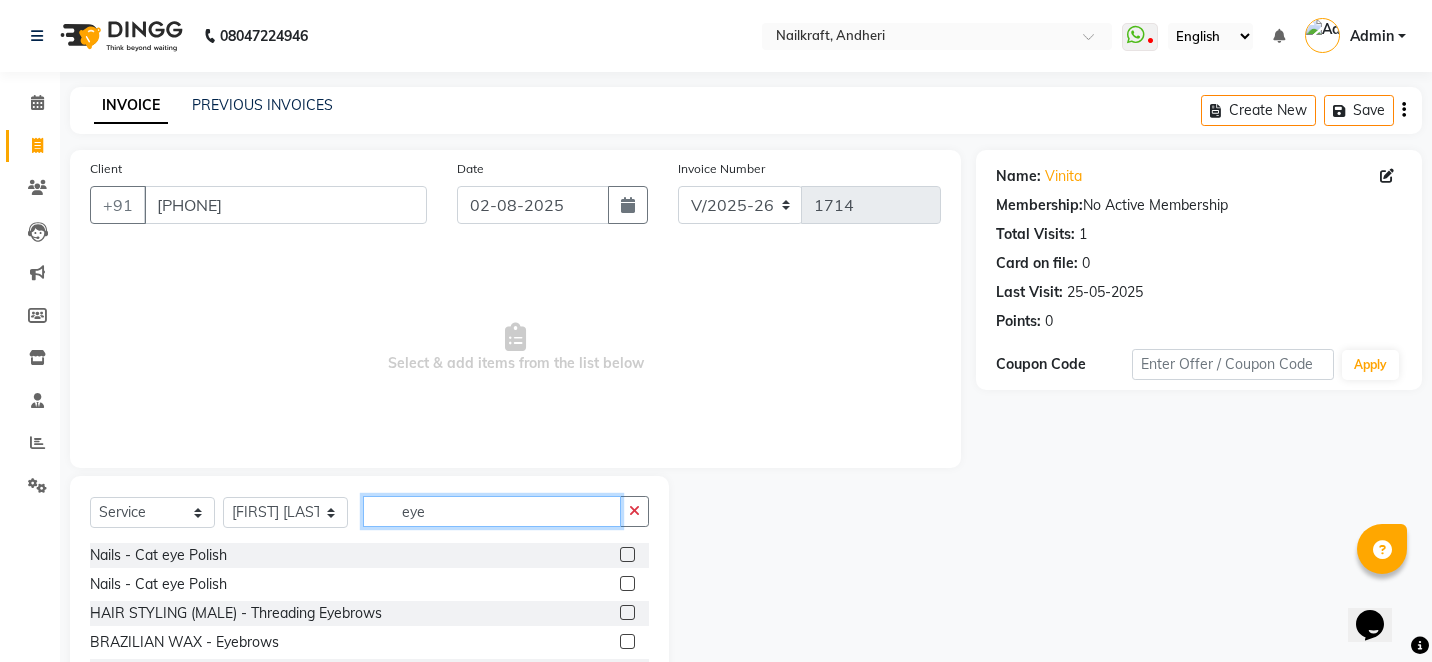 type on "eye" 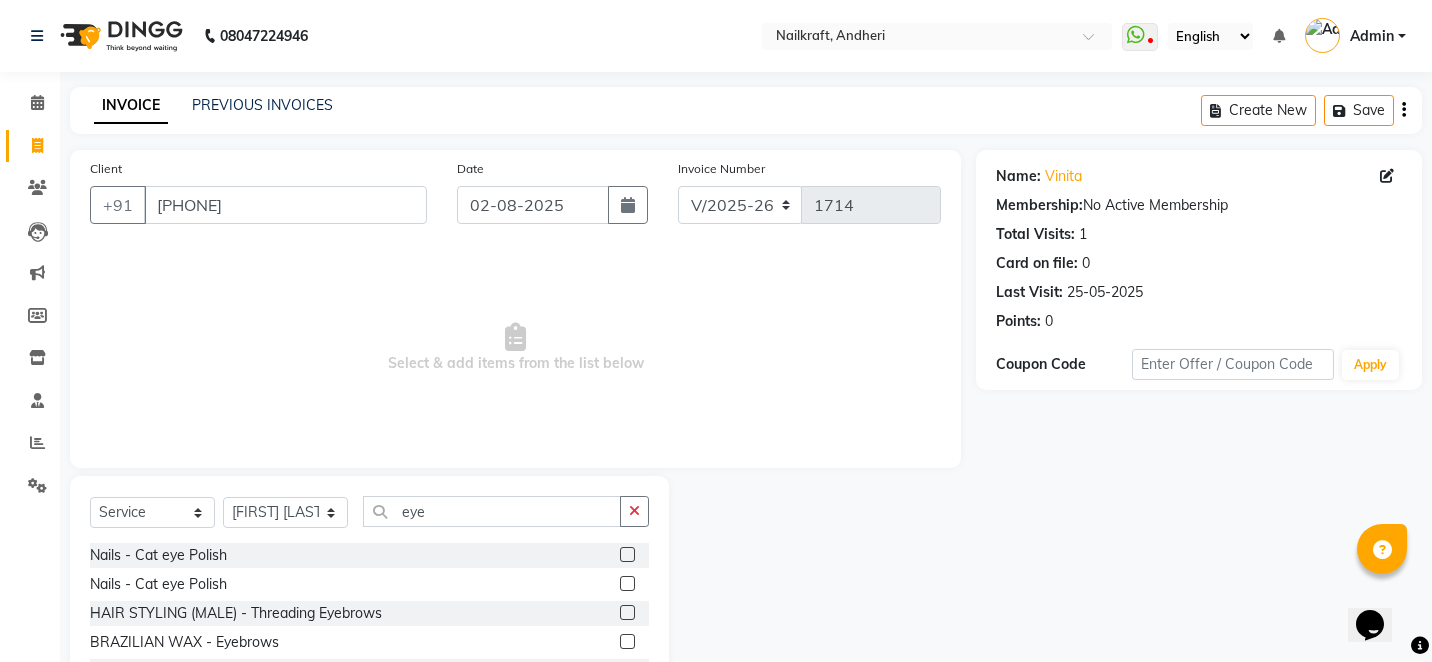 click 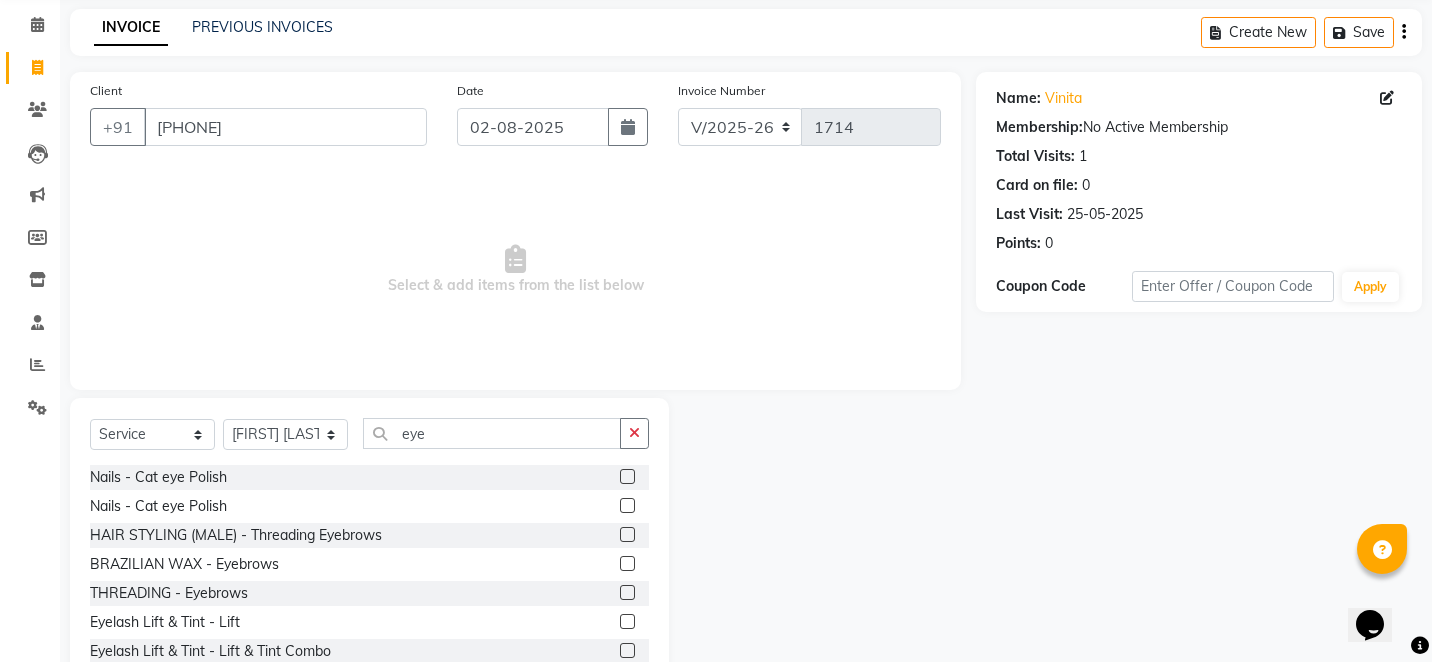 scroll, scrollTop: 80, scrollLeft: 0, axis: vertical 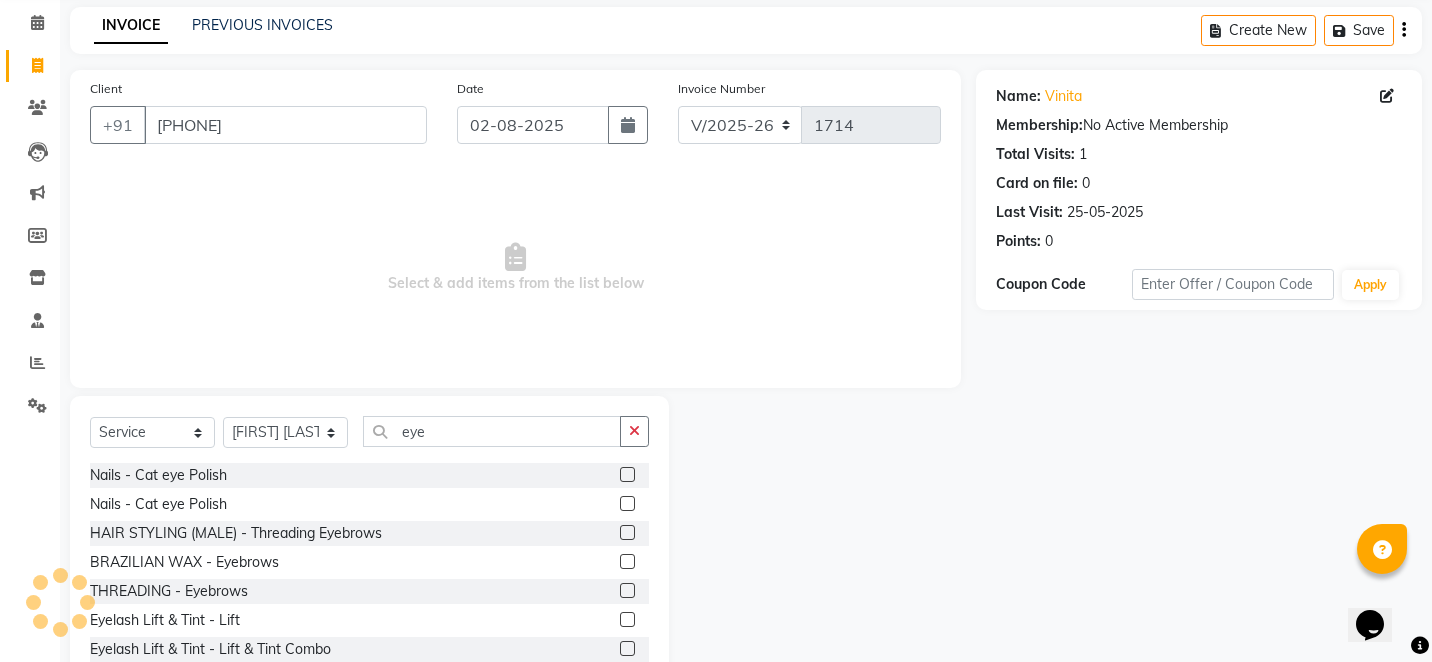 click 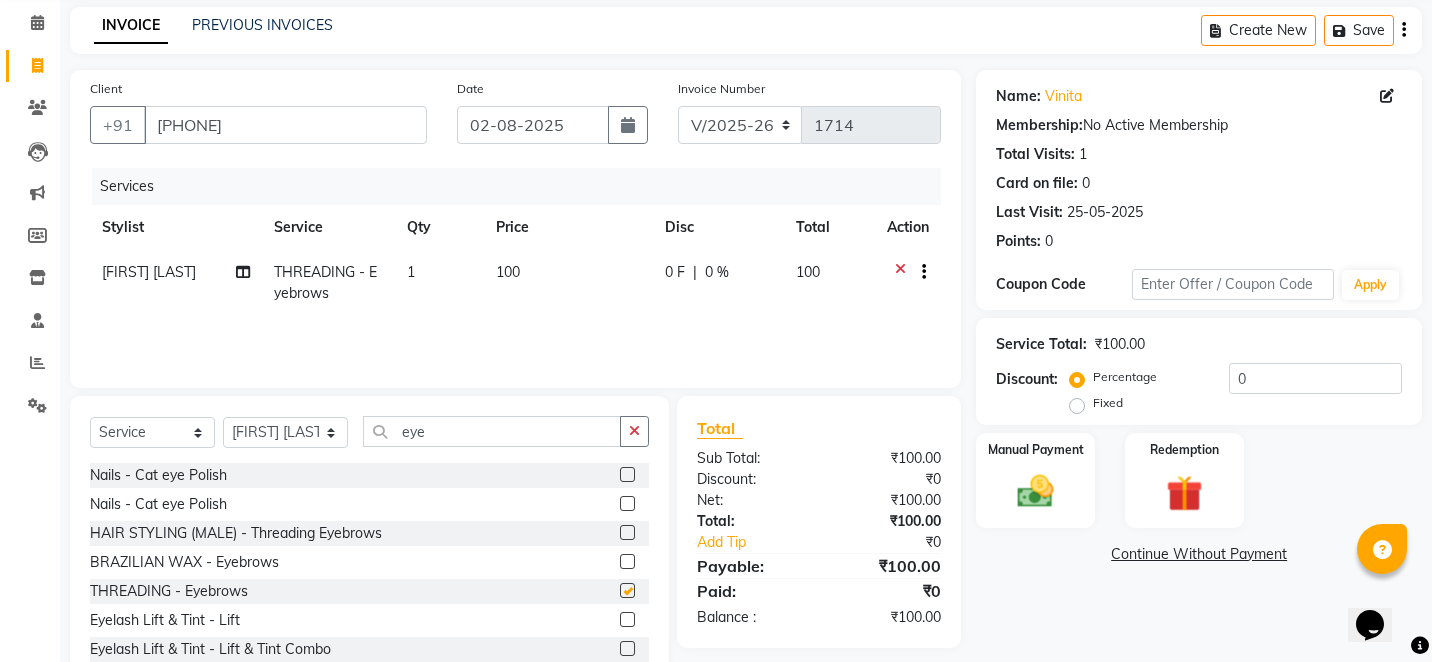 checkbox on "false" 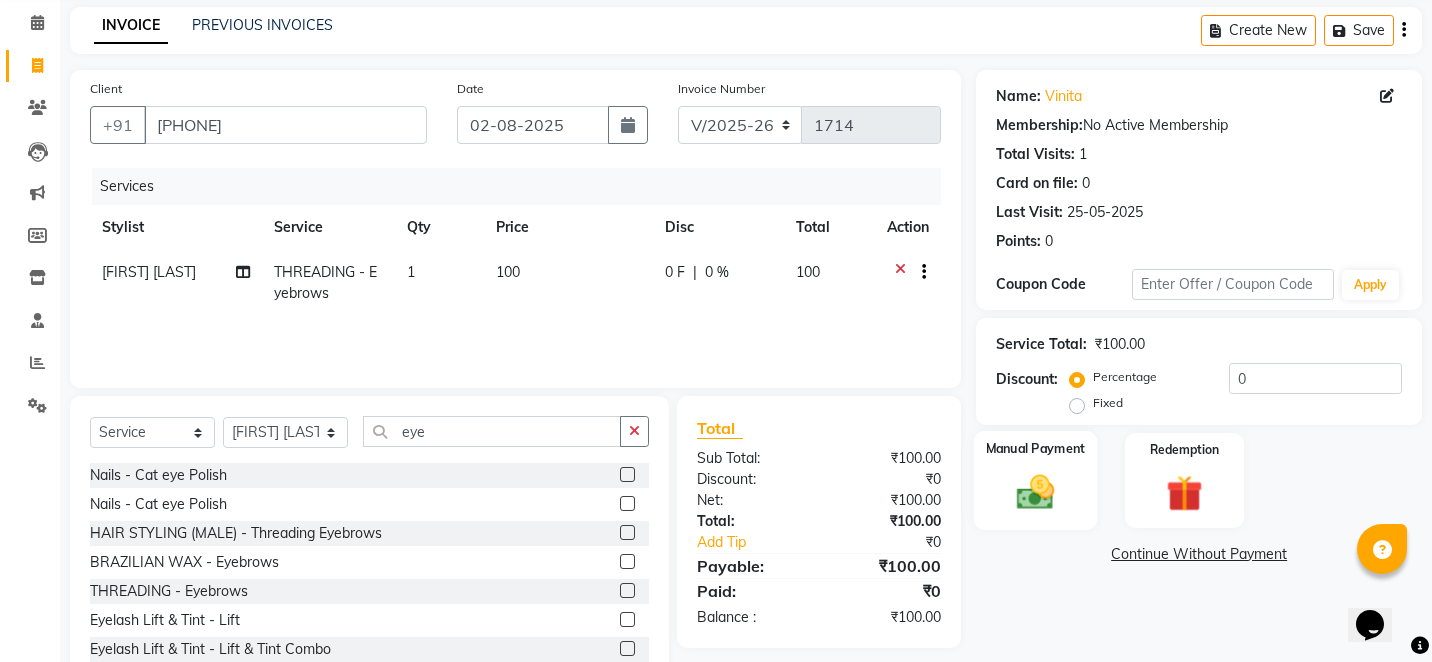 click 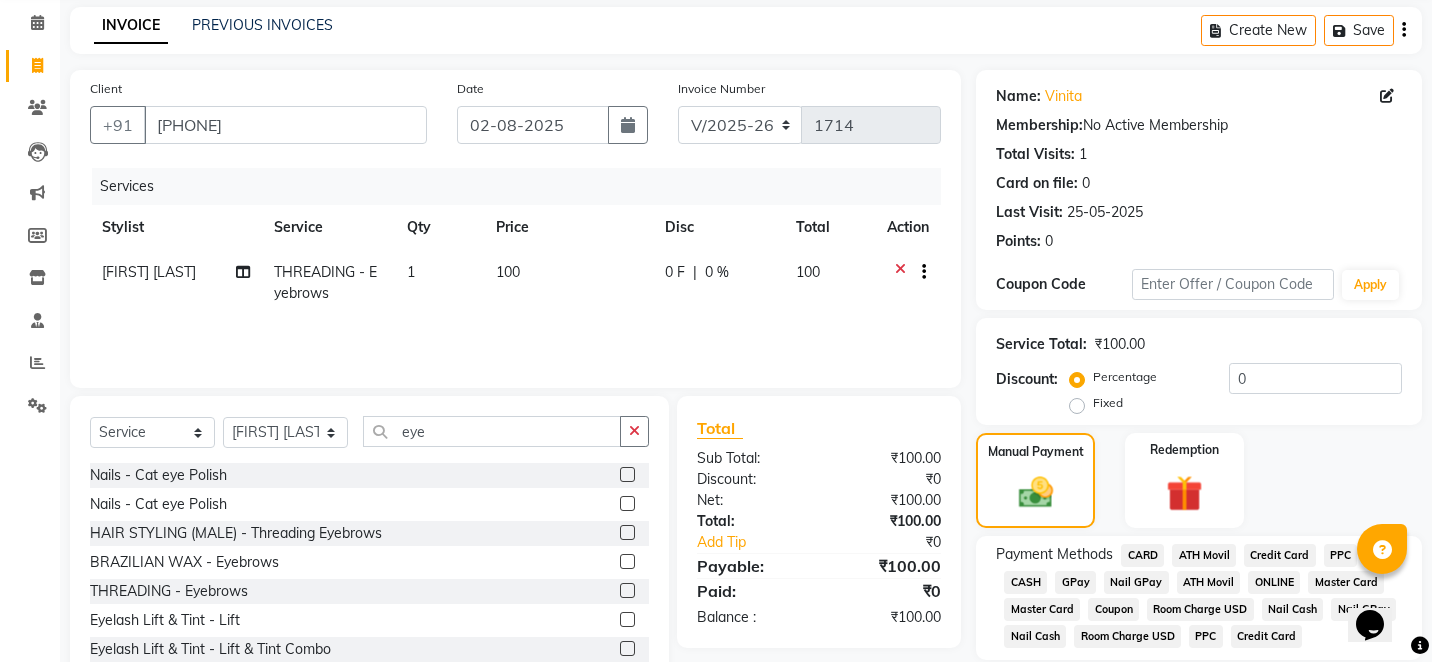 click on "GPay" 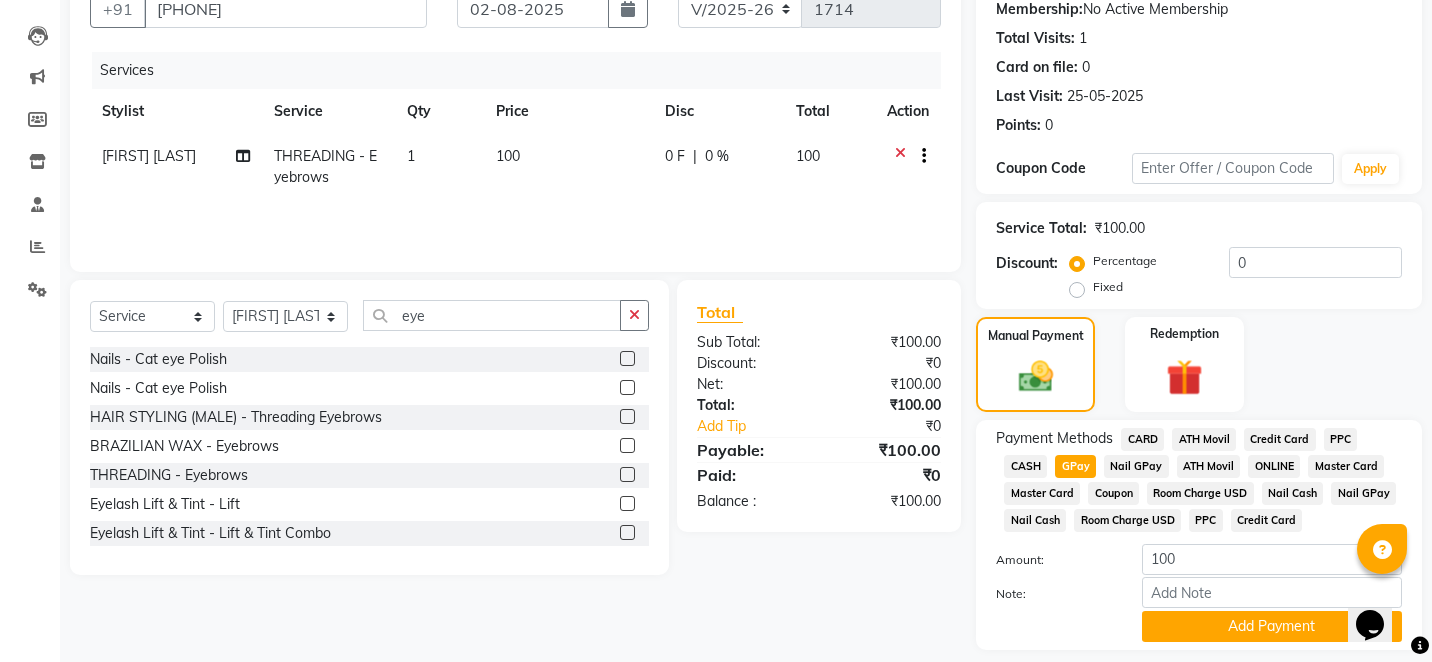 scroll, scrollTop: 200, scrollLeft: 0, axis: vertical 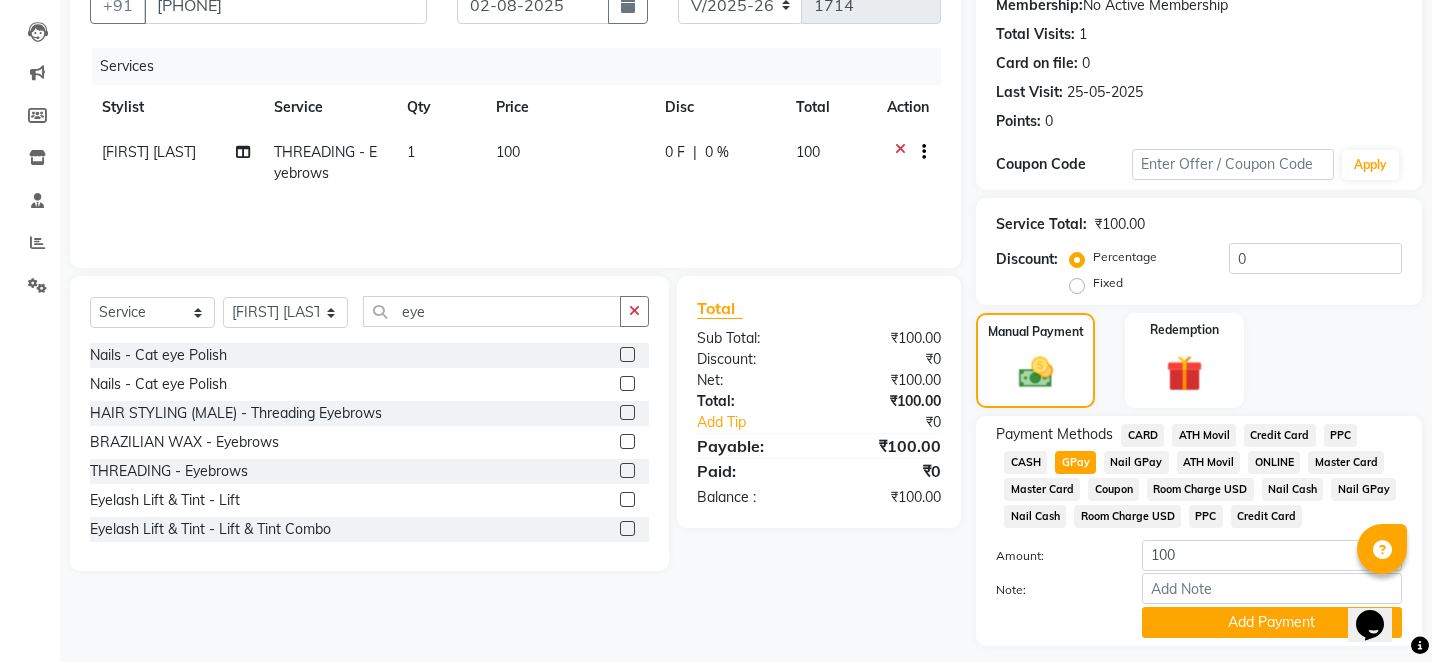 click on "Master Card" 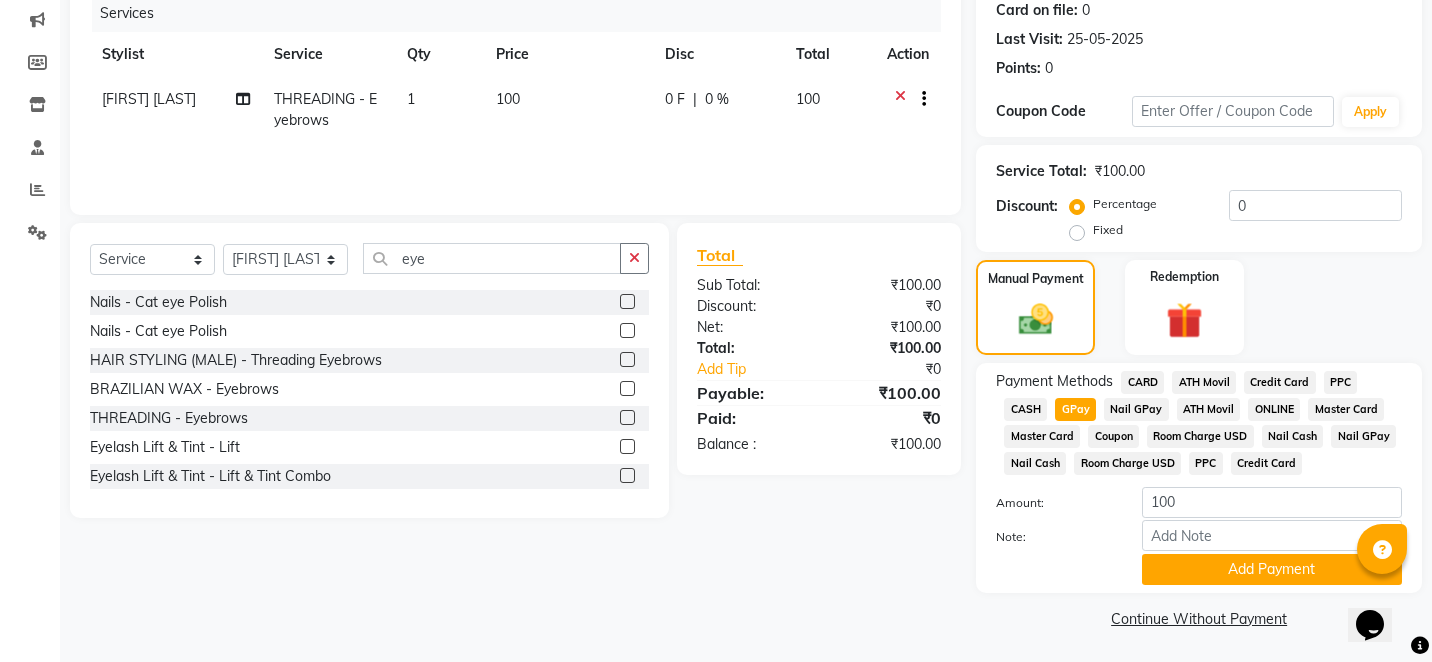 scroll, scrollTop: 255, scrollLeft: 0, axis: vertical 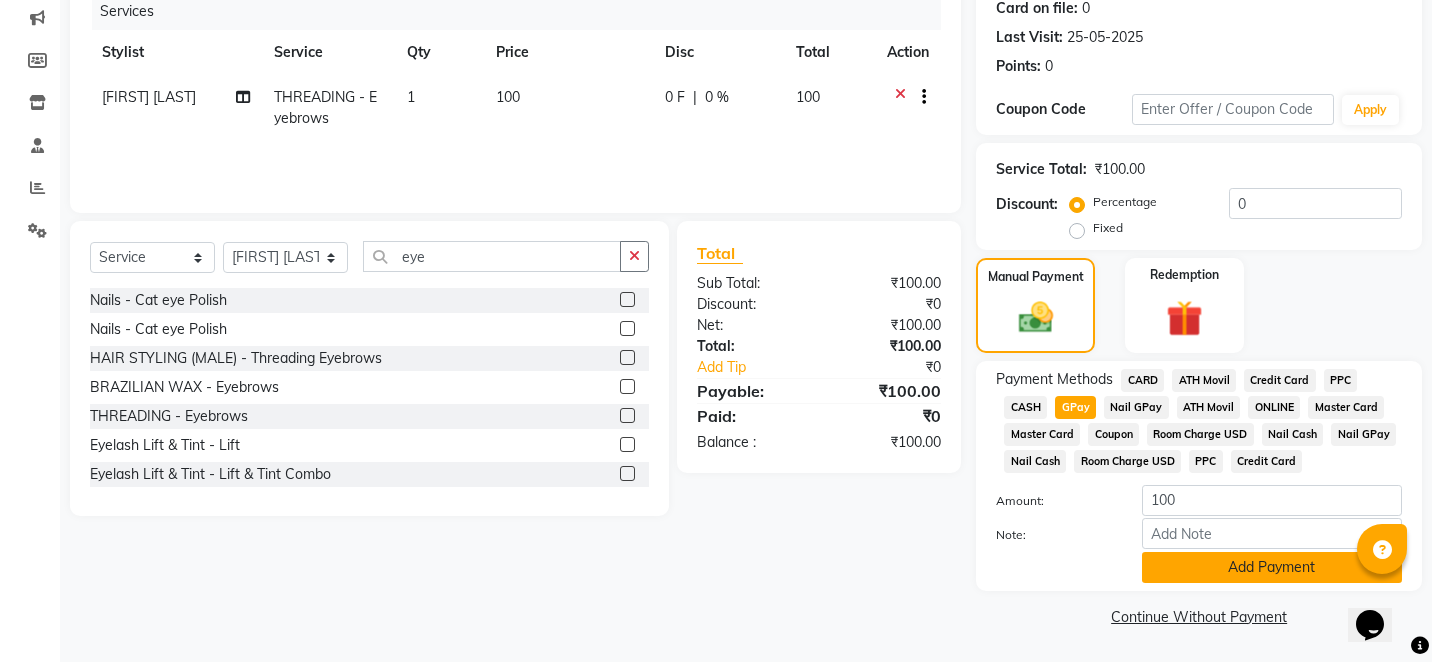 click on "Add Payment" 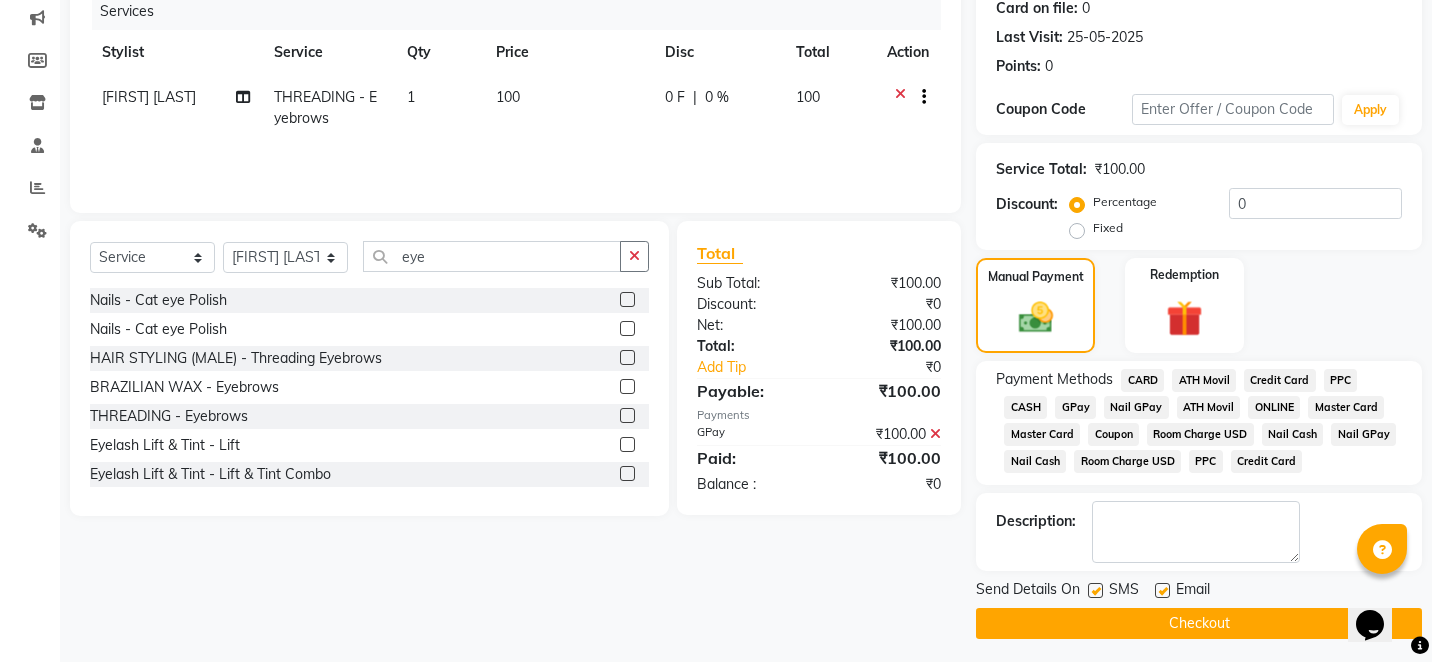 click on "Checkout" 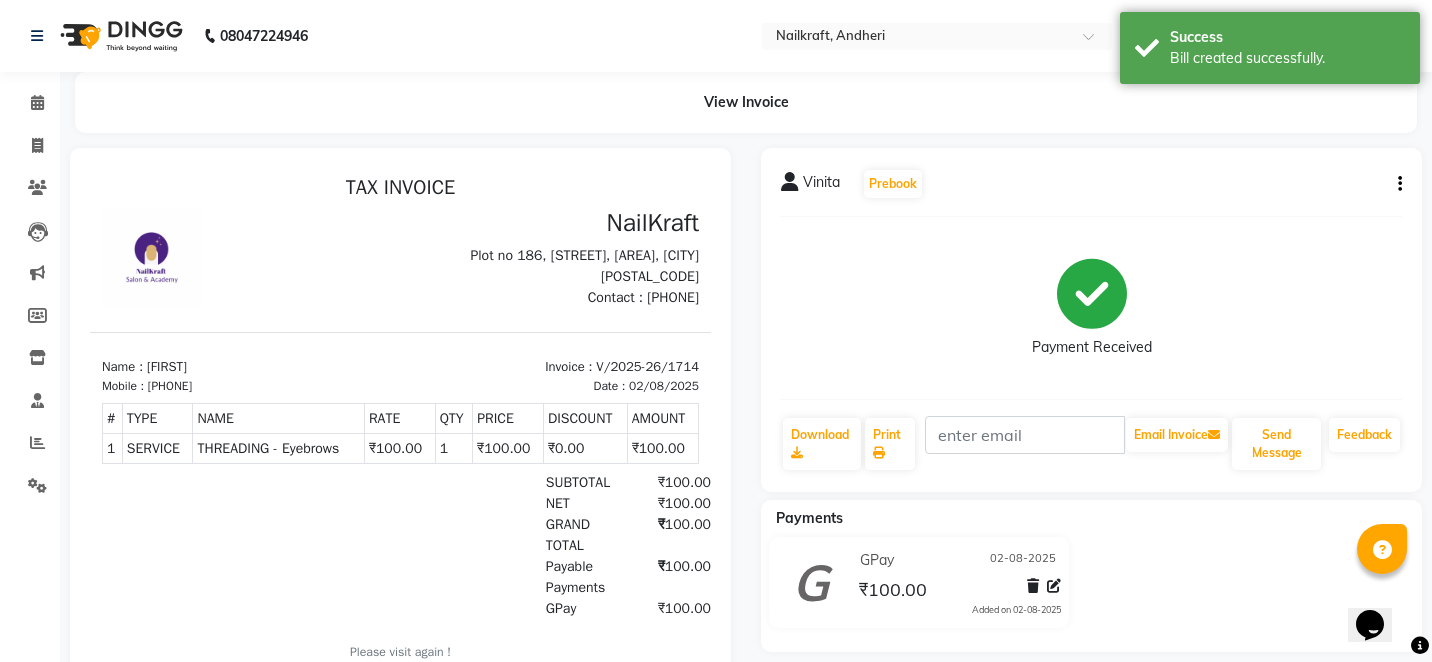 scroll, scrollTop: 0, scrollLeft: 0, axis: both 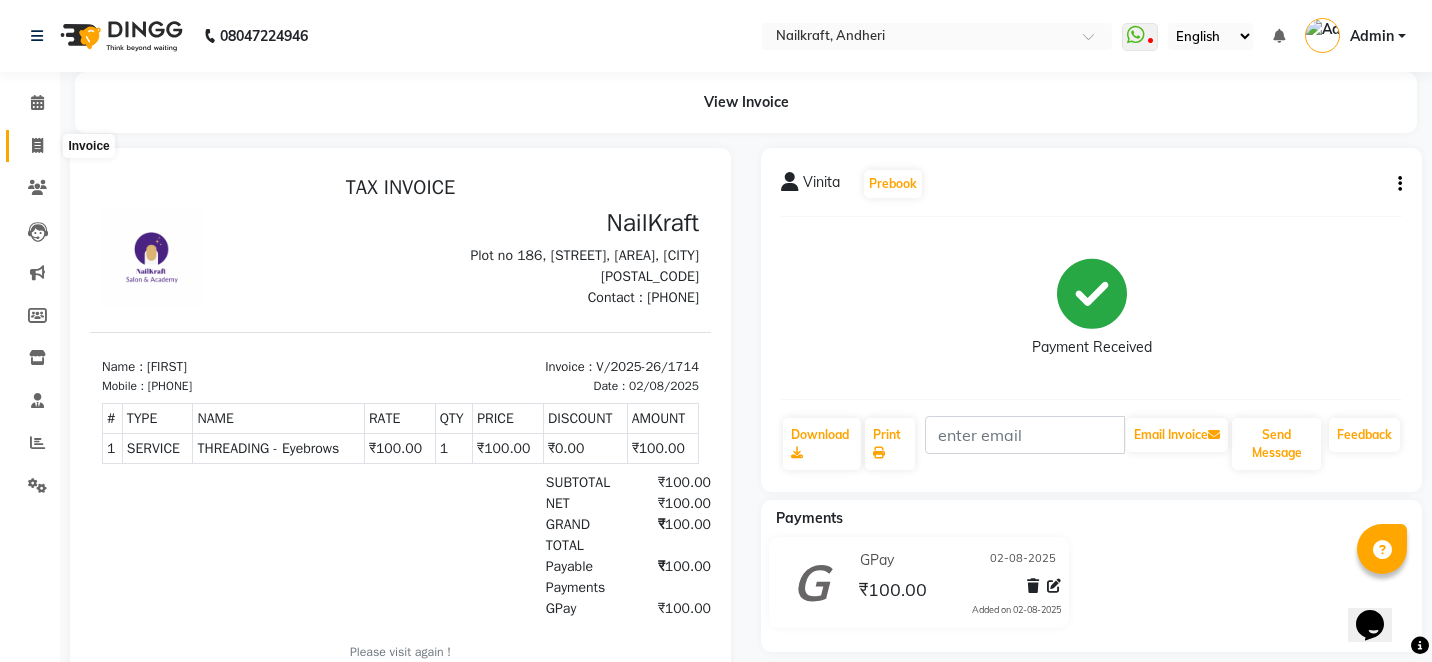 click 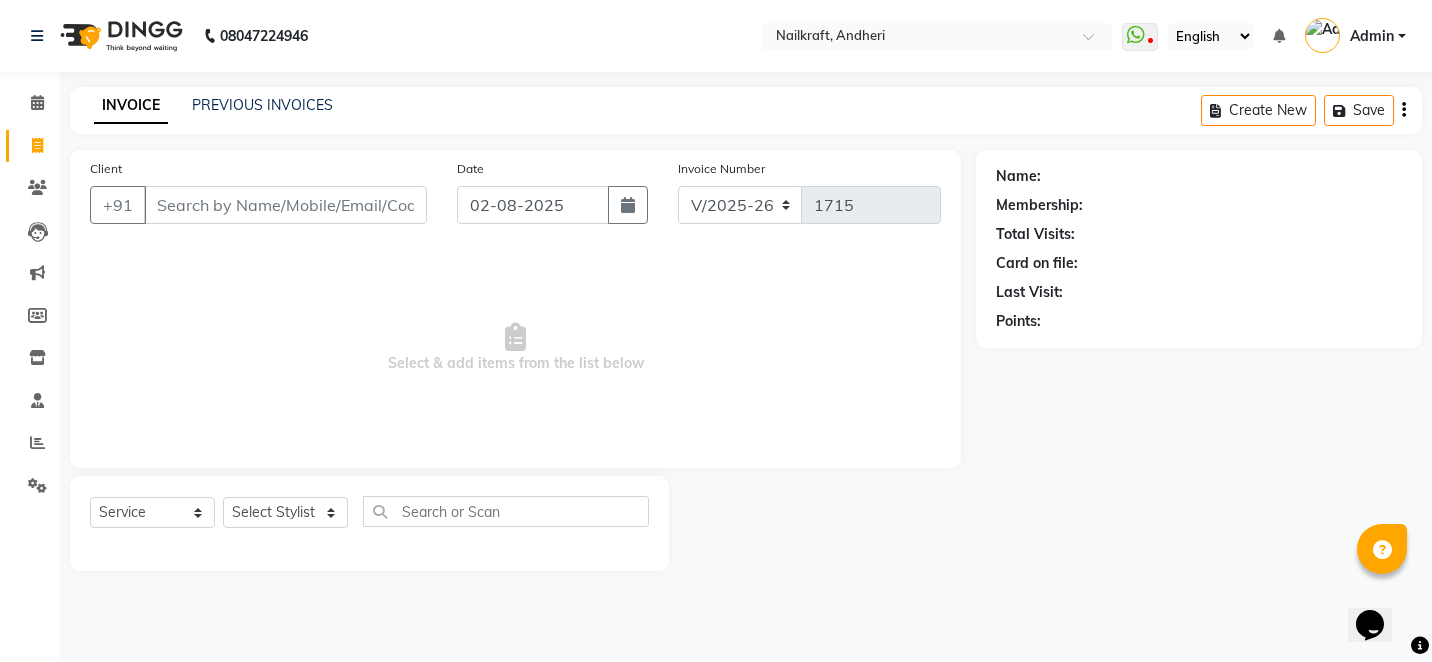 click on "Client" at bounding box center (285, 205) 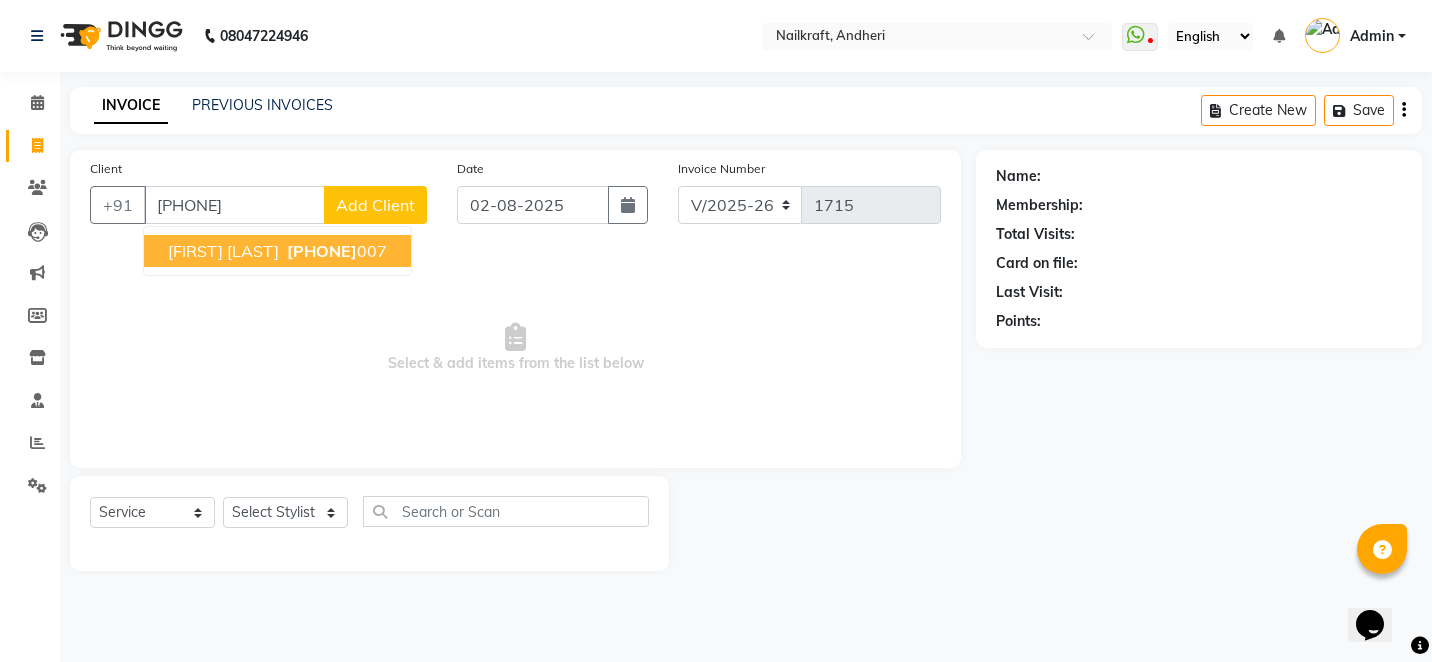 type on "9930686007" 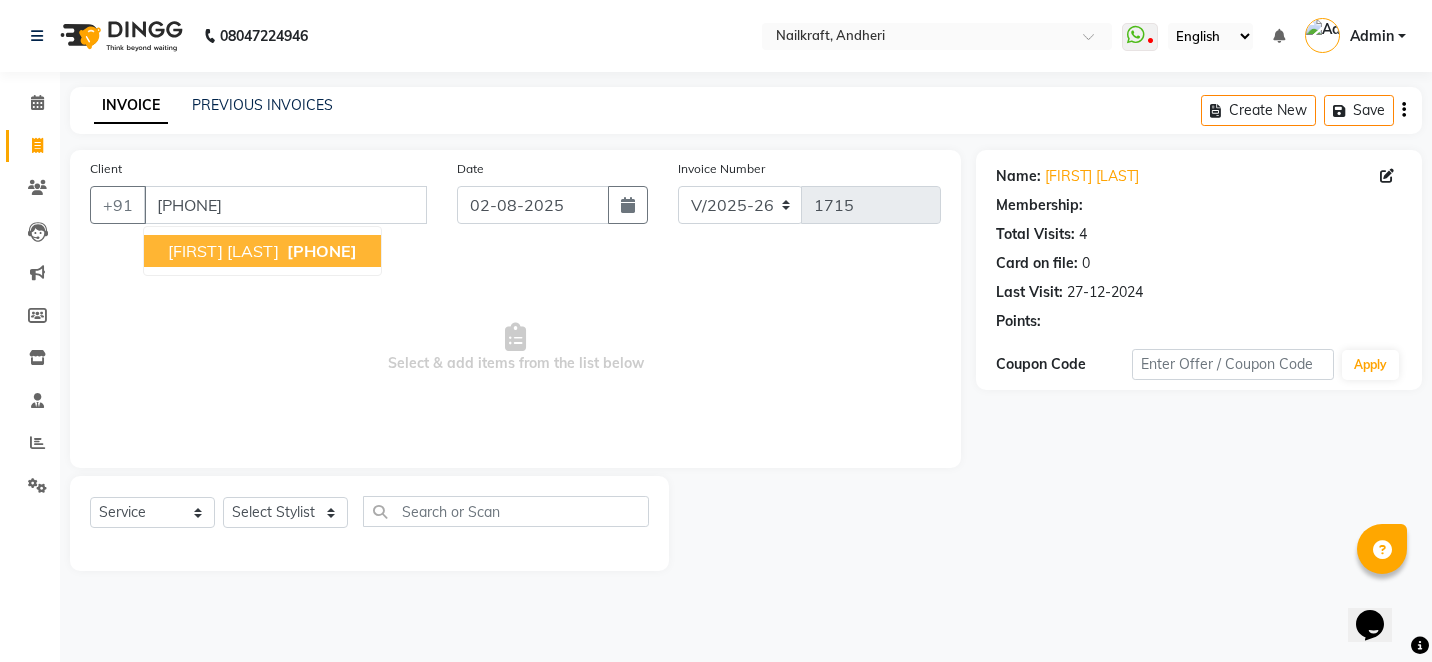 select on "1: Object" 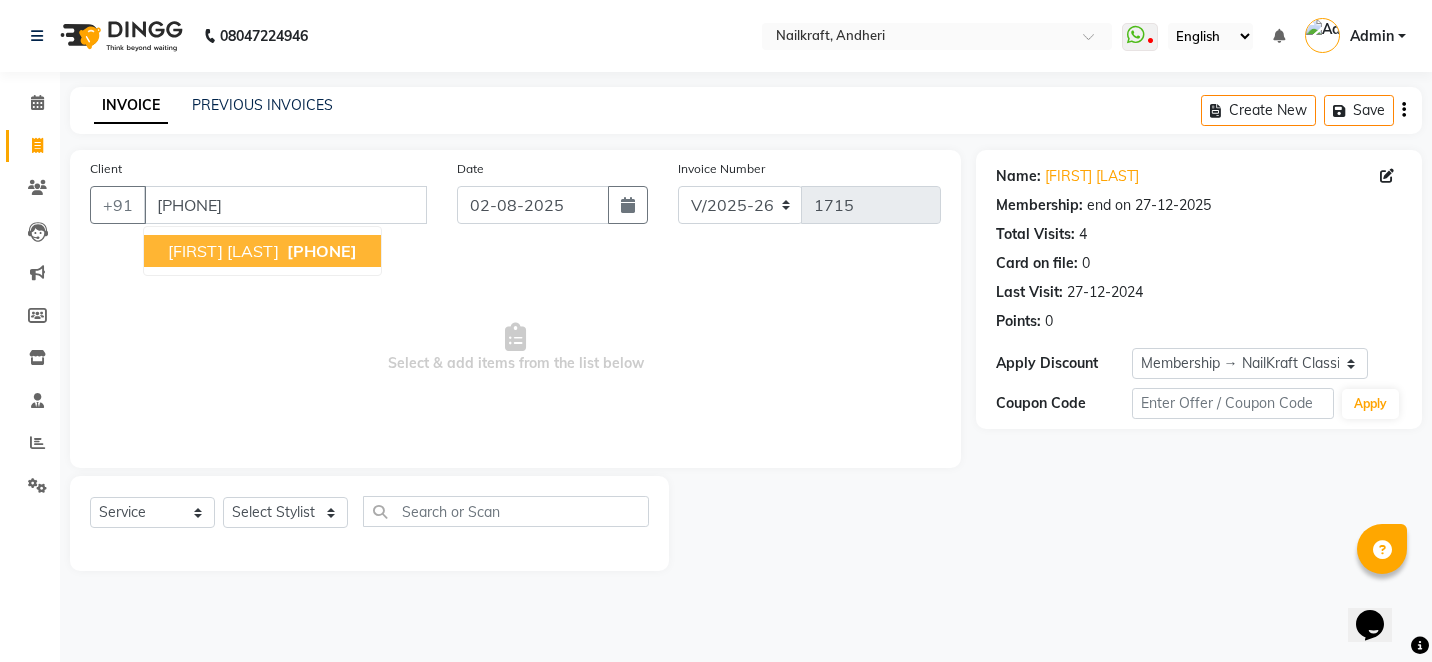 click on "Pinky Anosh Client" at bounding box center [223, 251] 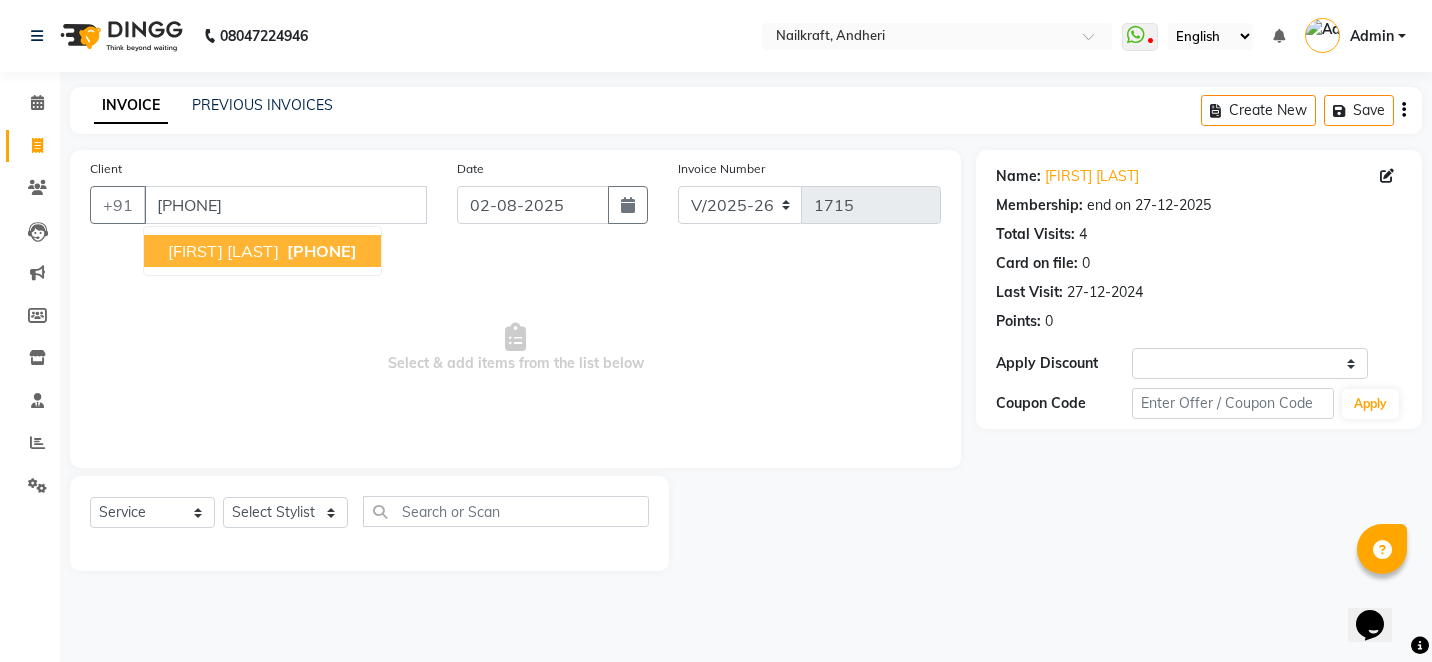 select on "1: Object" 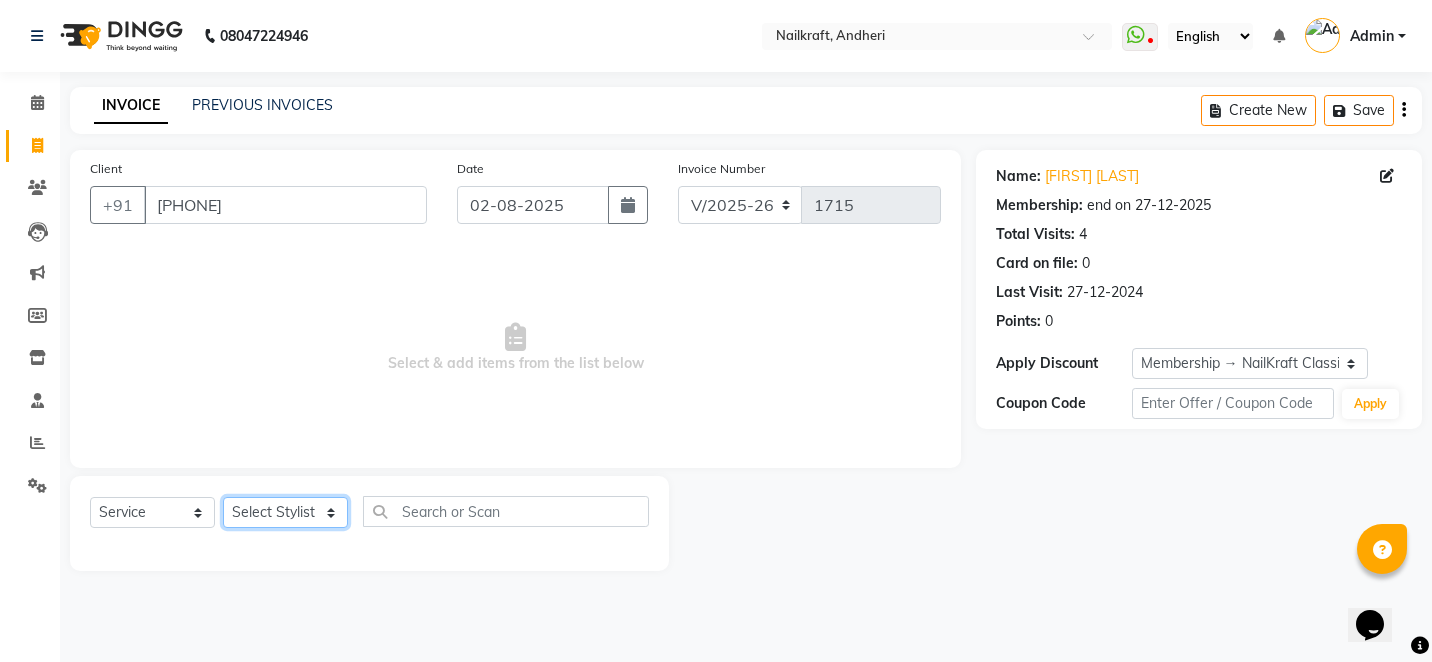 click on "Select Stylist Alam Arshad shaikh Deepali Deepu Chatry NailKraft Nikita NITA  CHAHAL  Sneha Balu Ichake Vaishali Vinod Yadav" 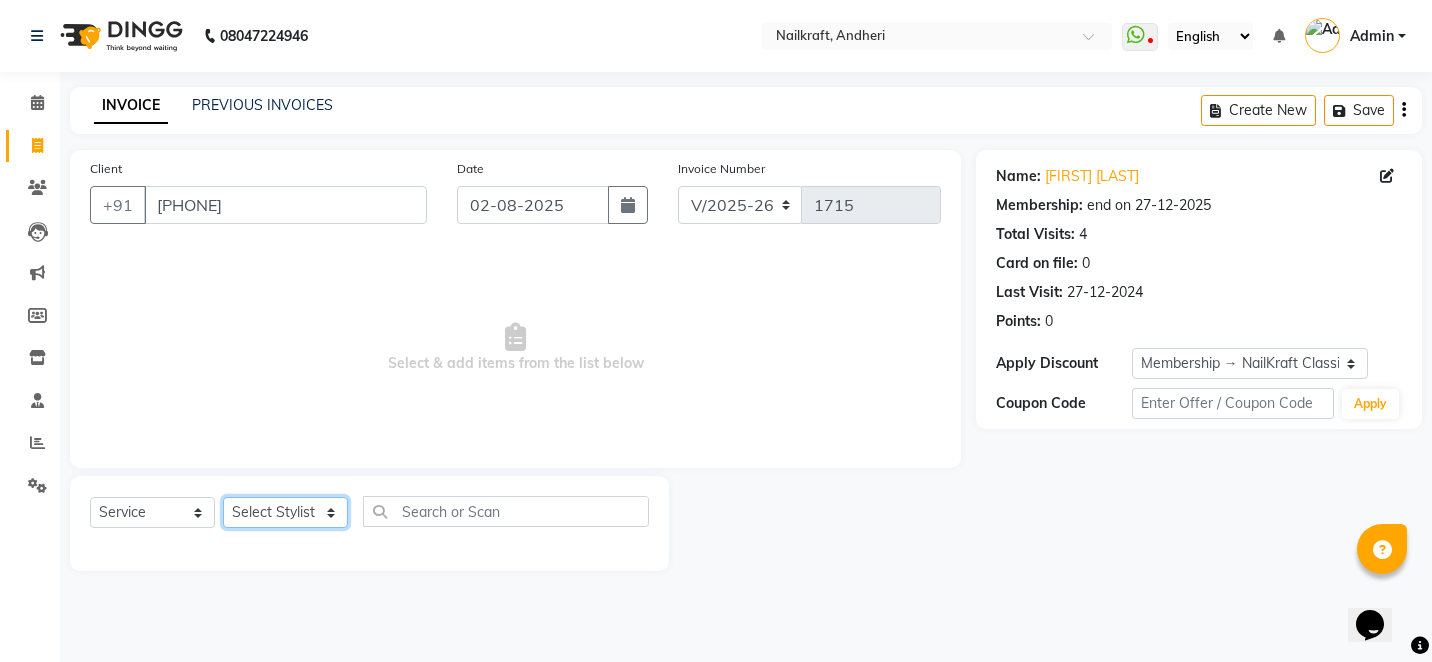 select on "85686" 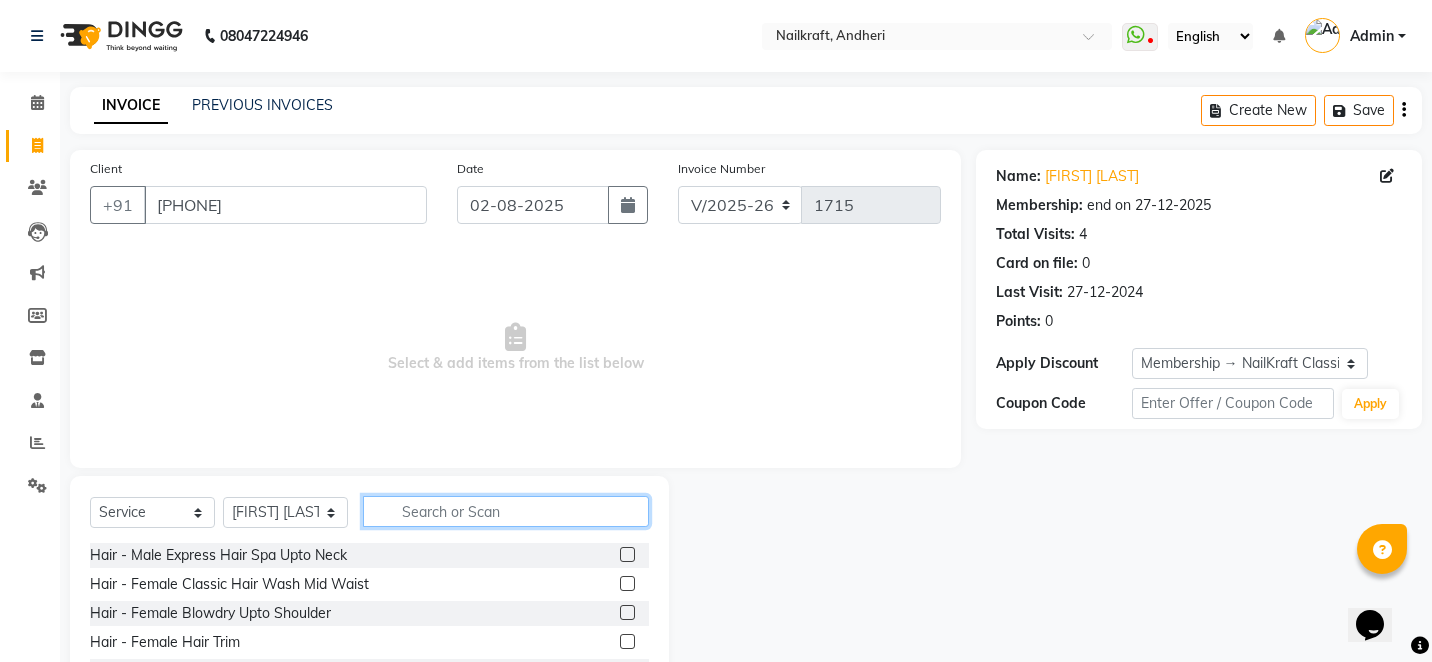 click 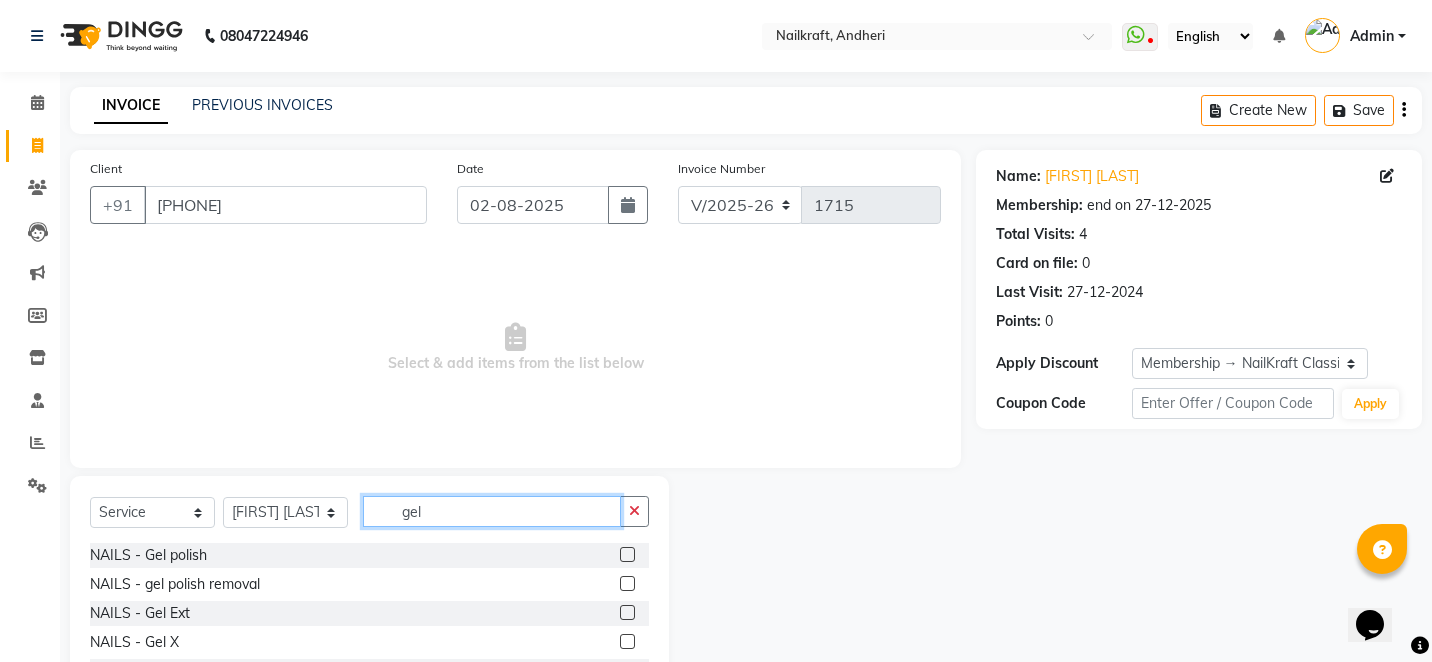 type on "gel" 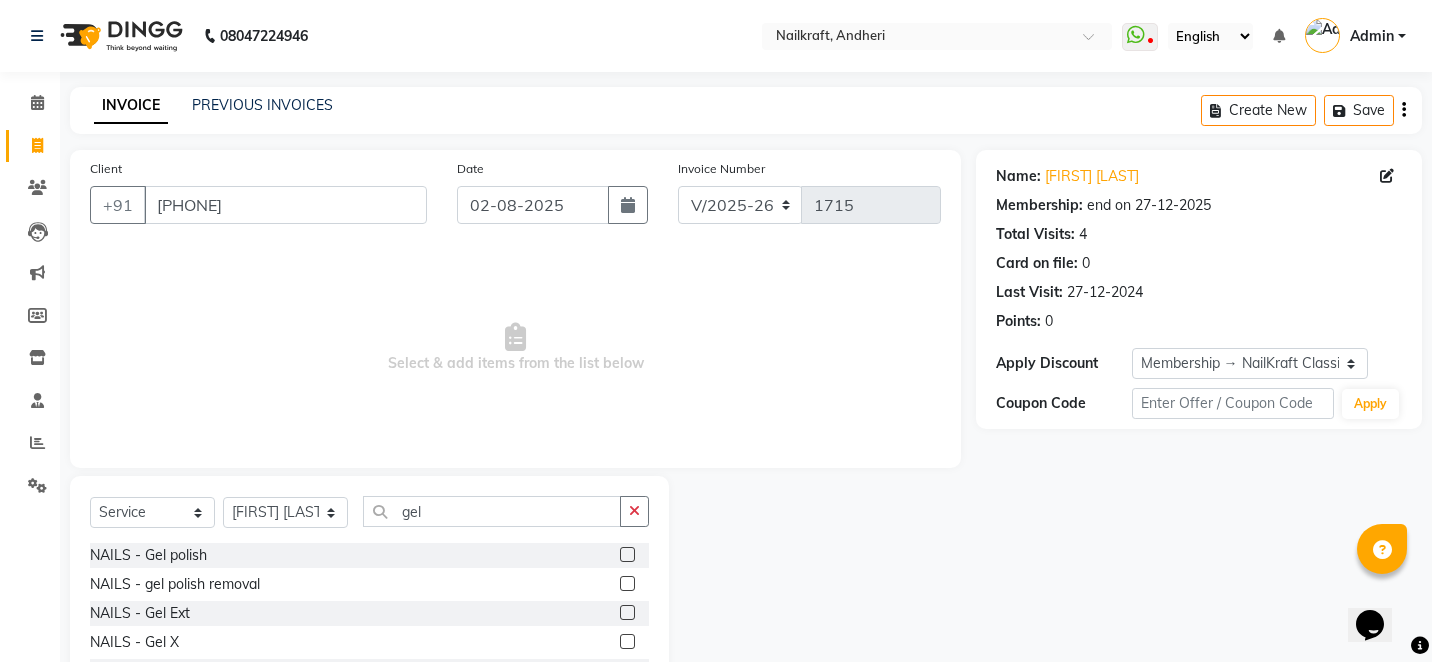 click 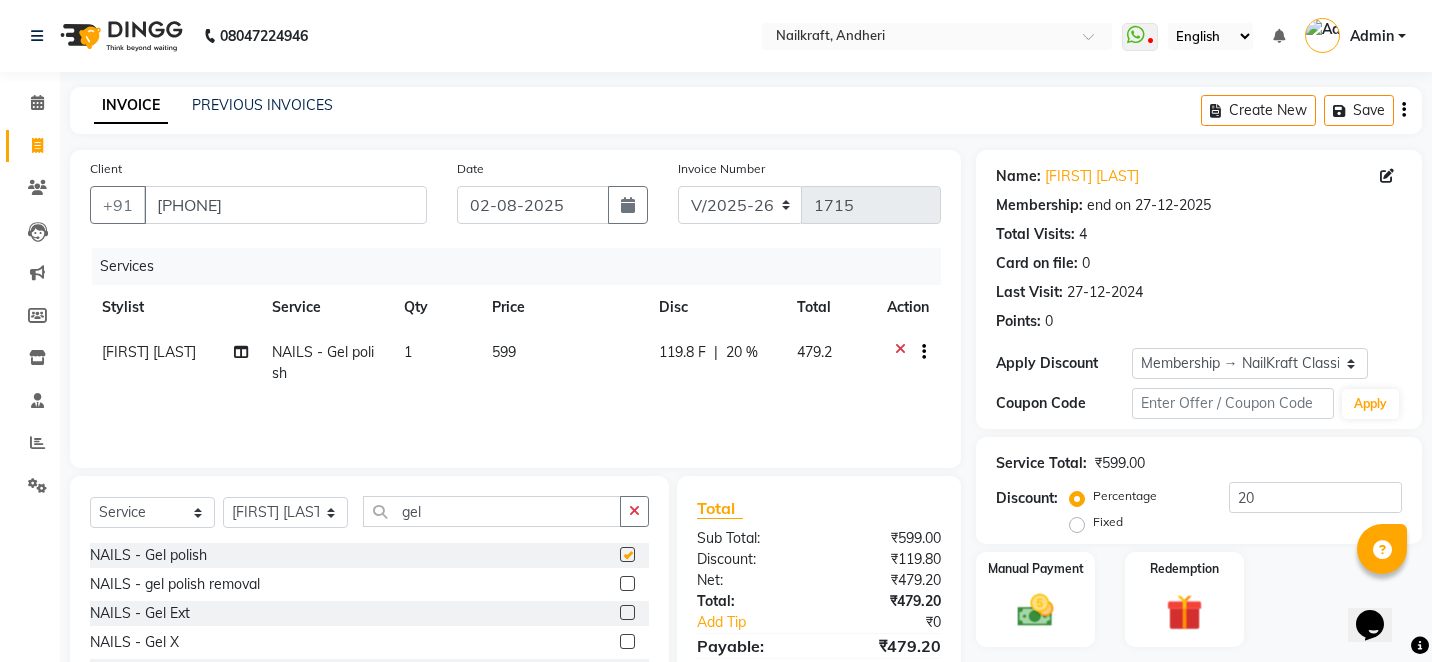 checkbox on "false" 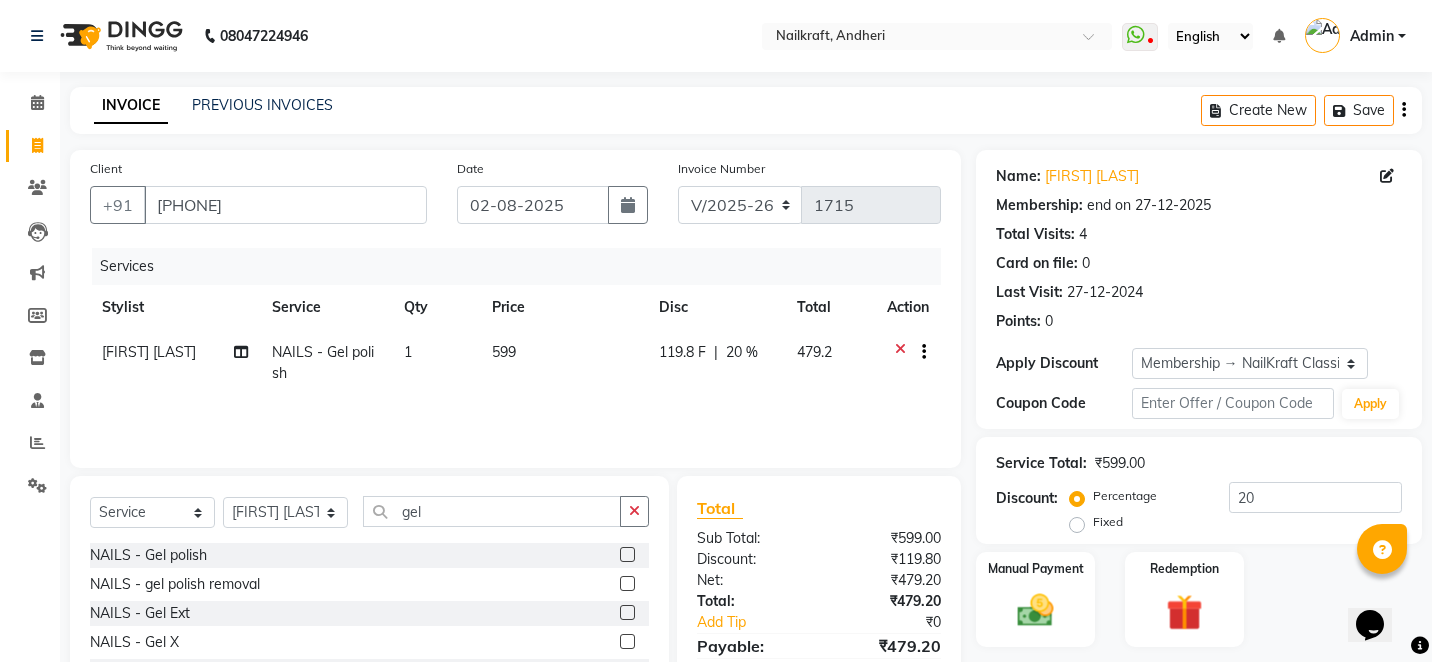 click on "Select  Service  Product  Membership  Package Voucher Prepaid Gift Card  Select Stylist Alam Arshad shaikh Deepali Deepu Chatry NailKraft Nikita NITA  CHAHAL  Sneha Balu Ichake Vaishali Vinod Yadav gel" 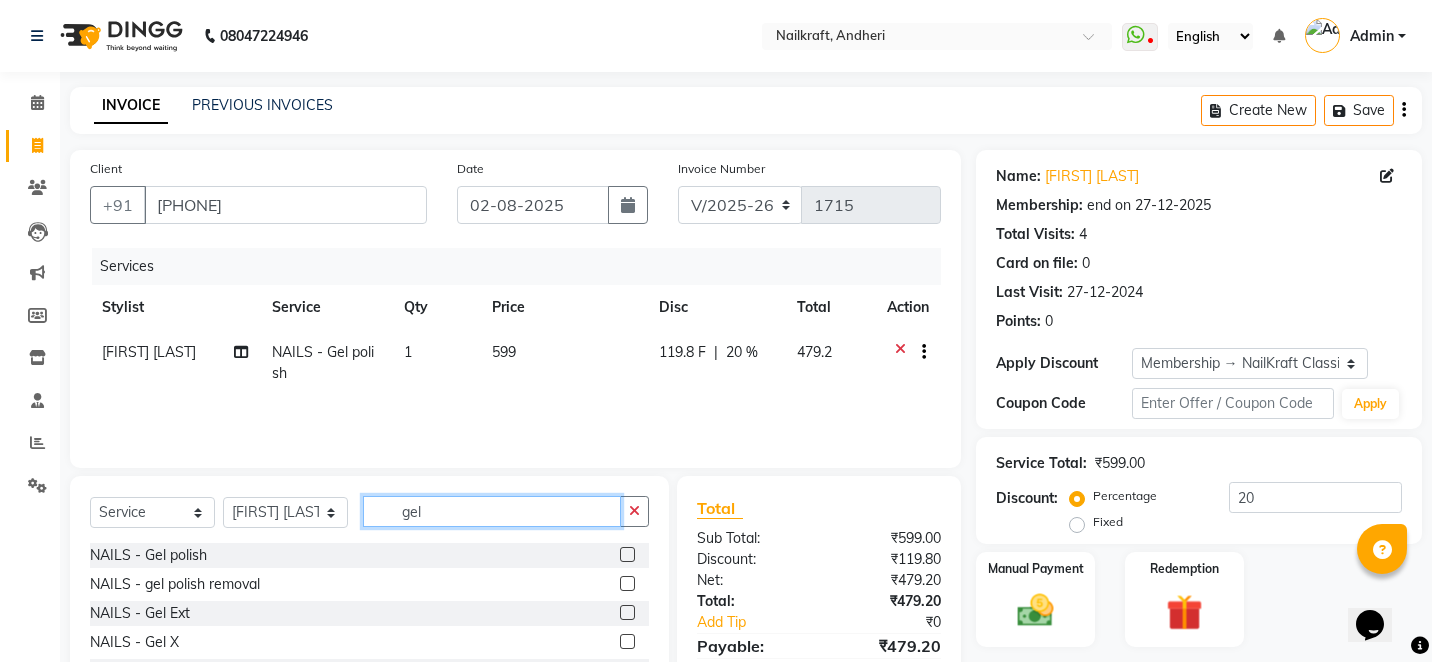 click on "gel" 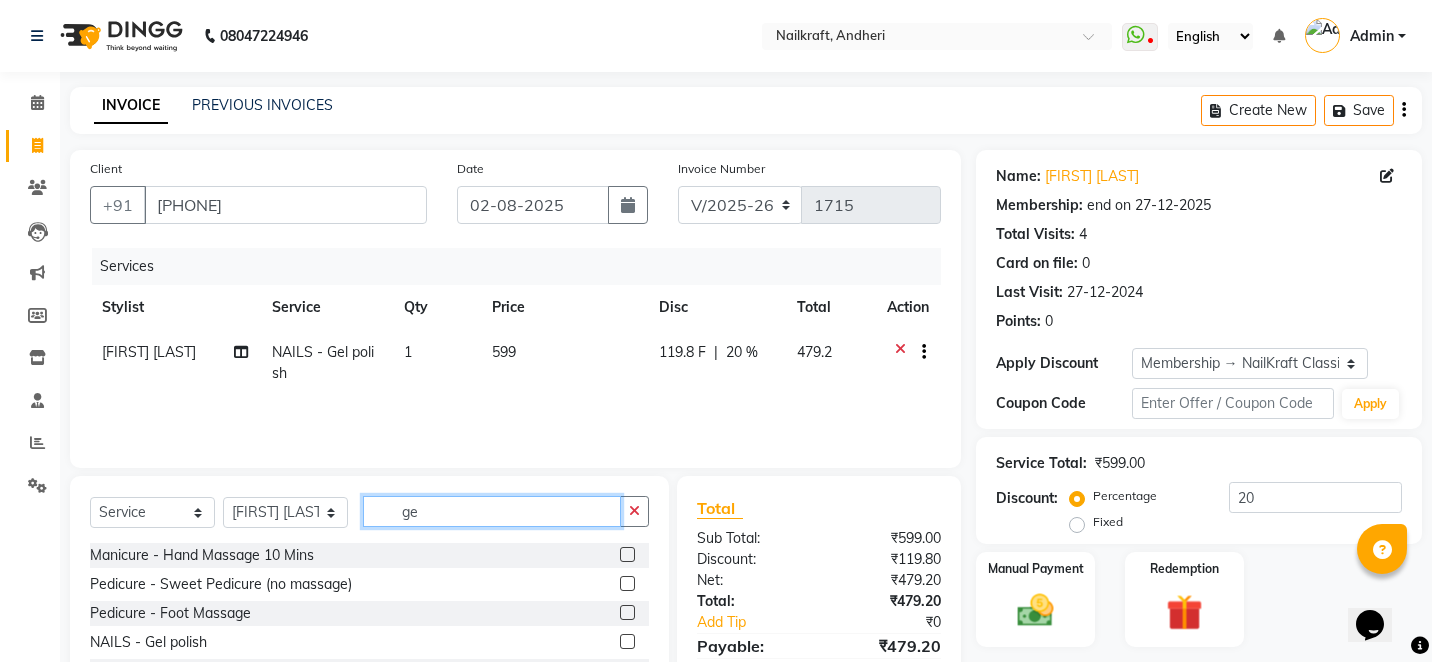 type on "g" 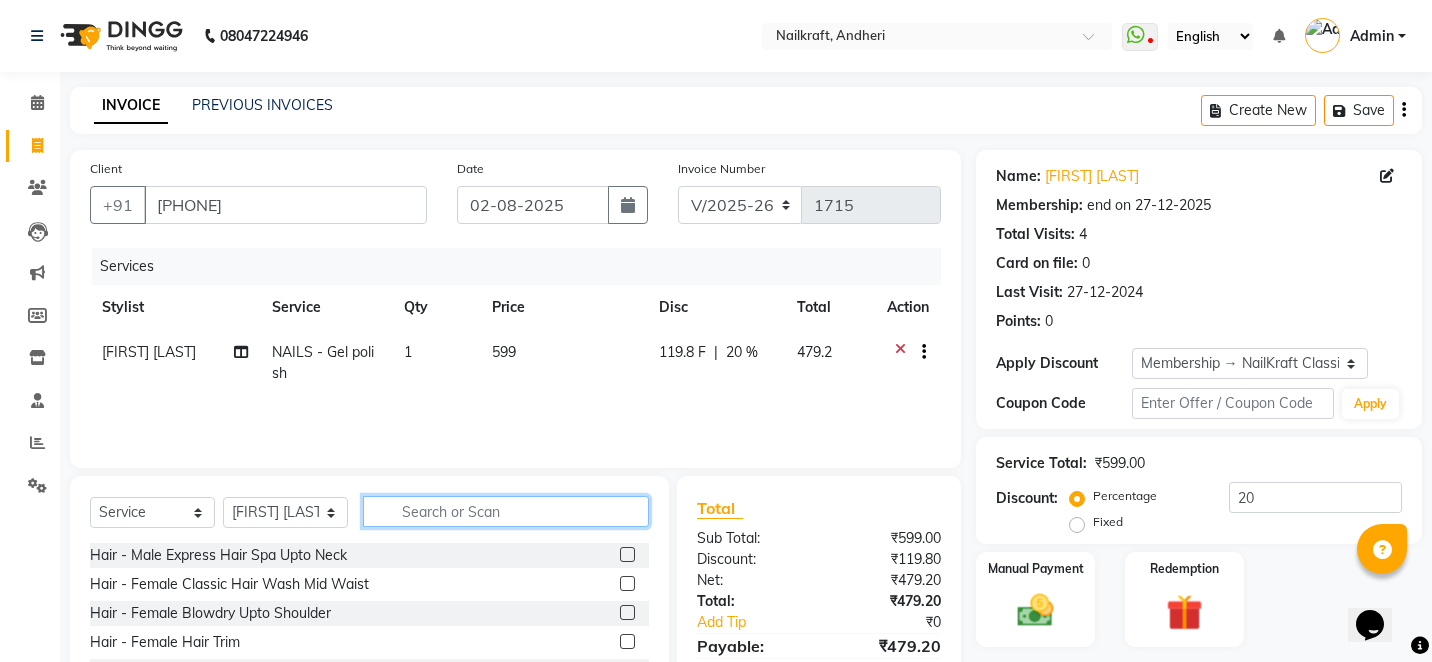 click 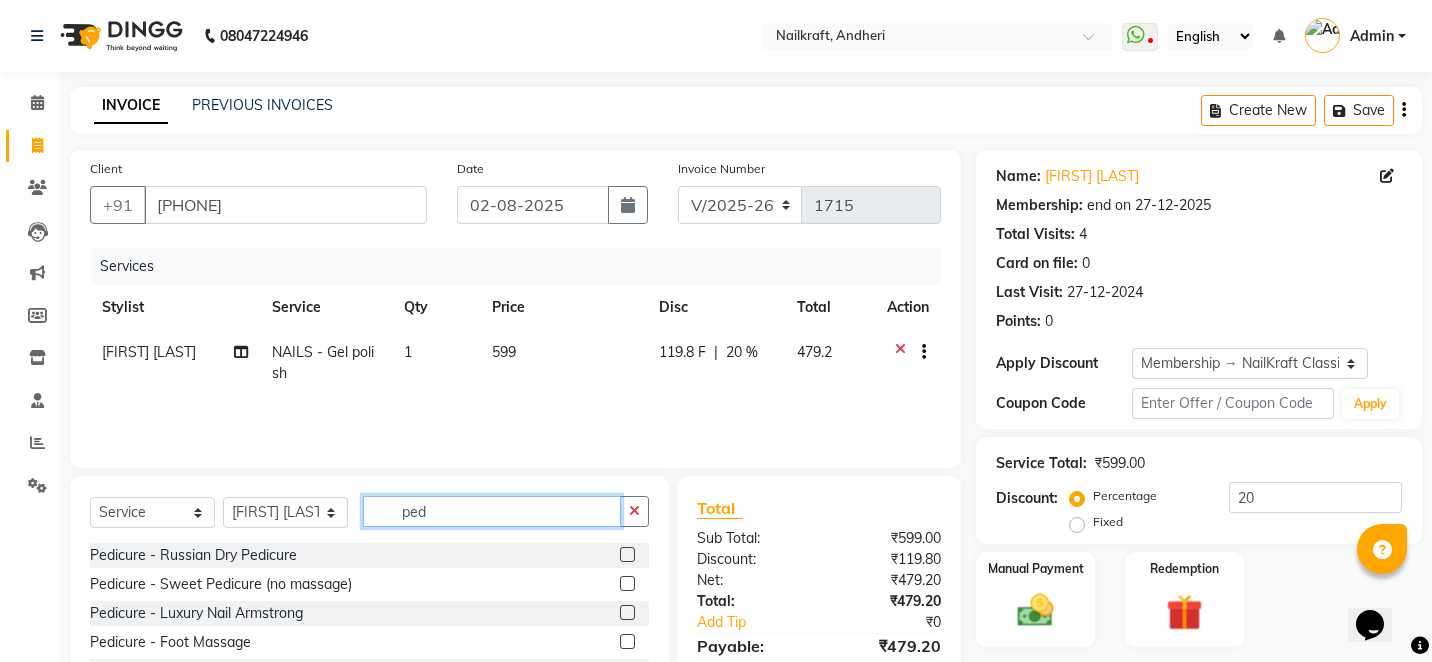 type on "ped" 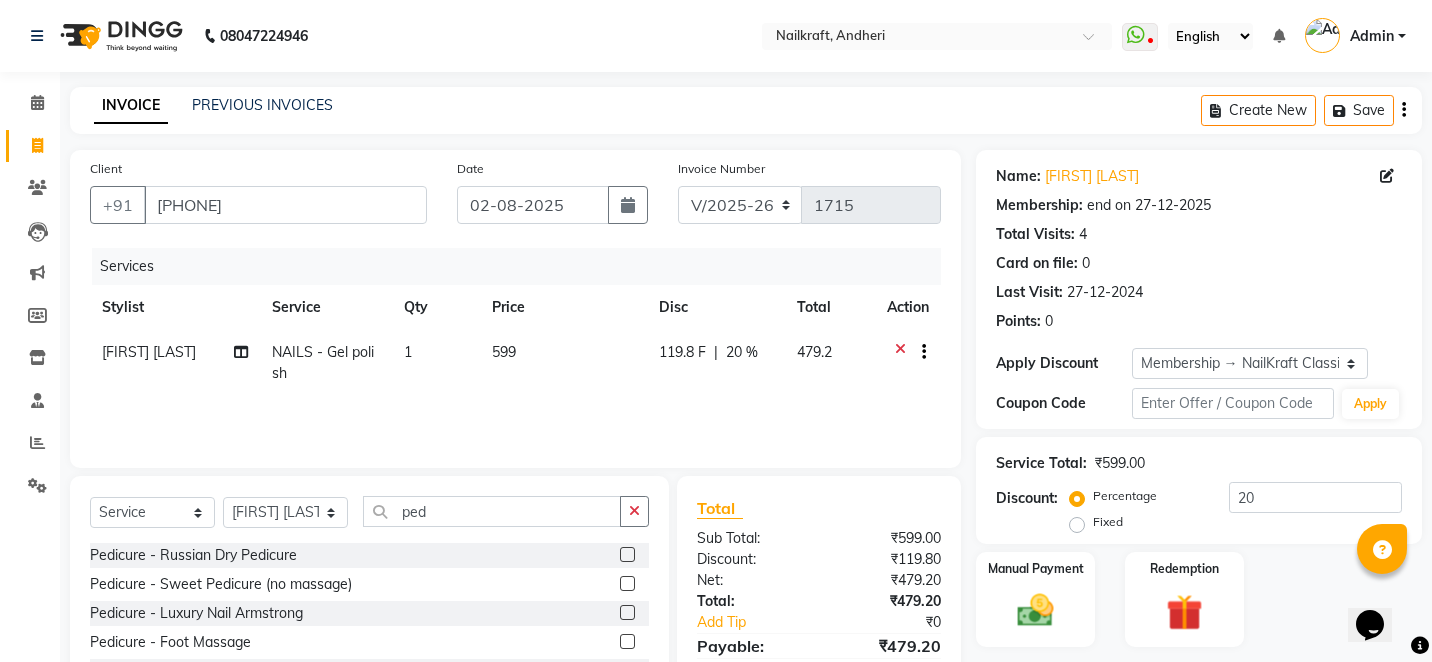 click 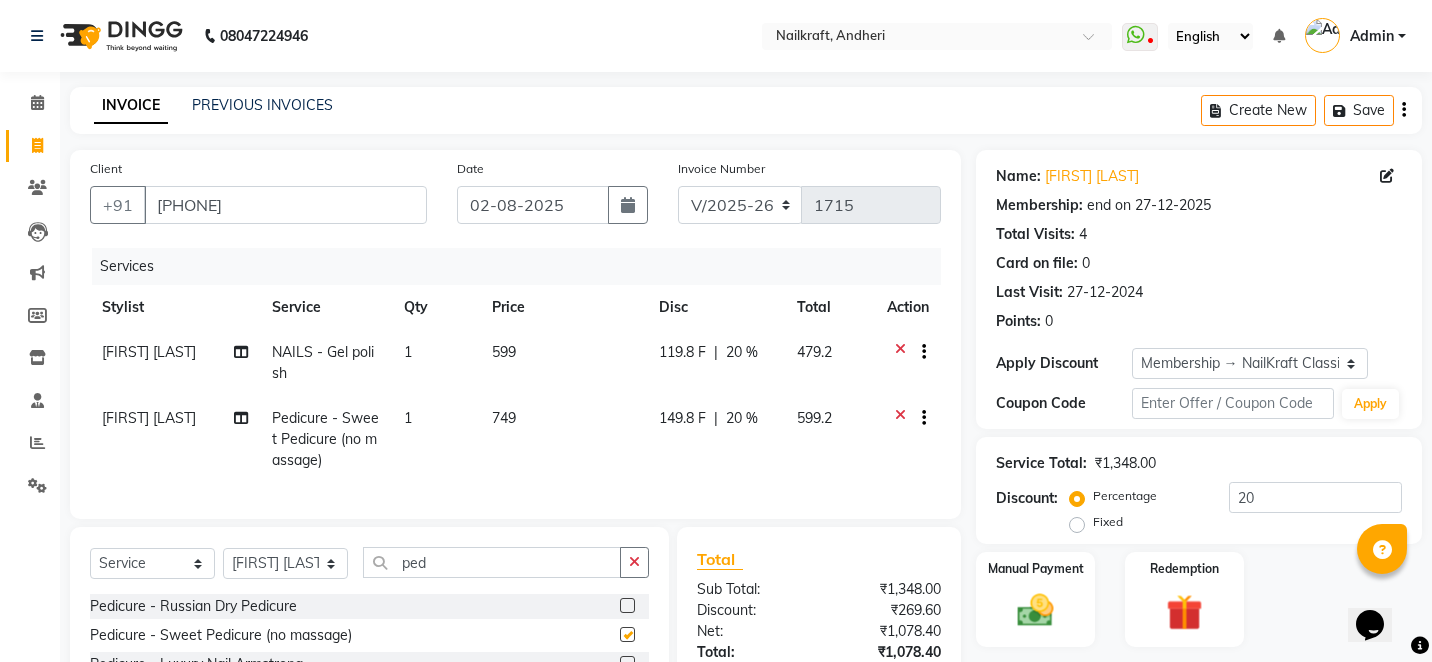 checkbox on "false" 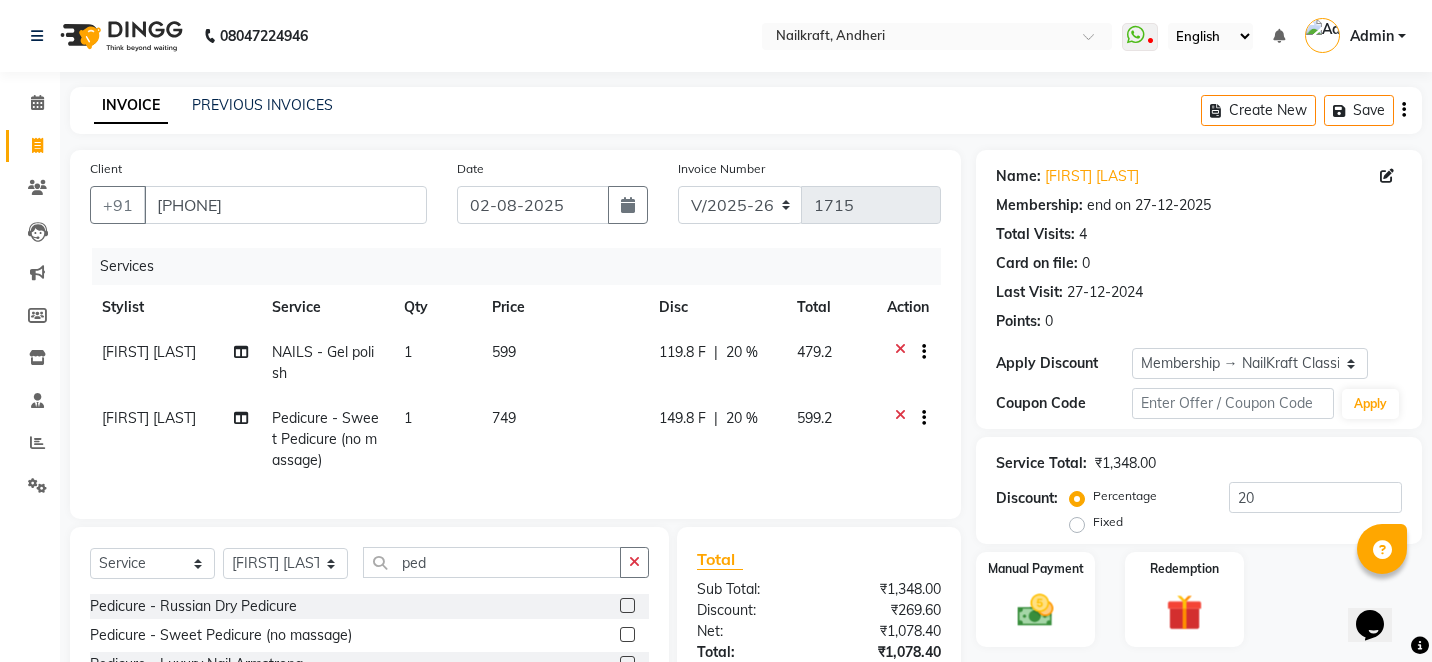 click on "Manual Payment Redemption" 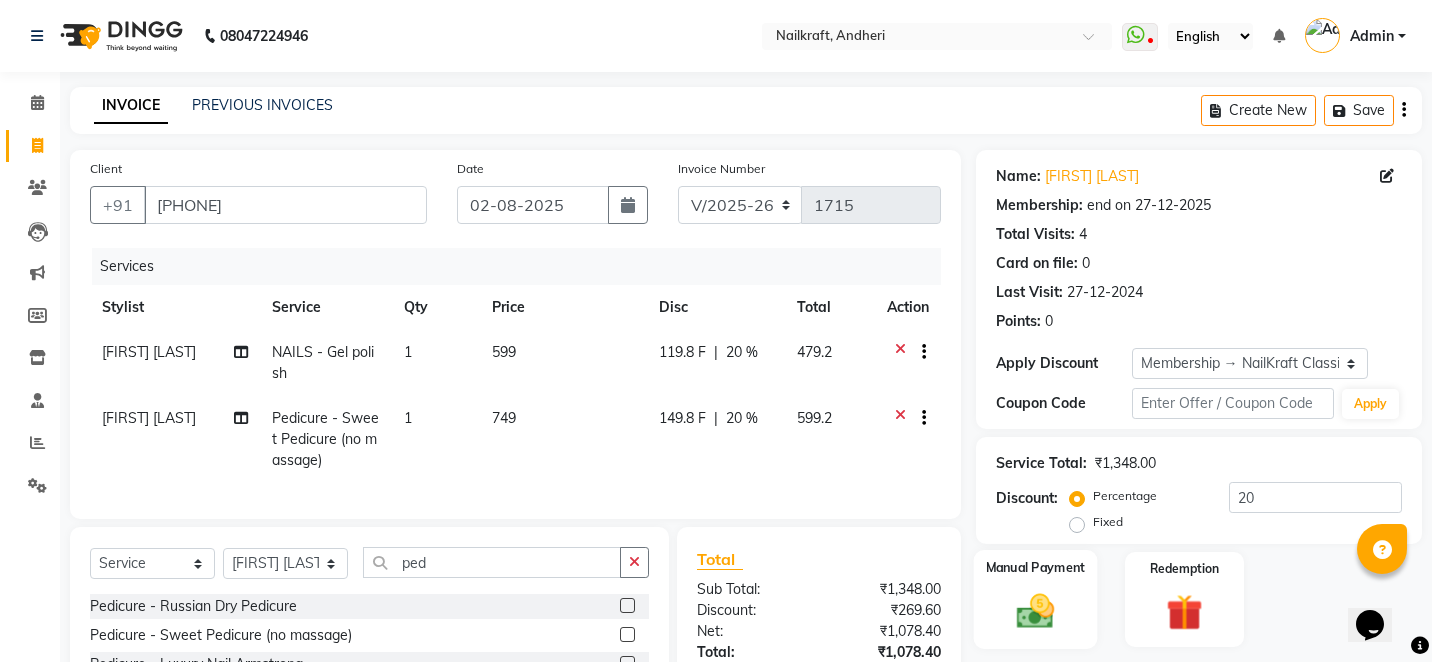 click on "Manual Payment" 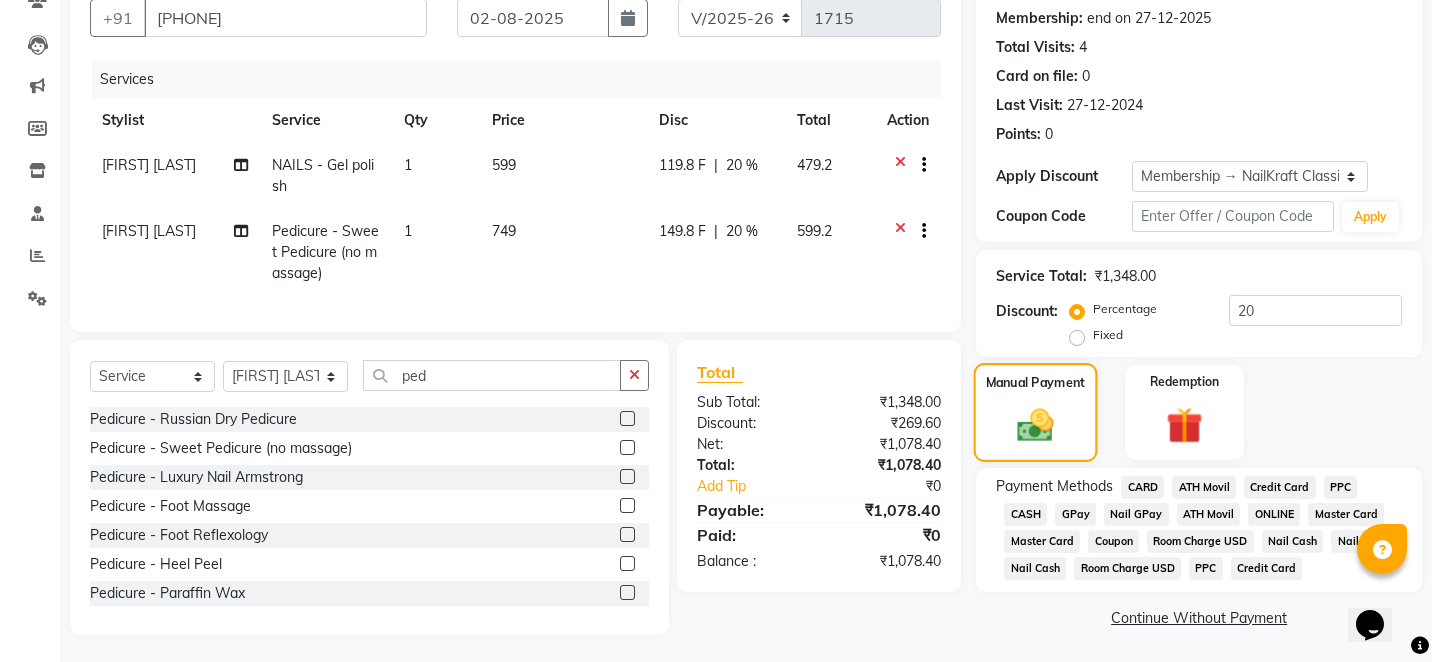 scroll, scrollTop: 190, scrollLeft: 0, axis: vertical 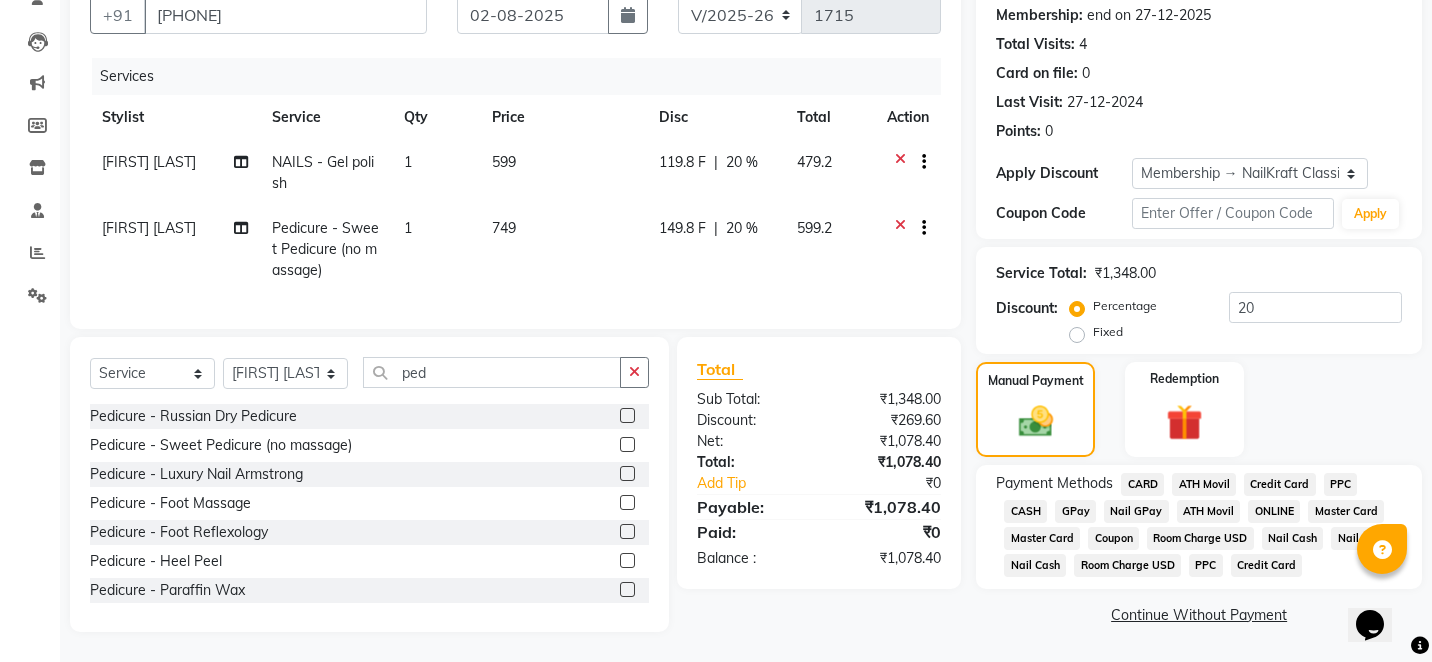 click on "GPay" 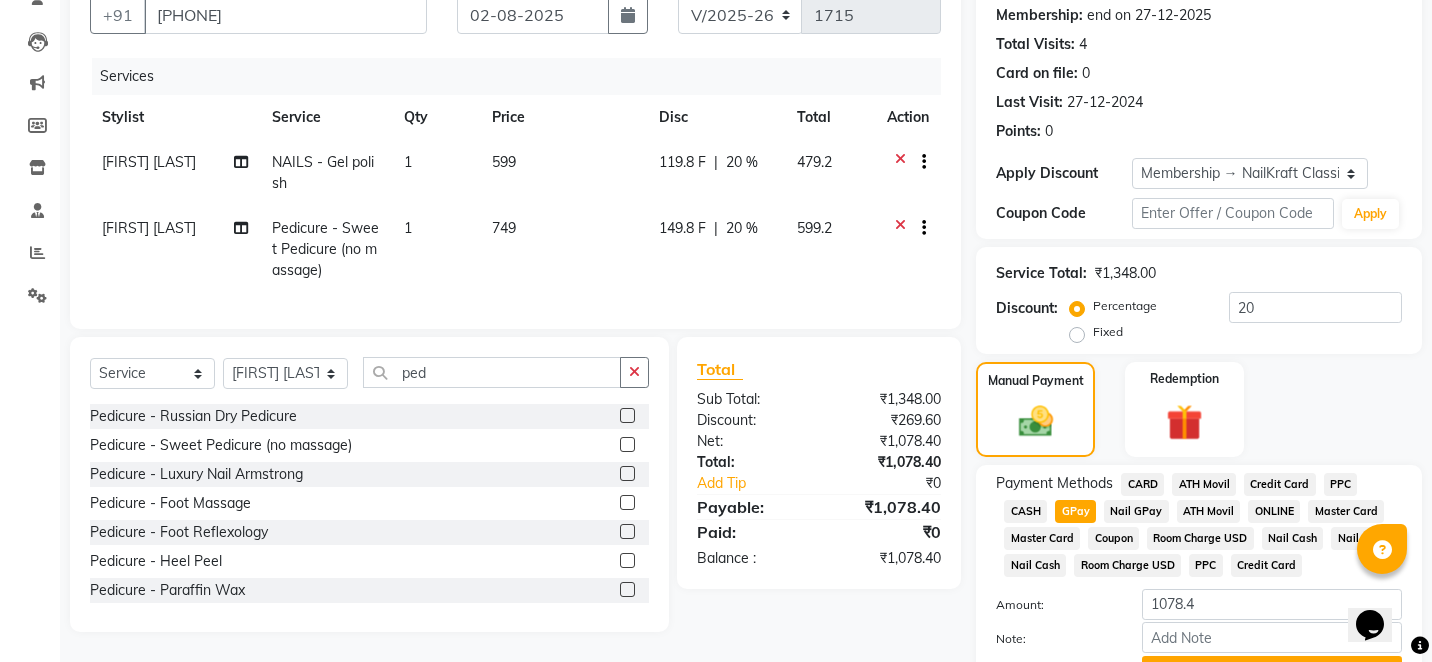 click on "Note:" 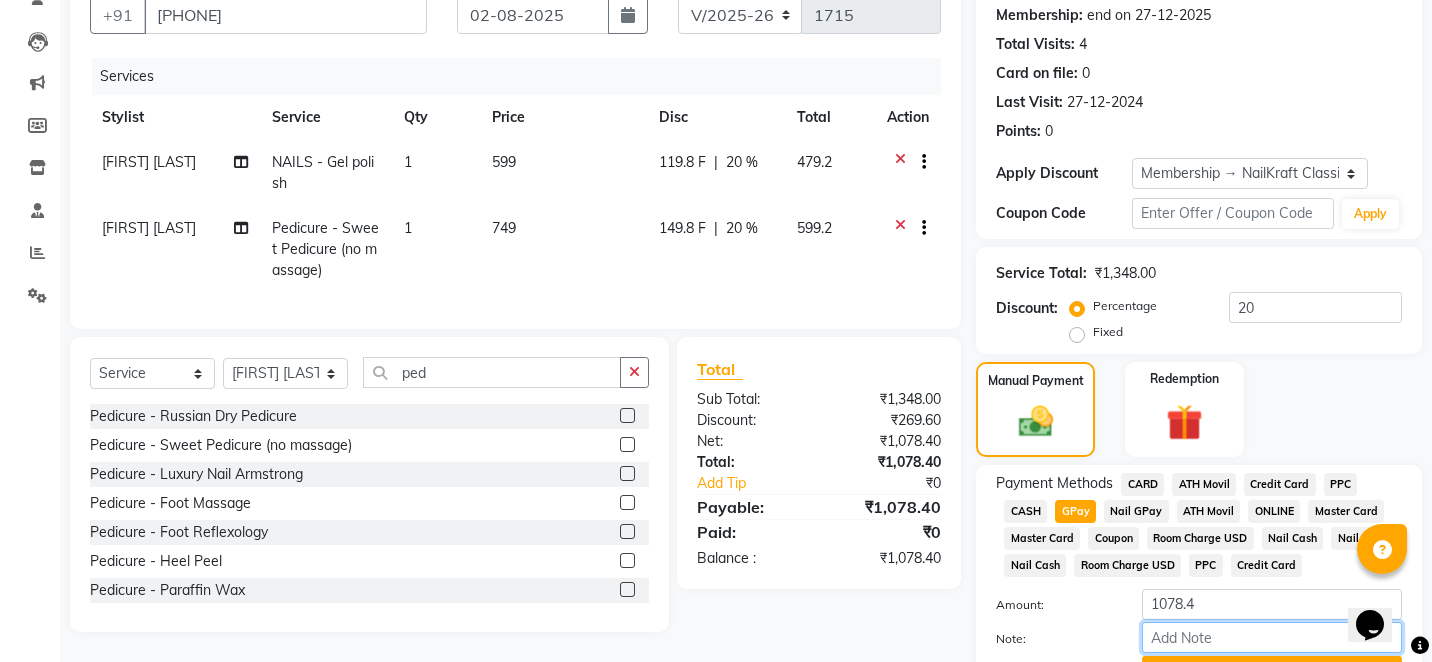 click on "Note:" at bounding box center (1272, 637) 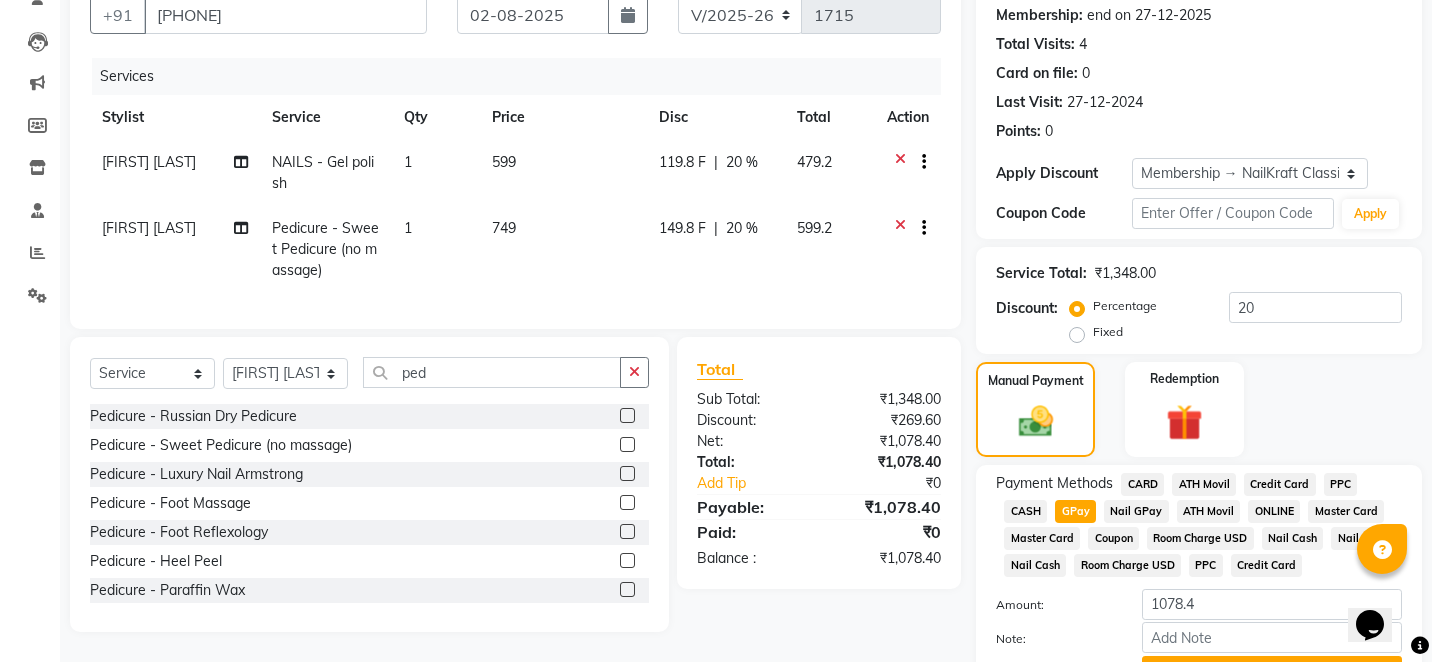 click on "Note:" 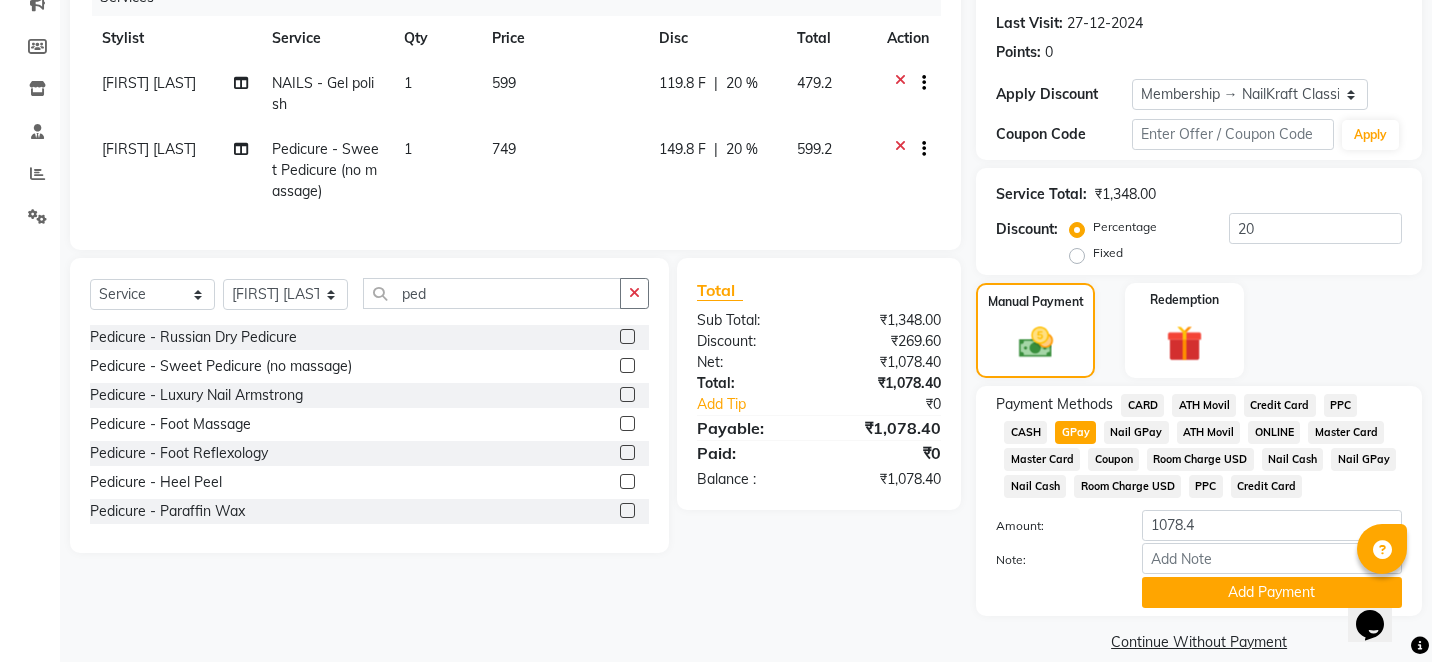 scroll, scrollTop: 270, scrollLeft: 0, axis: vertical 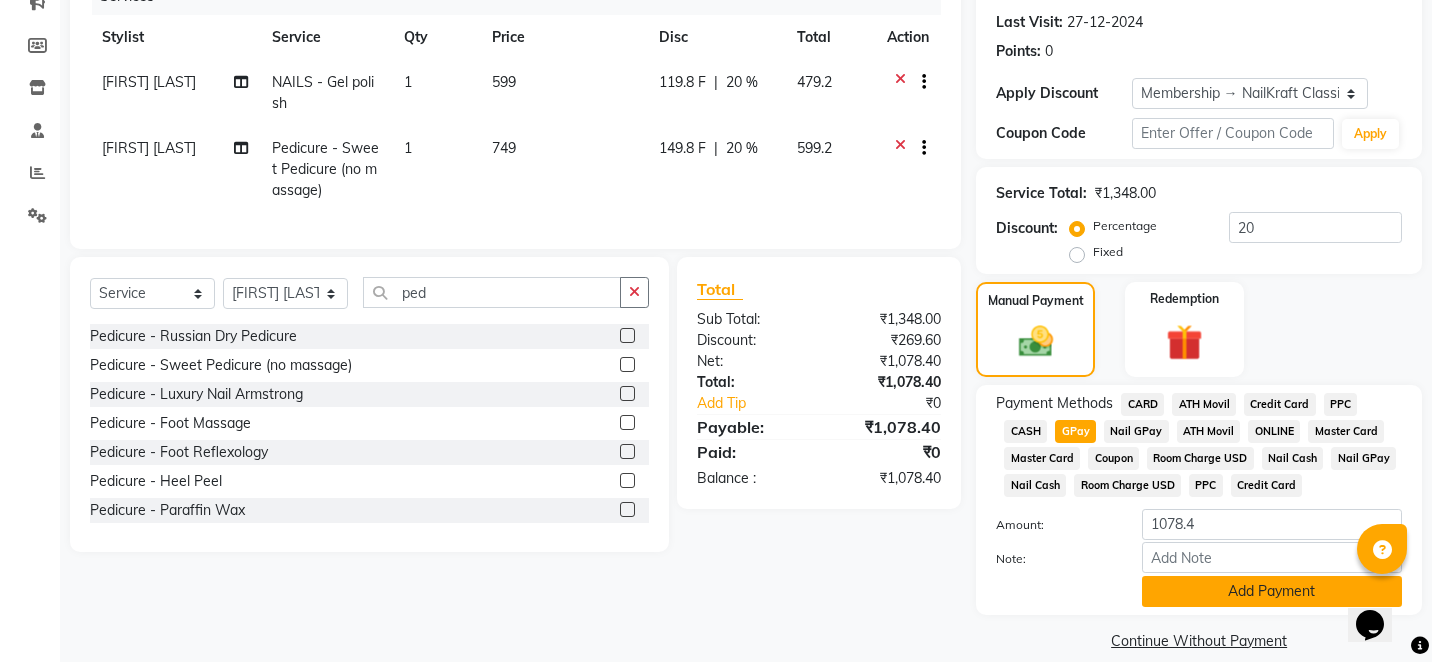 click on "Add Payment" 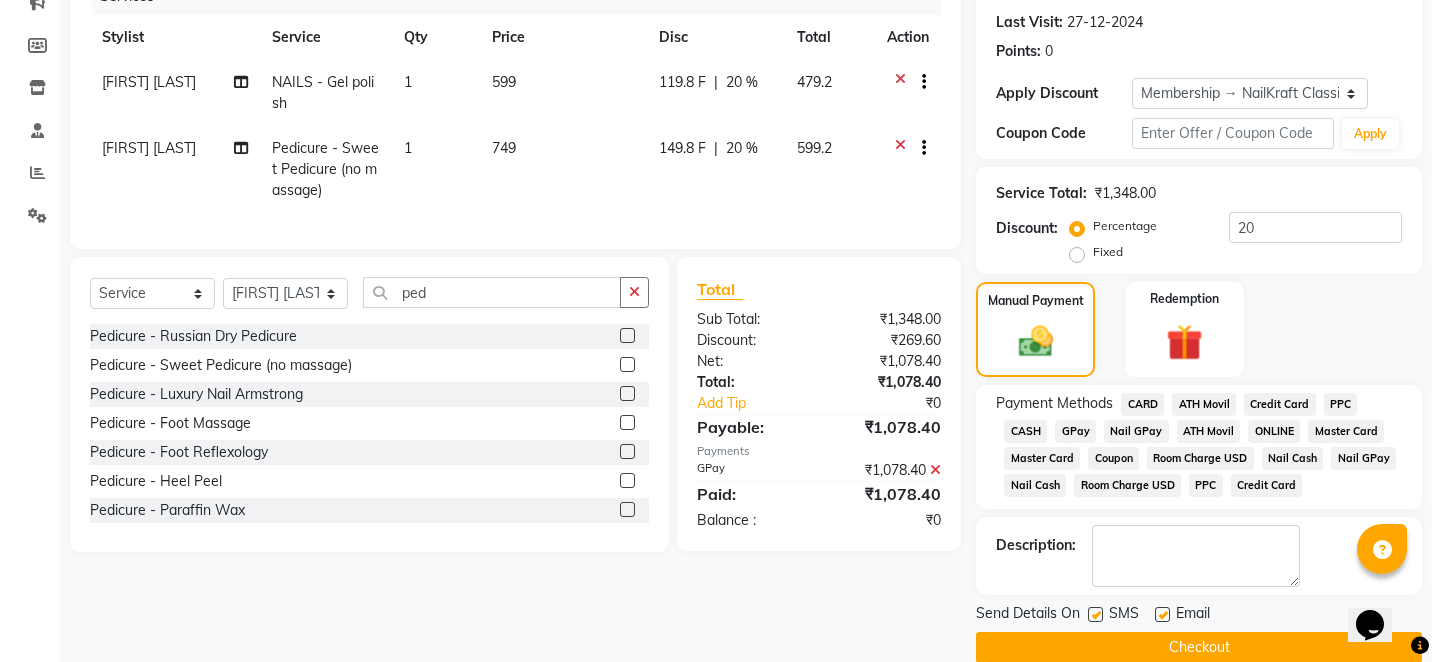 click on "Checkout" 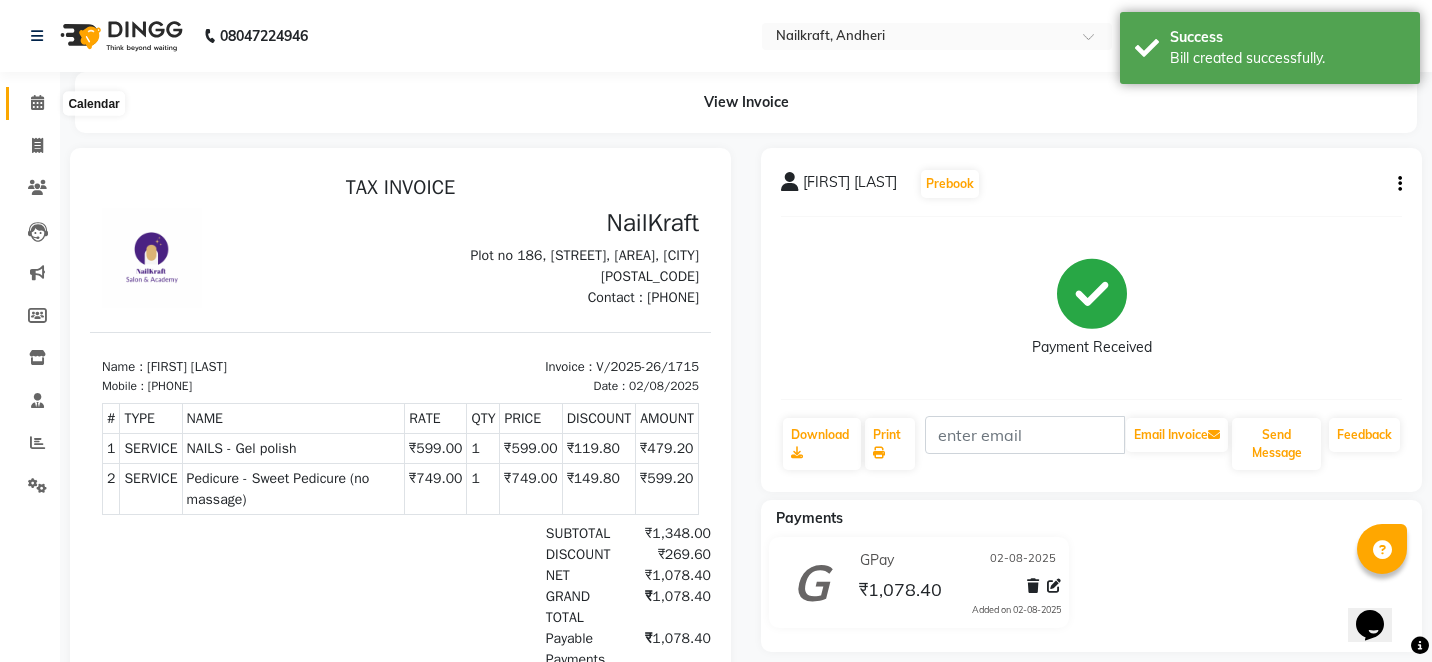 scroll, scrollTop: 0, scrollLeft: 0, axis: both 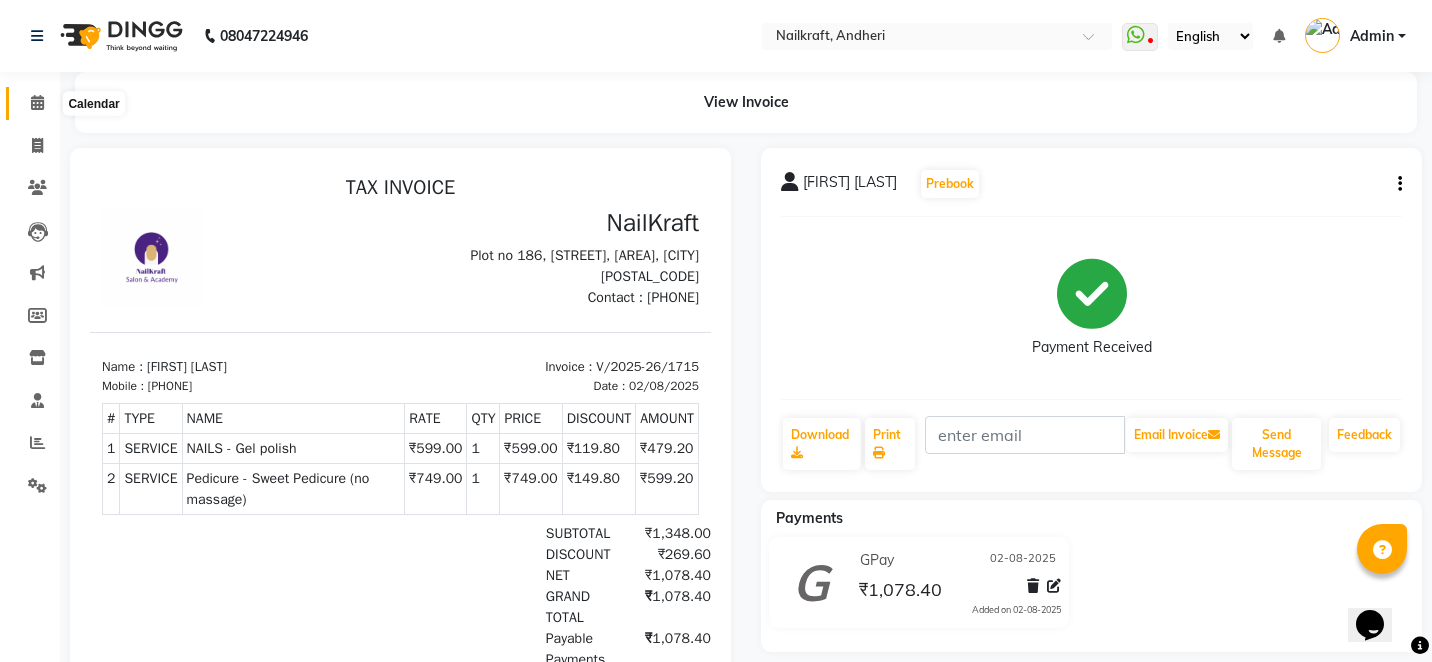 click 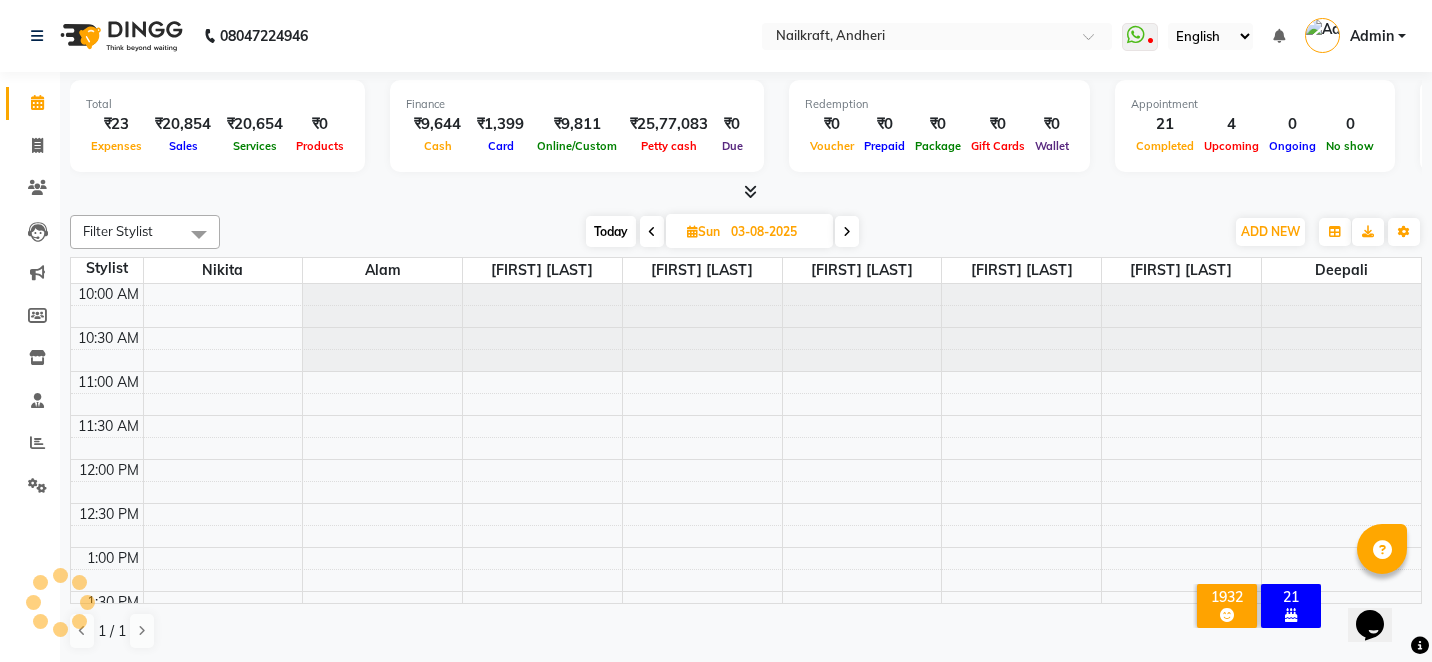 scroll, scrollTop: 0, scrollLeft: 0, axis: both 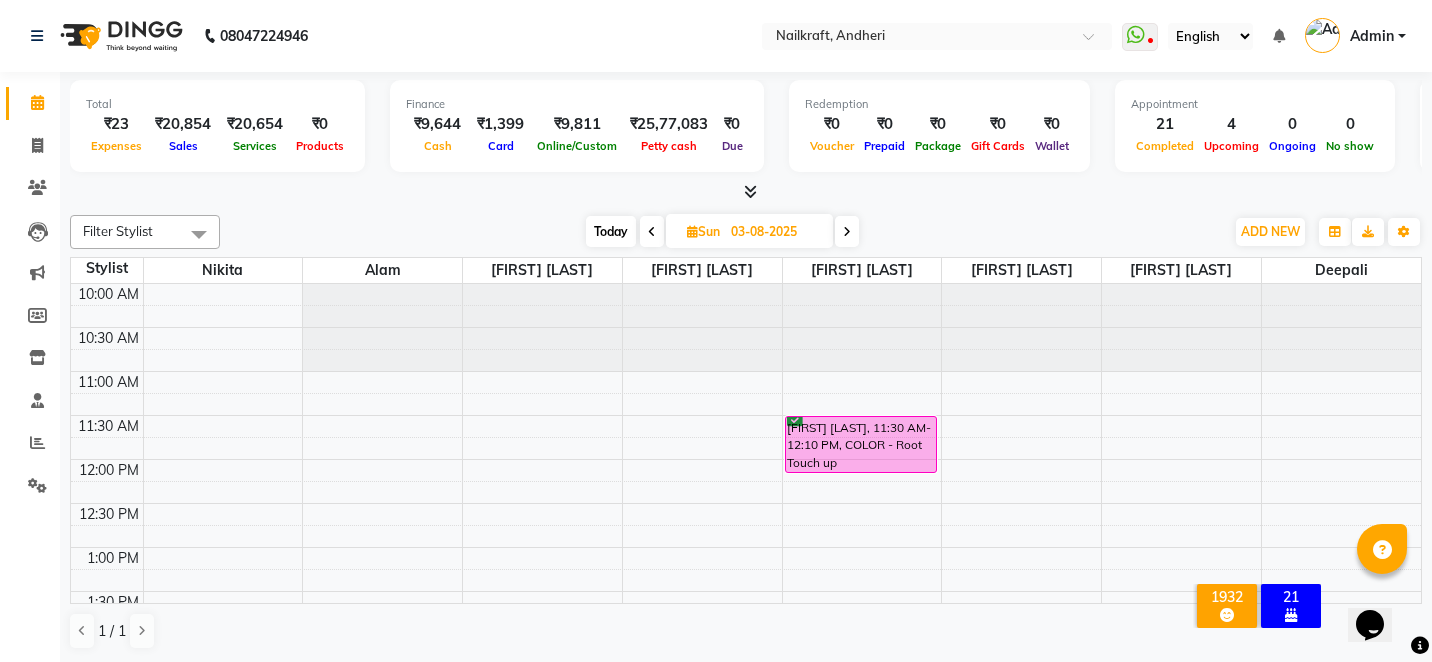 click on "Total  ₹23  Expenses ₹20,854  Sales ₹20,654  Services ₹0  Products Finance  ₹9,644  Cash ₹1,399  Card ₹9,811  Online/Custom ₹25,77,083 Petty cash ₹0 Due  Redemption  ₹0 Voucher ₹0 Prepaid ₹0 Package ₹0  Gift Cards ₹0  Wallet  Appointment  21 Completed 4 Upcoming 0 Ongoing 0 No show  Other sales  ₹0  Packages ₹0  Memberships ₹0  Vouchers ₹0  Prepaids ₹0  Gift Cards Filter Stylist Select All Alam Arshad shaikh Deepali Deepu Chatry Nikita NITA  CHAHAL  Sneha Balu Ichake Vaishali Vinod Yadav Today  Sun 03-08-2025 Toggle Dropdown Add Appointment Add Invoice Add Expense Add Attendance Add Client Add Transaction Toggle Dropdown Add Appointment Add Invoice Add Expense Add Attendance Add Client ADD NEW Toggle Dropdown Add Appointment Add Invoice Add Expense Add Attendance Add Client Add Transaction Filter Stylist Select All Alam Arshad shaikh Deepali Deepu Chatry Nikita NITA  CHAHAL  Sneha Balu Ichake Vaishali Vinod Yadav Group By  Staff View   Room View  View as Vertical  List  8" 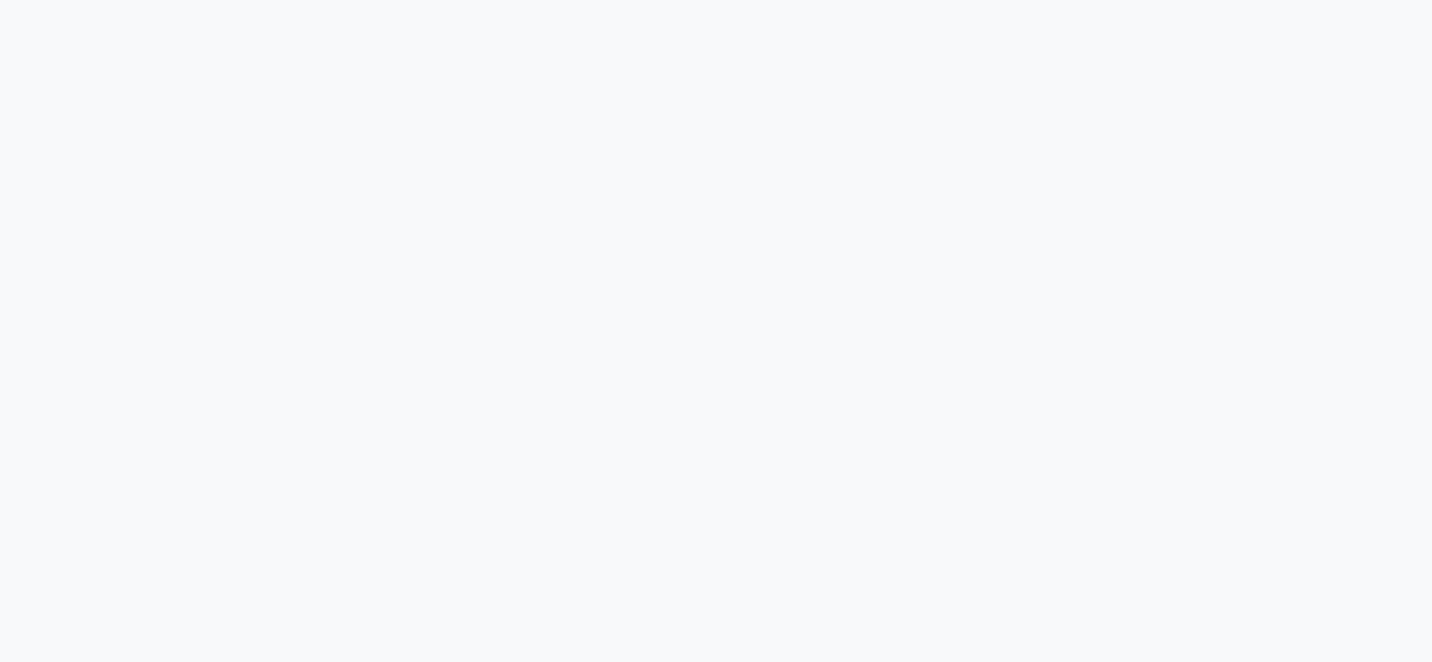 scroll, scrollTop: 0, scrollLeft: 0, axis: both 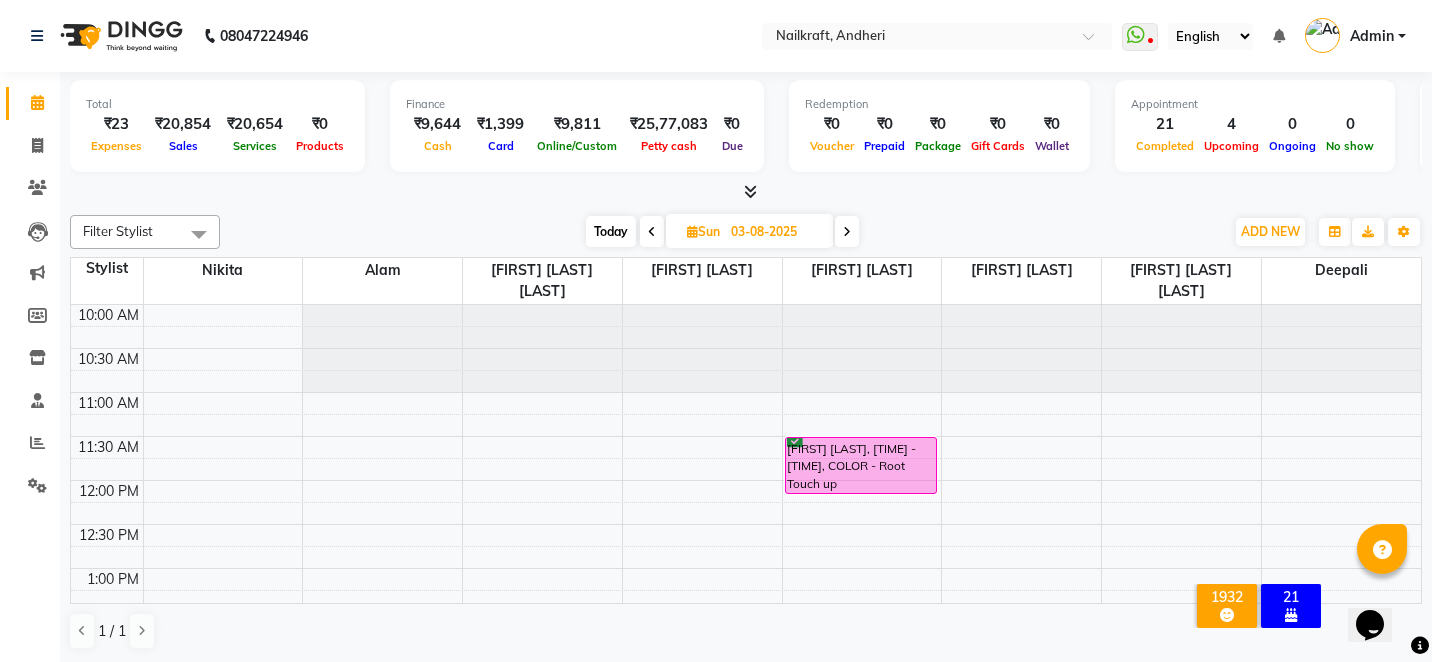 click on "Filter Stylist Select All Alam Arshad shaikh Deepali Deepu Chatry Nikita NITA  CHAHAL  Sneha Balu Ichake Vaishali Vinod Yadav Today  Sun 03-08-2025 Toggle Dropdown Add Appointment Add Invoice Add Expense Add Attendance Add Client Add Transaction Toggle Dropdown Add Appointment Add Invoice Add Expense Add Attendance Add Client ADD NEW Toggle Dropdown Add Appointment Add Invoice Add Expense Add Attendance Add Client Add Transaction Filter Stylist Select All Alam Arshad shaikh Deepali Deepu Chatry Nikita NITA  CHAHAL  Sneha Balu Ichake Vaishali Vinod Yadav Group By  Staff View   Room View  View as Vertical  Vertical - Week View  Horizontal  Horizontal - Week View  List  Toggle Dropdown Calendar Settings Manage Tags   Arrange Stylists   Reset Stylists  Full Screen  Show Available Stylist  Appointment Form Zoom 100% Staff/Room Display Count 8" at bounding box center (746, 232) 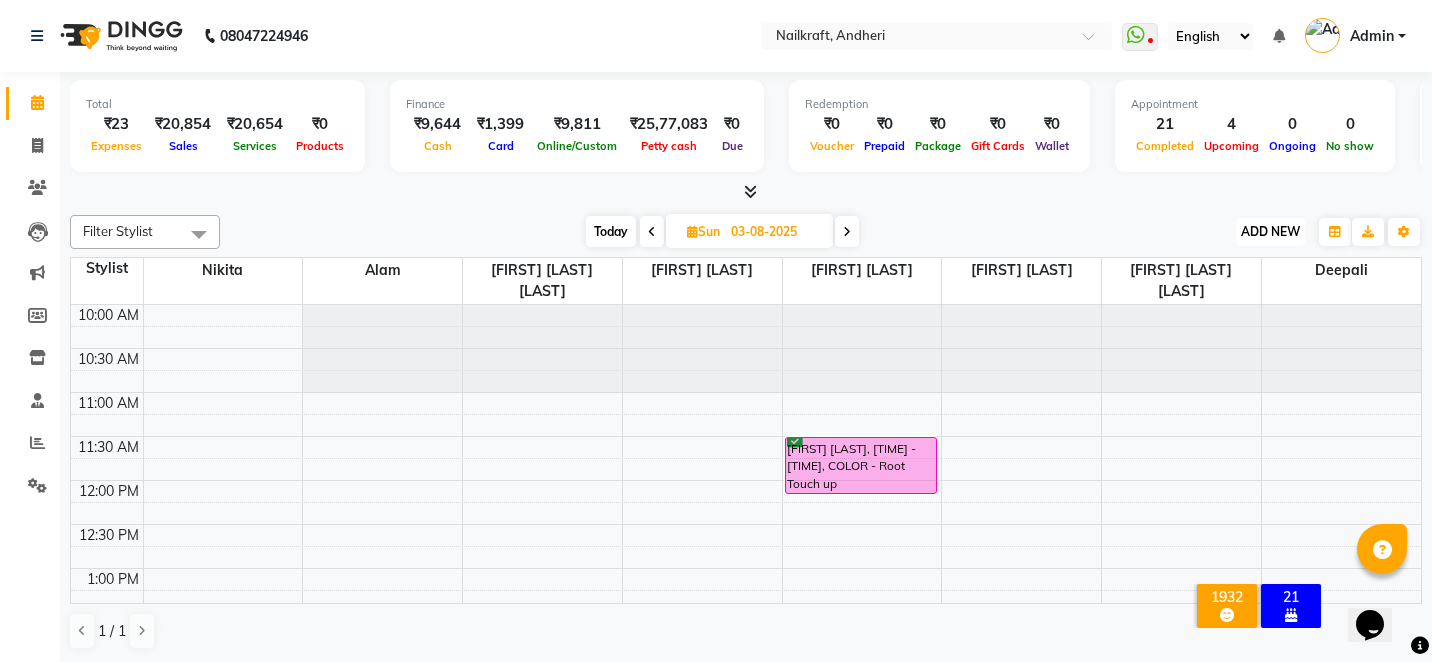 click on "ADD NEW" at bounding box center [1270, 231] 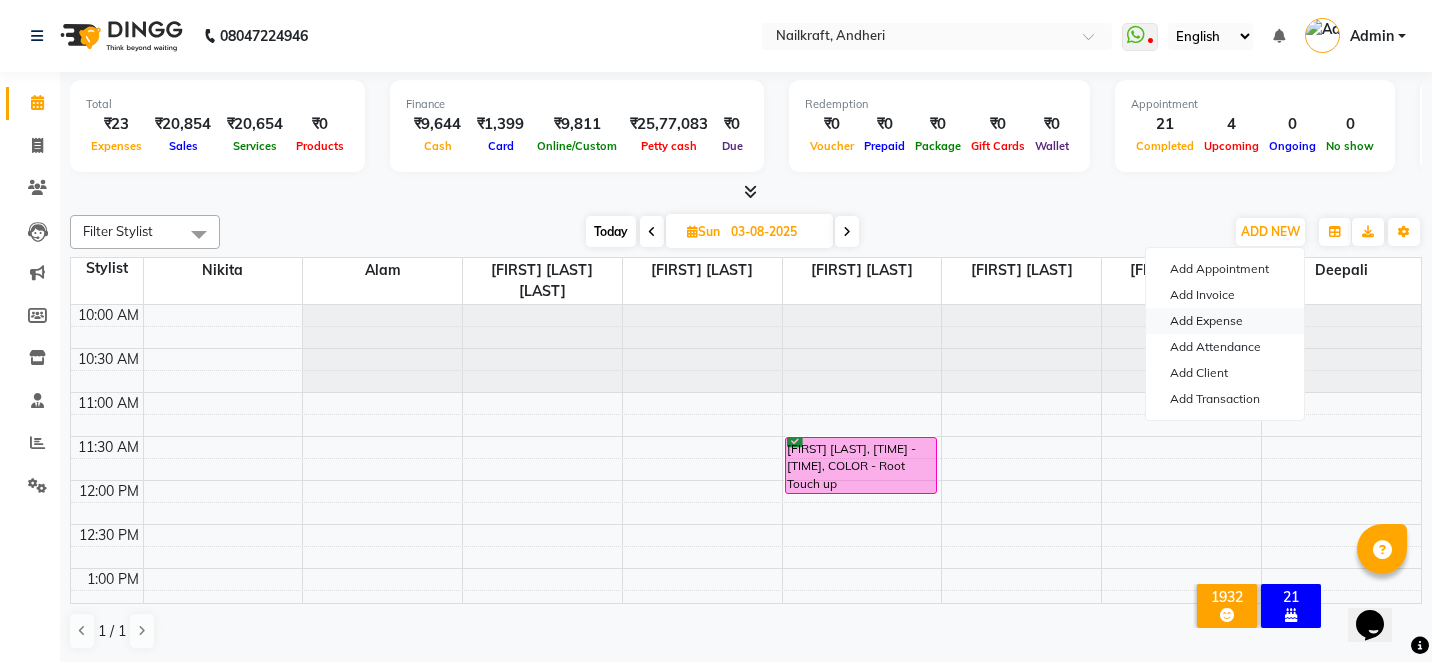 click on "Add Expense" at bounding box center (1225, 321) 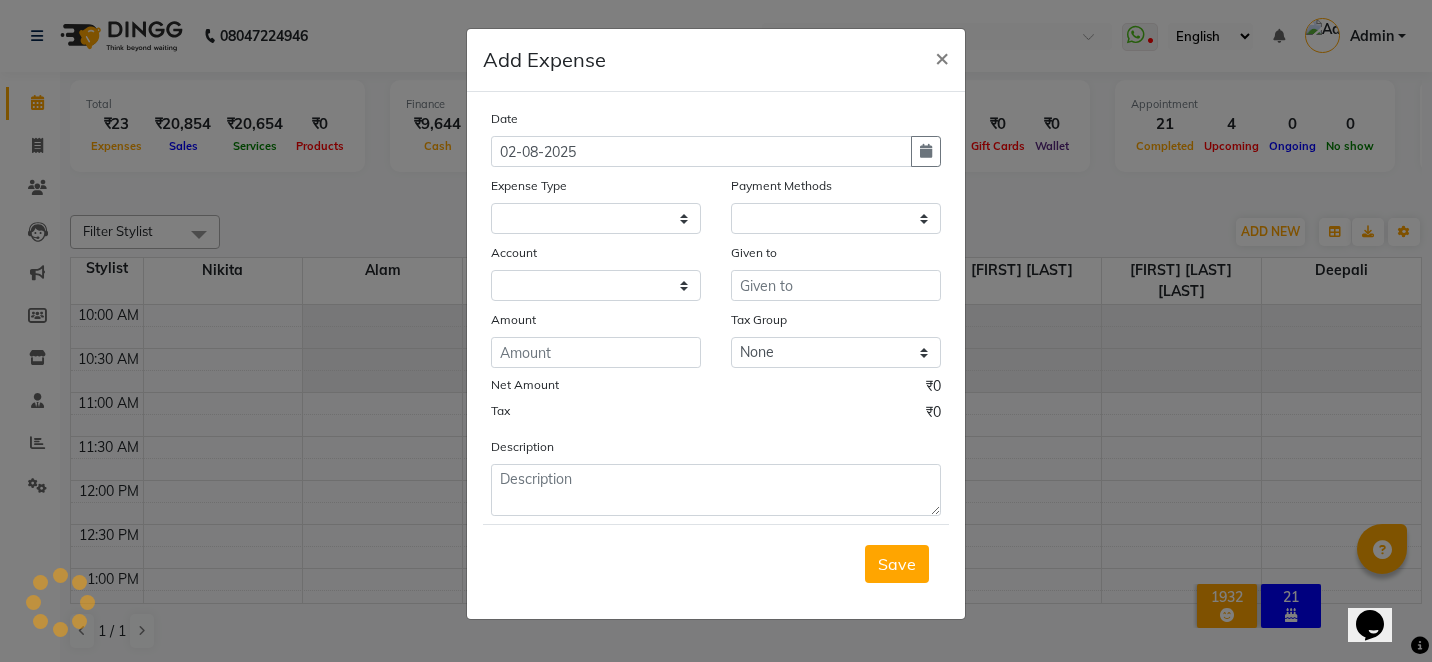 select 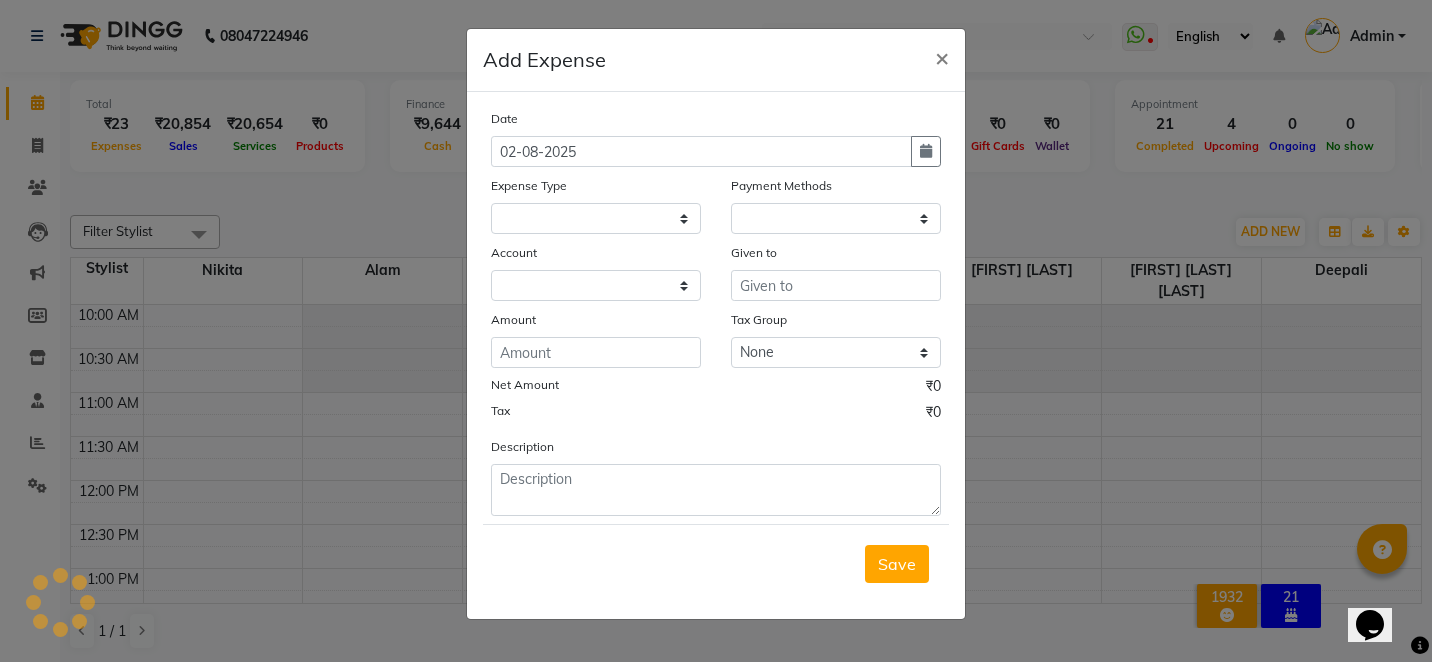 select on "1" 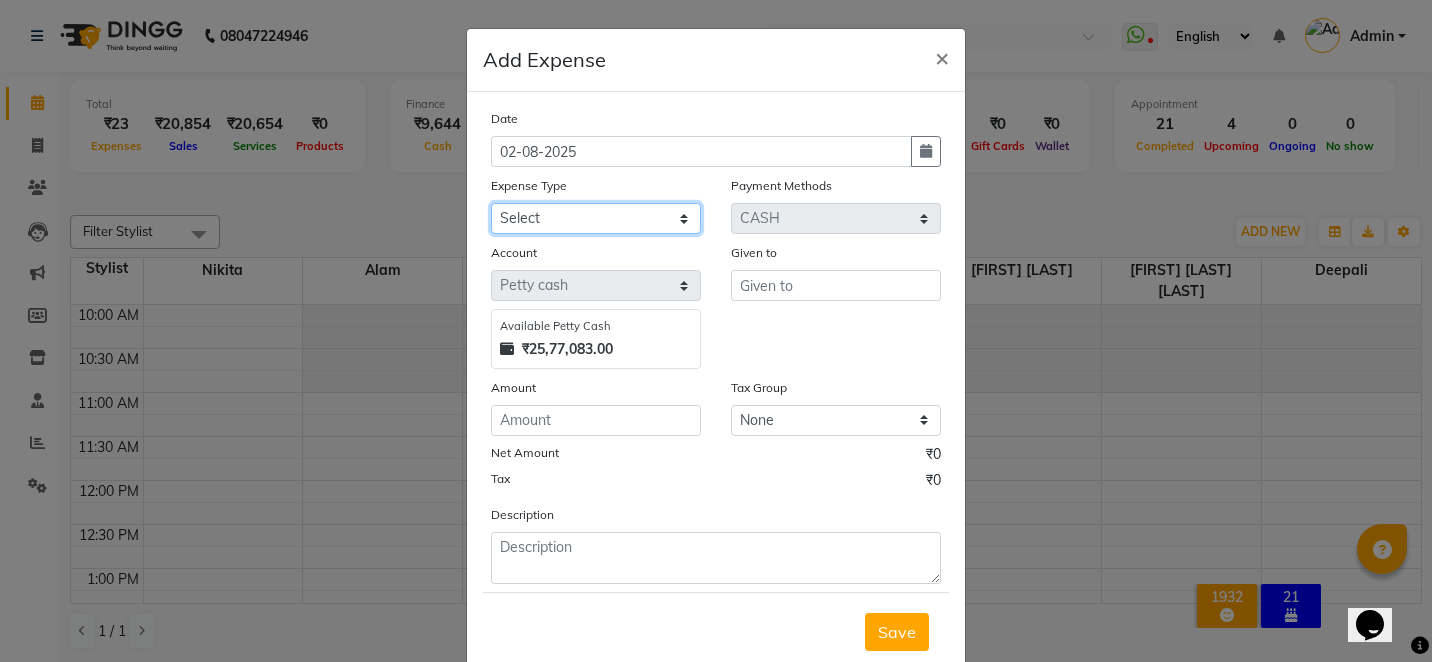 click on "Select Advance Salary Bank charges Car maintenance  Cash transfer to bank Cash transfer to hub Client Snacks Clinical charges Equipment Fuel Govt fee Incentive Insurance International purchase Loan Repayment Maintenance Marketing Miscellaneous MRA Other Pantry Product Rent Salary Staff Snacks Stationary Tax Tea & Refreshment Utilities" 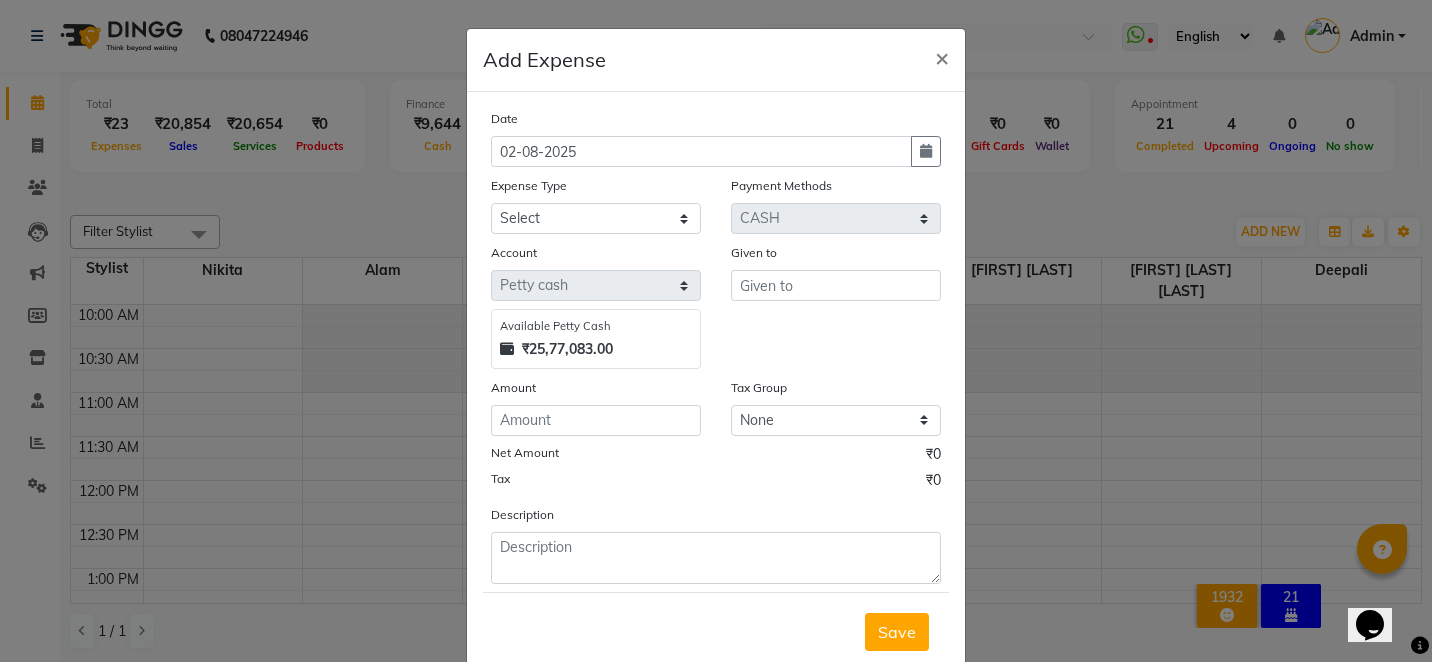 click on "Add Expense  × Date 02-08-2025 Expense Type Select Advance Salary Bank charges Car maintenance  Cash transfer to bank Cash transfer to hub Client Snacks Clinical charges Equipment Fuel Govt fee Incentive Insurance International purchase Loan Repayment Maintenance Marketing Miscellaneous MRA Other Pantry Product Rent Salary Staff Snacks Stationary Tax Tea & Refreshment Utilities Payment Methods Select CARD ATH Movil Credit Card PPC CASH GPay Prepaid Wallet Voucher Nail GPay ATH Movil ONLINE Master Card Master Card Coupon Room Charge USD Nail Cash Nail GPay Nail Cash Room Charge USD PPC Credit Card Account Select Petty cash Default account Available Petty Cash ₹25,77,083.00 Given to Amount Tax Group None GST Net Amount ₹0 Tax ₹0 Description  Save" 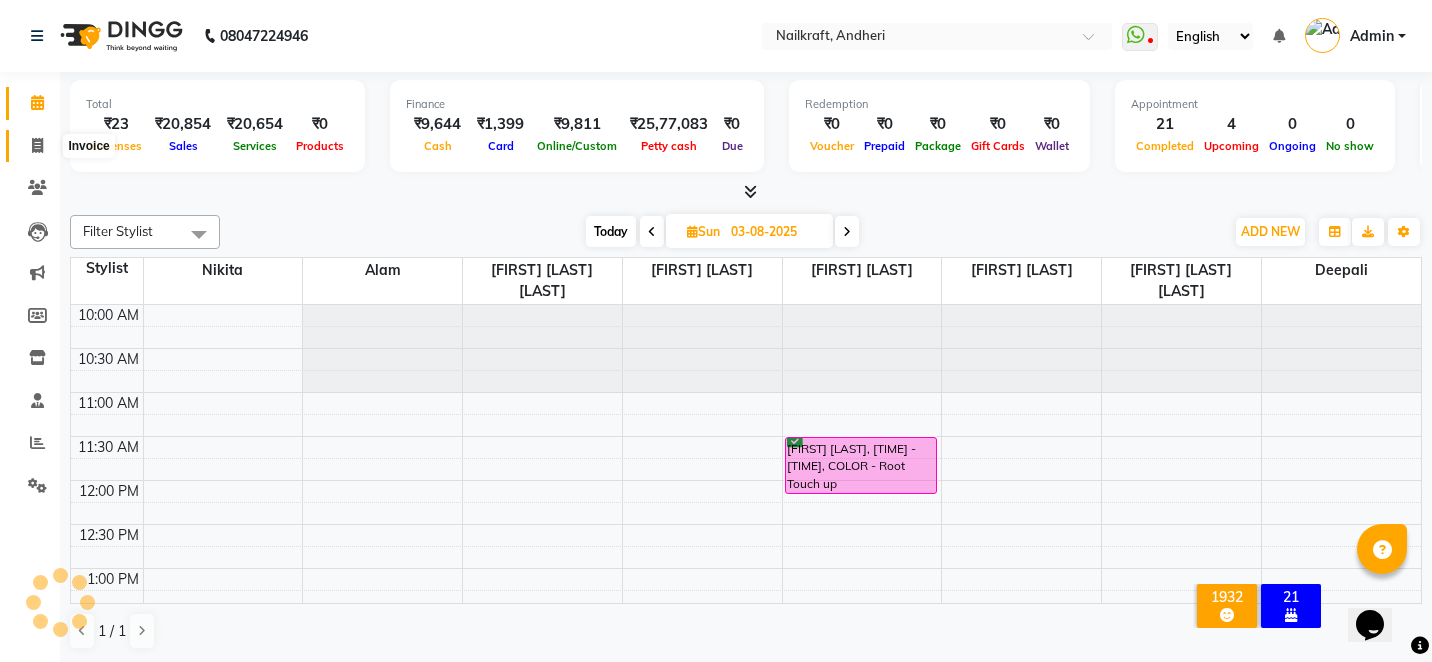 click 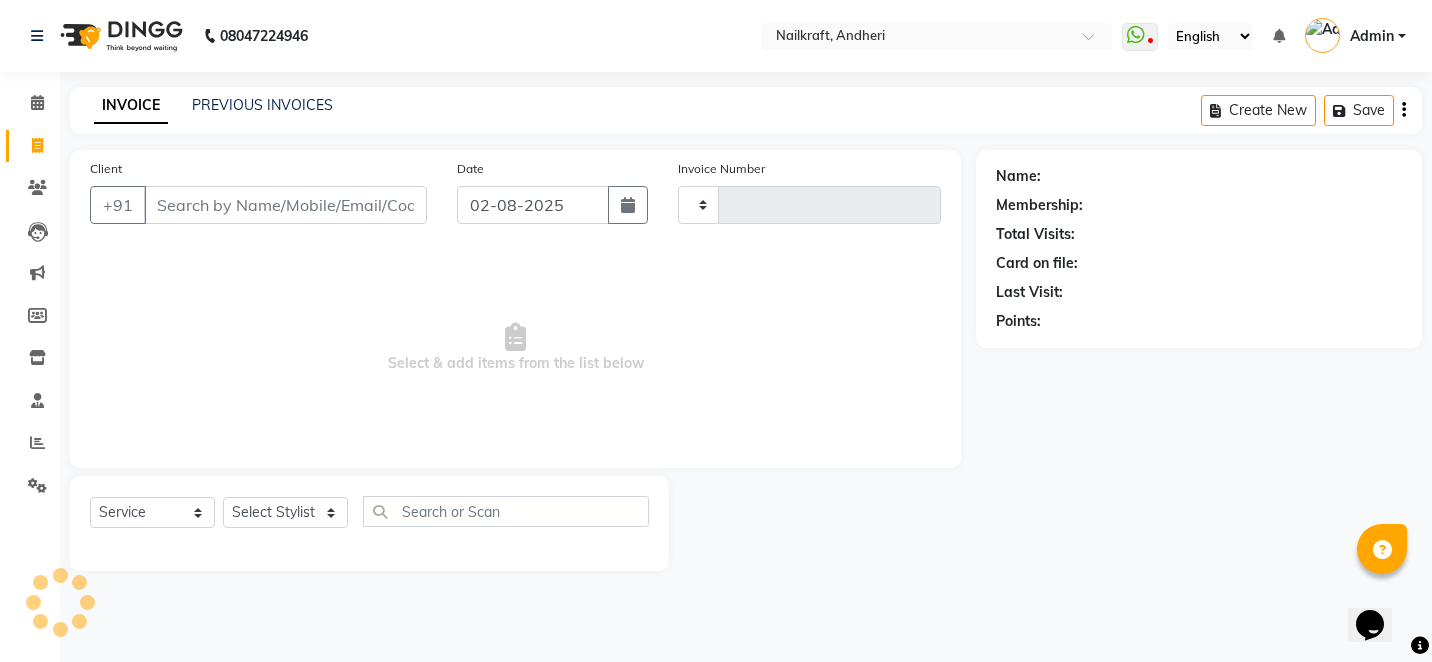 type on "1716" 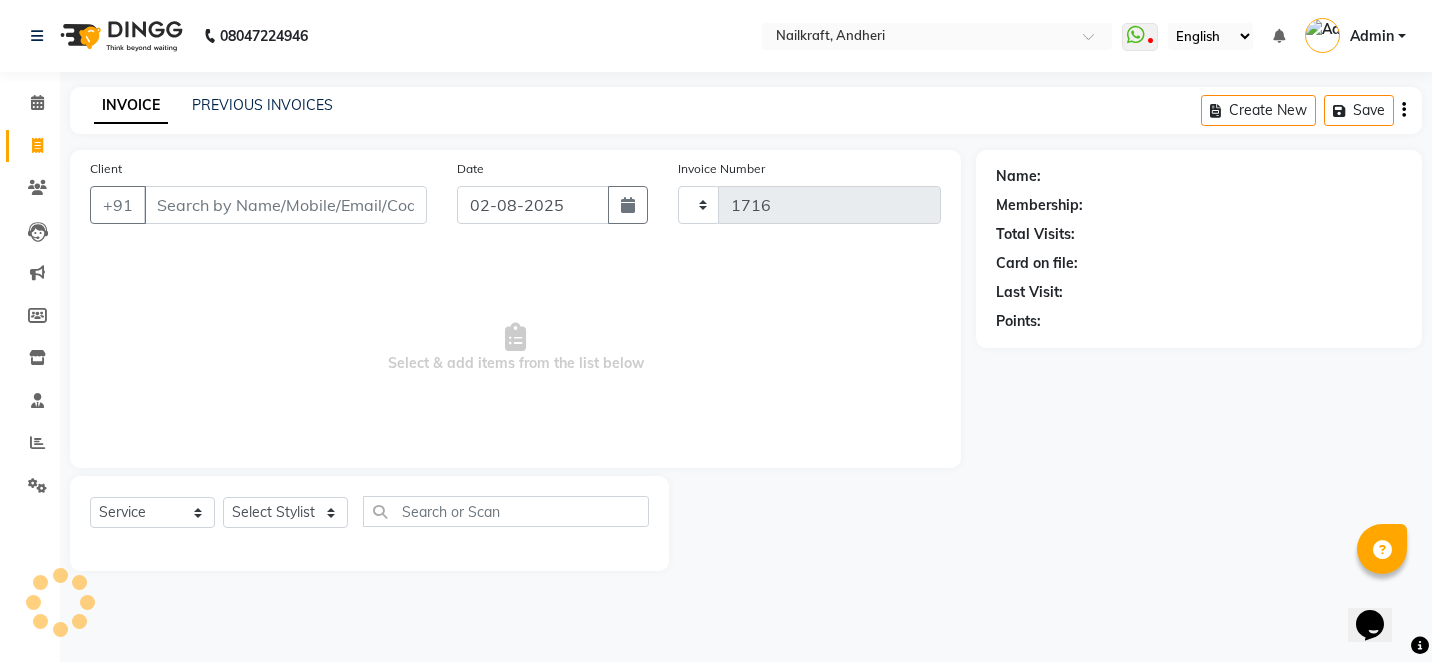 select on "6081" 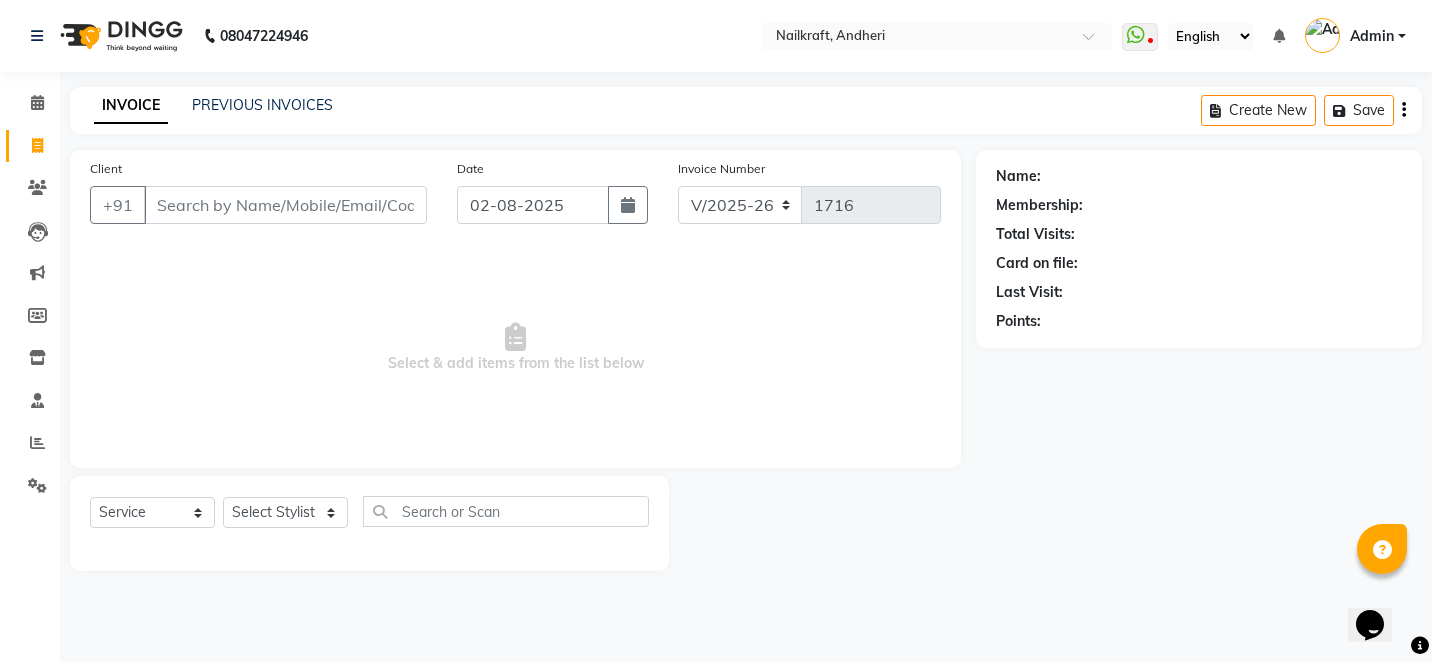 click on "Client" at bounding box center (285, 205) 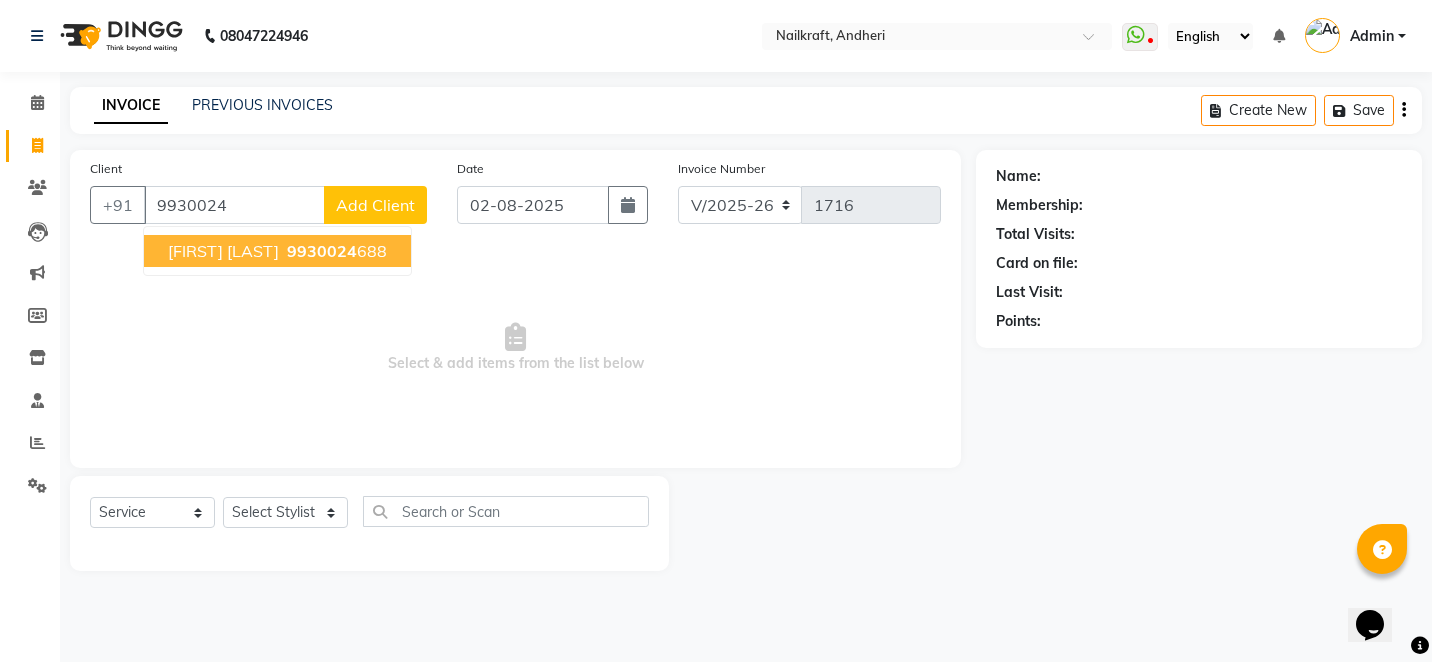 click on "Nidhi Panchal" at bounding box center [223, 251] 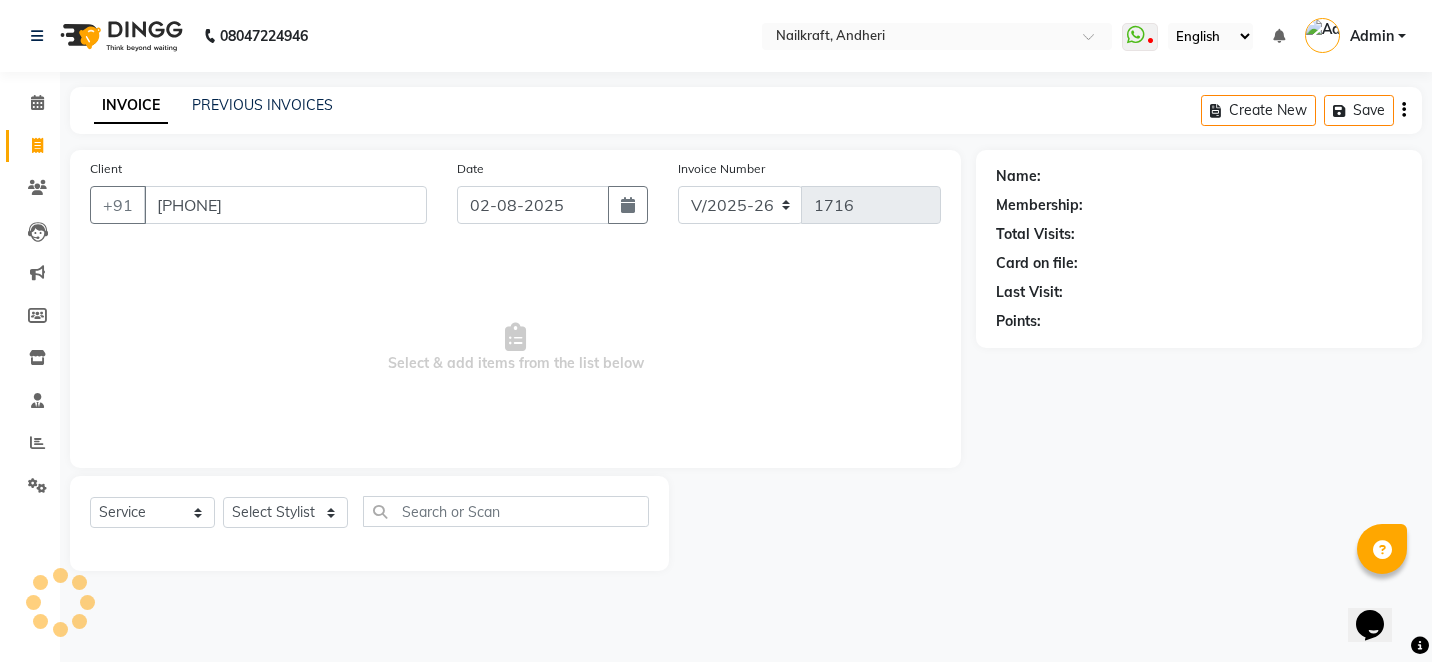 type on "9930024688" 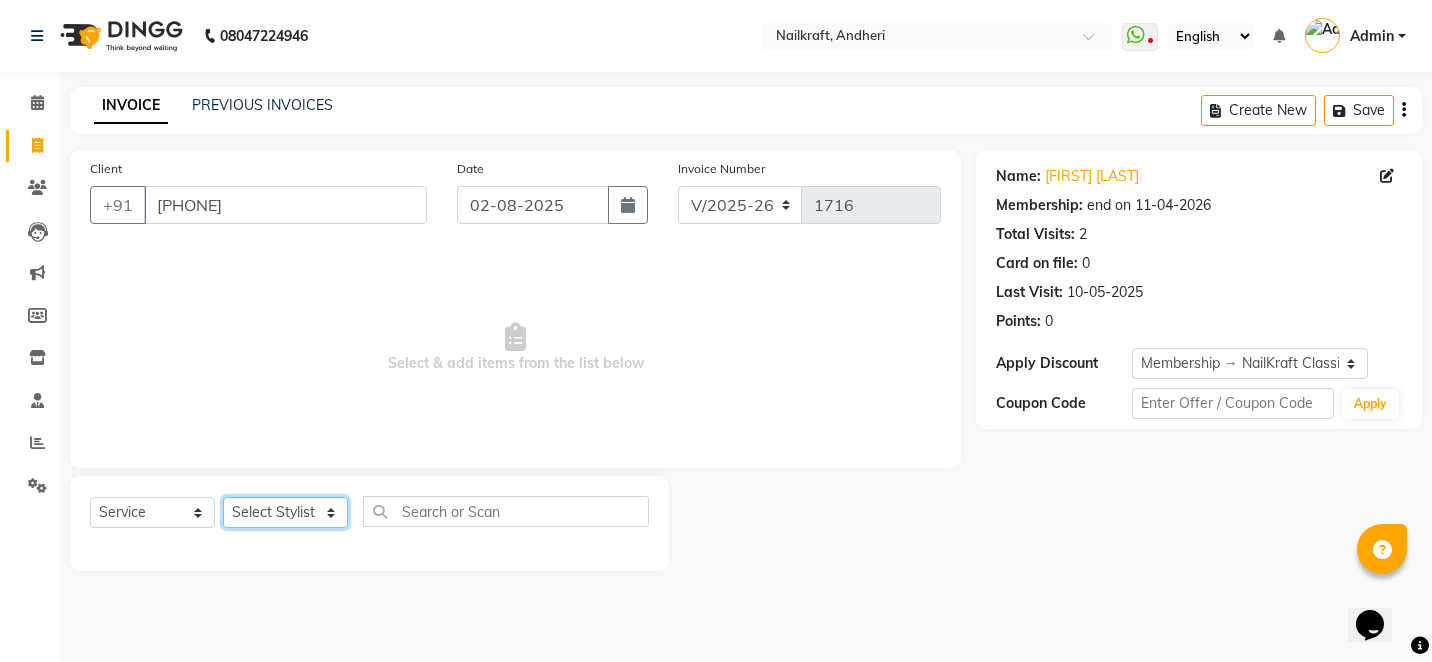 click on "Select Stylist Alam Arshad shaikh Deepali Deepu Chatry NailKraft Nikita NITA  CHAHAL  Sneha Balu Ichake Vaishali Vinod Yadav" 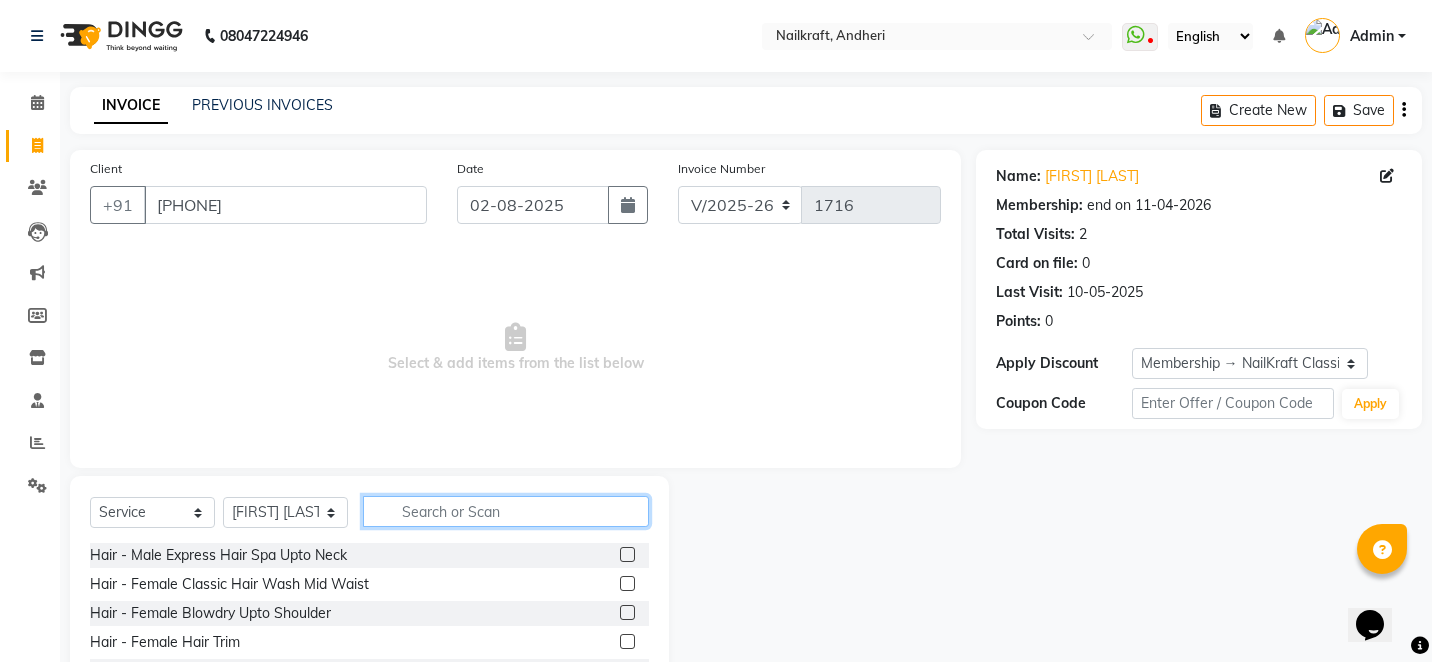 click 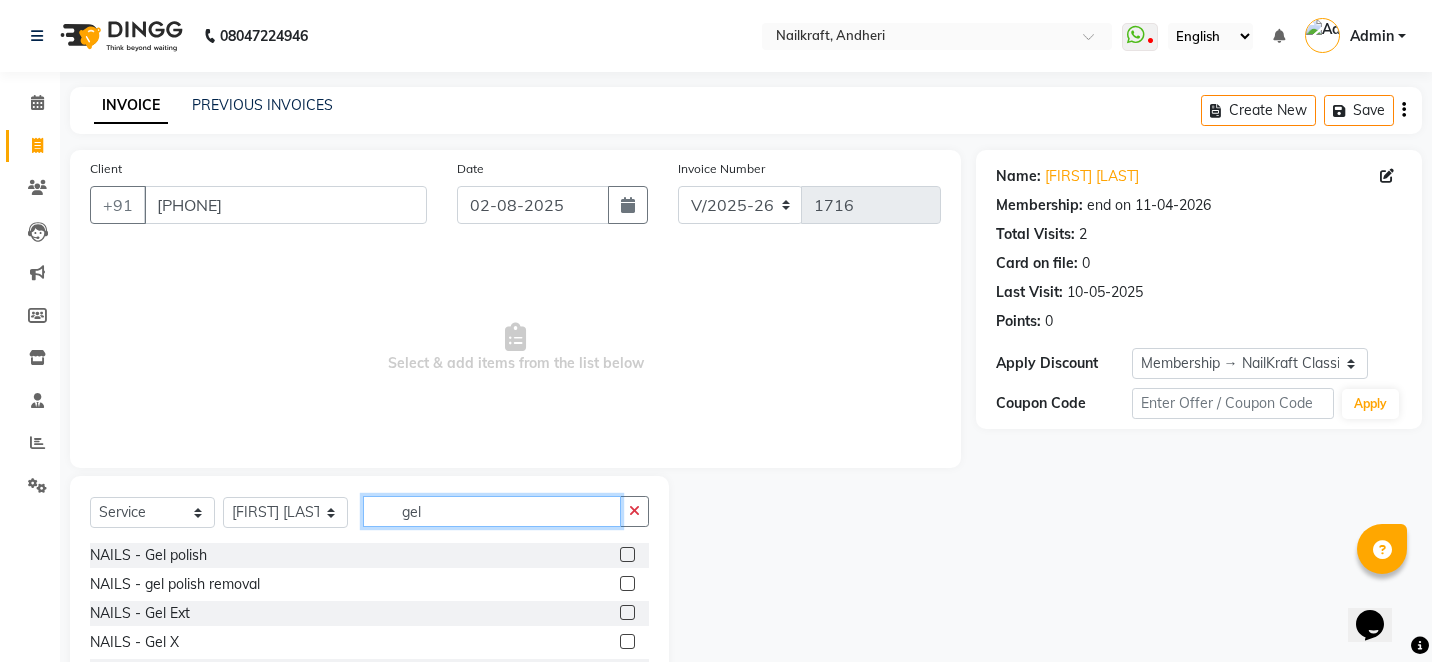 type on "gel" 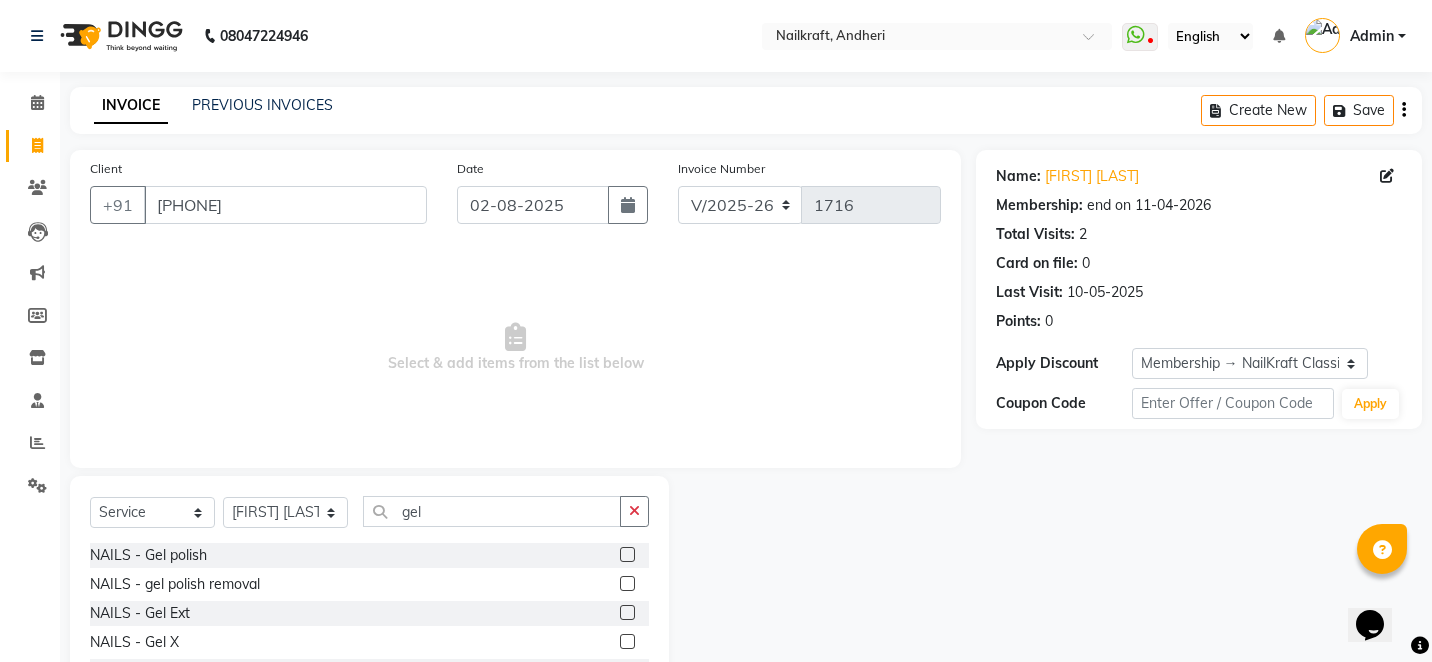 click 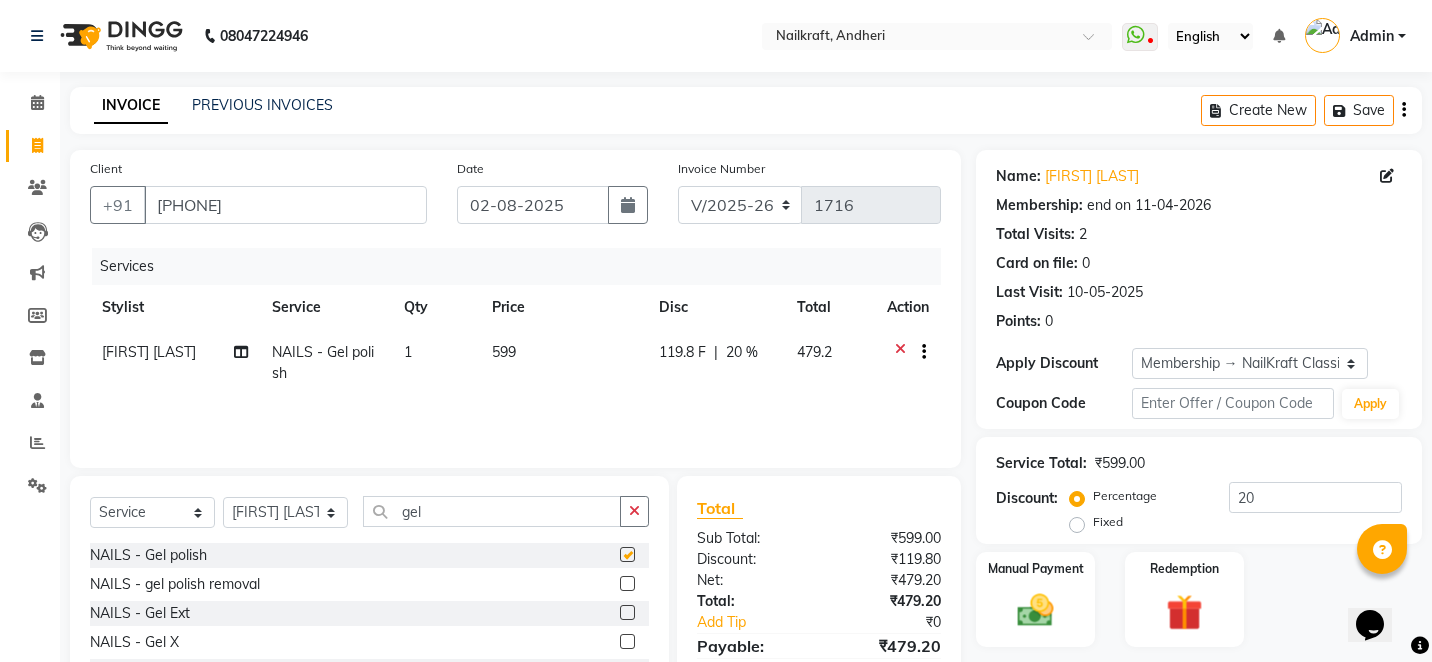 checkbox on "false" 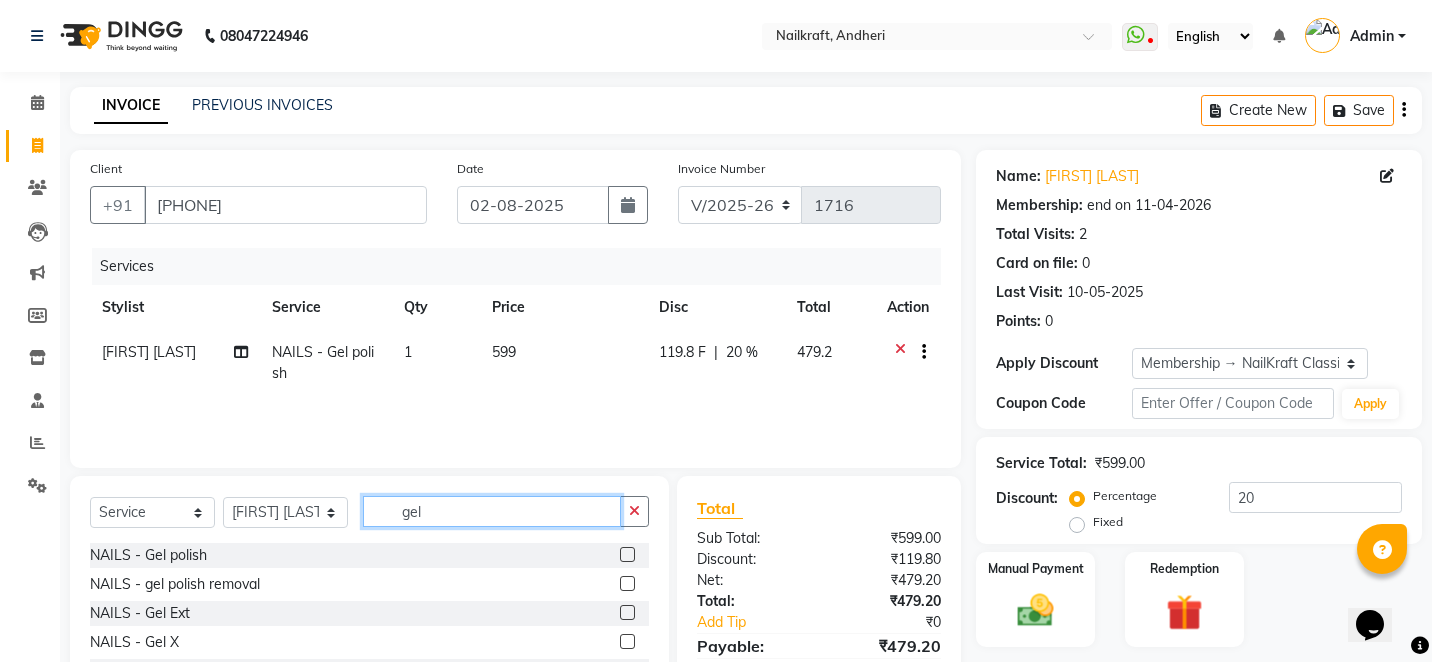 click on "gel" 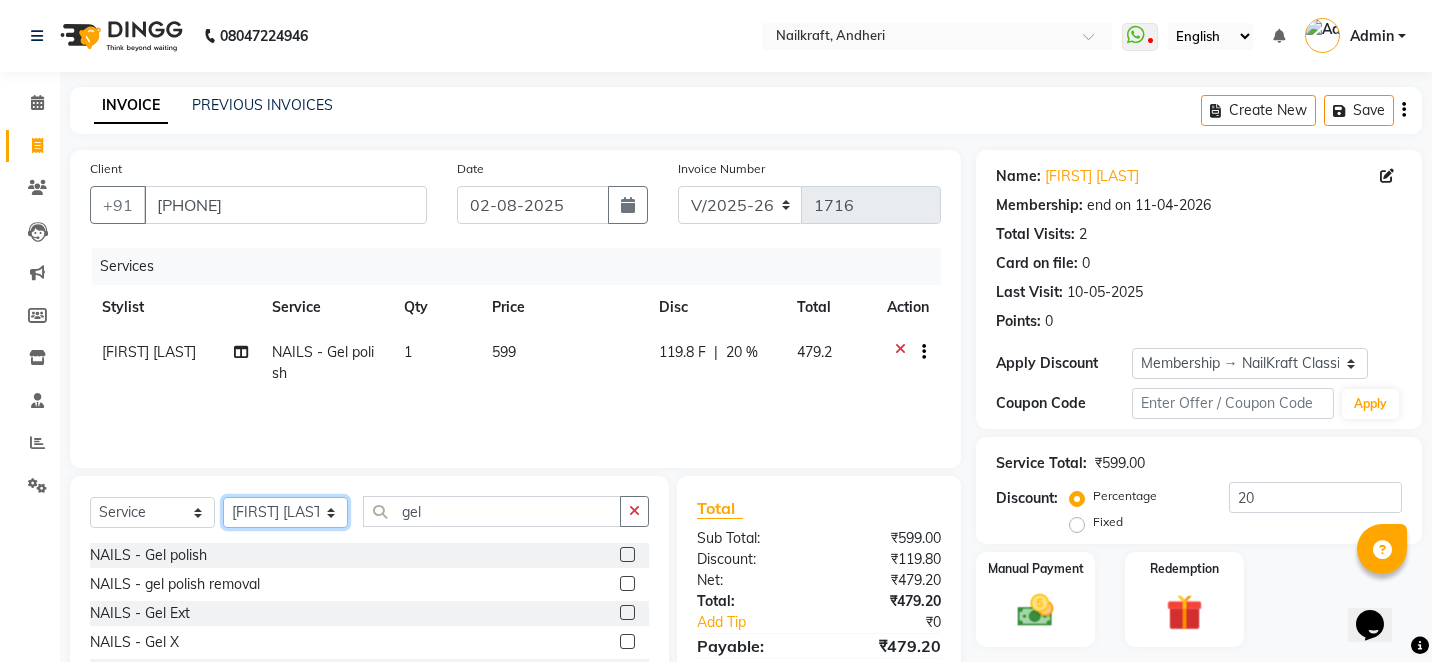 click on "Select Stylist Alam Arshad shaikh Deepali Deepu Chatry NailKraft Nikita NITA  CHAHAL  Sneha Balu Ichake Vaishali Vinod Yadav" 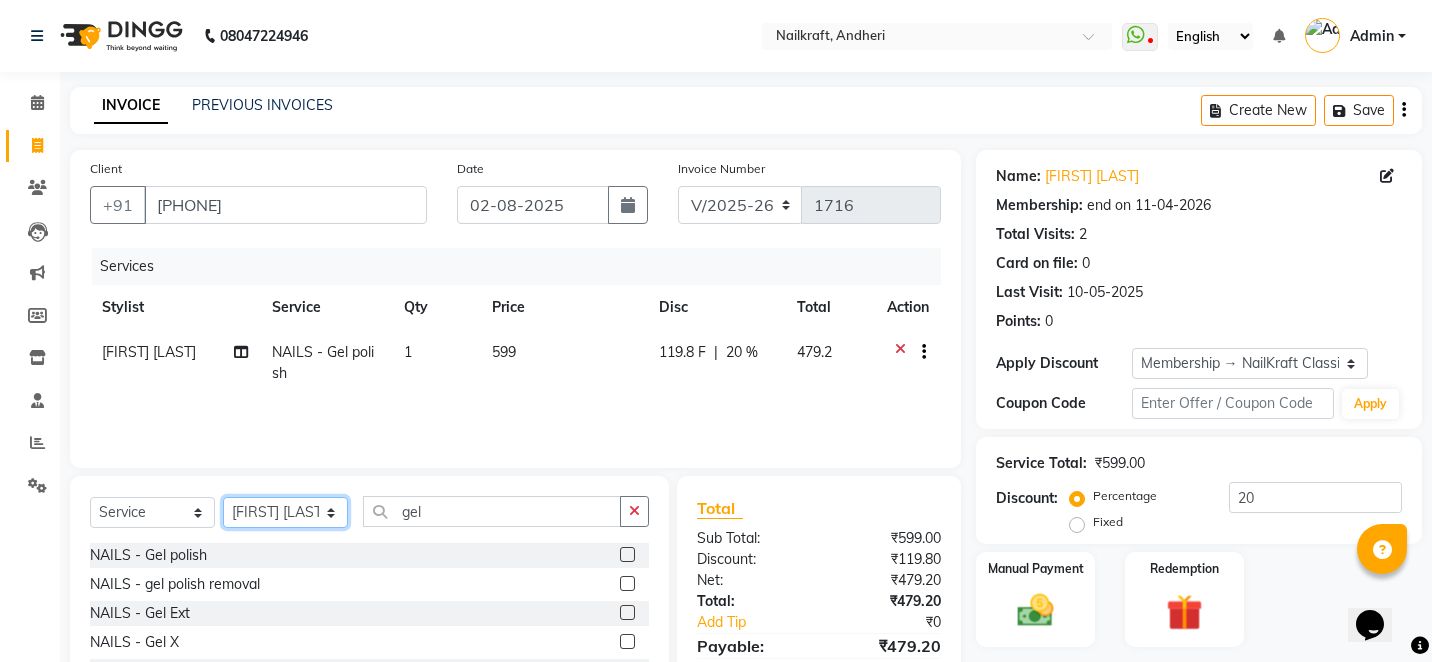 select on "85505" 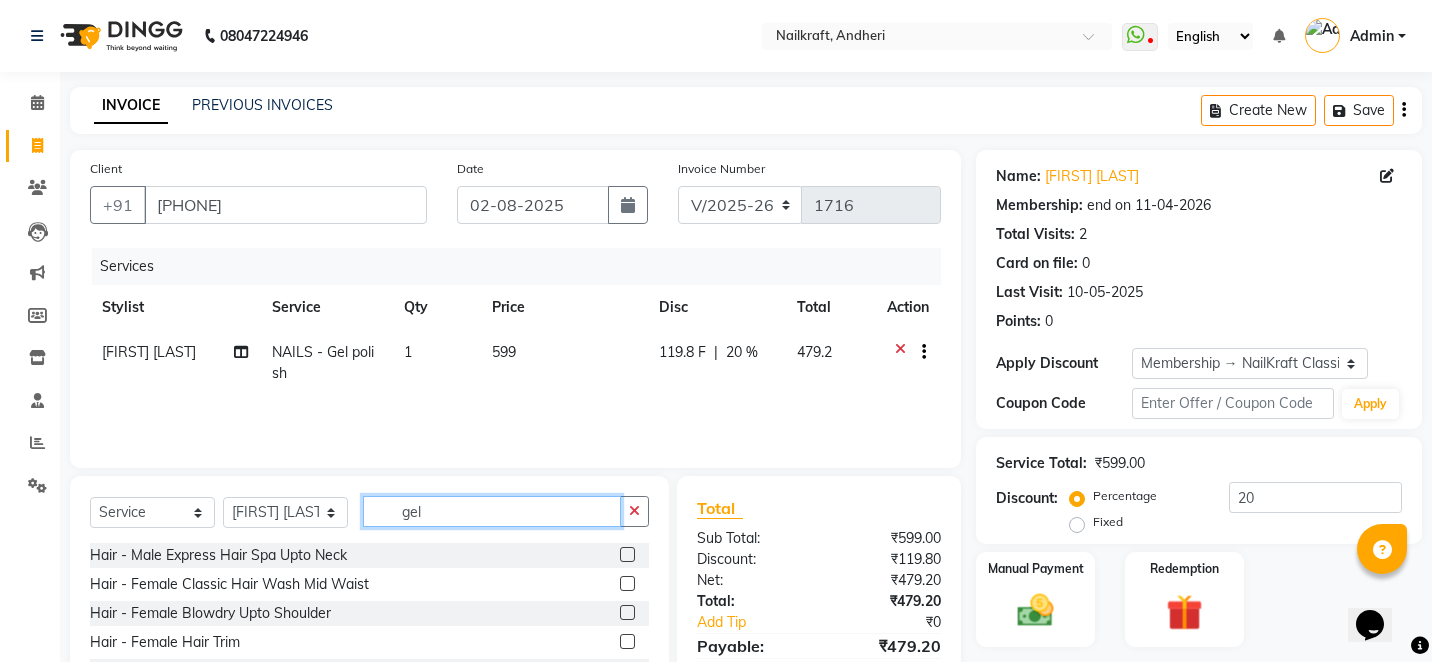 click on "gel" 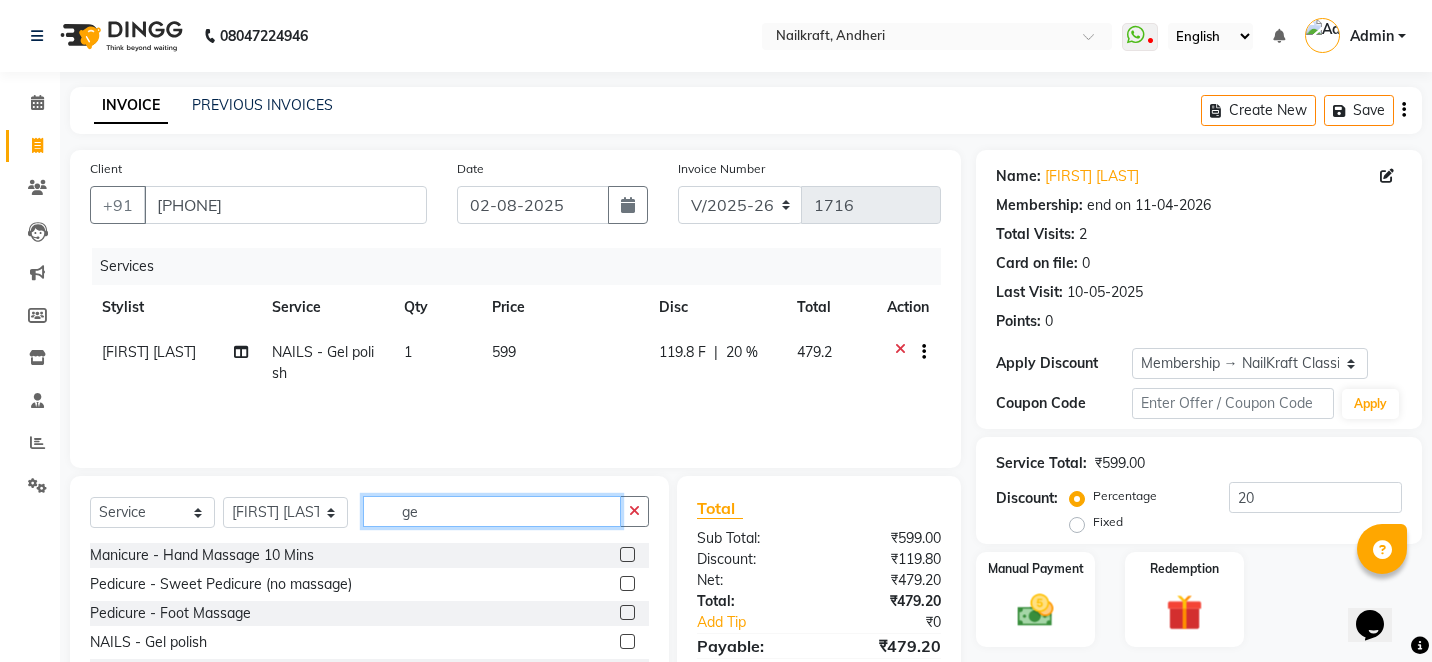 type on "g" 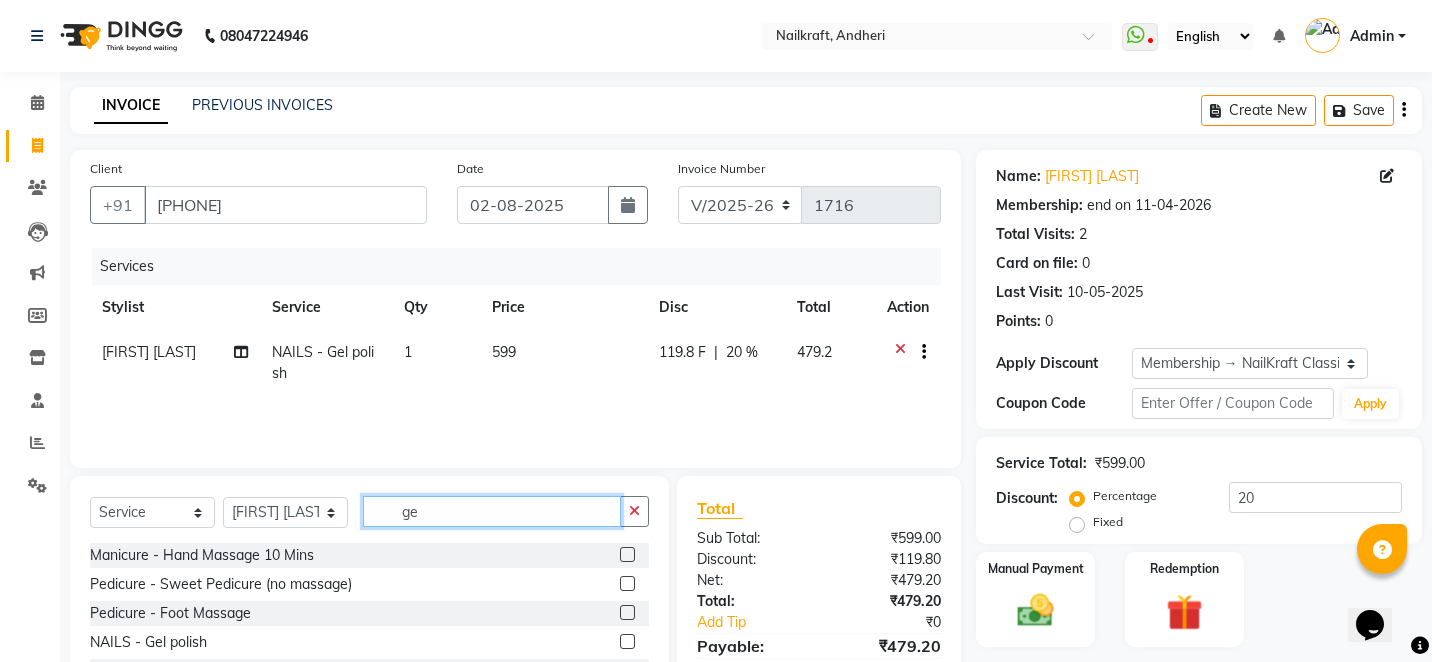 type on "gel" 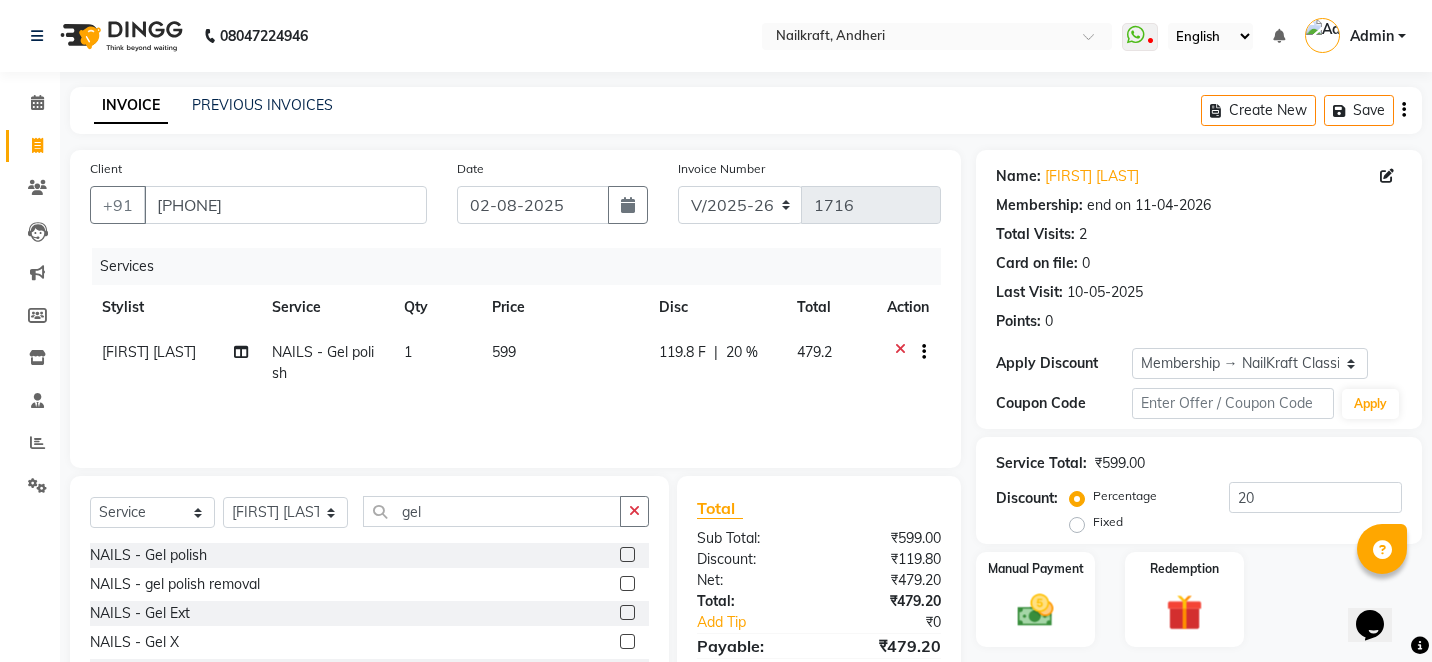click 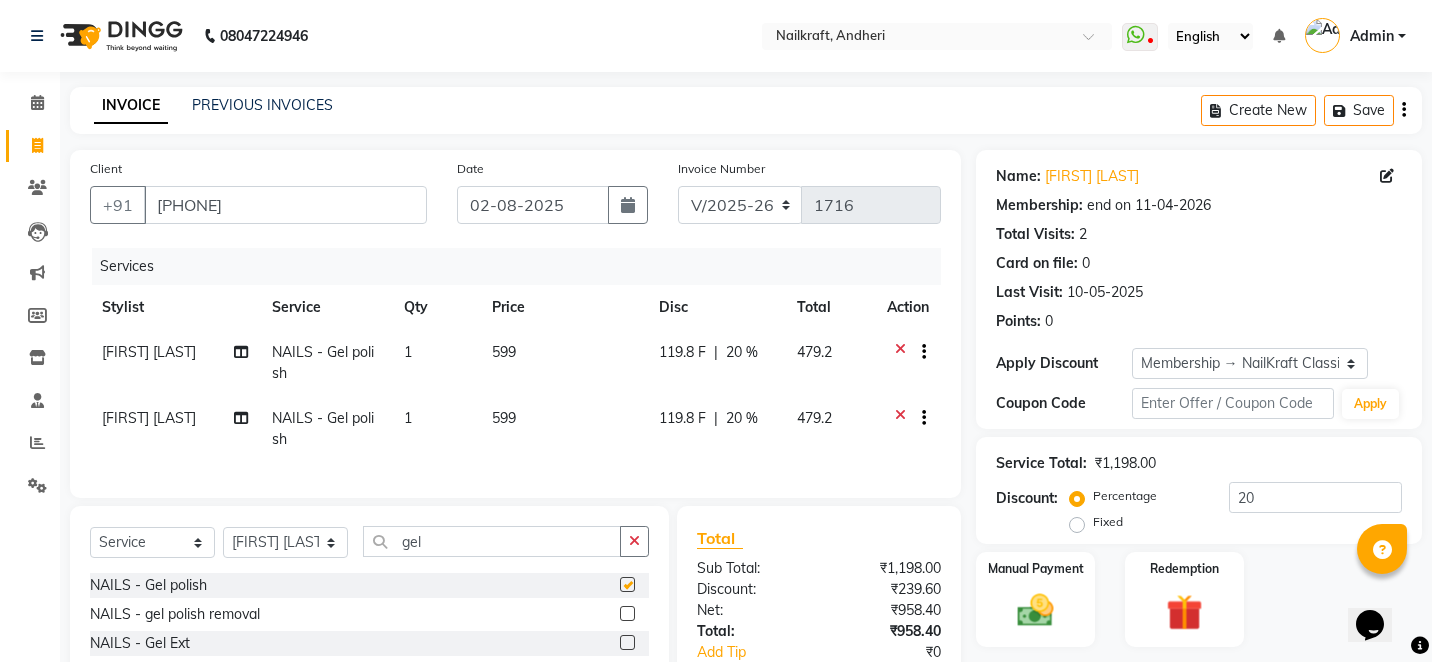 checkbox on "false" 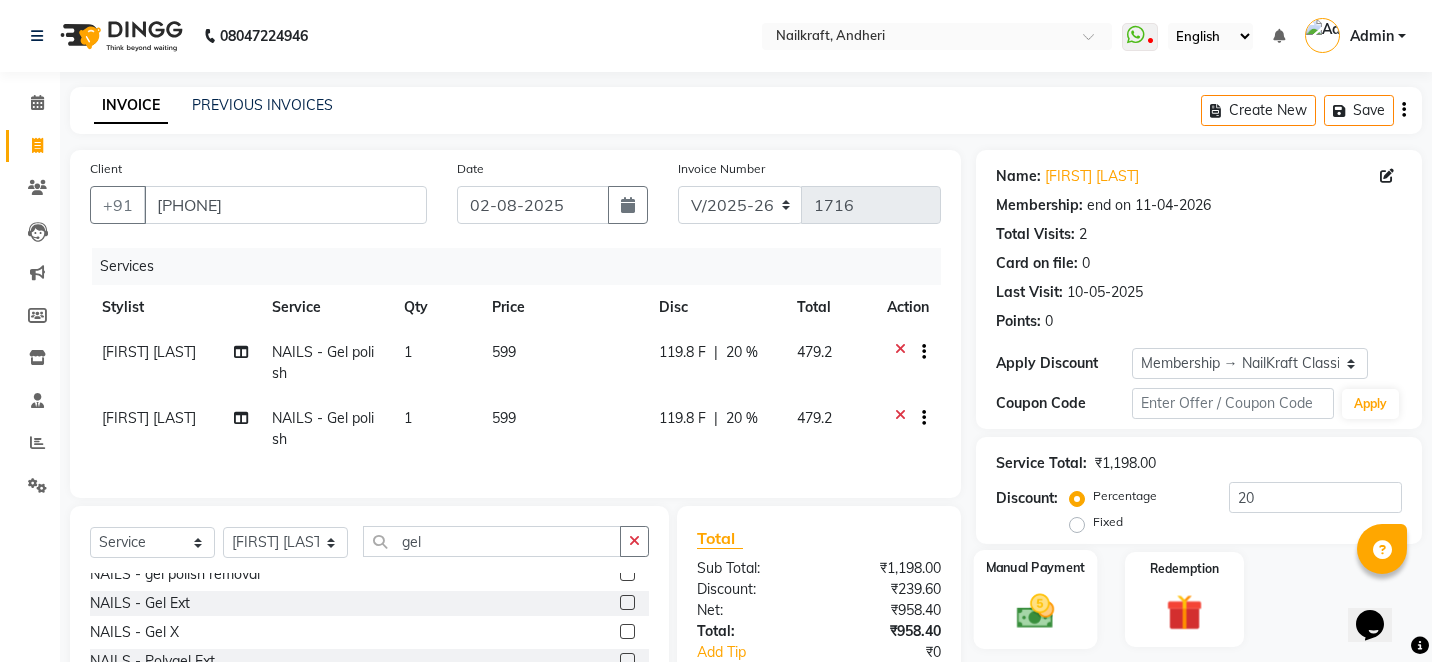 scroll, scrollTop: 61, scrollLeft: 0, axis: vertical 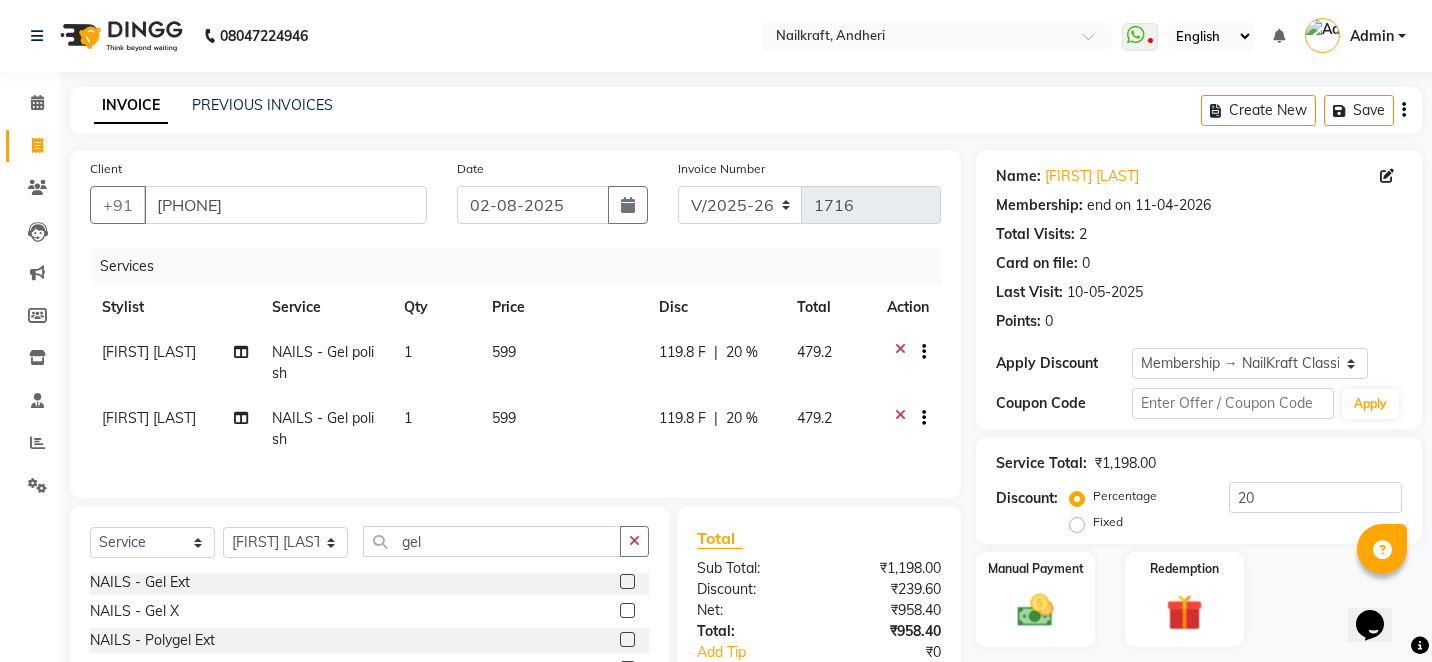 click on "Manual Payment Redemption" 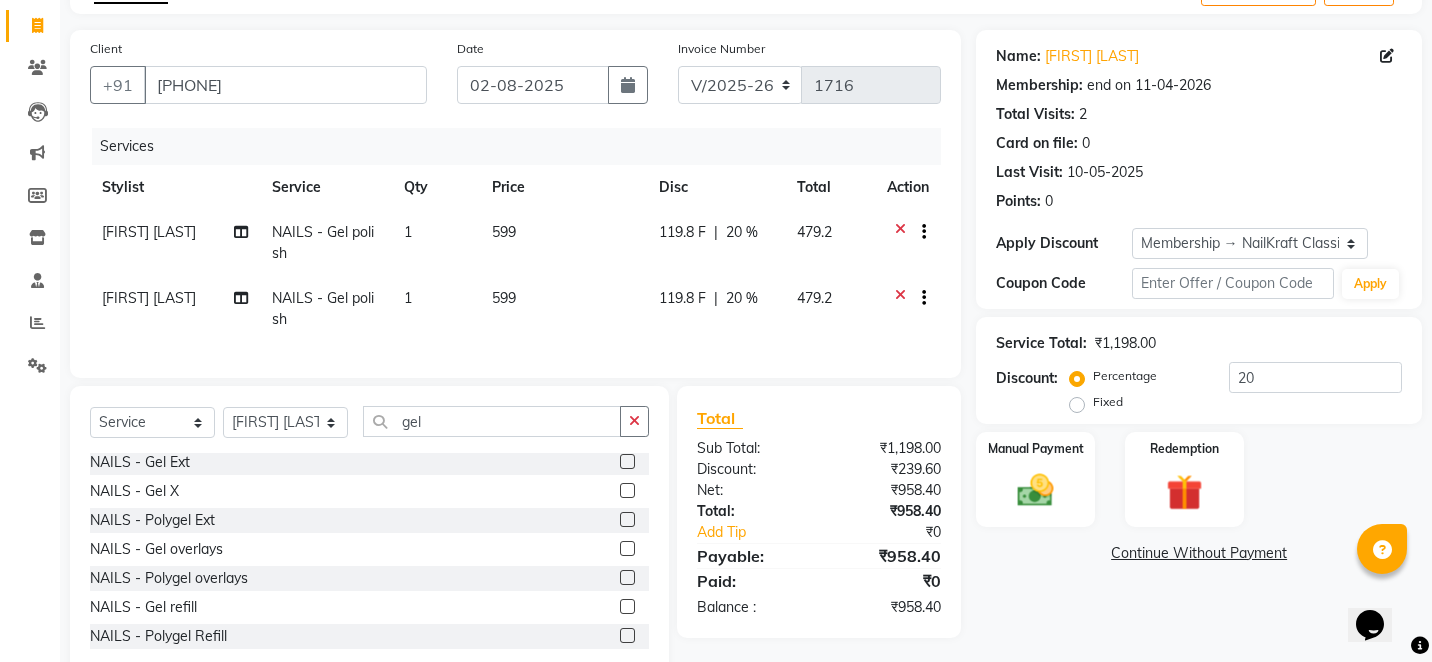 scroll, scrollTop: 160, scrollLeft: 0, axis: vertical 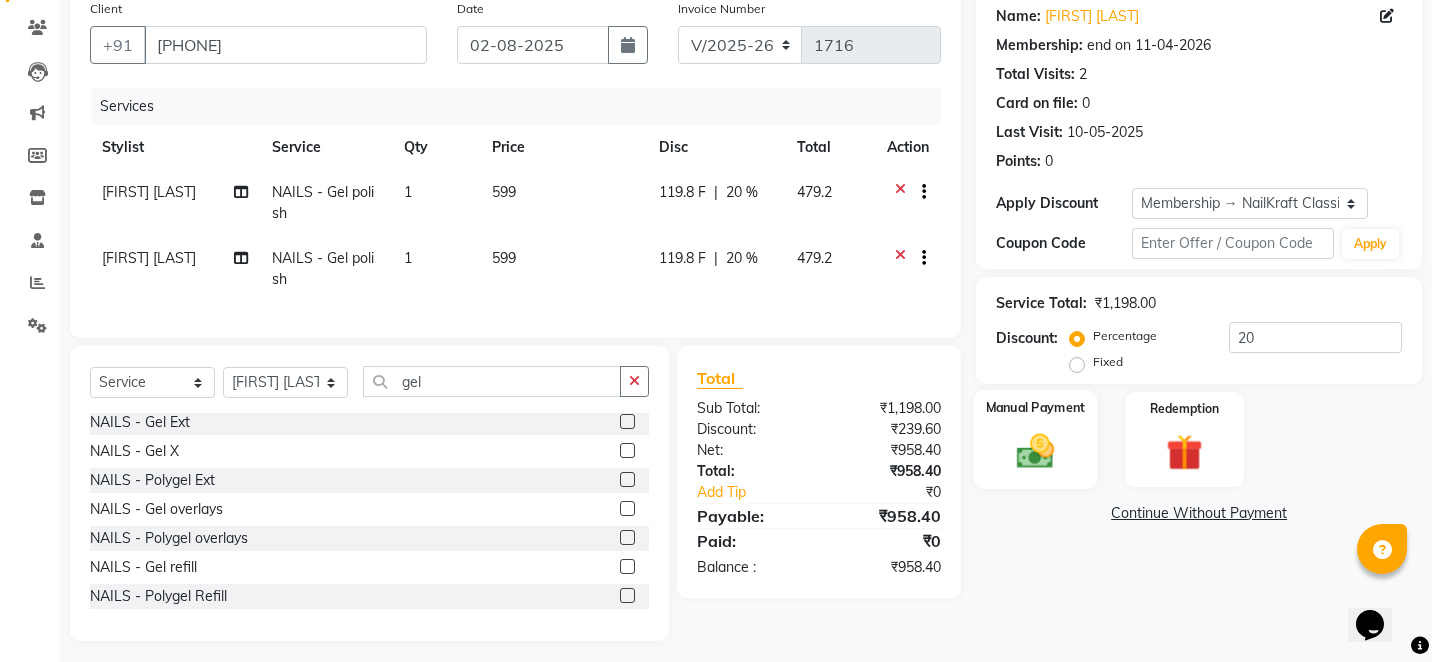 click on "Manual Payment" 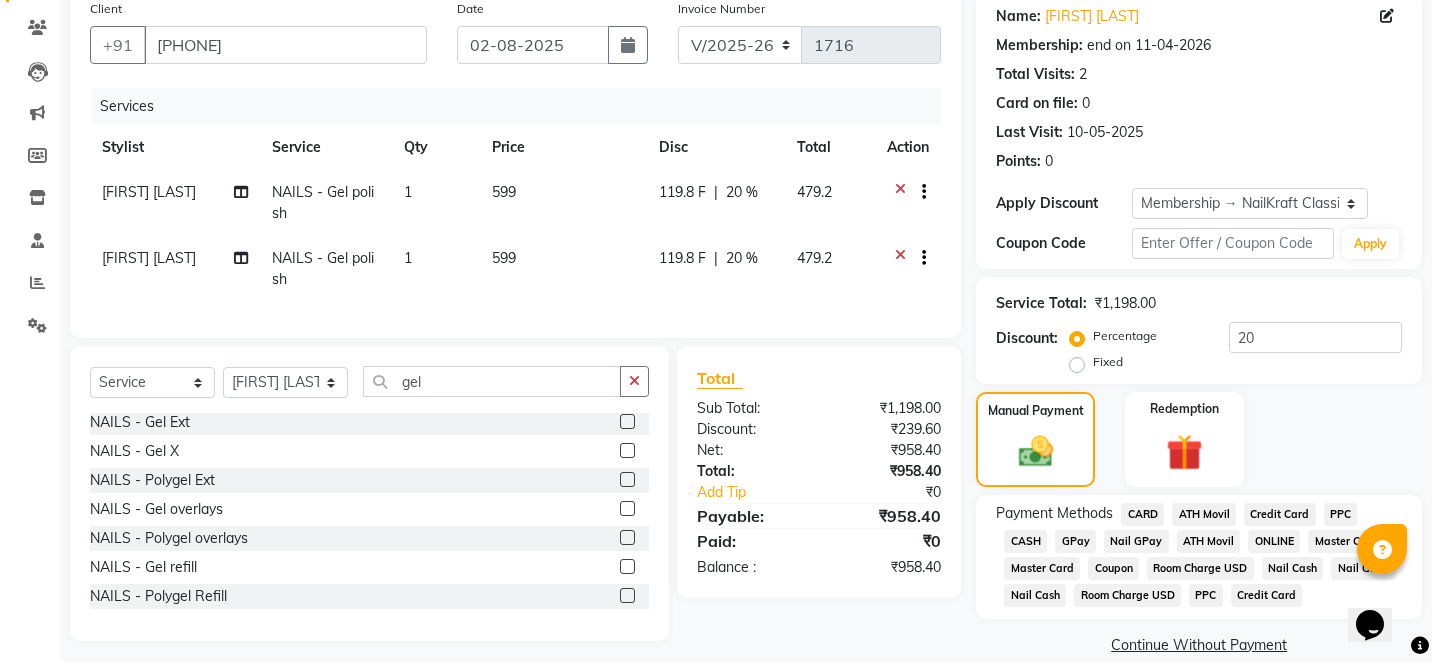 click on "GPay" 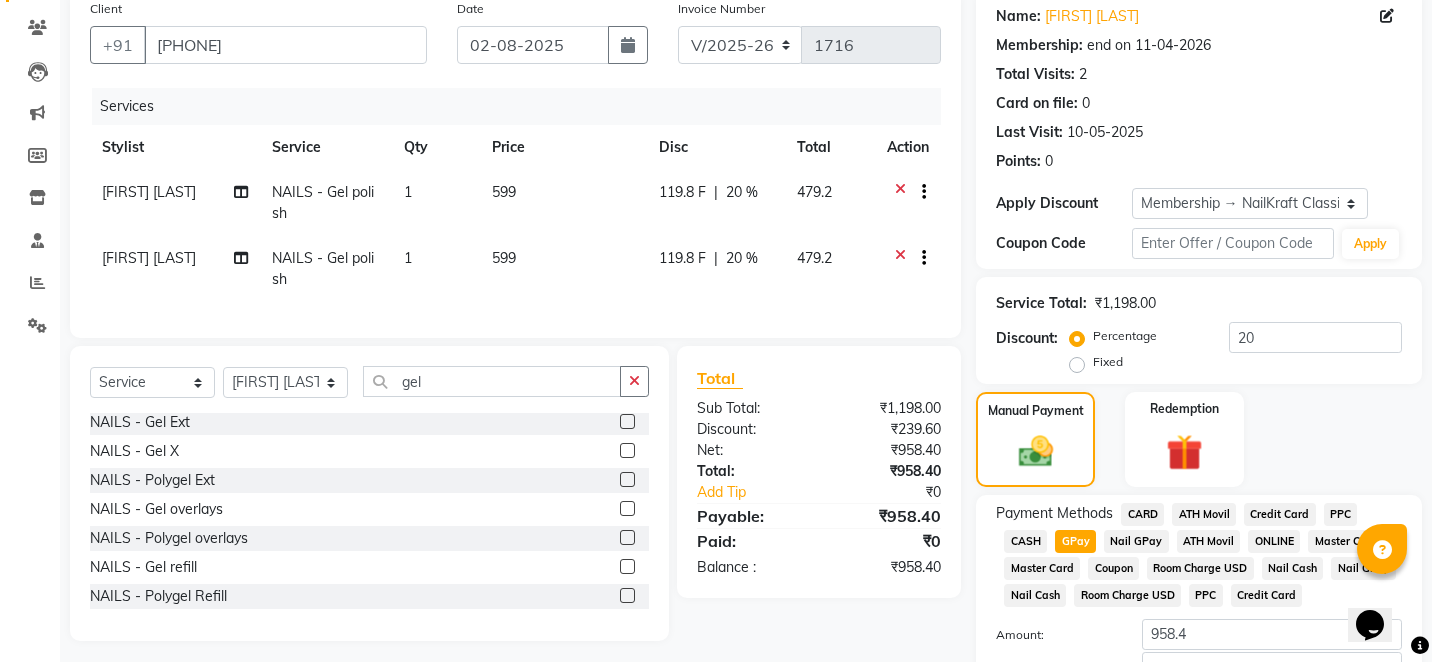 click on "Amount: 958.4" 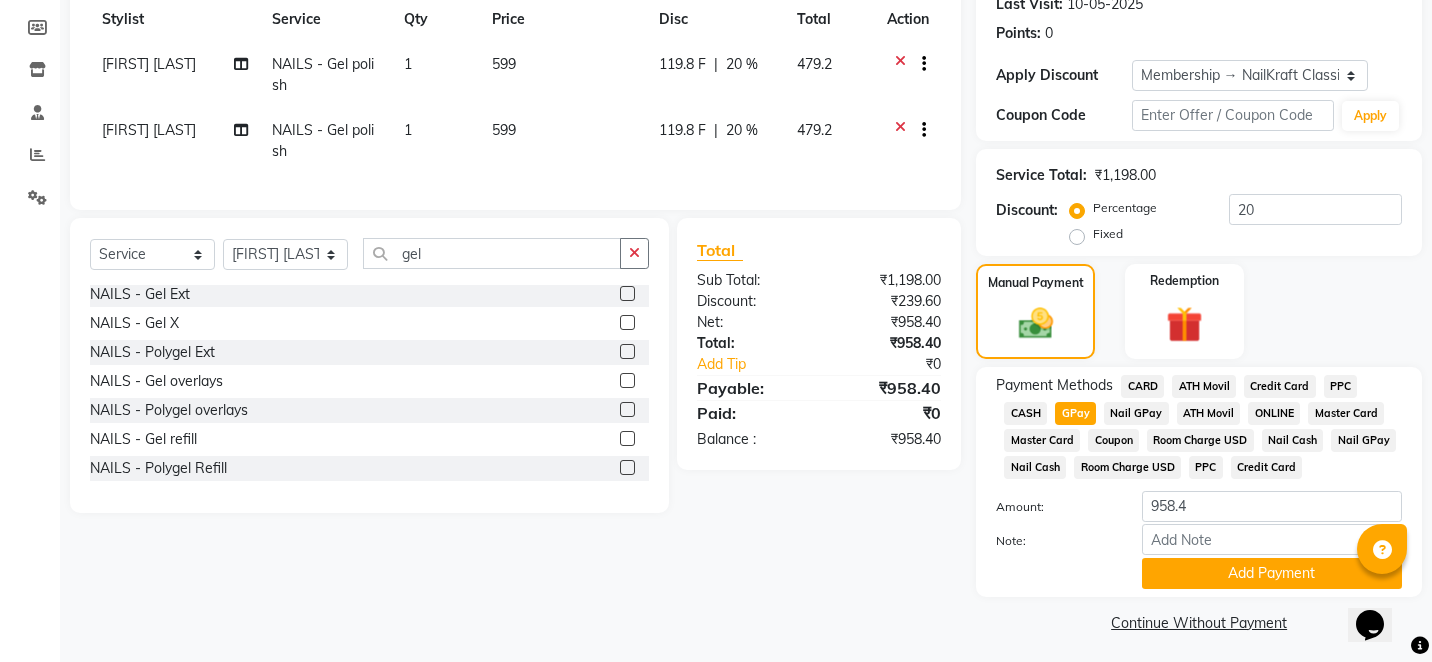 scroll, scrollTop: 294, scrollLeft: 0, axis: vertical 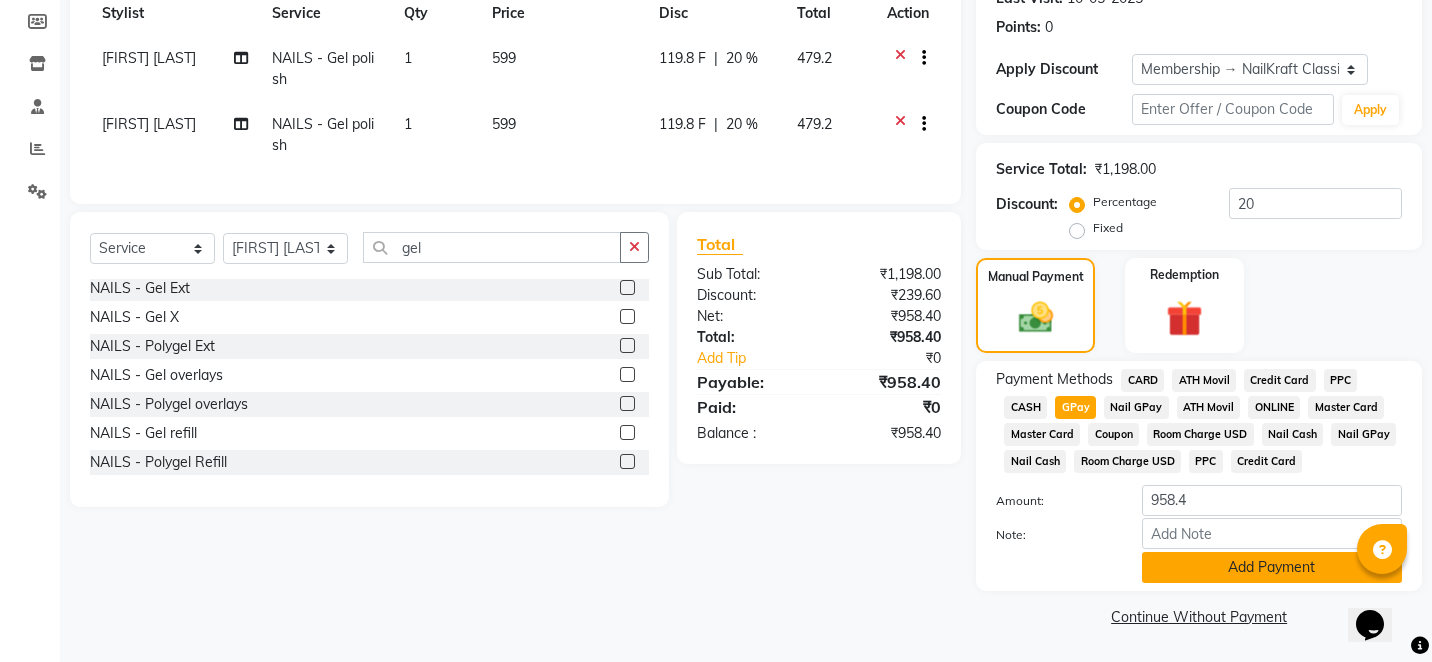 click on "Add Payment" 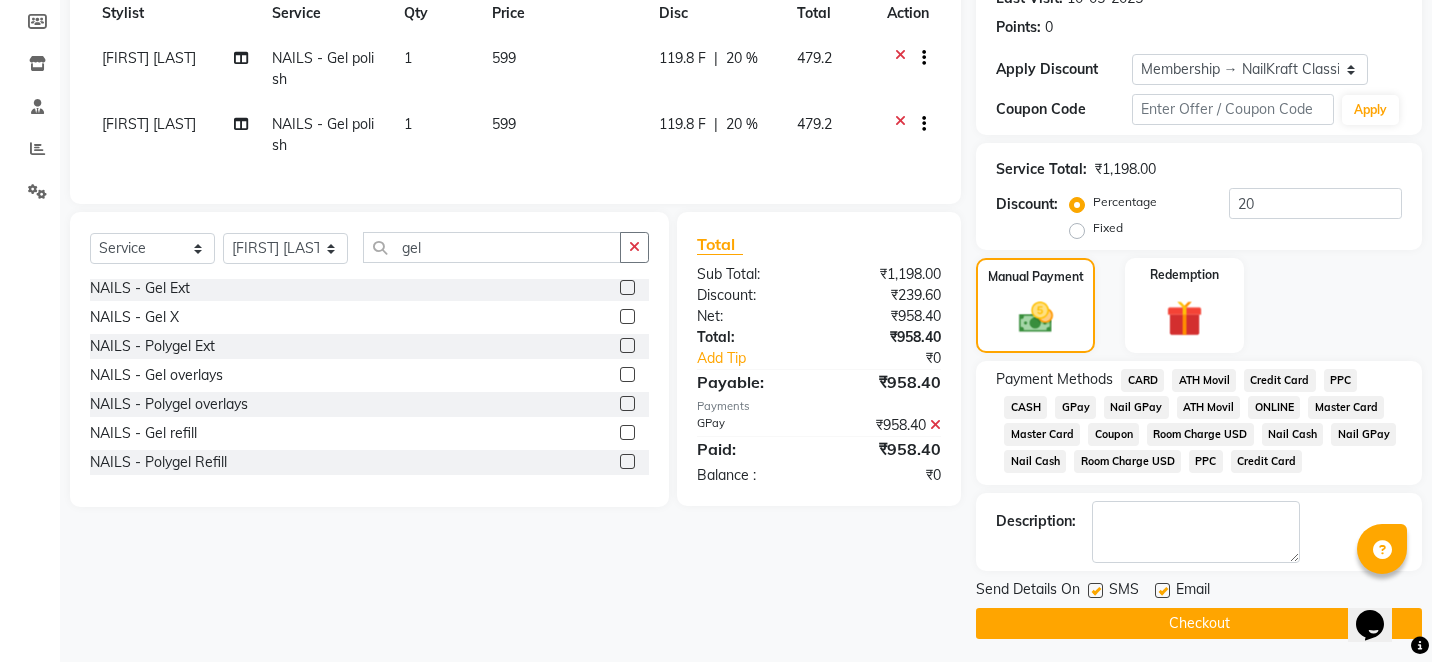click on "Checkout" 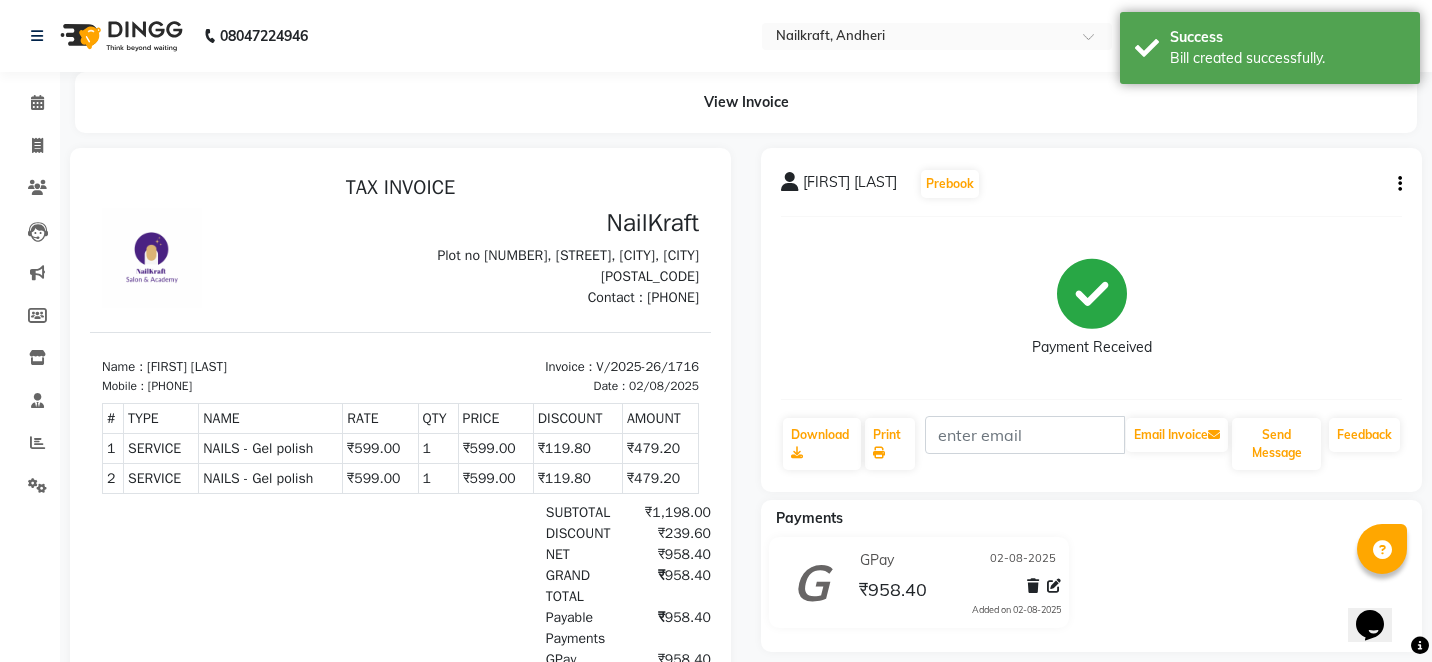 scroll, scrollTop: 0, scrollLeft: 0, axis: both 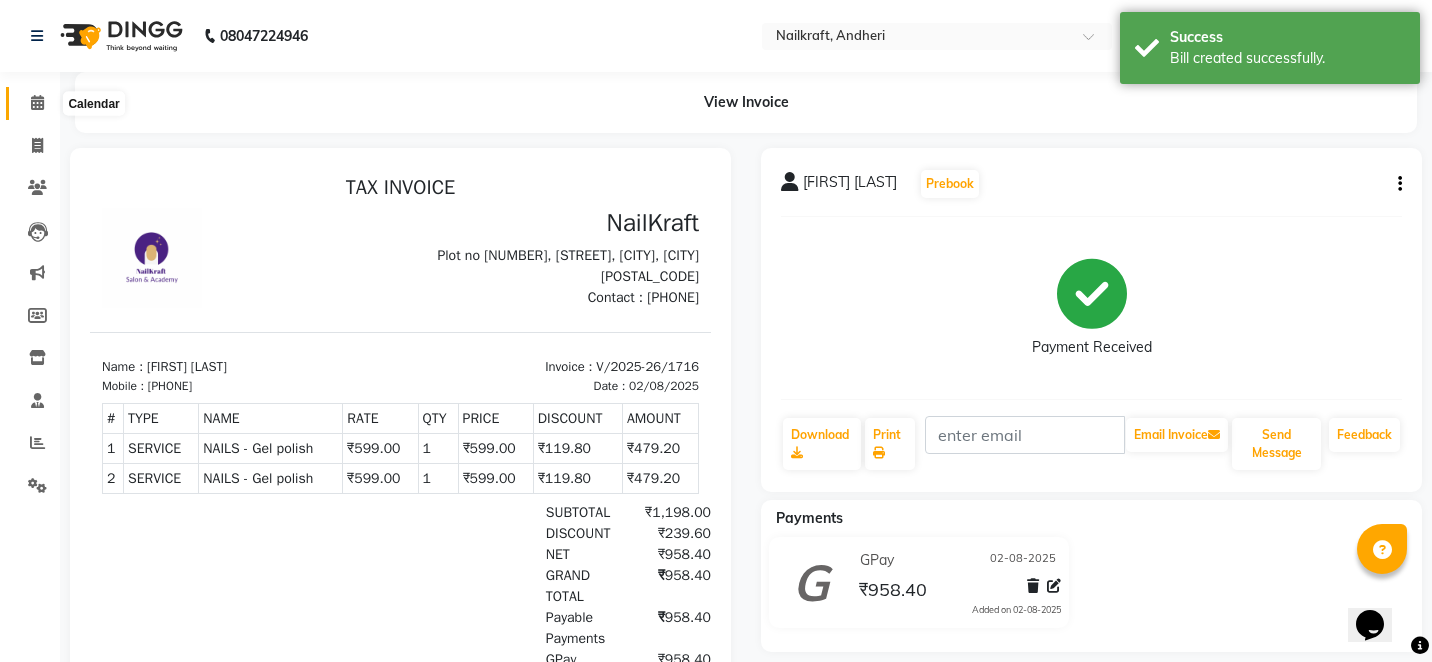 click 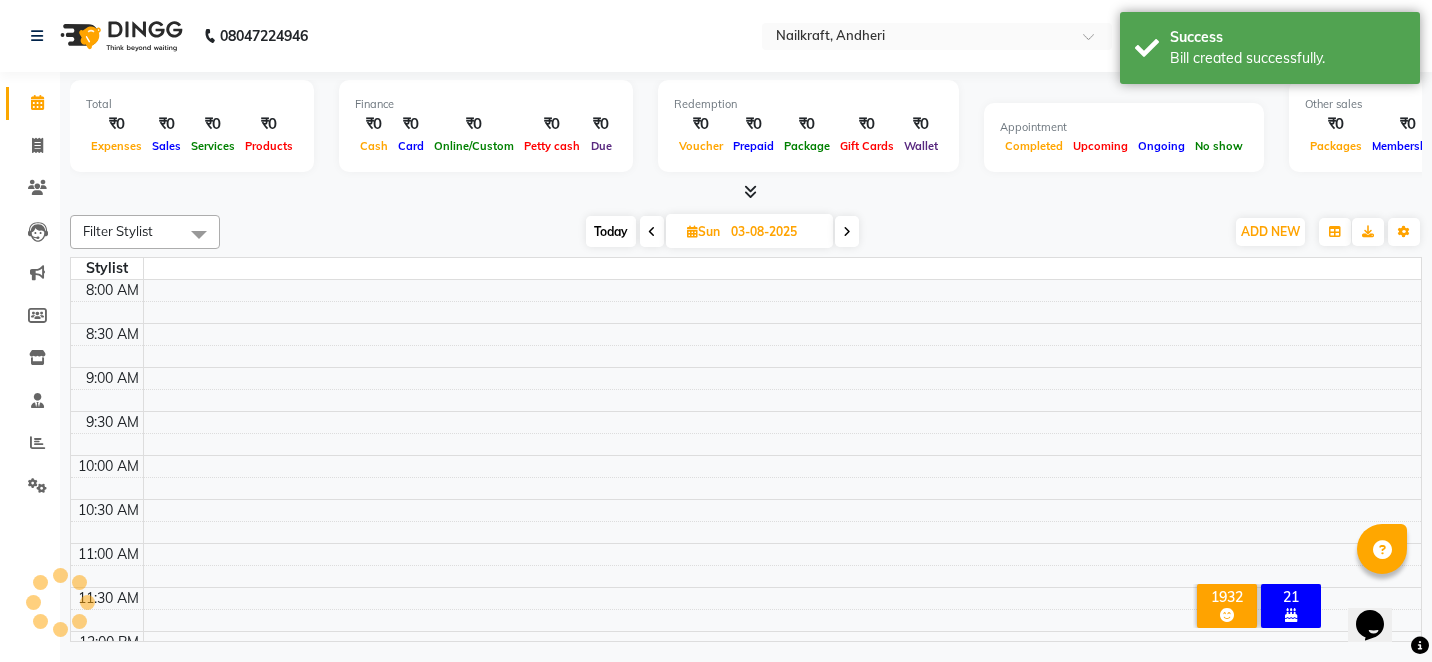 scroll, scrollTop: 697, scrollLeft: 0, axis: vertical 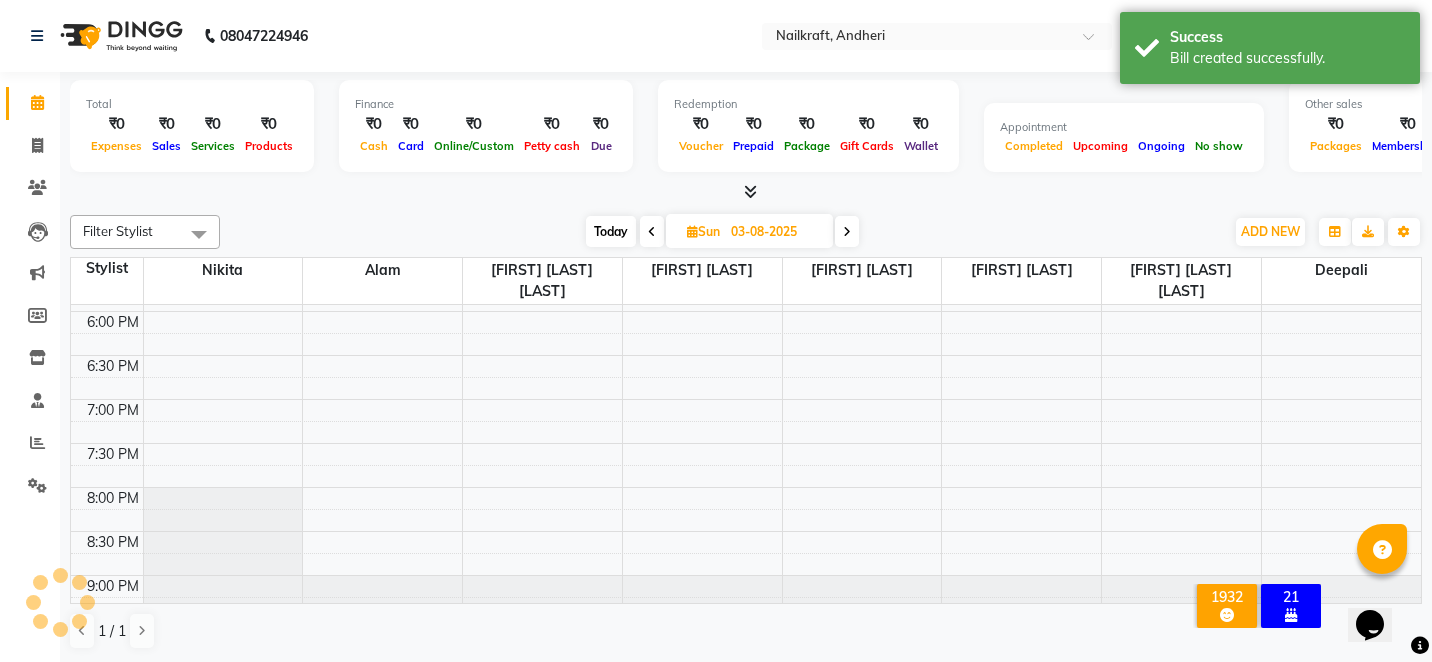 click on "Finance  ₹0  Cash ₹0  Card ₹0  Online/Custom ₹0 Petty cash ₹0 Due" at bounding box center (486, 126) 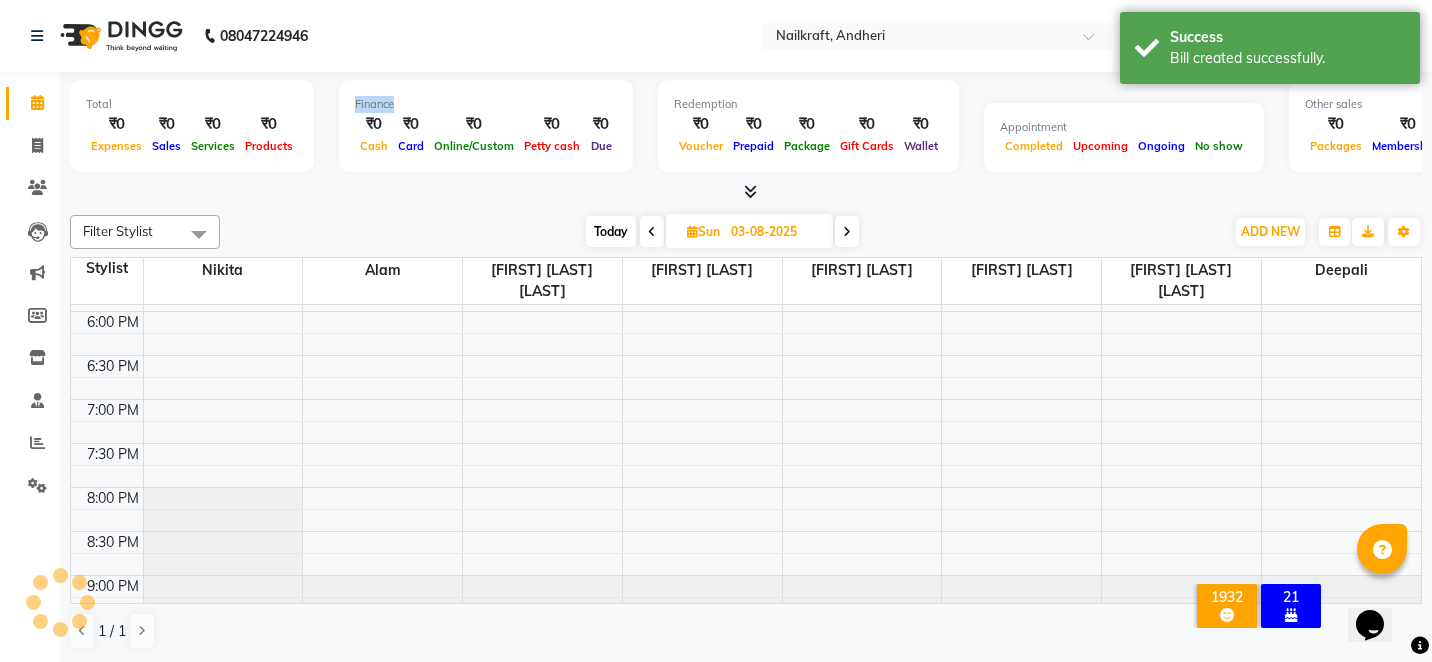 click on "Total  ₹0  Expenses ₹0  Sales ₹0  Services ₹0  Products Finance  ₹0  Cash ₹0  Card ₹0  Online/Custom ₹0 Petty cash ₹0 Due  Redemption  ₹0 Voucher ₹0 Prepaid ₹0 Package ₹0  Gift Cards ₹0  Wallet  Appointment  Completed Upcoming Ongoing No show  Other sales  ₹0  Packages ₹0  Memberships ₹0  Vouchers ₹0  Prepaids ₹0  Gift Cards" at bounding box center (746, 129) 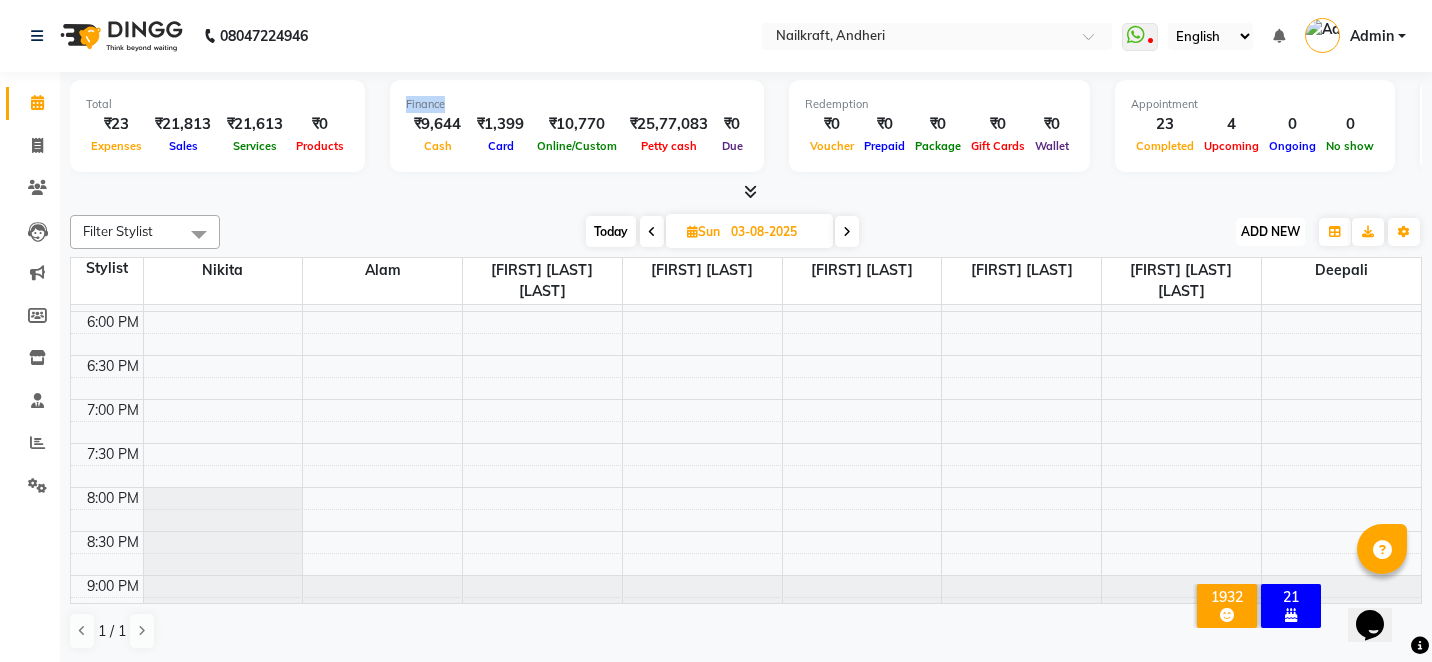 click on "ADD NEW" at bounding box center (1270, 231) 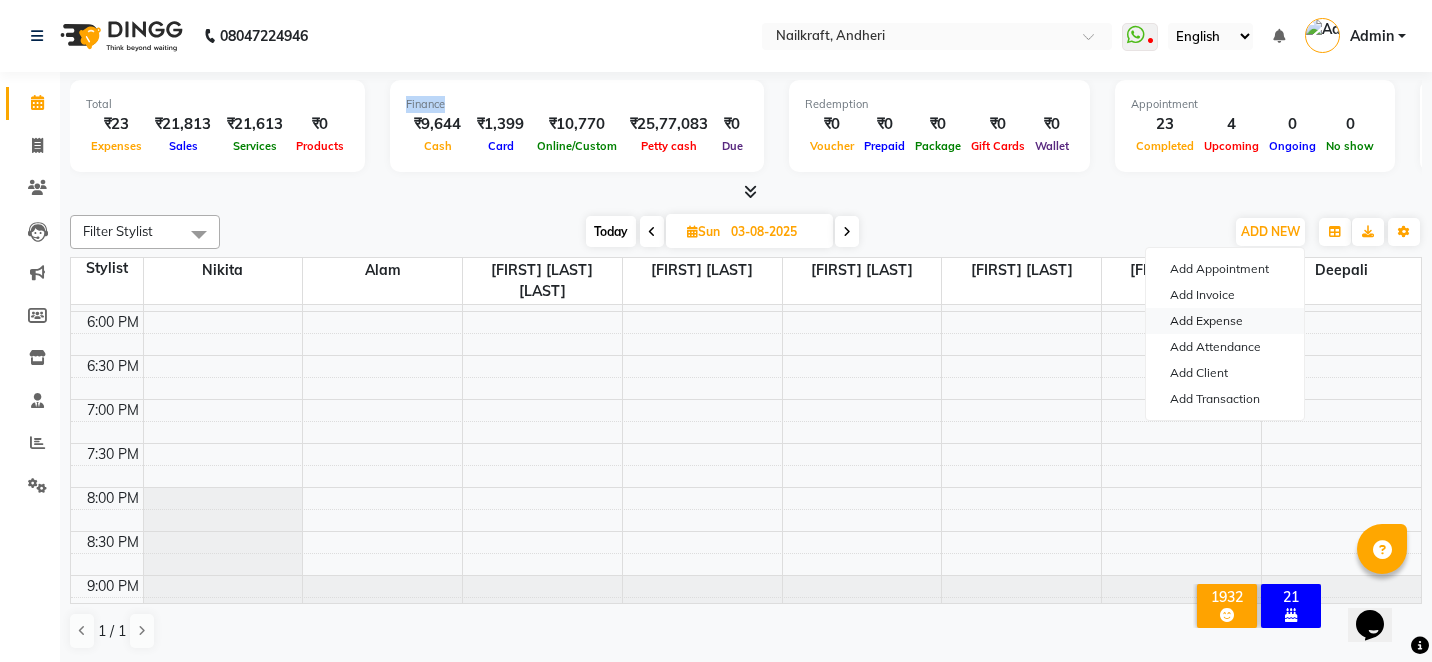 click on "Add Expense" at bounding box center (1225, 321) 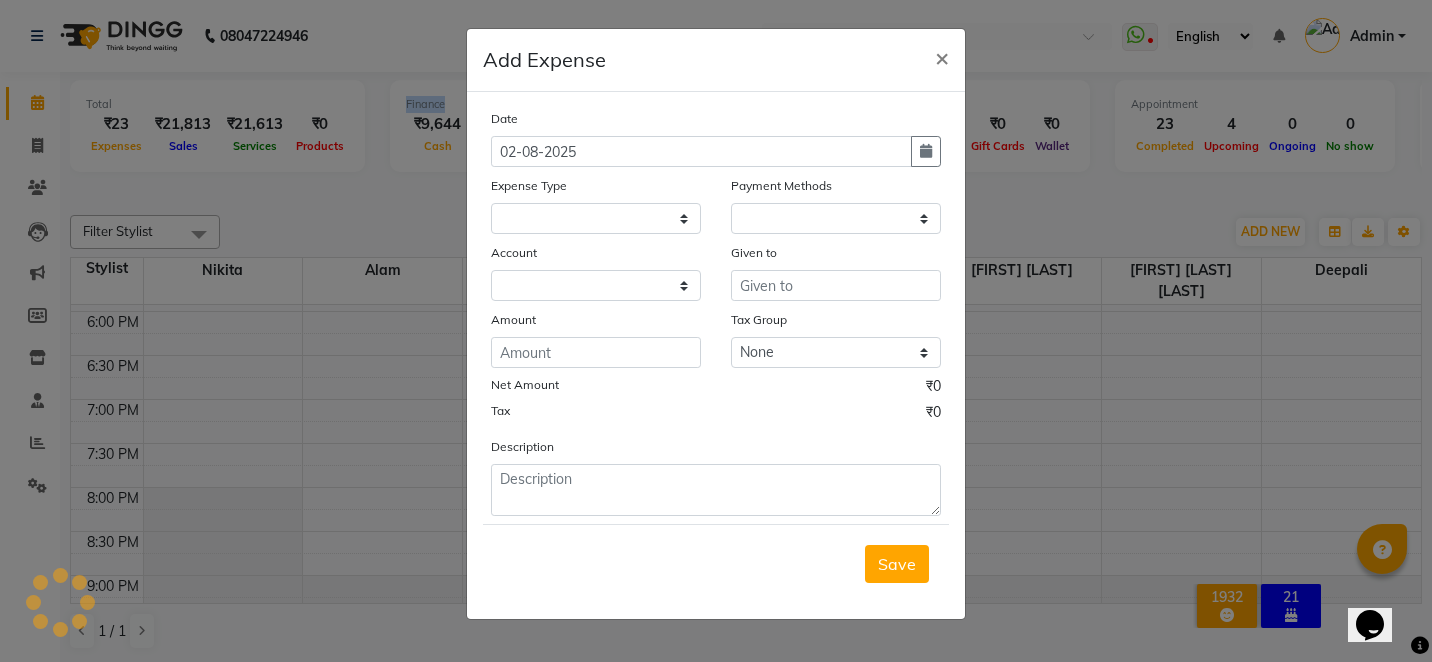 select 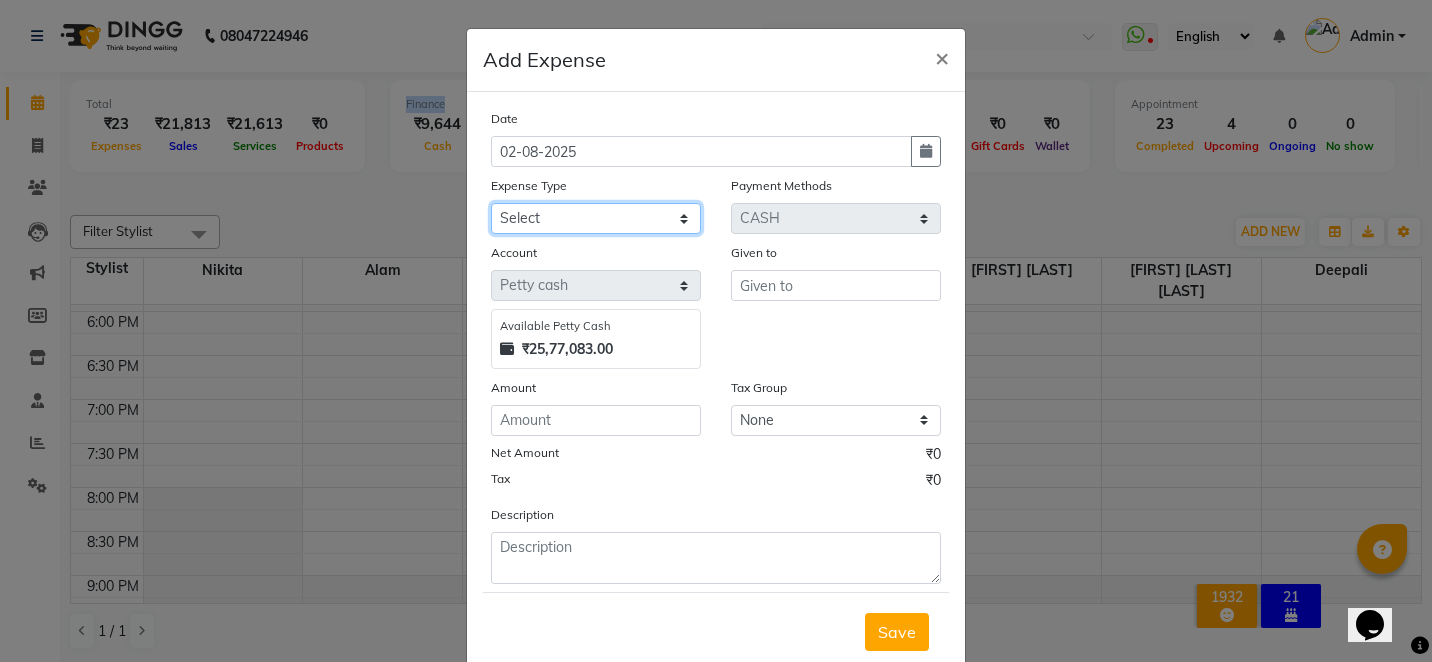 click on "Select Advance Salary Bank charges Car maintenance  Cash transfer to bank Cash transfer to hub Client Snacks Clinical charges Equipment Fuel Govt fee Incentive Insurance International purchase Loan Repayment Maintenance Marketing Miscellaneous MRA Other Pantry Product Rent Salary Staff Snacks Stationary Tax Tea & Refreshment Utilities" 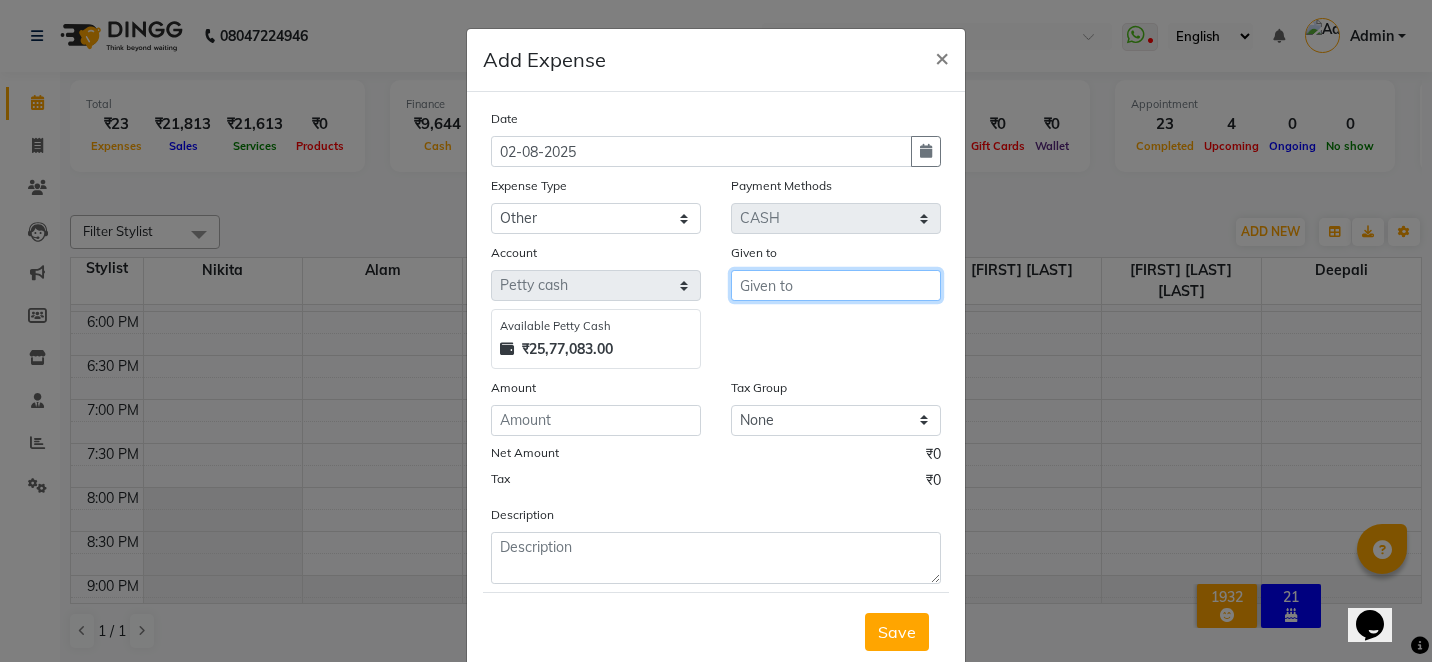 click at bounding box center [836, 285] 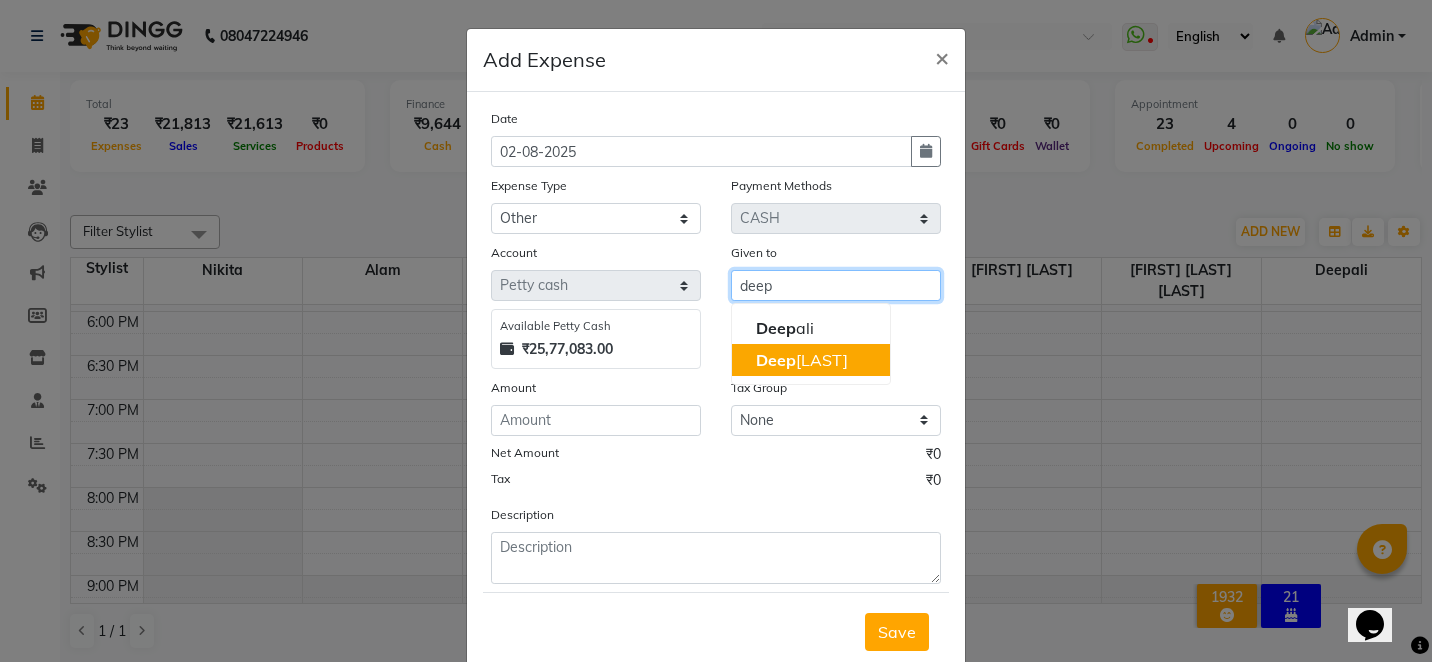 click on "Deep ali Deep u Chatry" at bounding box center [811, 344] 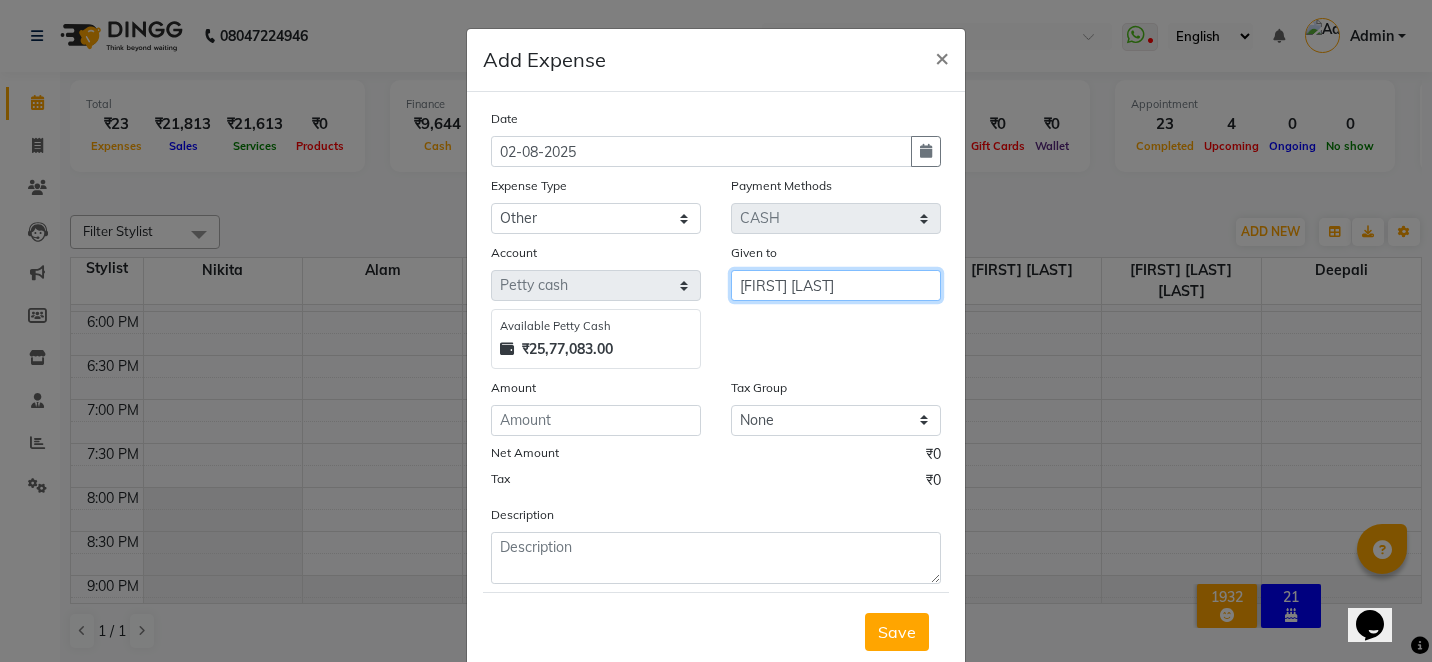 type on "[FIRST] [LAST]" 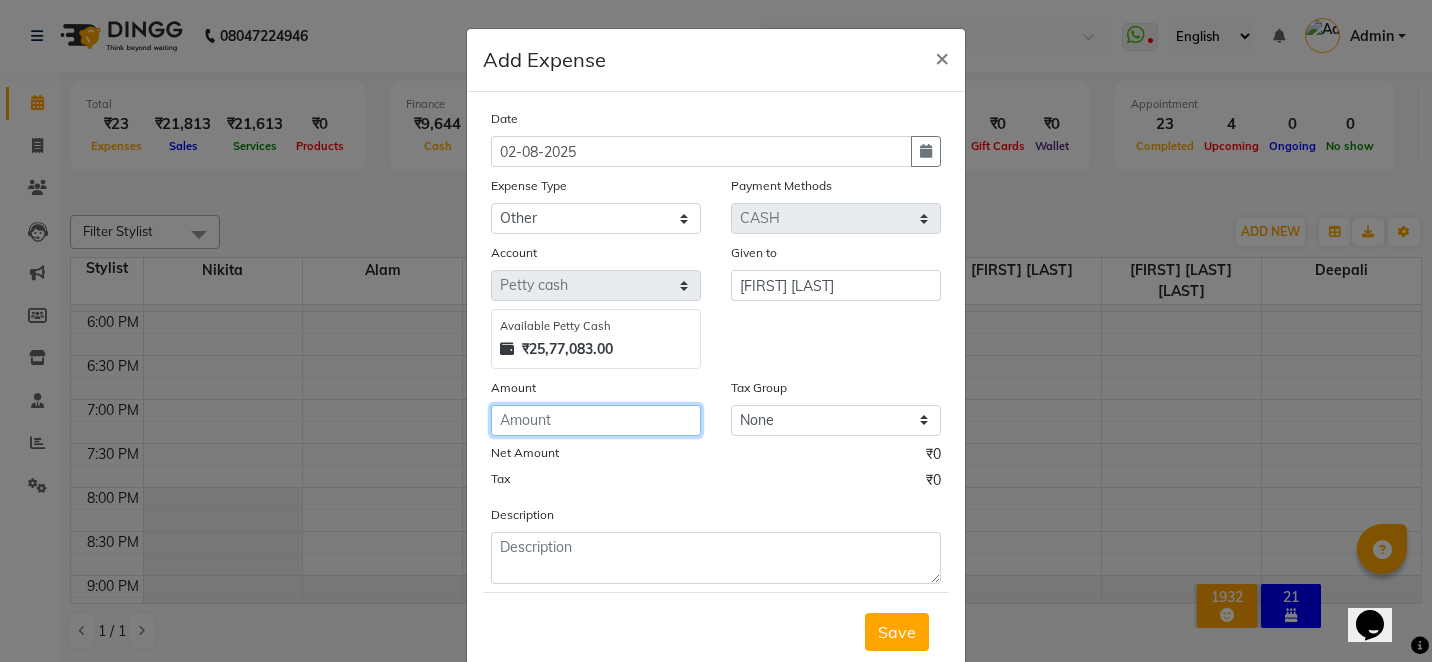 click 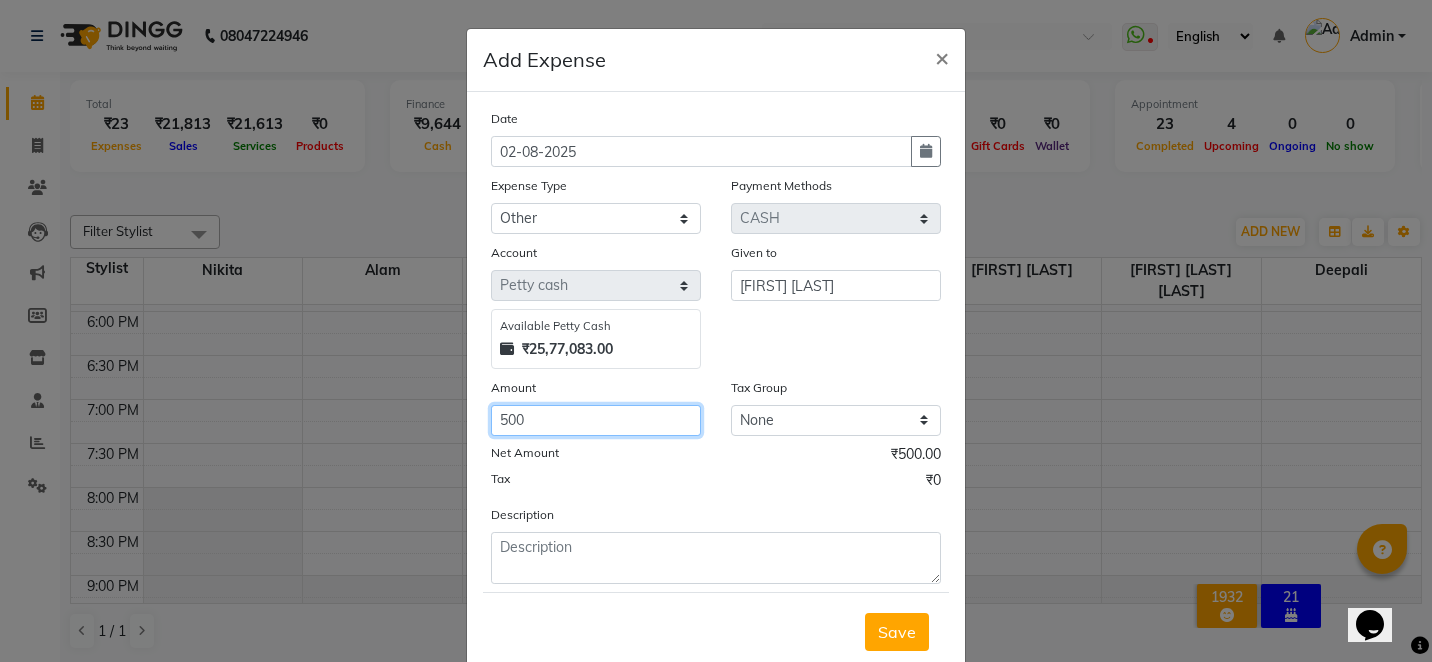 type on "500" 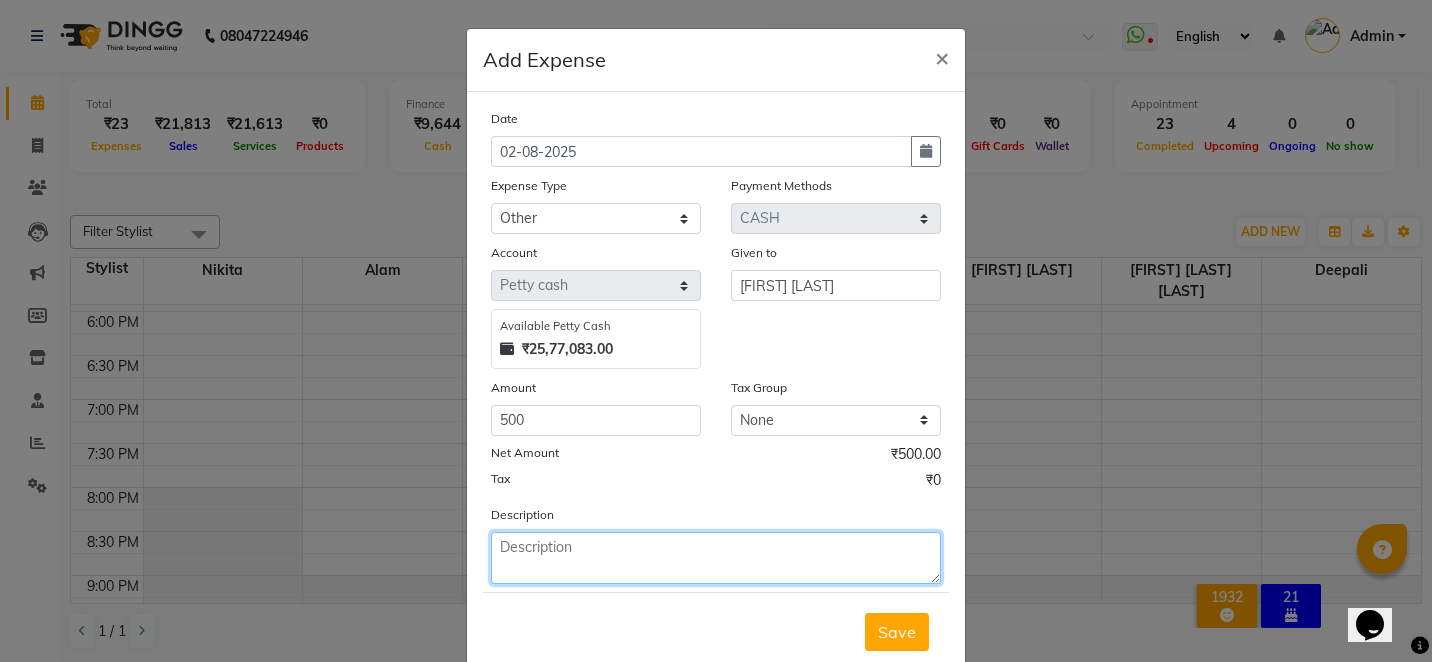 click 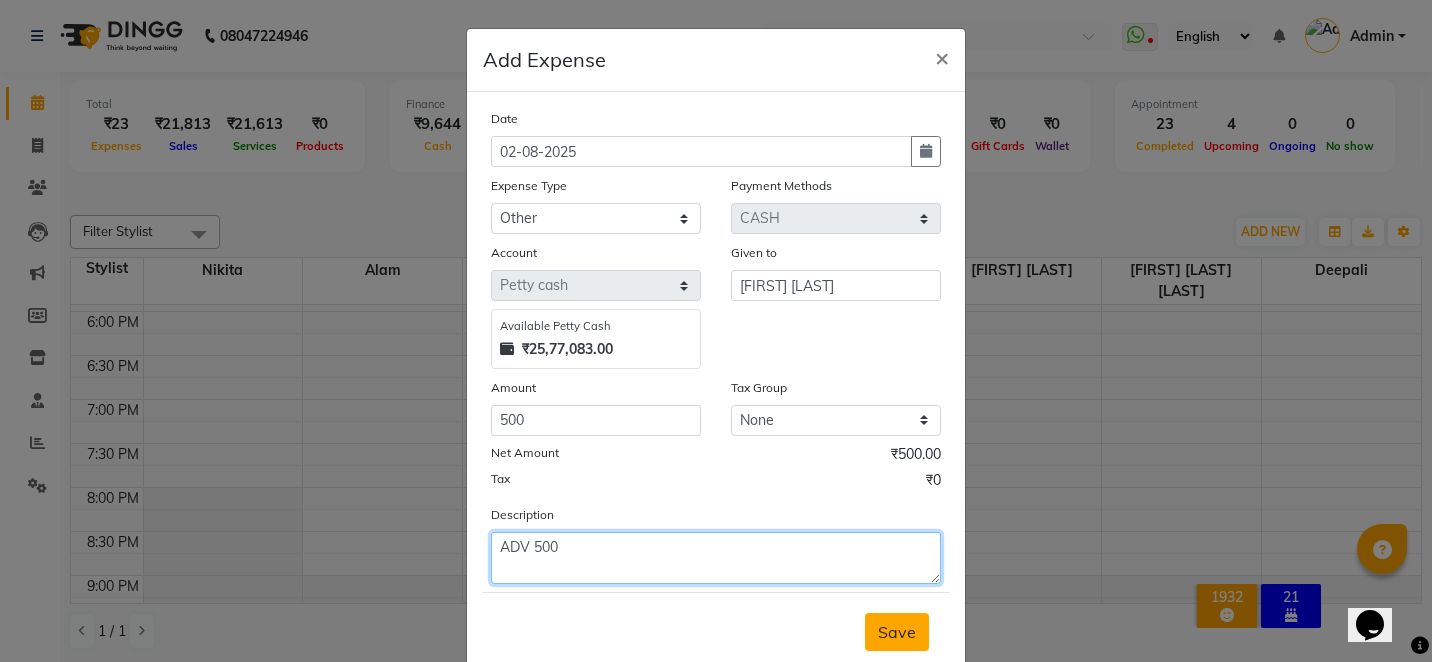 type on "ADV 500" 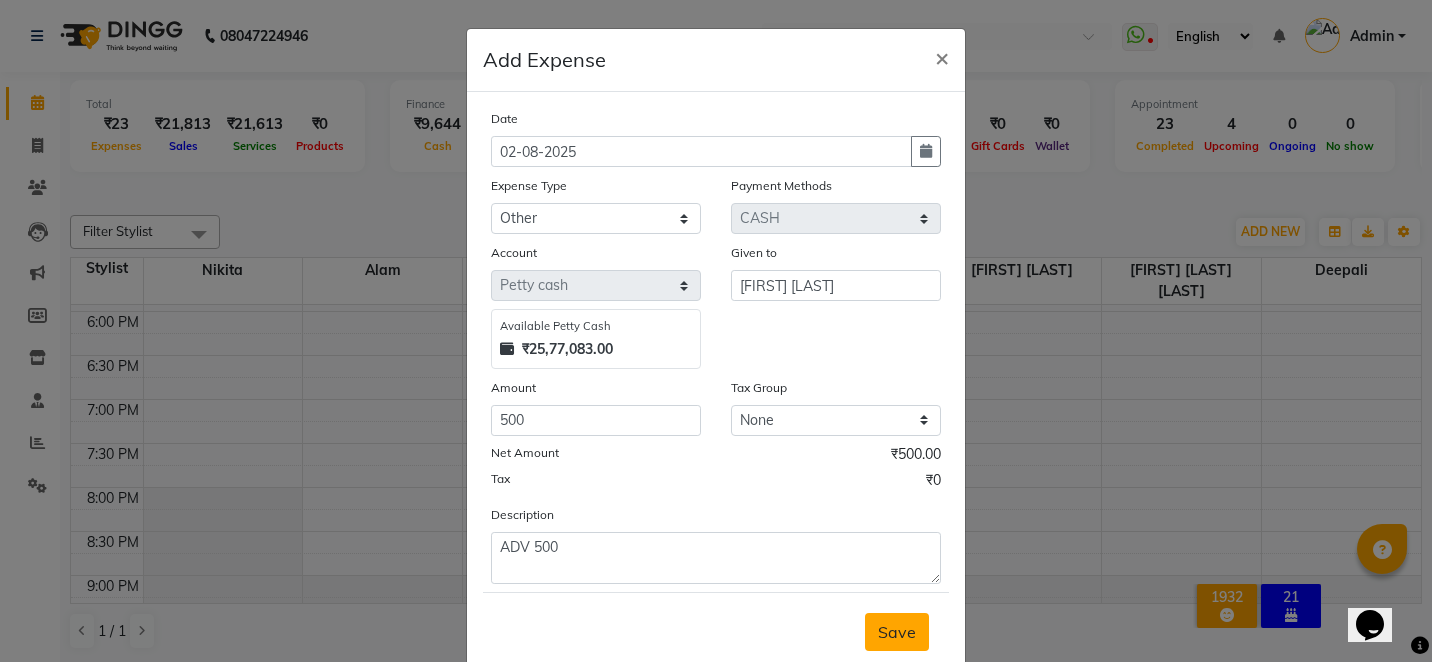 click on "Save" at bounding box center (897, 632) 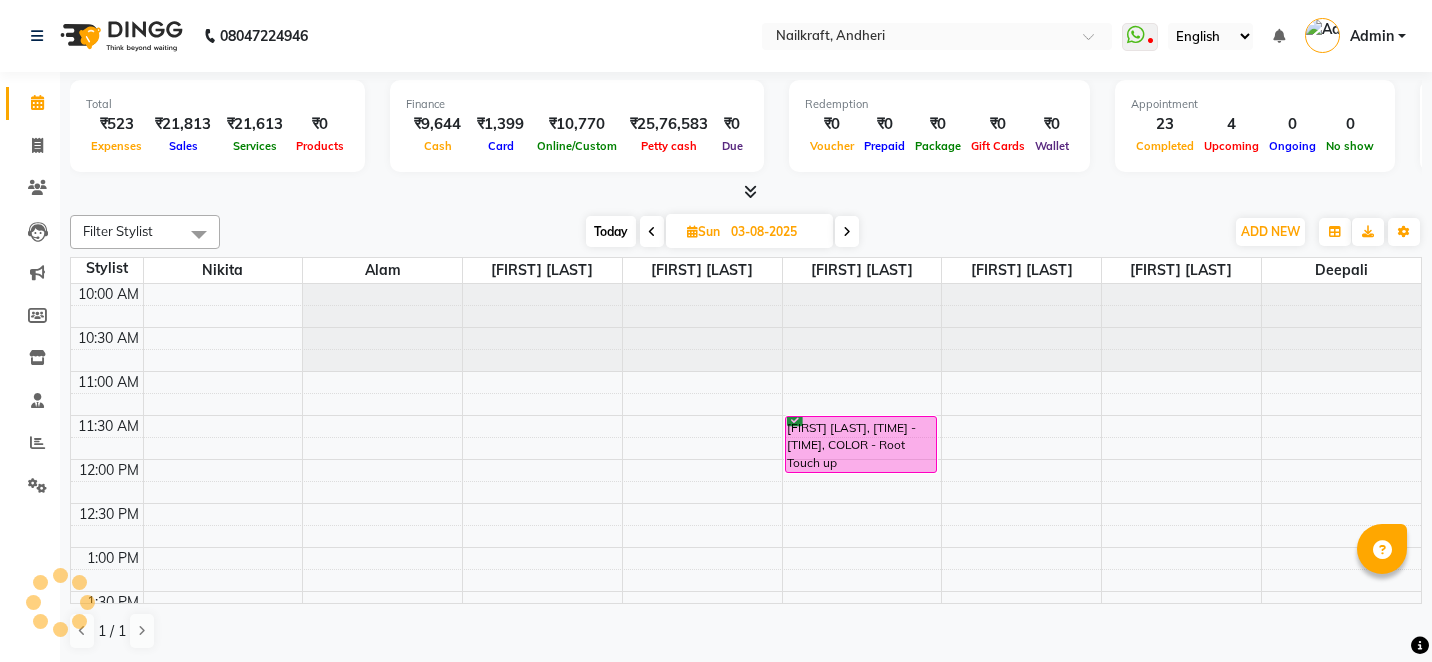 scroll, scrollTop: 0, scrollLeft: 0, axis: both 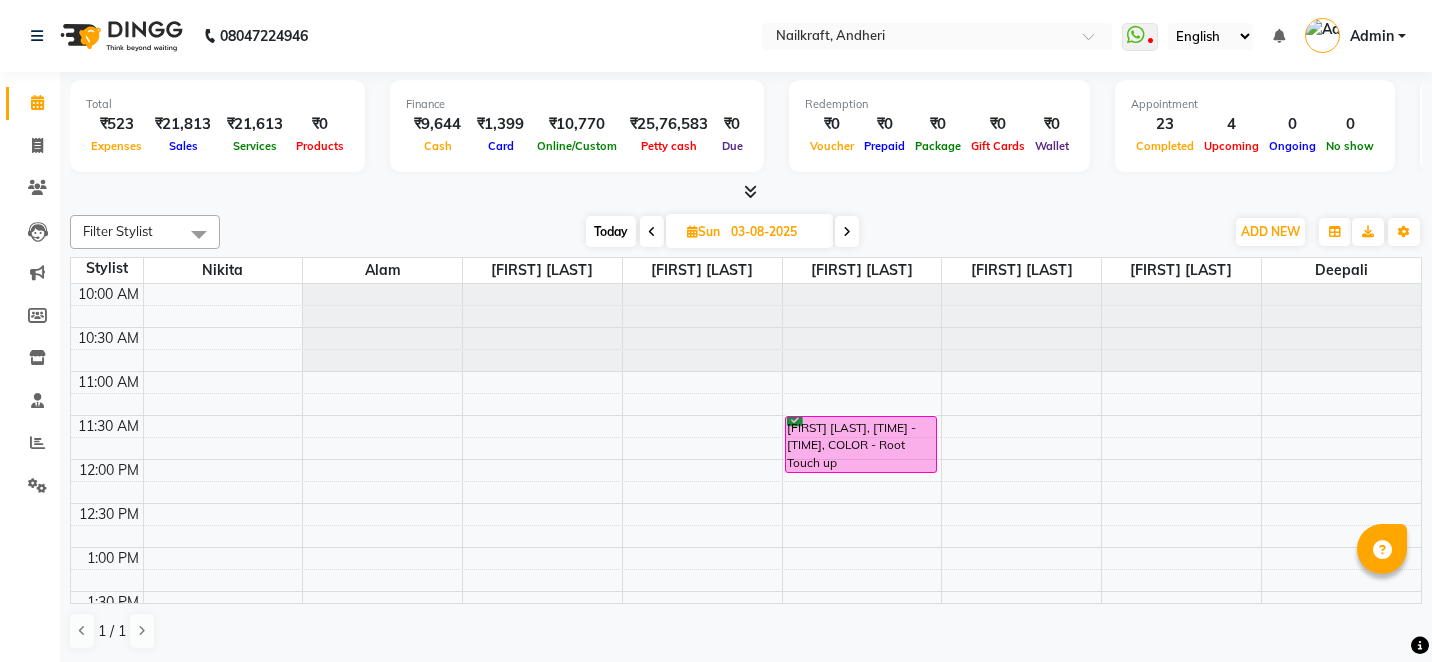 click on "Filter Stylist Select All Alam [FIRST] [LAST] Deepali [FIRST] [LAST] Nikita [FIRST] [LAST] [FIRST] [LAST] [FIRST] [LAST] Today Sun 03-08-2025 Toggle Dropdown Add Appointment Add Invoice Add Expense Add Attendance Add Client Add Transaction Toggle Dropdown Add Appointment Add Invoice Add Expense Add Attendance Add Client ADD NEW Toggle Dropdown Add Appointment Add Invoice Add Expense Add Attendance Add Client Add Transaction Filter Stylist Select All Alam [FIRST] [LAST] Deepali [FIRST] [LAST] Nikita [FIRST] [LAST] [FIRST] [LAST] [FIRST] [LAST] Group By Staff View Room View View as Vertical Vertical - Week View Horizontal Horizontal - Week View List Toggle Dropdown Calendar Settings Manage Tags Arrange Stylists Reset Stylists Full Screen Show Available Stylist Appointment Form Zoom 100% Staff/Room Display Count 8 Stylist Nikita Alam [FIRST] [LAST] [FIRST] [LAST] [FIRST] [LAST] [FIRST] [LAST] [FIRST] [LAST] Deepali 10:00 AM 10:30 AM 11:00 AM 11:30 AM 12:00 PM 12:30 PM 1:00 PM" 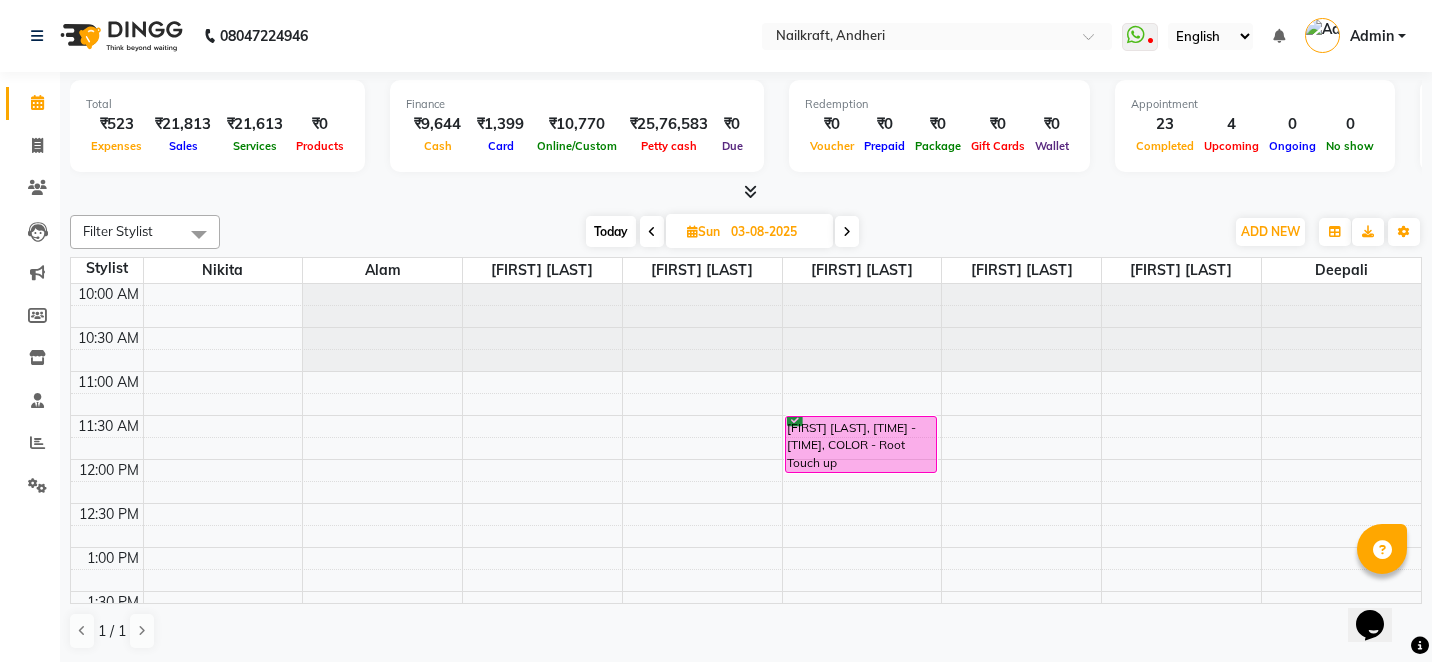 scroll, scrollTop: 0, scrollLeft: 0, axis: both 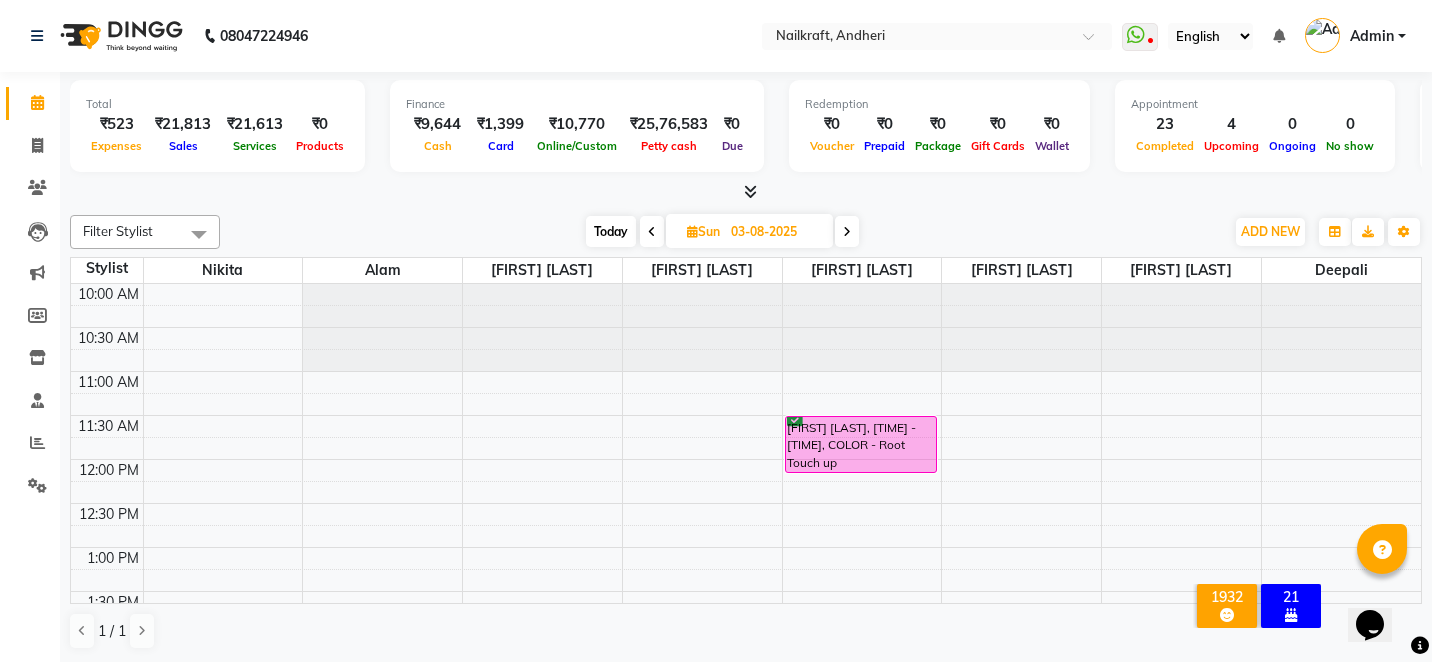 click on "Filter Stylist Select All Alam [FIRST] [LAST] Deepali [FIRST] [LAST] Nikita [FIRST] [LAST] [FIRST] [LAST] [FIRST] [LAST] Today Sun 03-08-2025 Toggle Dropdown Add Appointment Add Invoice Add Expense Add Attendance Add Client Add Transaction Toggle Dropdown Add Appointment Add Invoice Add Expense Add Attendance Add Client ADD NEW Toggle Dropdown Add Appointment Add Invoice Add Expense Add Attendance Add Client Add Transaction Filter Stylist Select All Alam [FIRST] [LAST] Deepali [FIRST] [LAST] Nikita [FIRST] [LAST] [FIRST] [LAST] [FIRST] [LAST] Group By Staff View Room View View as Vertical Vertical - Week View Horizontal Horizontal - Week View List Toggle Dropdown Calendar Settings Manage Tags Arrange Stylists Reset Stylists Full Screen Show Available Stylist Appointment Form Zoom 100% Staff/Room Display Count 8 Stylist Nikita Alam [FIRST] [LAST] [FIRST] [LAST] [FIRST] [LAST] [FIRST] [LAST] [FIRST] [LAST] Deepali 10:00 AM 10:30 AM 11:00 AM 11:30 AM 12:00 PM 12:30 PM 1:00 PM" 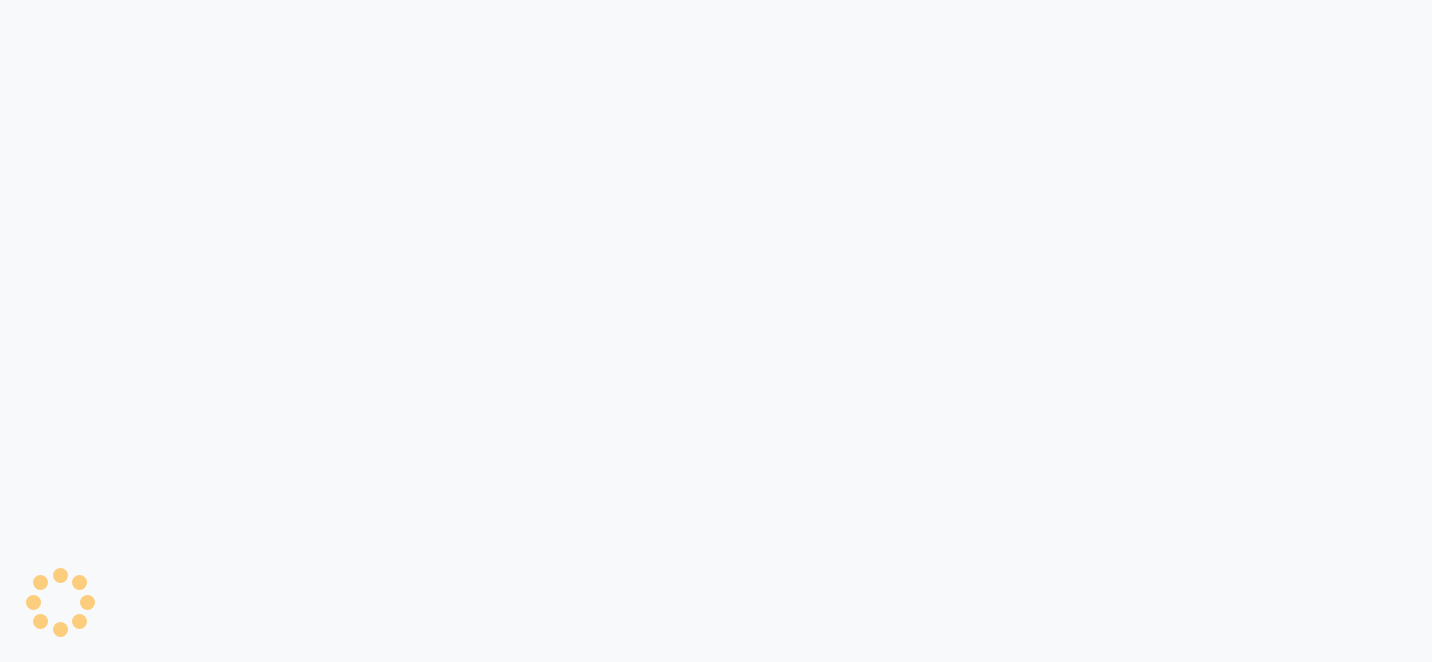 scroll, scrollTop: 0, scrollLeft: 0, axis: both 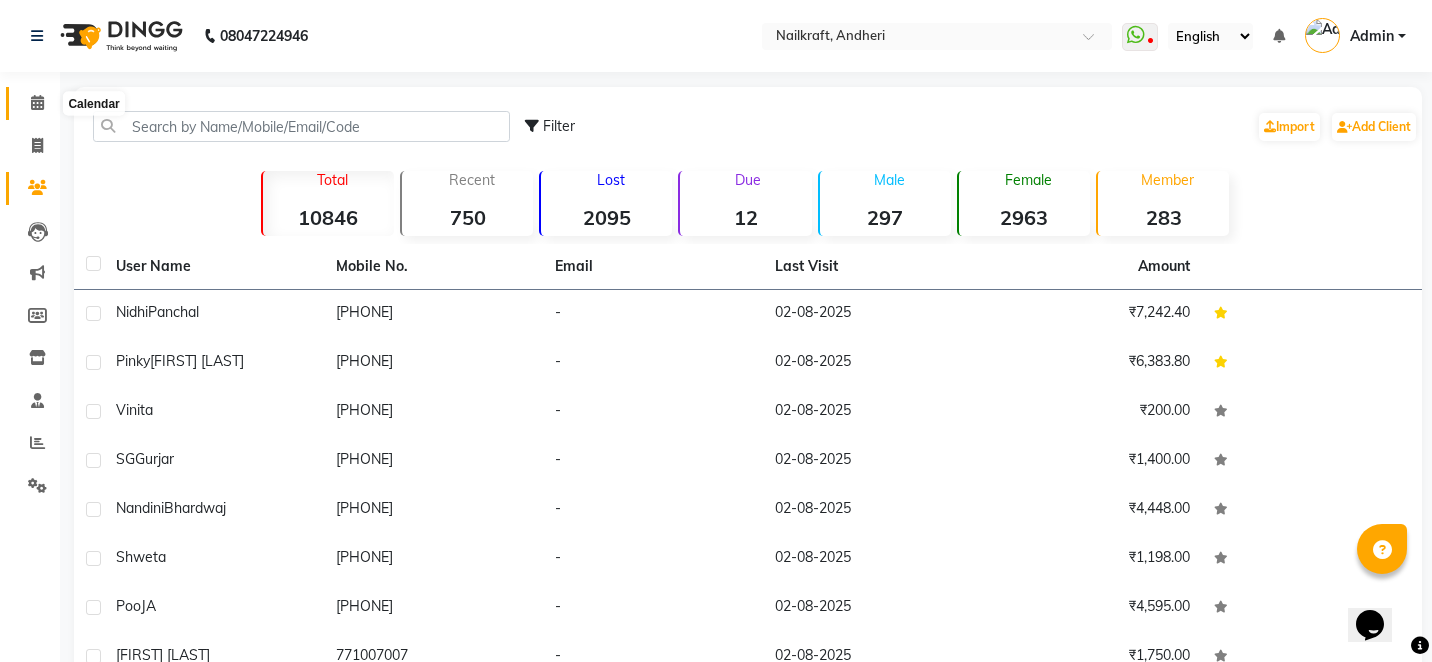 click 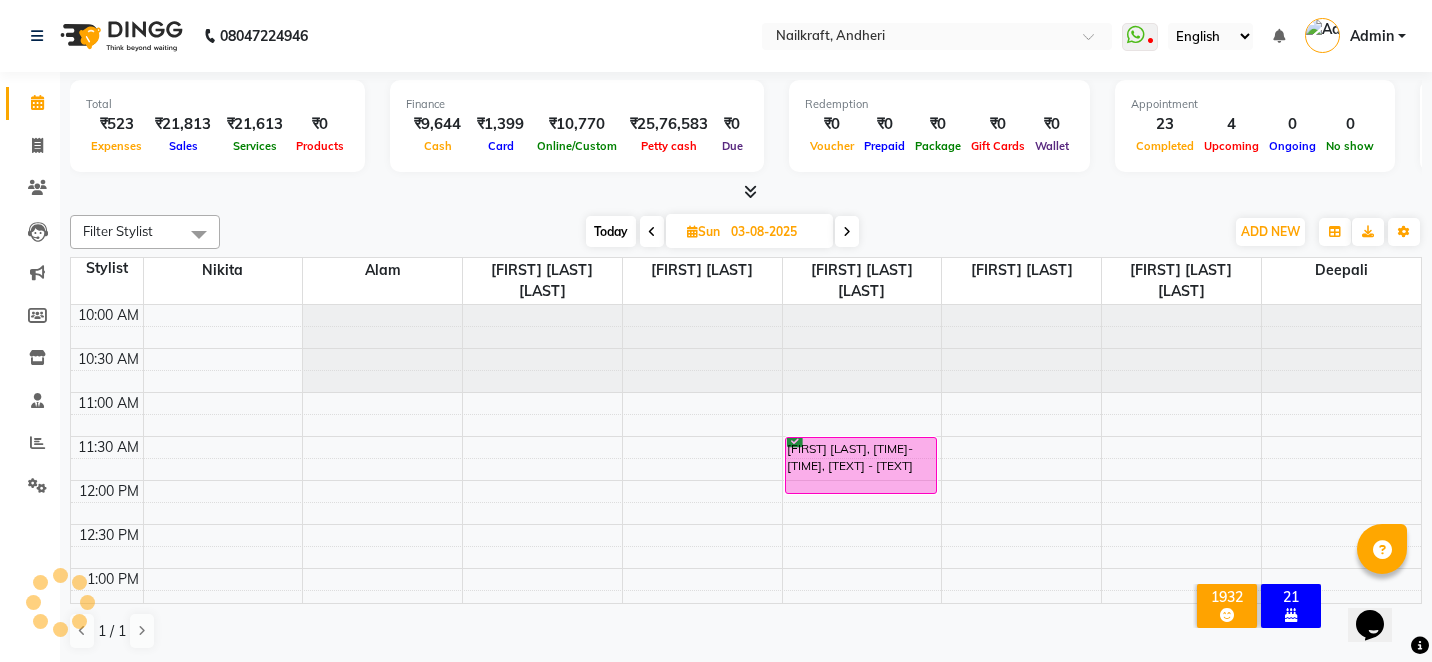 scroll, scrollTop: 0, scrollLeft: 0, axis: both 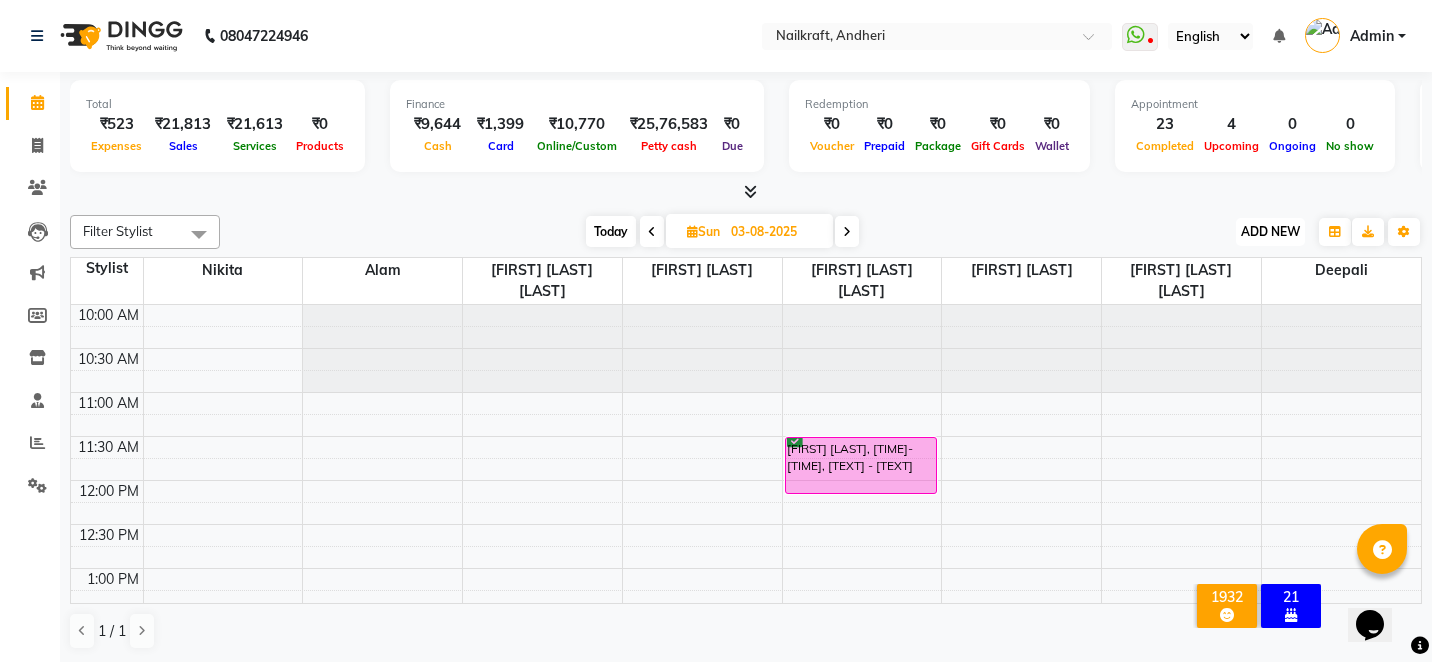 click on "ADD NEW" at bounding box center (1270, 231) 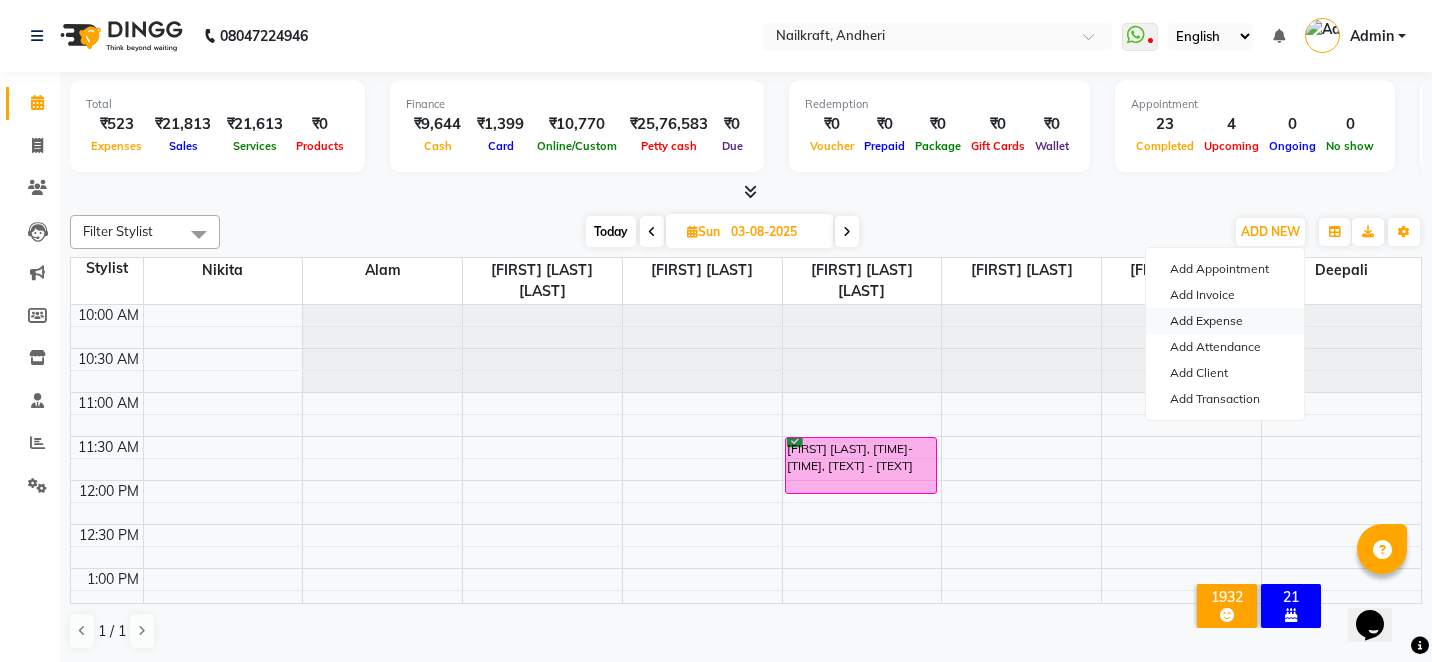 click on "Add Expense" at bounding box center [1225, 321] 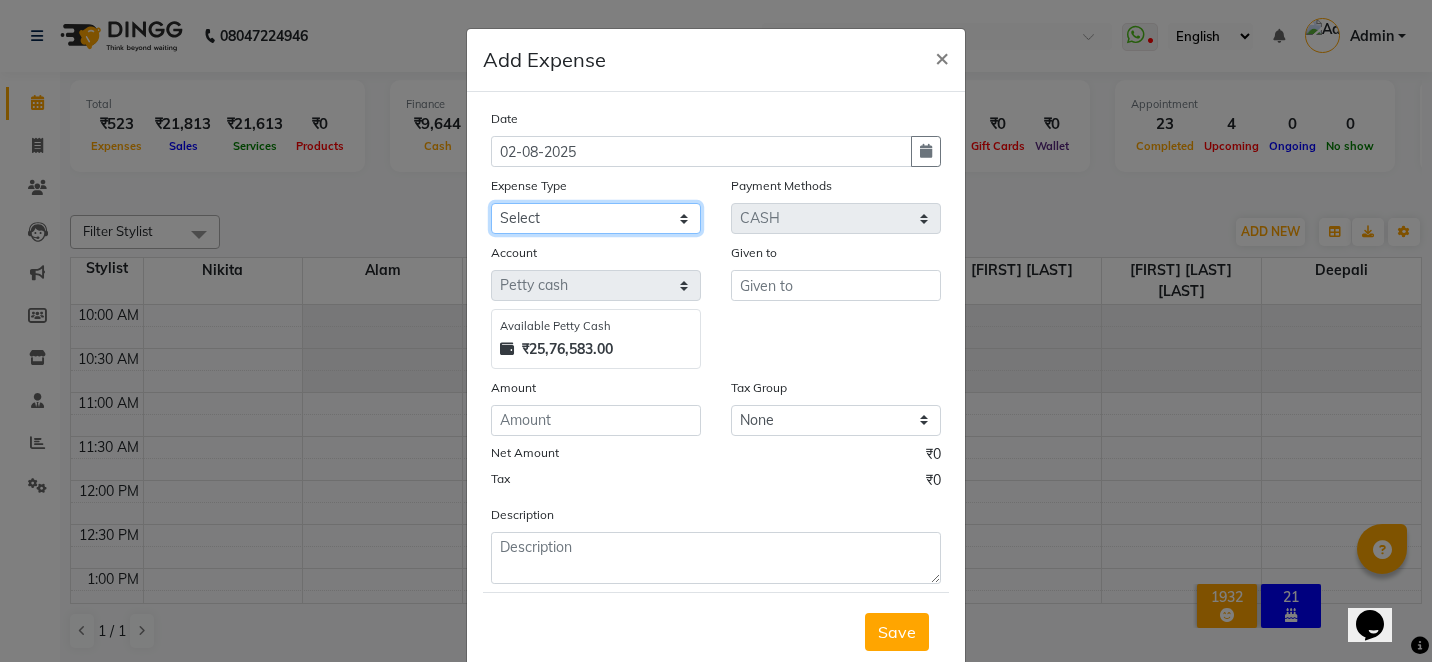 click on "Select Advance Salary Bank charges Car maintenance  Cash transfer to bank Cash transfer to hub Client Snacks Clinical charges Equipment Fuel Govt fee Incentive Insurance International purchase Loan Repayment Maintenance Marketing Miscellaneous MRA Other Pantry Product Rent Salary Staff Snacks Stationary Tax Tea & Refreshment Utilities" 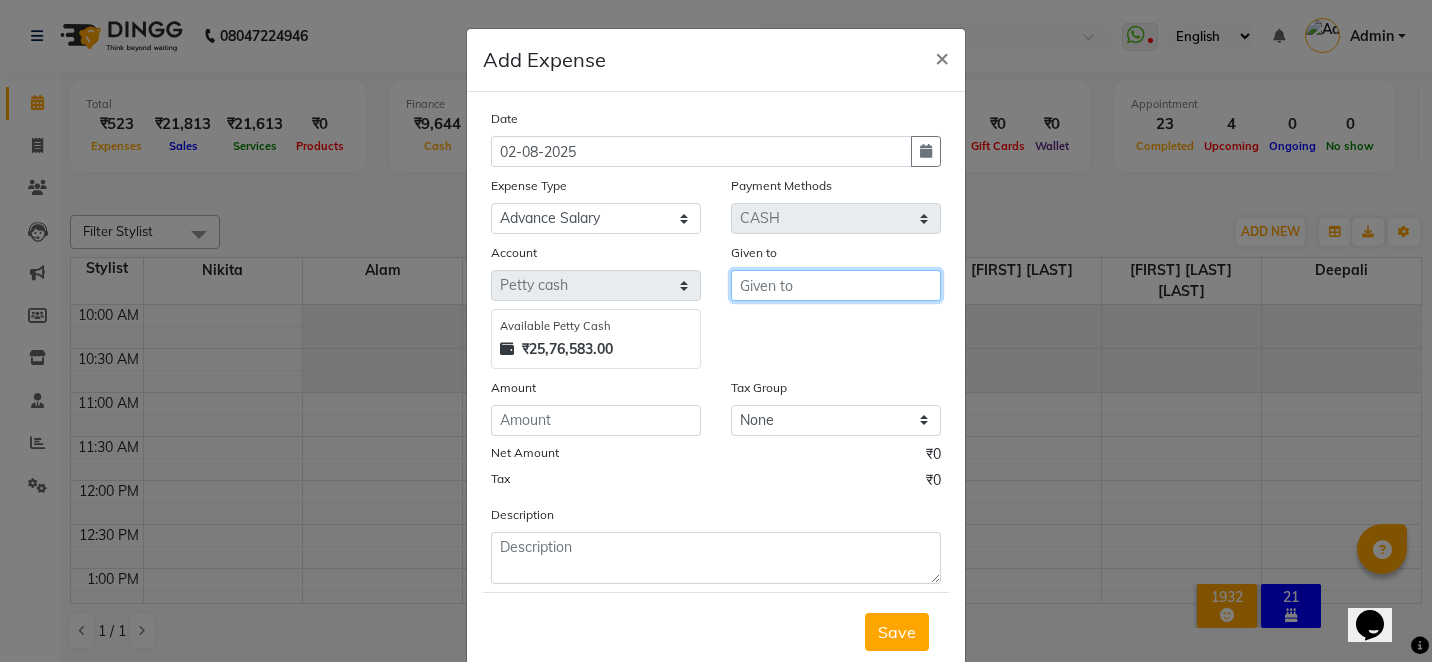 click at bounding box center (836, 285) 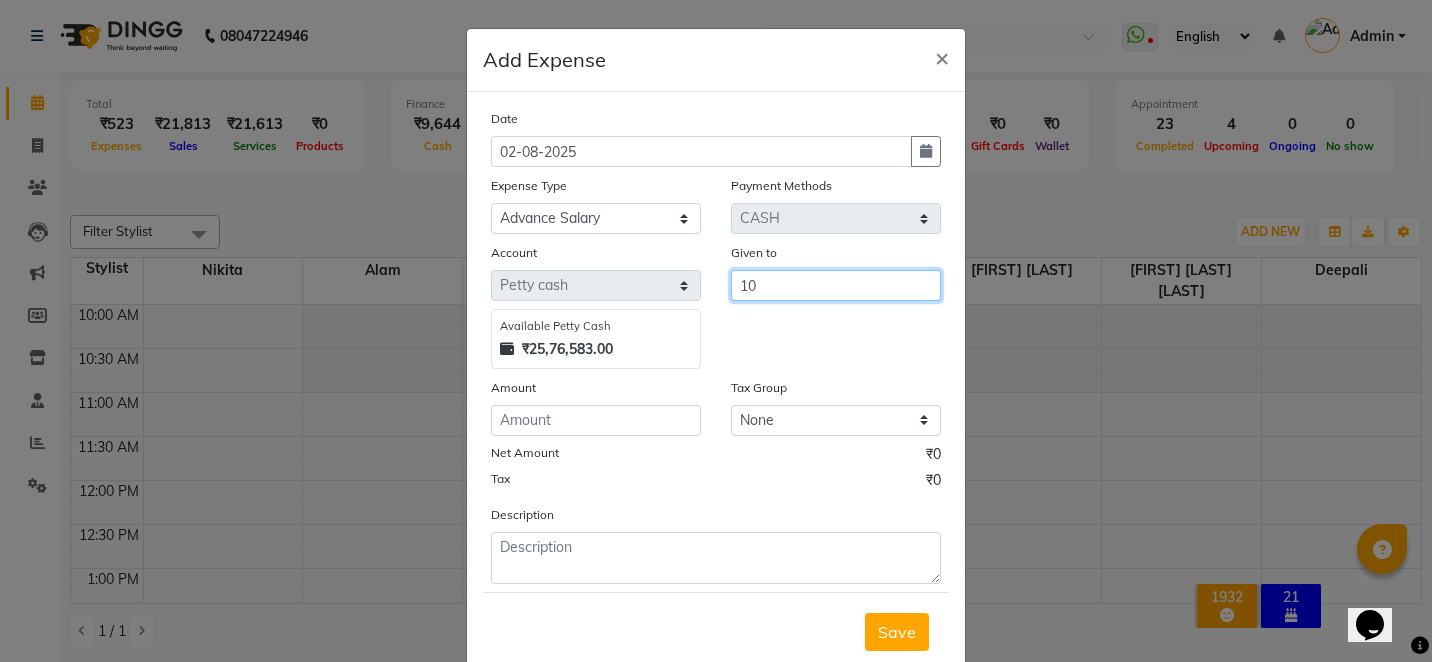 type on "1" 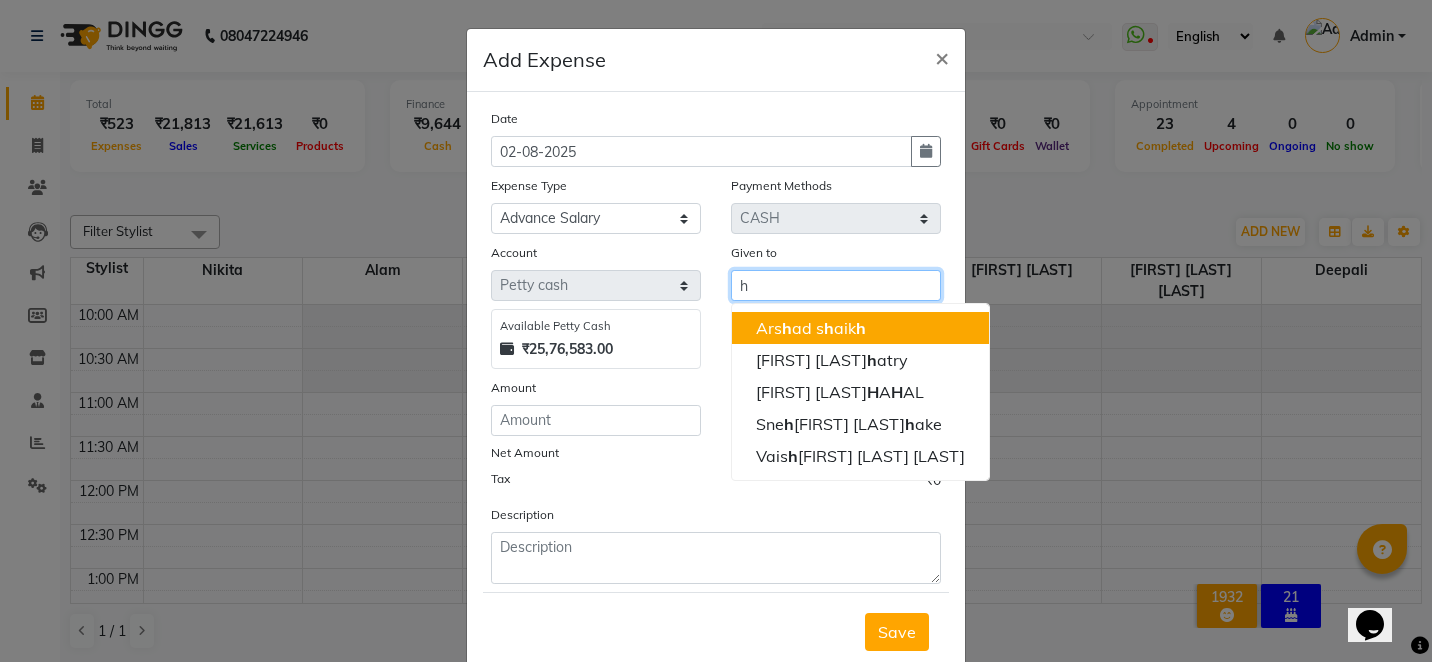 click on "Ars h ad s h aik h" at bounding box center (811, 328) 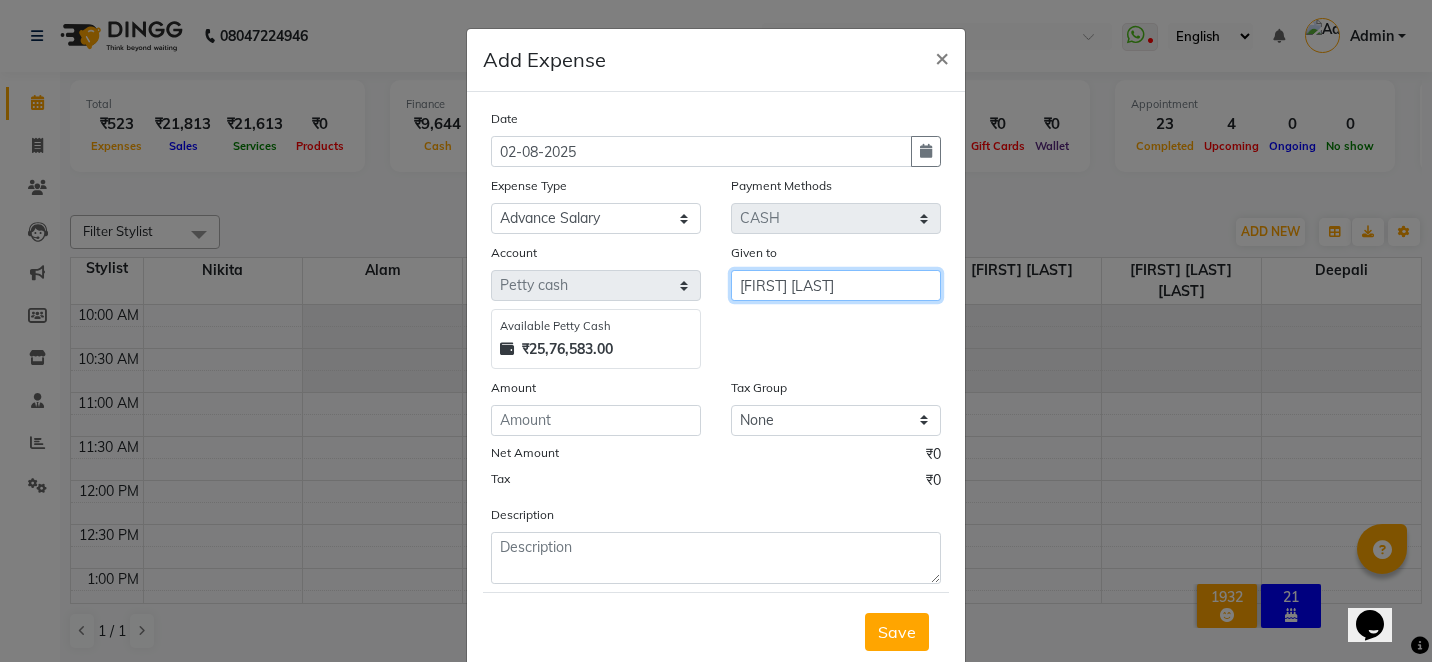 type on "[FIRST] [LAST]" 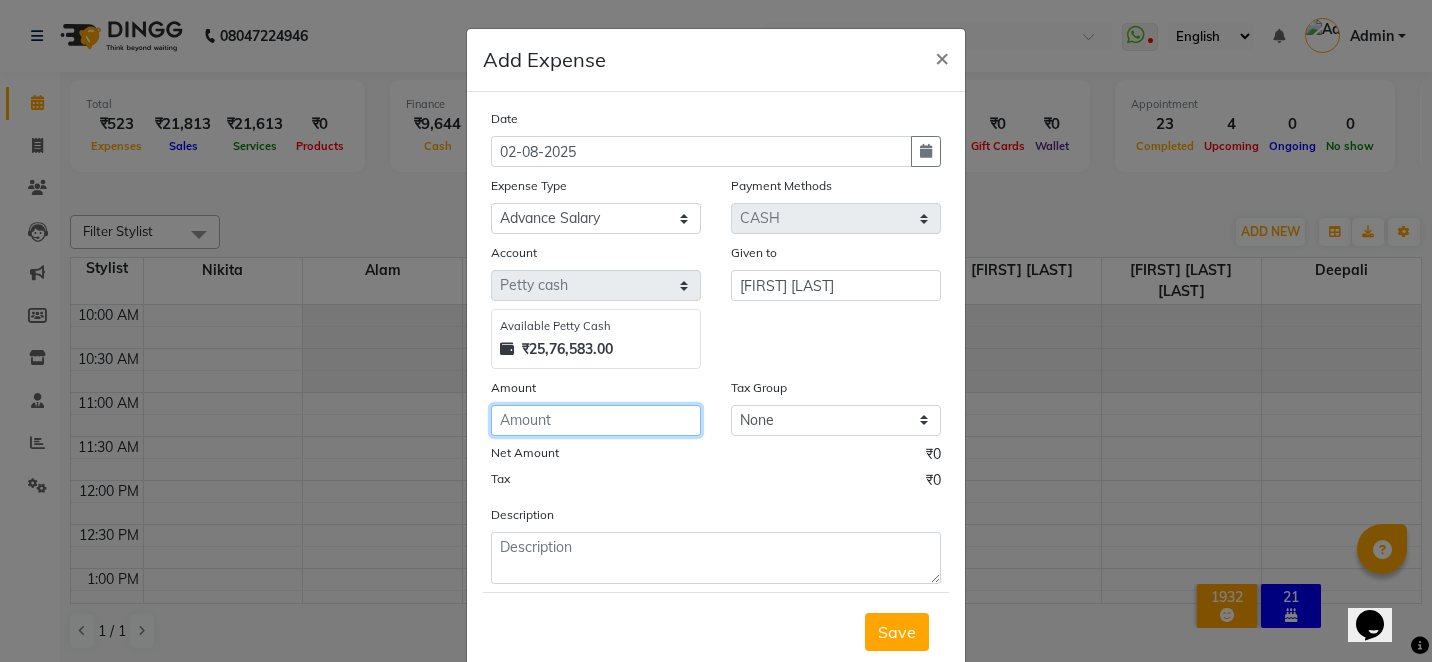 click 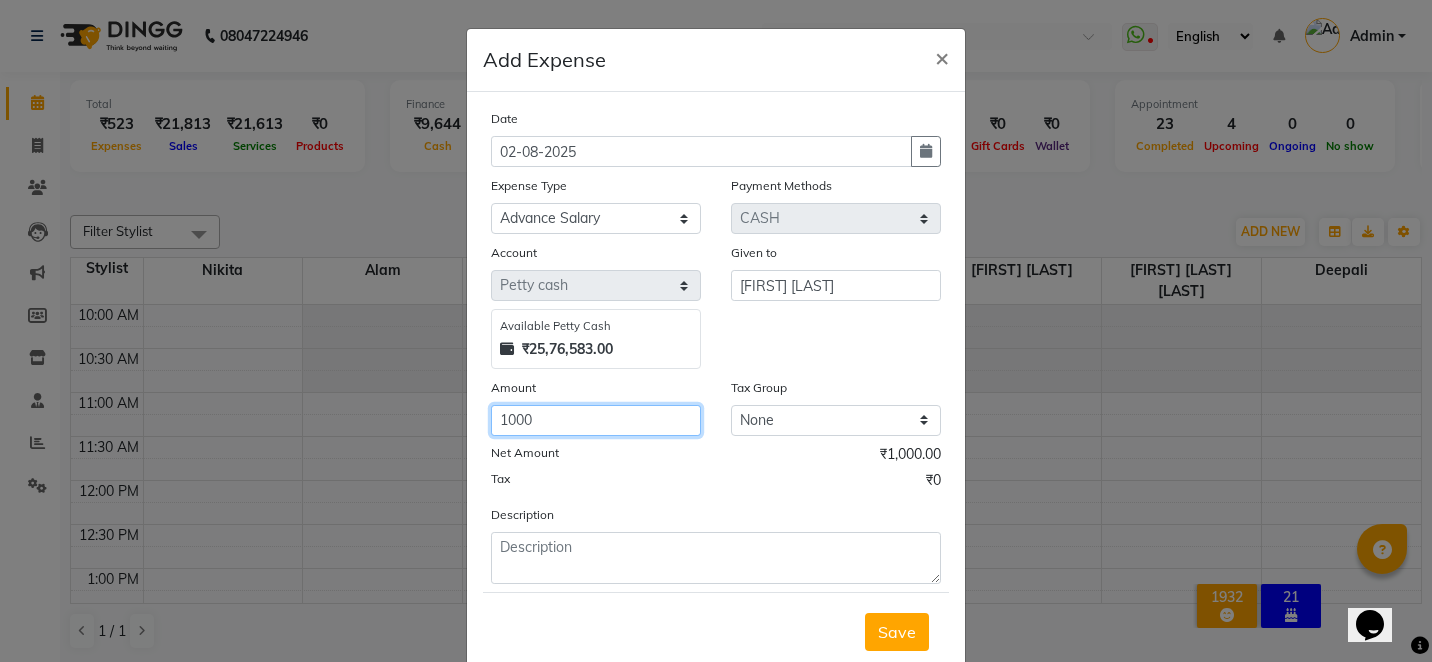 type on "1000" 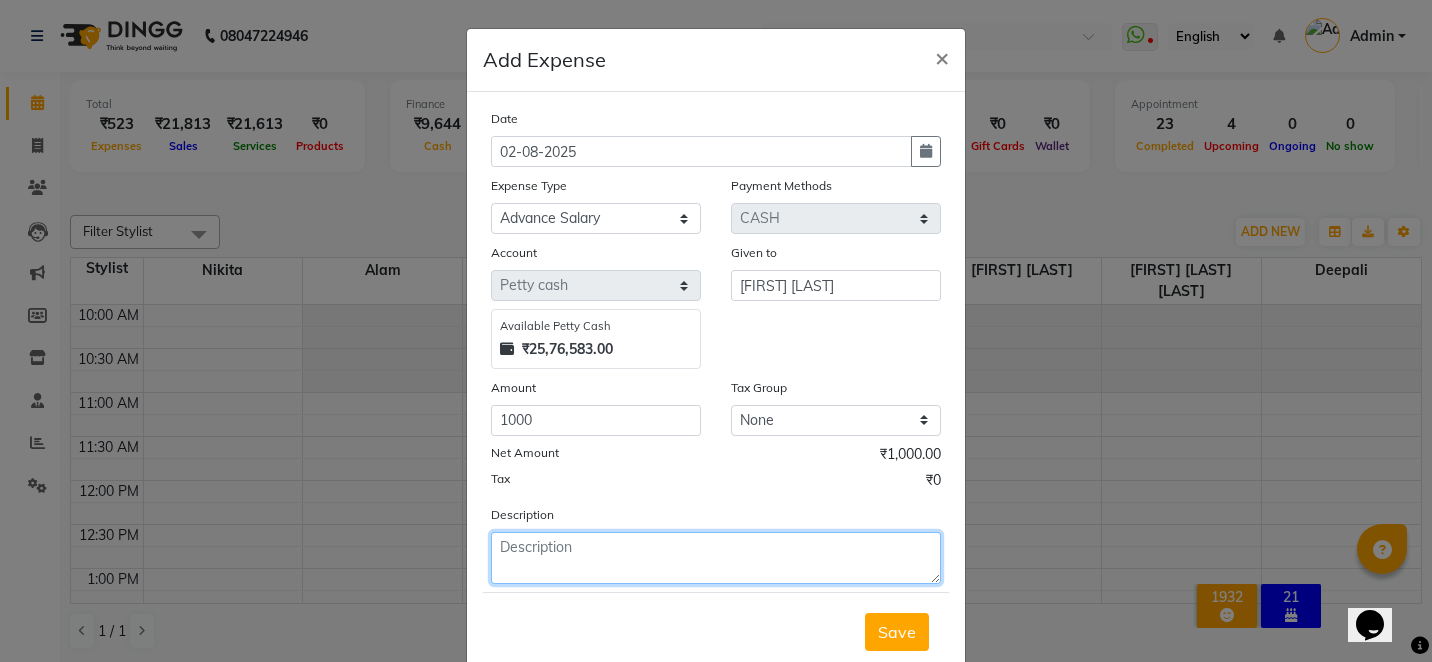 click 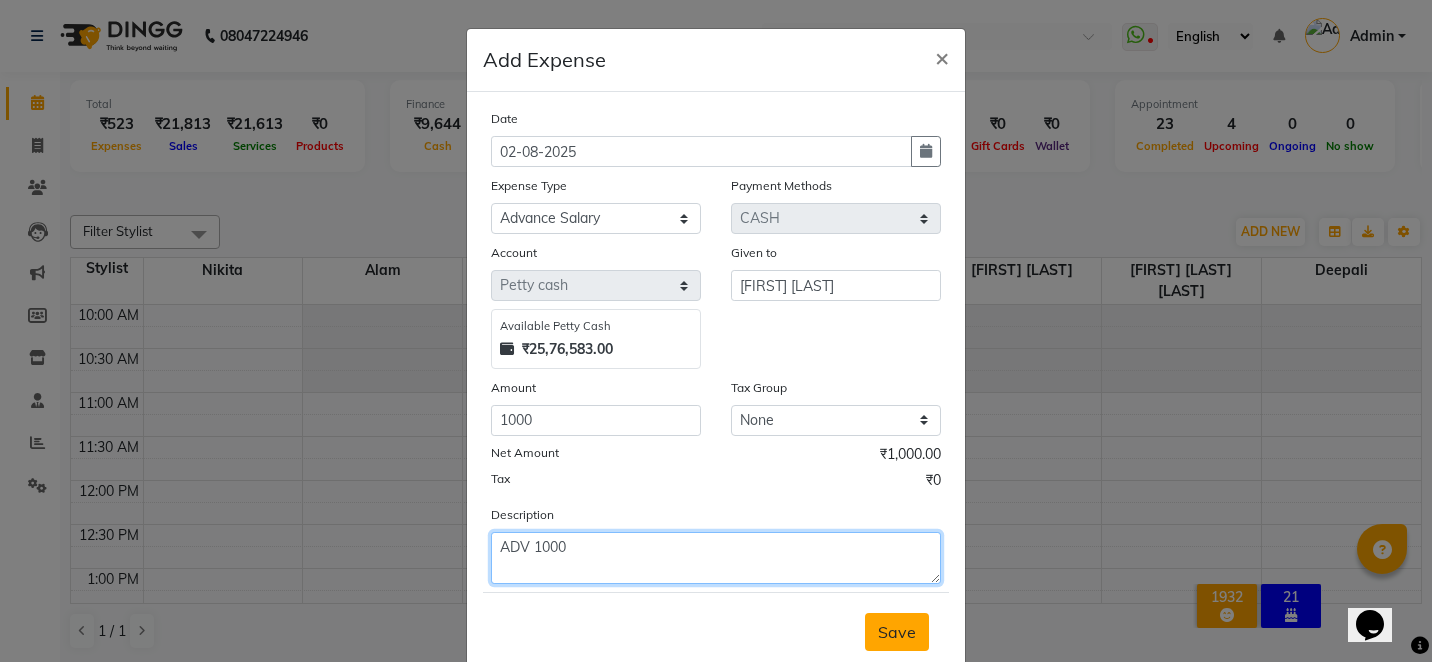 type on "ADV 1000" 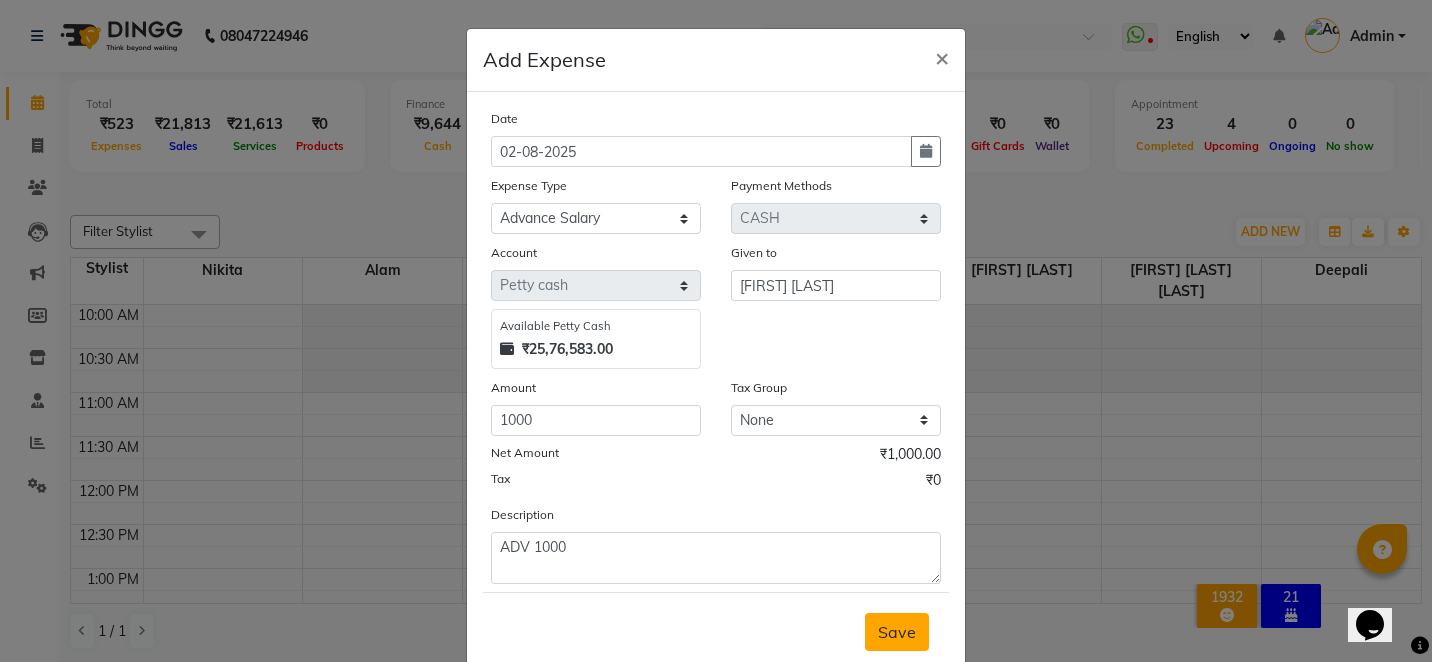 click on "Save" at bounding box center [897, 632] 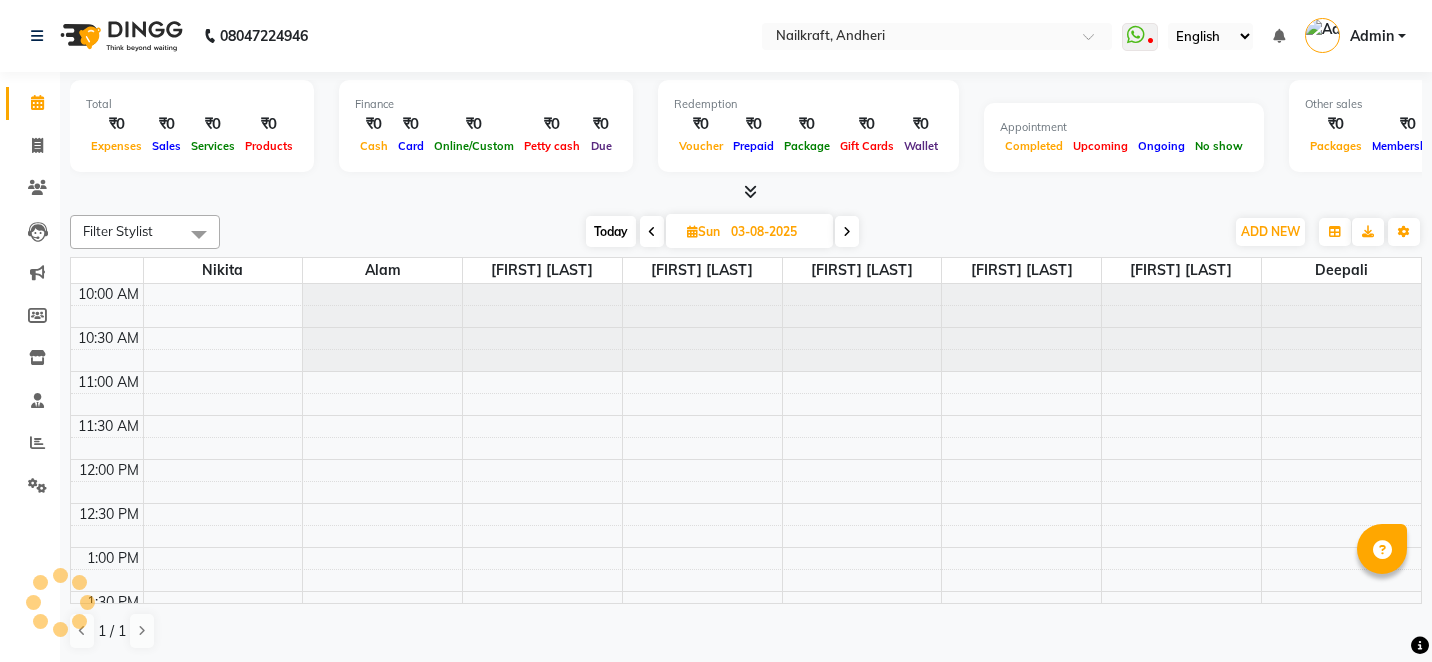 scroll, scrollTop: 0, scrollLeft: 0, axis: both 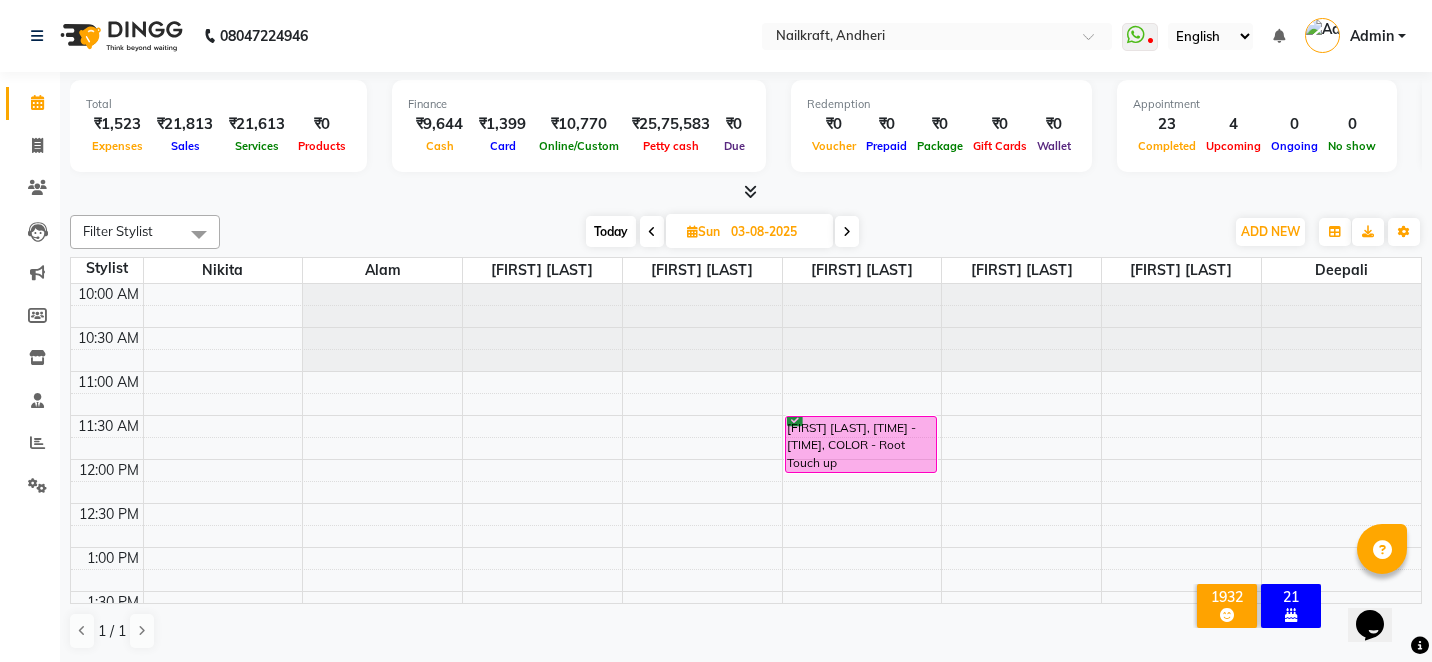 click on "Total  ₹1,523  Expenses ₹21,813  Sales ₹21,613  Services ₹0  Products" at bounding box center (218, 126) 